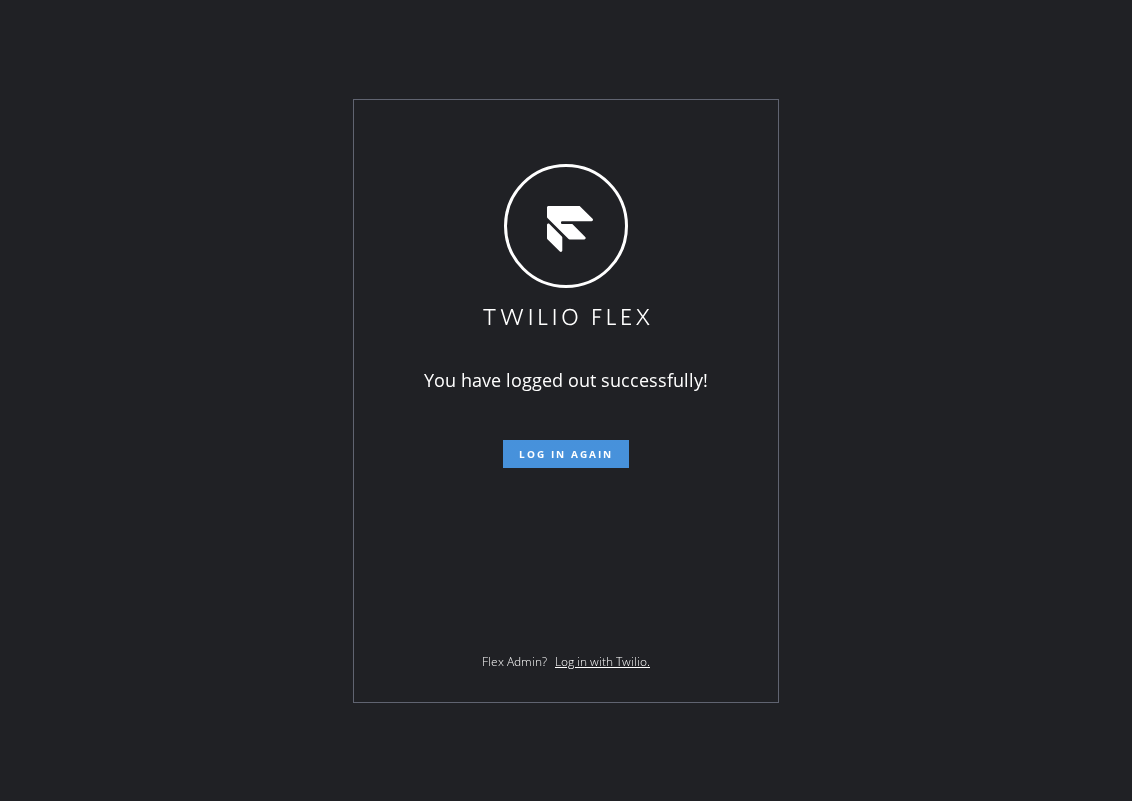 scroll, scrollTop: 0, scrollLeft: 0, axis: both 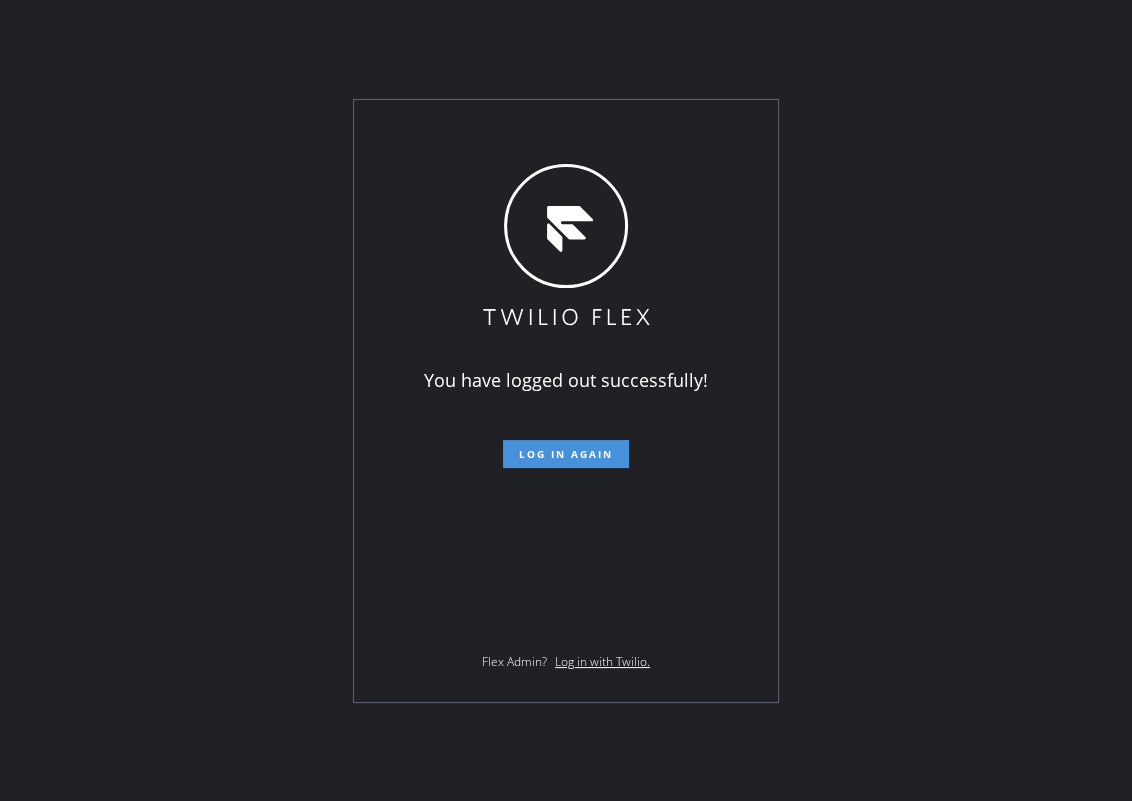 click on "Log in again" at bounding box center (566, 454) 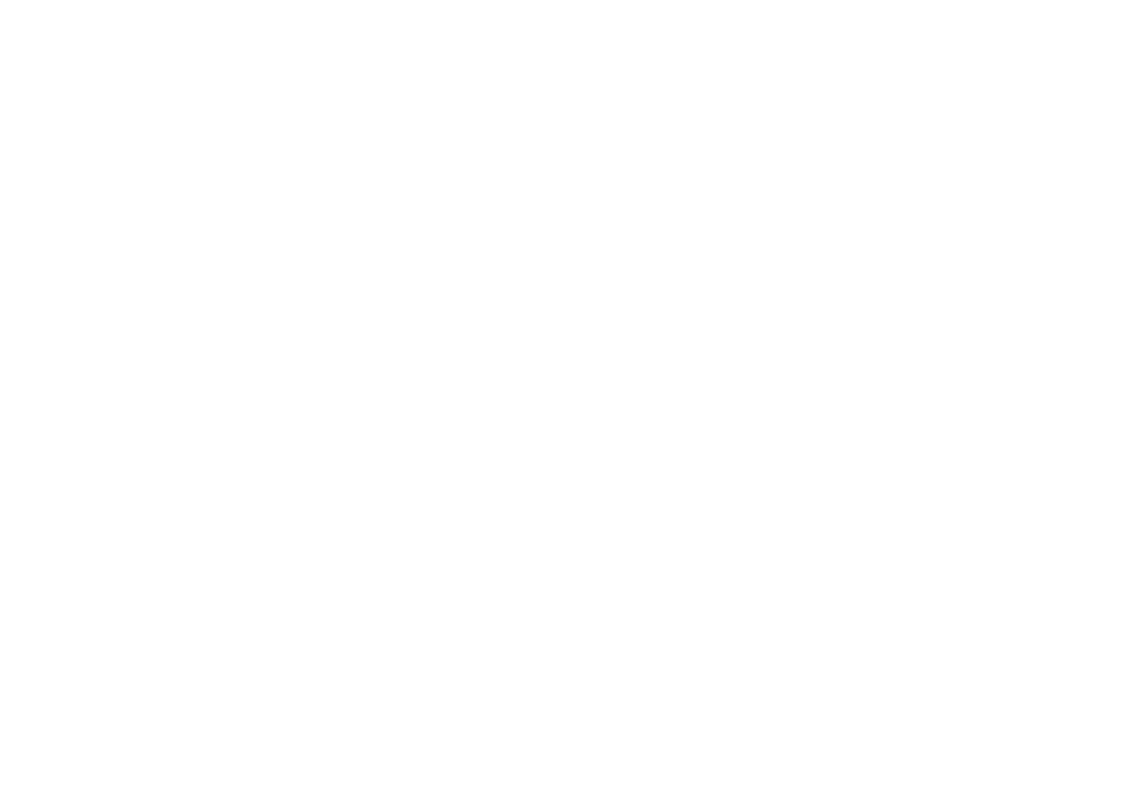 scroll, scrollTop: 0, scrollLeft: 0, axis: both 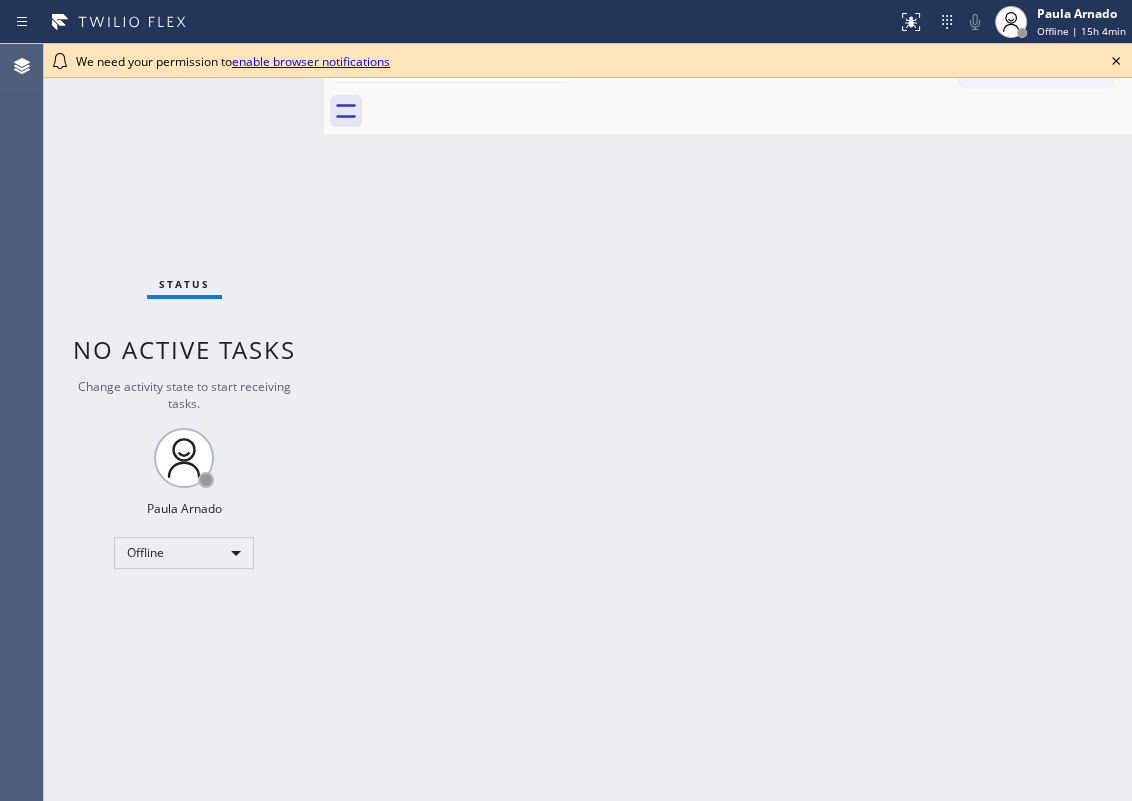 click 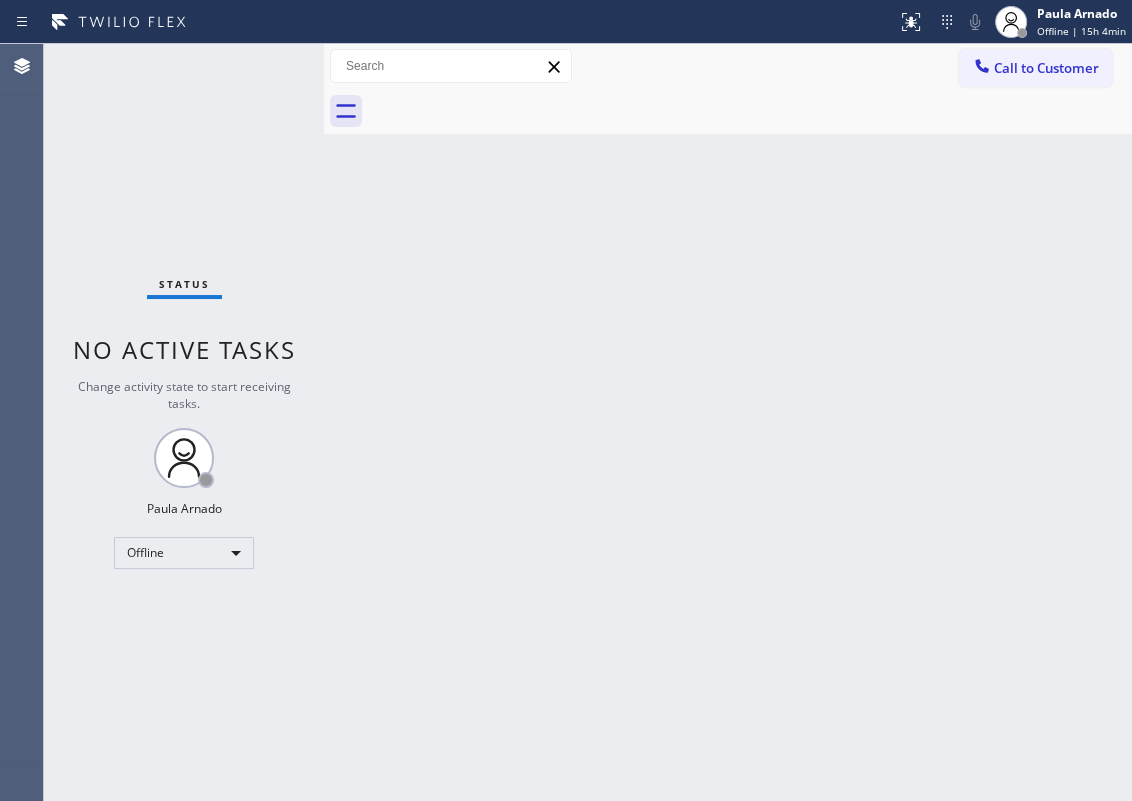 click on "Call to Customer Outbound call Location Search location Your caller id phone number Customer number Call Outbound call Technician Search Technician Your caller id phone number Your caller id phone number Call" at bounding box center [728, 66] 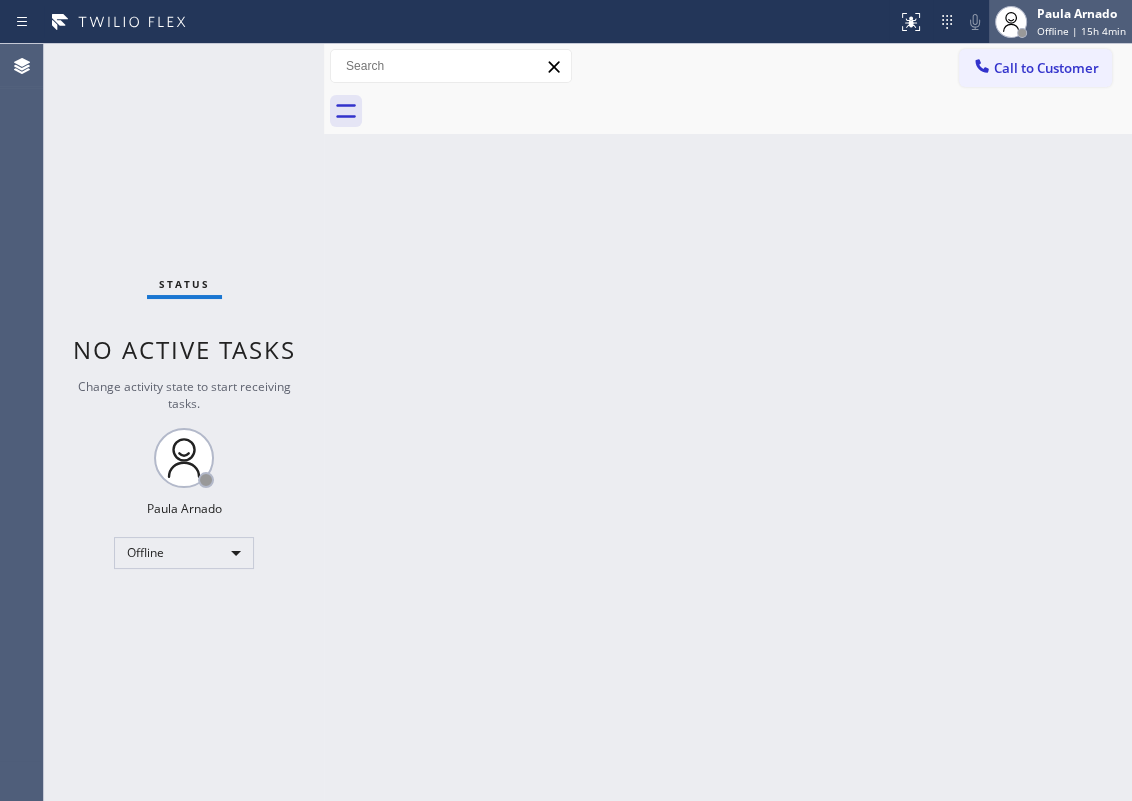click on "Paula Arnado" at bounding box center (1081, 13) 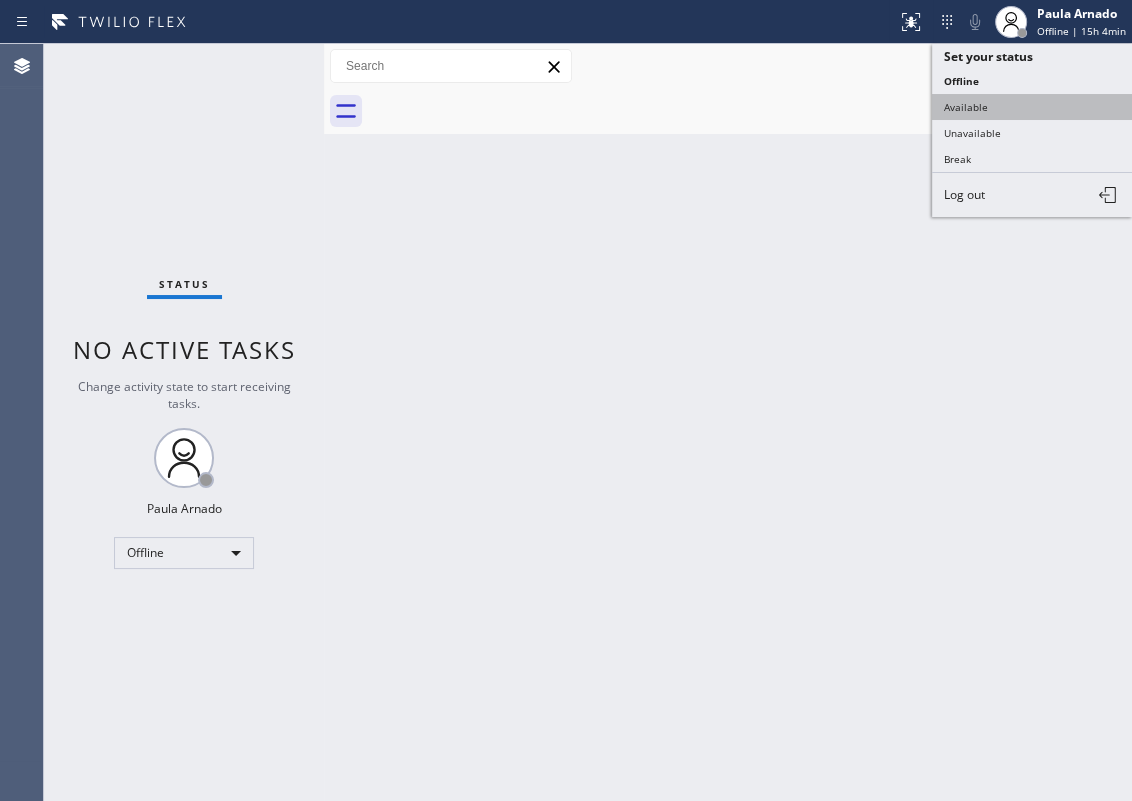 click on "Available" at bounding box center (1032, 107) 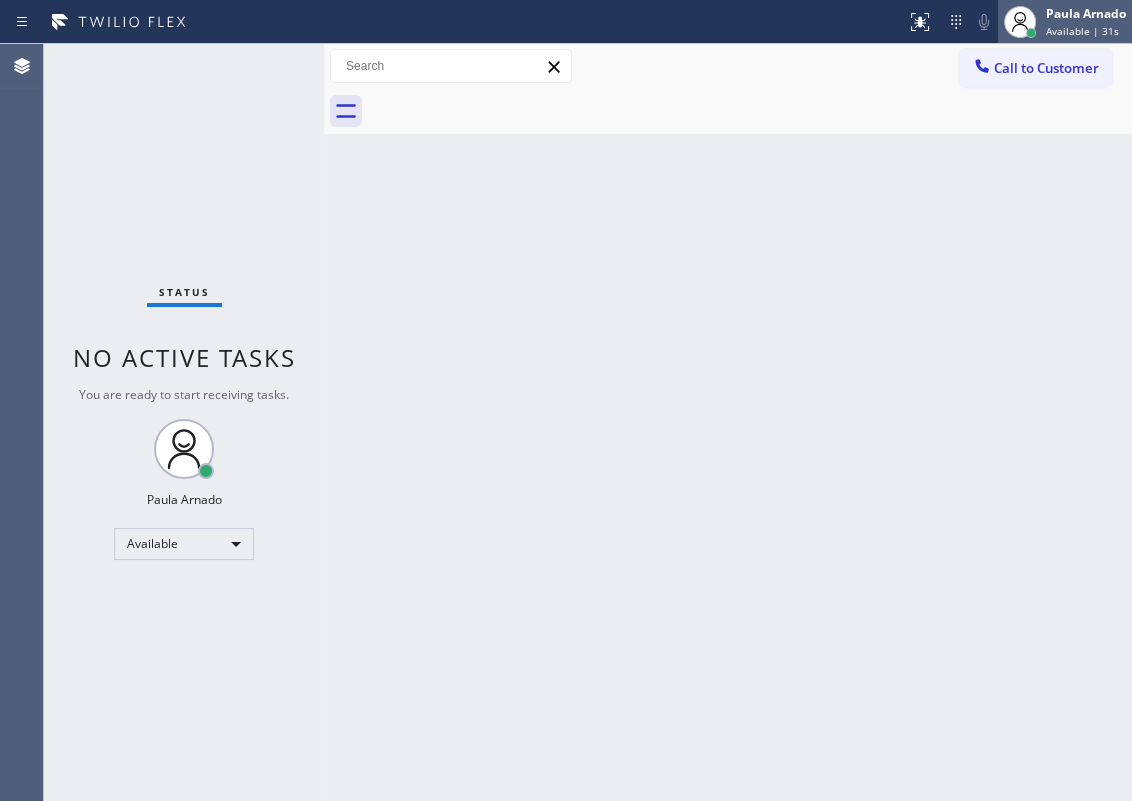 click on "Available | 31s" at bounding box center (1082, 31) 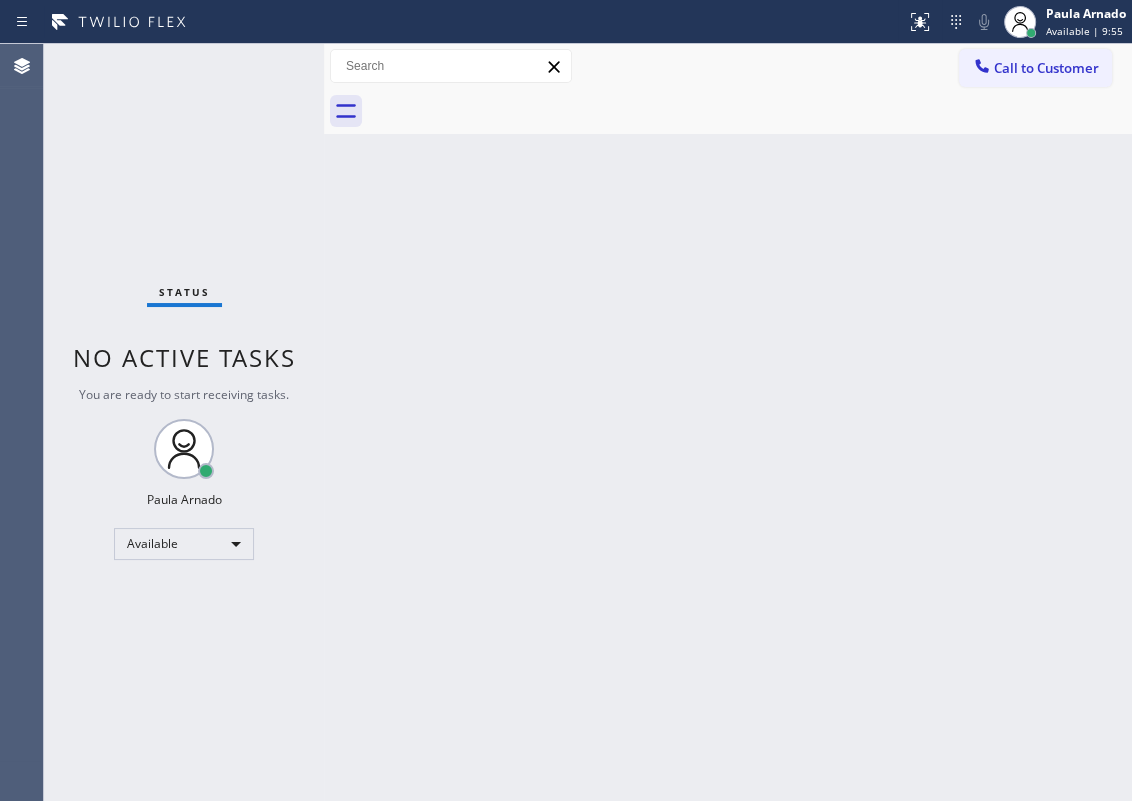 click on "Back to Dashboard Change Sender ID Customers Technicians Select a contact Outbound call Technician Search Technician Your caller id phone number Your caller id phone number Call Technician info Name   Phone none Address none Change Sender ID HVAC +18559994417 5 Star Appliance +18557314952 Appliance Repair +18554611149 Plumbing +18889090120 Air Duct Cleaning +18006865038  Electricians +18005688664 Cancel Change Check personal SMS Reset Change No tabs Call to Customer Outbound call Location Search location Your caller id phone number Customer number Call Outbound call Technician Search Technician Your caller id phone number Your caller id phone number Call" at bounding box center (728, 422) 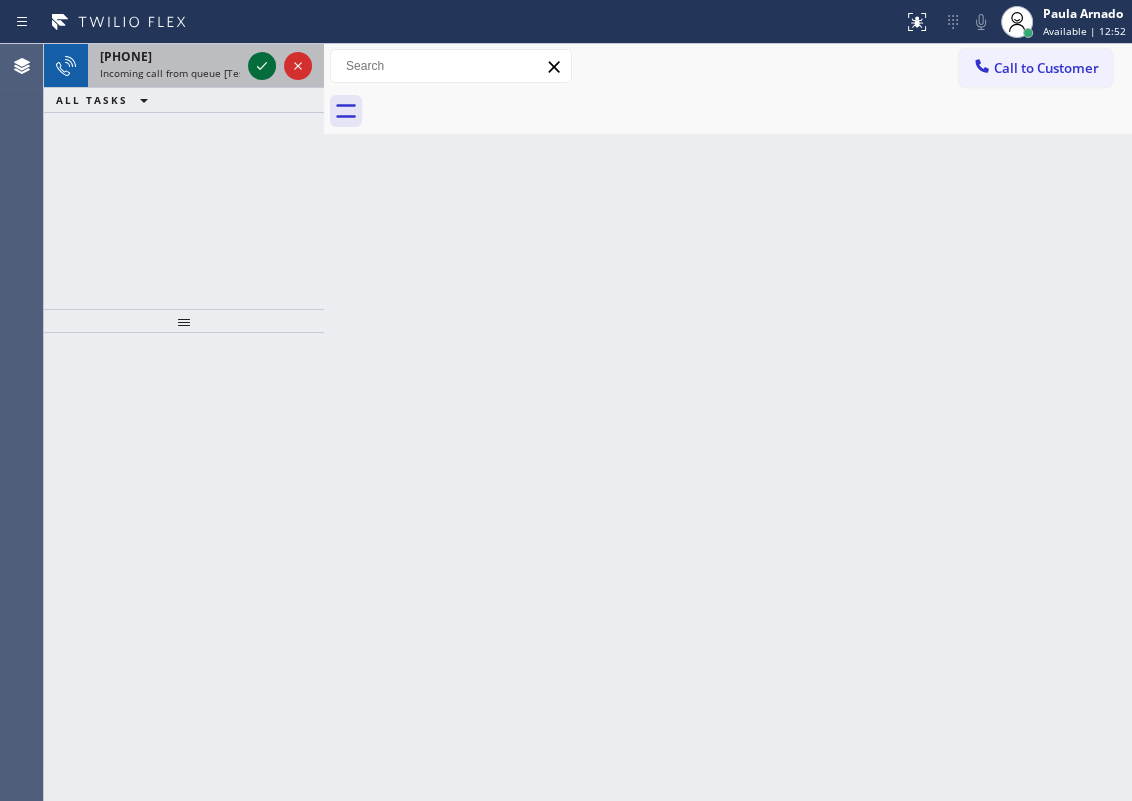 click 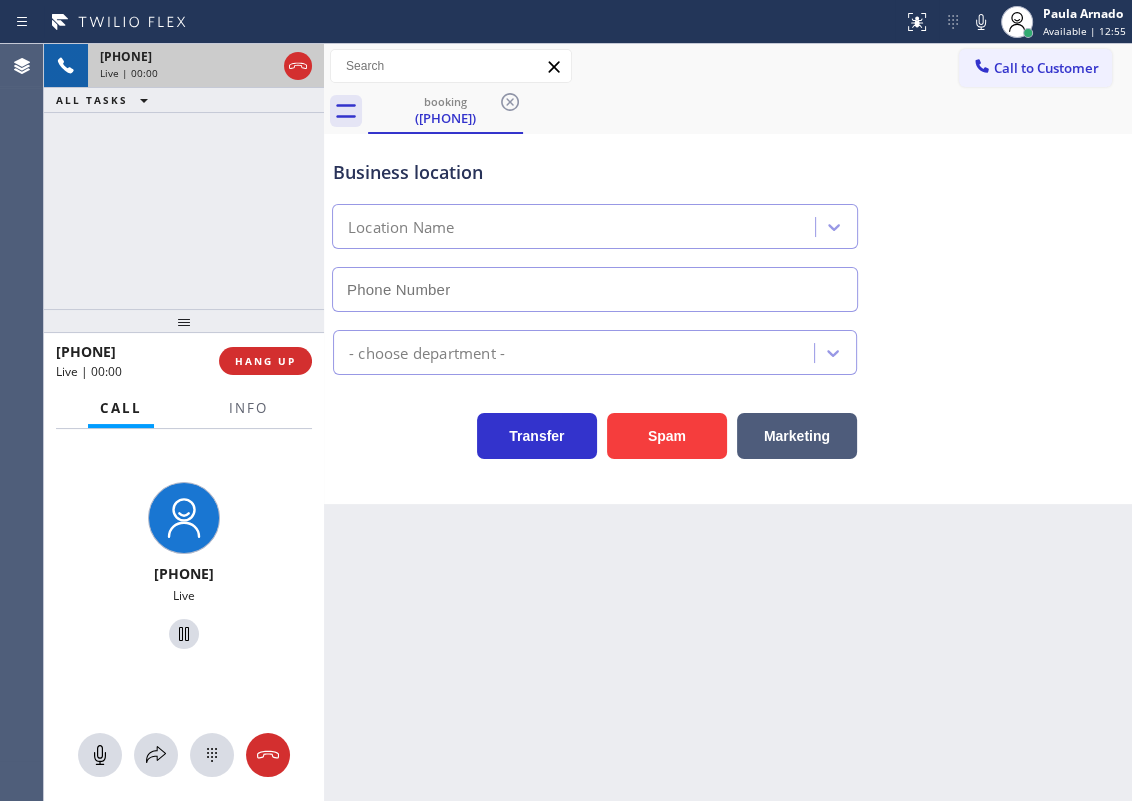 type on "(917) 920-9568" 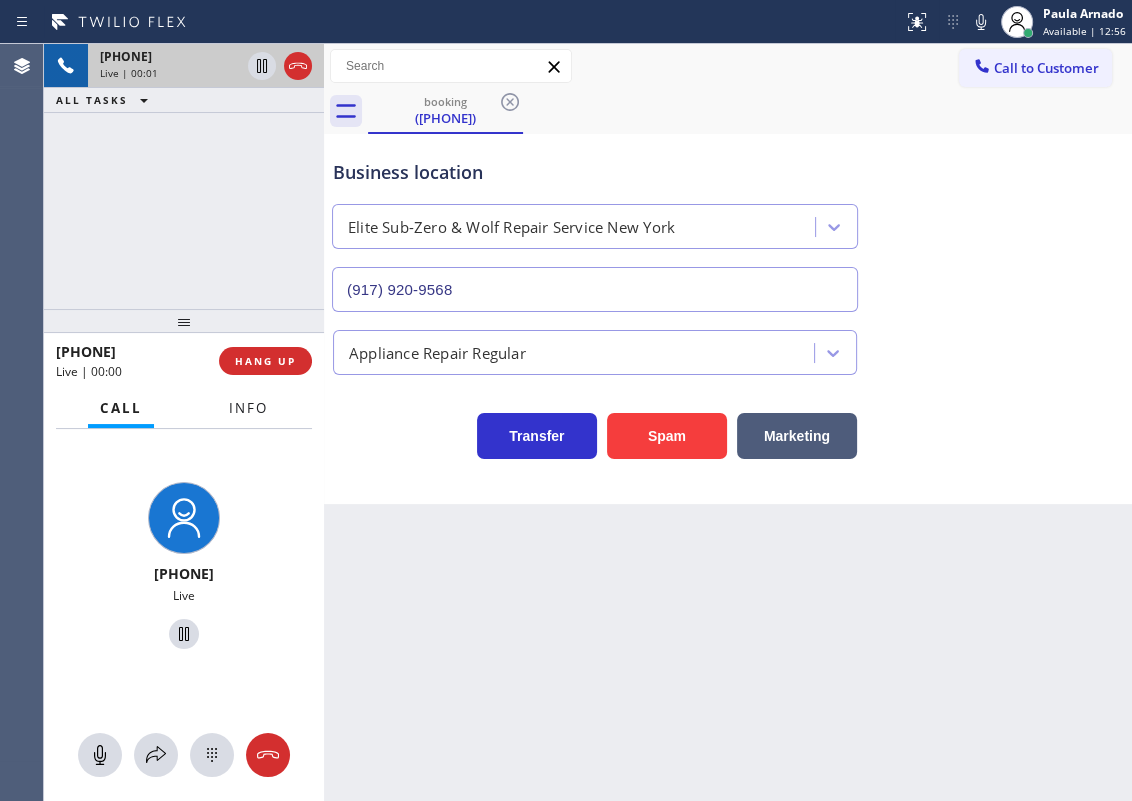click on "Info" at bounding box center [248, 408] 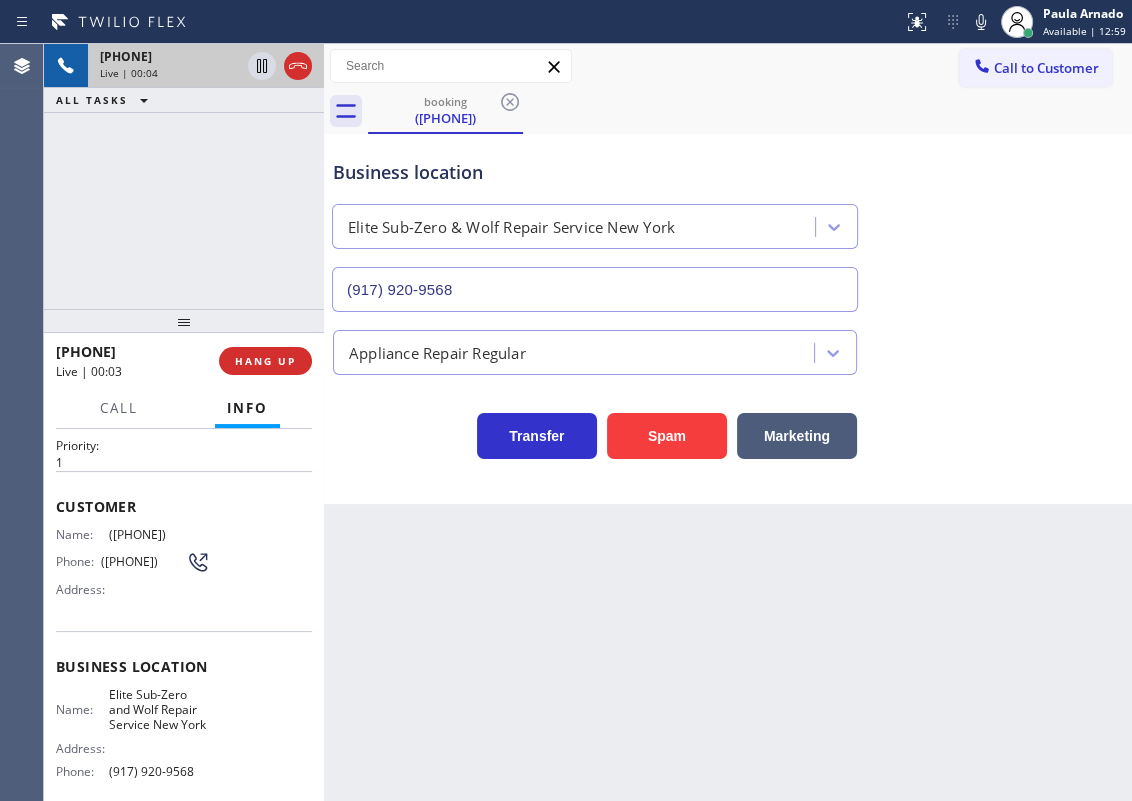 scroll, scrollTop: 90, scrollLeft: 0, axis: vertical 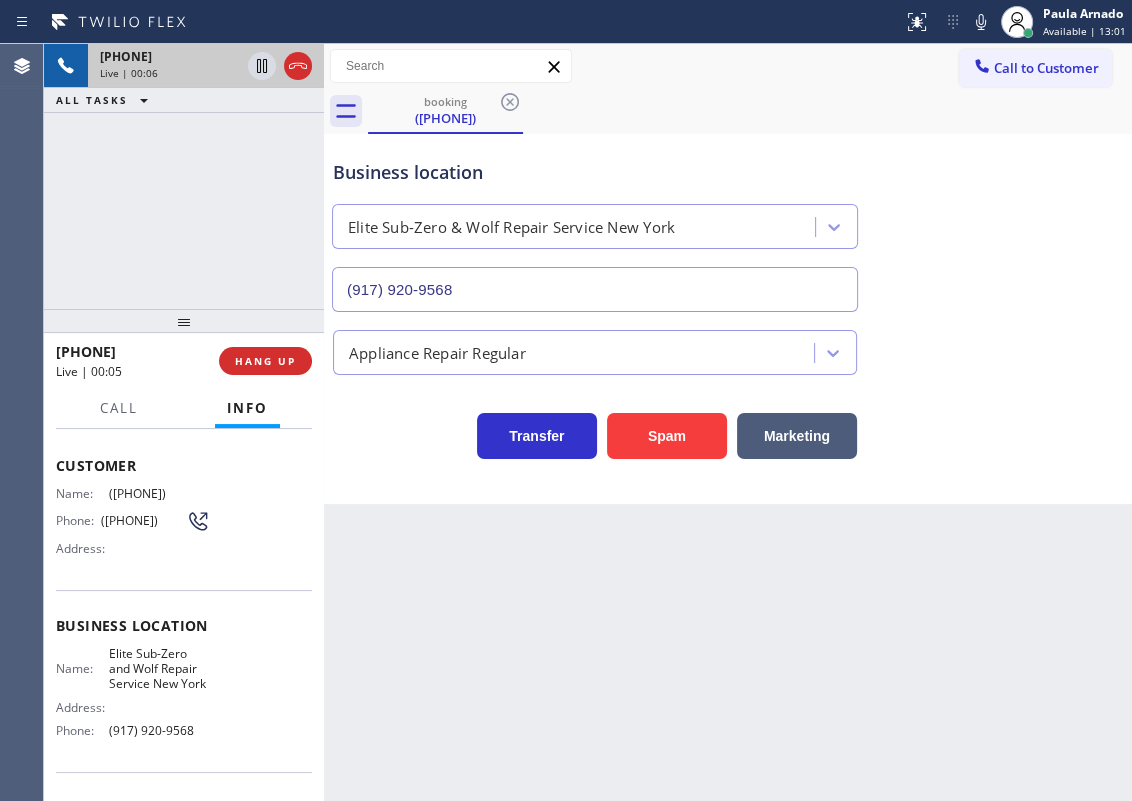click on "Elite Sub-Zero  and  Wolf Repair Service New York" at bounding box center (159, 669) 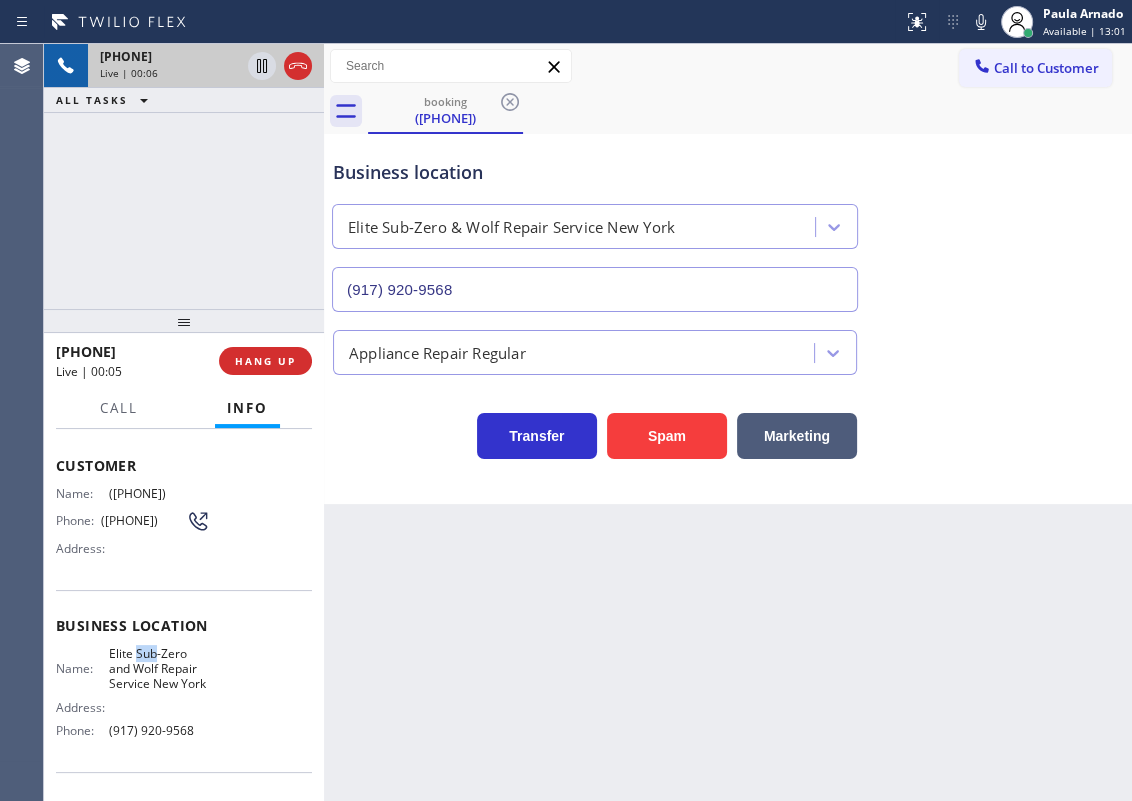 click on "Elite Sub-Zero  and  Wolf Repair Service New York" at bounding box center (159, 669) 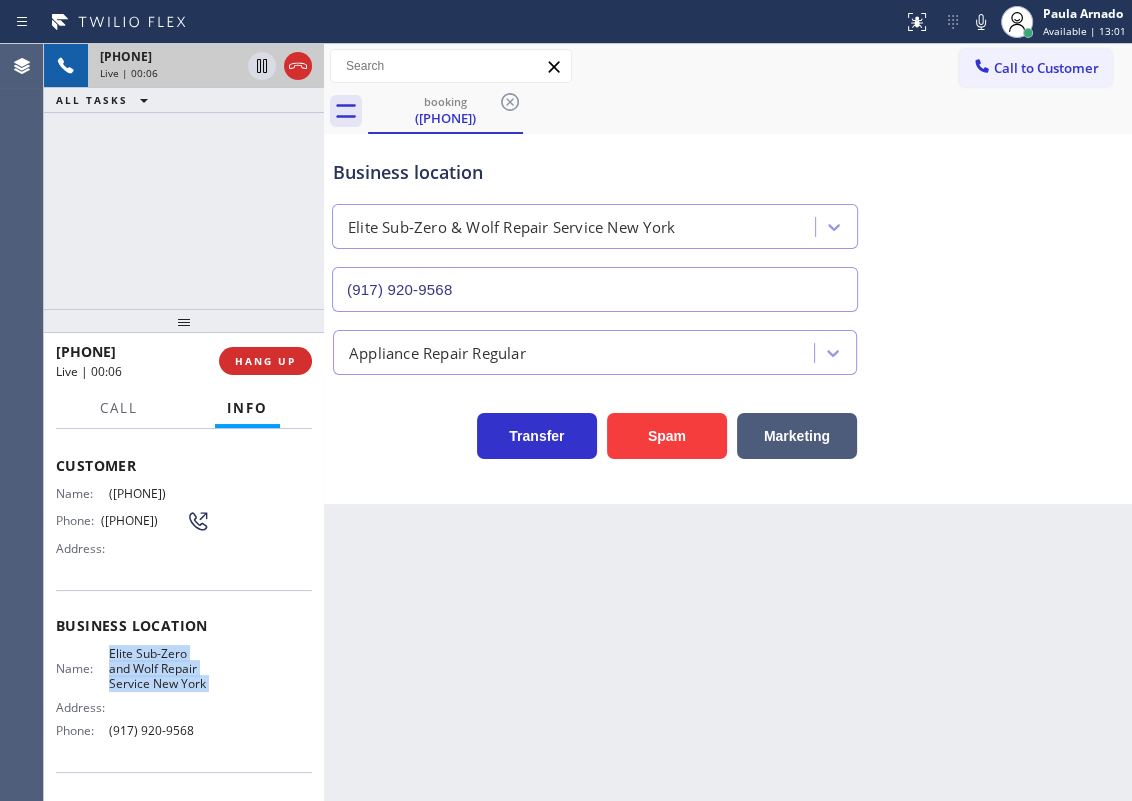 click on "Elite Sub-Zero  and  Wolf Repair Service New York" at bounding box center [159, 669] 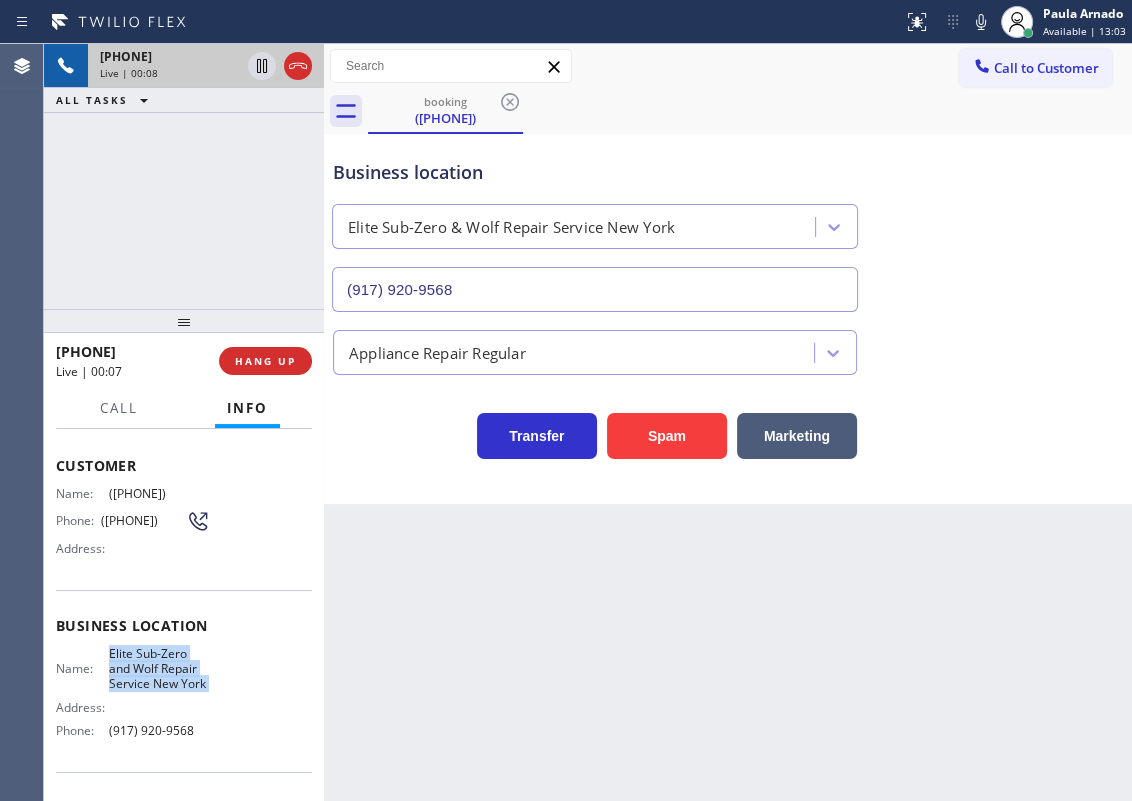 copy on "Elite Sub-Zero  and  Wolf Repair Service New York" 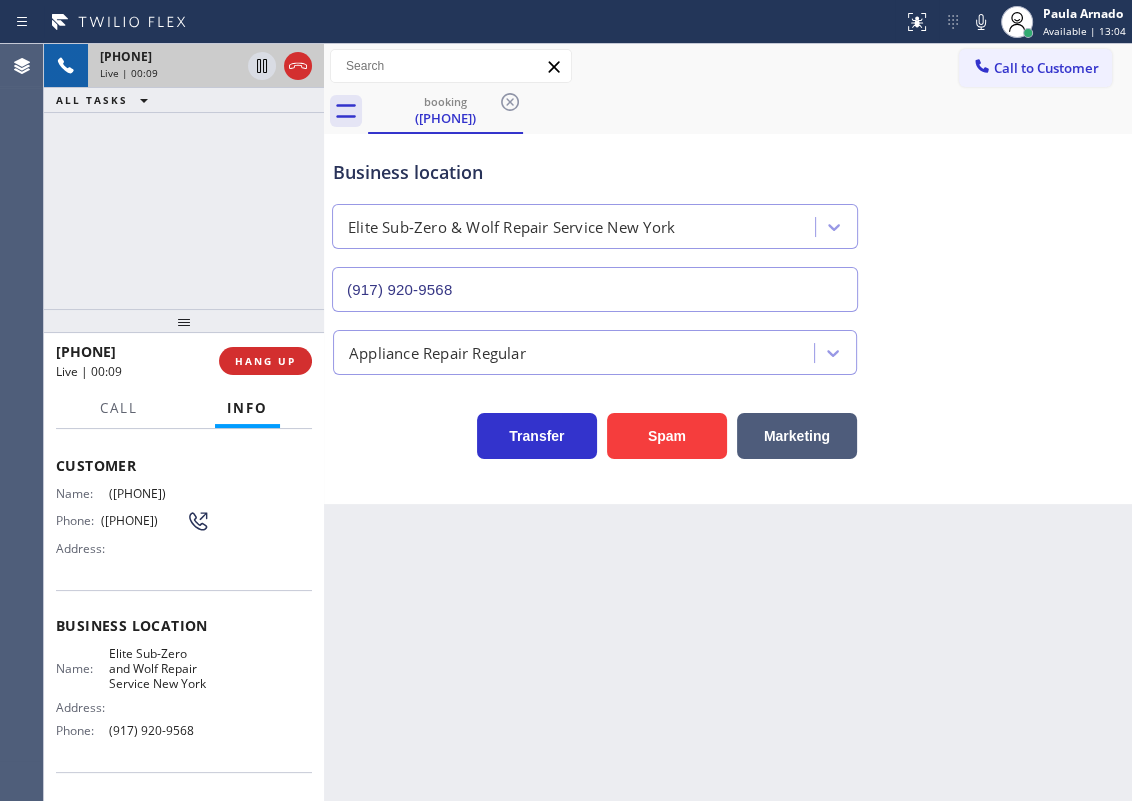 drag, startPoint x: 601, startPoint y: 316, endPoint x: 601, endPoint y: 301, distance: 15 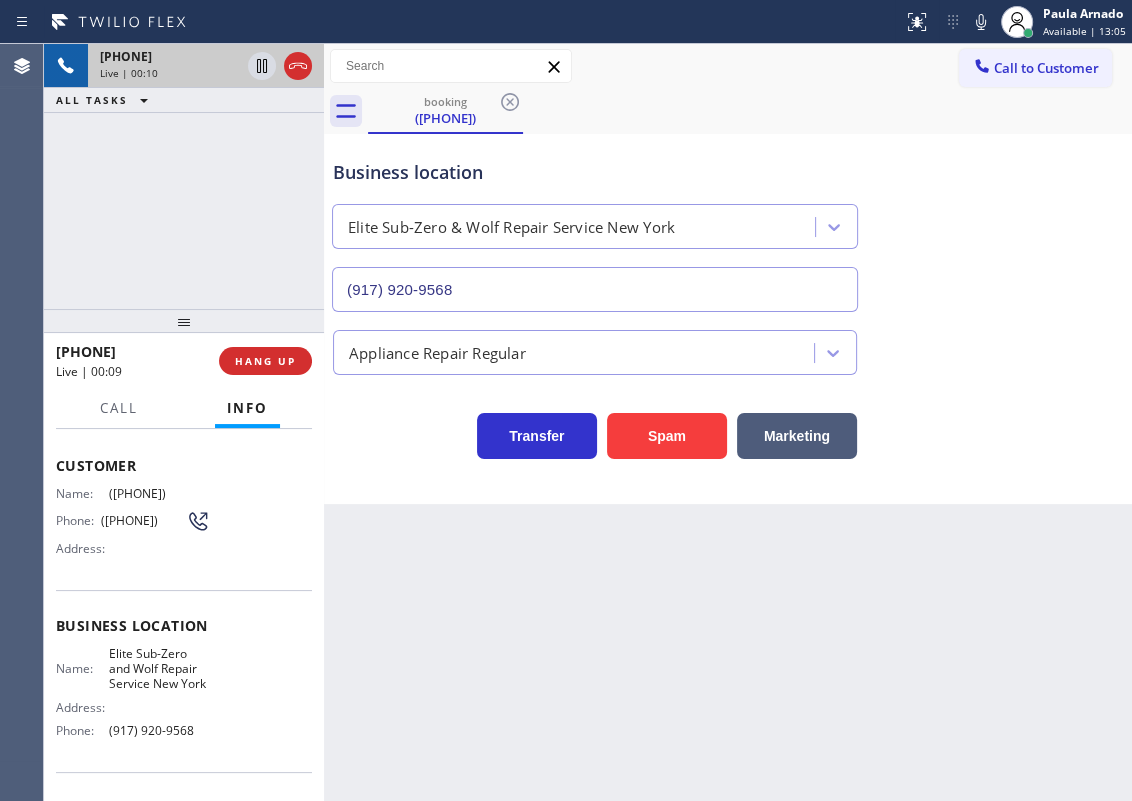 click on "(917) 920-9568" at bounding box center (595, 289) 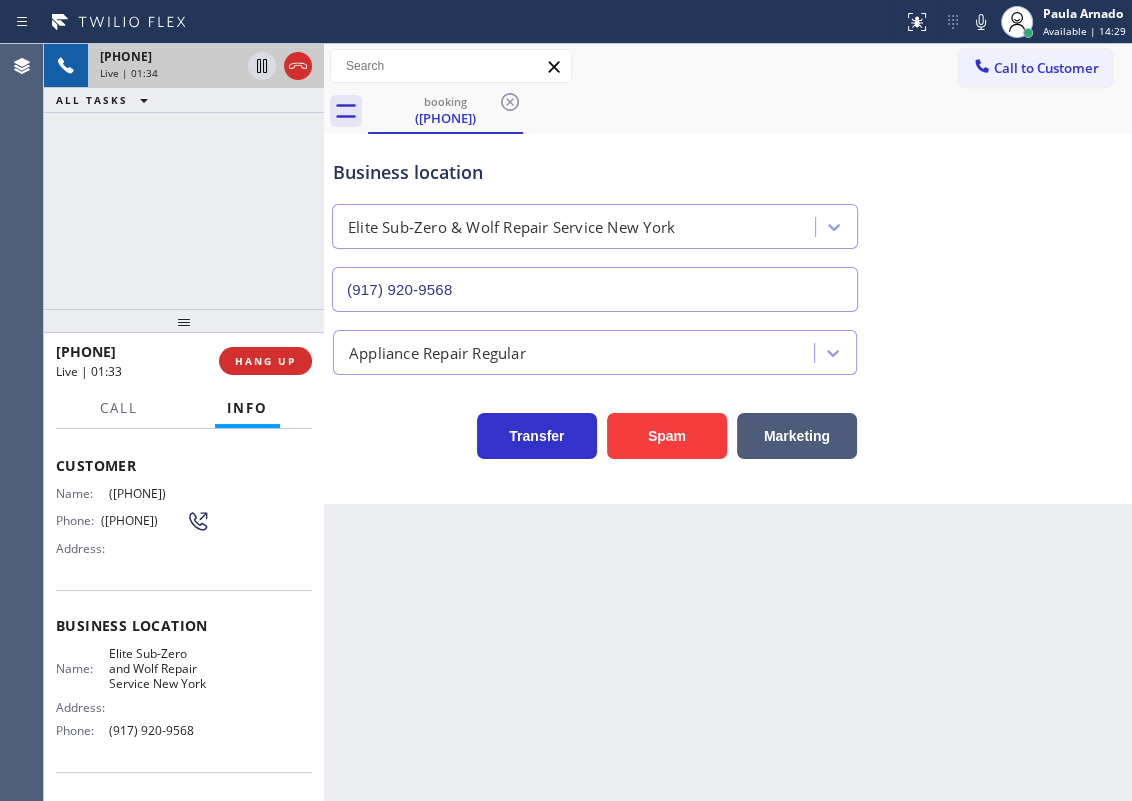 click on "[PHONE]" at bounding box center [159, 493] 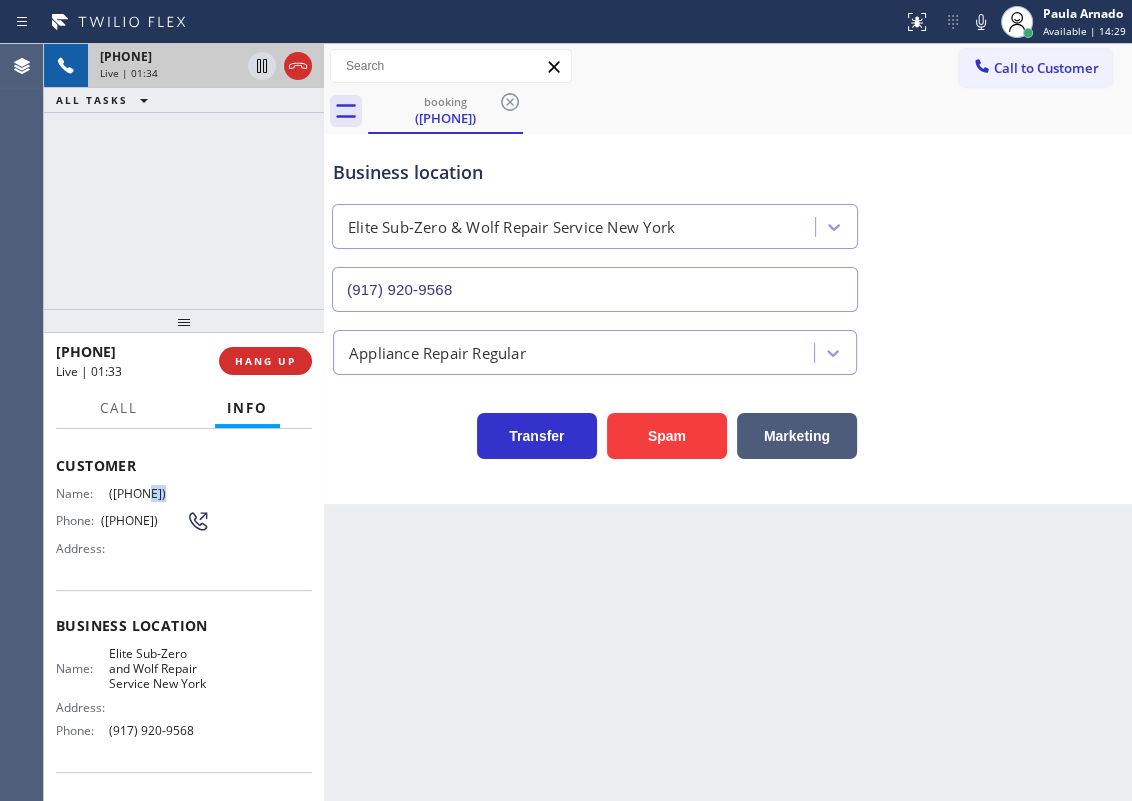 click on "[PHONE]" at bounding box center [159, 493] 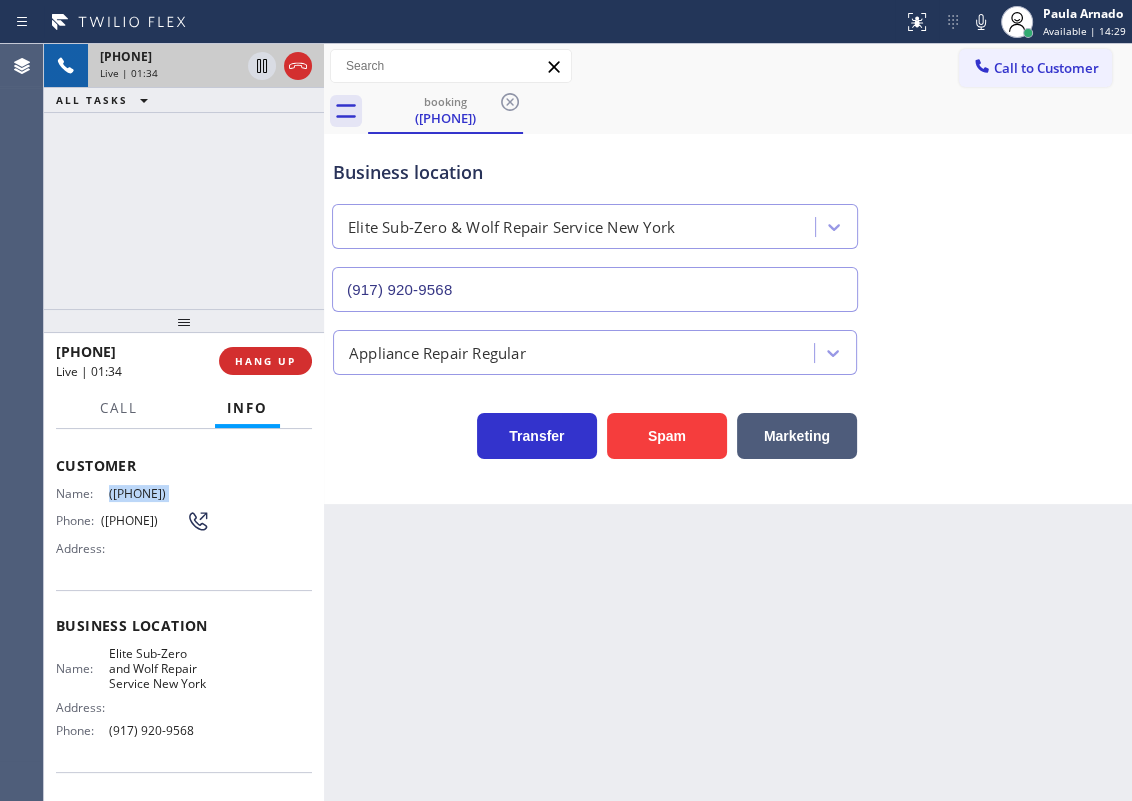 click on "[PHONE]" at bounding box center (159, 493) 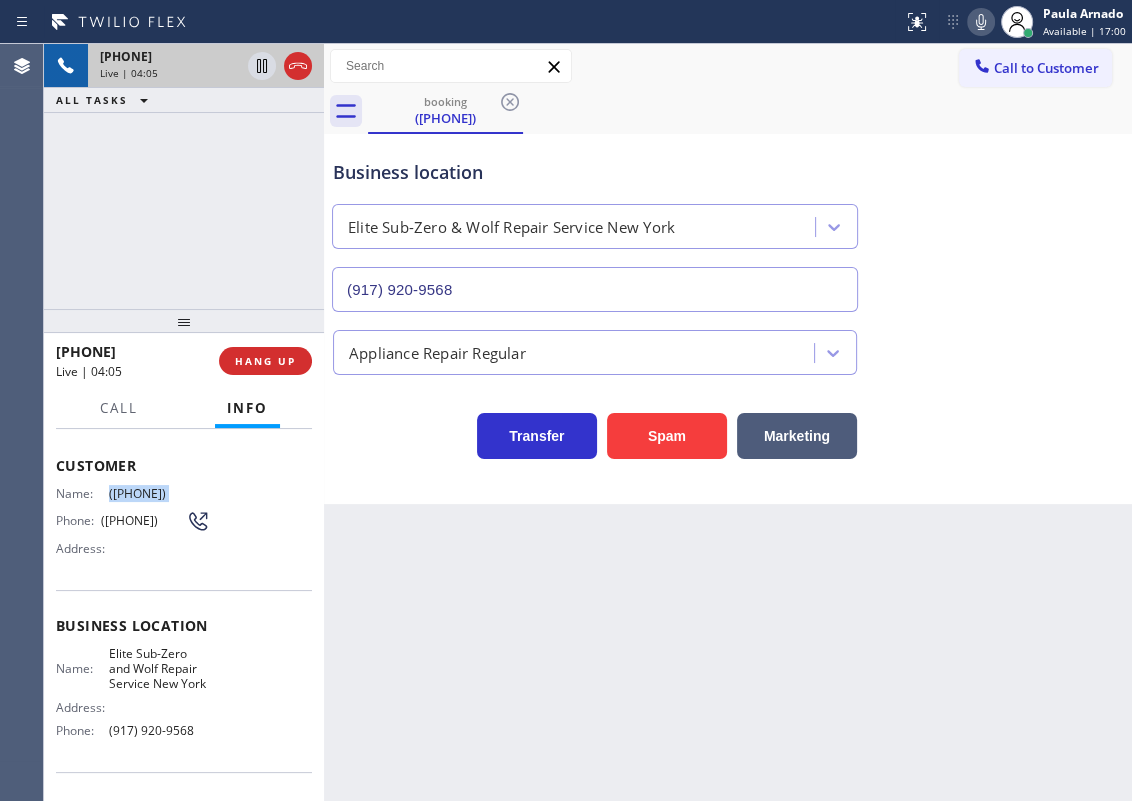 click 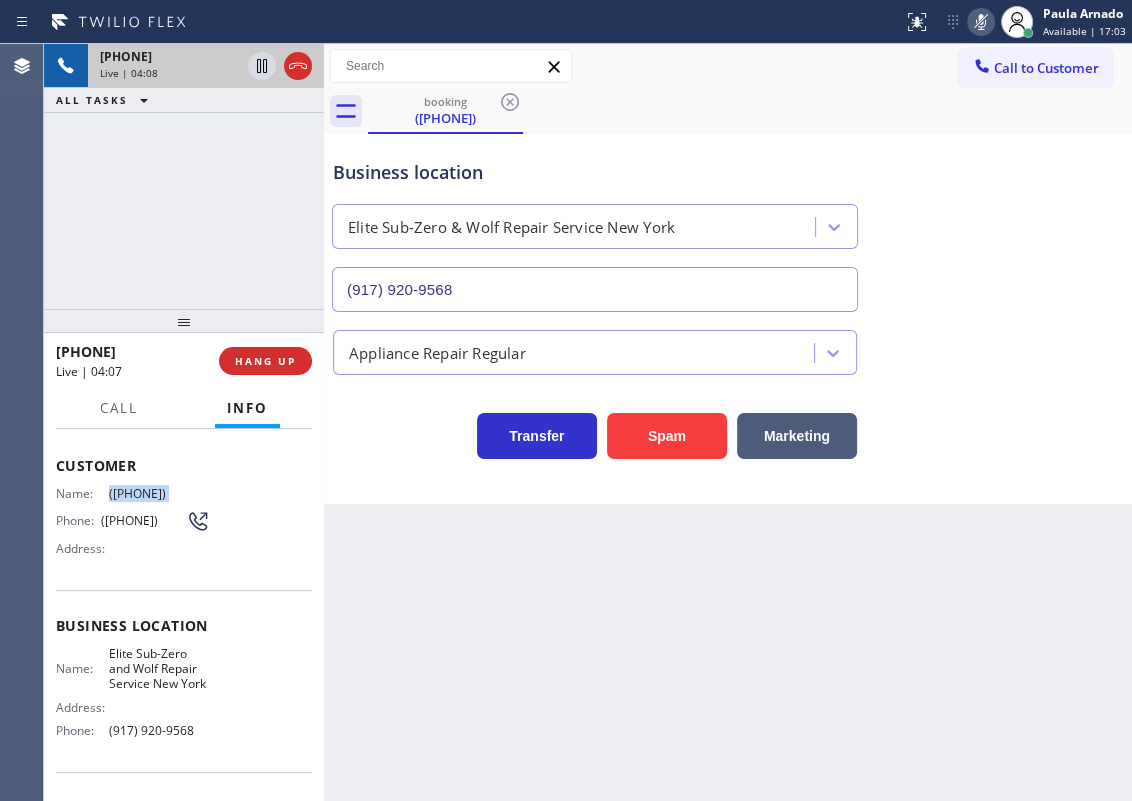 click 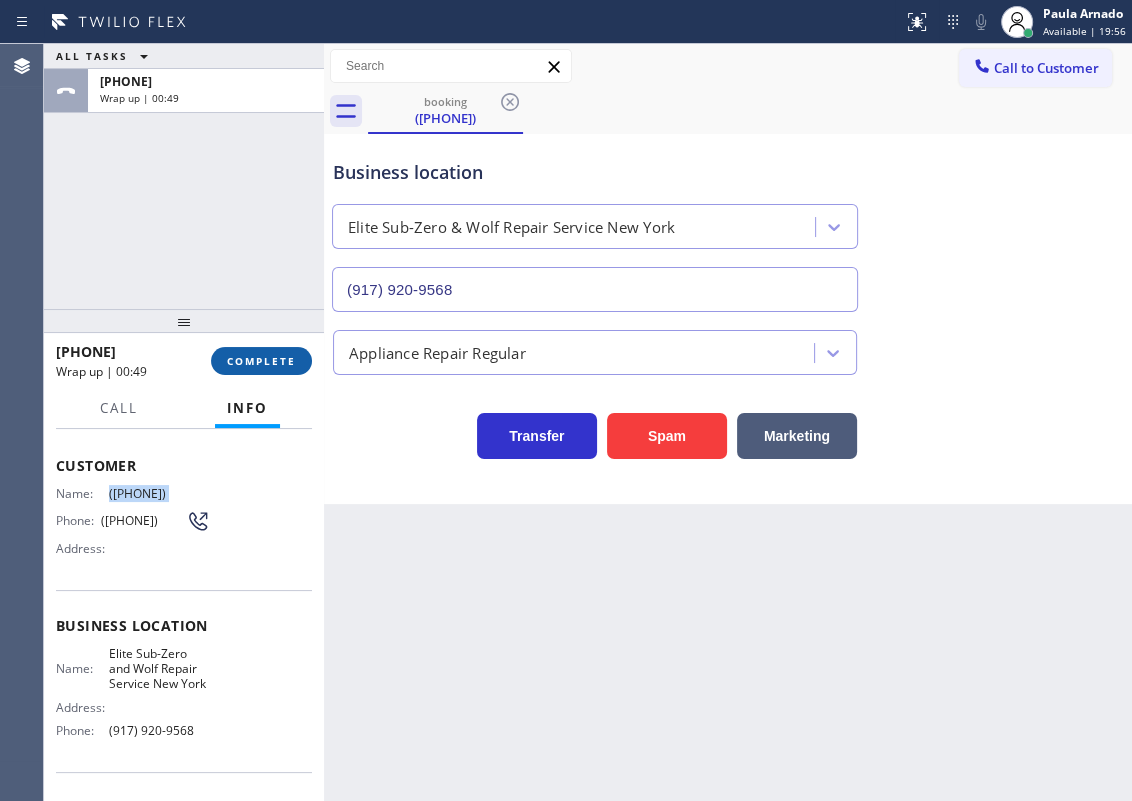 click on "COMPLETE" at bounding box center [261, 361] 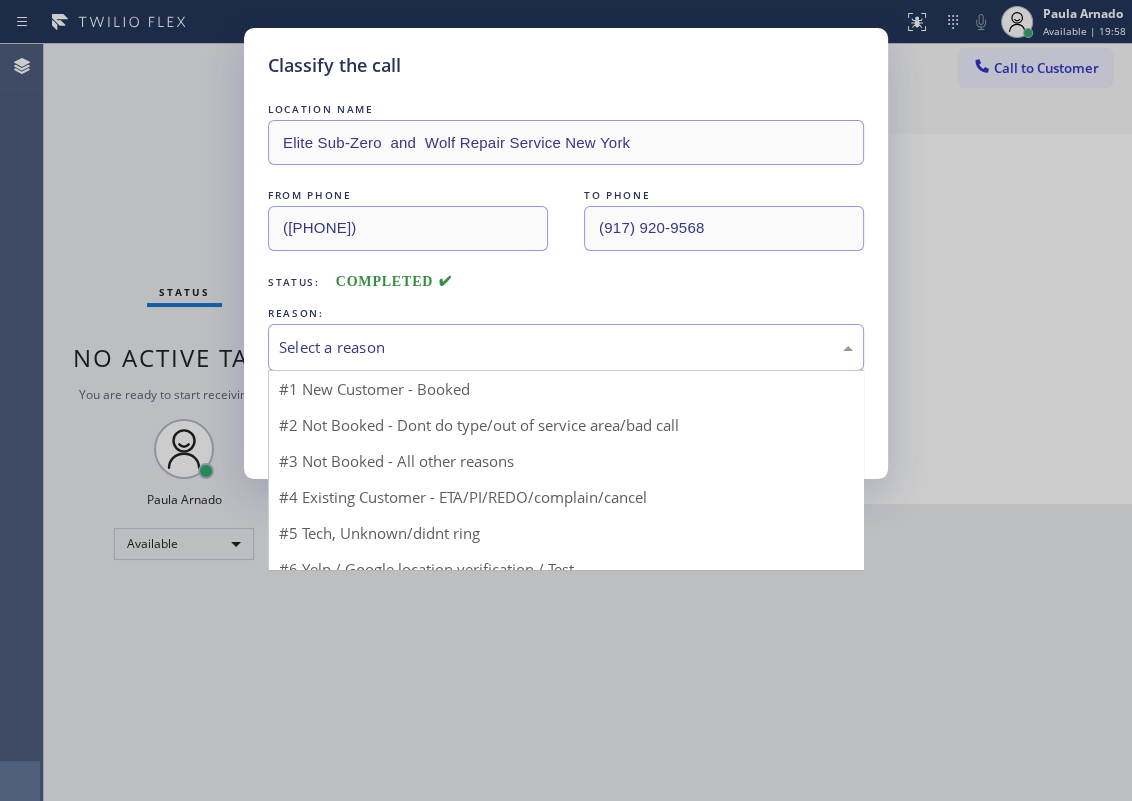 click on "Select a reason" at bounding box center [566, 347] 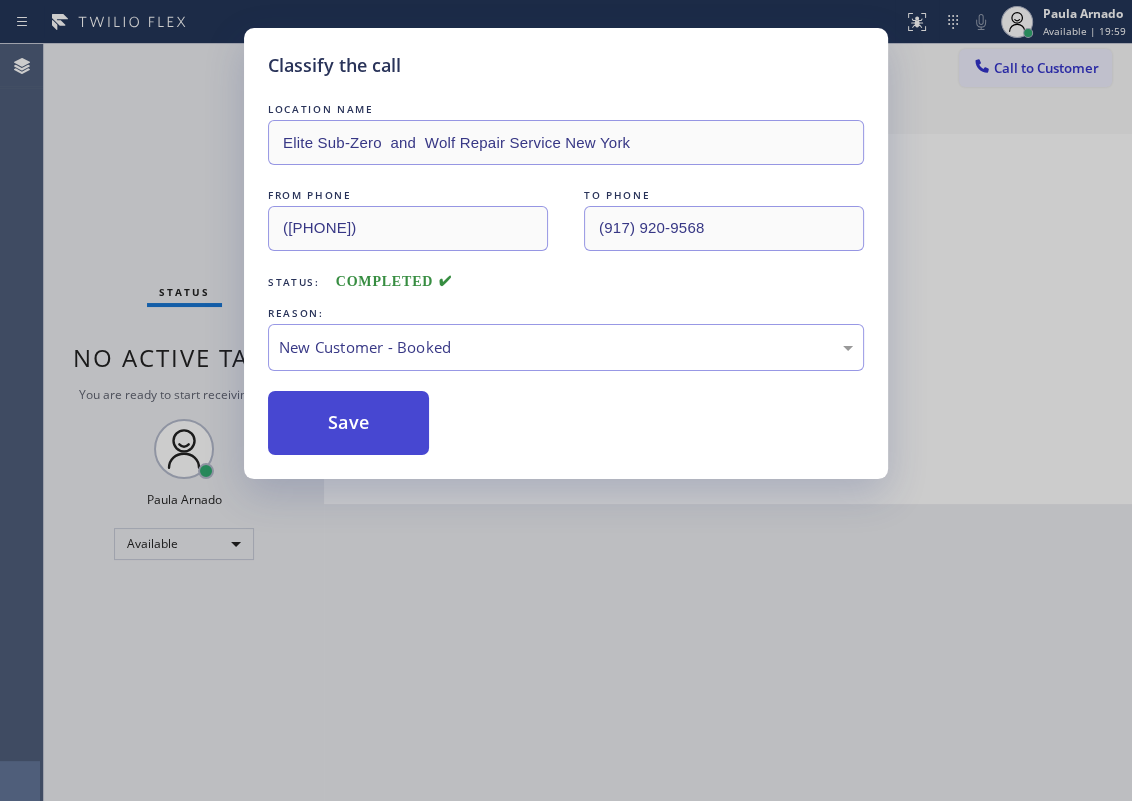 click on "Save" at bounding box center [348, 423] 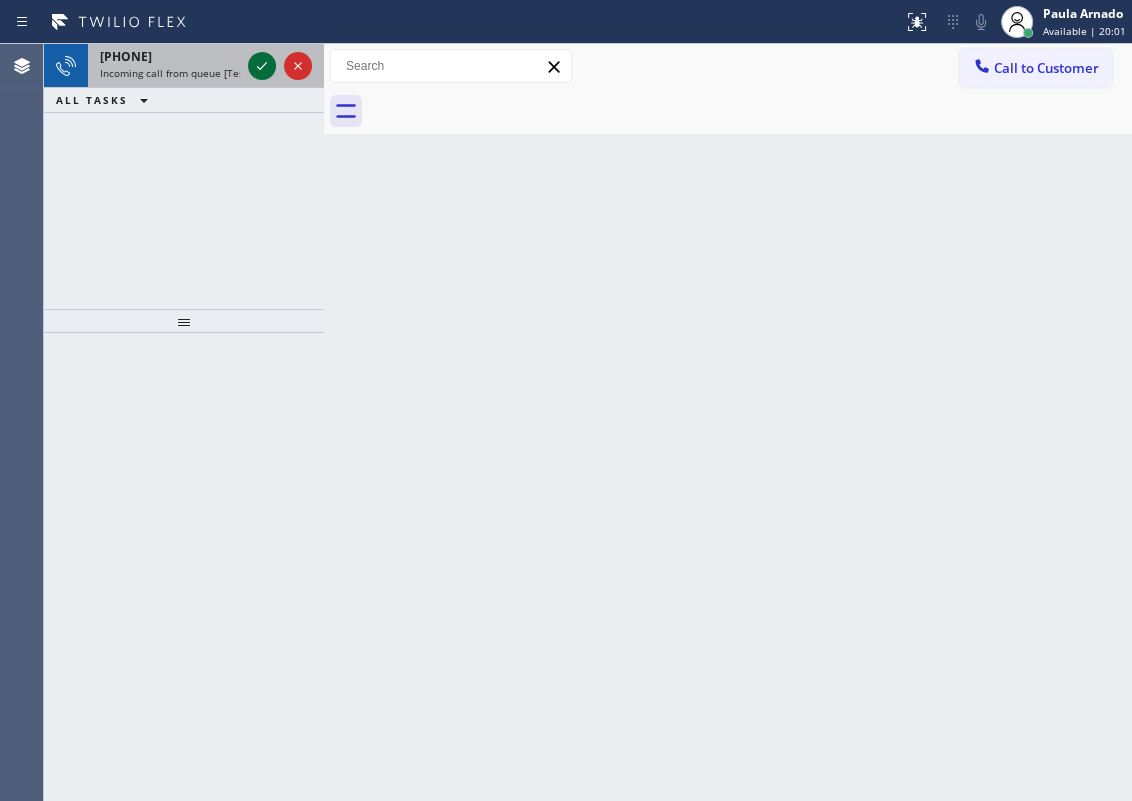 click 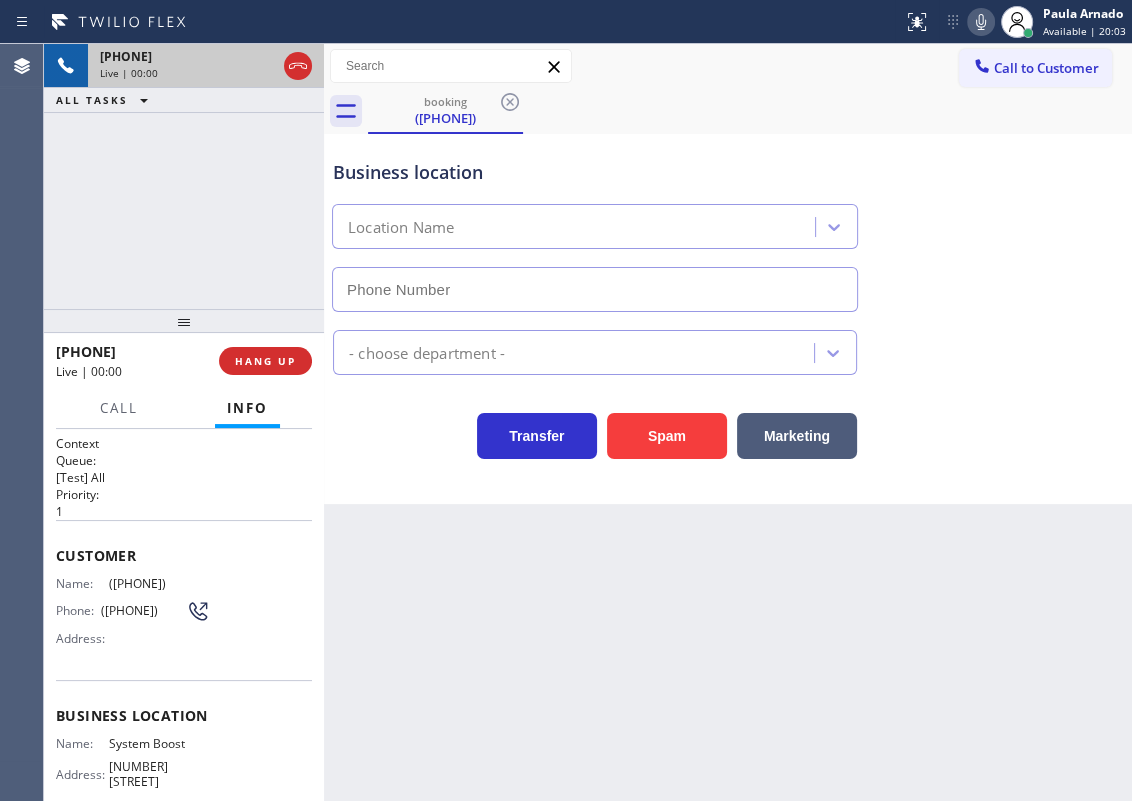 type on "[PHONE]" 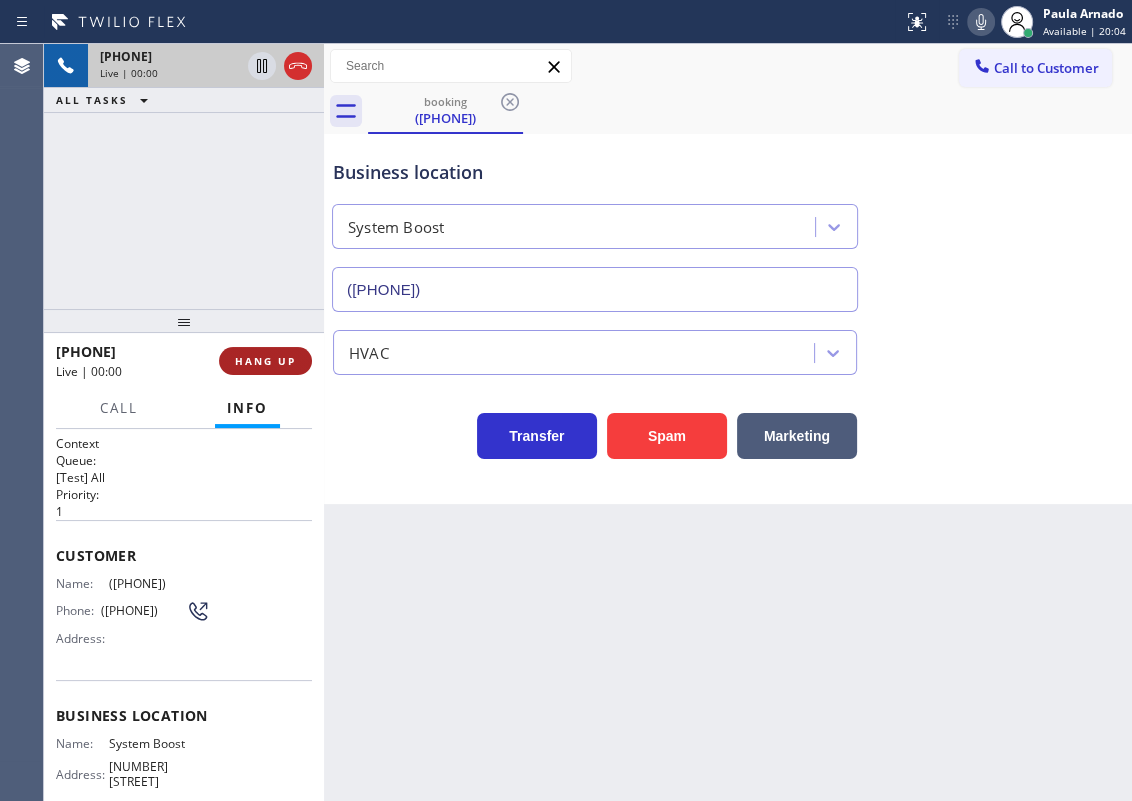 click on "HANG UP" at bounding box center (265, 361) 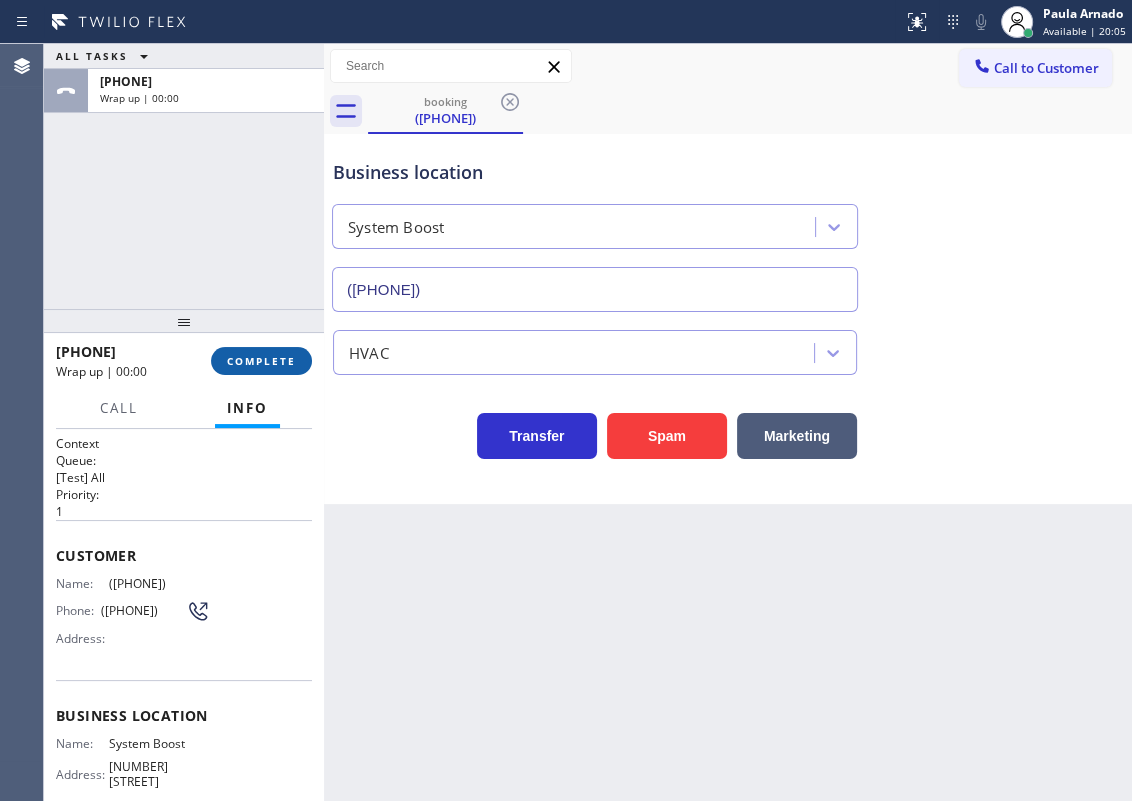 click on "COMPLETE" at bounding box center [261, 361] 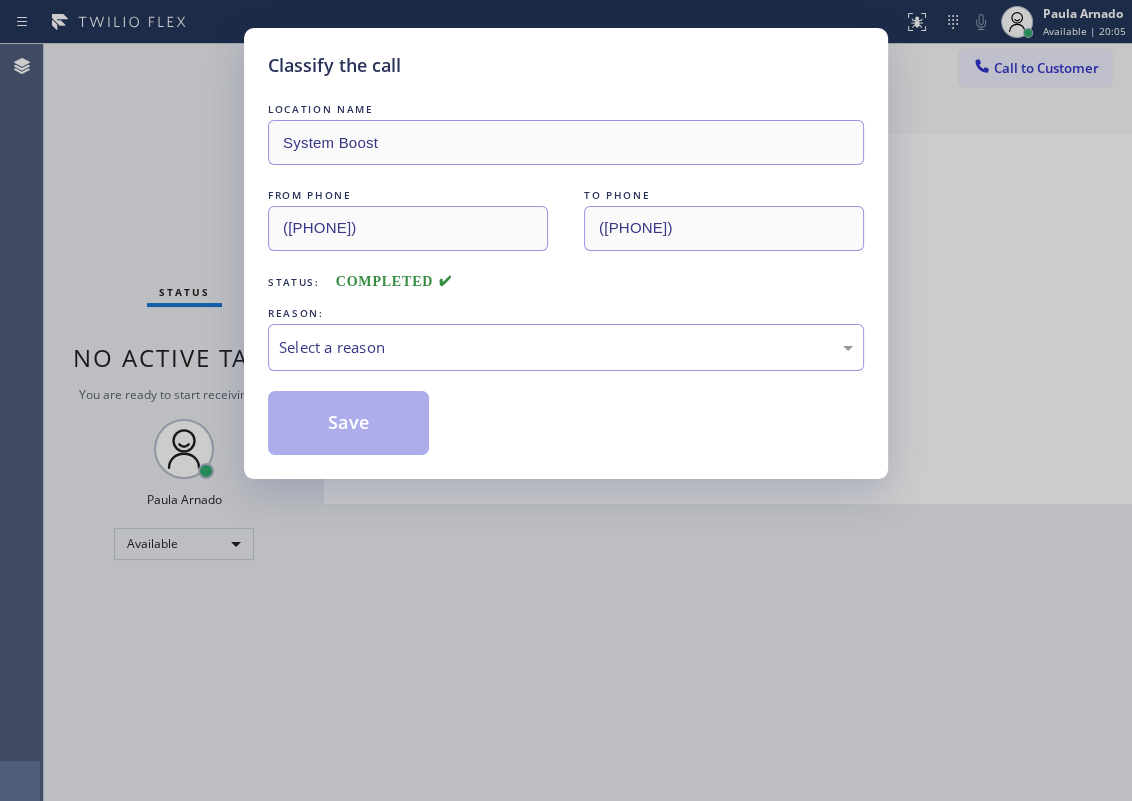 click on "Select a reason" at bounding box center [566, 347] 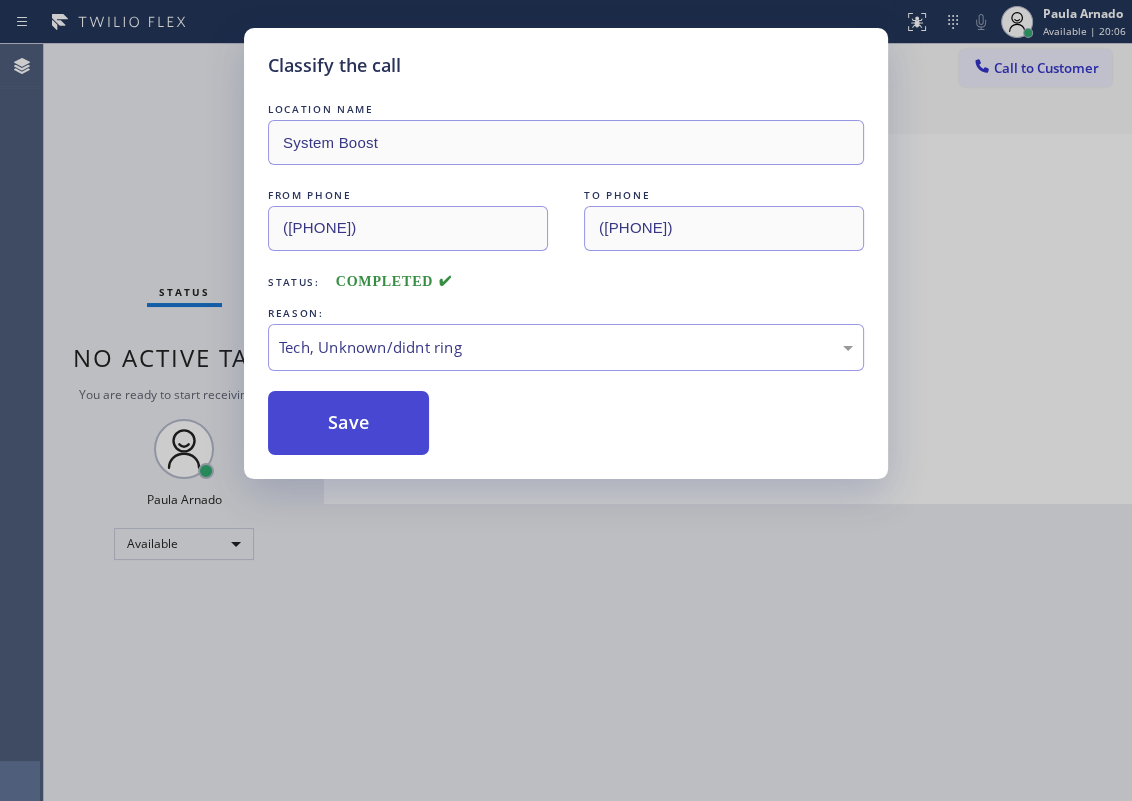 click on "Save" at bounding box center [348, 423] 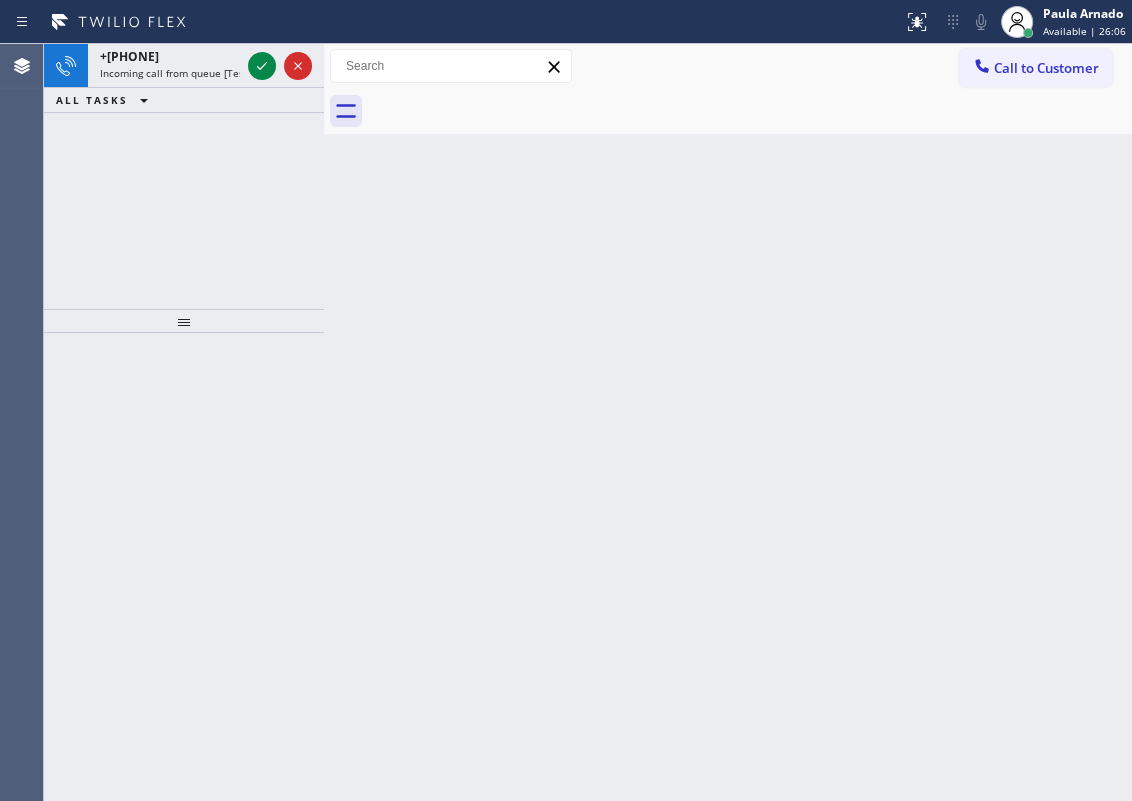 click on "Back to Dashboard Change Sender ID Customers Technicians Select a contact Outbound call Technician Search Technician Your caller id phone number Your caller id phone number Call Technician info Name   Phone none Address none Change Sender ID HVAC +18559994417 5 Star Appliance +18557314952 Appliance Repair +18554611149 Plumbing +18889090120 Air Duct Cleaning +18006865038  Electricians +18005688664 Cancel Change Check personal SMS Reset Change No tabs Call to Customer Outbound call Location Search location Your caller id phone number Customer number Call Outbound call Technician Search Technician Your caller id phone number Your caller id phone number Call" at bounding box center [728, 422] 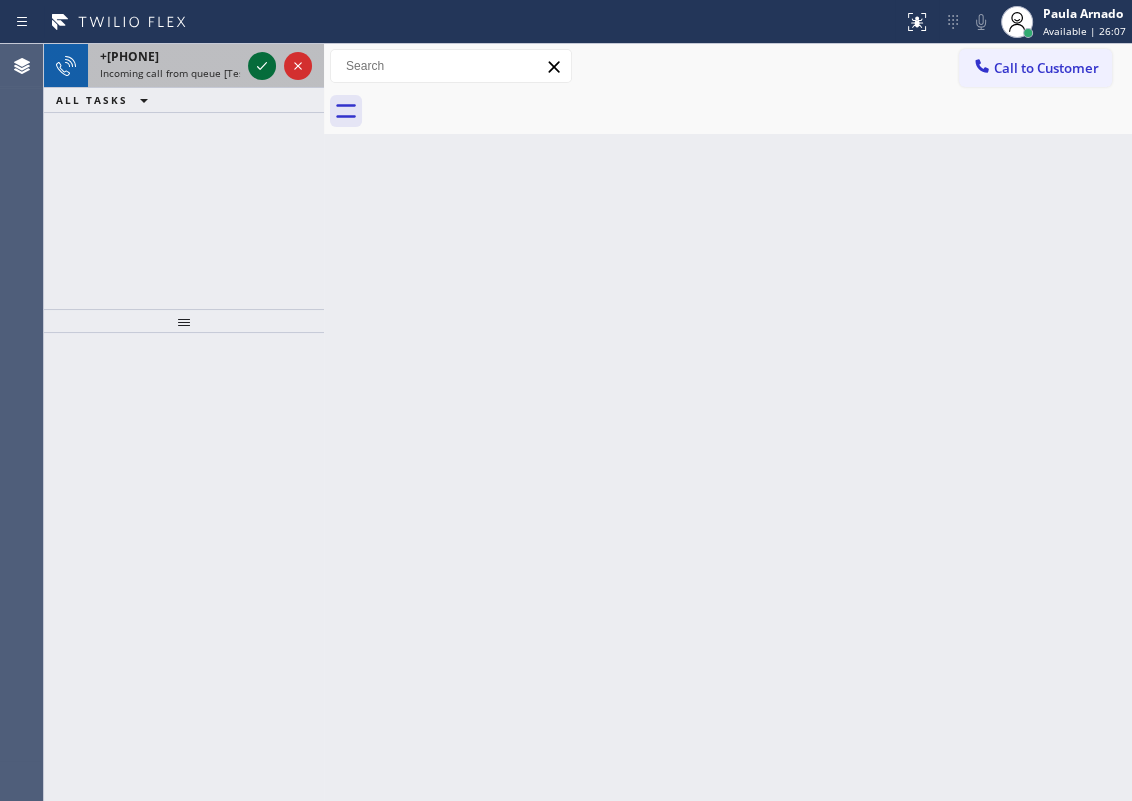 click 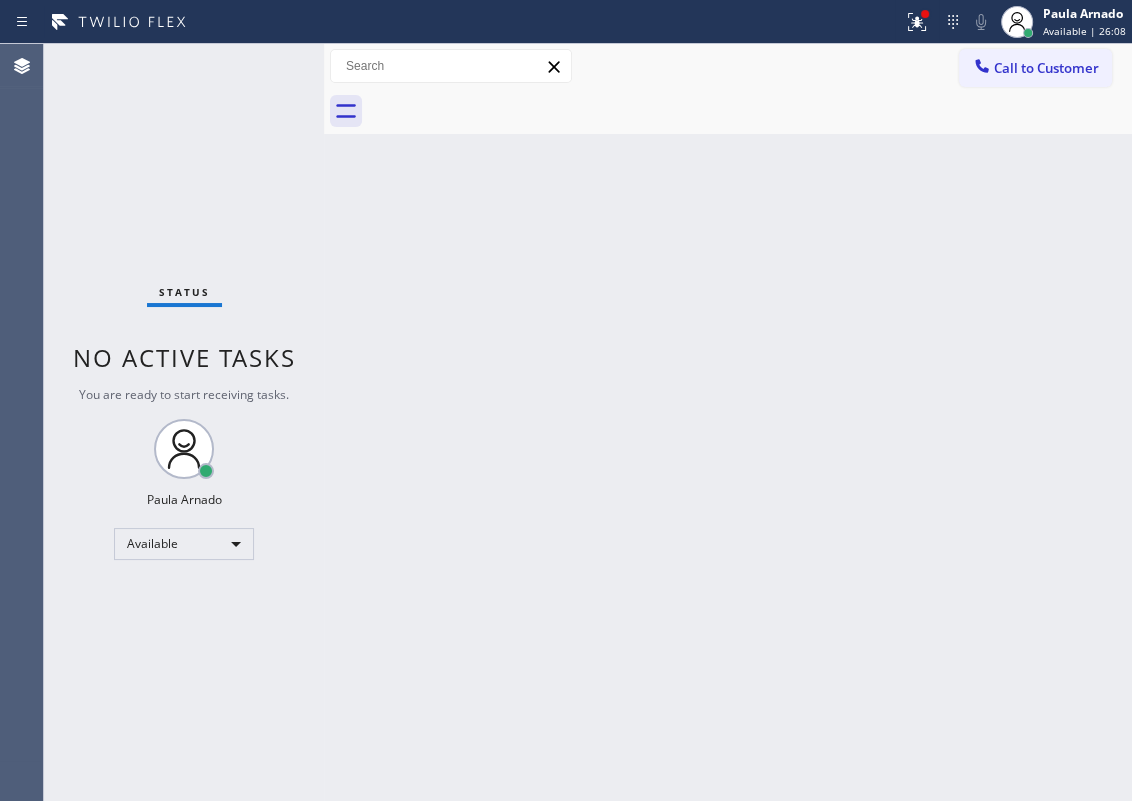 click on "Status   No active tasks     You are ready to start receiving tasks.   Paula Arnado Available" at bounding box center [184, 422] 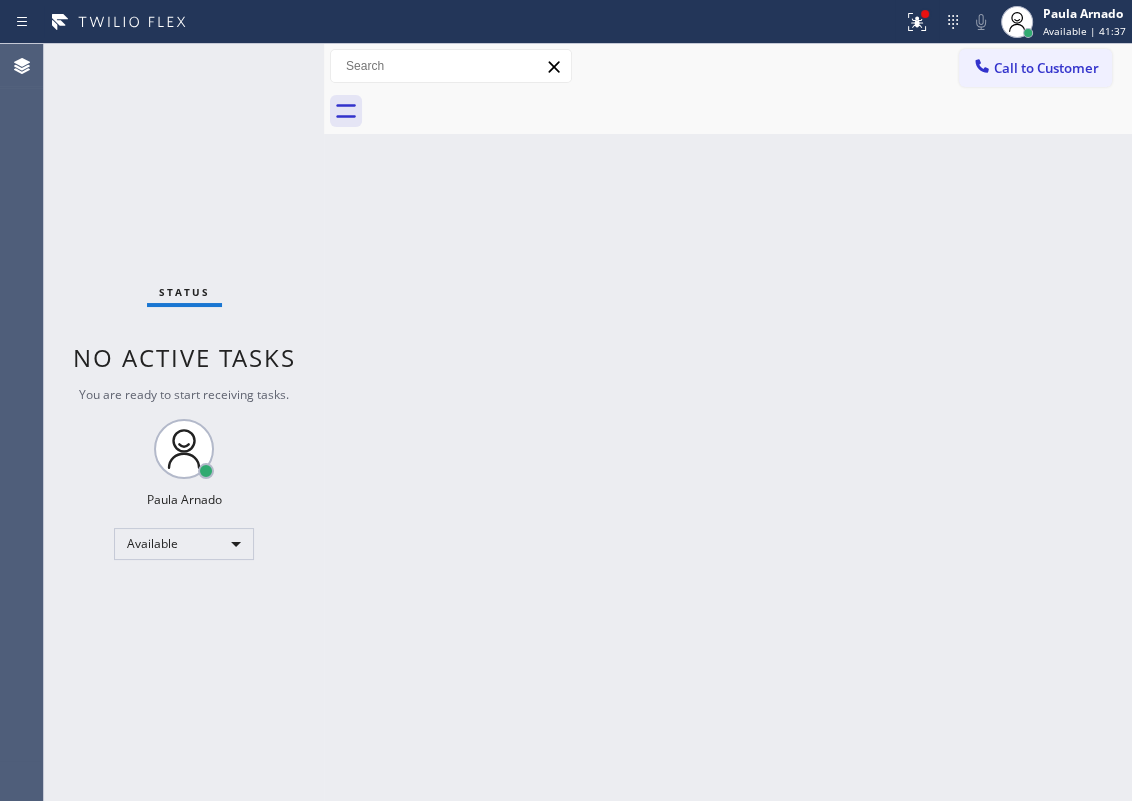 click on "Status   No active tasks     You are ready to start receiving tasks.   Paula Arnado Available" at bounding box center [184, 422] 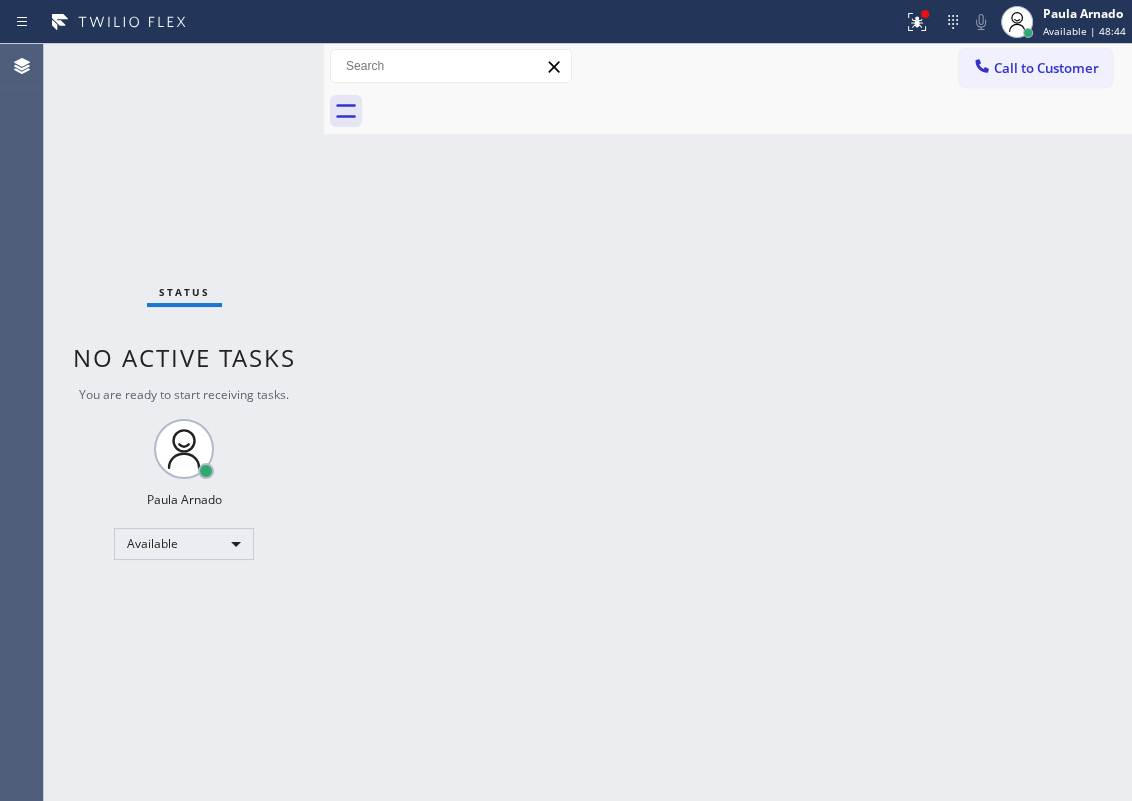 click on "Back to Dashboard Change Sender ID Customers Technicians Select a contact Outbound call Technician Search Technician Your caller id phone number Your caller id phone number Call Technician info Name   Phone none Address none Change Sender ID HVAC +18559994417 5 Star Appliance +18557314952 Appliance Repair +18554611149 Plumbing +18889090120 Air Duct Cleaning +18006865038  Electricians +18005688664 Cancel Change Check personal SMS Reset Change No tabs Call to Customer Outbound call Location Search location Your caller id phone number Customer number Call Outbound call Technician Search Technician Your caller id phone number Your caller id phone number Call" at bounding box center [728, 422] 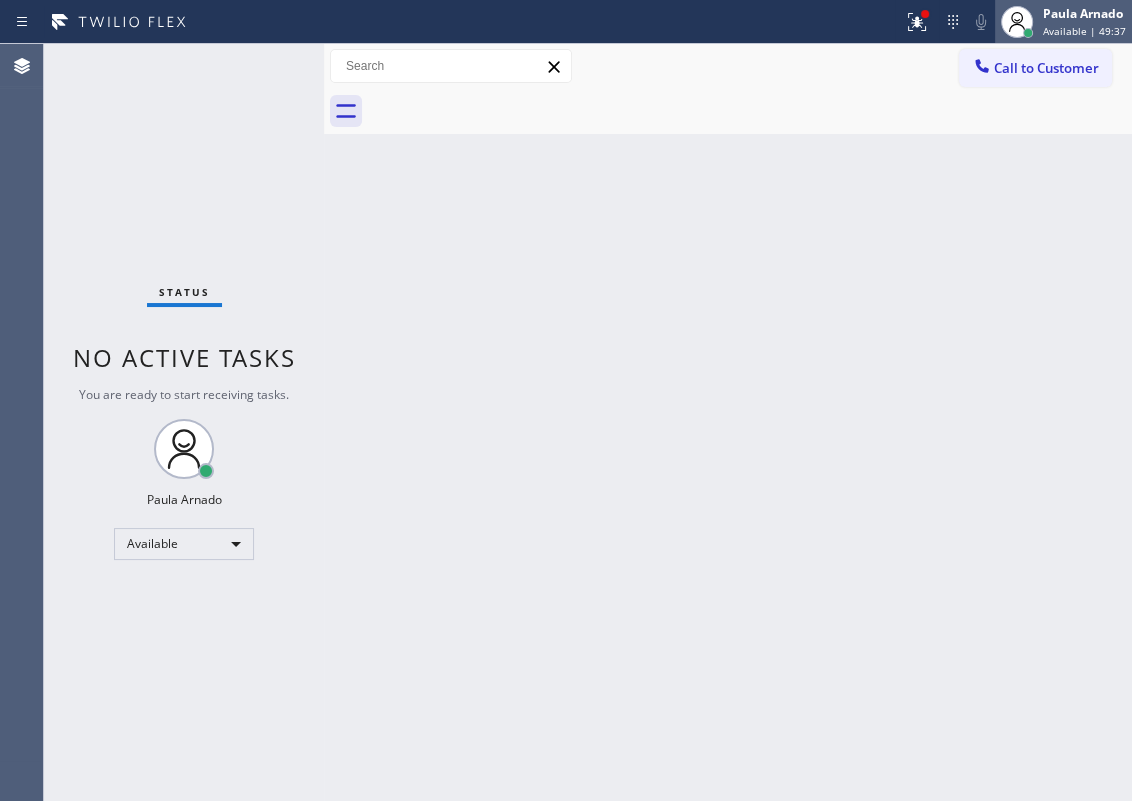 click on "Available | 49:37" at bounding box center [1084, 31] 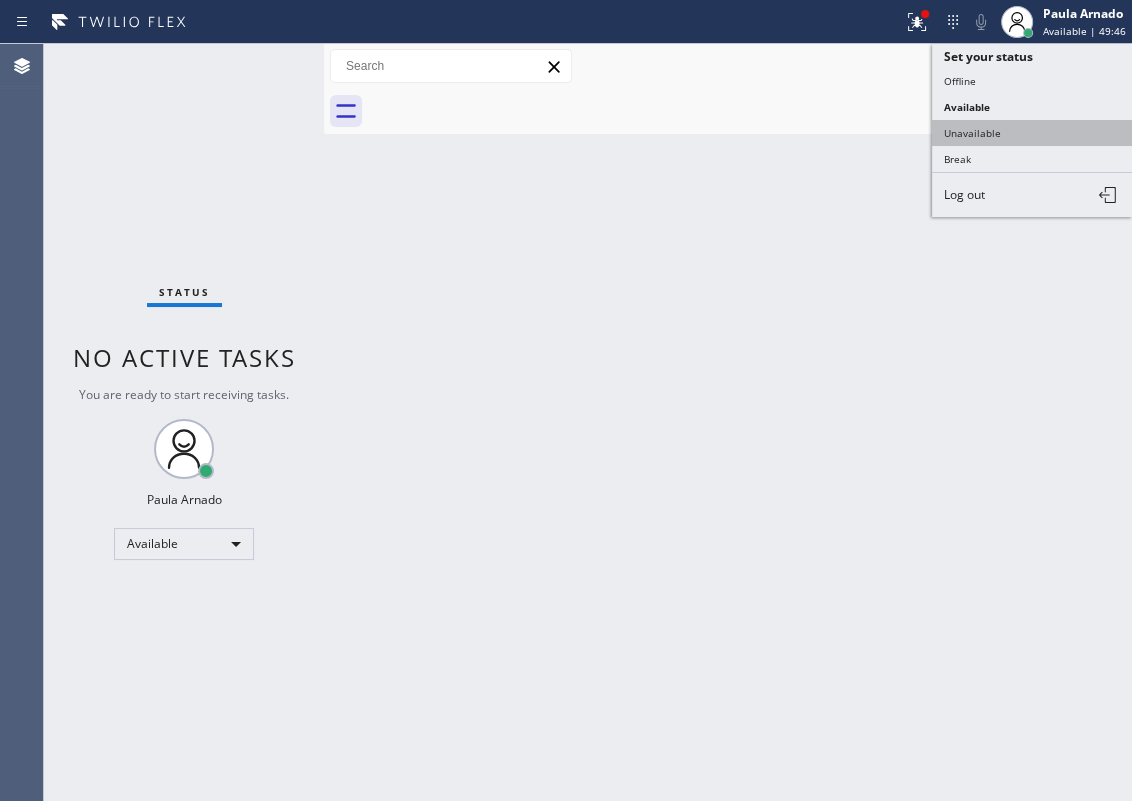 click on "Unavailable" at bounding box center (1032, 133) 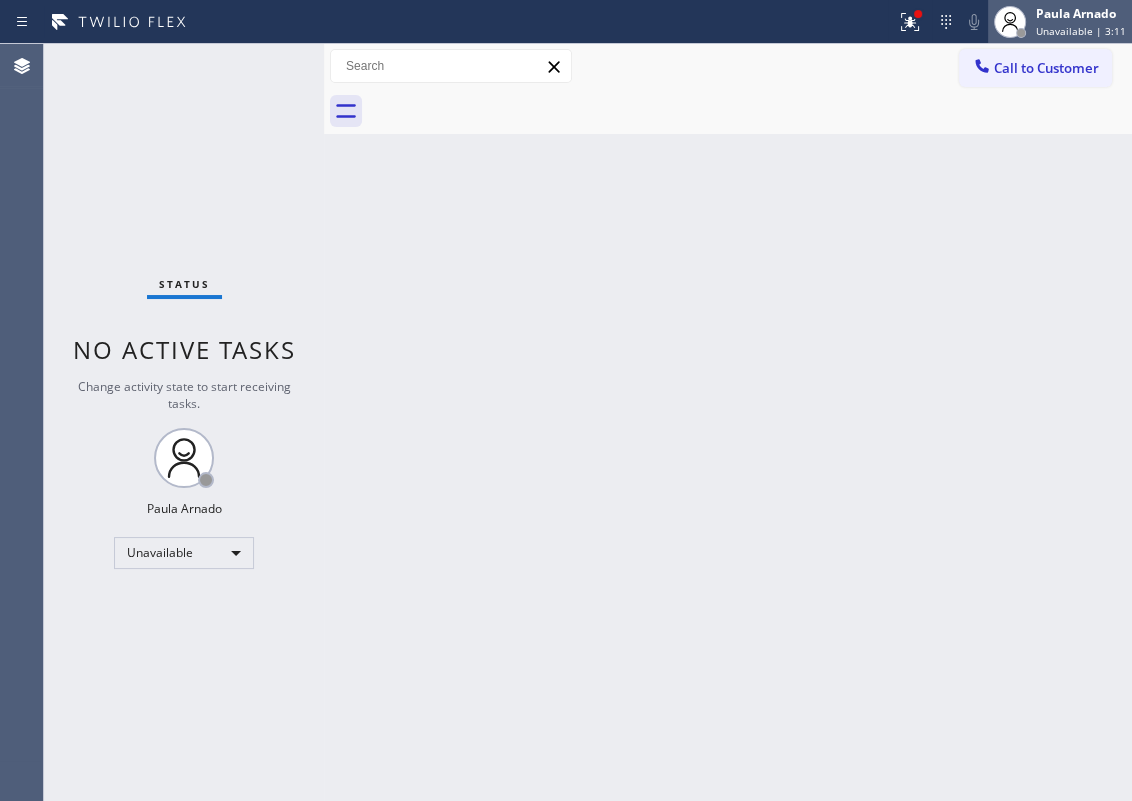 drag, startPoint x: 1095, startPoint y: 8, endPoint x: 1090, endPoint y: 35, distance: 27.45906 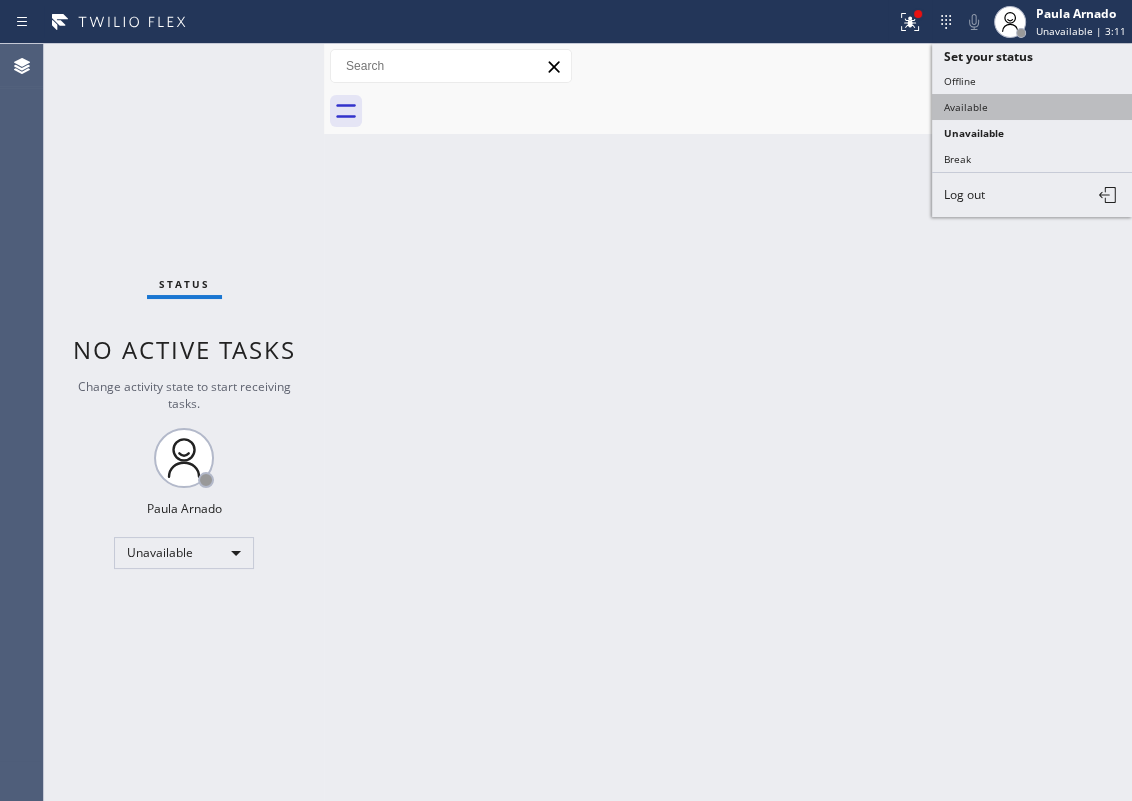 click on "Available" at bounding box center [1032, 107] 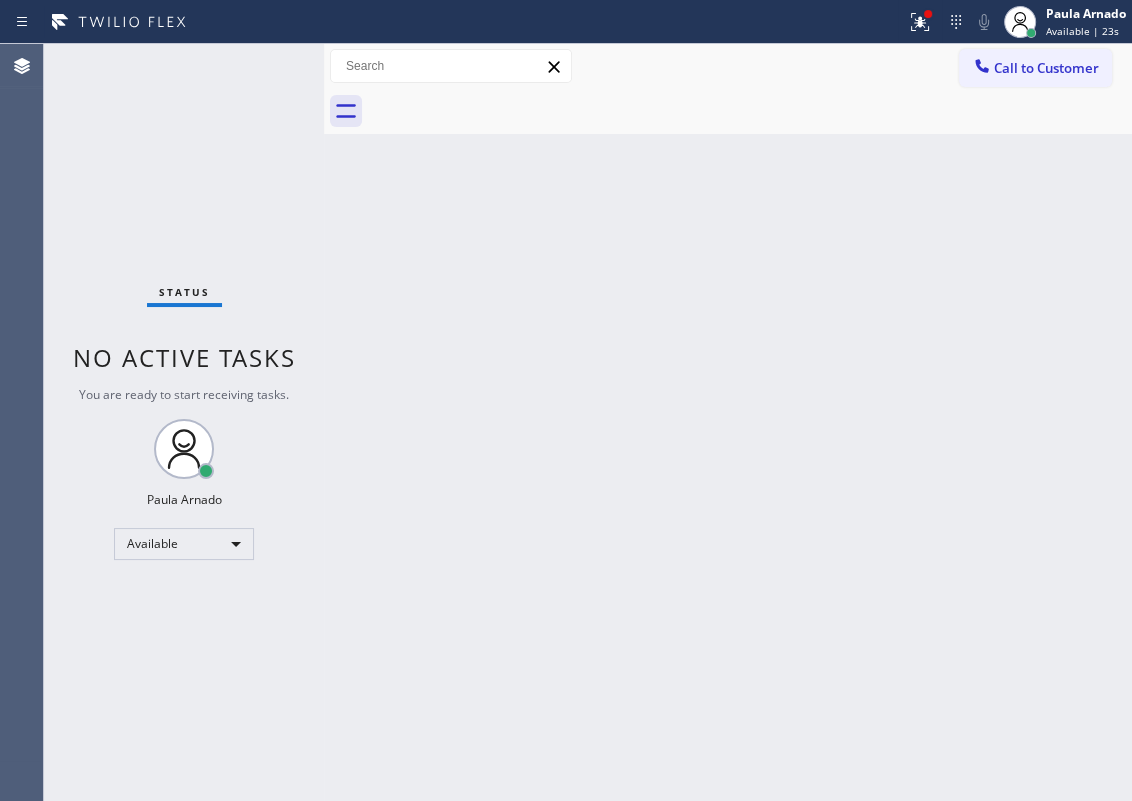click on "Back to Dashboard Change Sender ID Customers Technicians Select a contact Outbound call Technician Search Technician Your caller id phone number Your caller id phone number Call Technician info Name   Phone none Address none Change Sender ID HVAC +18559994417 5 Star Appliance +18557314952 Appliance Repair +18554611149 Plumbing +18889090120 Air Duct Cleaning +18006865038  Electricians +18005688664 Cancel Change Check personal SMS Reset Change No tabs Call to Customer Outbound call Location Search location Your caller id phone number Customer number Call Outbound call Technician Search Technician Your caller id phone number Your caller id phone number Call" at bounding box center (728, 422) 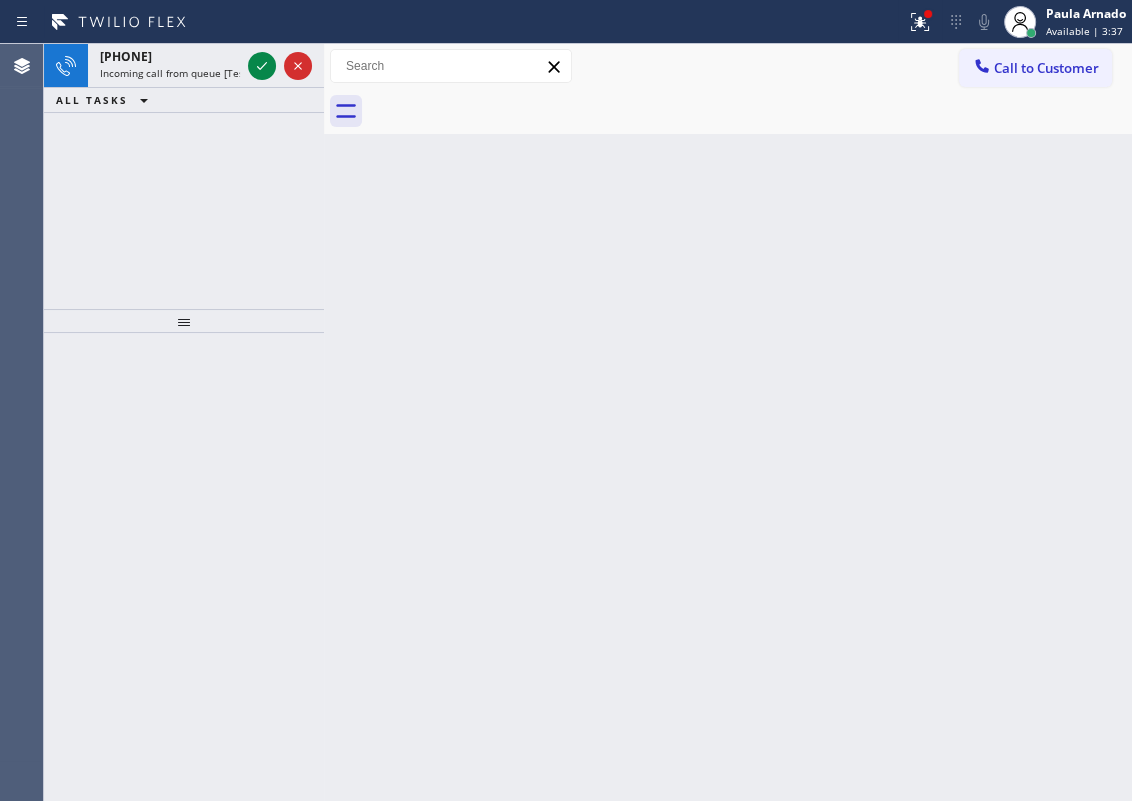 click on "Back to Dashboard Change Sender ID Customers Technicians Select a contact Outbound call Technician Search Technician Your caller id phone number Your caller id phone number Call Technician info Name   Phone none Address none Change Sender ID HVAC +18559994417 5 Star Appliance +18557314952 Appliance Repair +18554611149 Plumbing +18889090120 Air Duct Cleaning +18006865038  Electricians +18005688664 Cancel Change Check personal SMS Reset Change No tabs Call to Customer Outbound call Location Search location Your caller id phone number Customer number Call Outbound call Technician Search Technician Your caller id phone number Your caller id phone number Call" at bounding box center (728, 422) 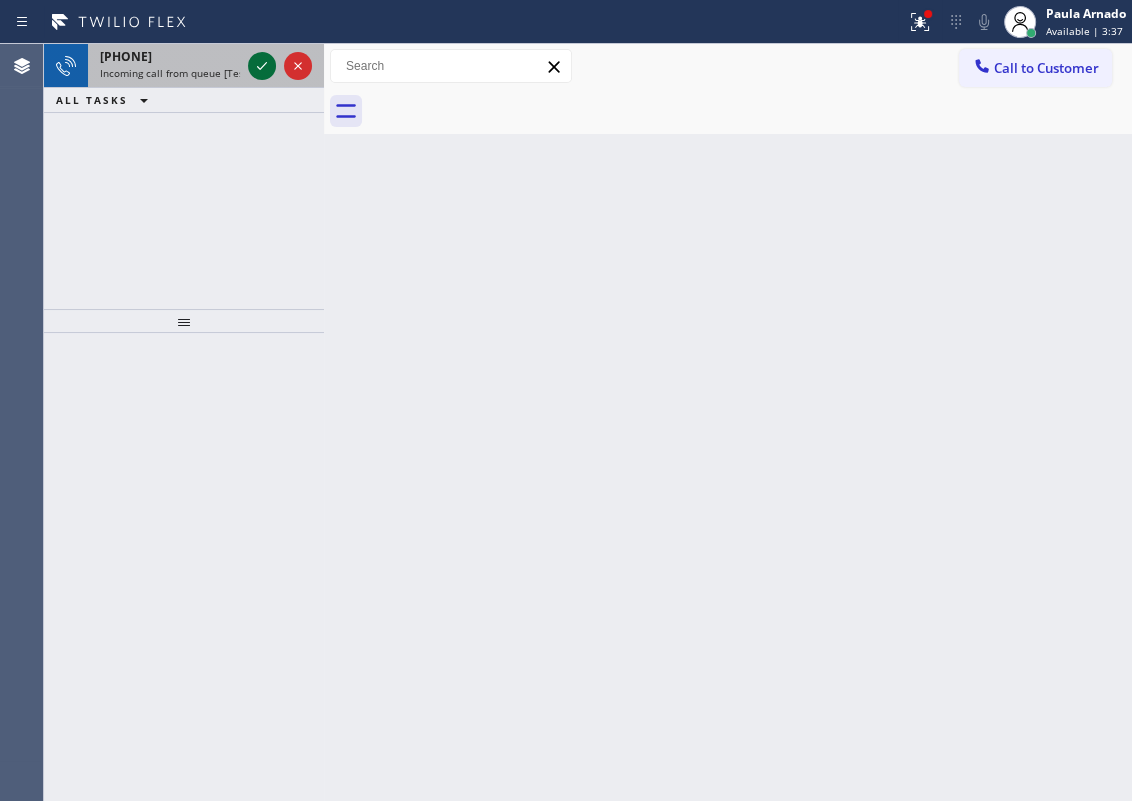 click 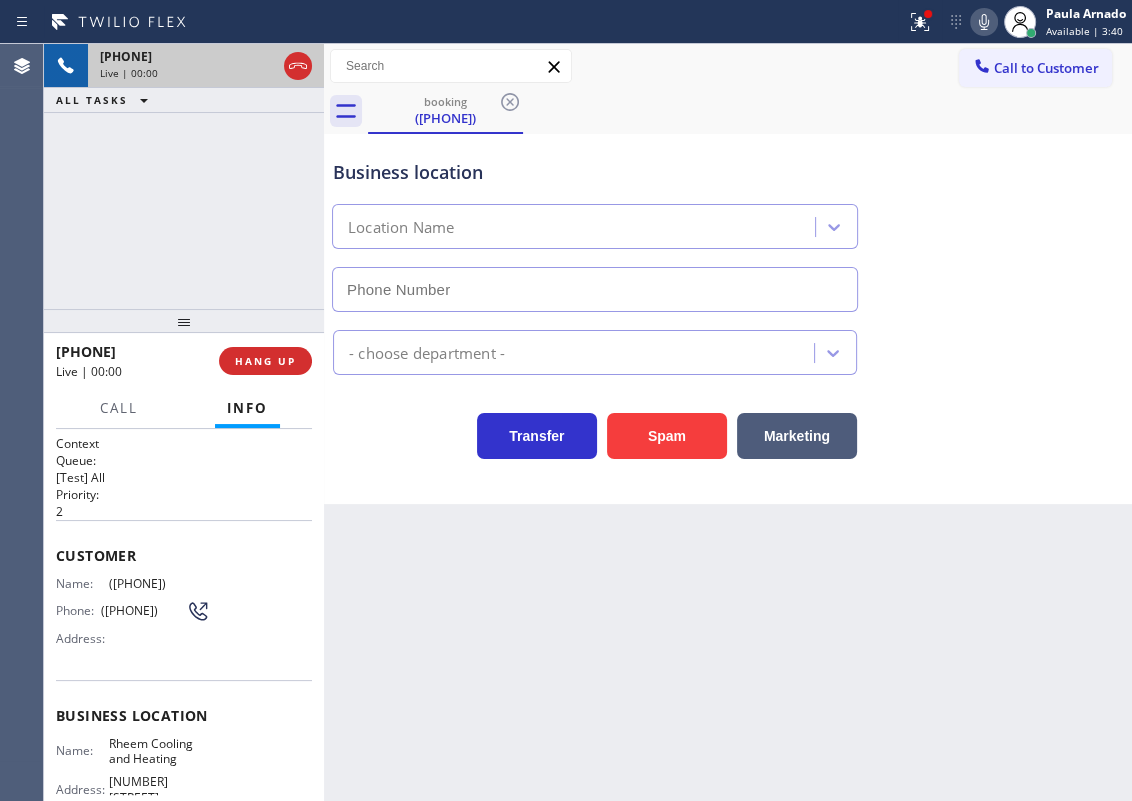 type on "[PHONE]" 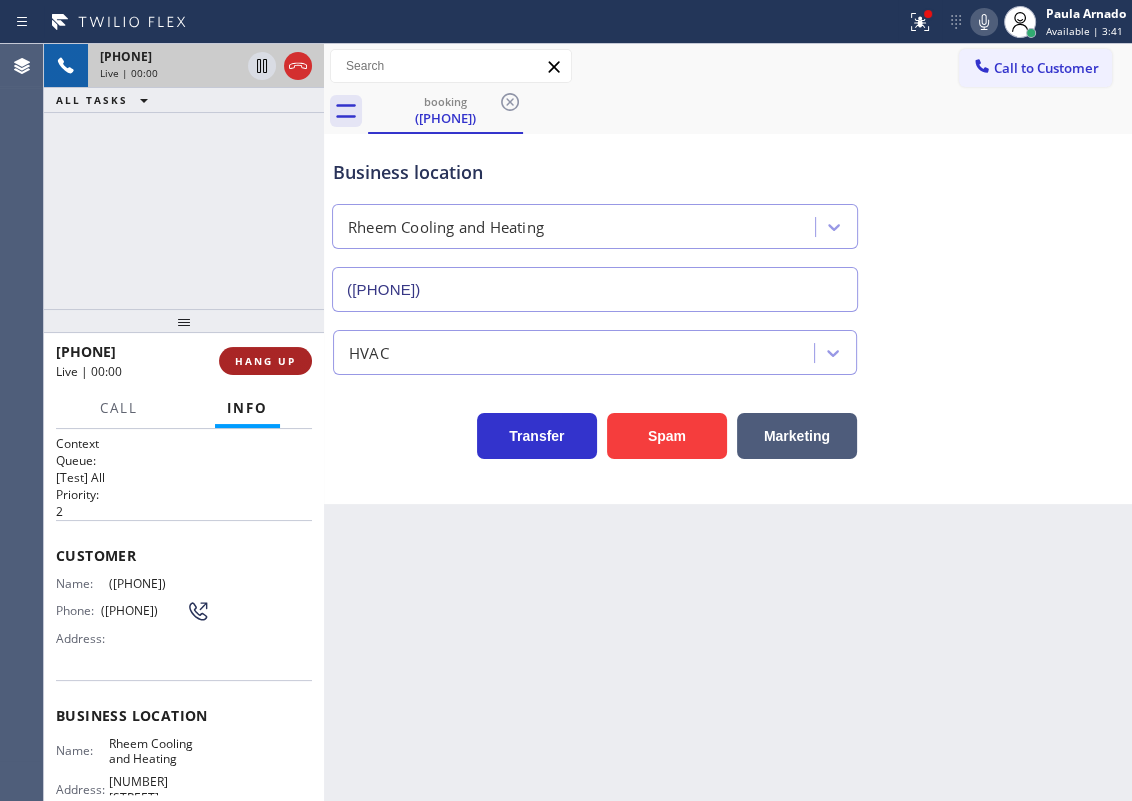 click on "HANG UP" at bounding box center (265, 361) 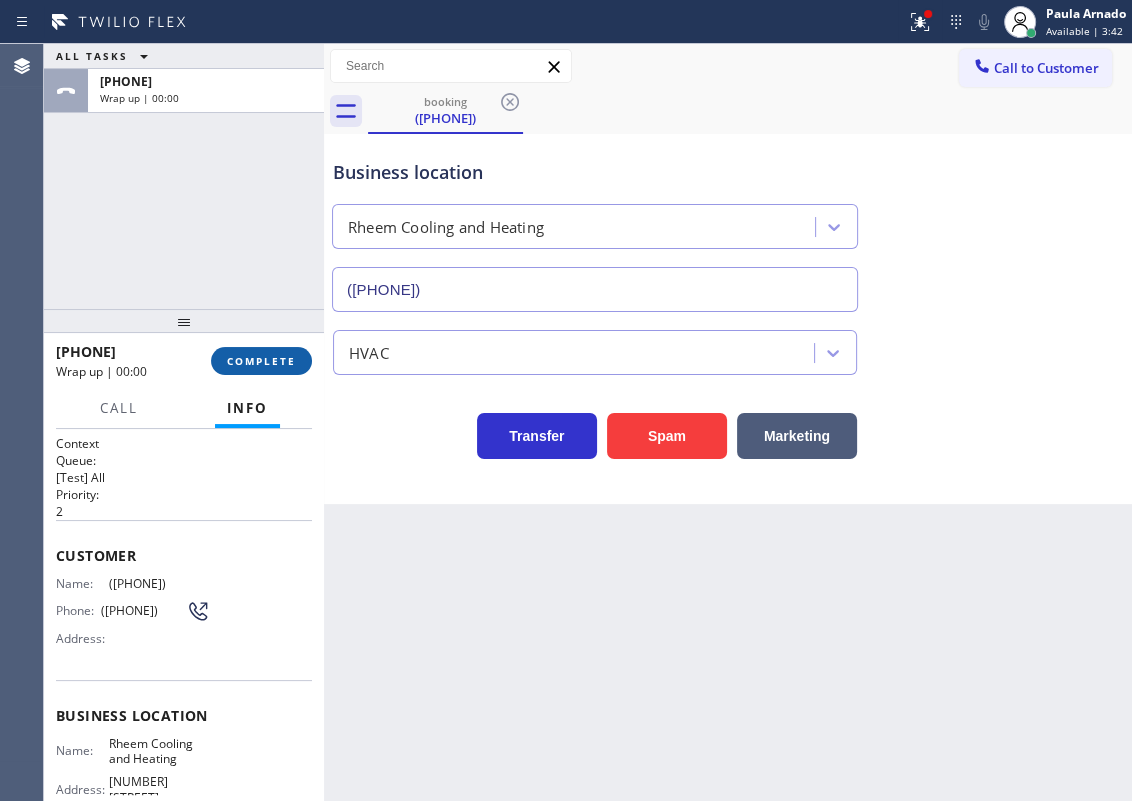 click on "COMPLETE" at bounding box center [261, 361] 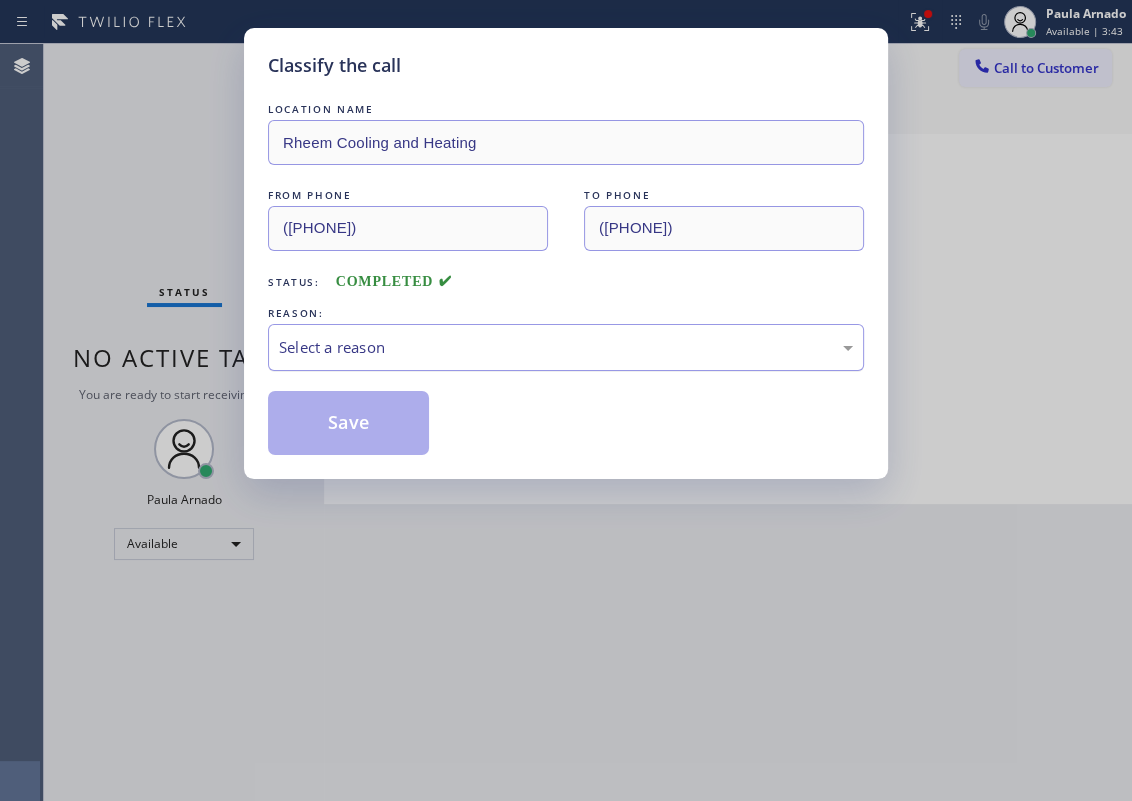 click on "Select a reason" at bounding box center (566, 347) 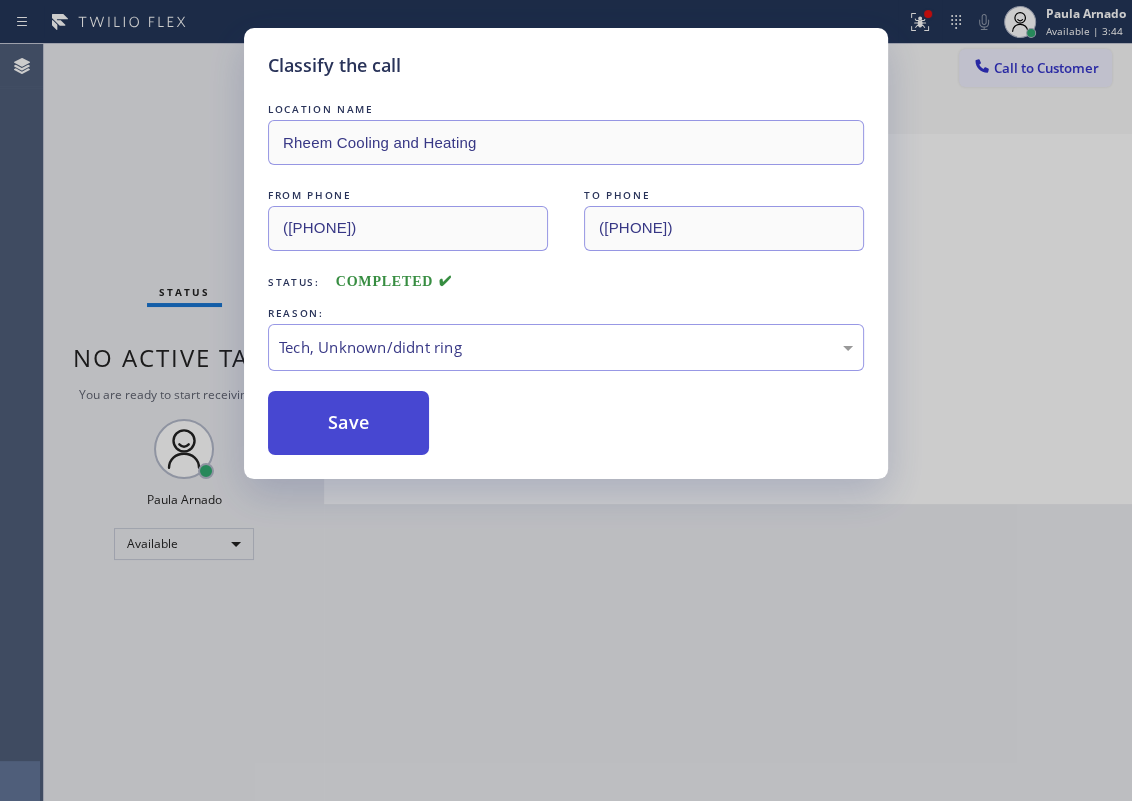 click on "Save" at bounding box center [348, 423] 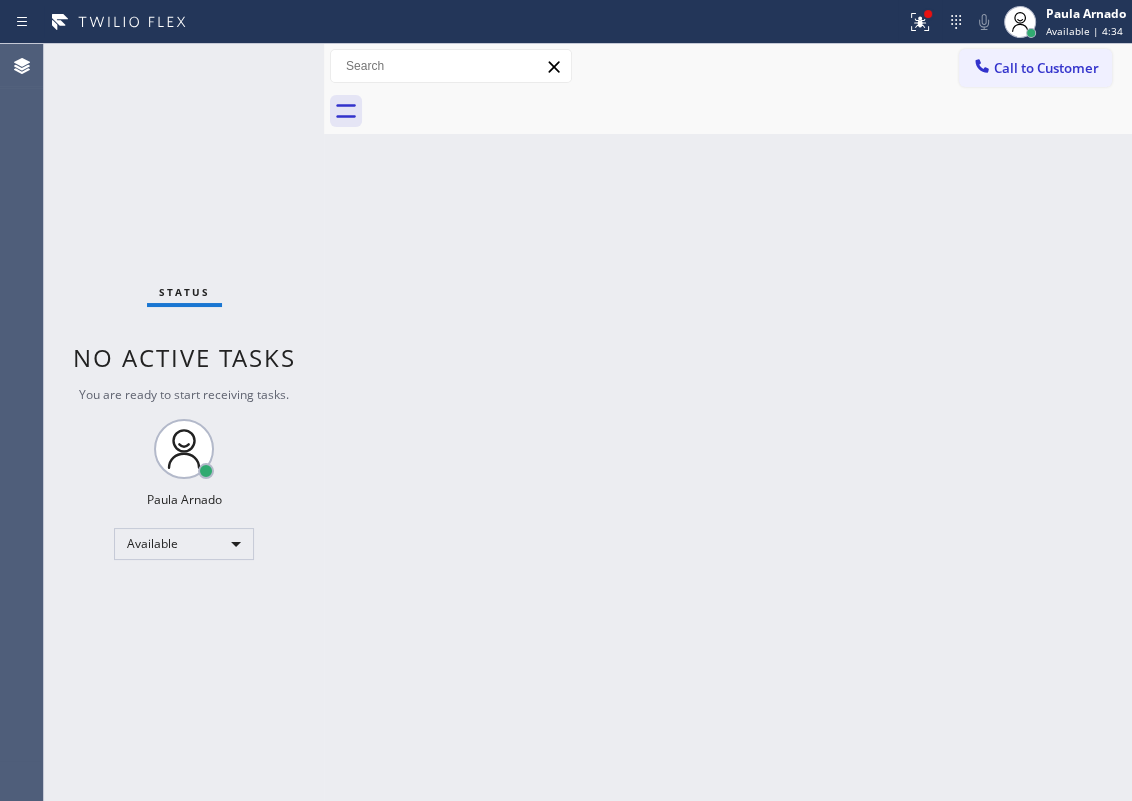 click on "Status   No active tasks     You are ready to start receiving tasks.   Paula Arnado Available" at bounding box center [184, 422] 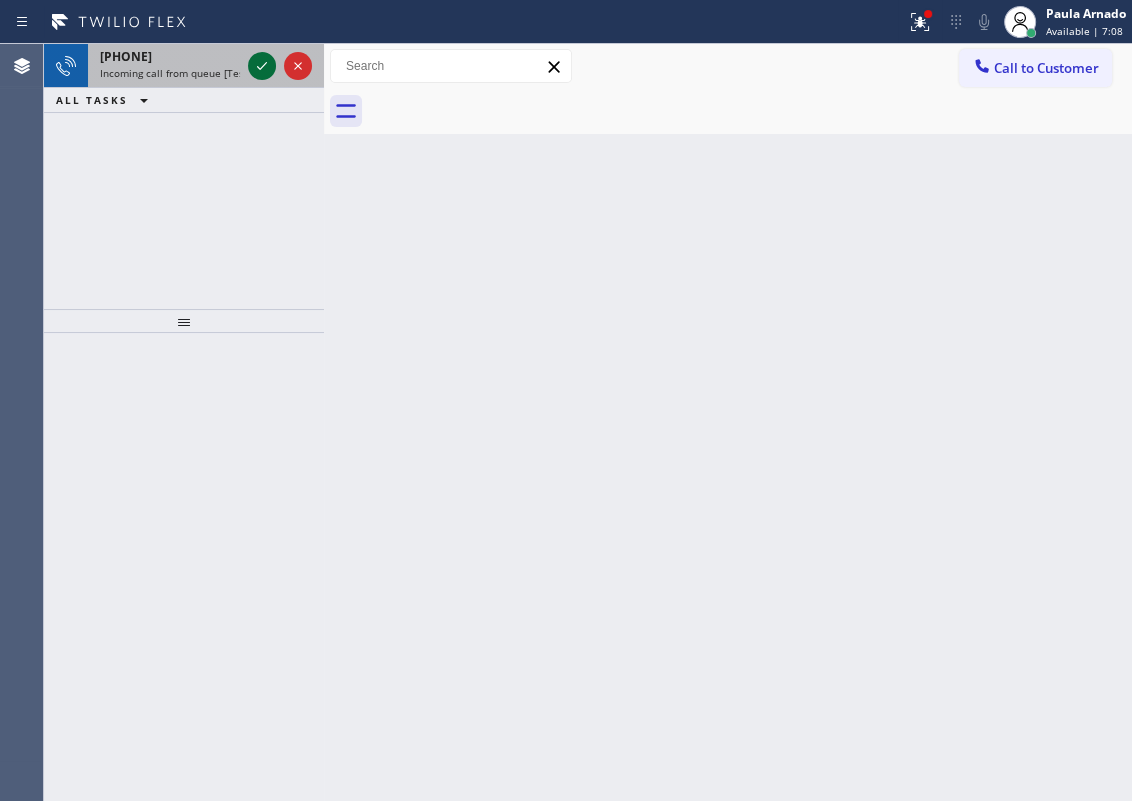 drag, startPoint x: 267, startPoint y: 75, endPoint x: 257, endPoint y: 73, distance: 10.198039 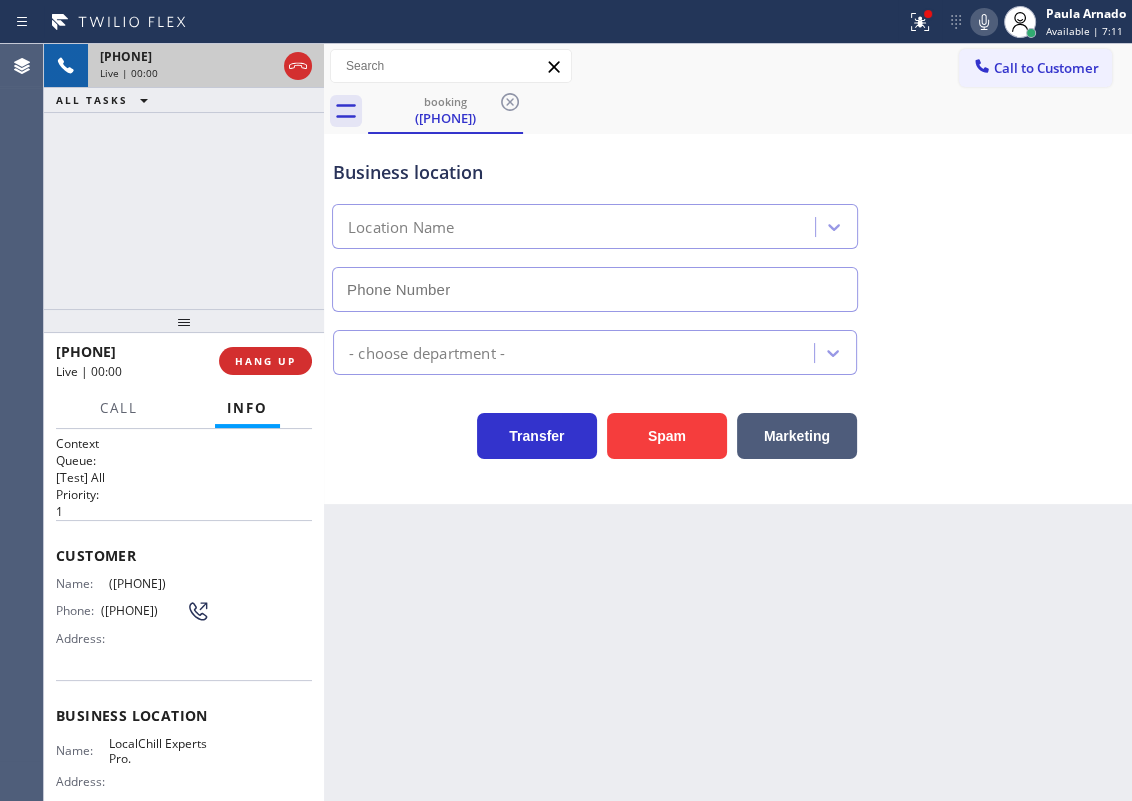 type on "(786) 589-4088" 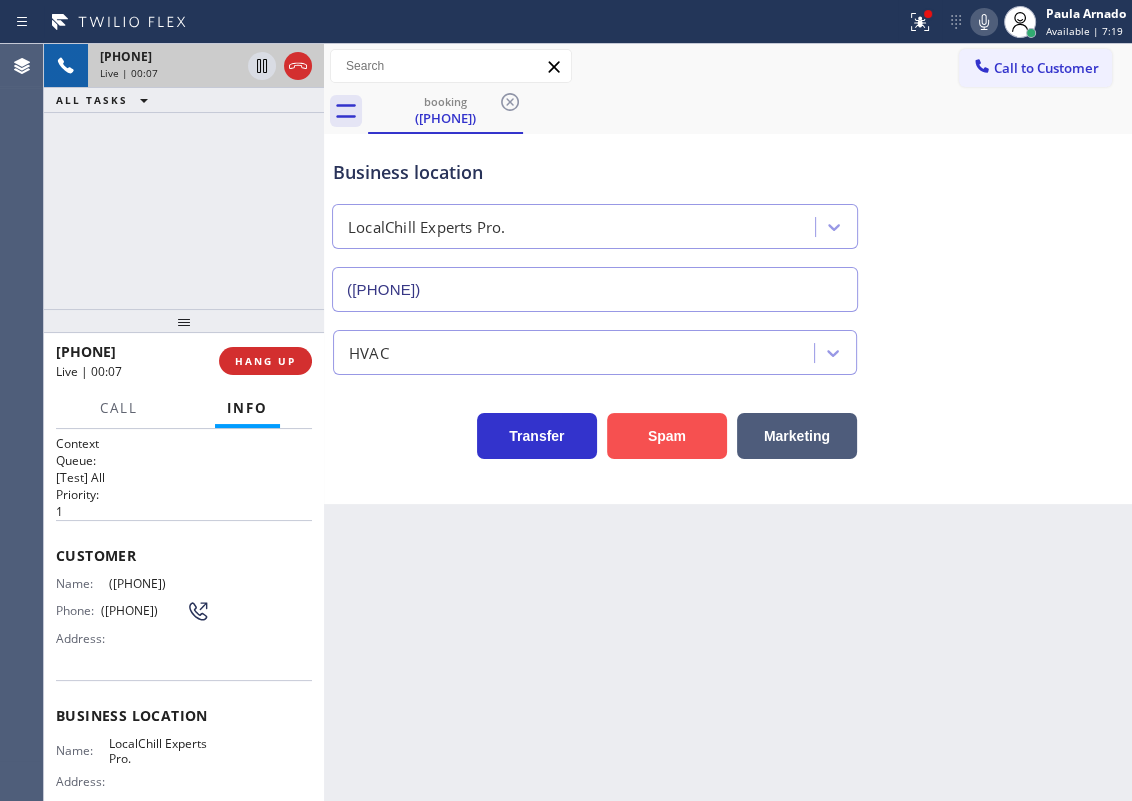 click on "Spam" at bounding box center (667, 436) 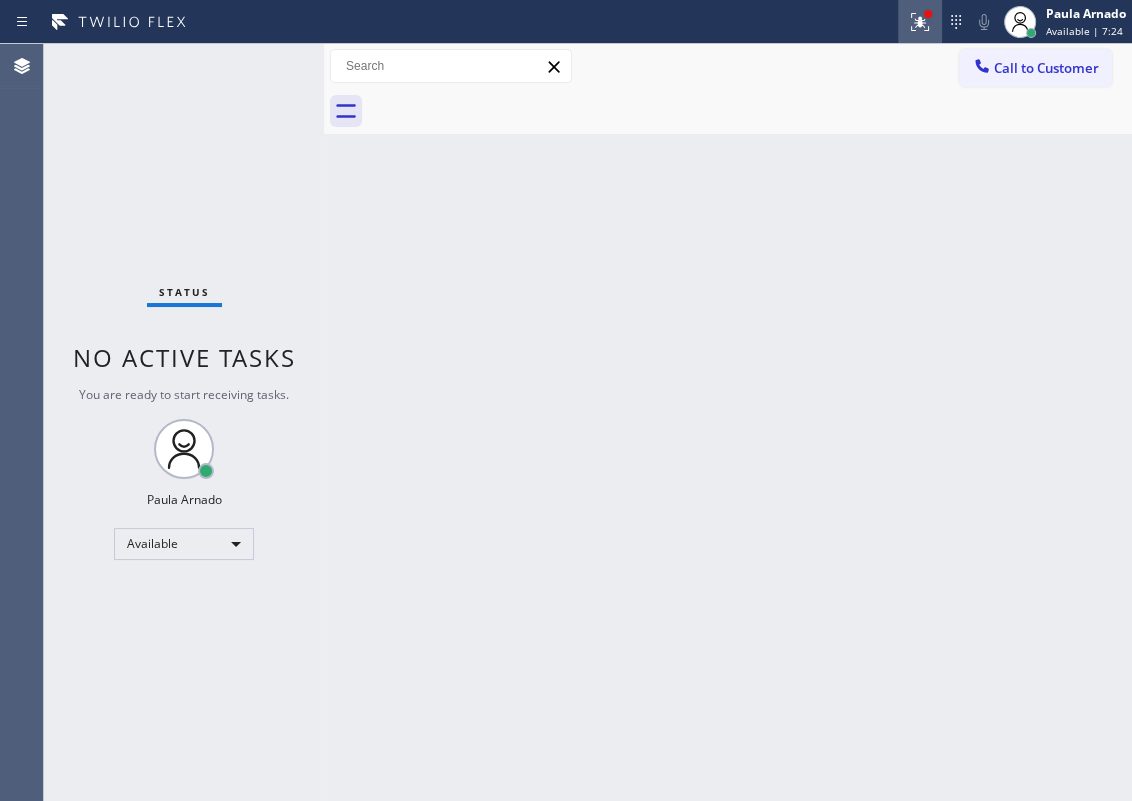 click at bounding box center [920, 22] 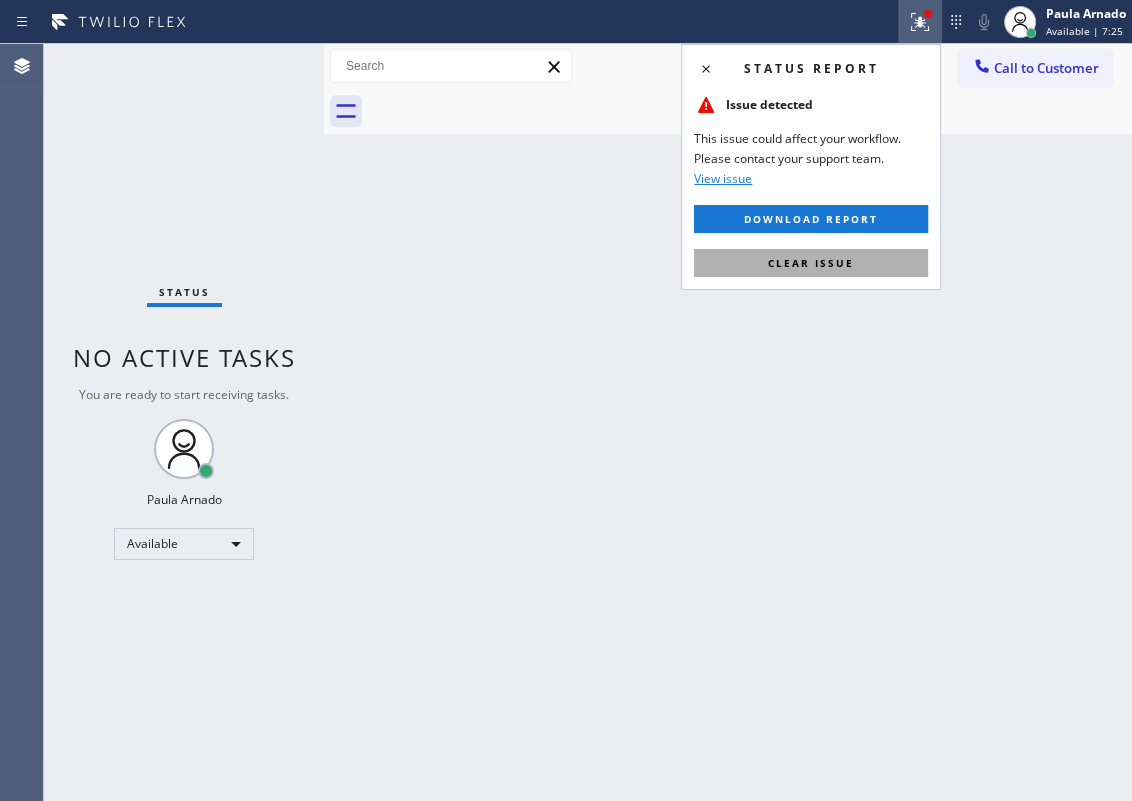 click on "Clear issue" at bounding box center (811, 263) 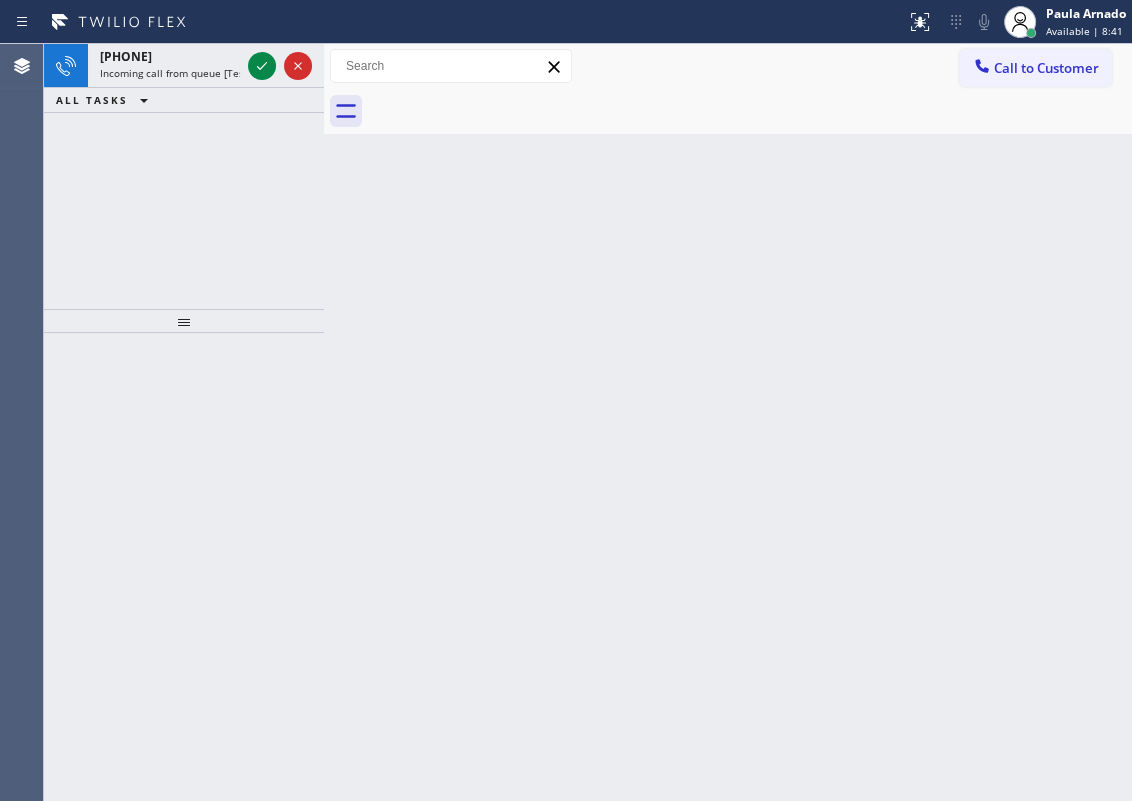 click on "Back to Dashboard Change Sender ID Customers Technicians Select a contact Outbound call Technician Search Technician Your caller id phone number Your caller id phone number Call Technician info Name   Phone none Address none Change Sender ID HVAC +18559994417 5 Star Appliance +18557314952 Appliance Repair +18554611149 Plumbing +18889090120 Air Duct Cleaning +18006865038  Electricians +18005688664 Cancel Change Check personal SMS Reset Change No tabs Call to Customer Outbound call Location Search location Your caller id phone number Customer number Call Outbound call Technician Search Technician Your caller id phone number Your caller id phone number Call" at bounding box center [728, 422] 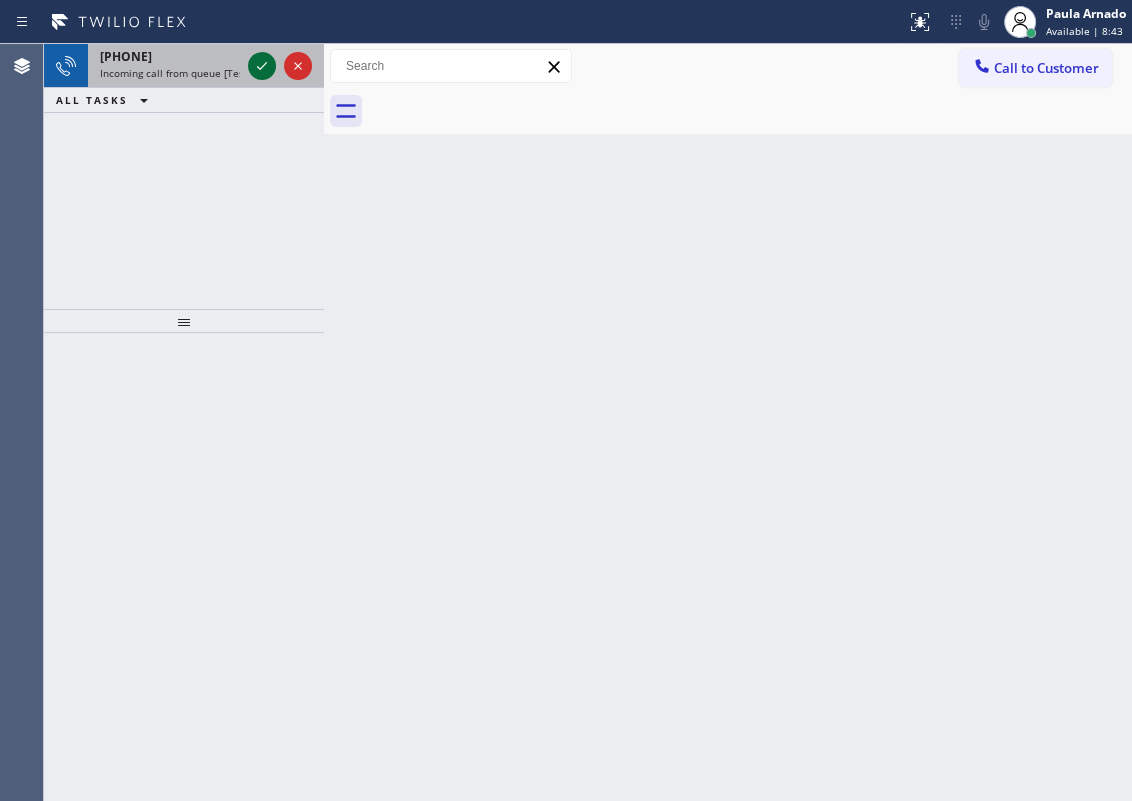 click 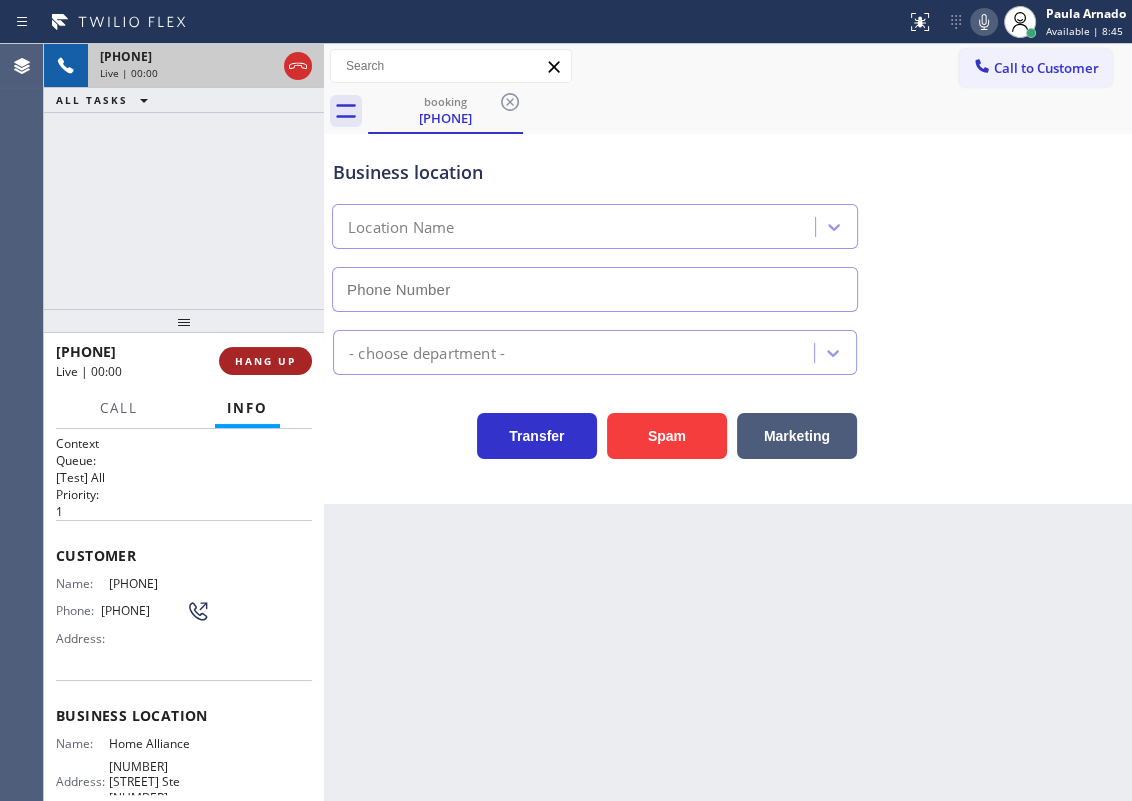 type on "[PHONE]" 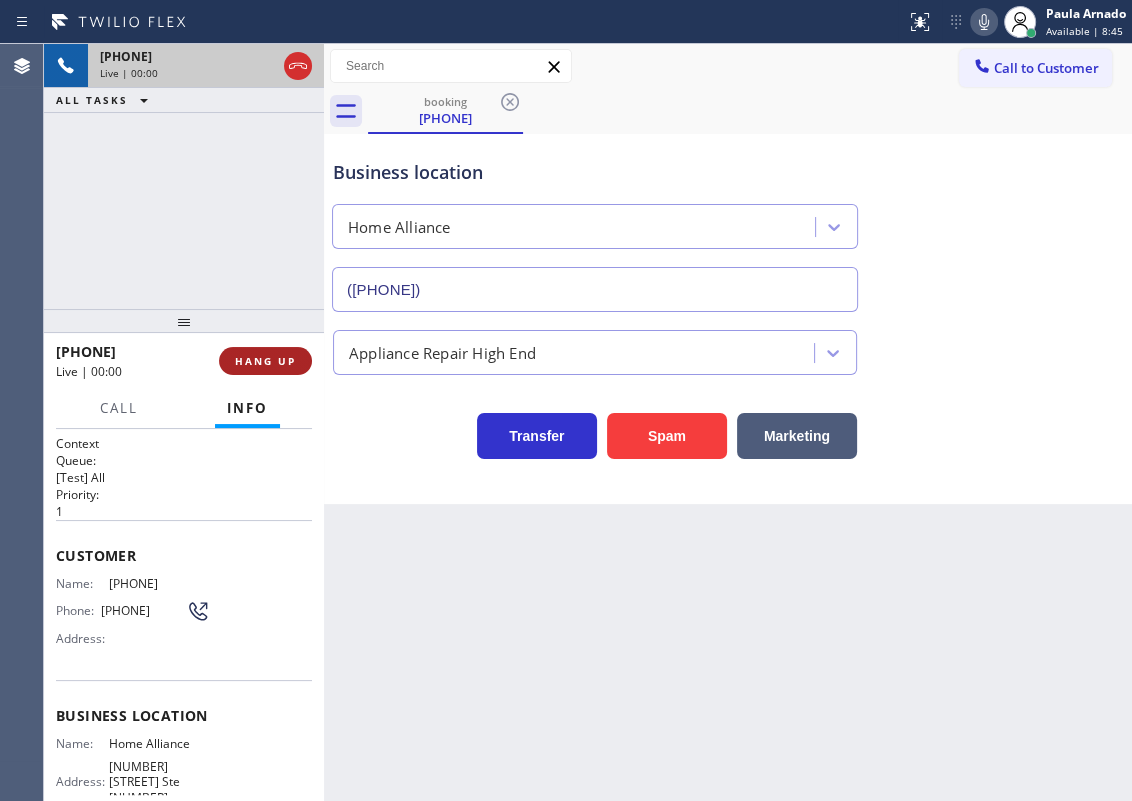 click on "HANG UP" at bounding box center [265, 361] 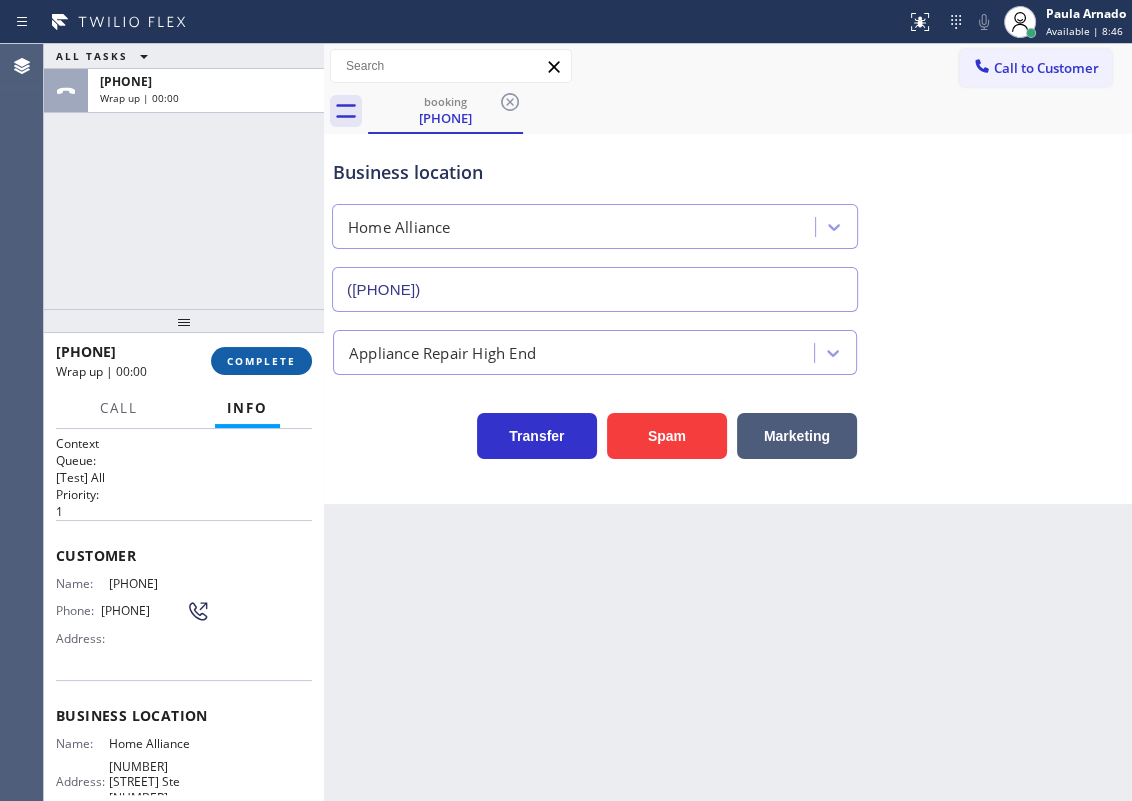 click on "COMPLETE" at bounding box center [261, 361] 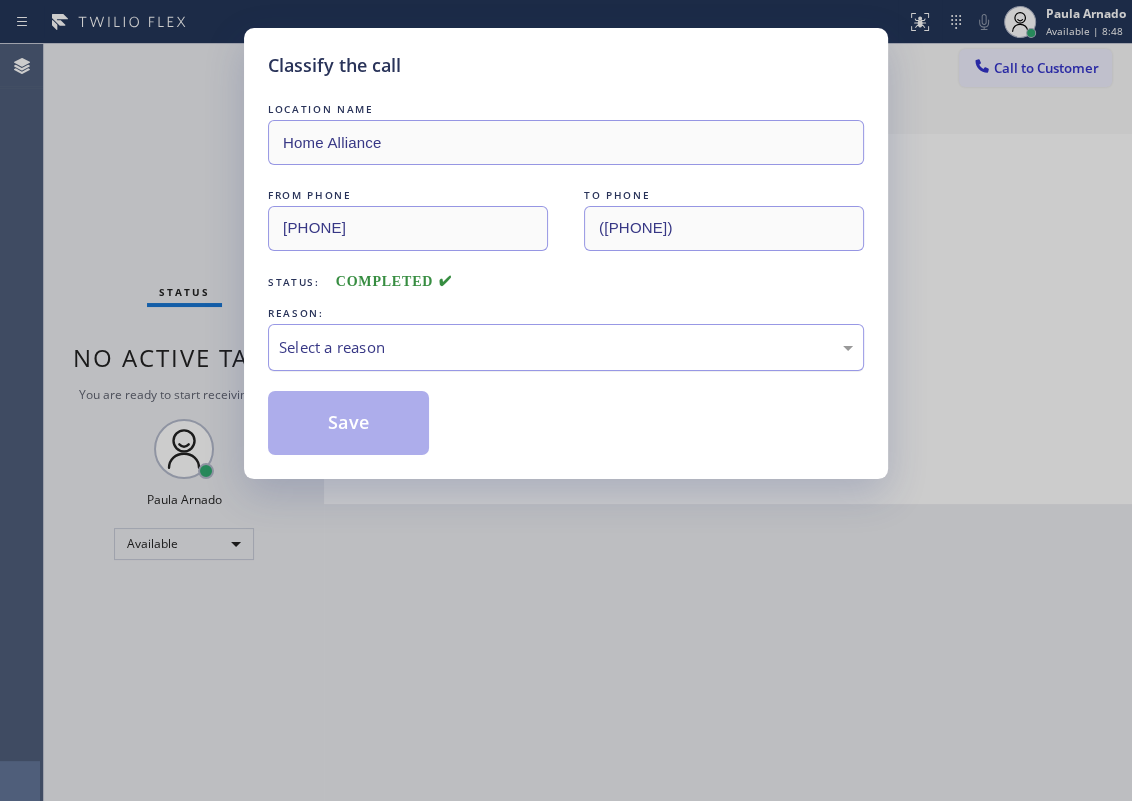 click on "Select a reason" at bounding box center (566, 347) 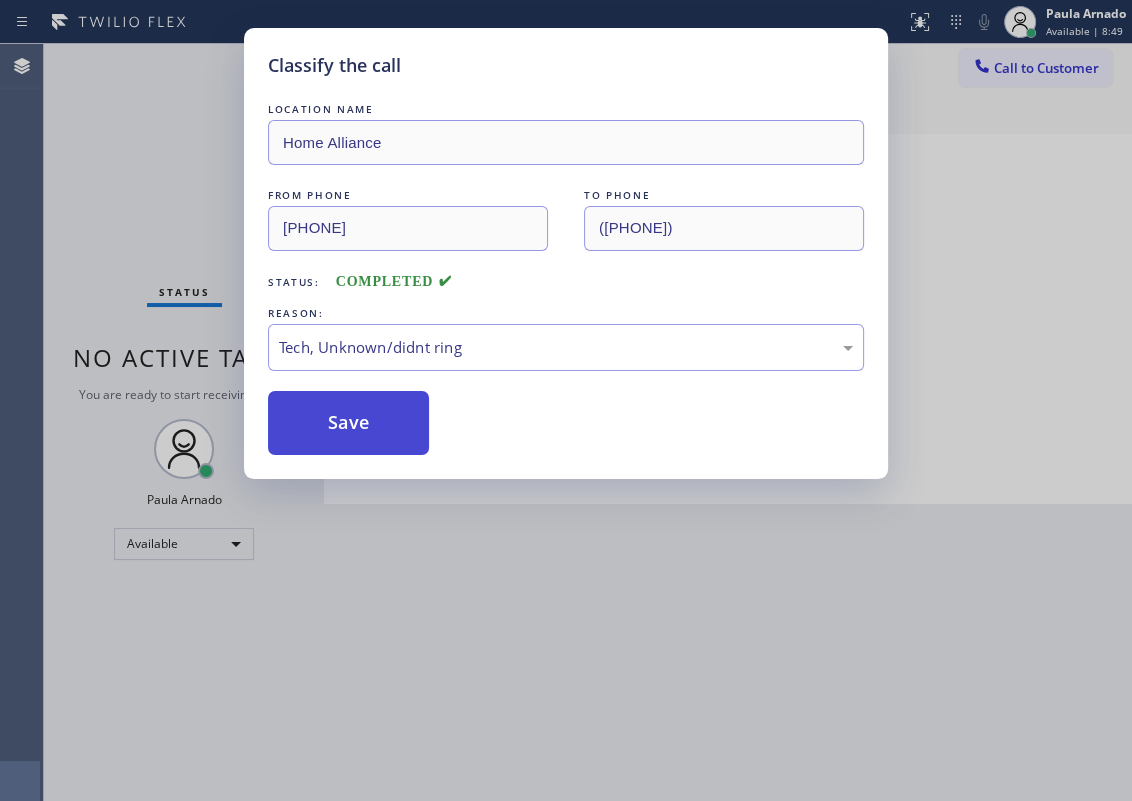 click on "Save" at bounding box center [348, 423] 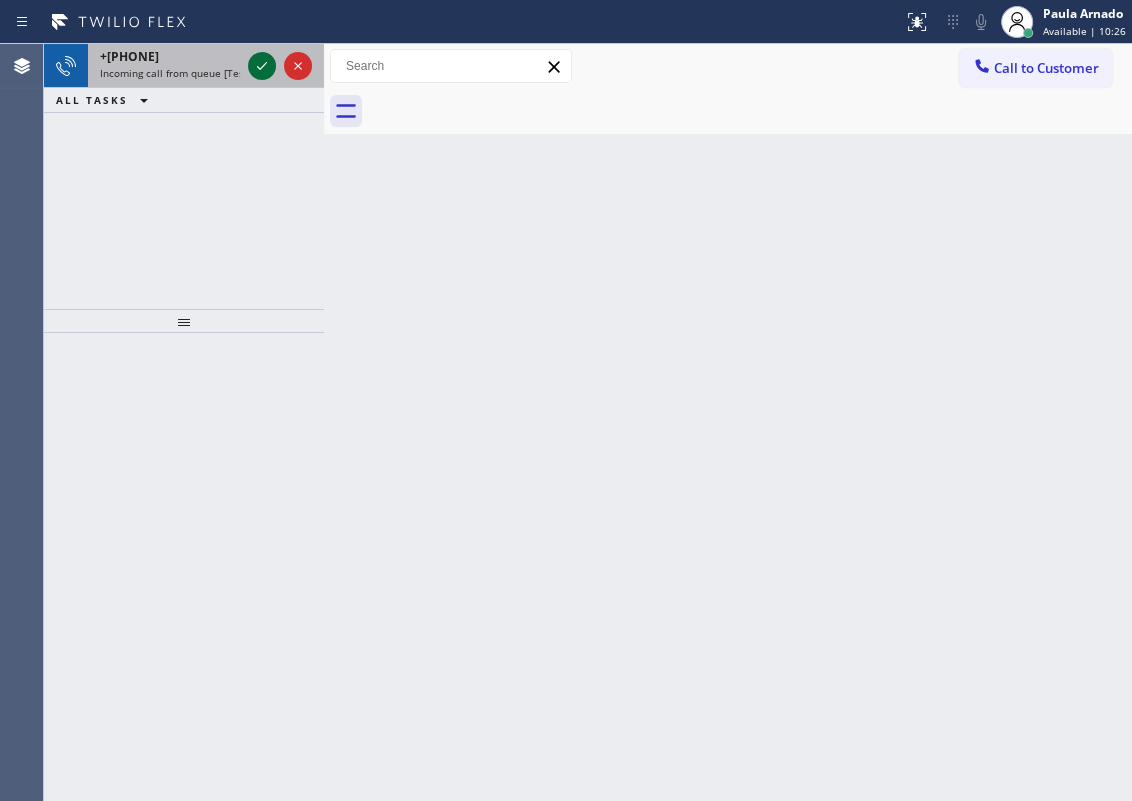 click 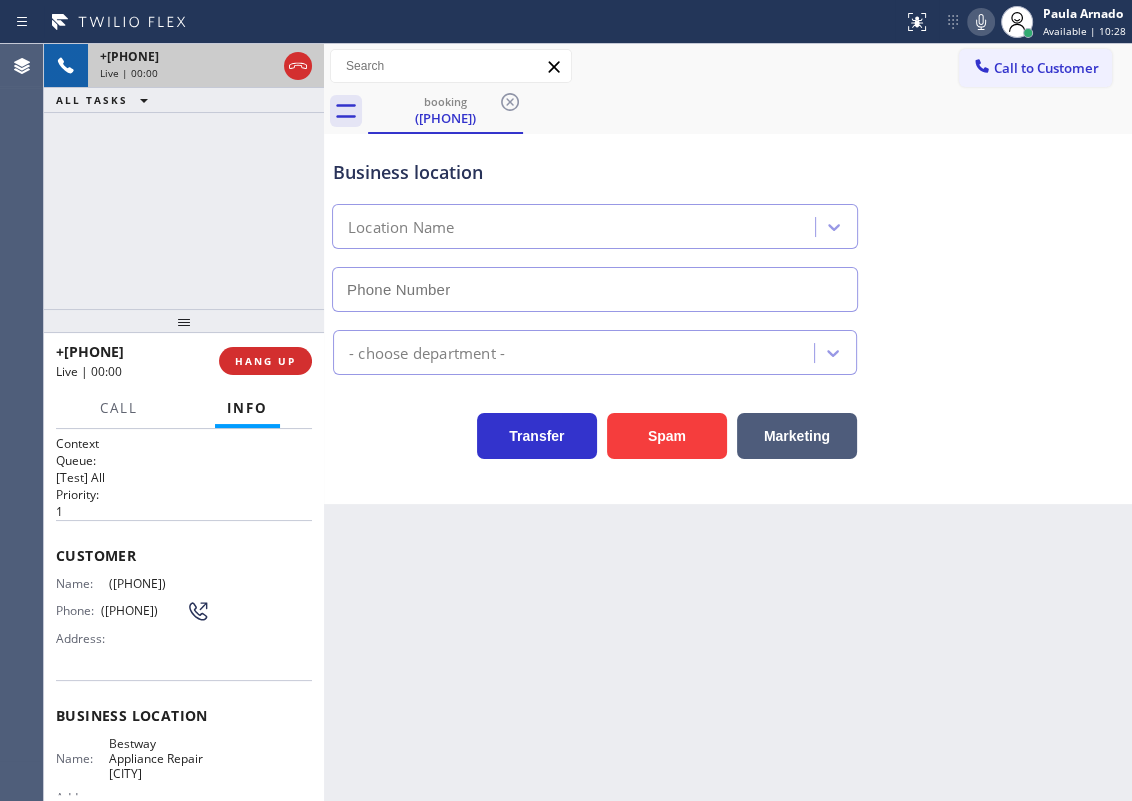 type on "(754) 704-1477" 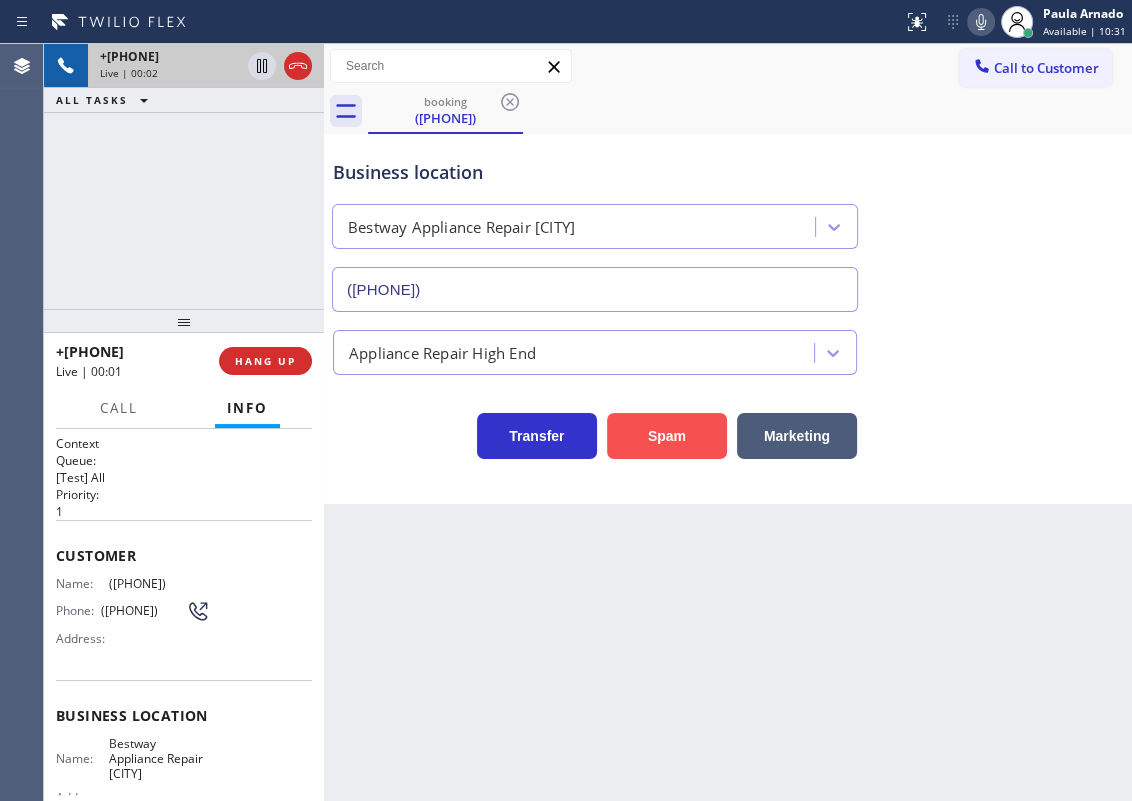 click on "Spam" at bounding box center (667, 436) 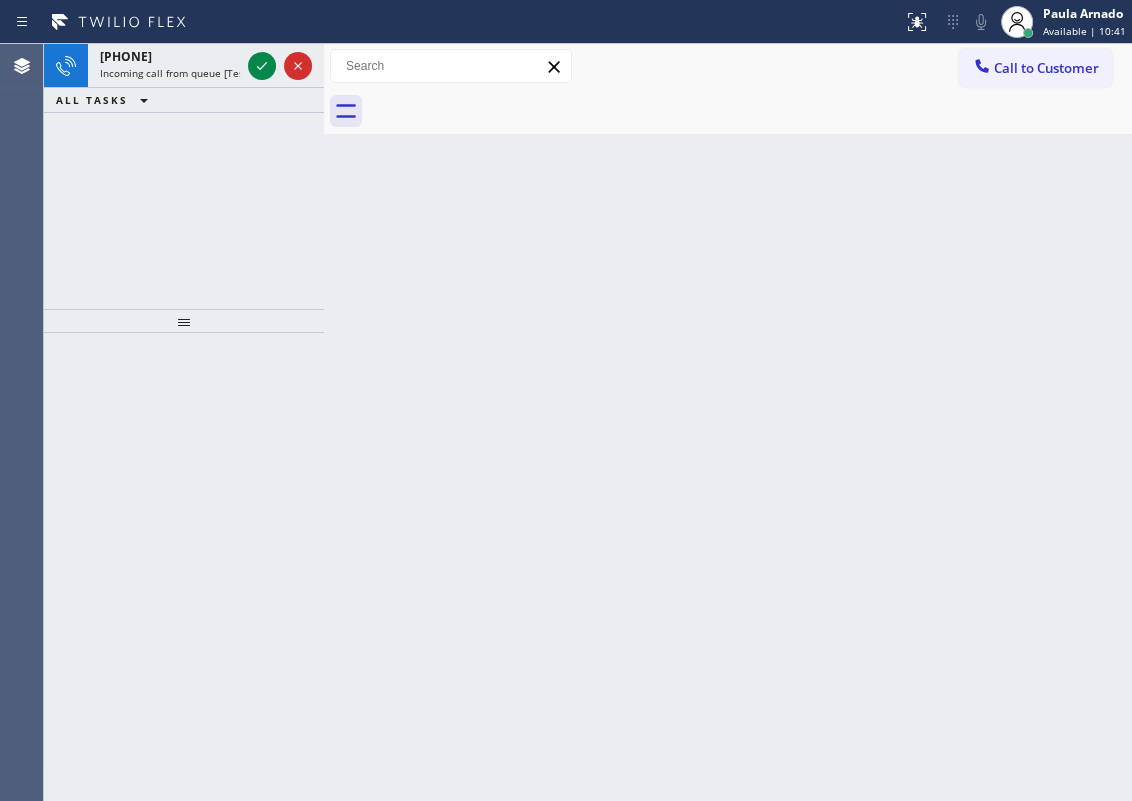 click on "Back to Dashboard Change Sender ID Customers Technicians Select a contact Outbound call Technician Search Technician Your caller id phone number Your caller id phone number Call Technician info Name   Phone none Address none Change Sender ID HVAC +18559994417 5 Star Appliance +18557314952 Appliance Repair +18554611149 Plumbing +18889090120 Air Duct Cleaning +18006865038  Electricians +18005688664 Cancel Change Check personal SMS Reset Change No tabs Call to Customer Outbound call Location Search location Your caller id phone number Customer number Call Outbound call Technician Search Technician Your caller id phone number Your caller id phone number Call" at bounding box center (728, 422) 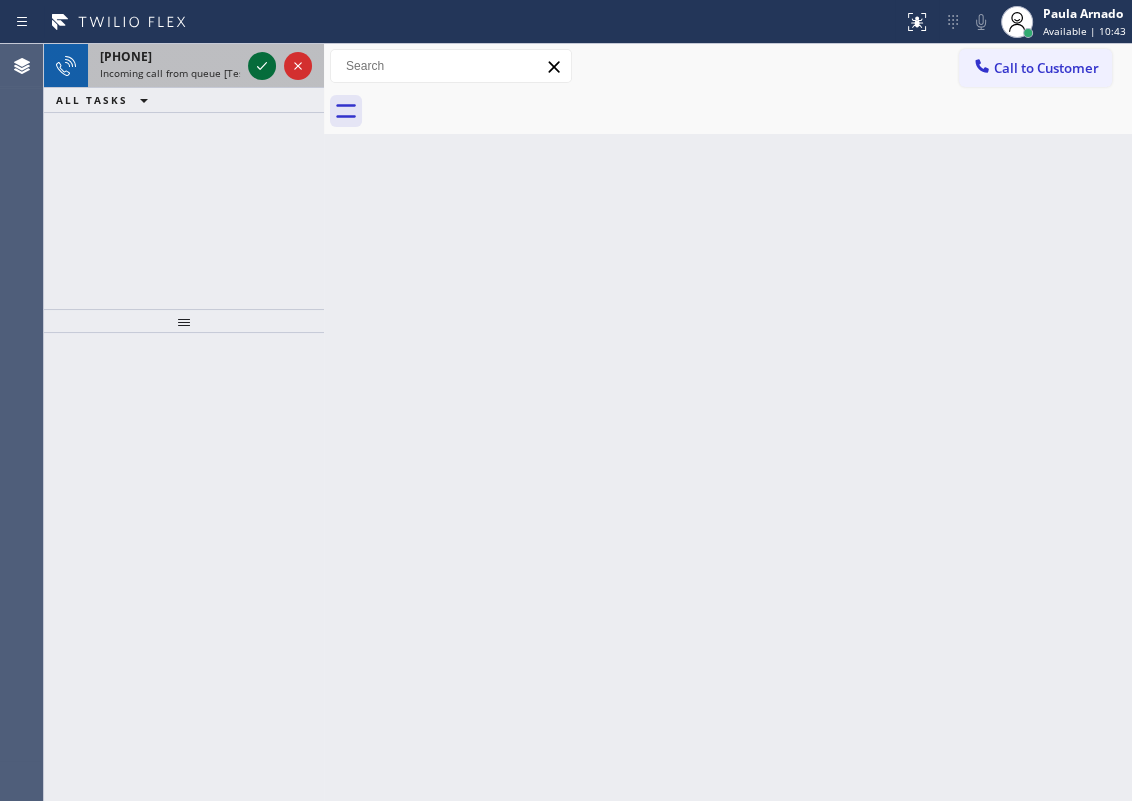 click 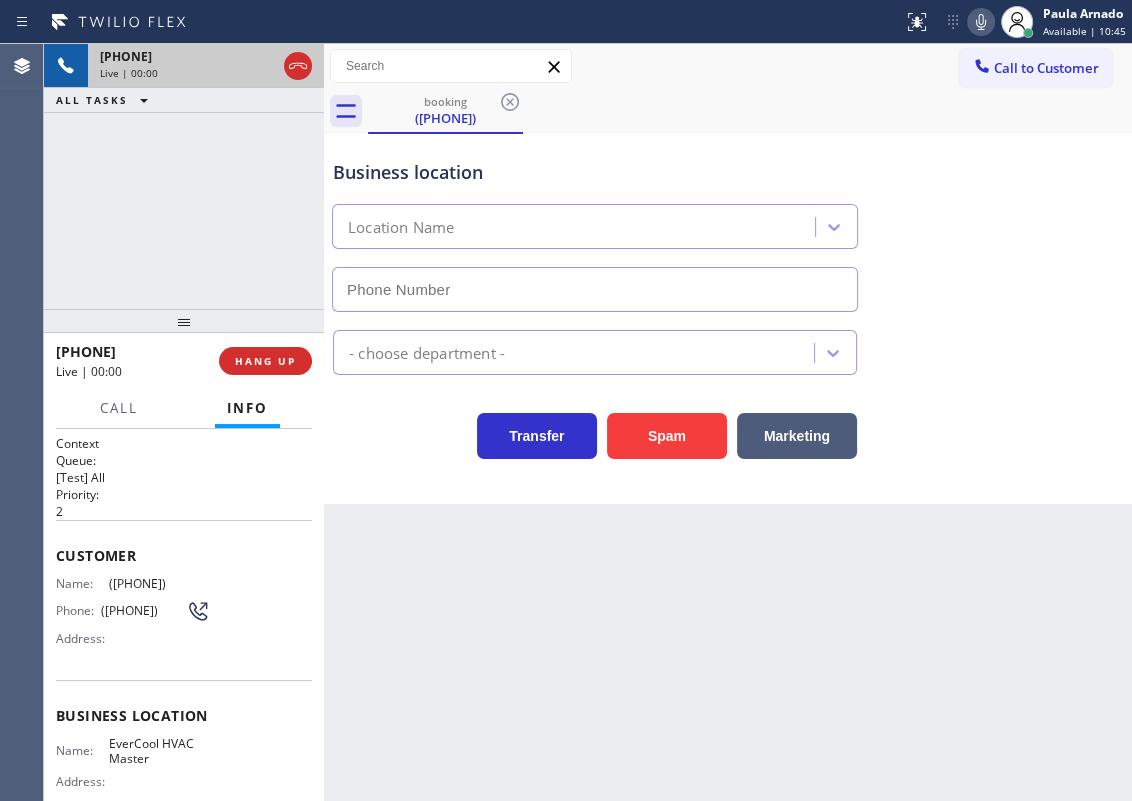 type on "[PHONE]" 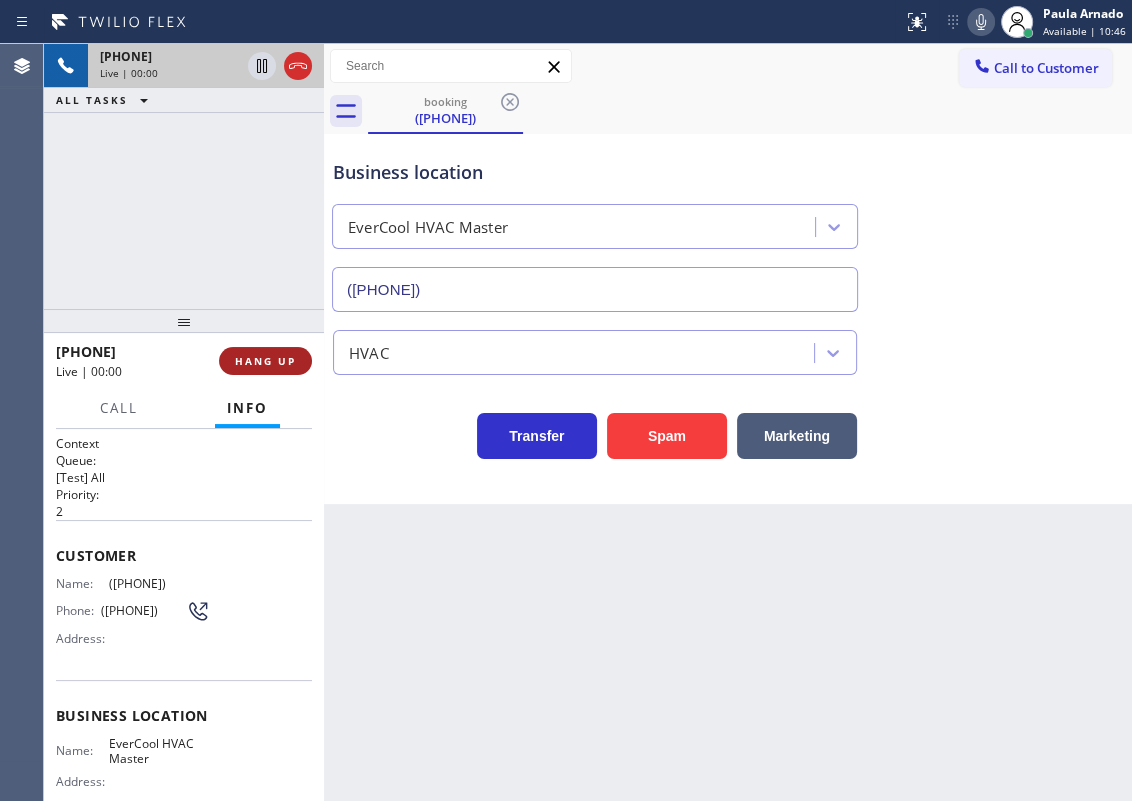 click on "HANG UP" at bounding box center [265, 361] 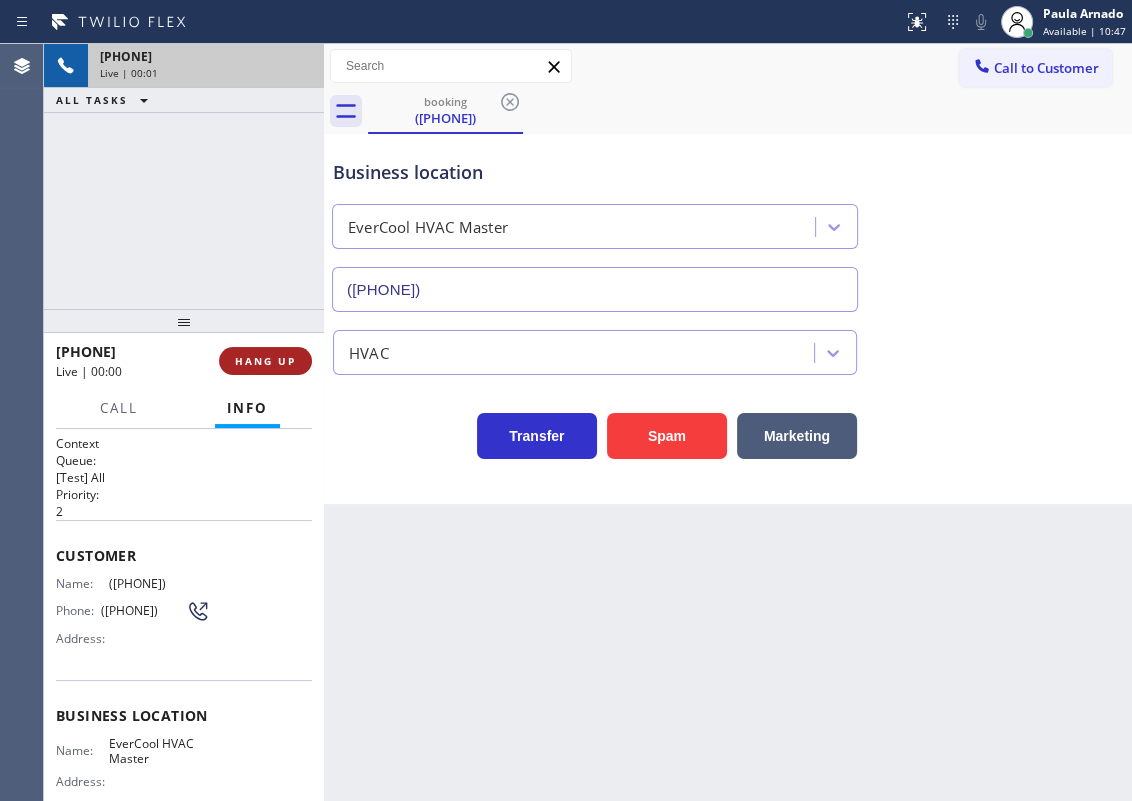 click on "HANG UP" at bounding box center [265, 361] 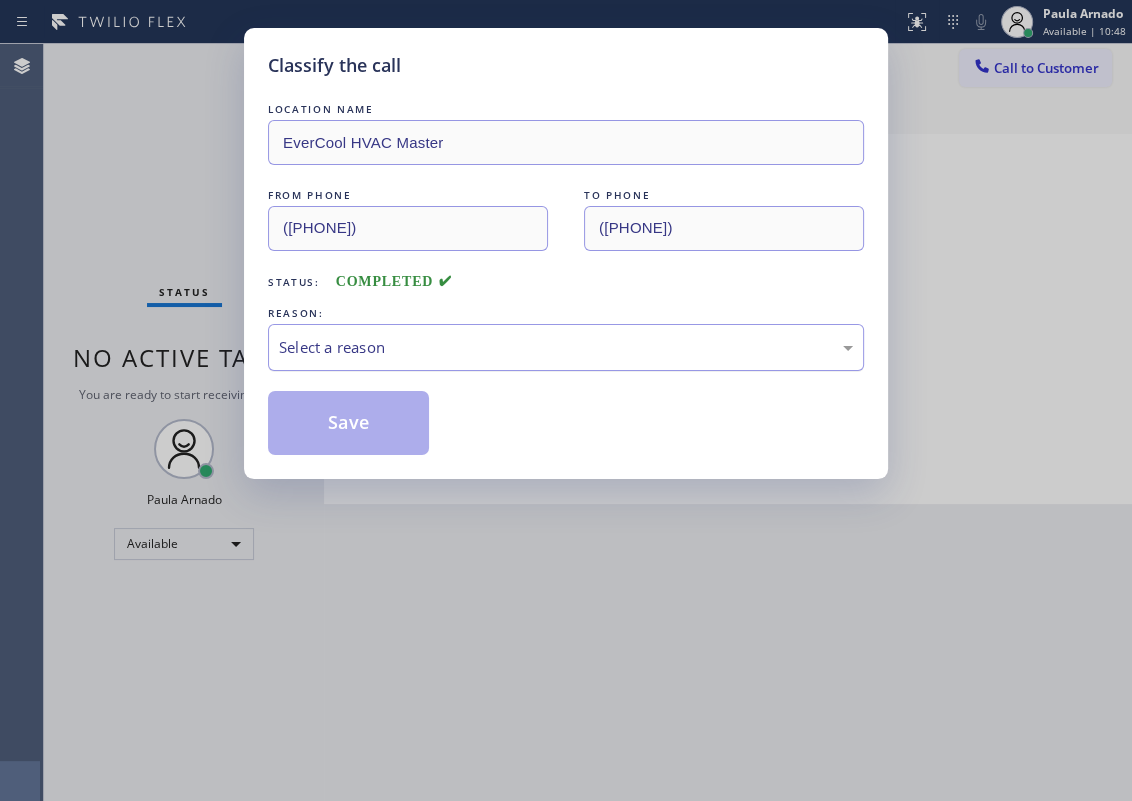 click on "Select a reason" at bounding box center (566, 347) 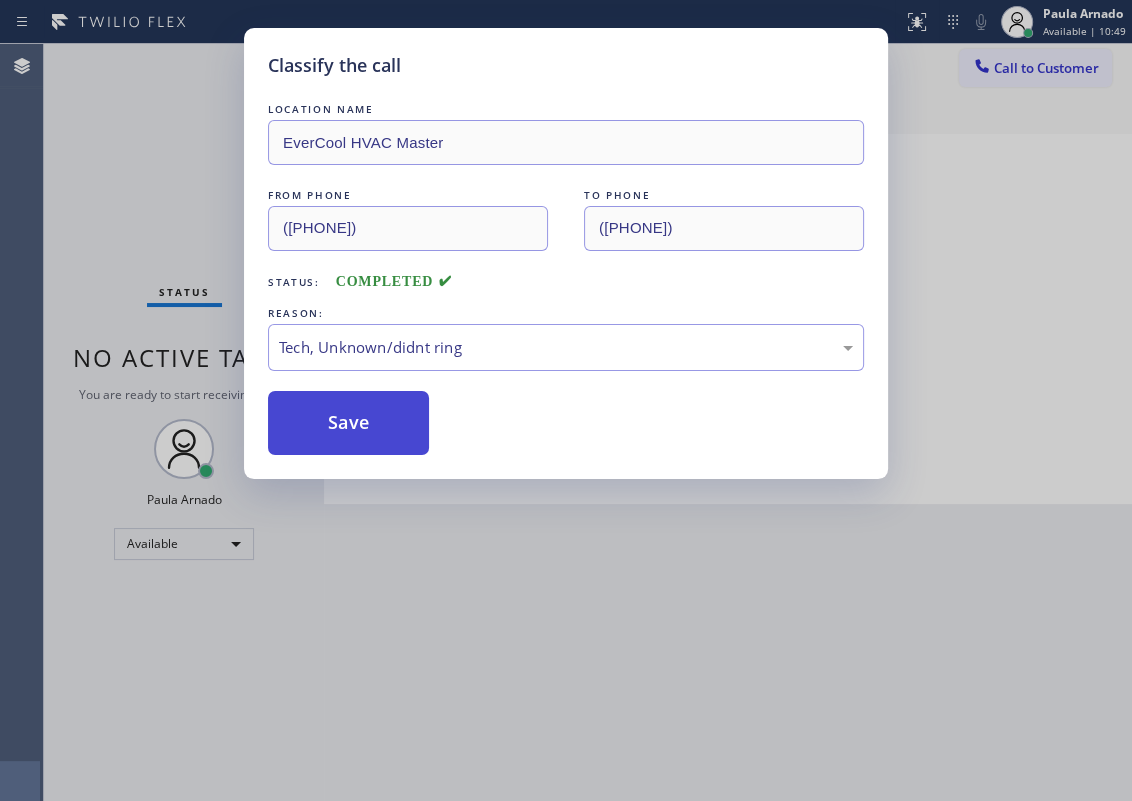 click on "Save" at bounding box center [348, 423] 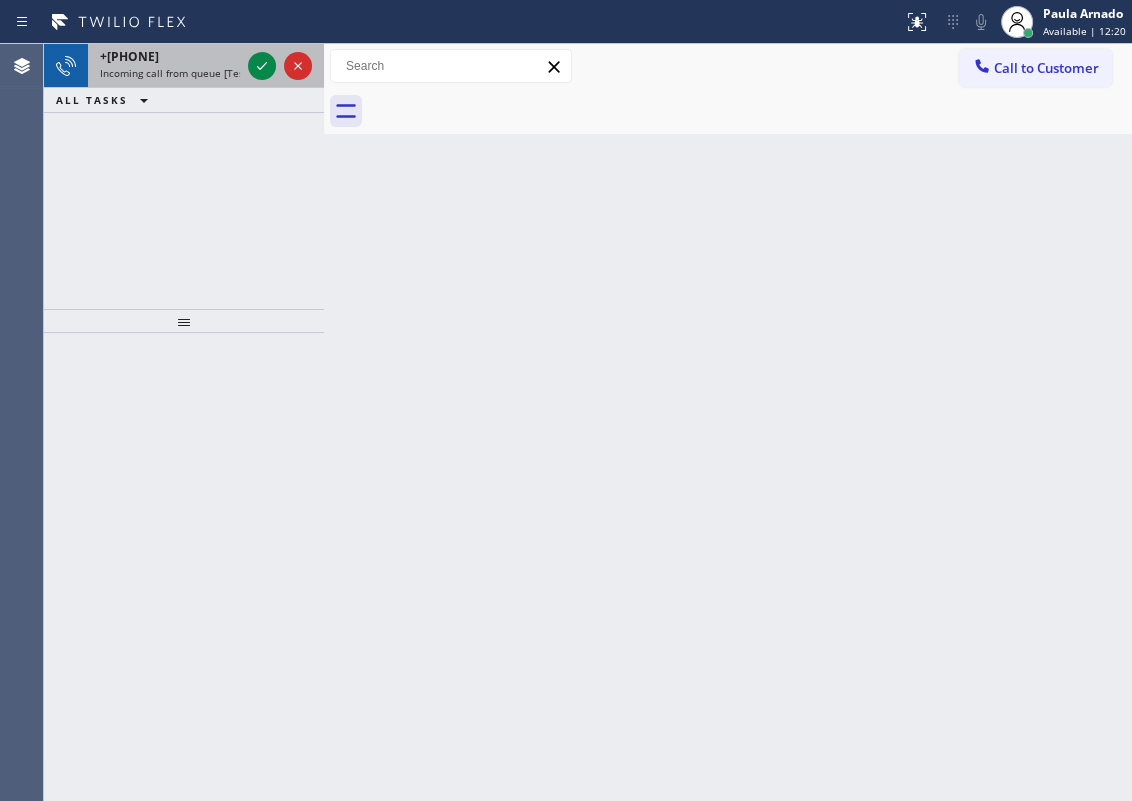 click on "Incoming call from queue [Test] All" at bounding box center [183, 73] 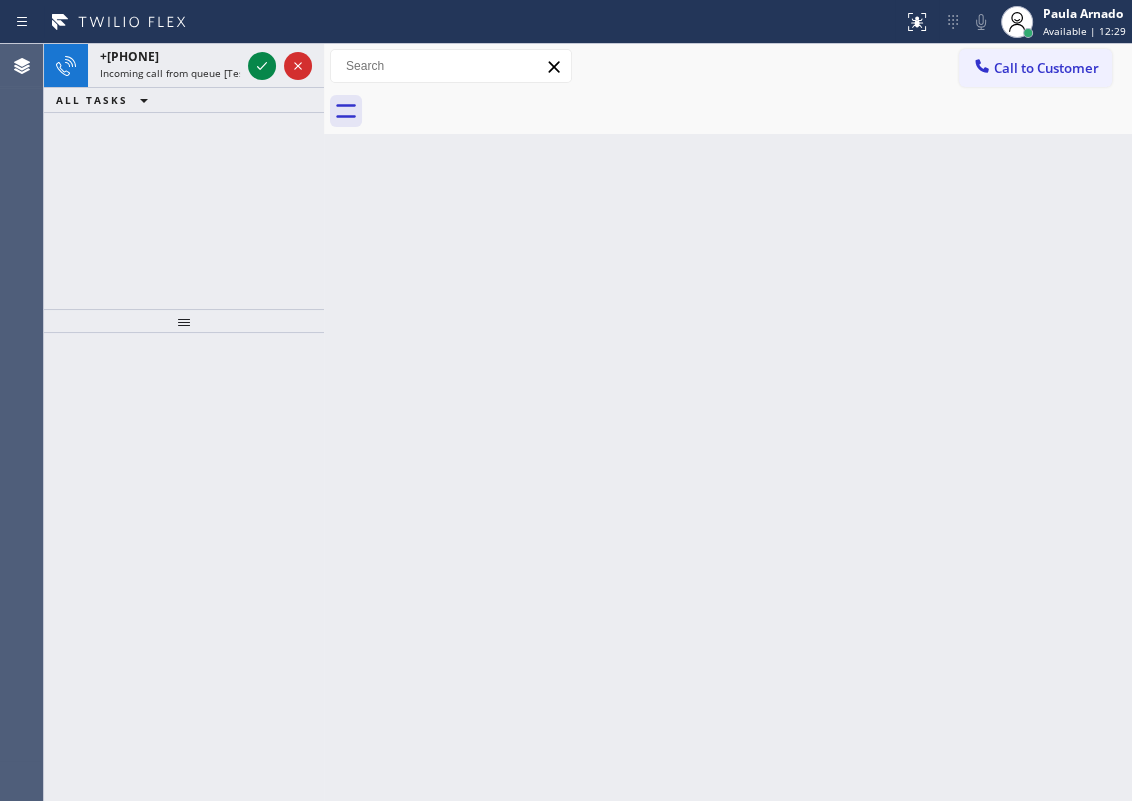 click on "Incoming call from queue [Test] All" at bounding box center [183, 73] 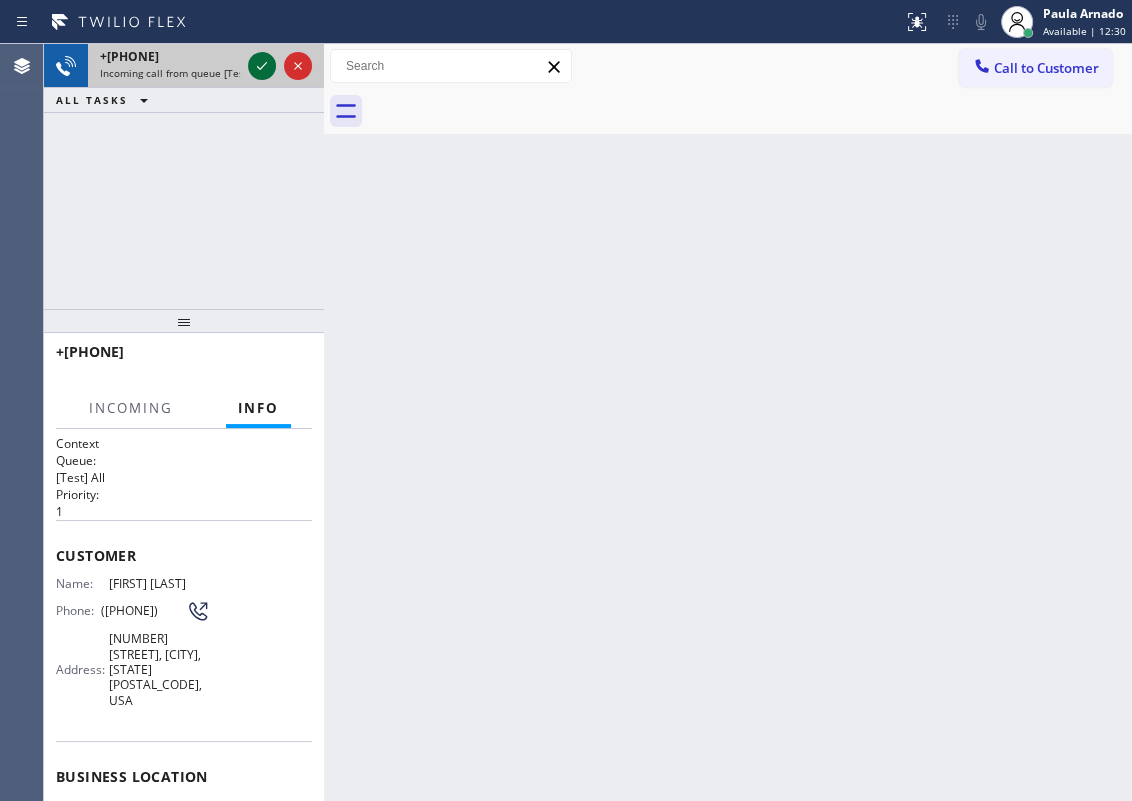 click 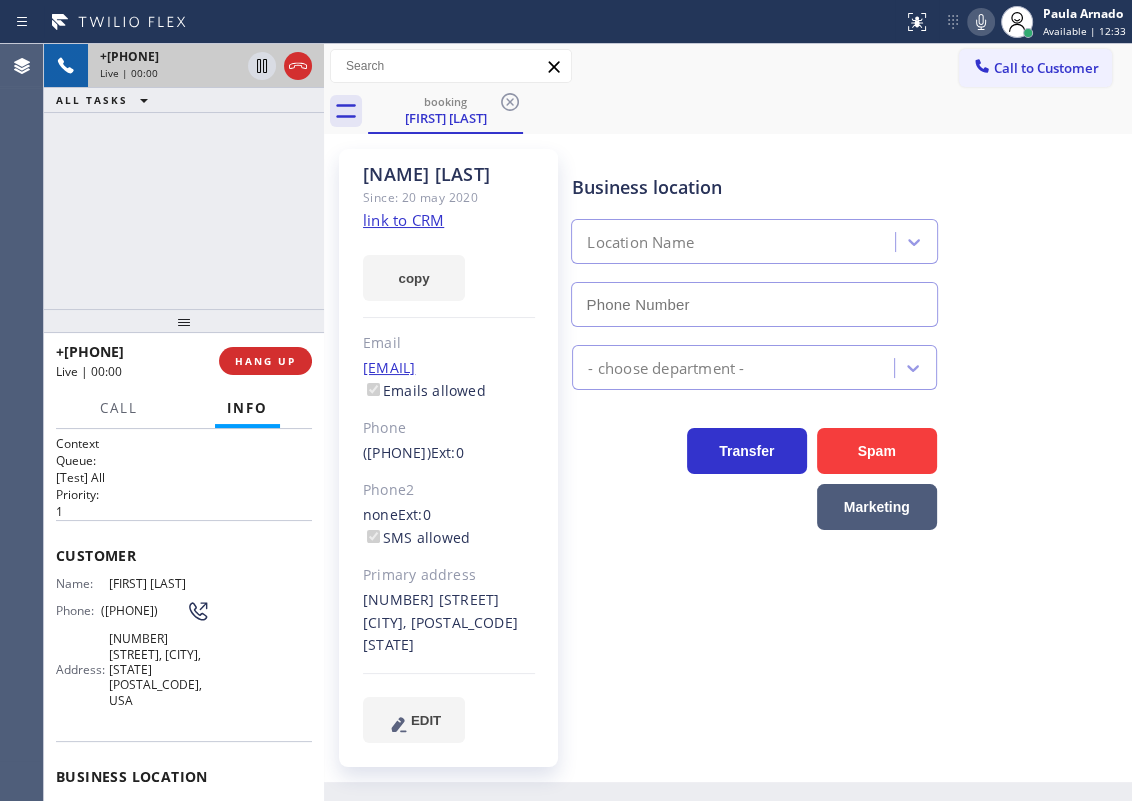 type on "[PHONE]" 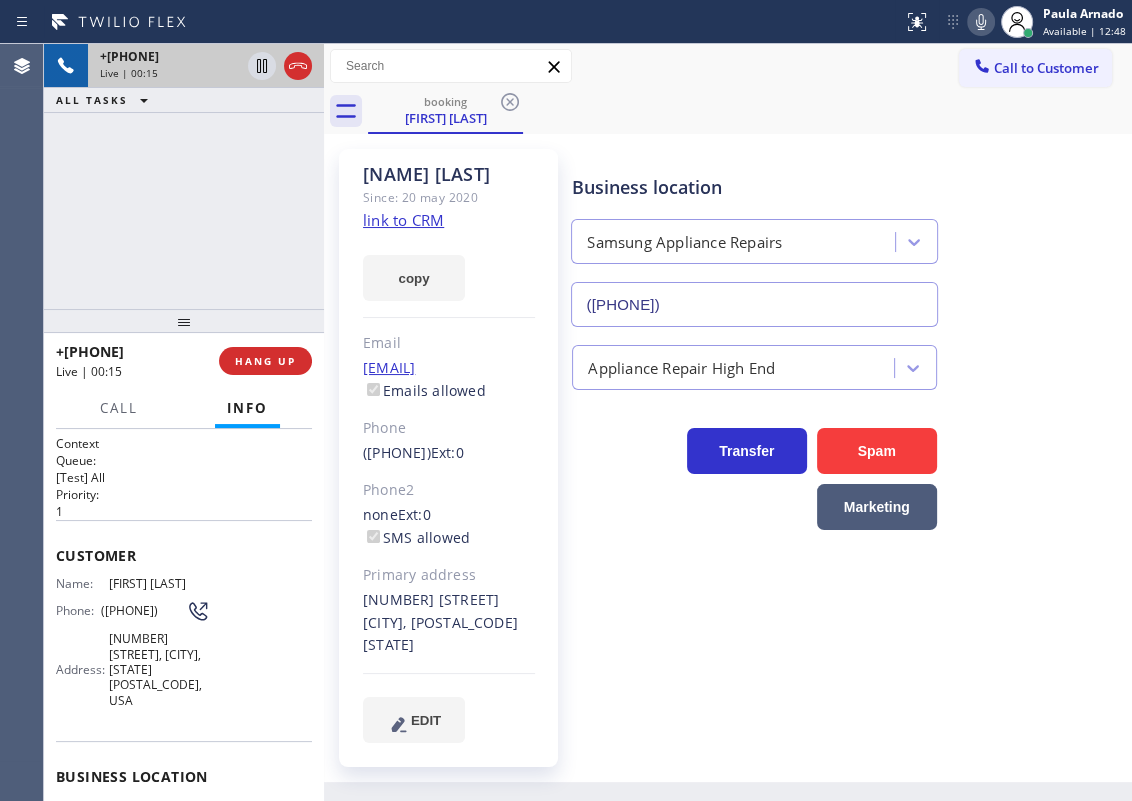 click on "link to CRM" 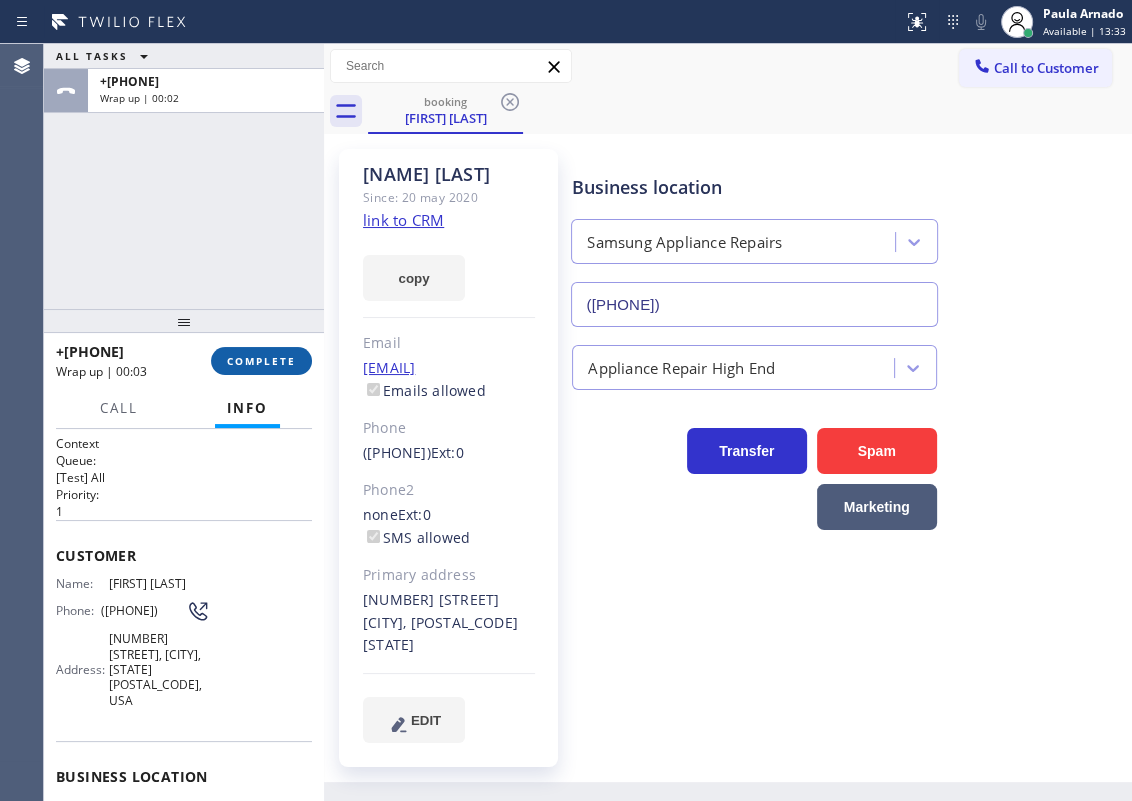 click on "COMPLETE" at bounding box center [261, 361] 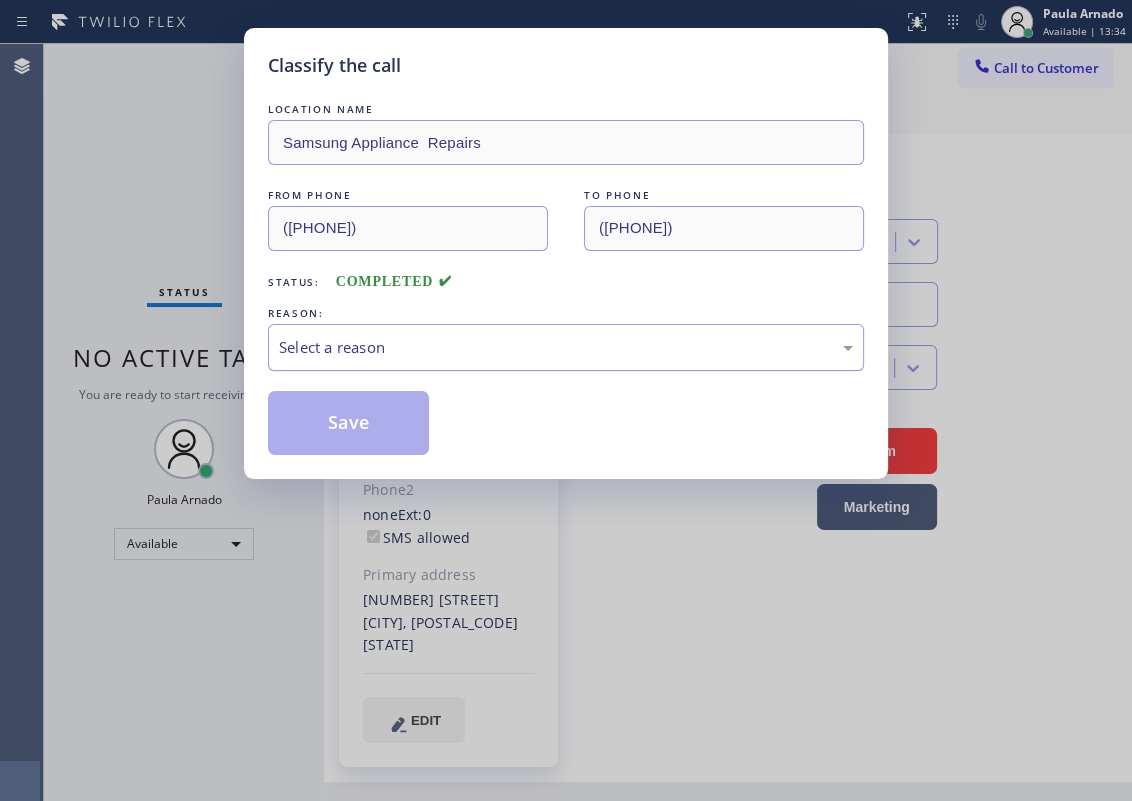 click on "Select a reason" at bounding box center [566, 347] 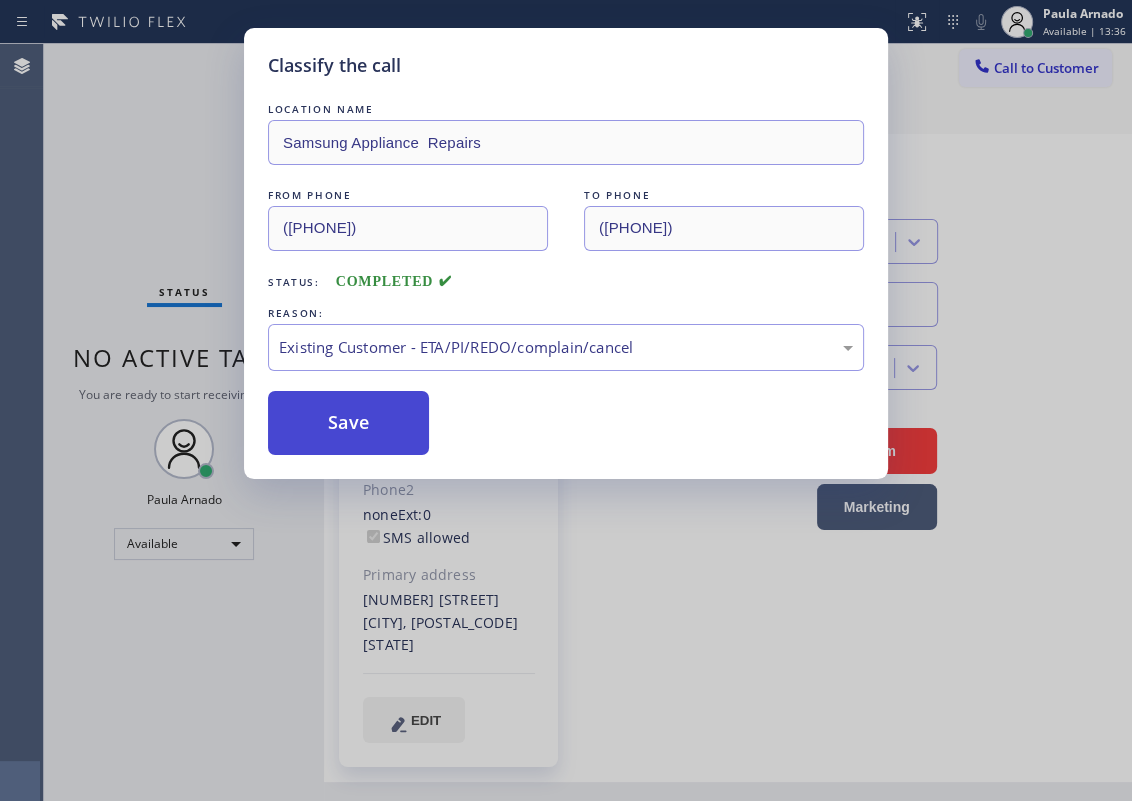 click on "Save" at bounding box center [348, 423] 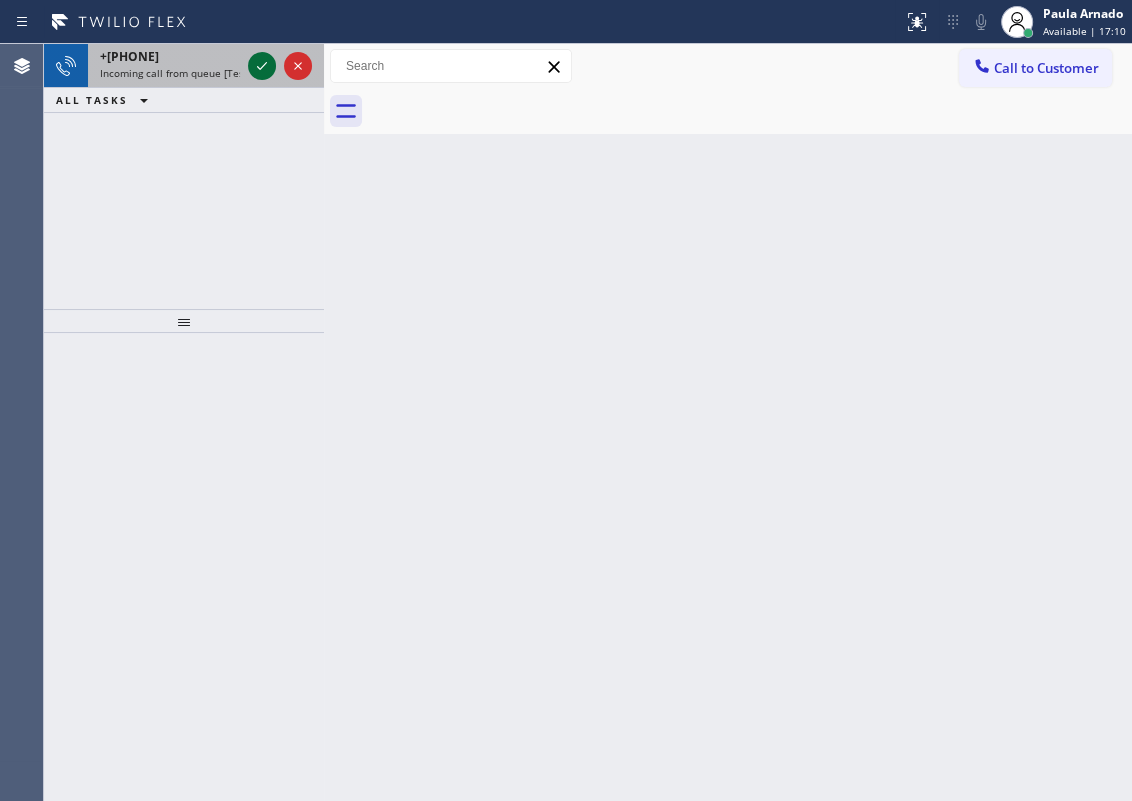 click 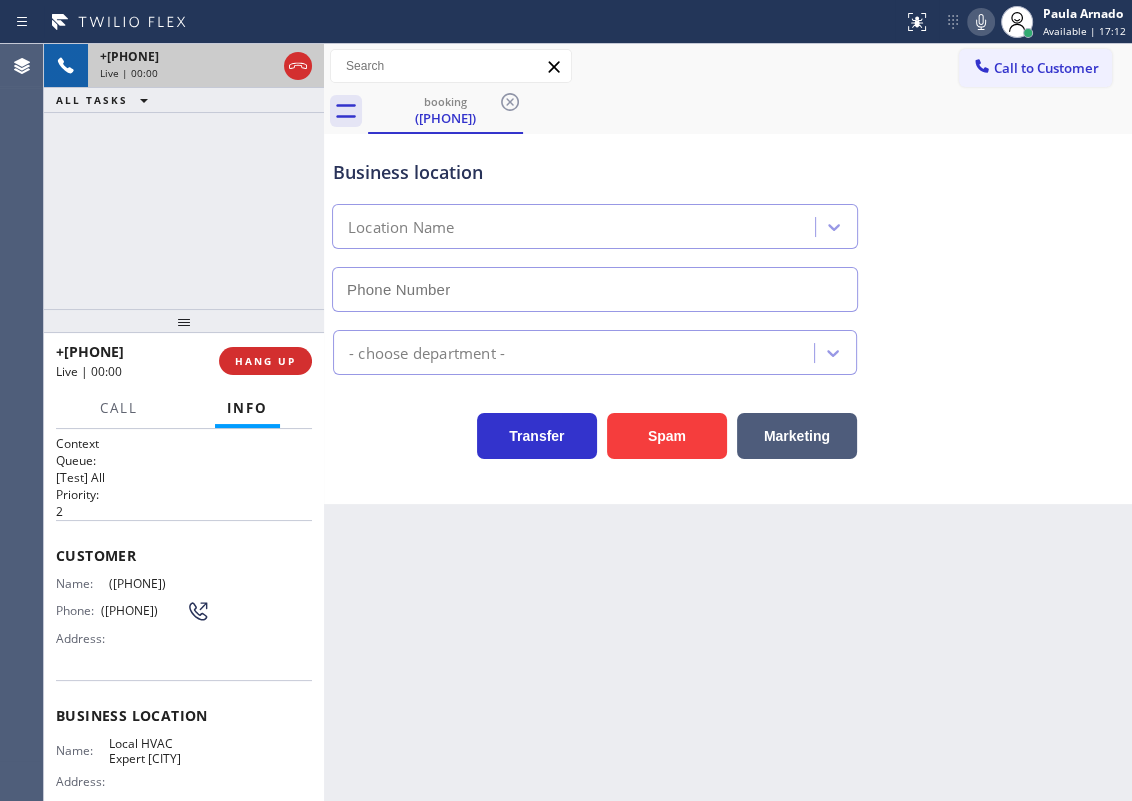 type on "[PHONE]" 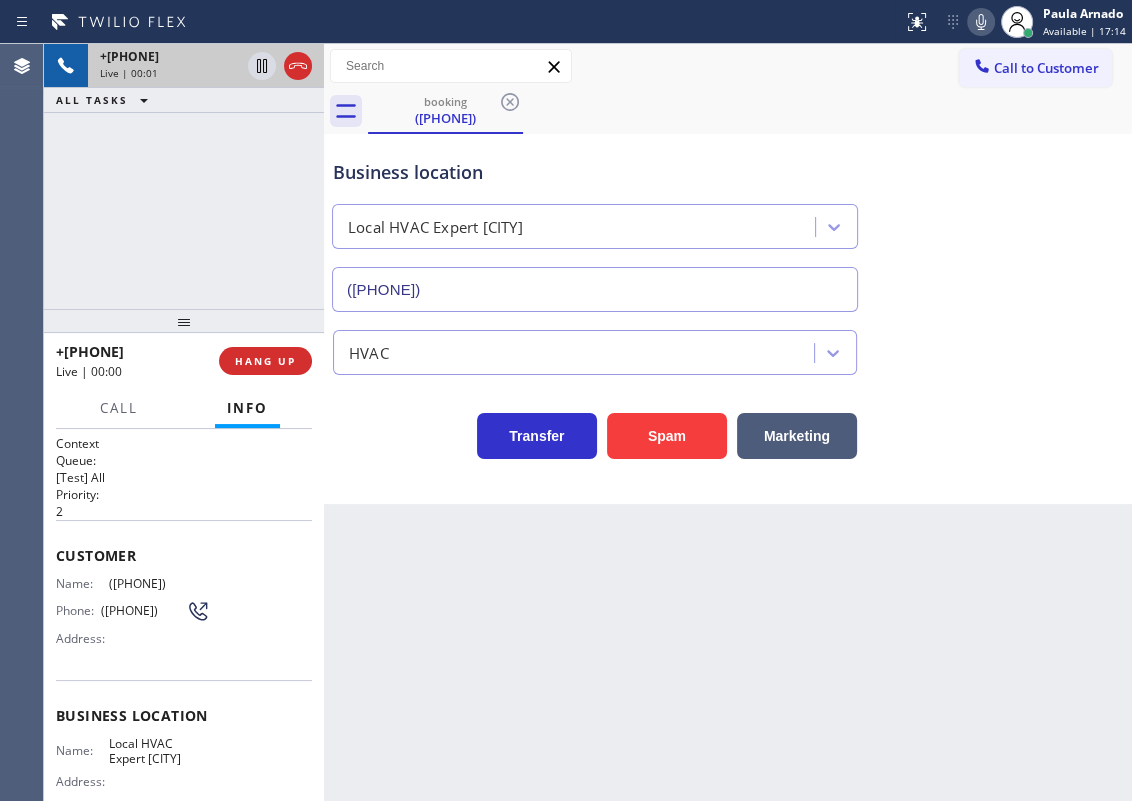 click 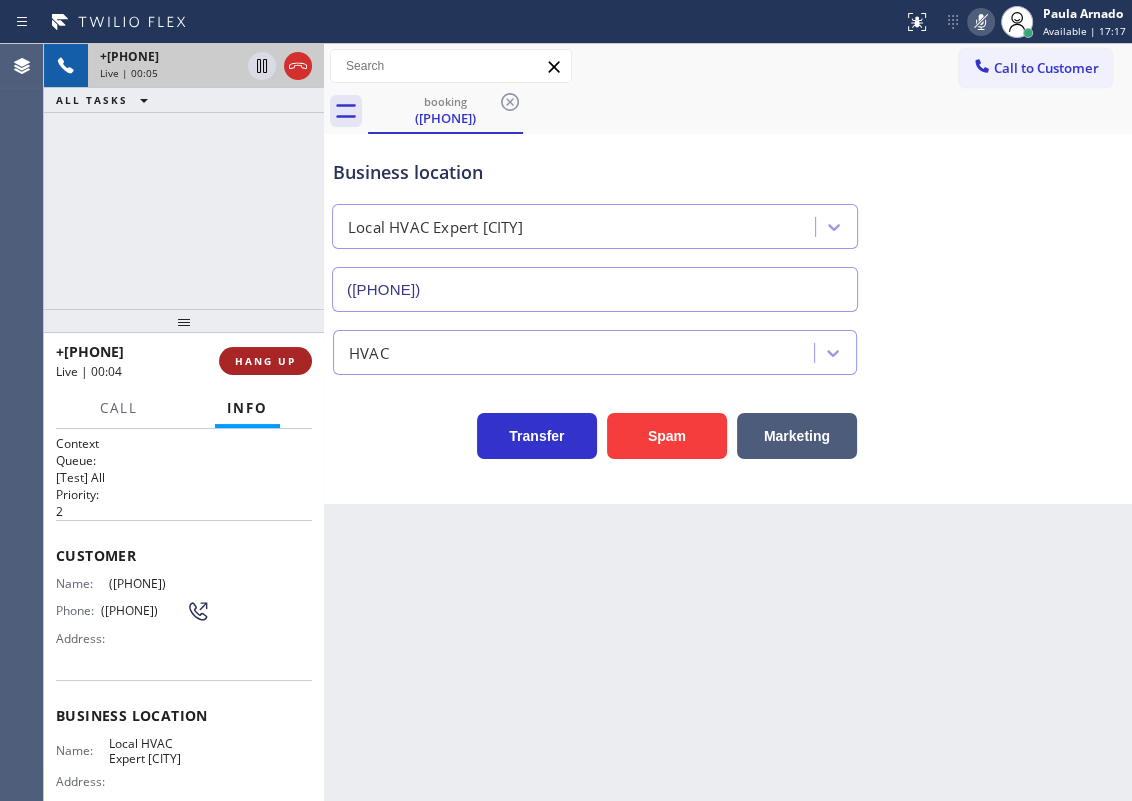click on "HANG UP" at bounding box center (265, 361) 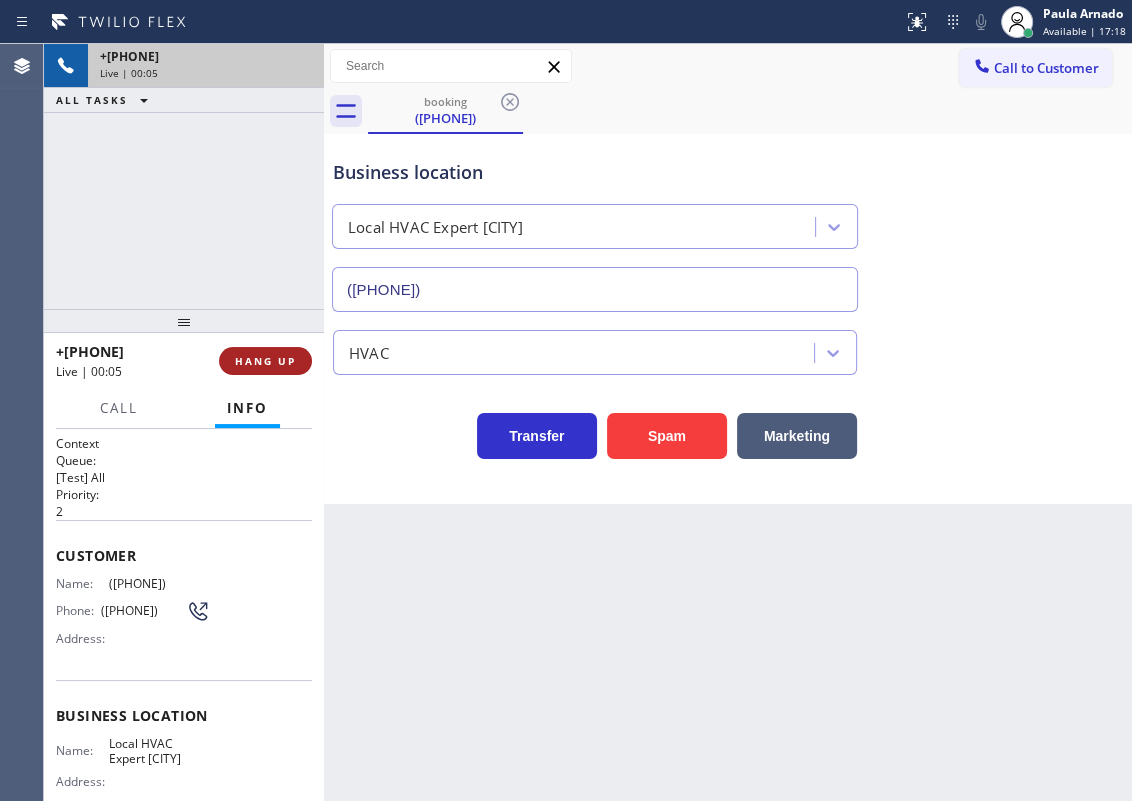 click on "HANG UP" at bounding box center (265, 361) 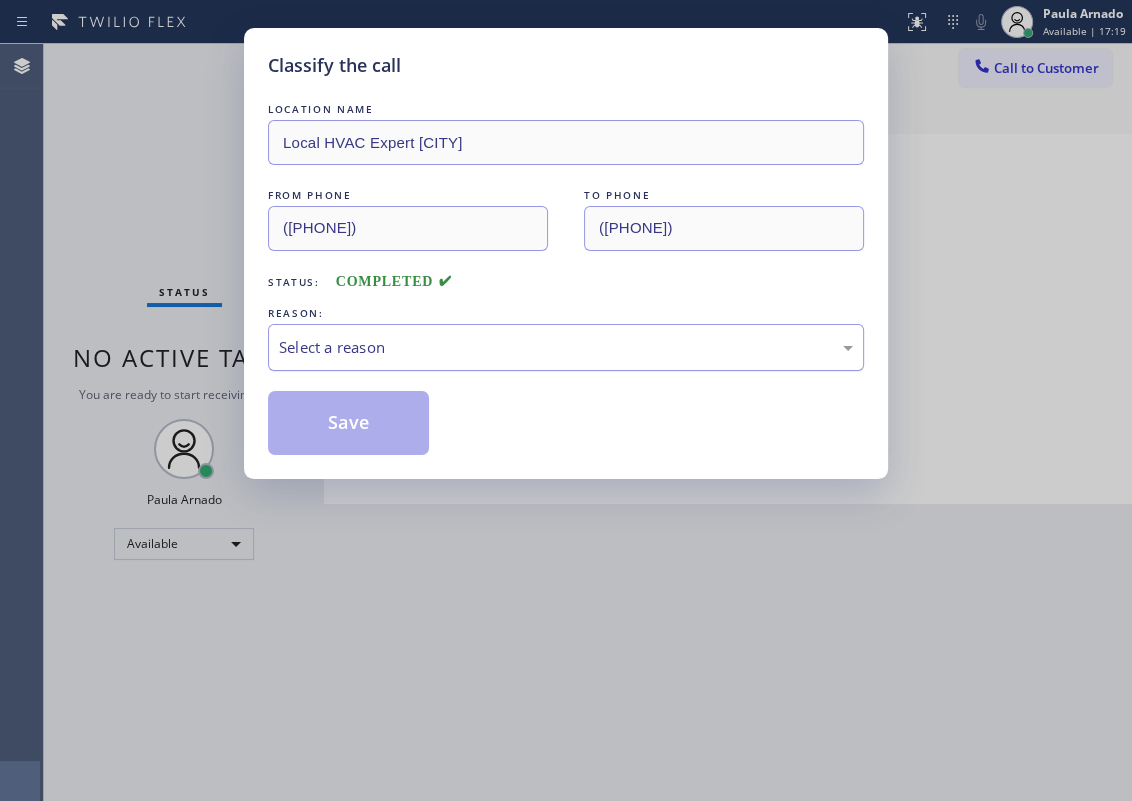 click on "Select a reason" at bounding box center (566, 347) 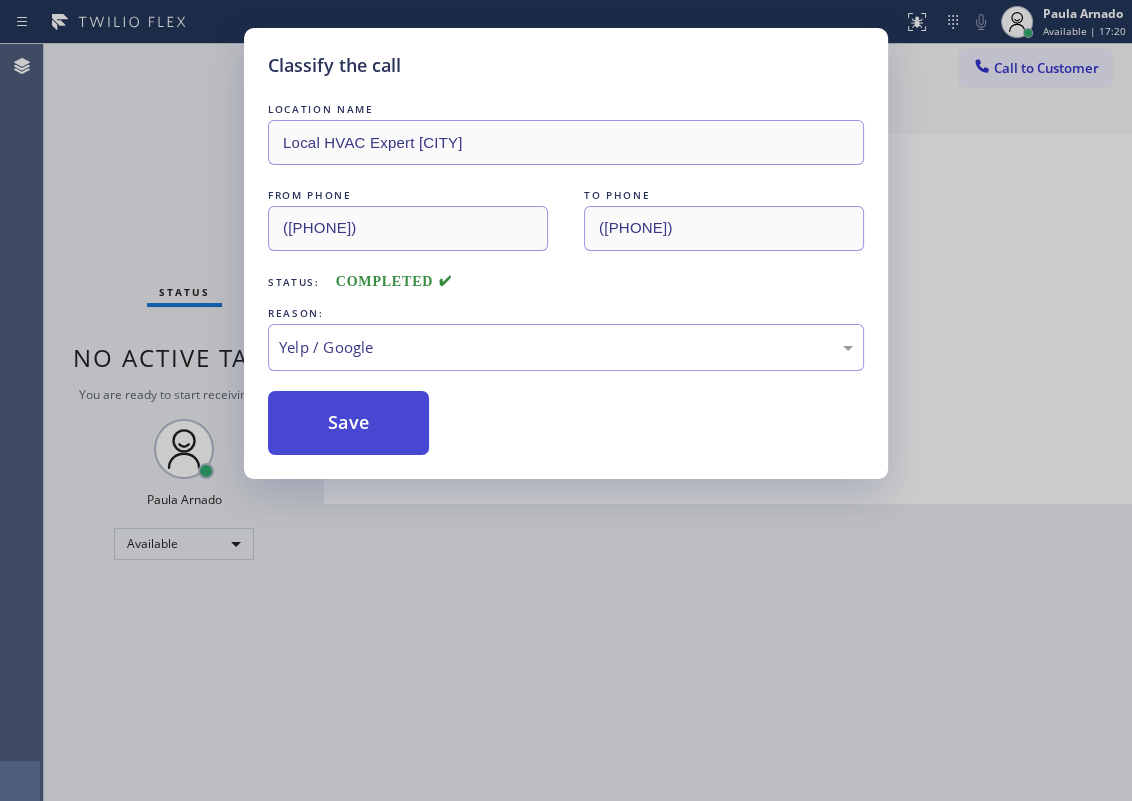 click on "Save" at bounding box center (348, 423) 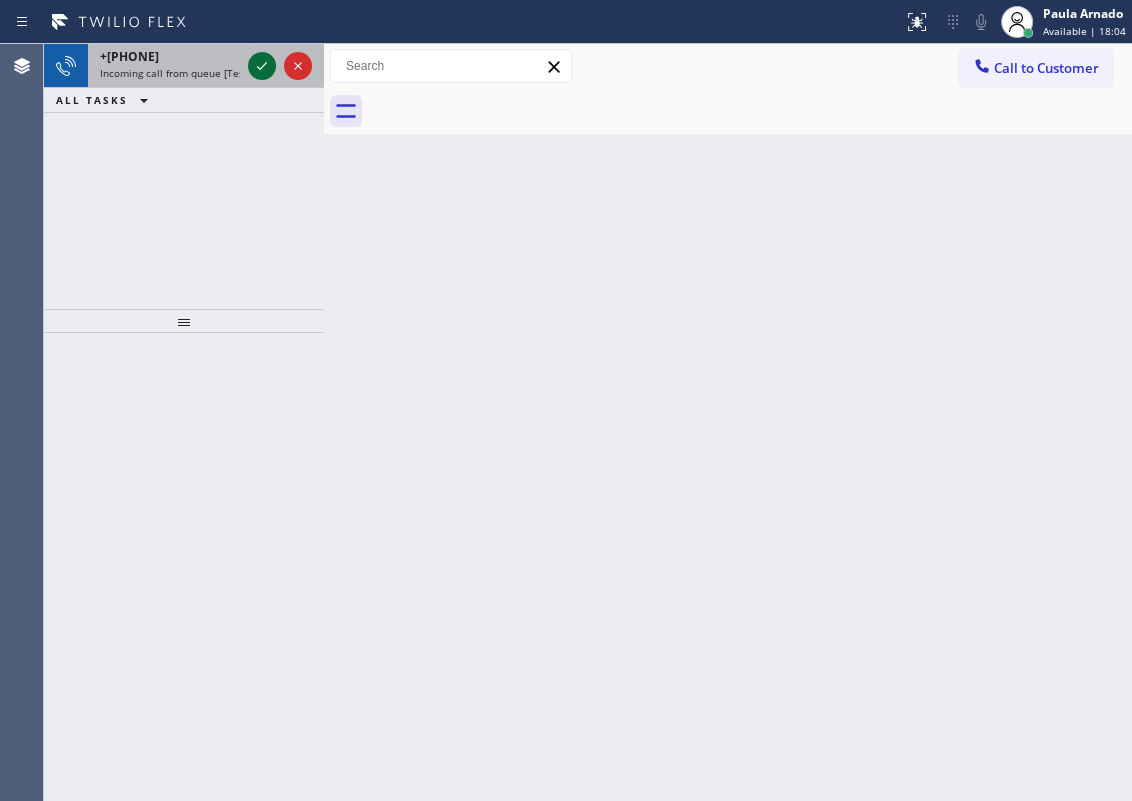 click 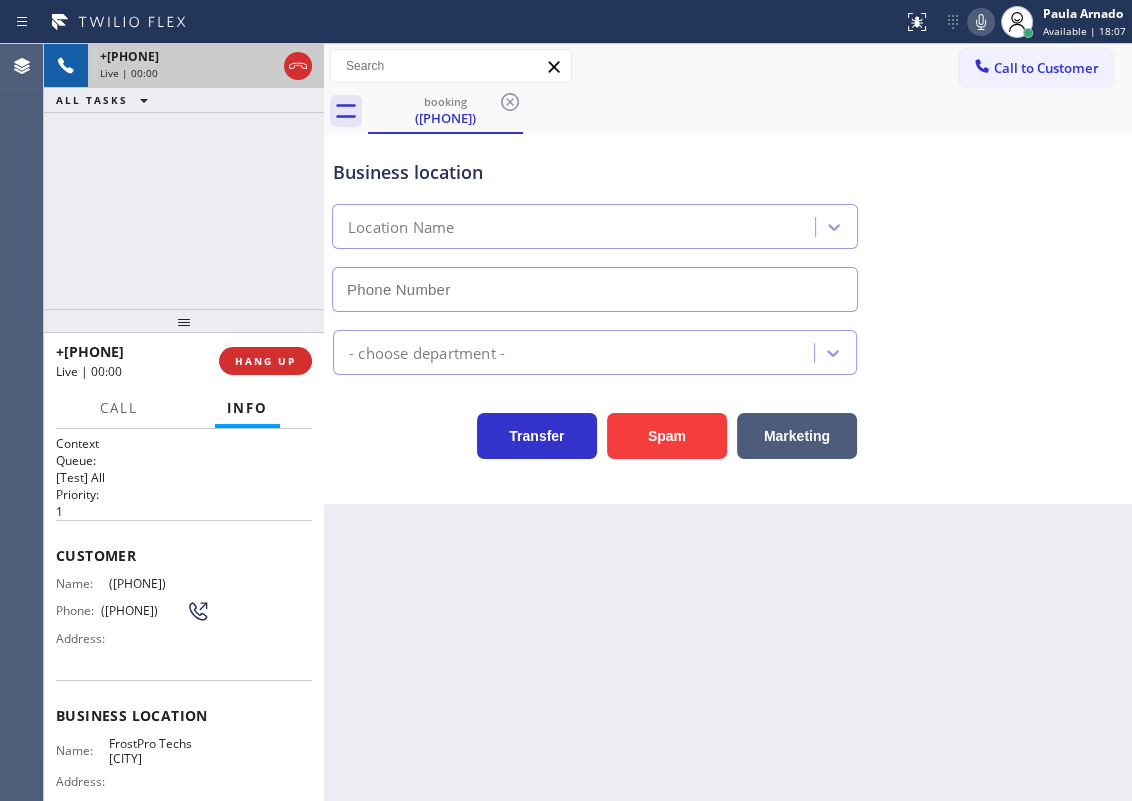type on "(561) 375-2438" 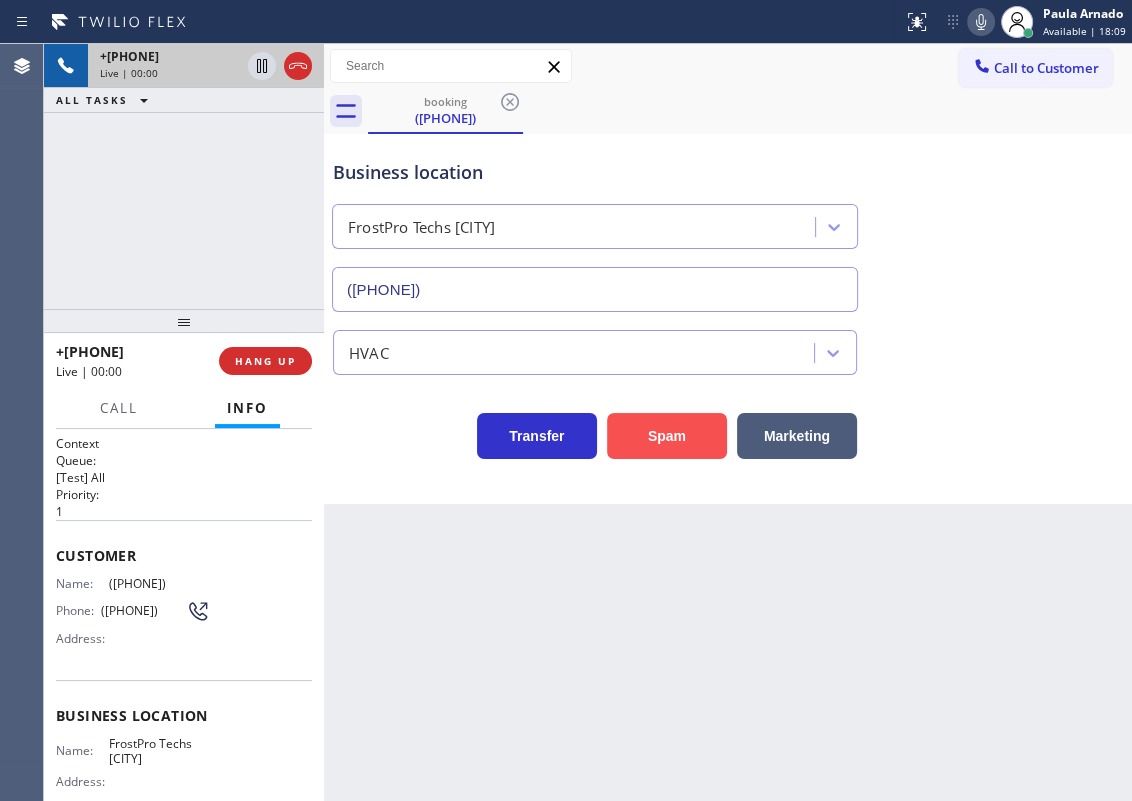 click on "Spam" at bounding box center (667, 436) 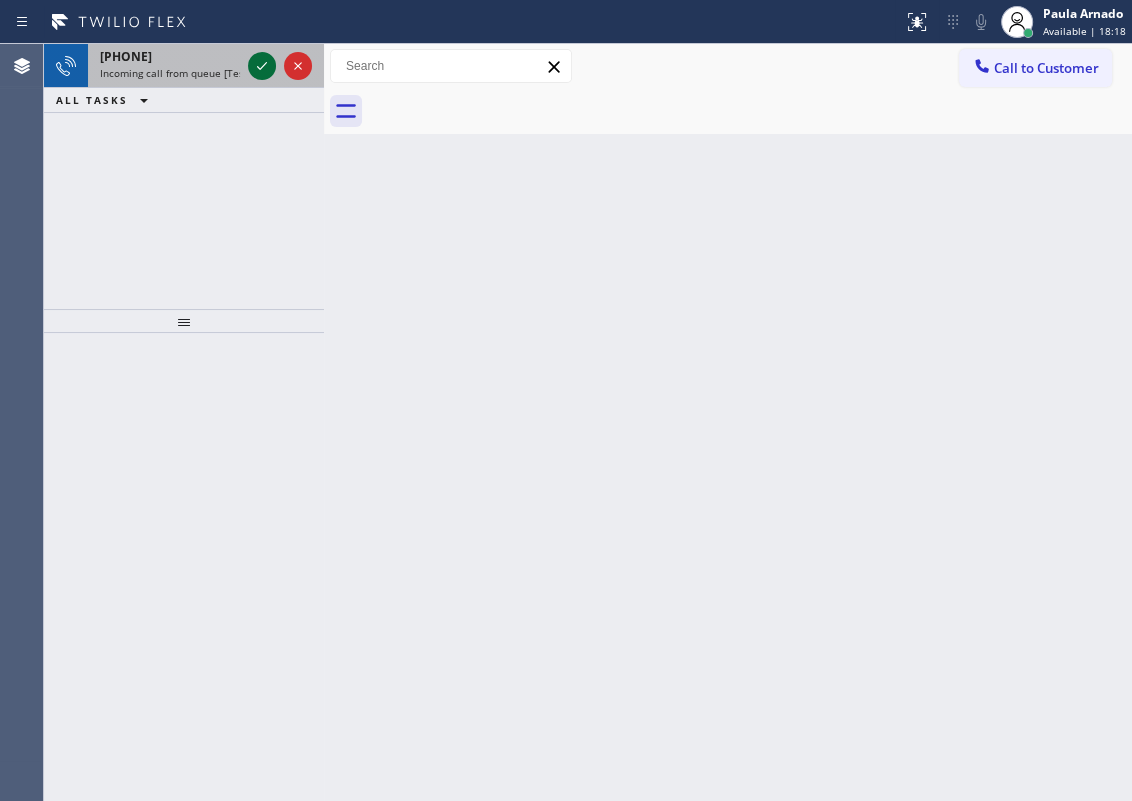 click 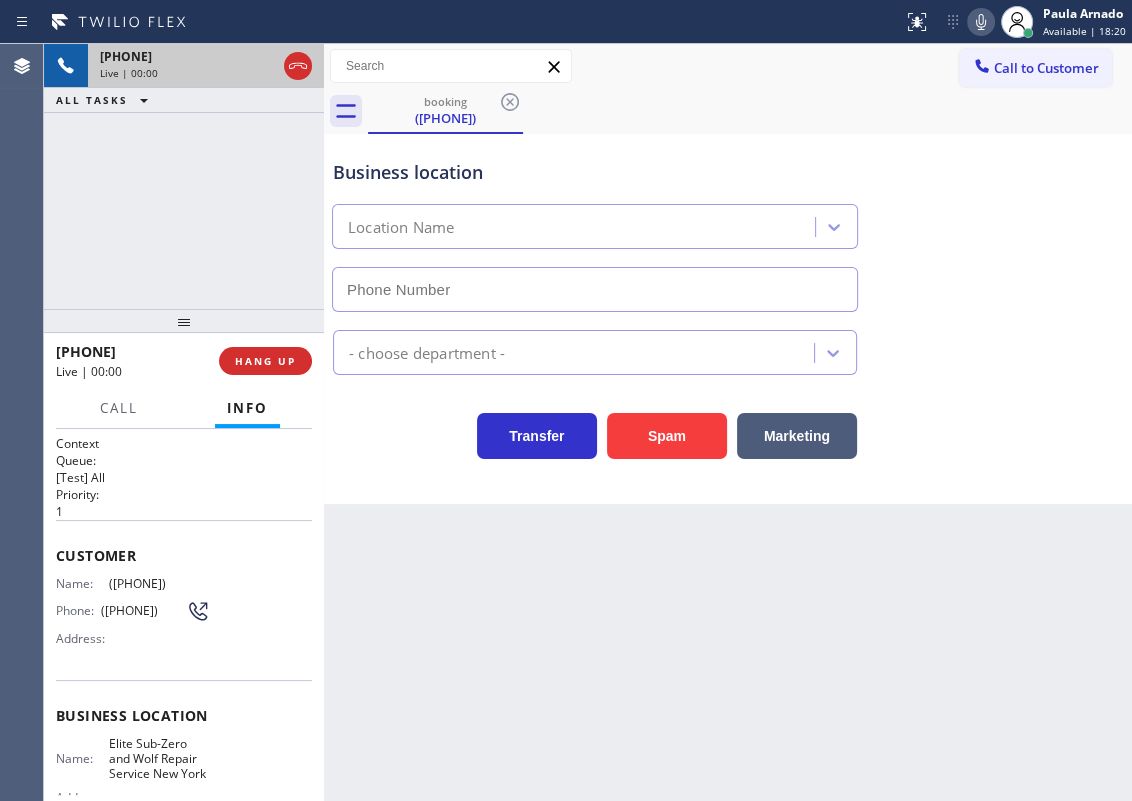 type on "(917) 920-9568" 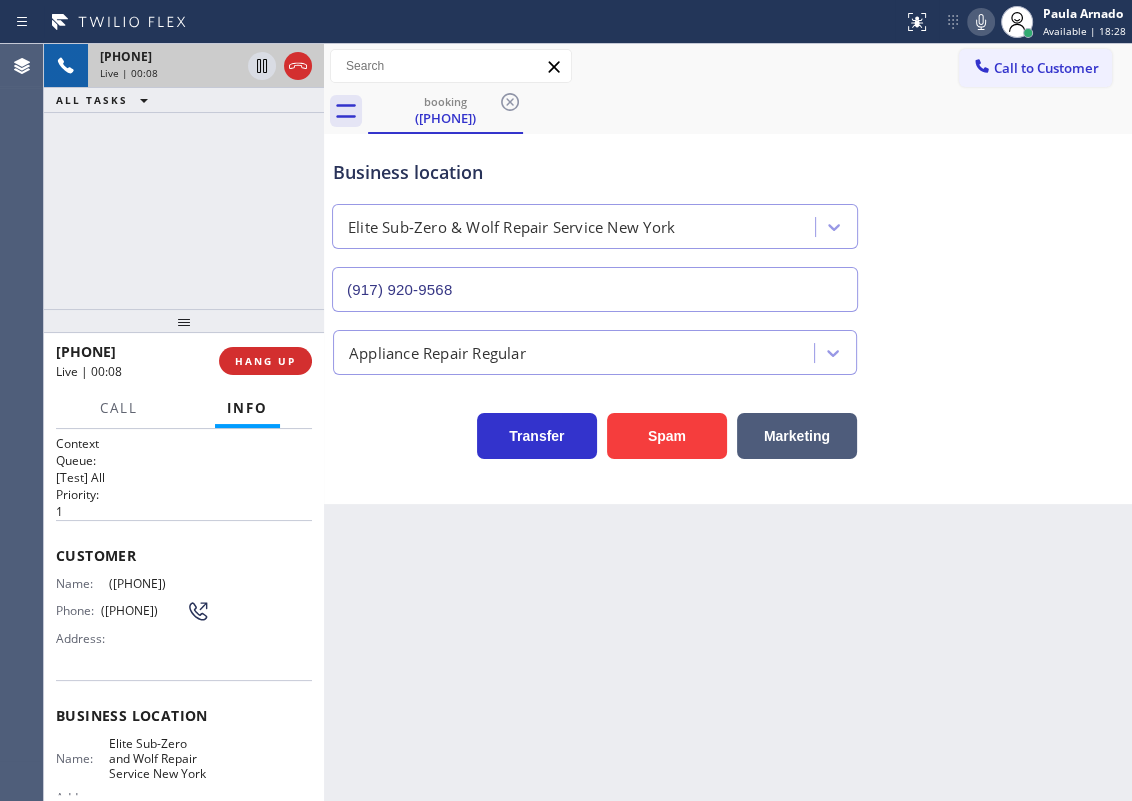 click on "Elite Sub-Zero  and  Wolf Repair Service New York" at bounding box center (159, 759) 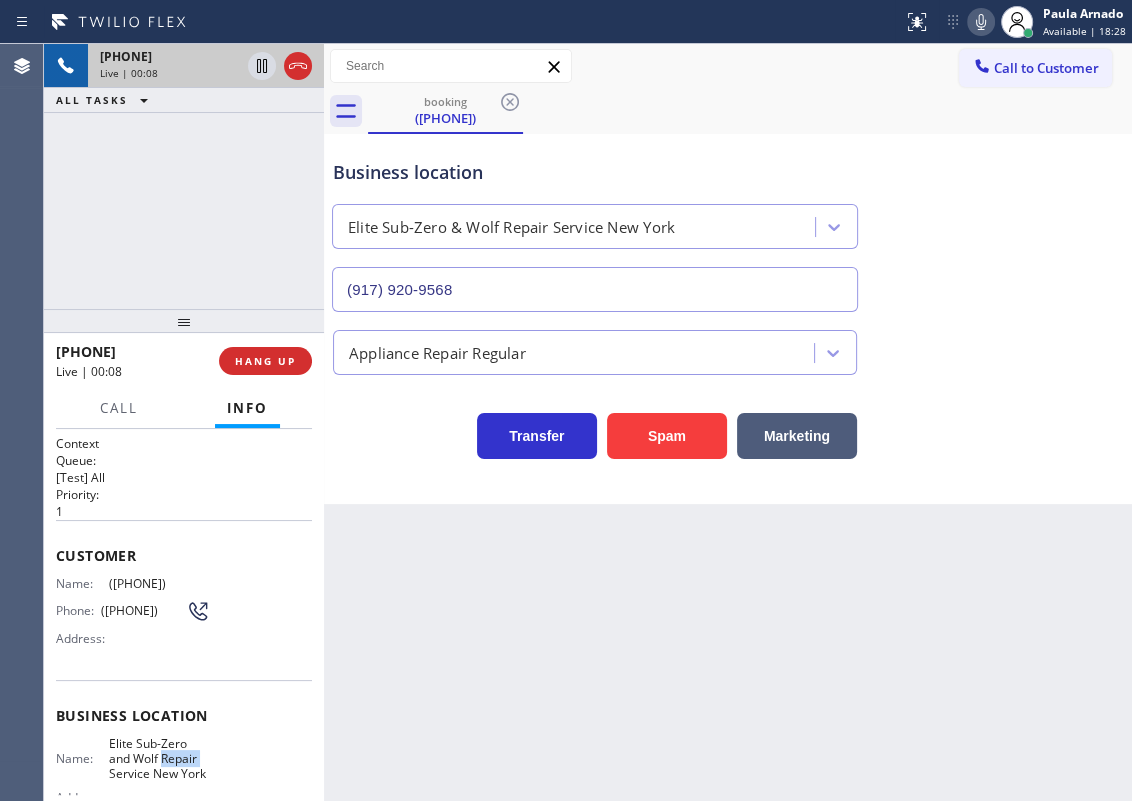 click on "Elite Sub-Zero  and  Wolf Repair Service New York" at bounding box center (159, 759) 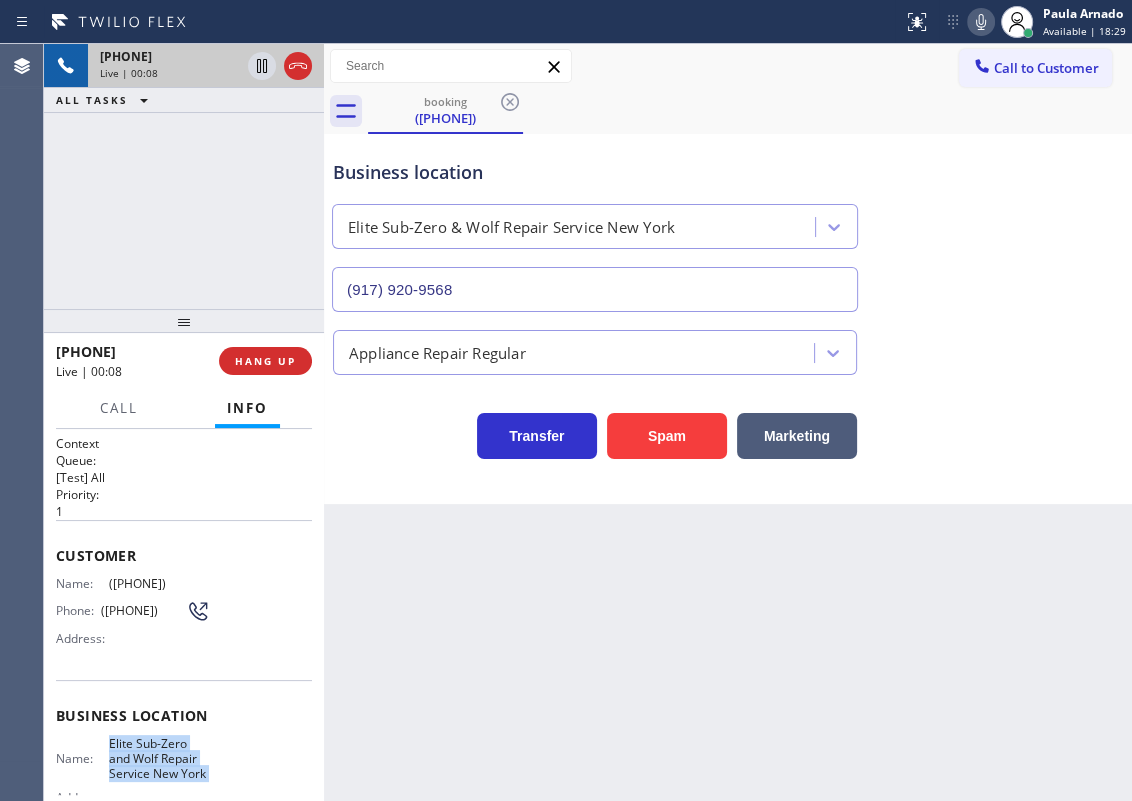 click on "Elite Sub-Zero  and  Wolf Repair Service New York" at bounding box center [159, 759] 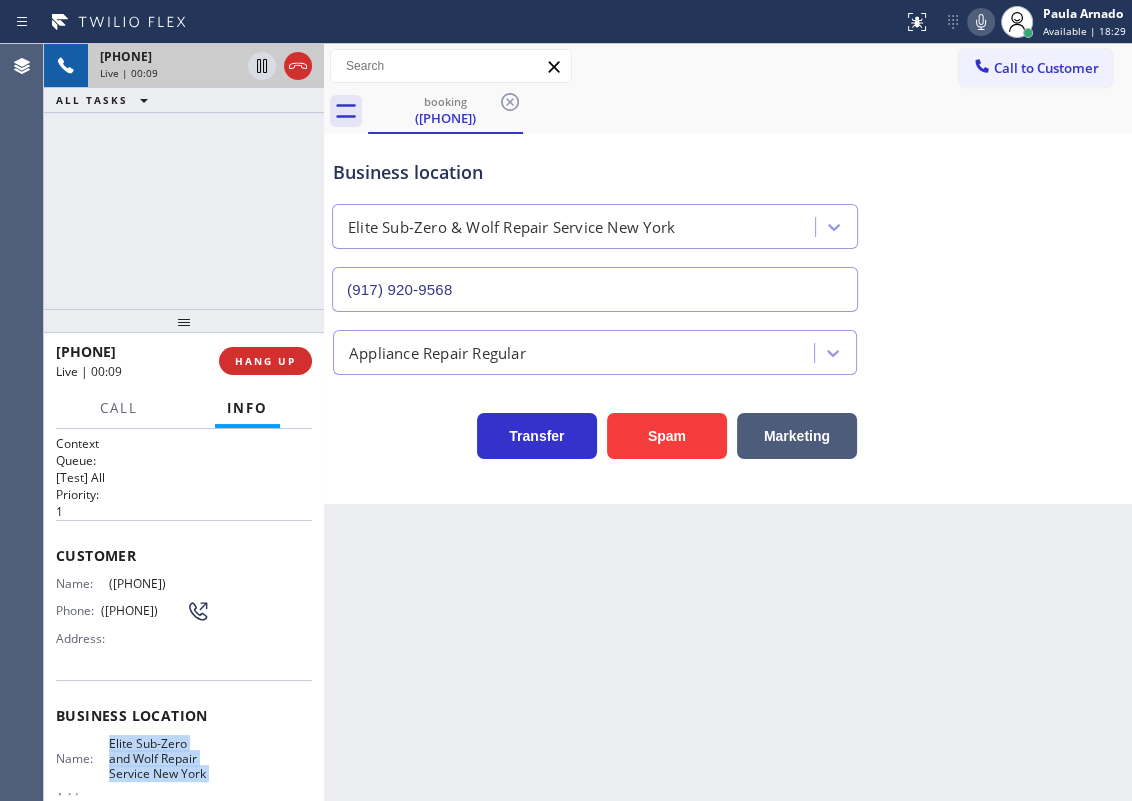 copy on "Elite Sub-Zero  and  Wolf Repair Service New York" 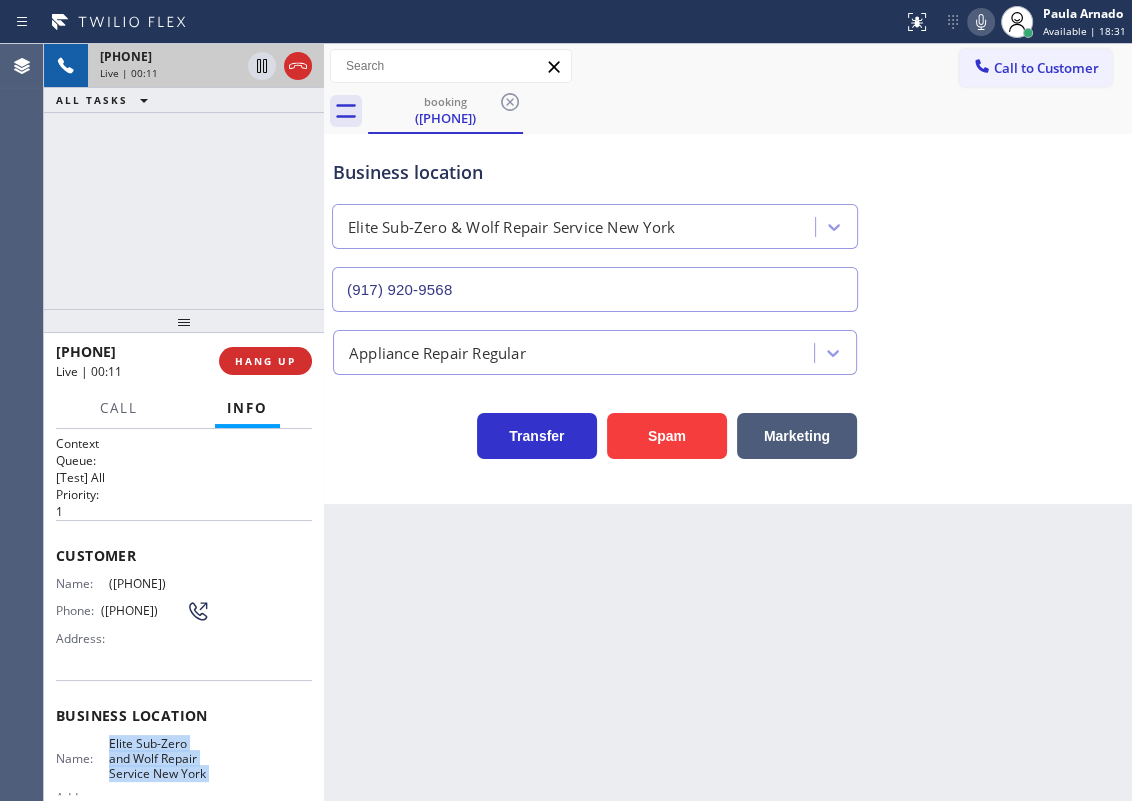 click on "(917) 920-9568" at bounding box center (595, 289) 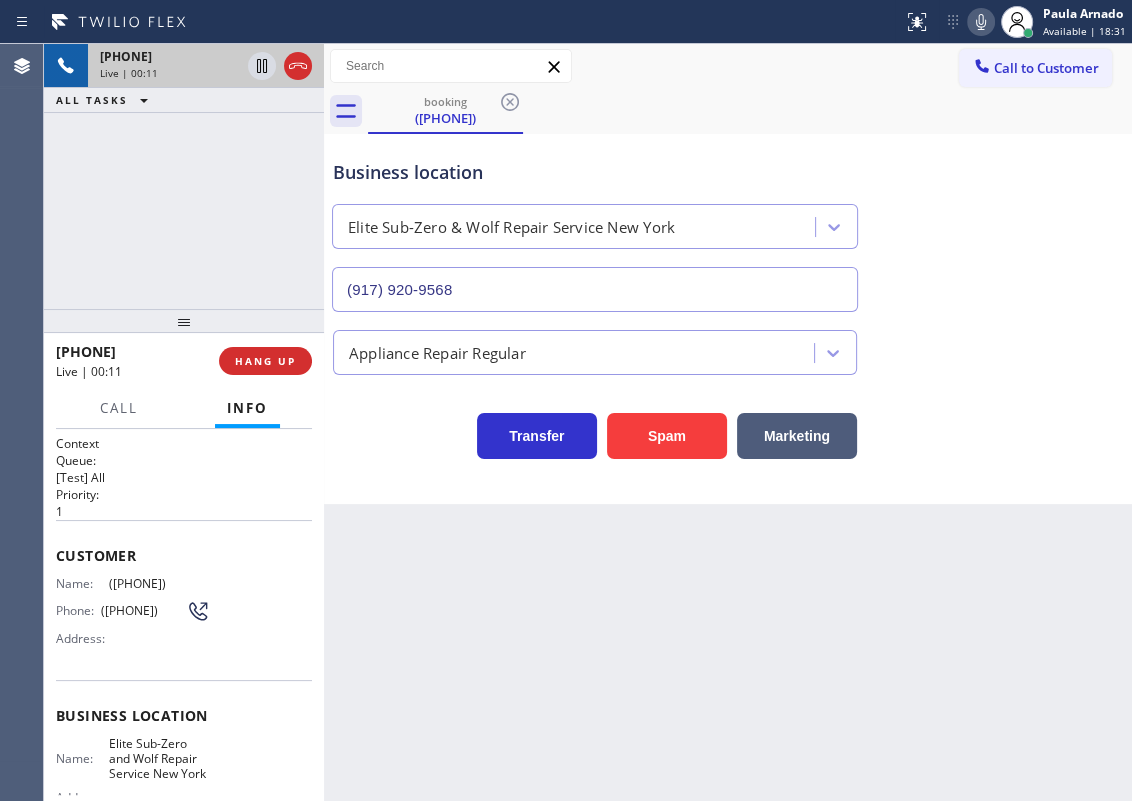 click on "(917) 920-9568" at bounding box center (595, 289) 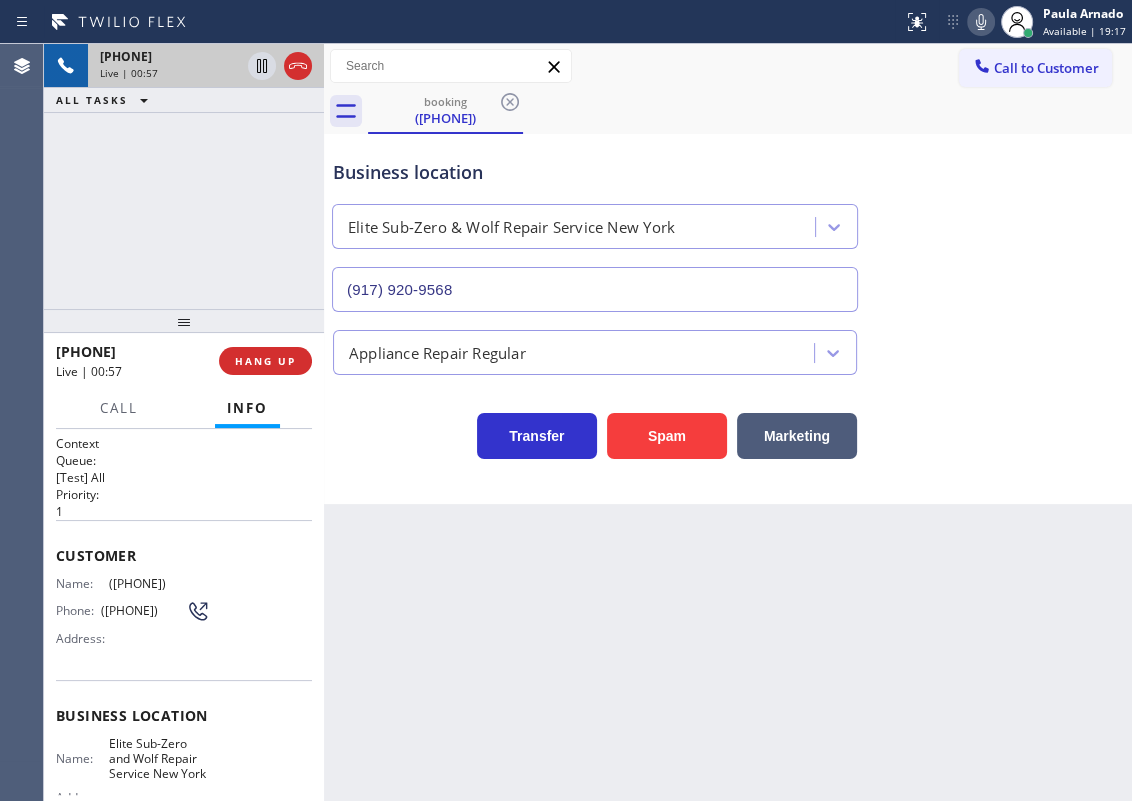 click 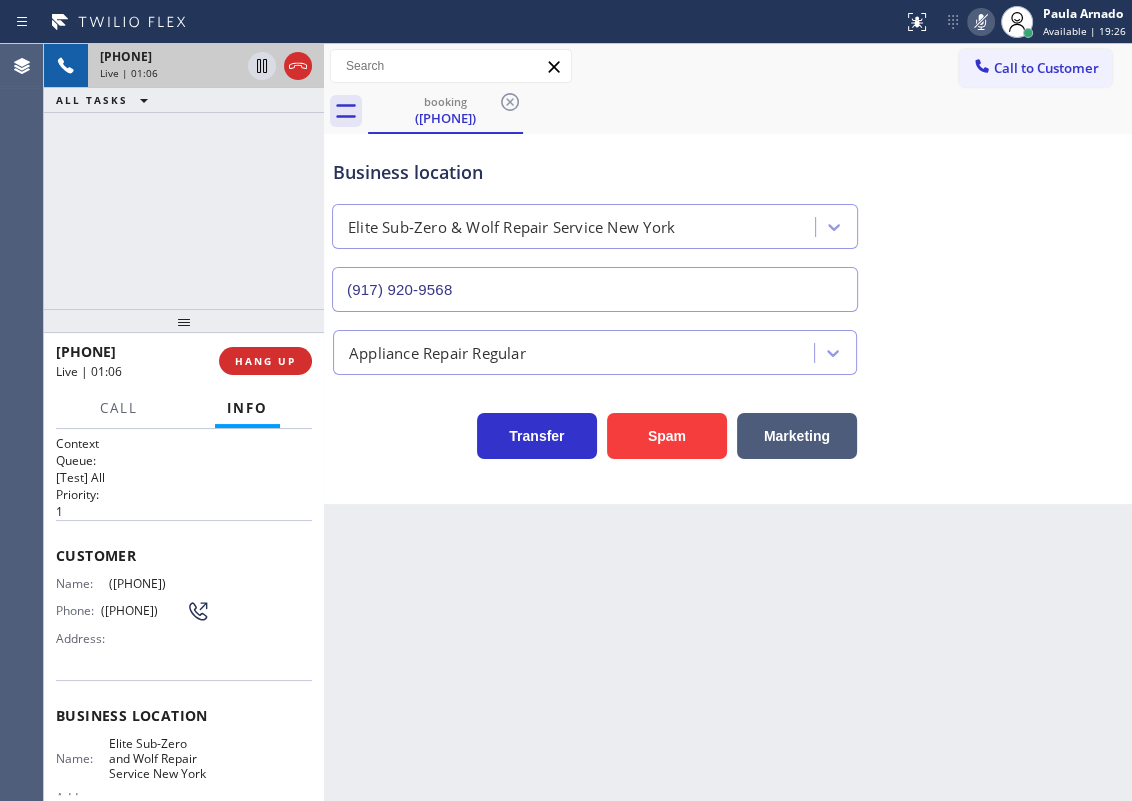 click 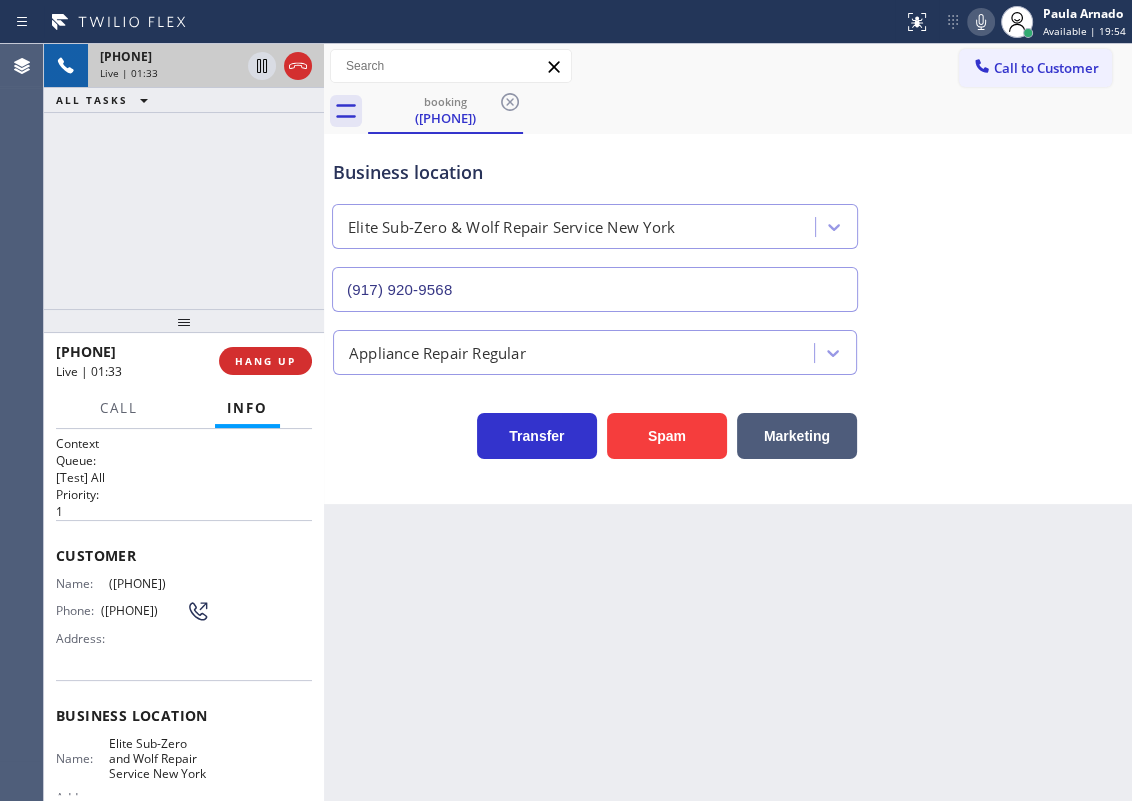 click on "[PHONE]" at bounding box center (159, 583) 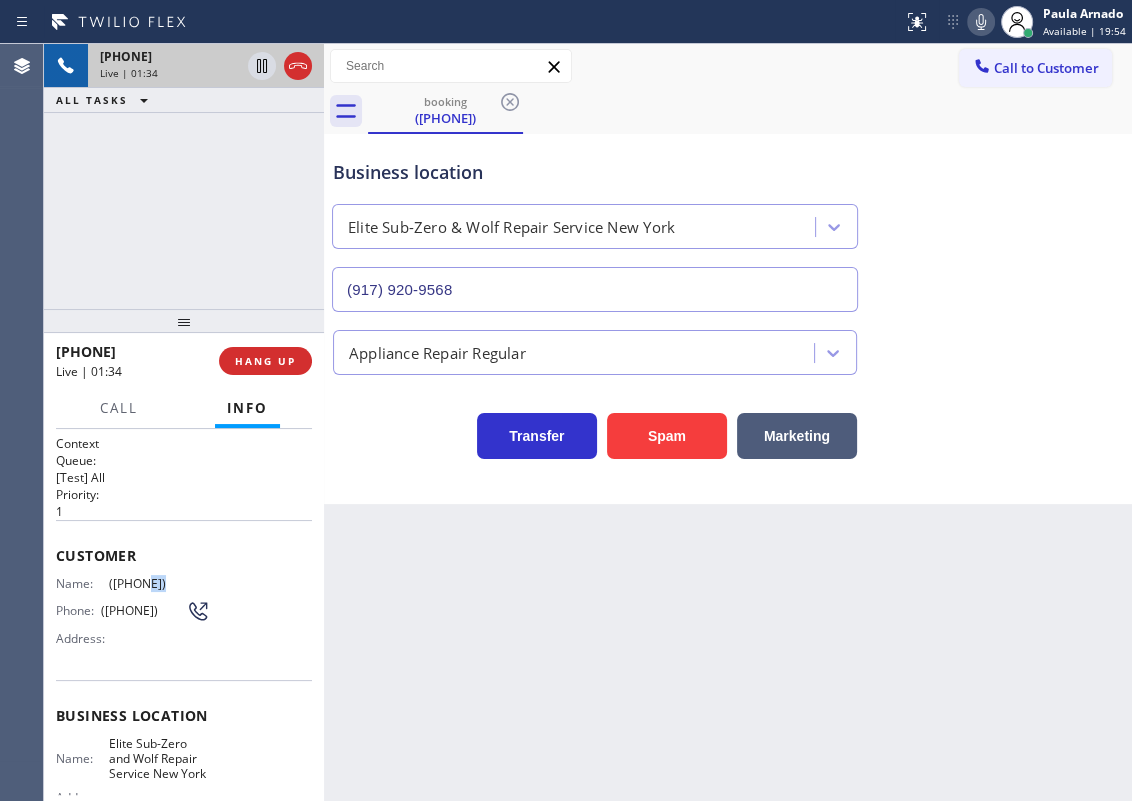 click on "[PHONE]" at bounding box center (159, 583) 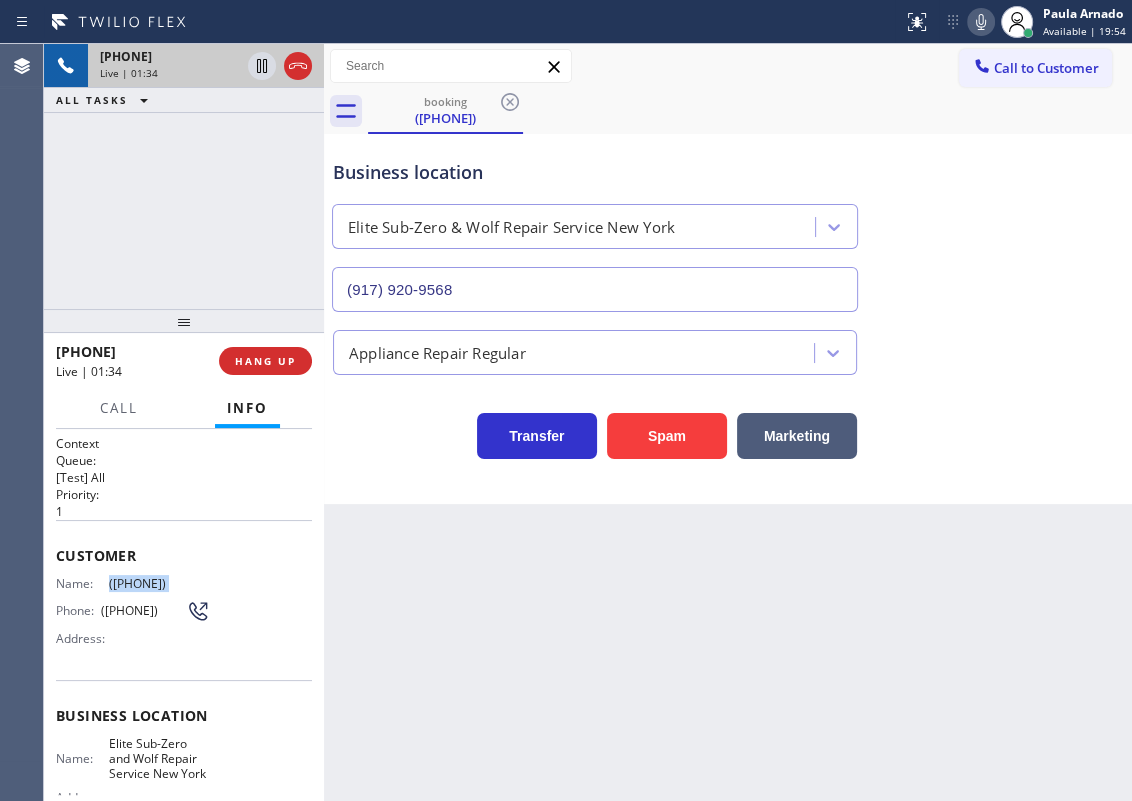 click on "[PHONE]" at bounding box center [159, 583] 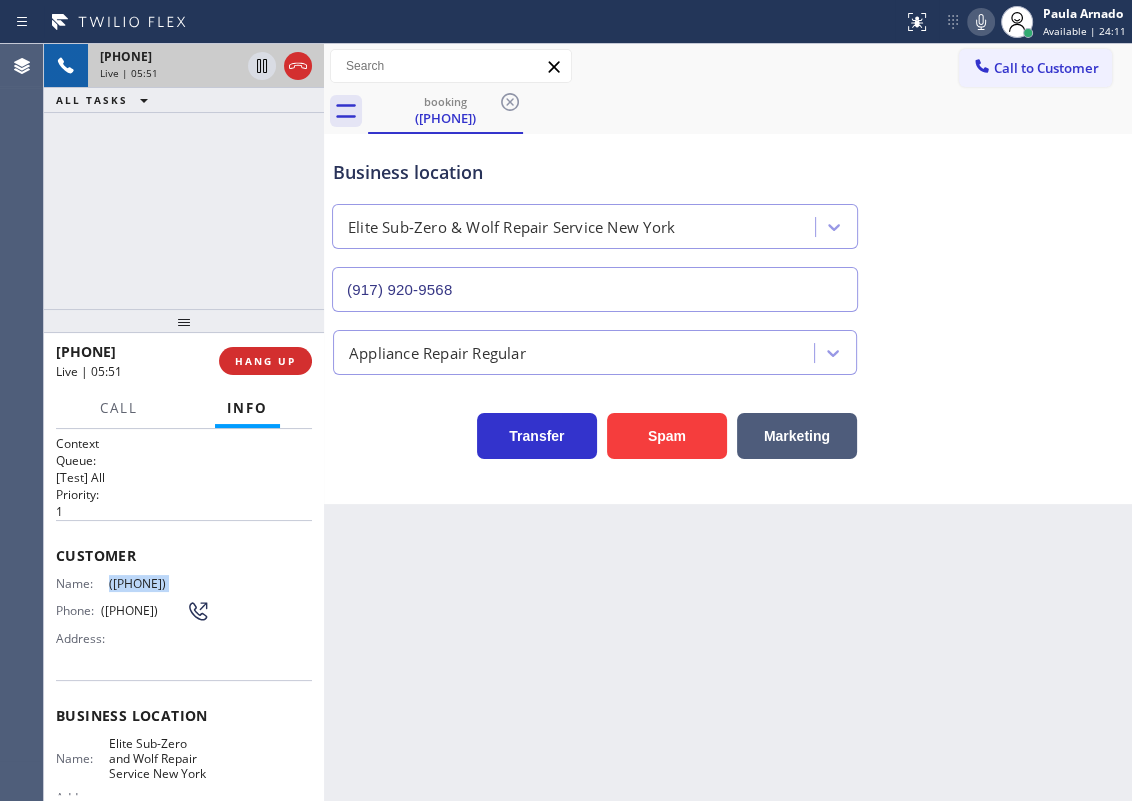click 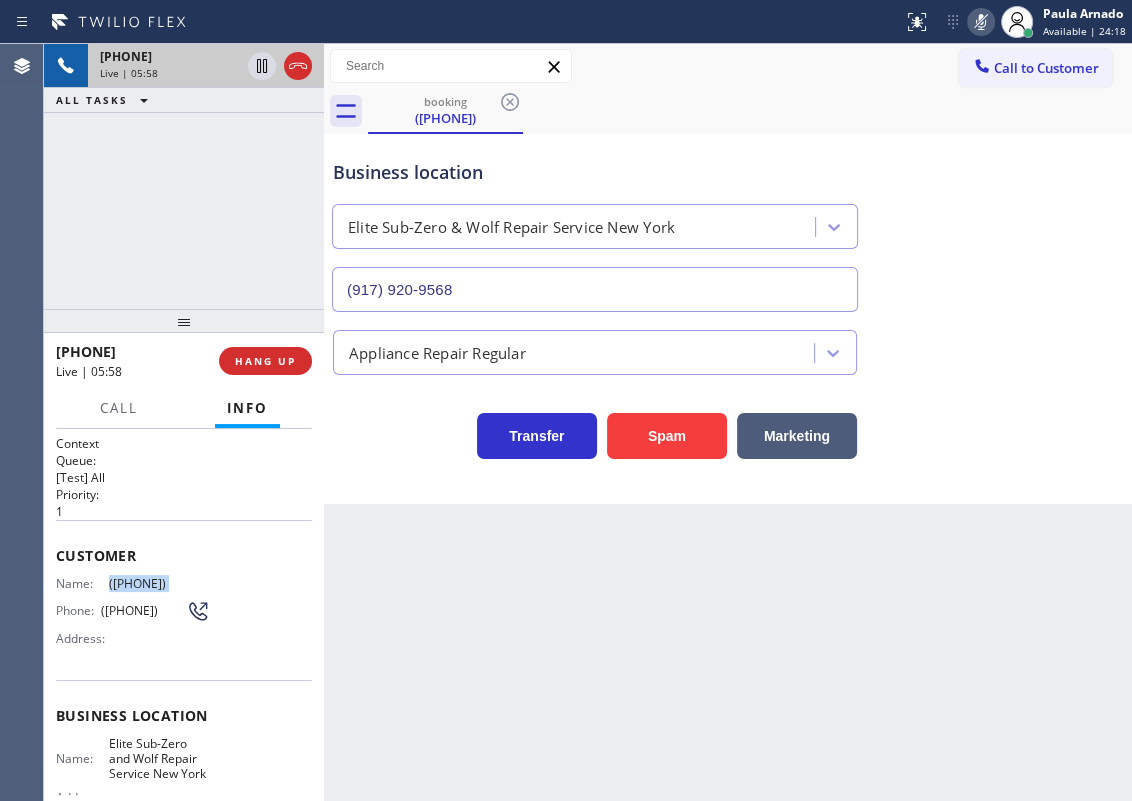 click 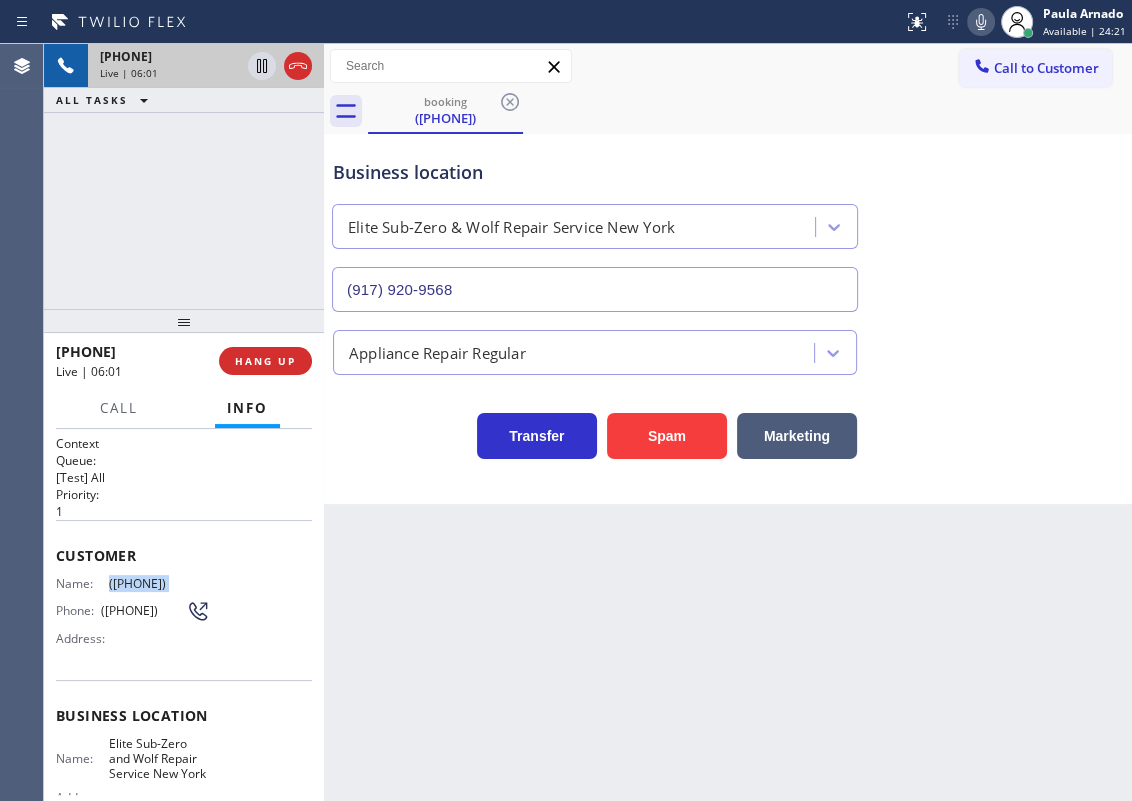 click 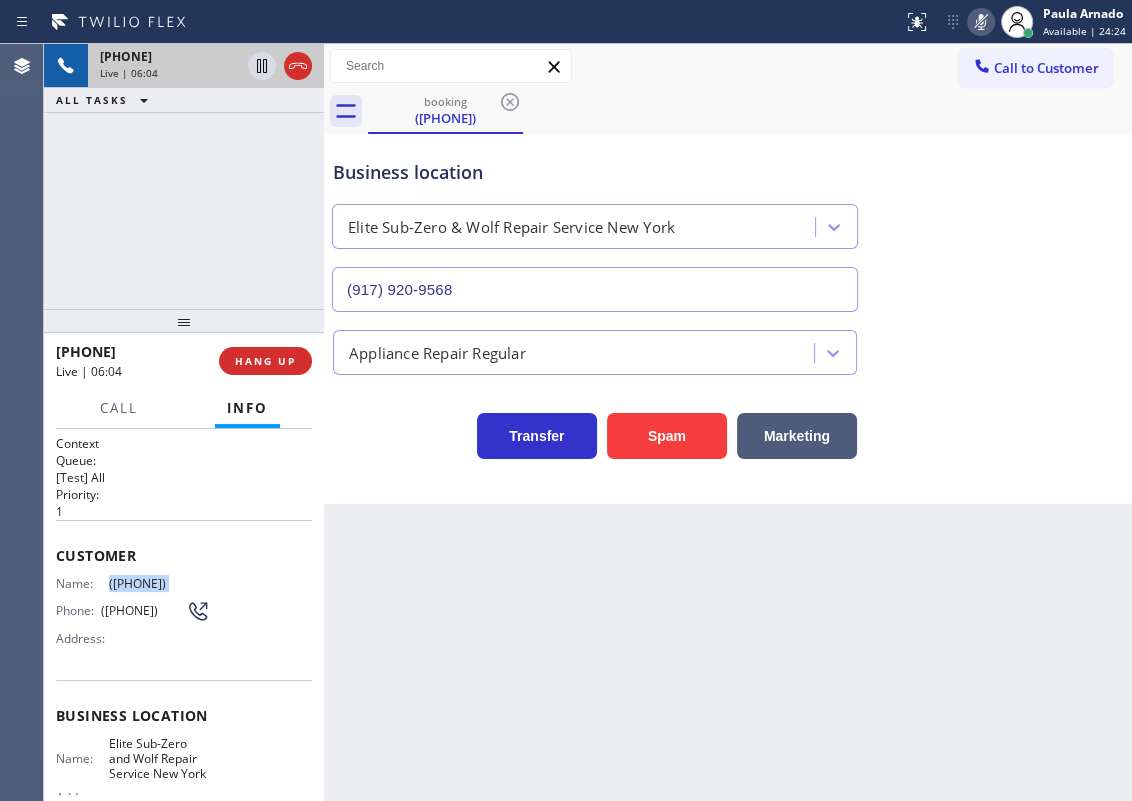 click 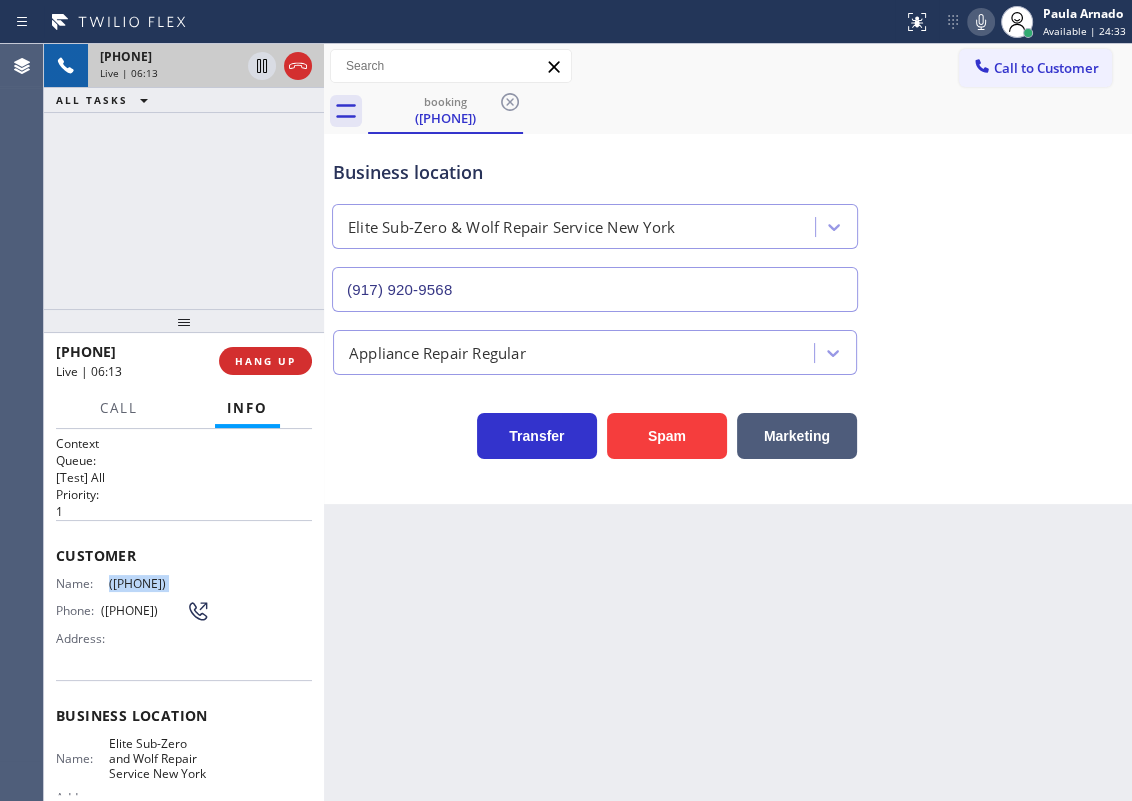 click 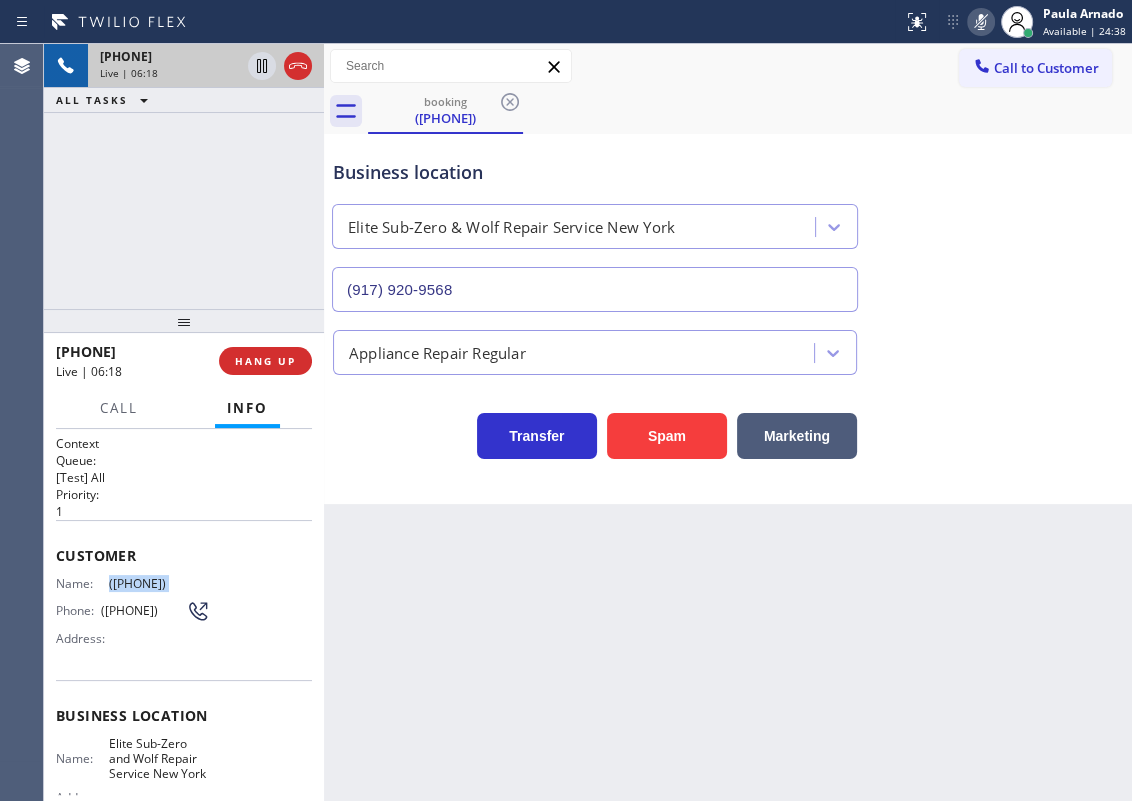 click 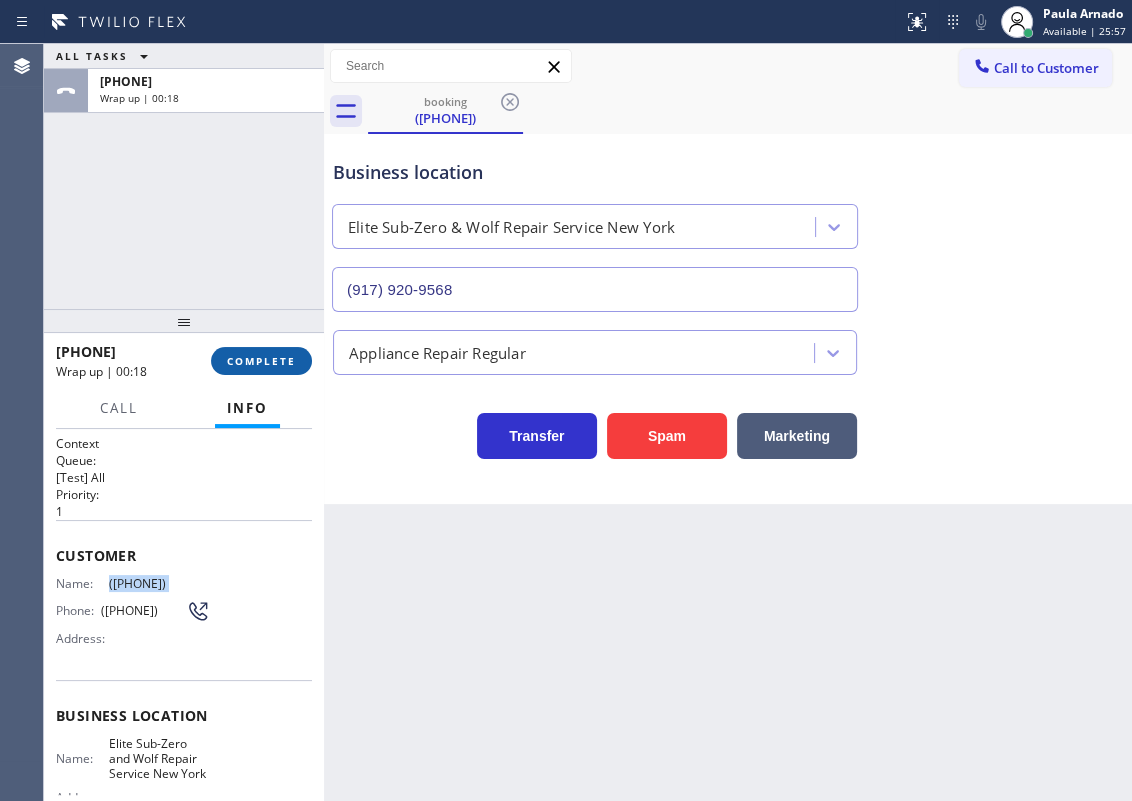 click on "COMPLETE" at bounding box center [261, 361] 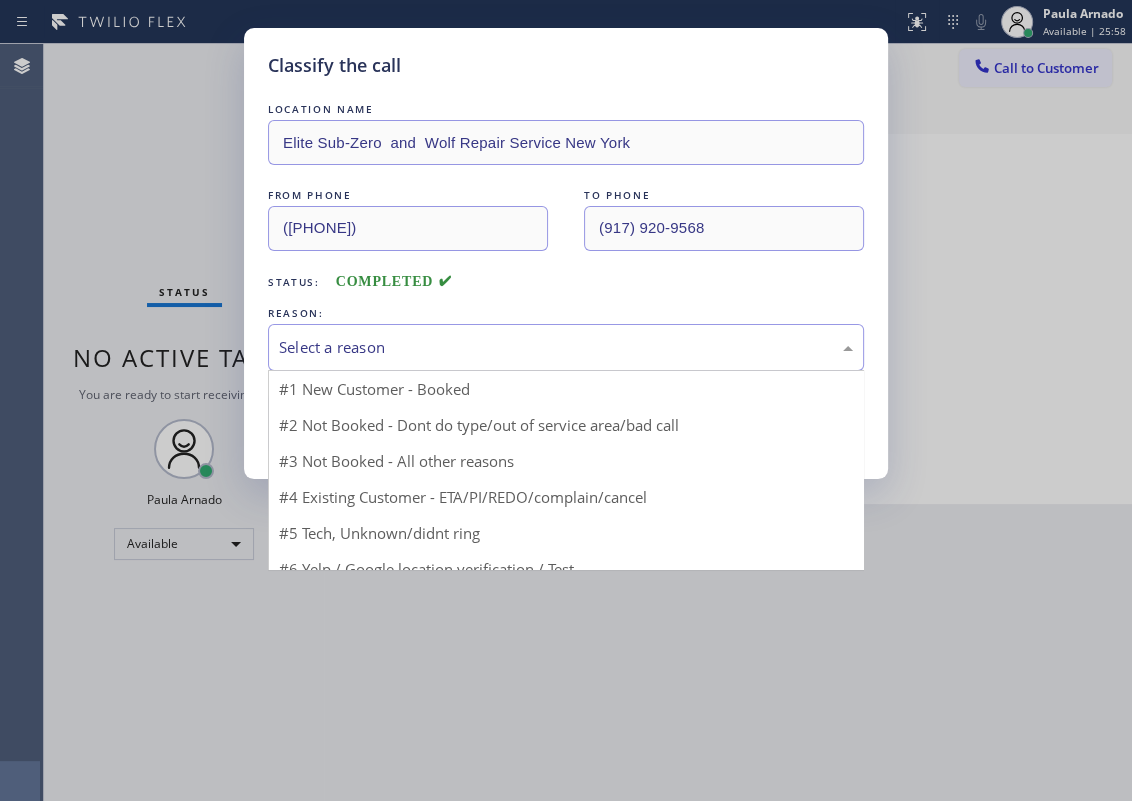 click on "Select a reason" at bounding box center (566, 347) 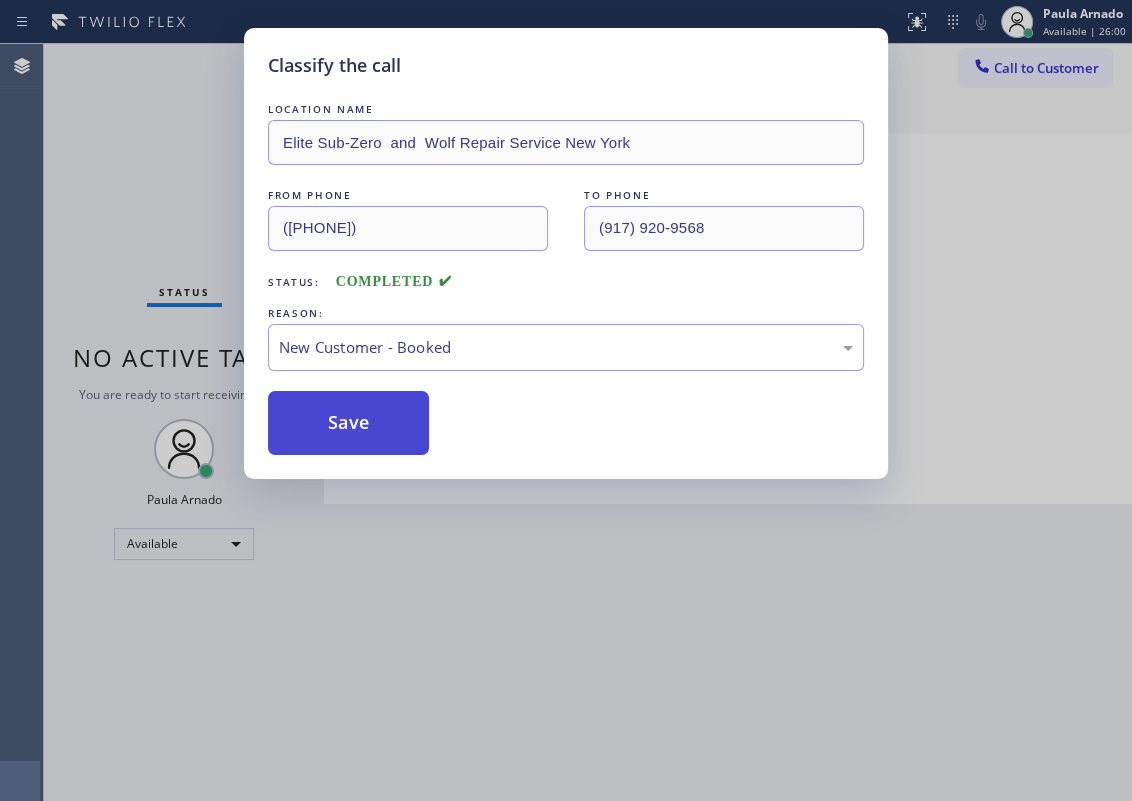 click on "Save" at bounding box center (348, 423) 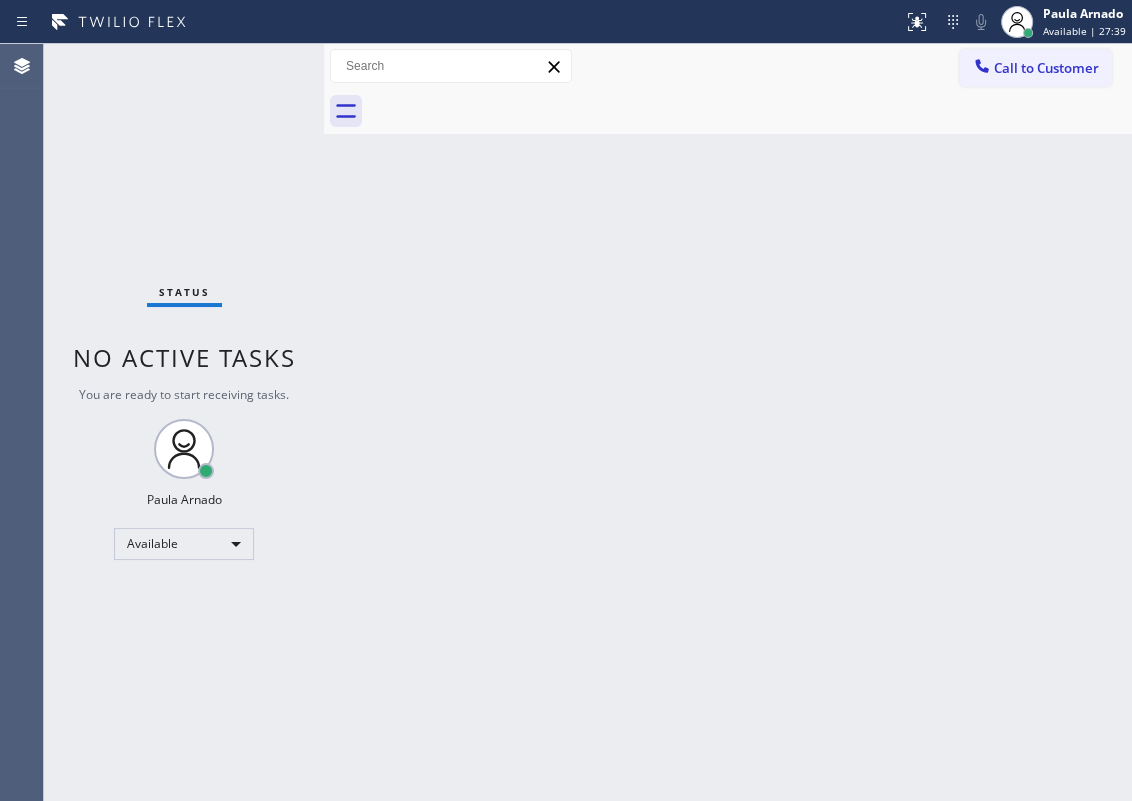 click on "Back to Dashboard Change Sender ID Customers Technicians Select a contact Outbound call Technician Search Technician Your caller id phone number Your caller id phone number Call Technician info Name   Phone none Address none Change Sender ID HVAC +18559994417 5 Star Appliance +18557314952 Appliance Repair +18554611149 Plumbing +18889090120 Air Duct Cleaning +18006865038  Electricians +18005688664 Cancel Change Check personal SMS Reset Change No tabs Call to Customer Outbound call Location Search location Your caller id phone number Customer number Call Outbound call Technician Search Technician Your caller id phone number Your caller id phone number Call" at bounding box center [728, 422] 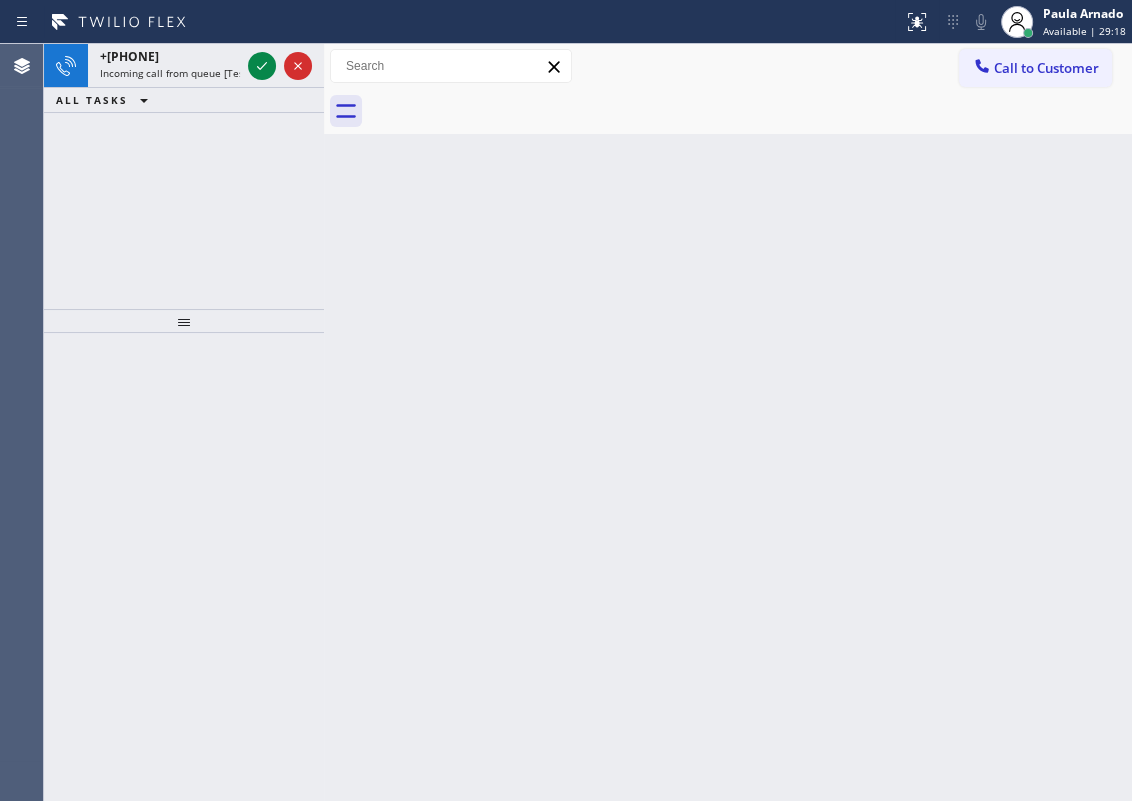 drag, startPoint x: 1024, startPoint y: 280, endPoint x: 607, endPoint y: 205, distance: 423.69092 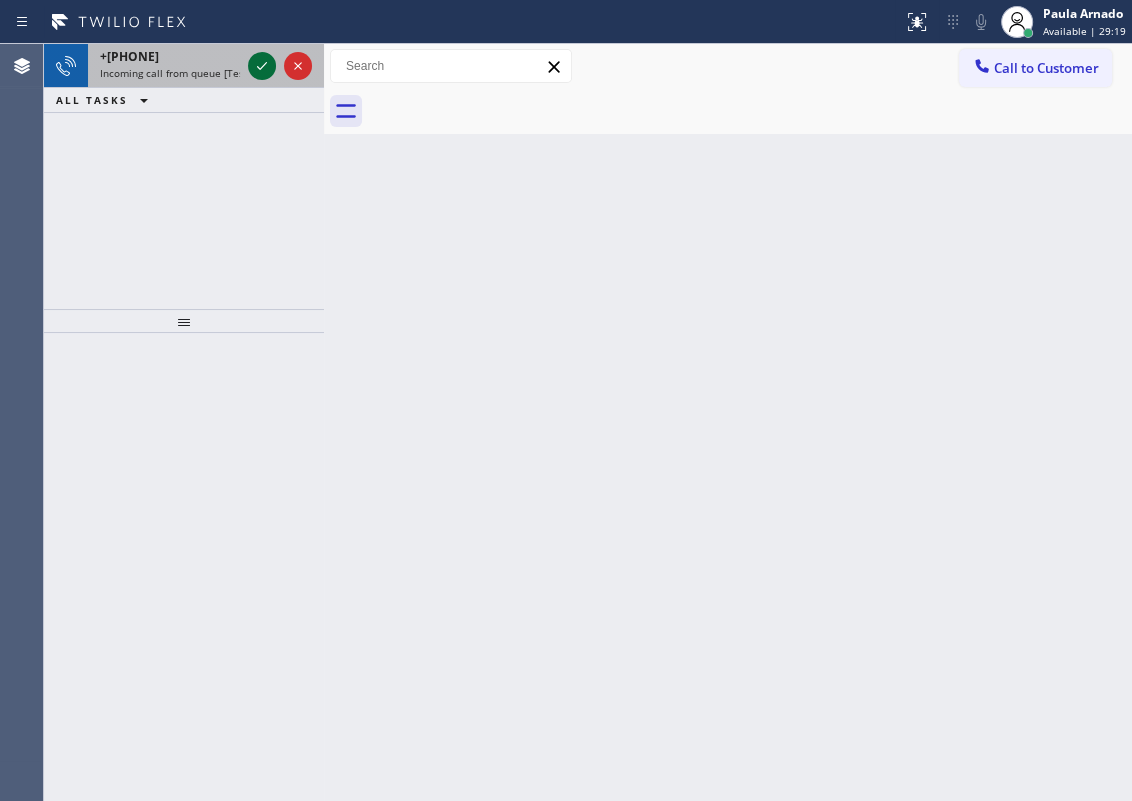click at bounding box center (262, 66) 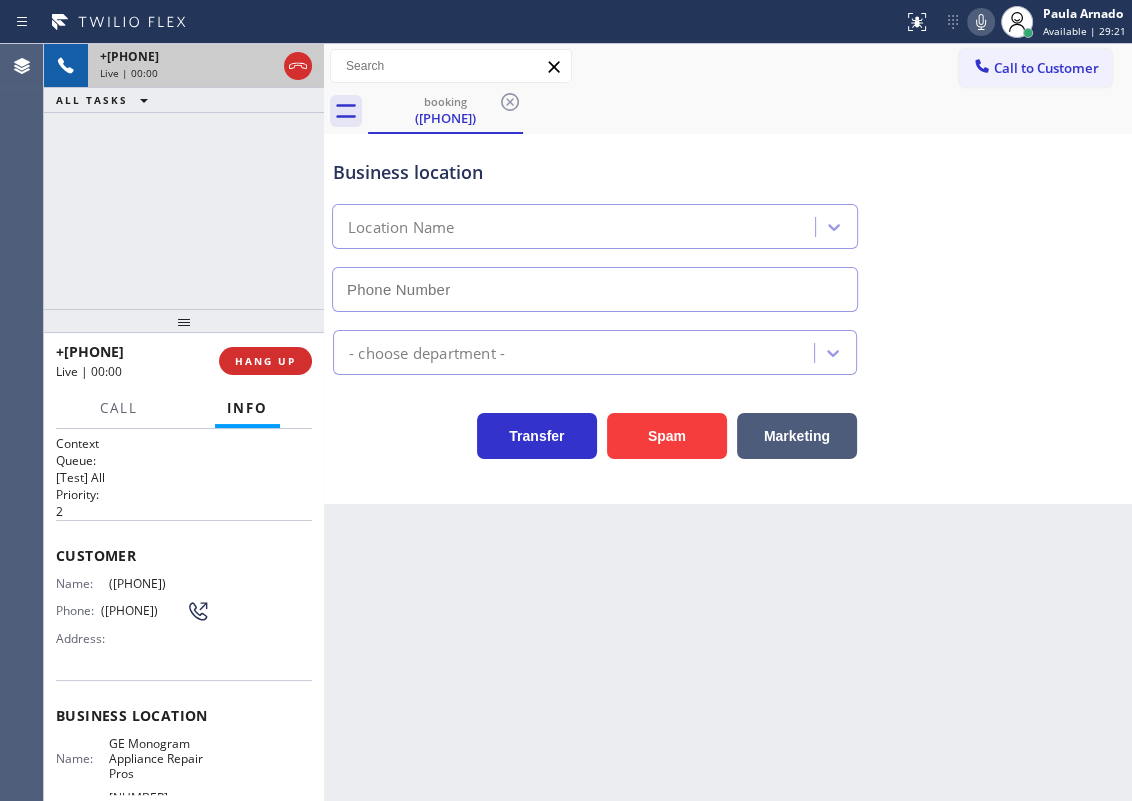 type on "[PHONE]" 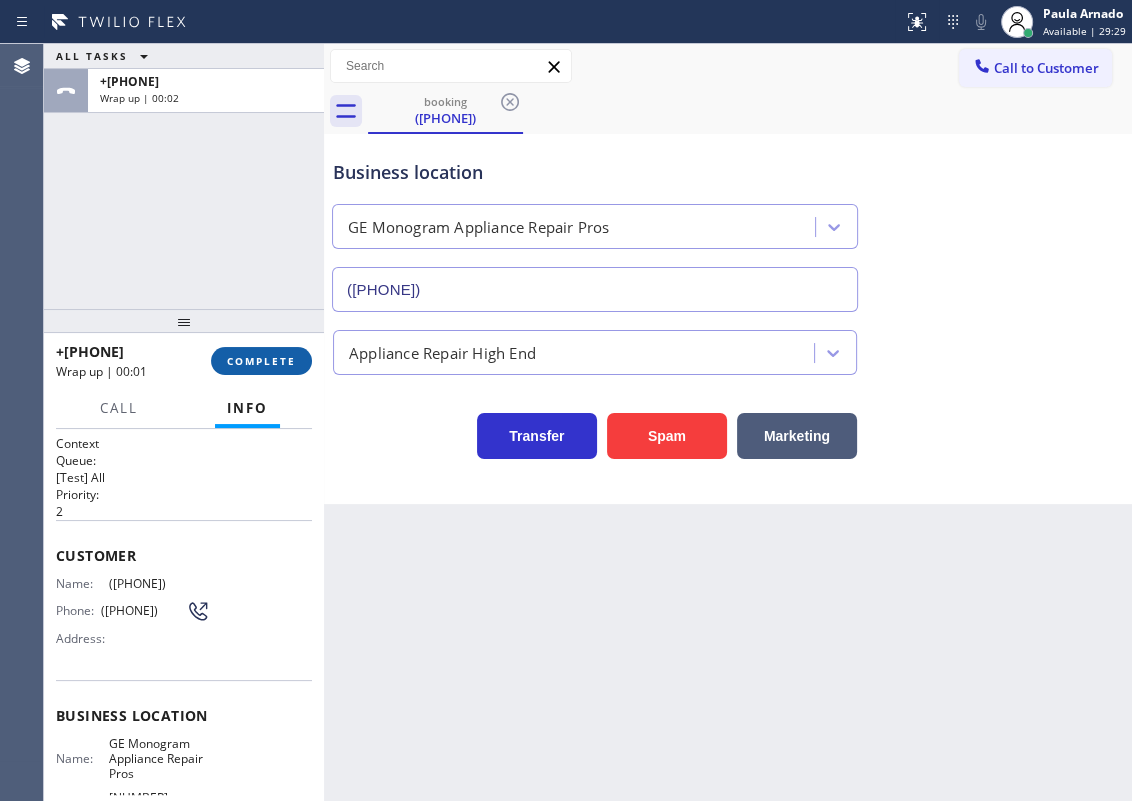 click on "COMPLETE" at bounding box center (261, 361) 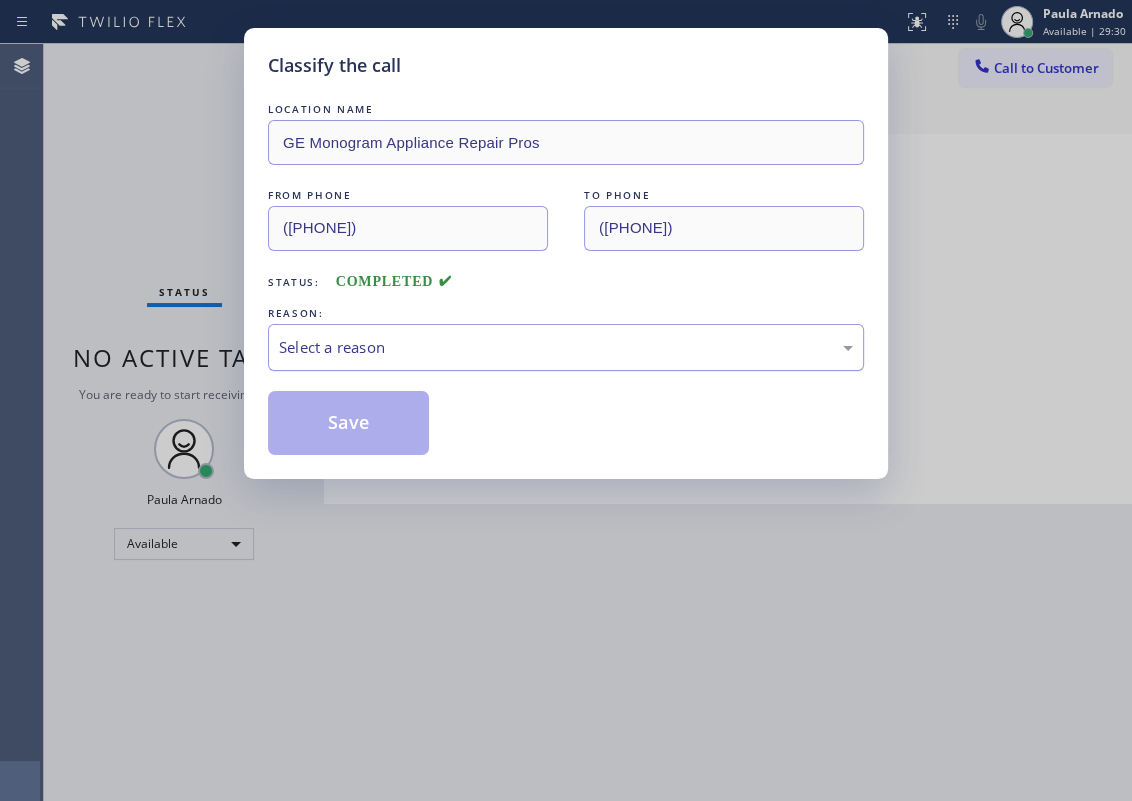 click on "Select a reason" at bounding box center (566, 347) 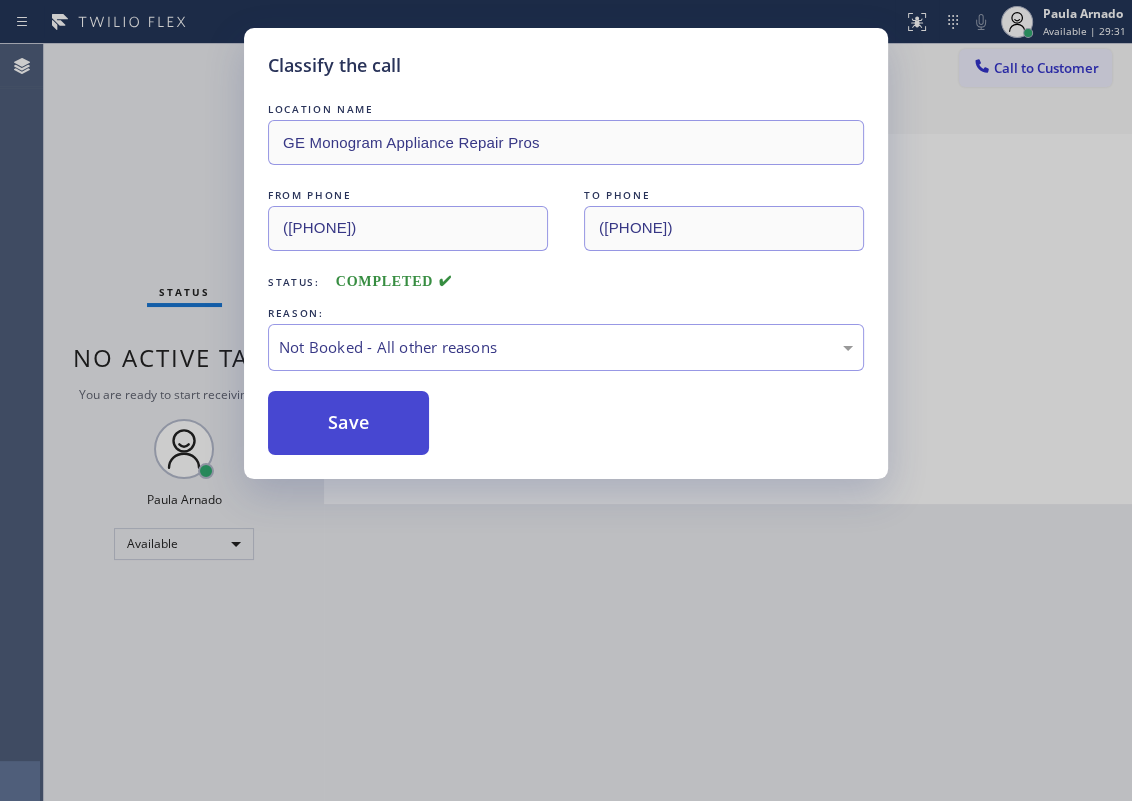 click on "Save" at bounding box center [348, 423] 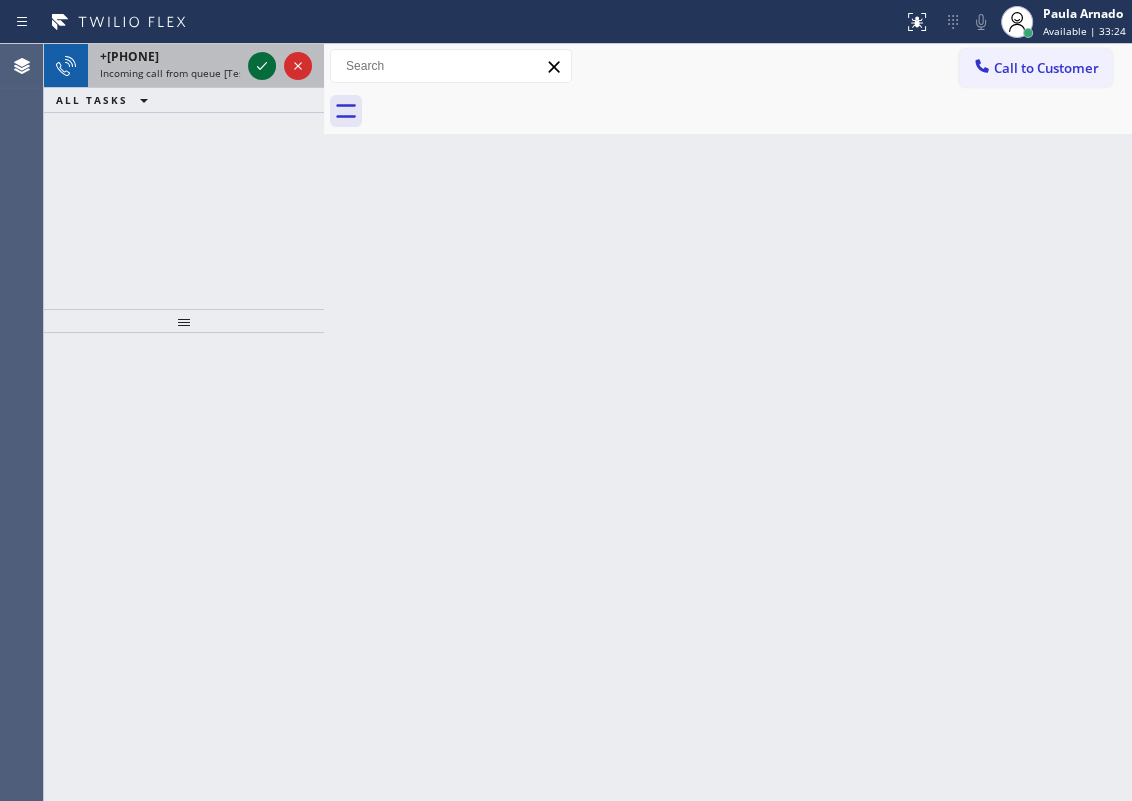 click 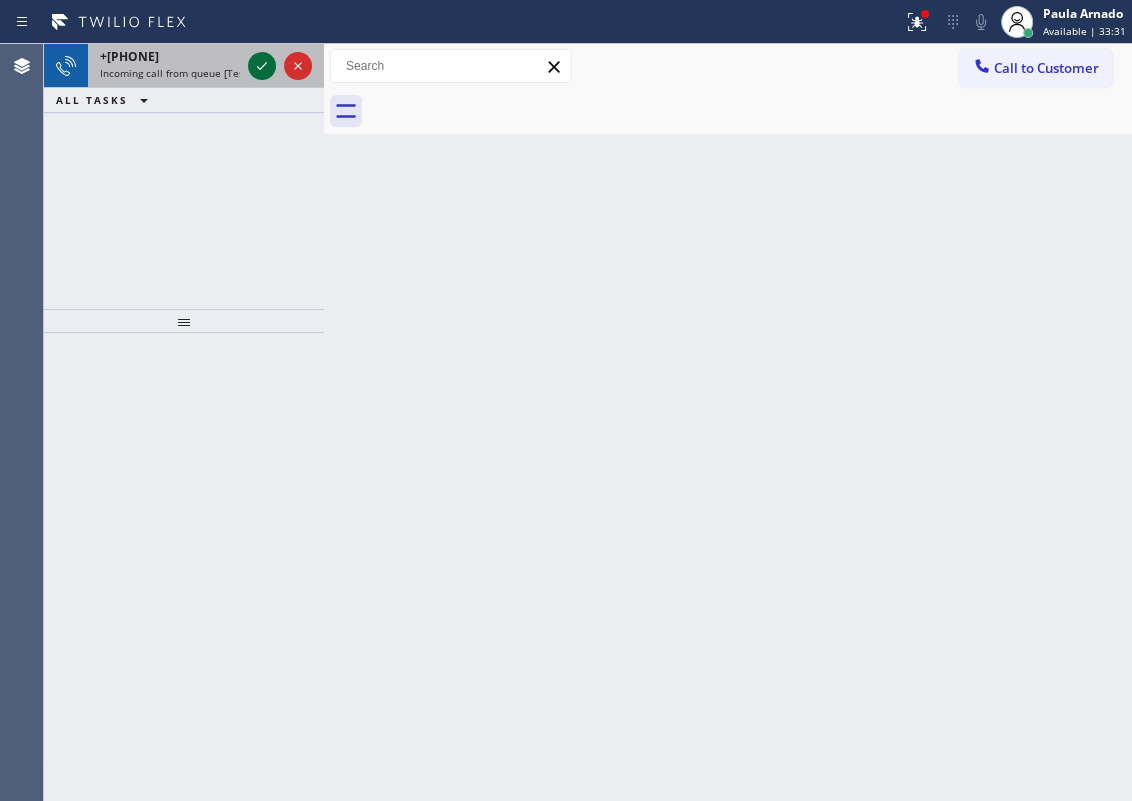 click 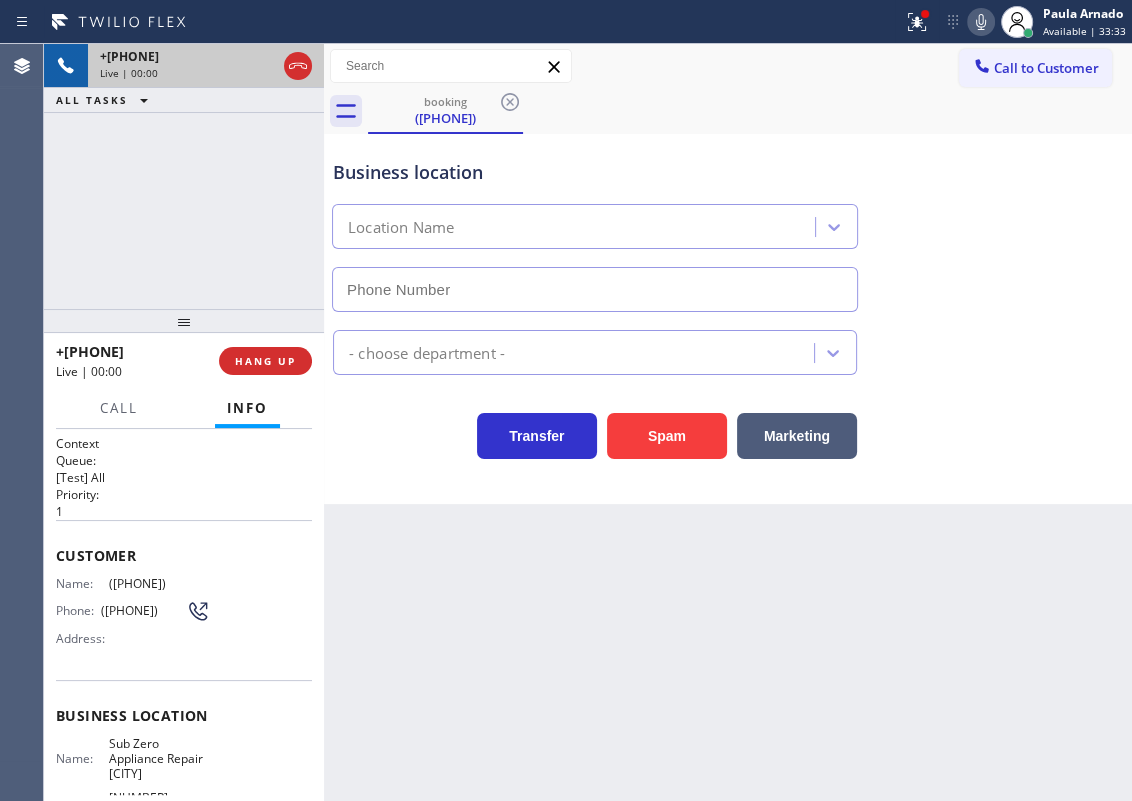 type on "[PHONE]" 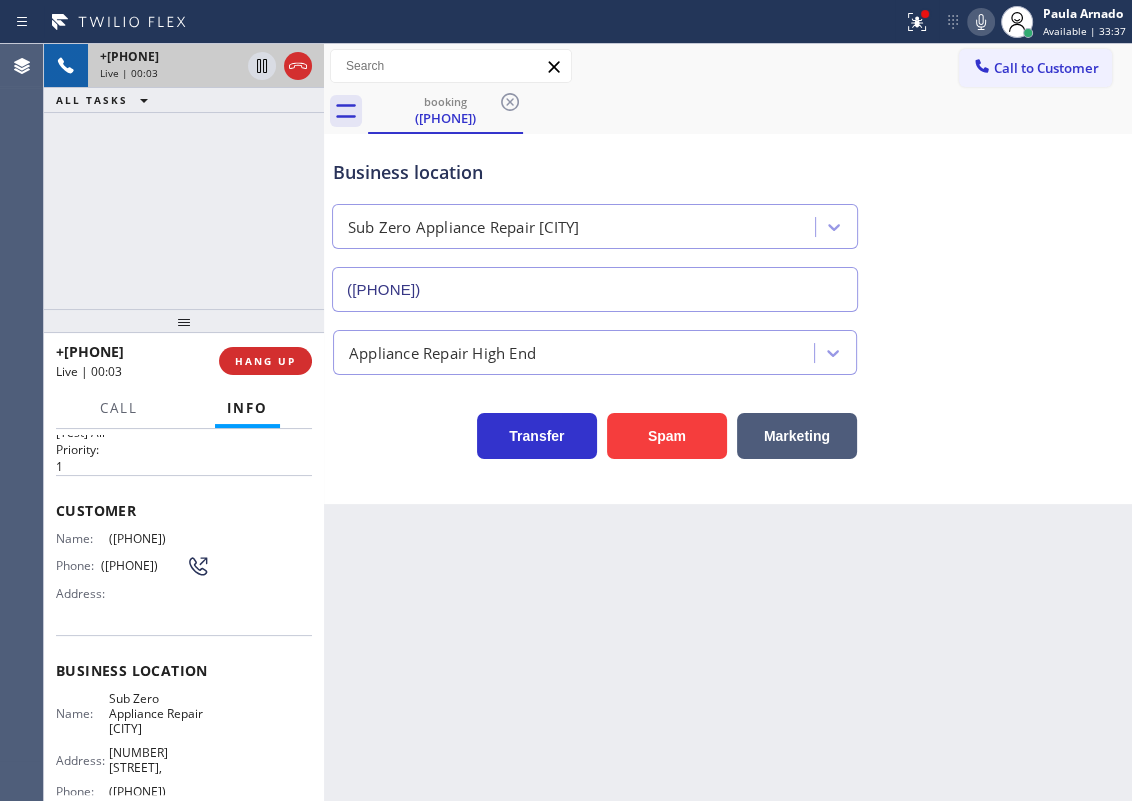 scroll, scrollTop: 90, scrollLeft: 0, axis: vertical 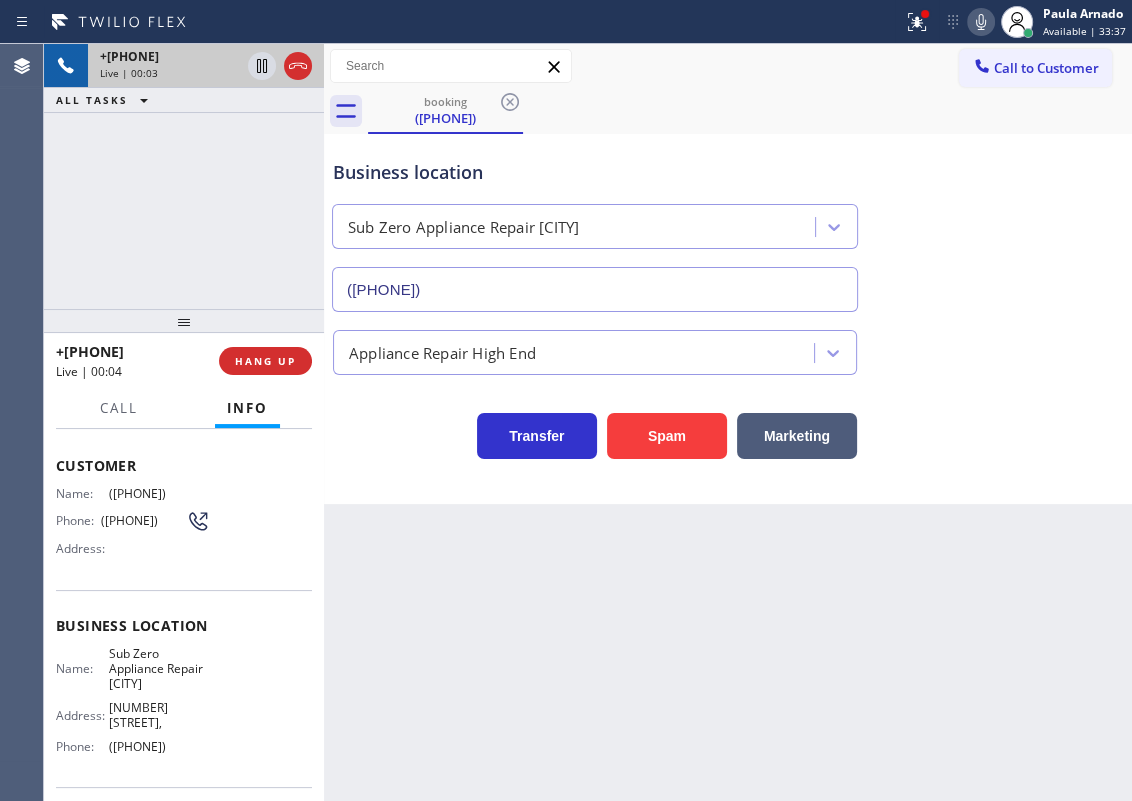 click on "Sub Zero Appliance Repair Oak Park" at bounding box center [159, 669] 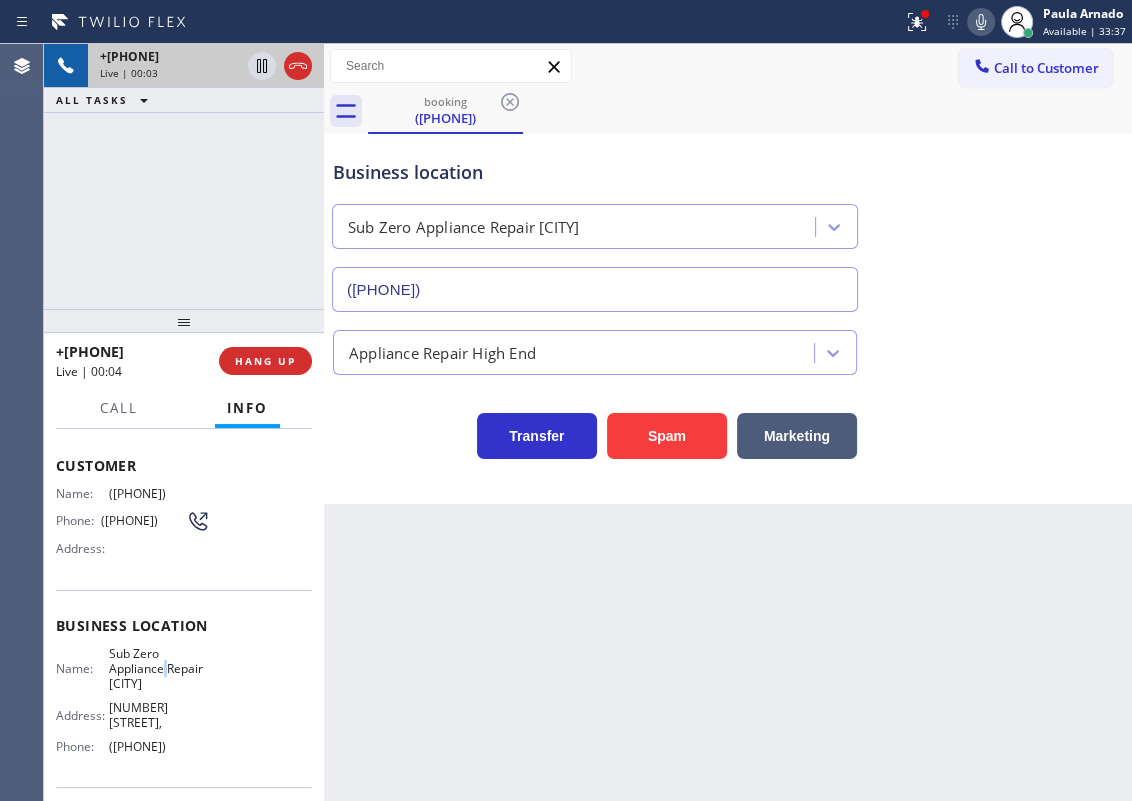 click on "Sub Zero Appliance Repair Oak Park" at bounding box center [159, 669] 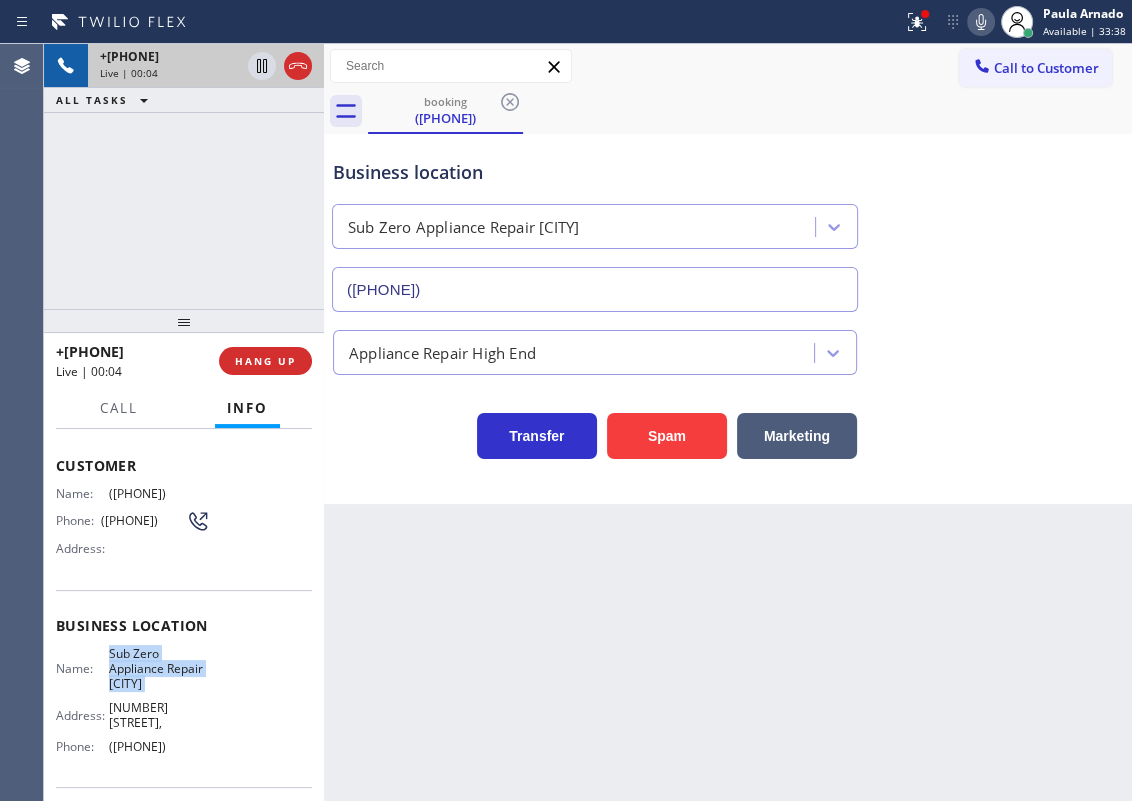 click on "Sub Zero Appliance Repair Oak Park" at bounding box center [159, 669] 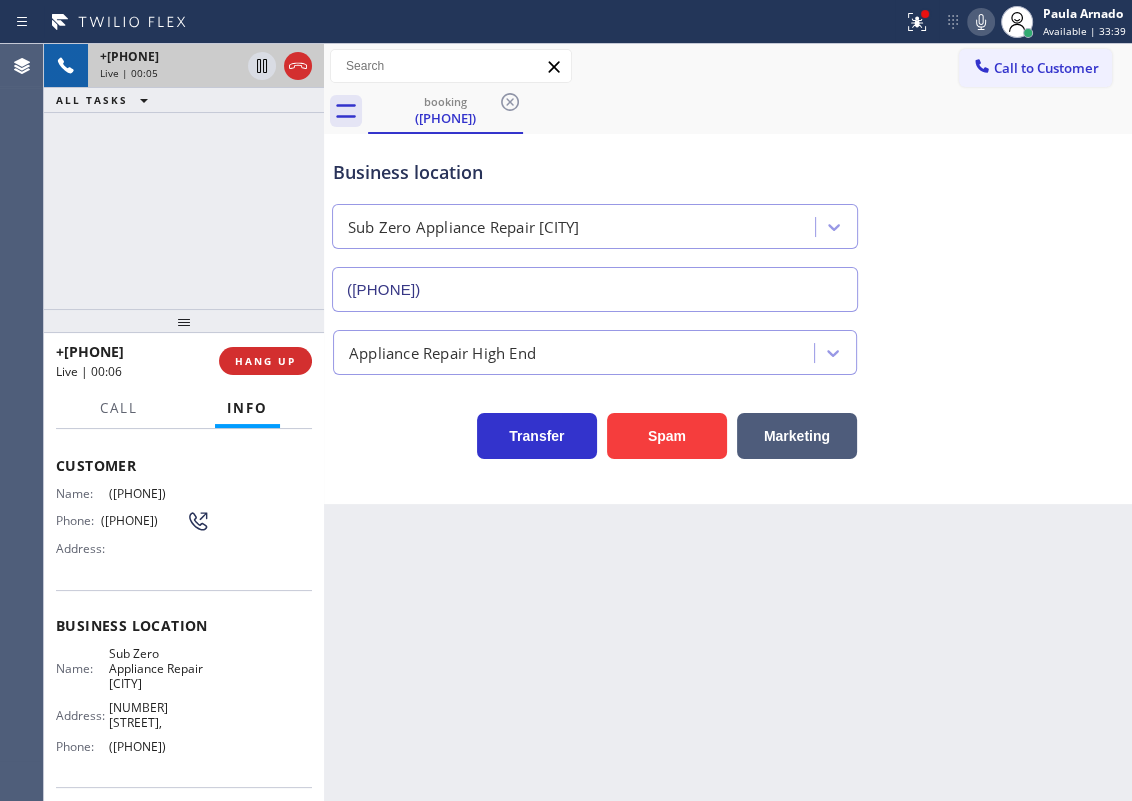 click on "[PHONE]" at bounding box center [595, 289] 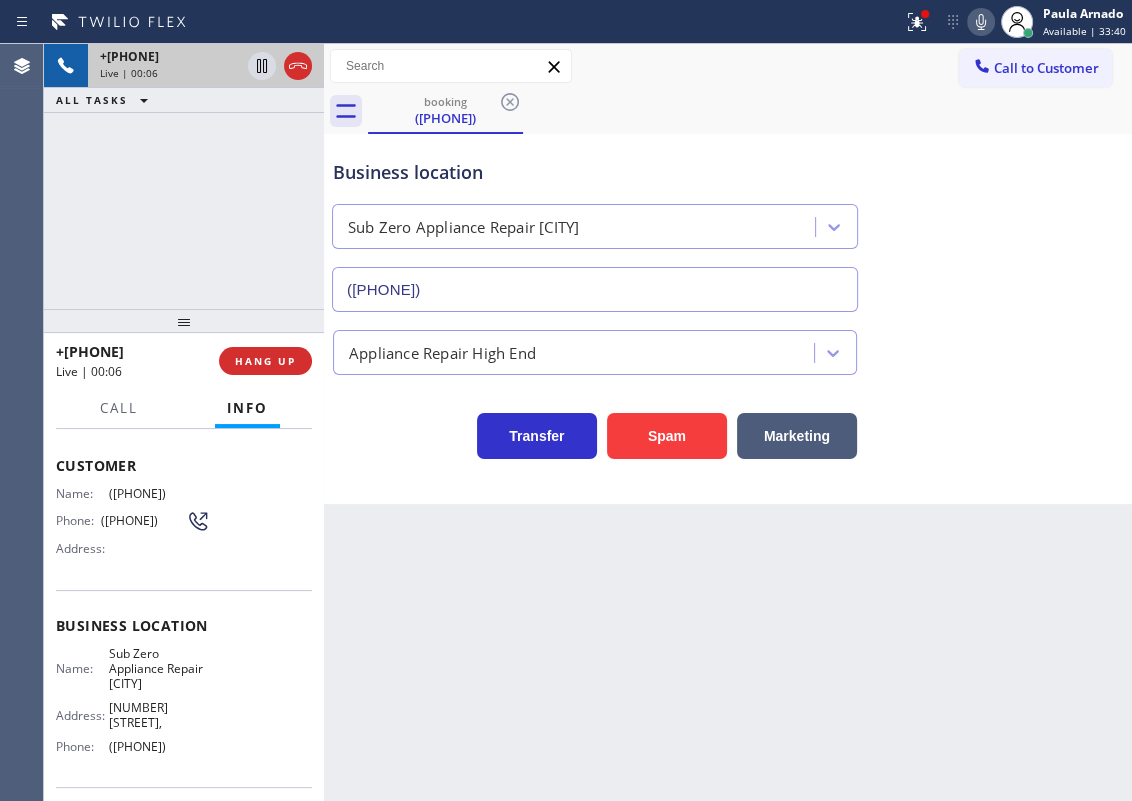 click on "[PHONE]" at bounding box center [595, 289] 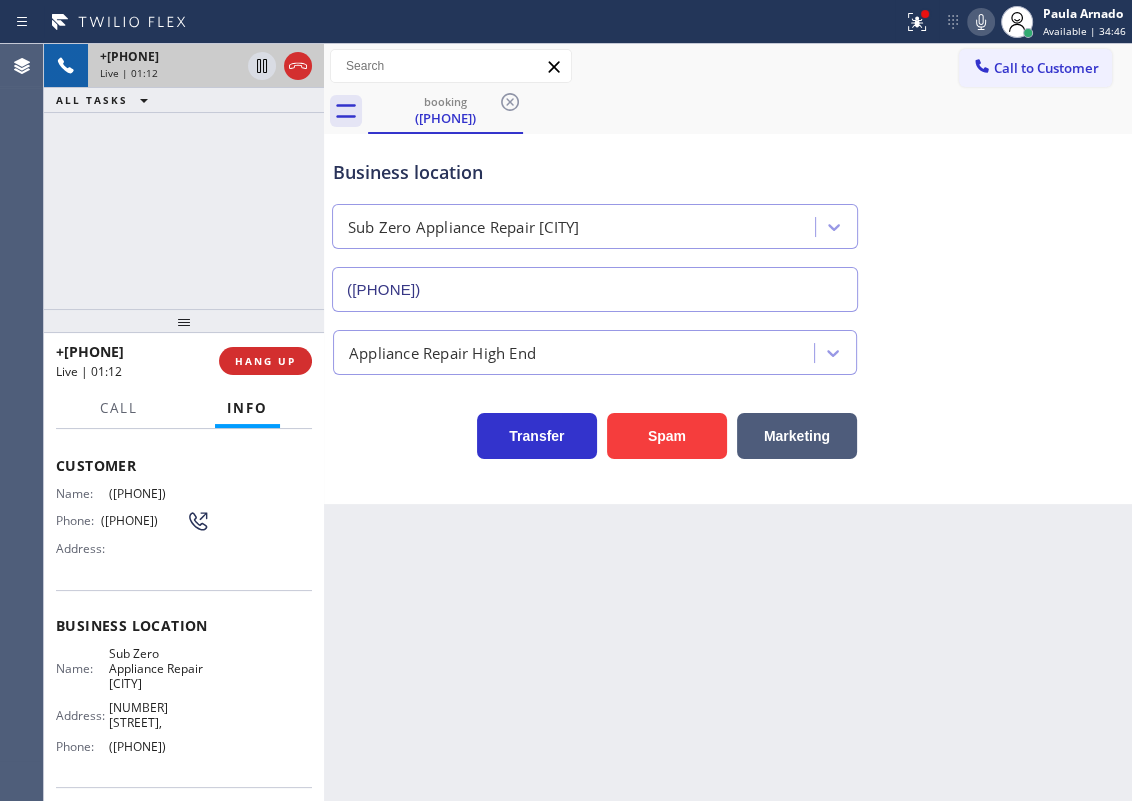 click on "[PHONE]" at bounding box center [159, 493] 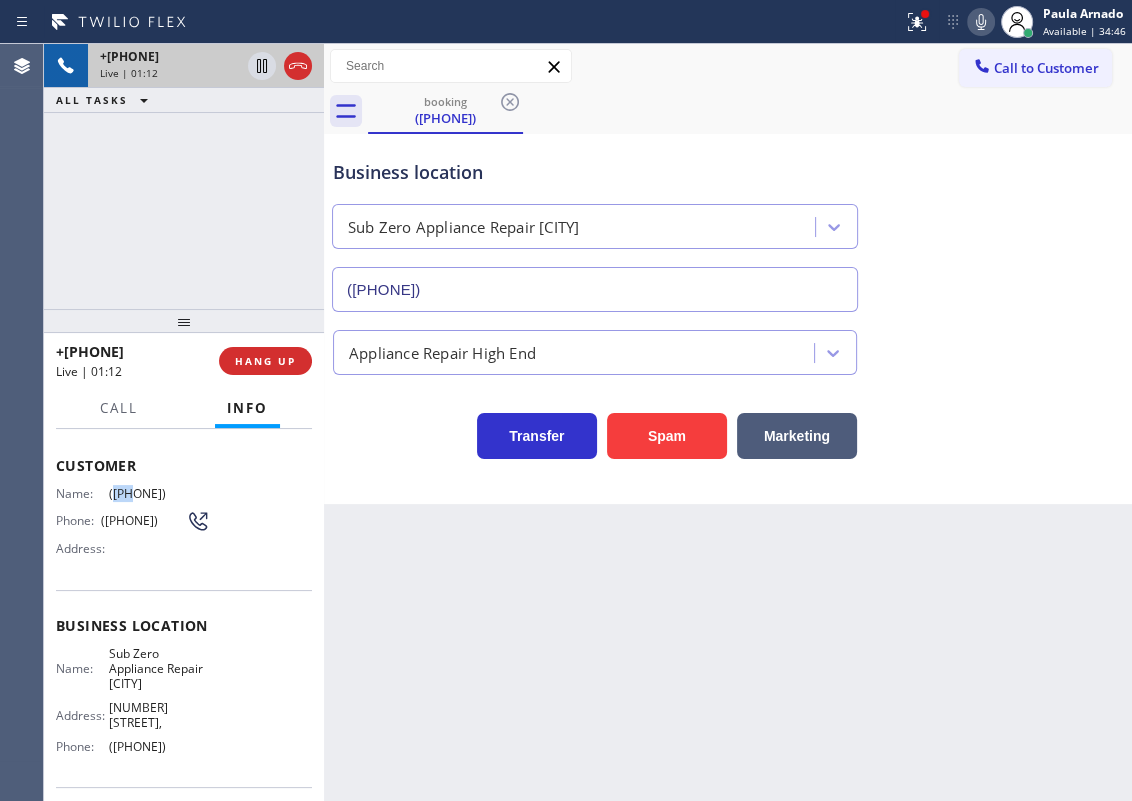 click on "[PHONE]" at bounding box center [159, 493] 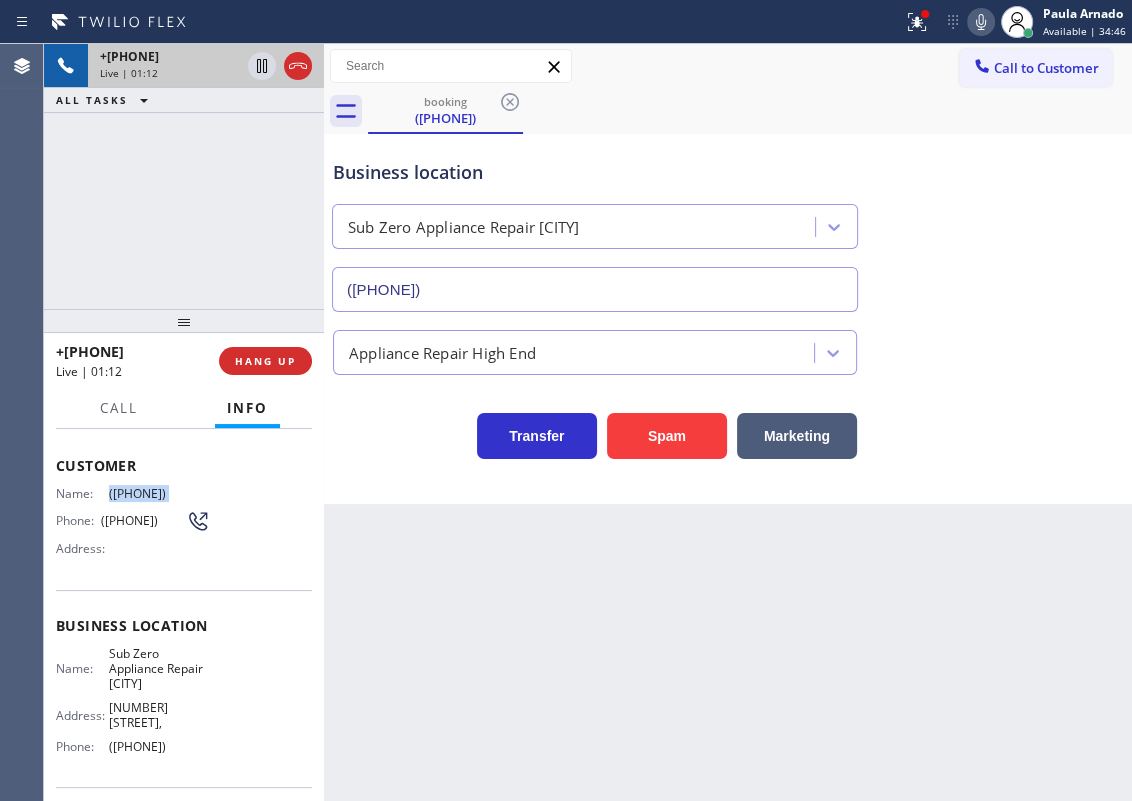 click on "[PHONE]" at bounding box center [159, 493] 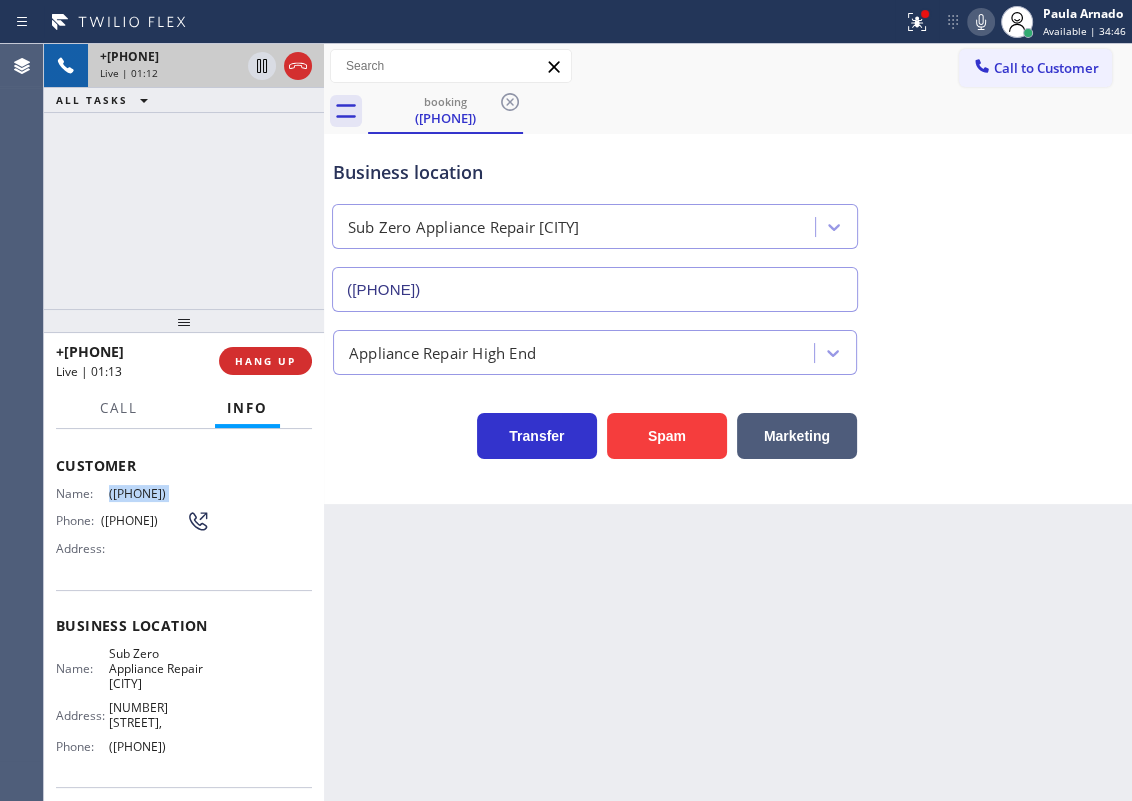 copy on "[PHONE]" 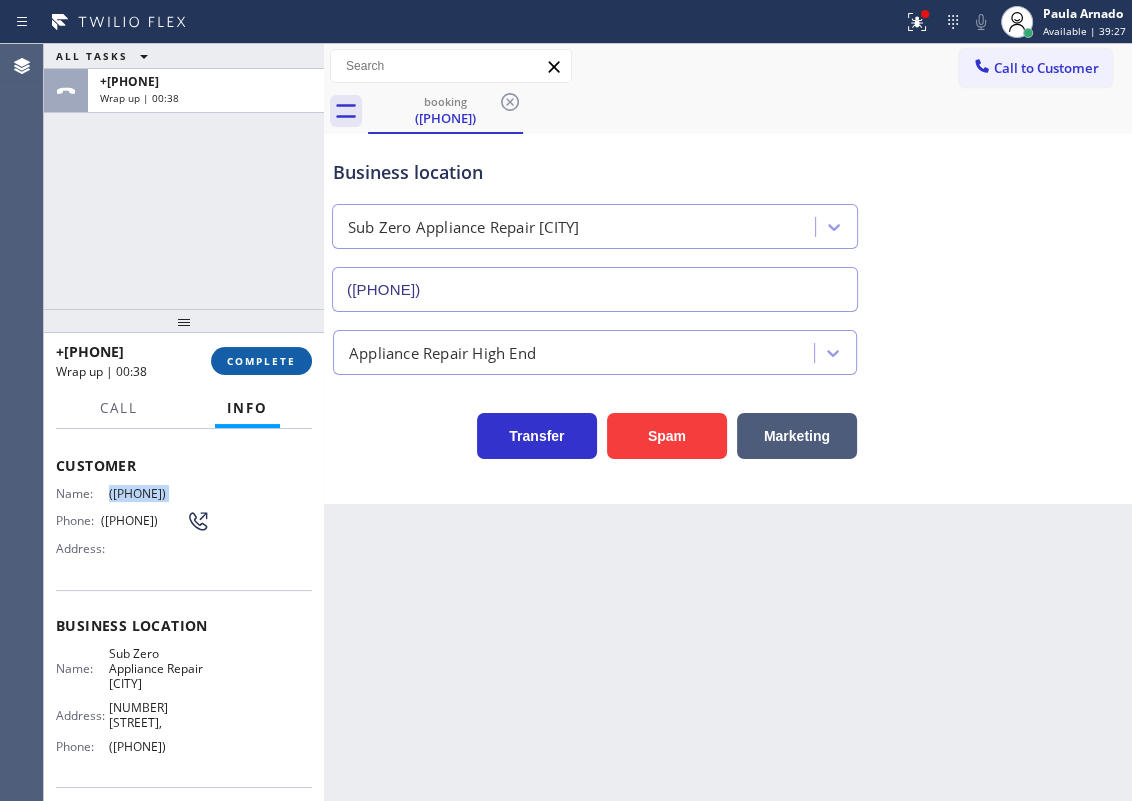 click on "COMPLETE" at bounding box center (261, 361) 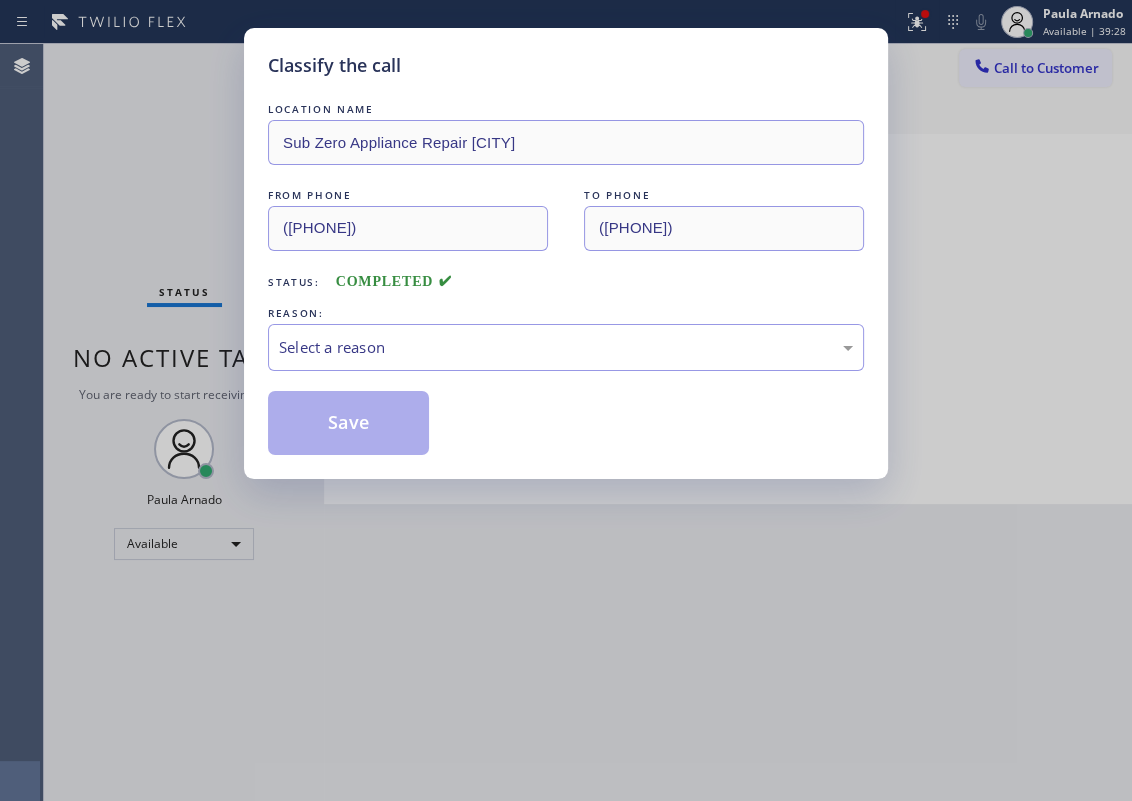 click on "Select a reason" at bounding box center [566, 347] 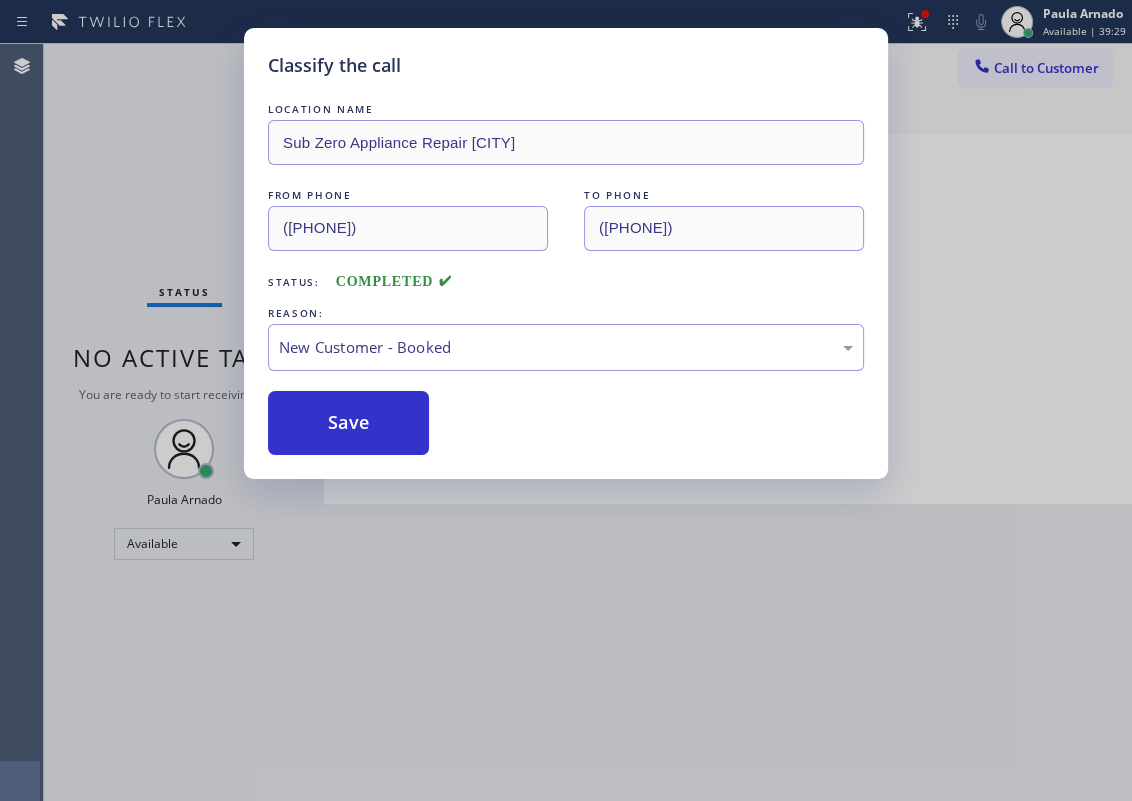 drag, startPoint x: 377, startPoint y: 411, endPoint x: 400, endPoint y: 377, distance: 41.04875 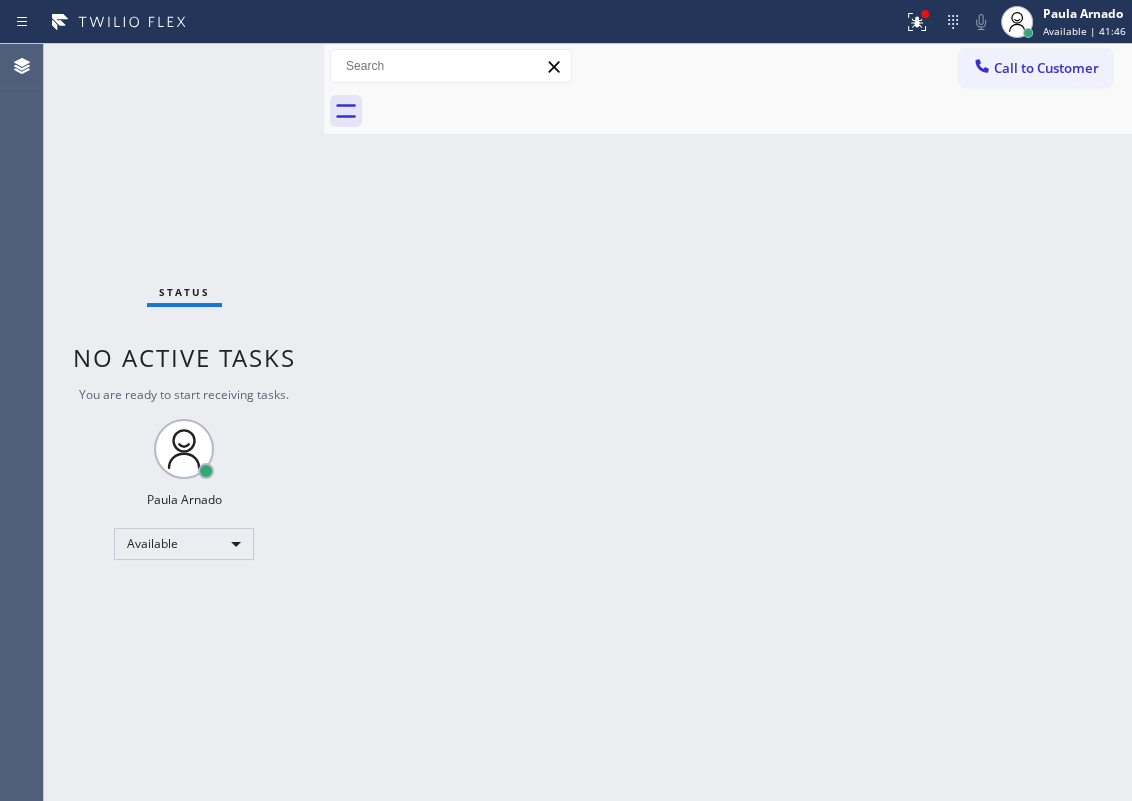 click on "Back to Dashboard Change Sender ID Customers Technicians Select a contact Outbound call Technician Search Technician Your caller id phone number Your caller id phone number Call Technician info Name   Phone none Address none Change Sender ID HVAC +18559994417 5 Star Appliance +18557314952 Appliance Repair +18554611149 Plumbing +18889090120 Air Duct Cleaning +18006865038  Electricians +18005688664 Cancel Change Check personal SMS Reset Change No tabs Call to Customer Outbound call Location Search location Your caller id phone number Customer number Call Outbound call Technician Search Technician Your caller id phone number Your caller id phone number Call" at bounding box center [728, 422] 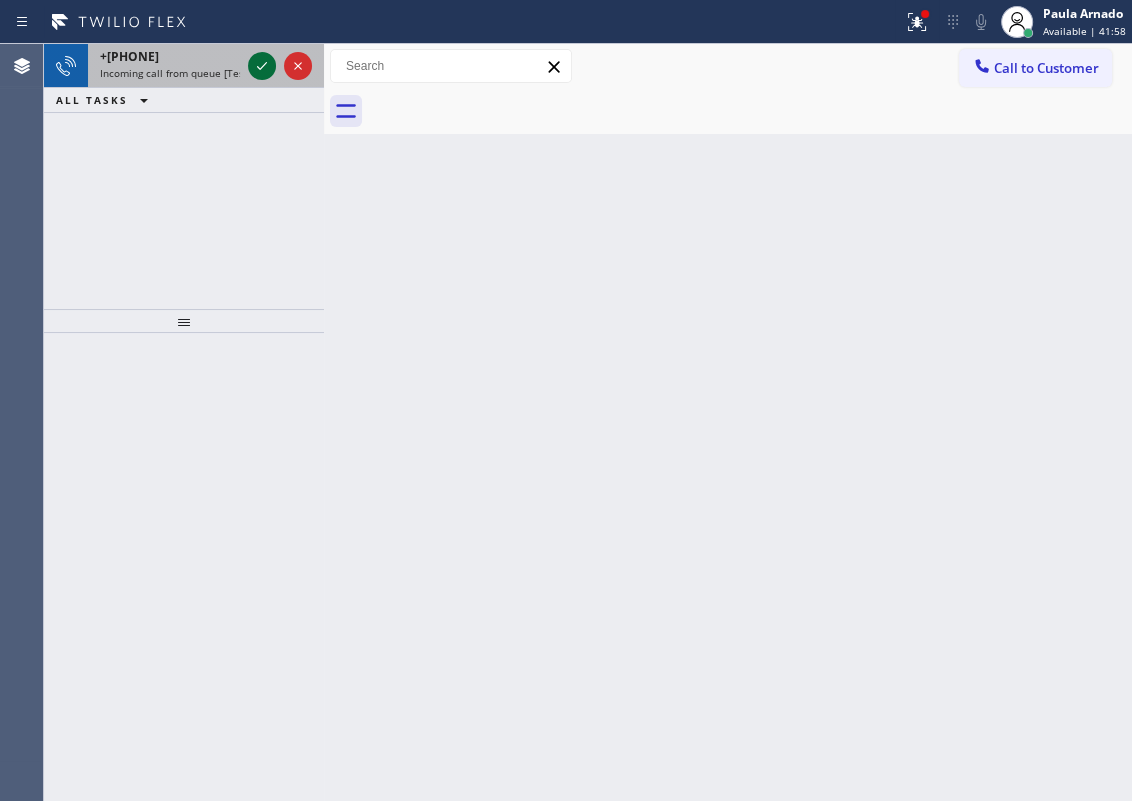 click 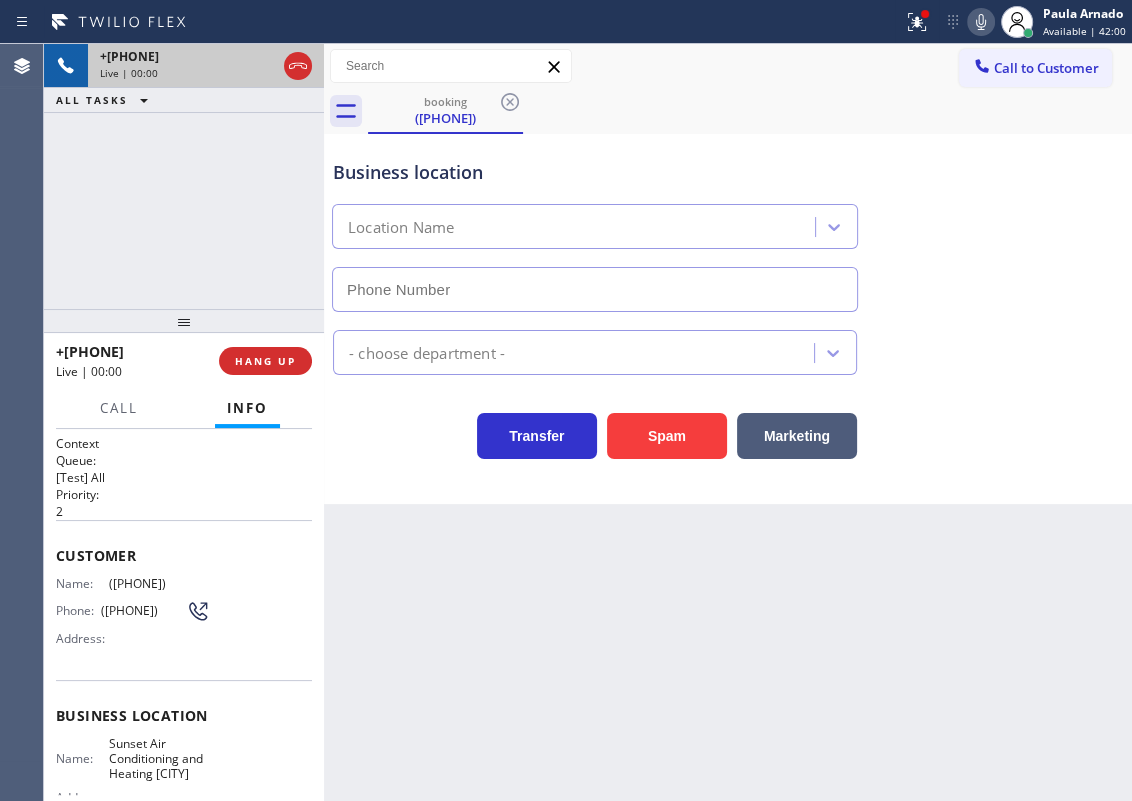 type on "(305) 590-5909" 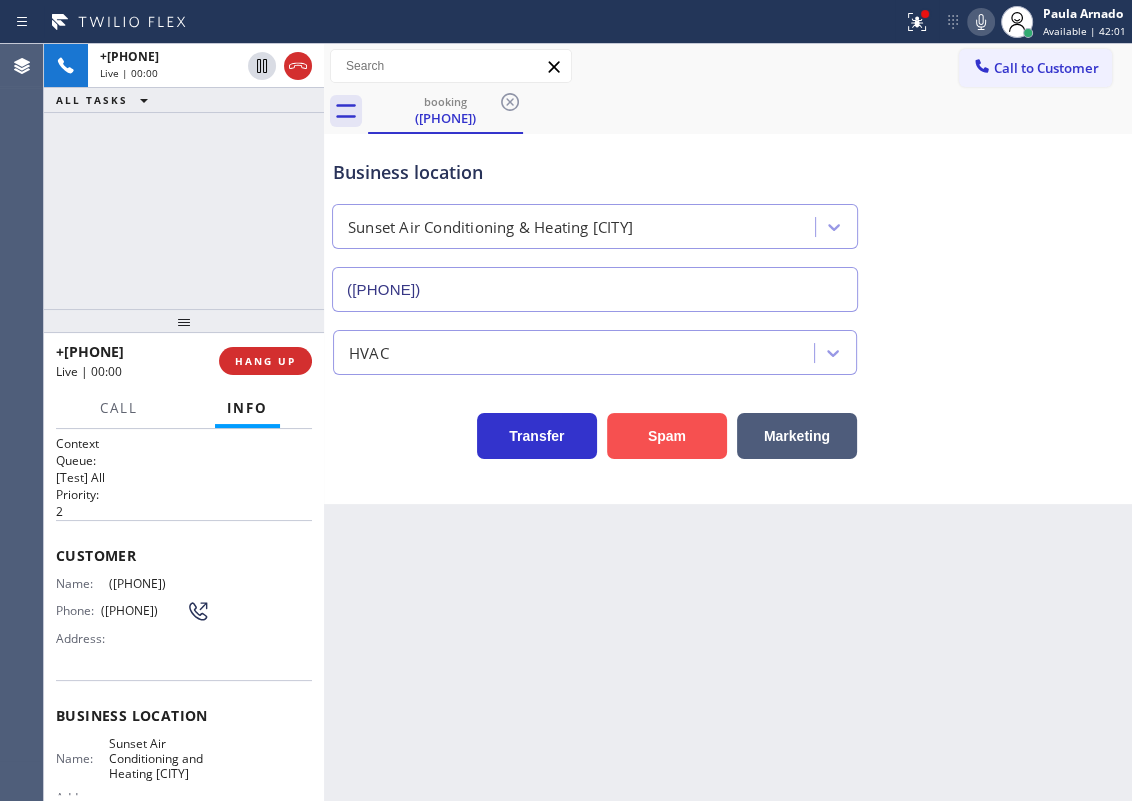 click on "Spam" at bounding box center (667, 436) 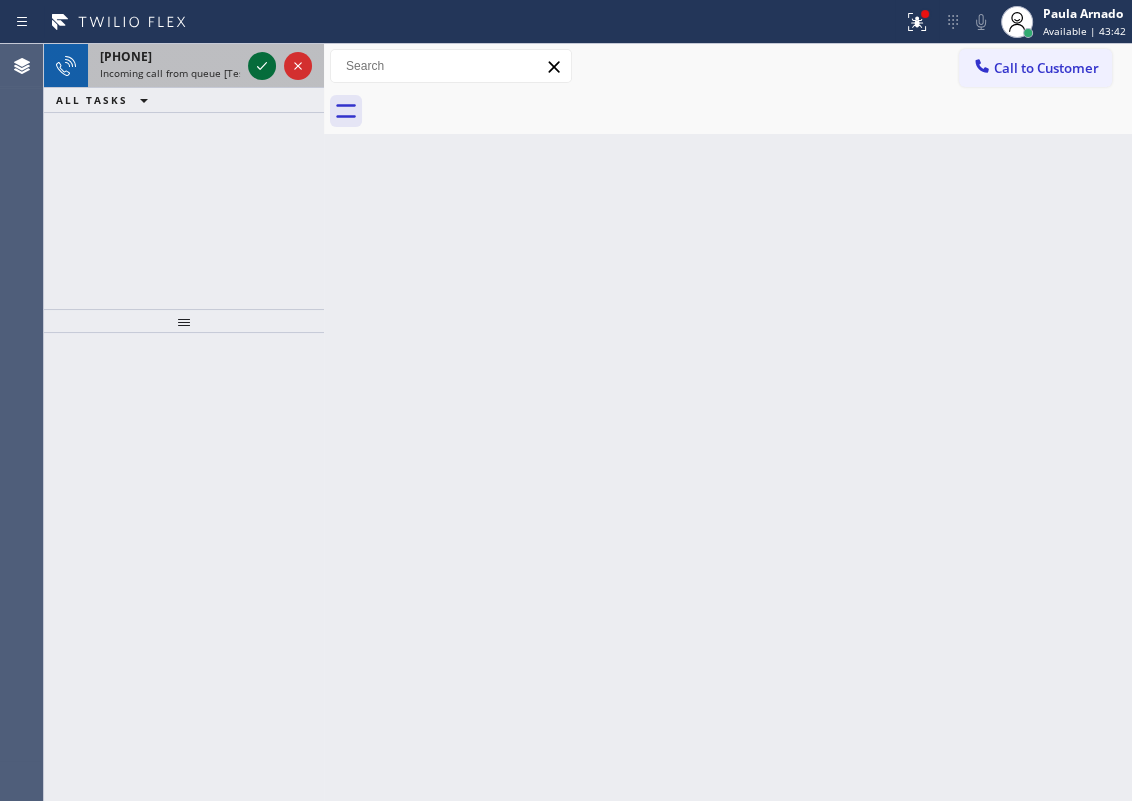 click 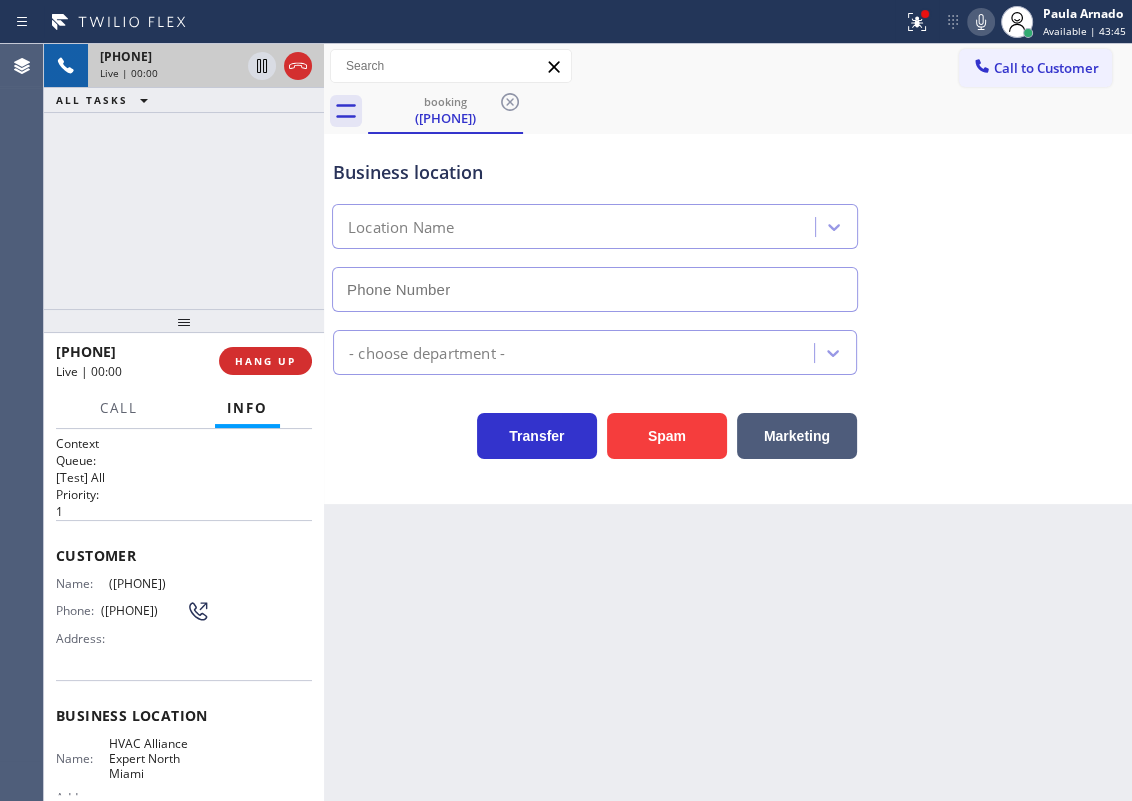 type on "[PHONE]" 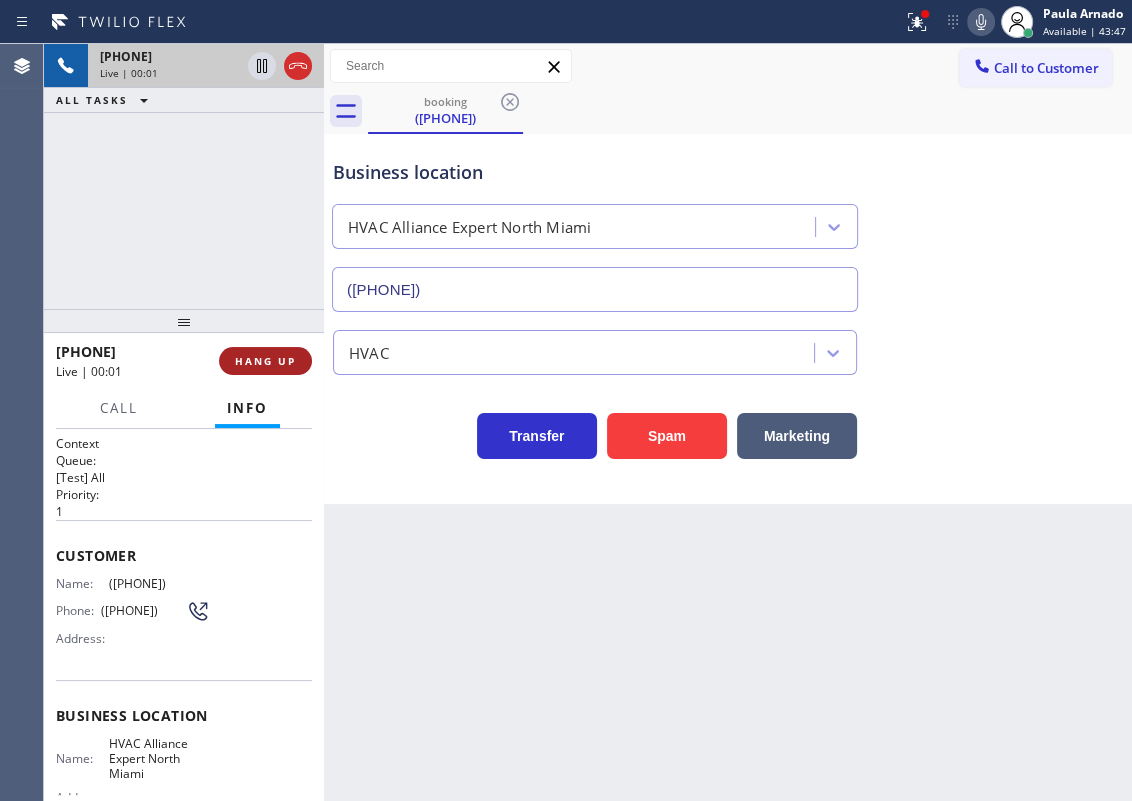 click on "HANG UP" at bounding box center (265, 361) 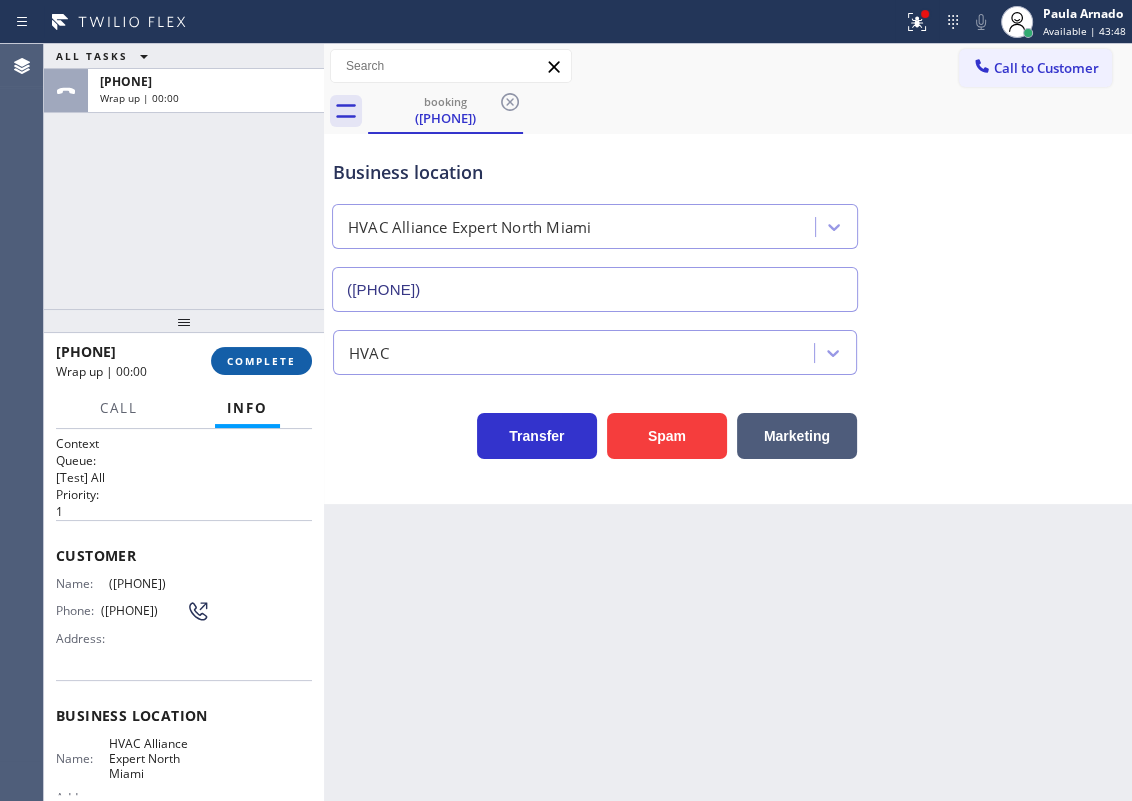 click on "COMPLETE" at bounding box center (261, 361) 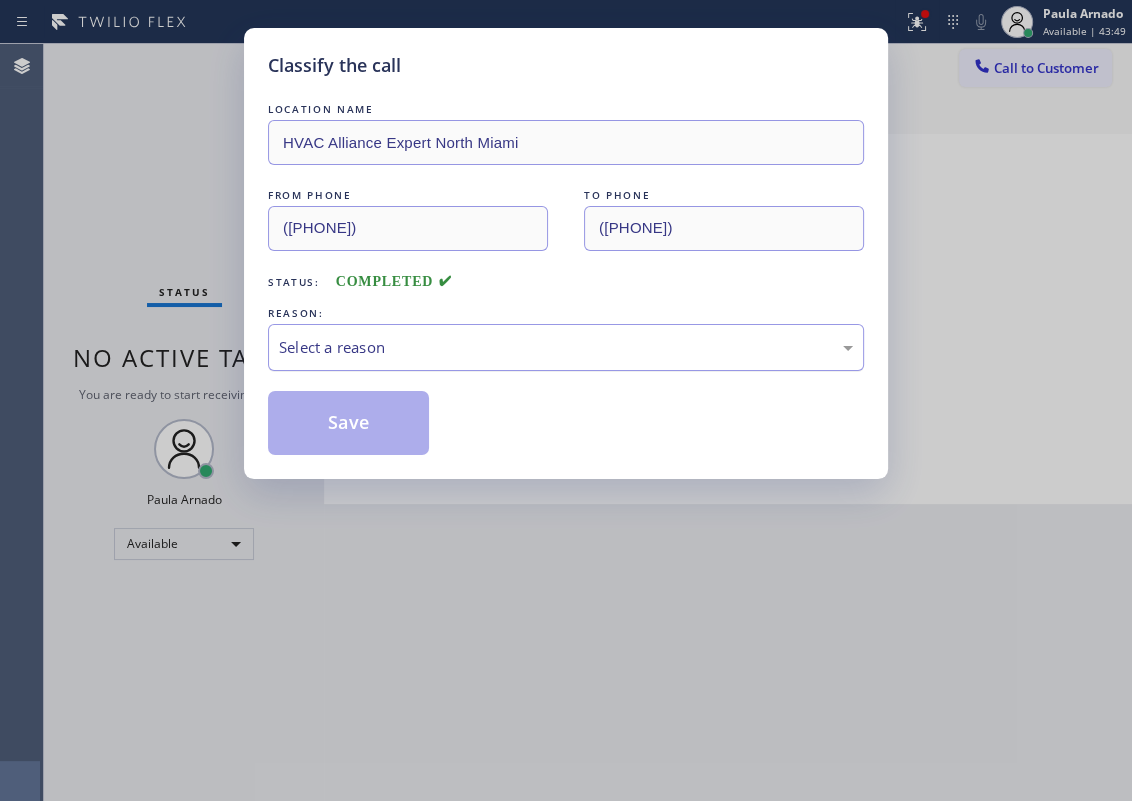 click on "Select a reason" at bounding box center [566, 347] 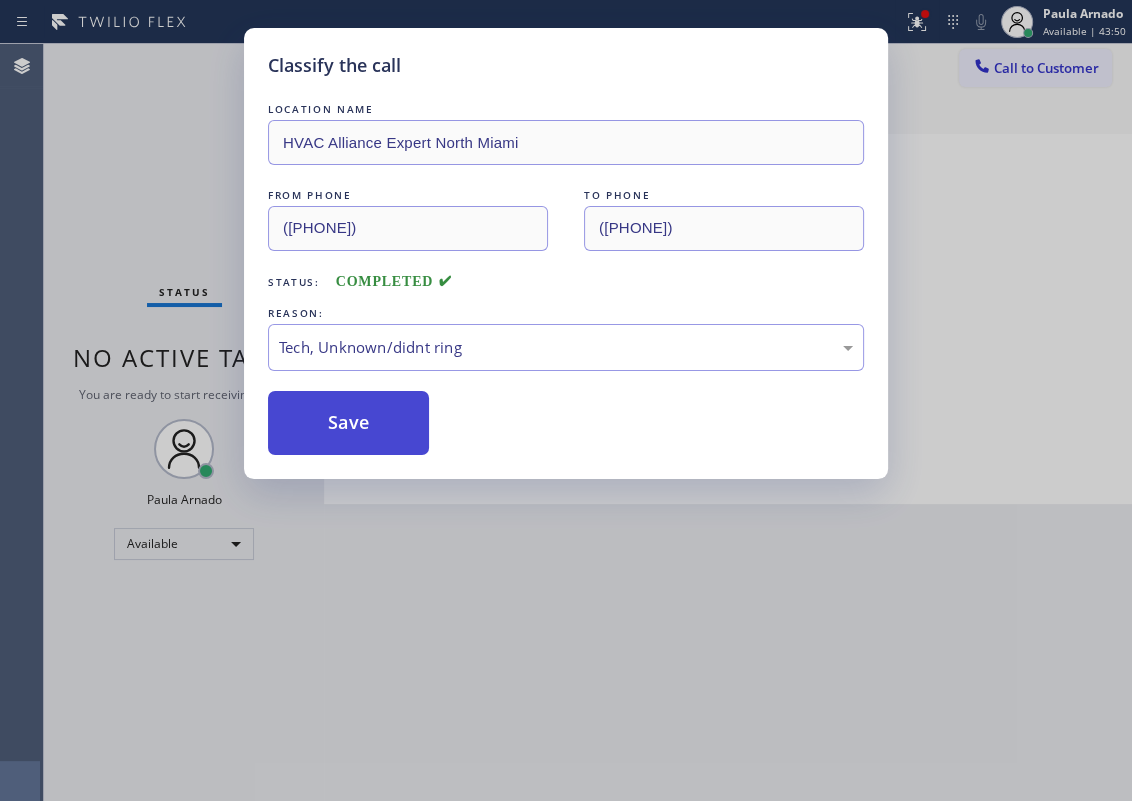 click on "Save" at bounding box center [348, 423] 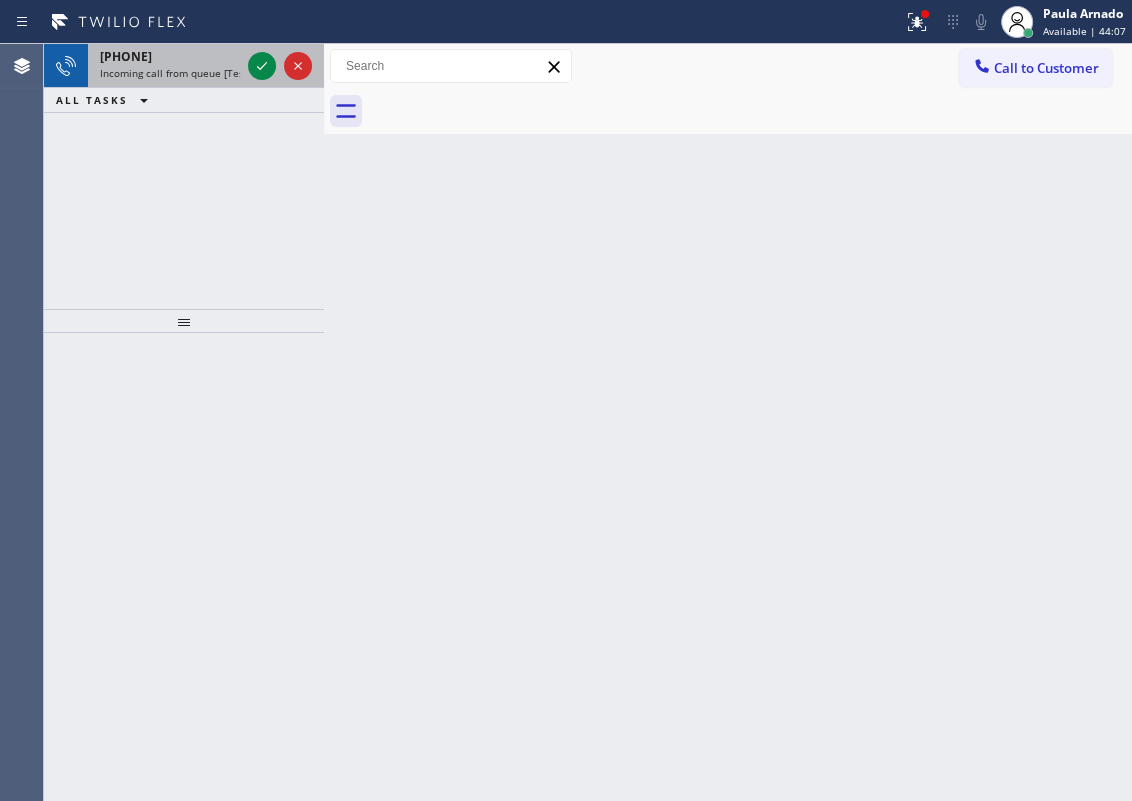 click on "Incoming call from queue [Test] All" at bounding box center (183, 73) 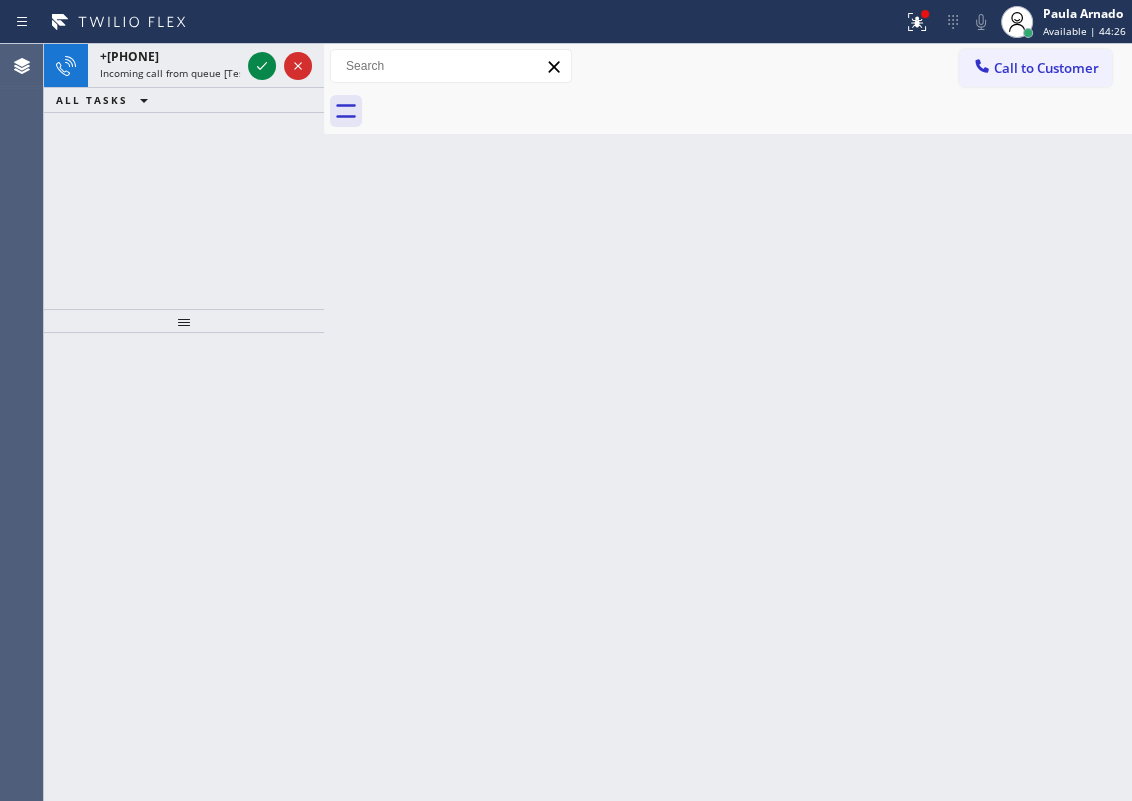 click on "+14104028839" at bounding box center (170, 56) 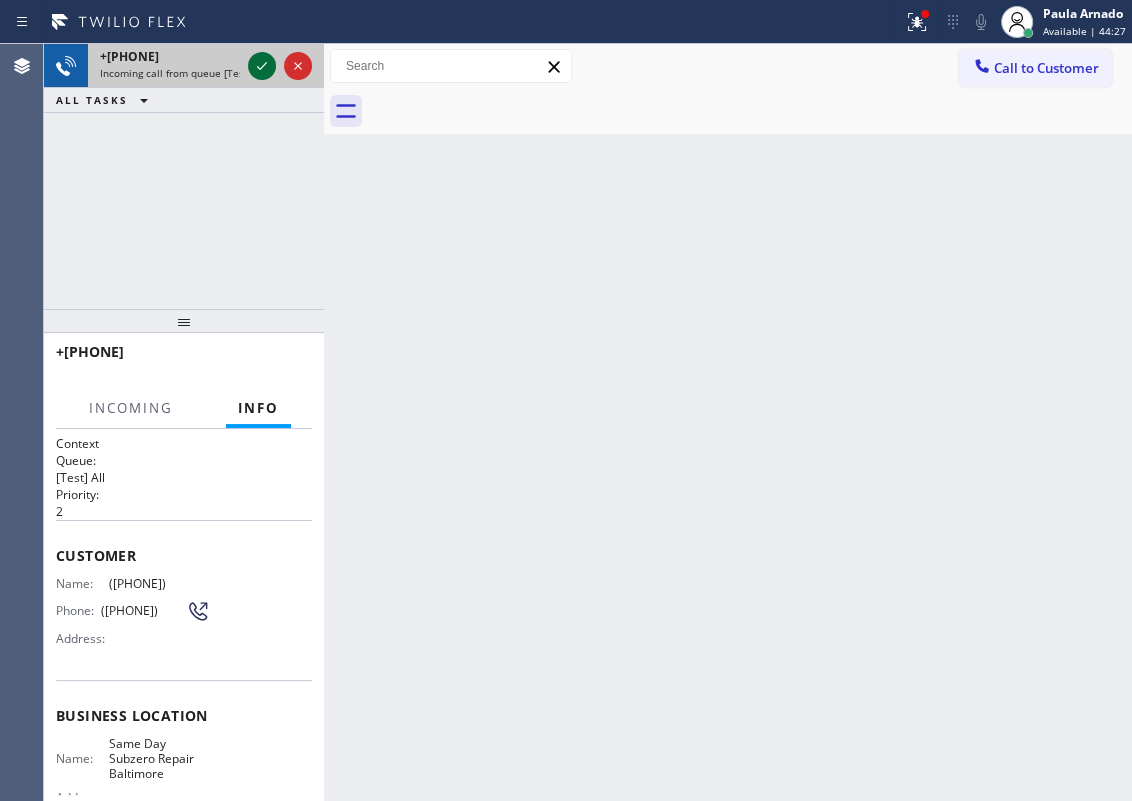 click 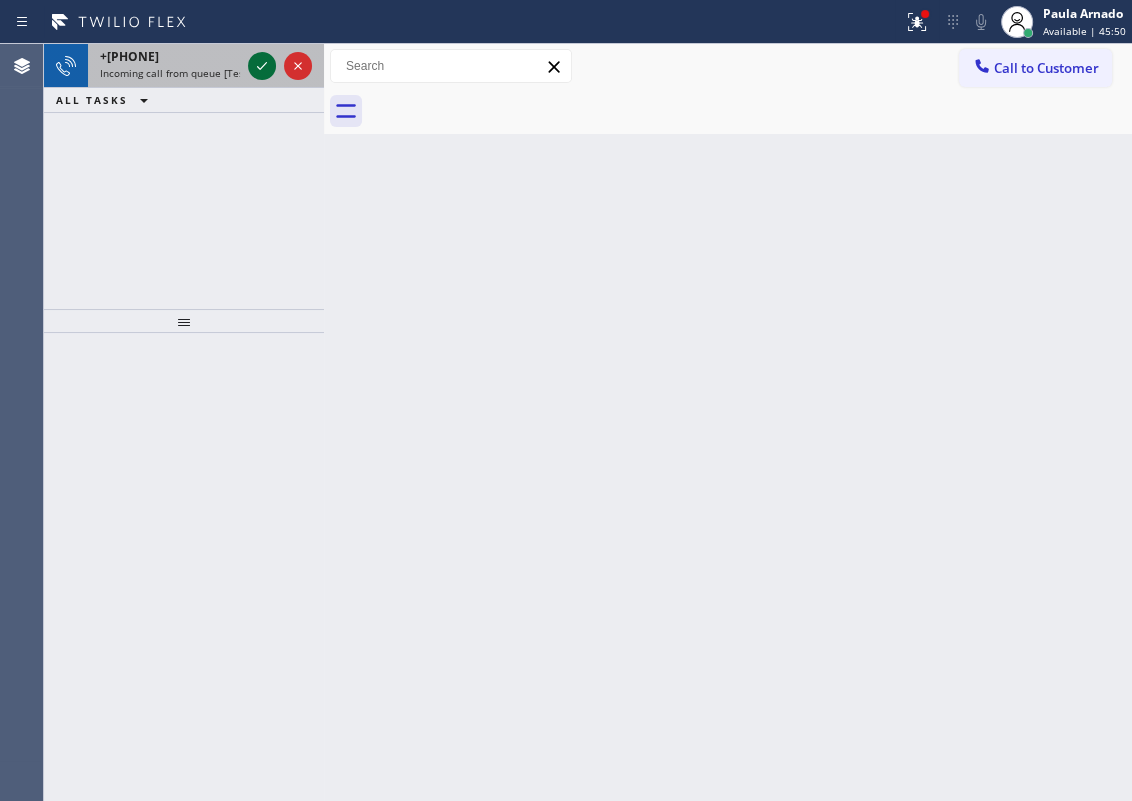 click 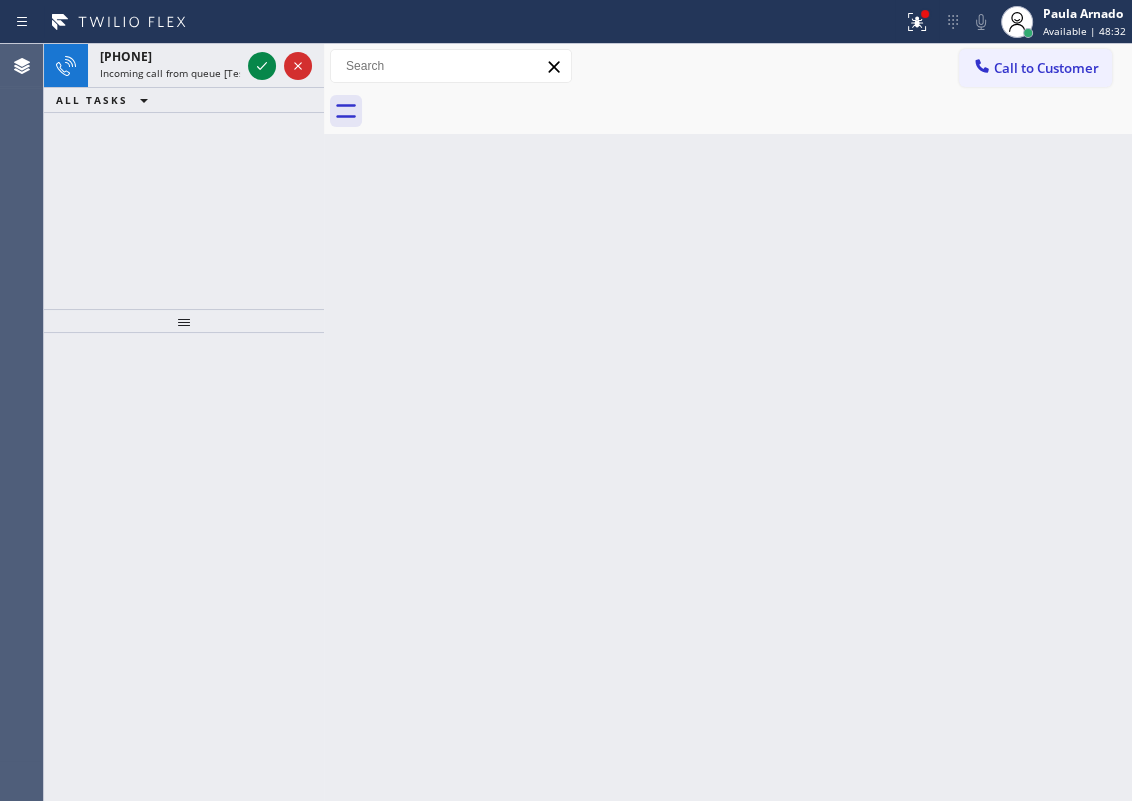 click on "Back to Dashboard Change Sender ID Customers Technicians Select a contact Outbound call Technician Search Technician Your caller id phone number Your caller id phone number Call Technician info Name   Phone none Address none Change Sender ID HVAC +18559994417 5 Star Appliance +18557314952 Appliance Repair +18554611149 Plumbing +18889090120 Air Duct Cleaning +18006865038  Electricians +18005688664 Cancel Change Check personal SMS Reset Change No tabs Call to Customer Outbound call Location Search location Your caller id phone number Customer number Call Outbound call Technician Search Technician Your caller id phone number Your caller id phone number Call" at bounding box center [728, 422] 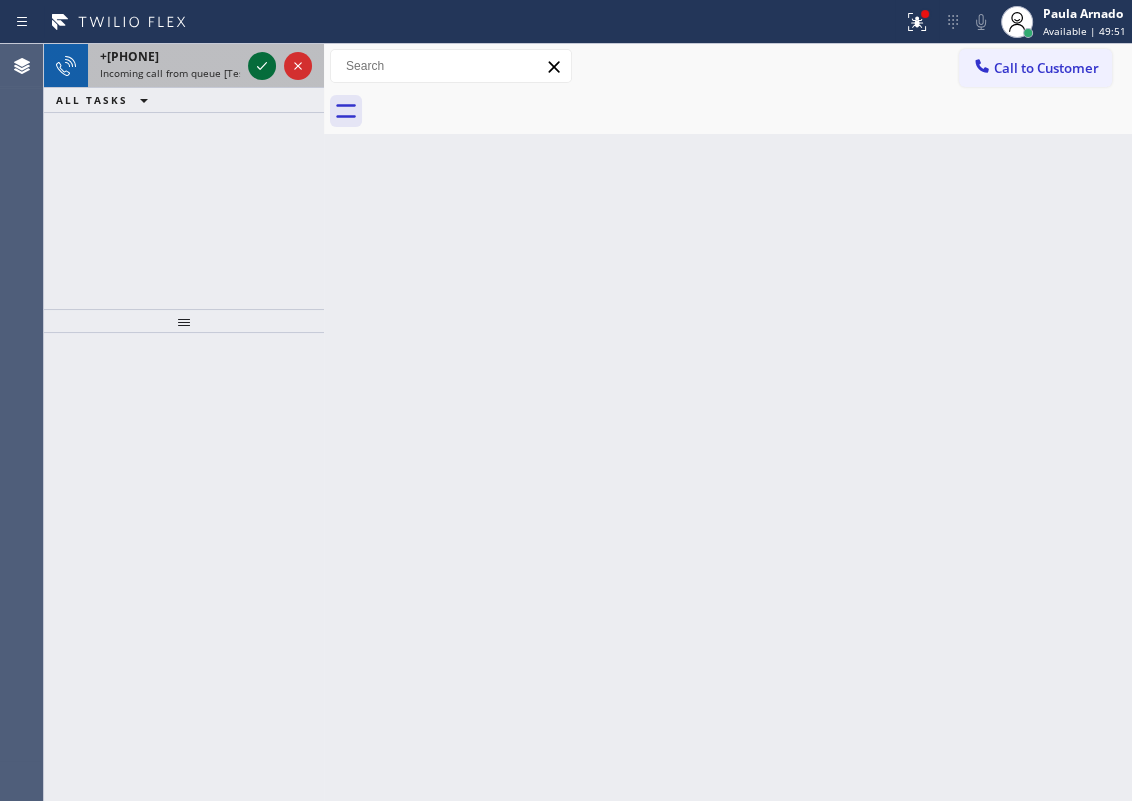 click 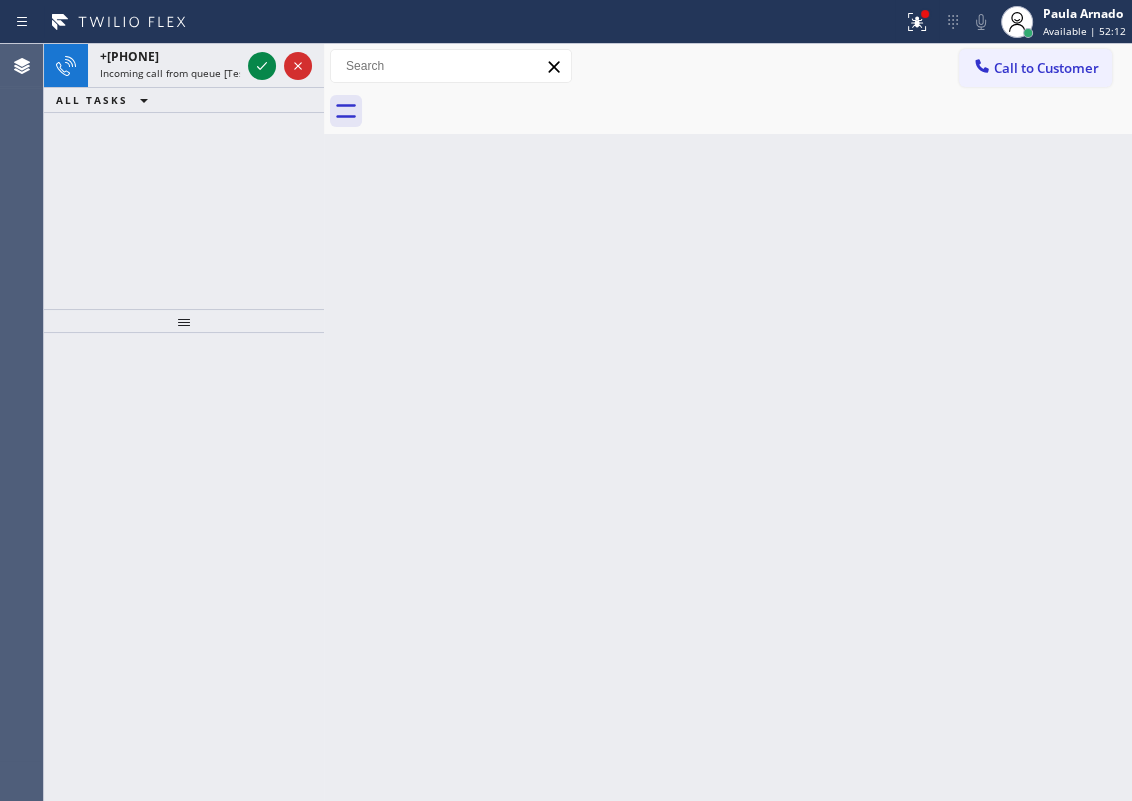 click on "Back to Dashboard Change Sender ID Customers Technicians Select a contact Outbound call Technician Search Technician Your caller id phone number Your caller id phone number Call Technician info Name   Phone none Address none Change Sender ID HVAC +18559994417 5 Star Appliance +18557314952 Appliance Repair +18554611149 Plumbing +18889090120 Air Duct Cleaning +18006865038  Electricians +18005688664 Cancel Change Check personal SMS Reset Change No tabs Call to Customer Outbound call Location Search location Your caller id phone number Customer number Call Outbound call Technician Search Technician Your caller id phone number Your caller id phone number Call" at bounding box center (728, 422) 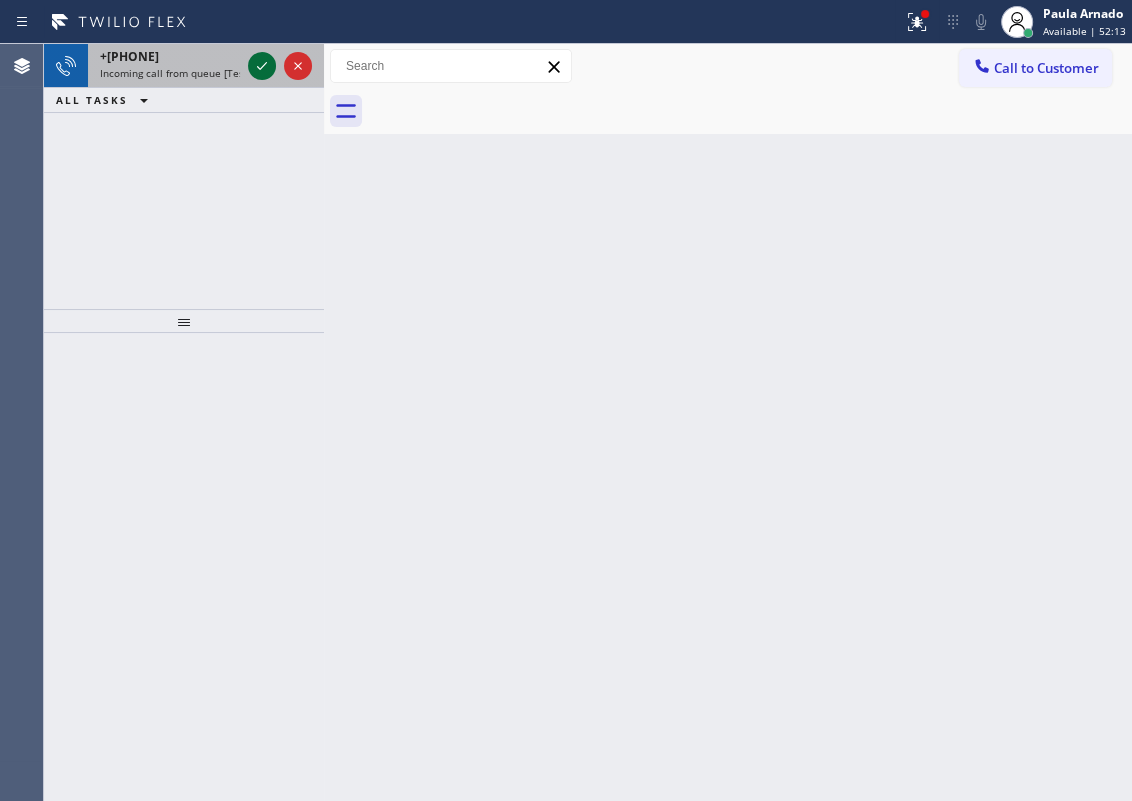 click 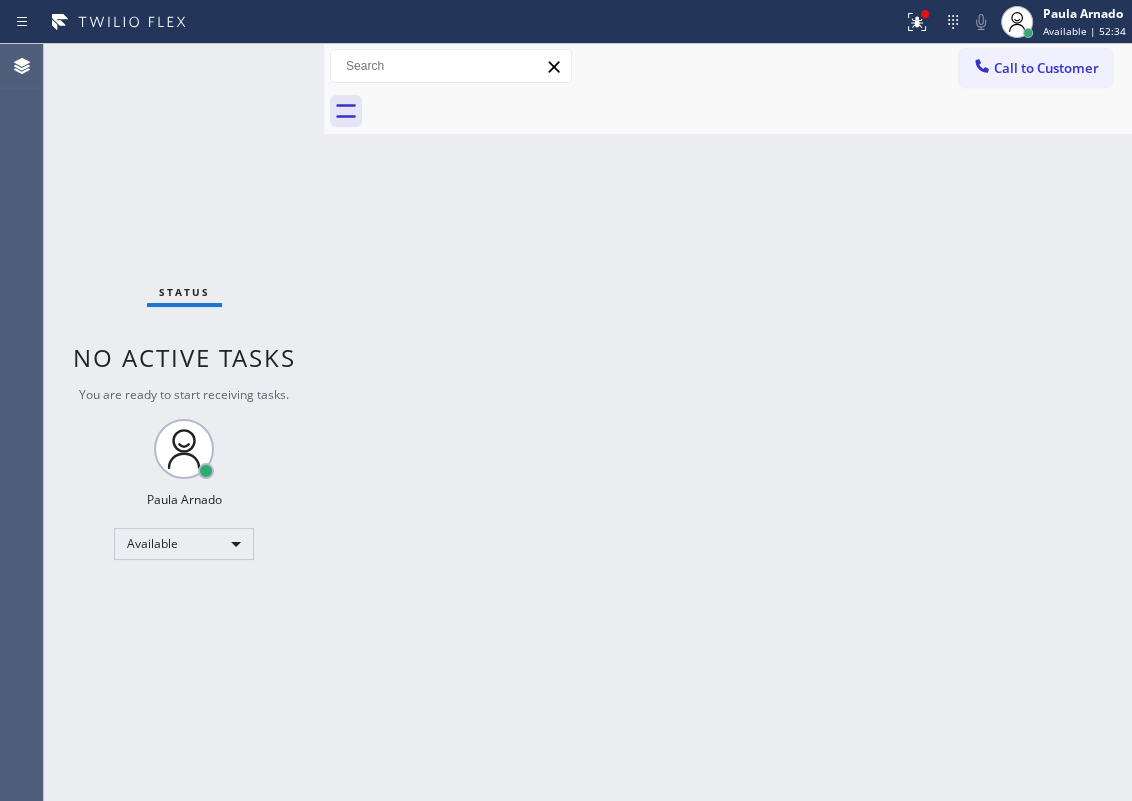 drag, startPoint x: 1029, startPoint y: 486, endPoint x: 794, endPoint y: 405, distance: 248.5679 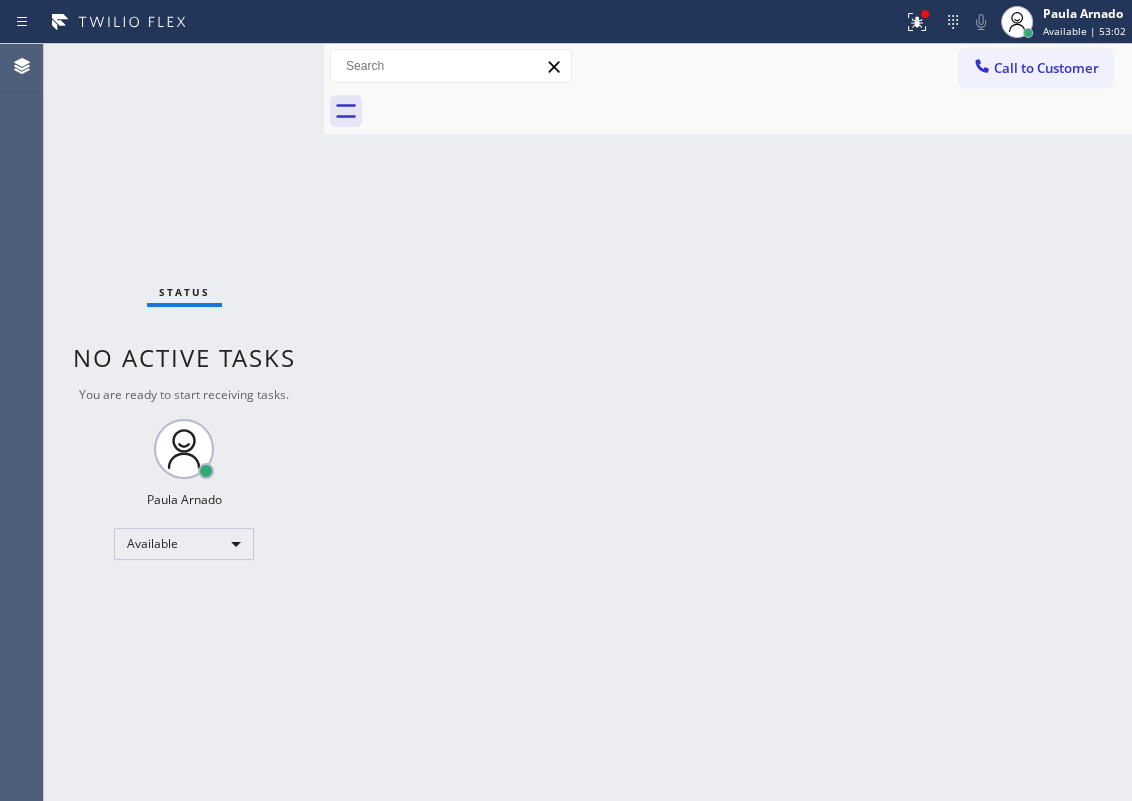 click on "Back to Dashboard Change Sender ID Customers Technicians Select a contact Outbound call Technician Search Technician Your caller id phone number Your caller id phone number Call Technician info Name   Phone none Address none Change Sender ID HVAC +18559994417 5 Star Appliance +18557314952 Appliance Repair +18554611149 Plumbing +18889090120 Air Duct Cleaning +18006865038  Electricians +18005688664 Cancel Change Check personal SMS Reset Change No tabs Call to Customer Outbound call Location Search location Your caller id phone number Customer number Call Outbound call Technician Search Technician Your caller id phone number Your caller id phone number Call" at bounding box center [728, 422] 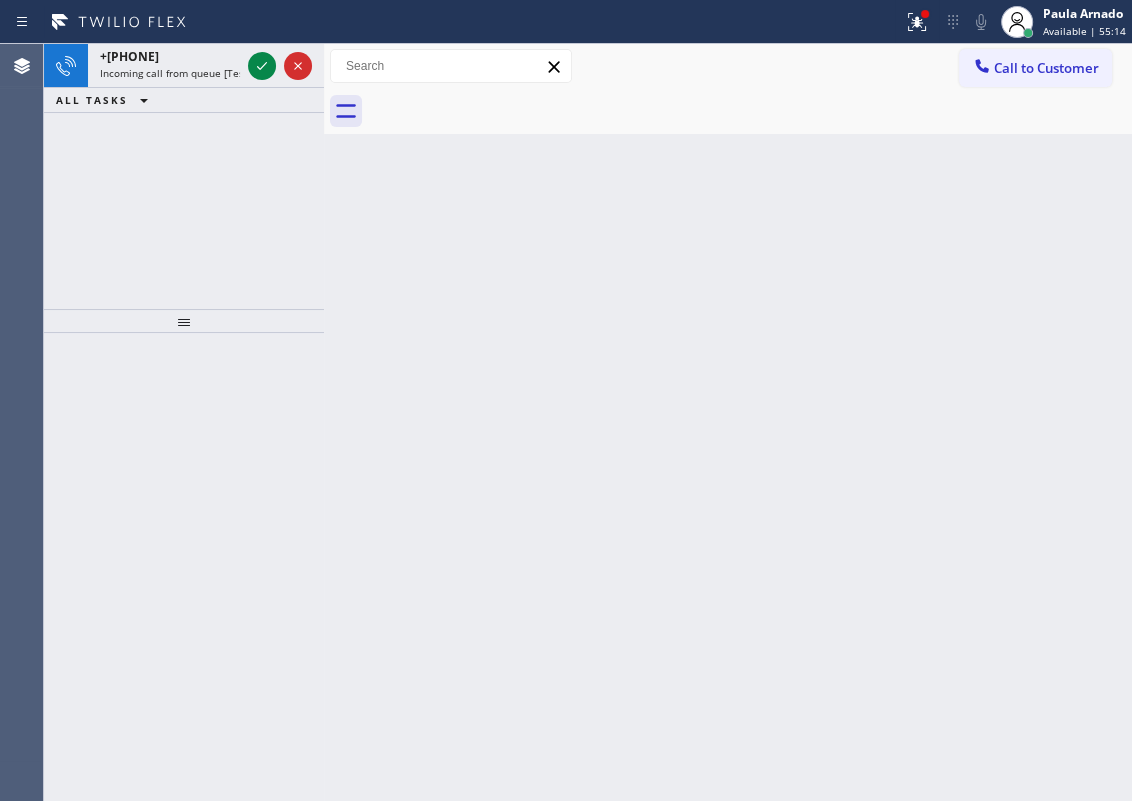 click on "Back to Dashboard Change Sender ID Customers Technicians Select a contact Outbound call Technician Search Technician Your caller id phone number Your caller id phone number Call Technician info Name   Phone none Address none Change Sender ID HVAC +18559994417 5 Star Appliance +18557314952 Appliance Repair +18554611149 Plumbing +18889090120 Air Duct Cleaning +18006865038  Electricians +18005688664 Cancel Change Check personal SMS Reset Change No tabs Call to Customer Outbound call Location Search location Your caller id phone number Customer number Call Outbound call Technician Search Technician Your caller id phone number Your caller id phone number Call" at bounding box center [728, 422] 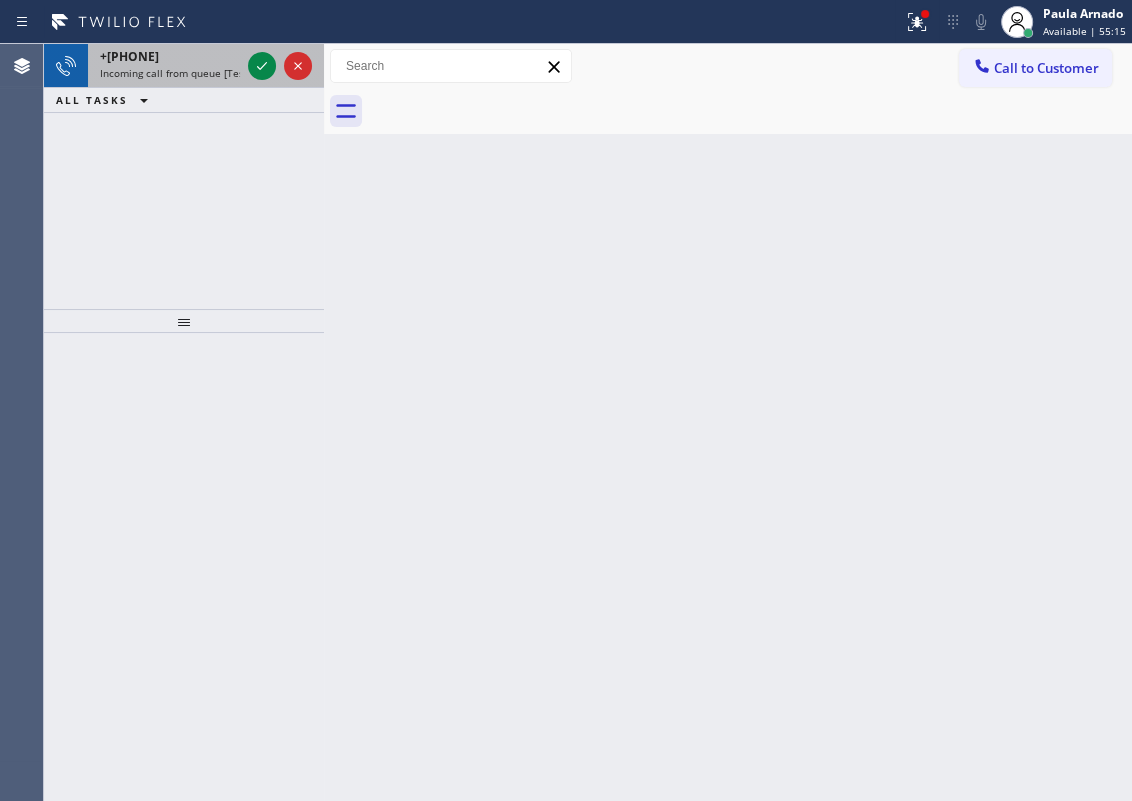 click at bounding box center [280, 66] 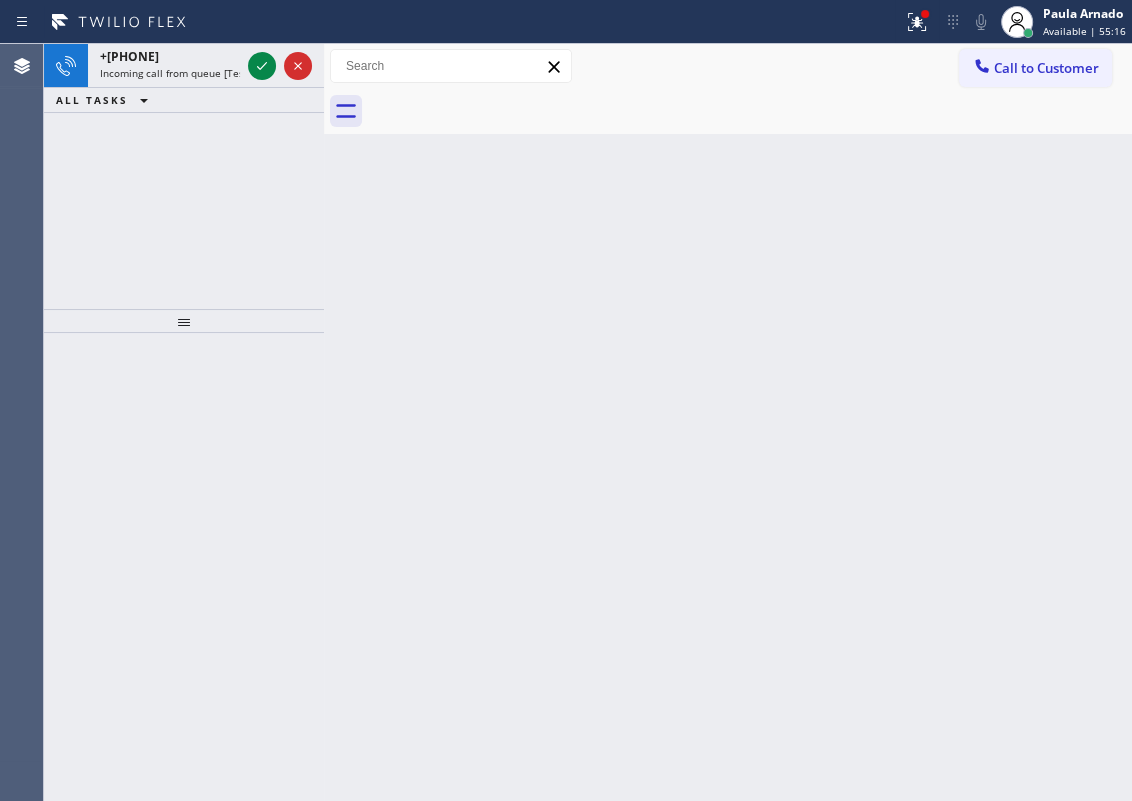 click 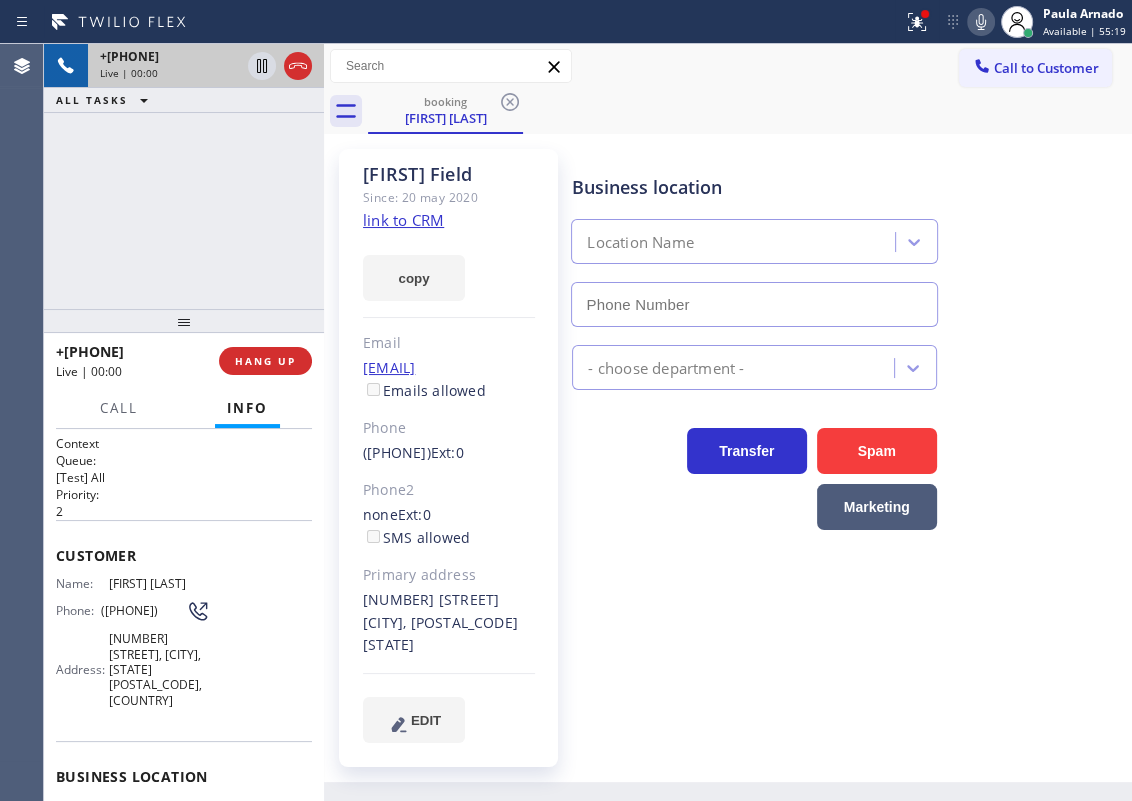 type on "[PHONE]" 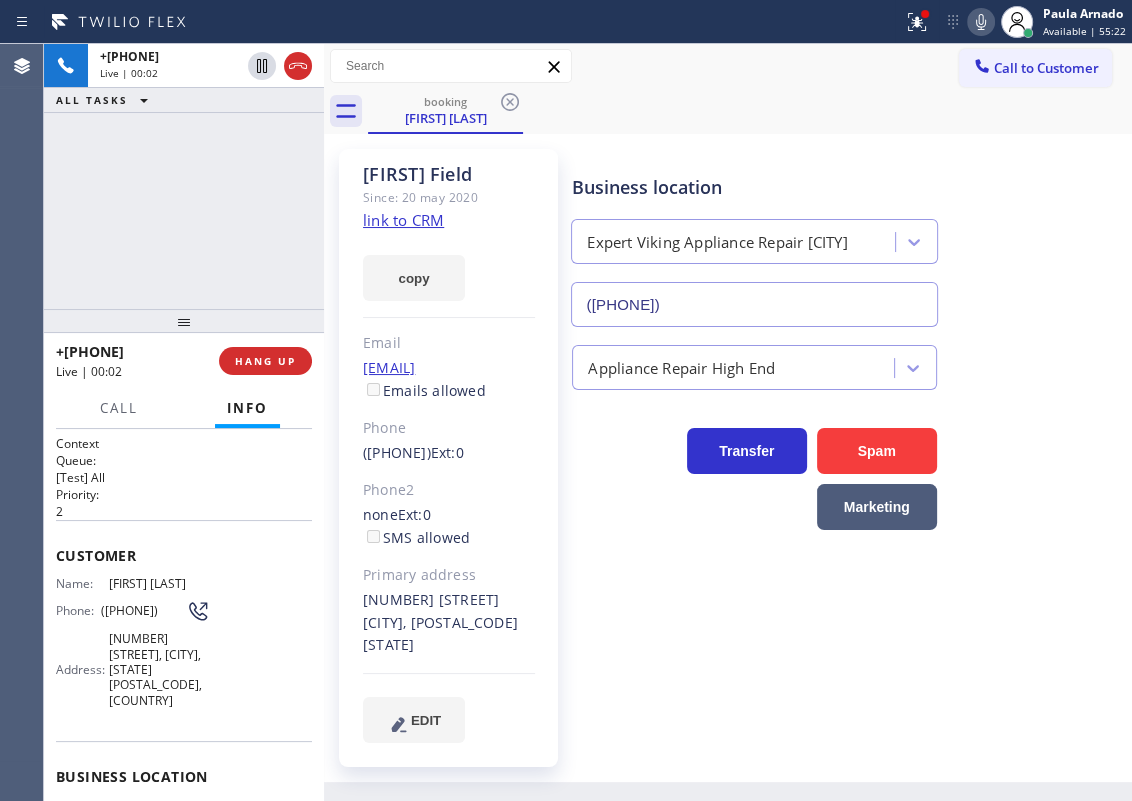 click on "link to CRM" 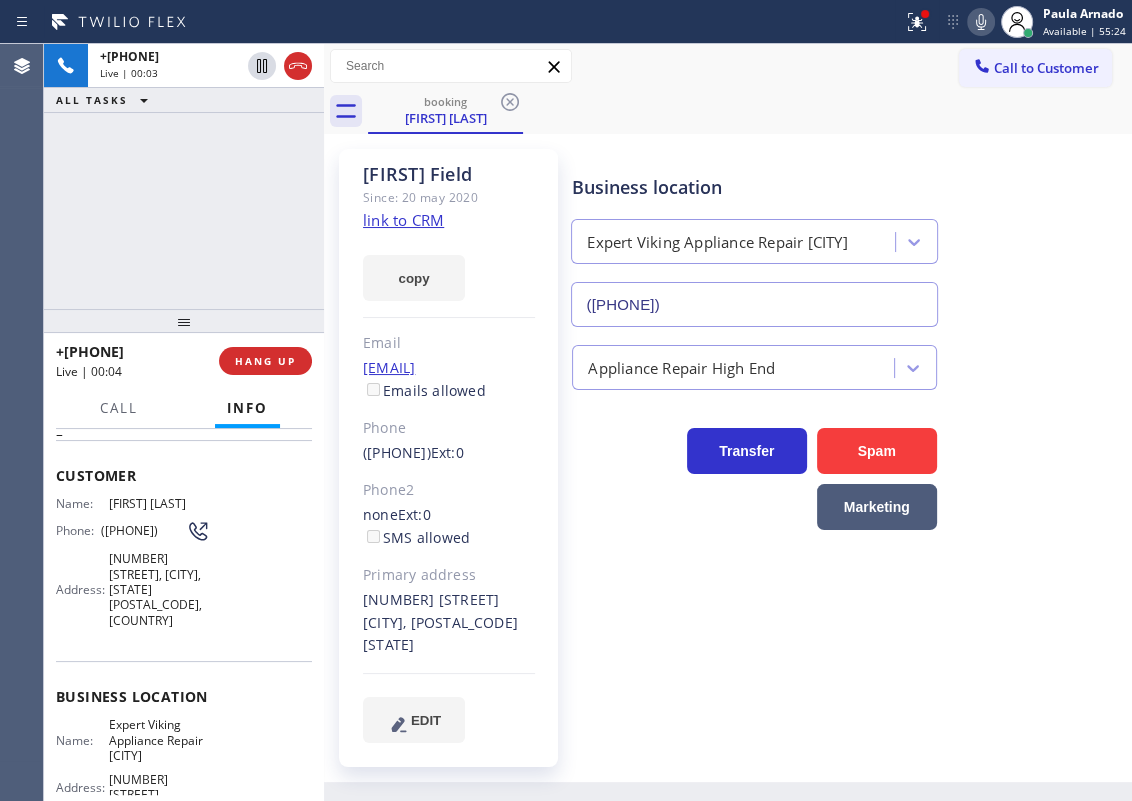 scroll, scrollTop: 181, scrollLeft: 0, axis: vertical 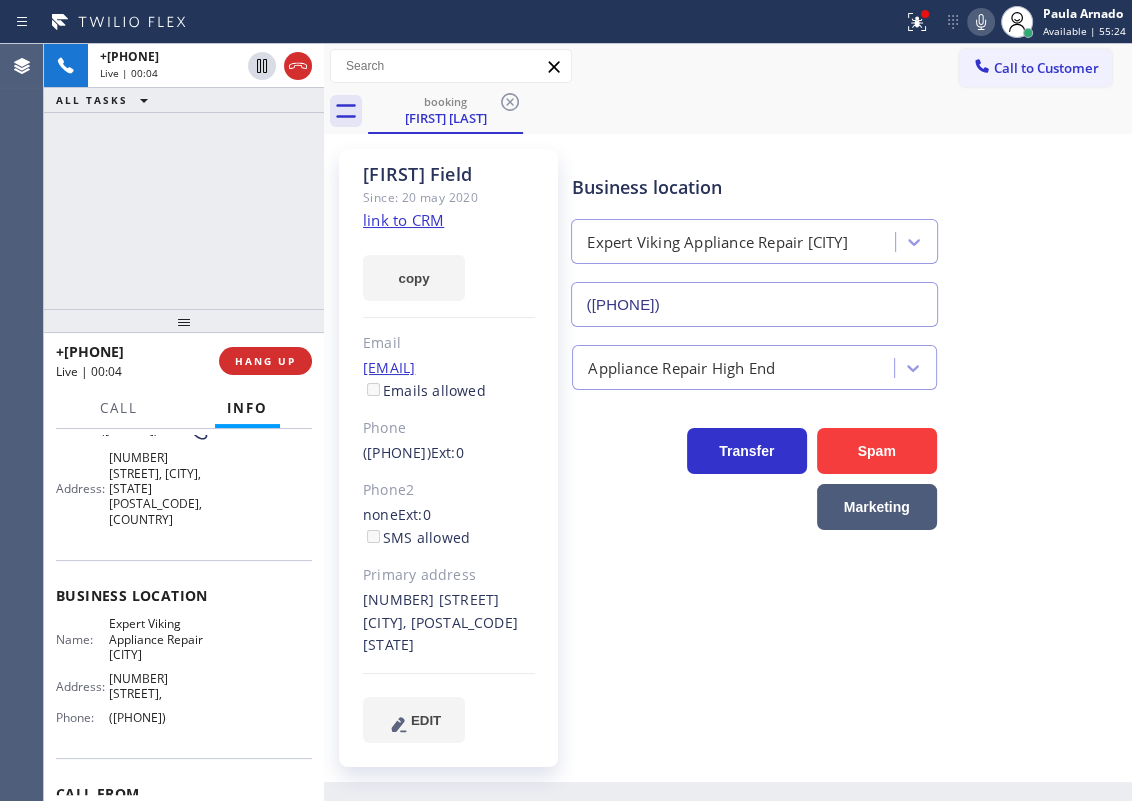 click on "Expert Viking Appliance Repair Ventura" at bounding box center (159, 639) 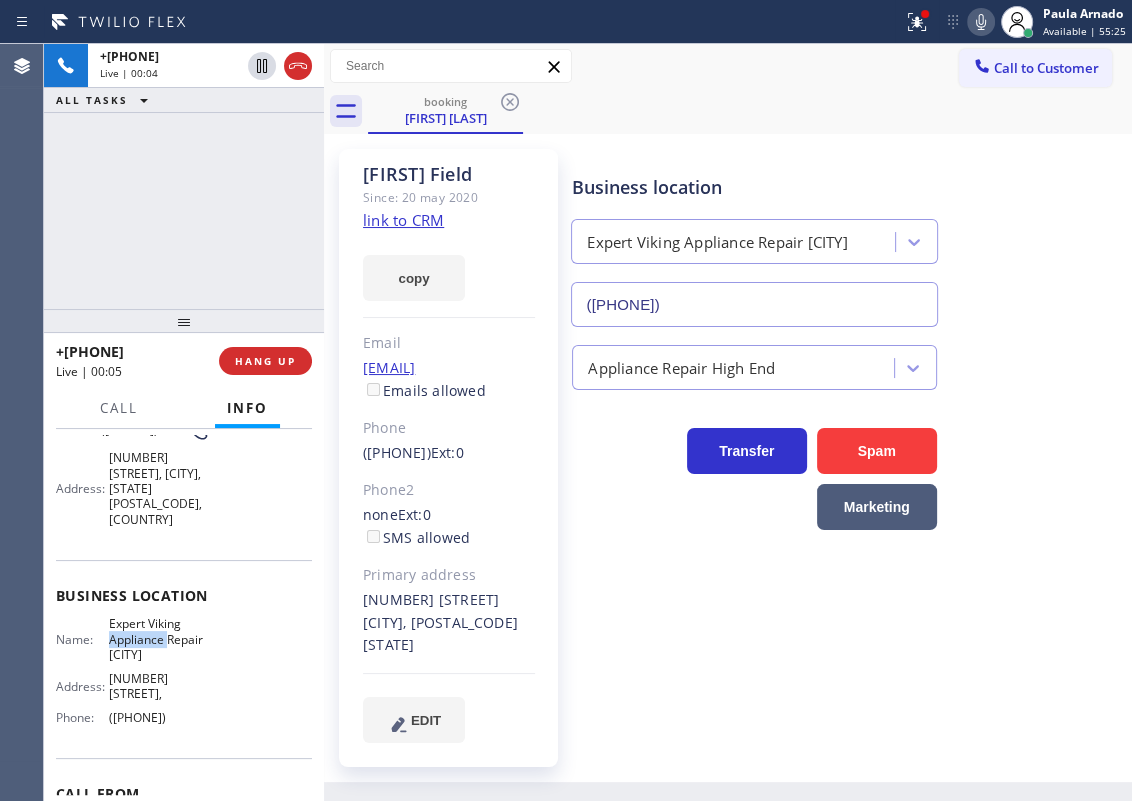 click on "Expert Viking Appliance Repair Ventura" at bounding box center (159, 639) 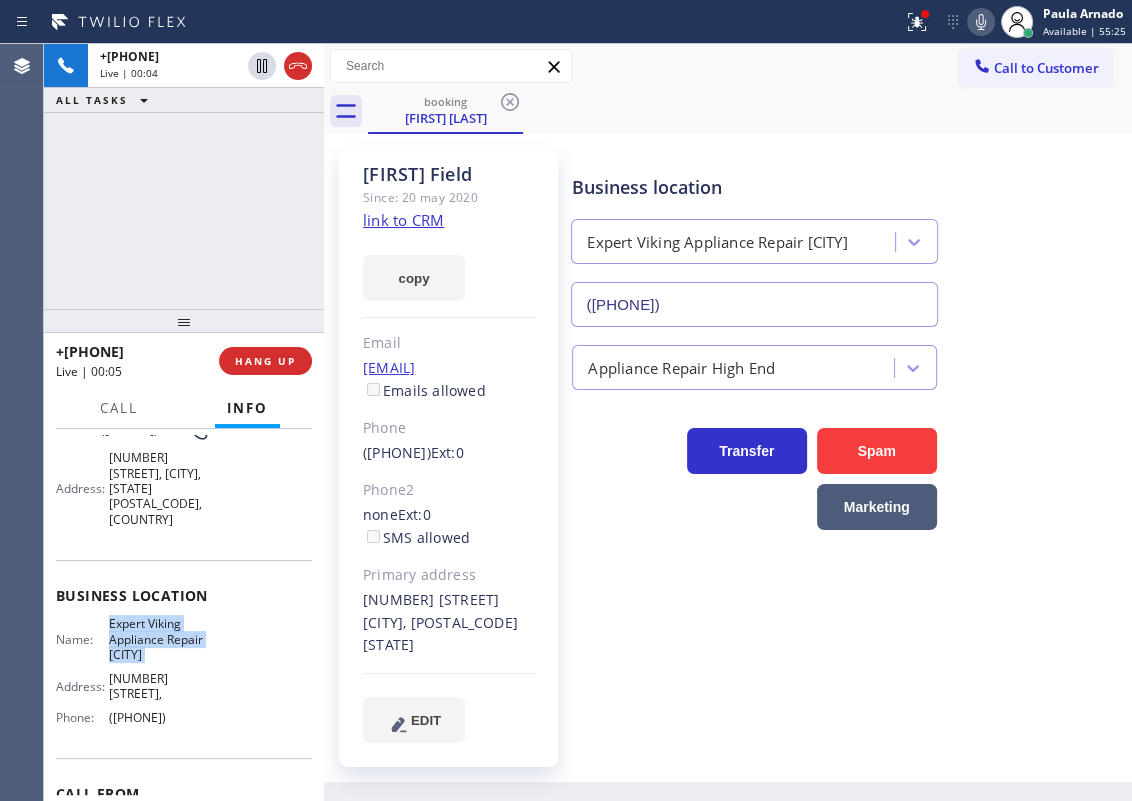 click on "Expert Viking Appliance Repair Ventura" at bounding box center (159, 639) 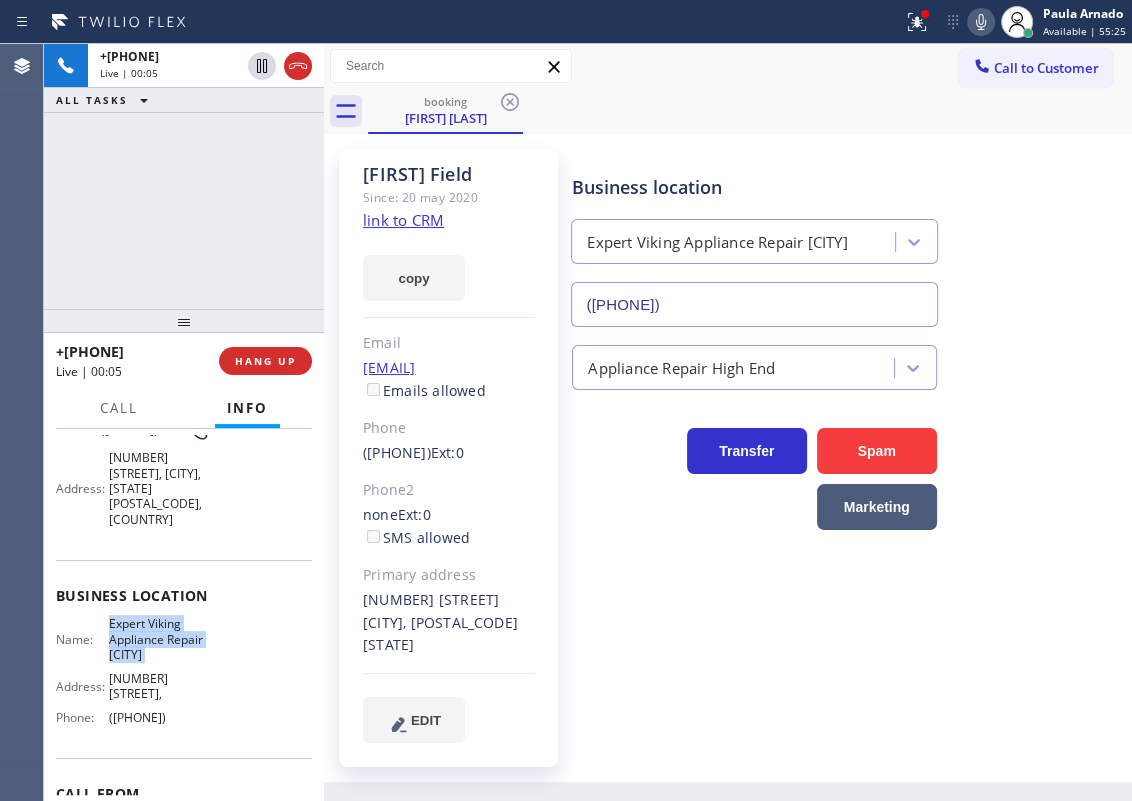 copy on "Expert Viking Appliance Repair Ventura" 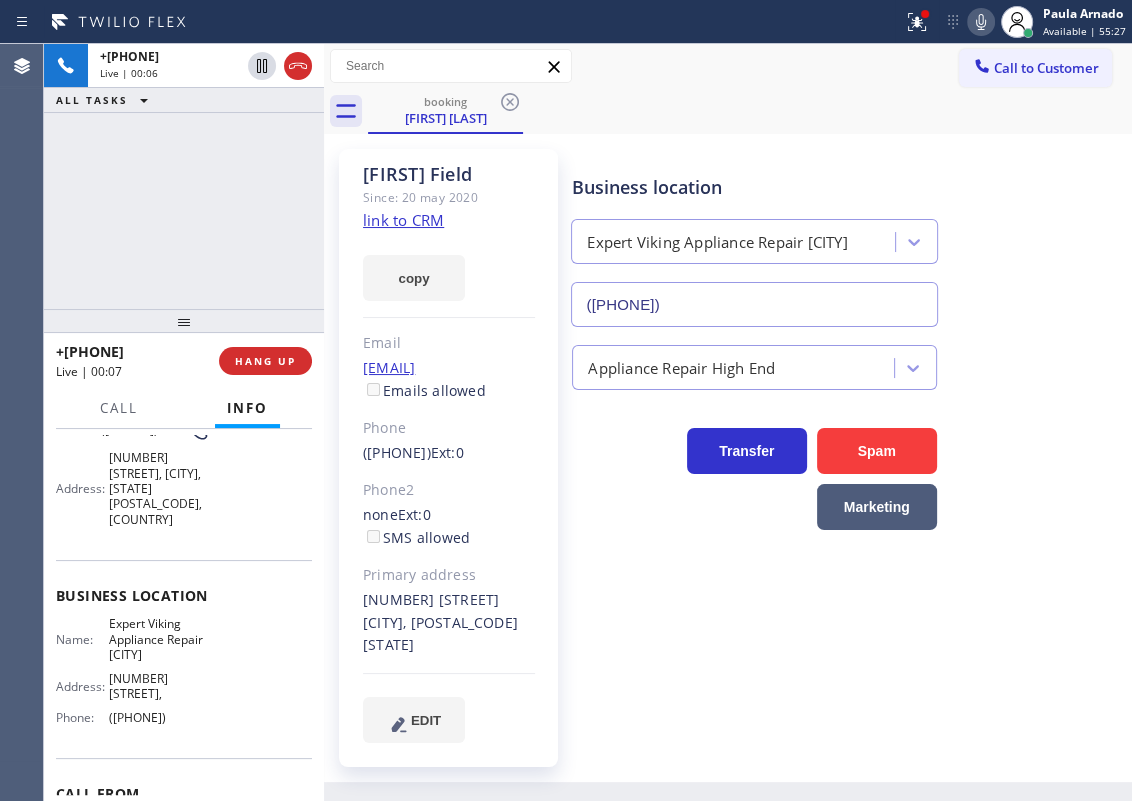 click on "[PHONE]" at bounding box center [754, 304] 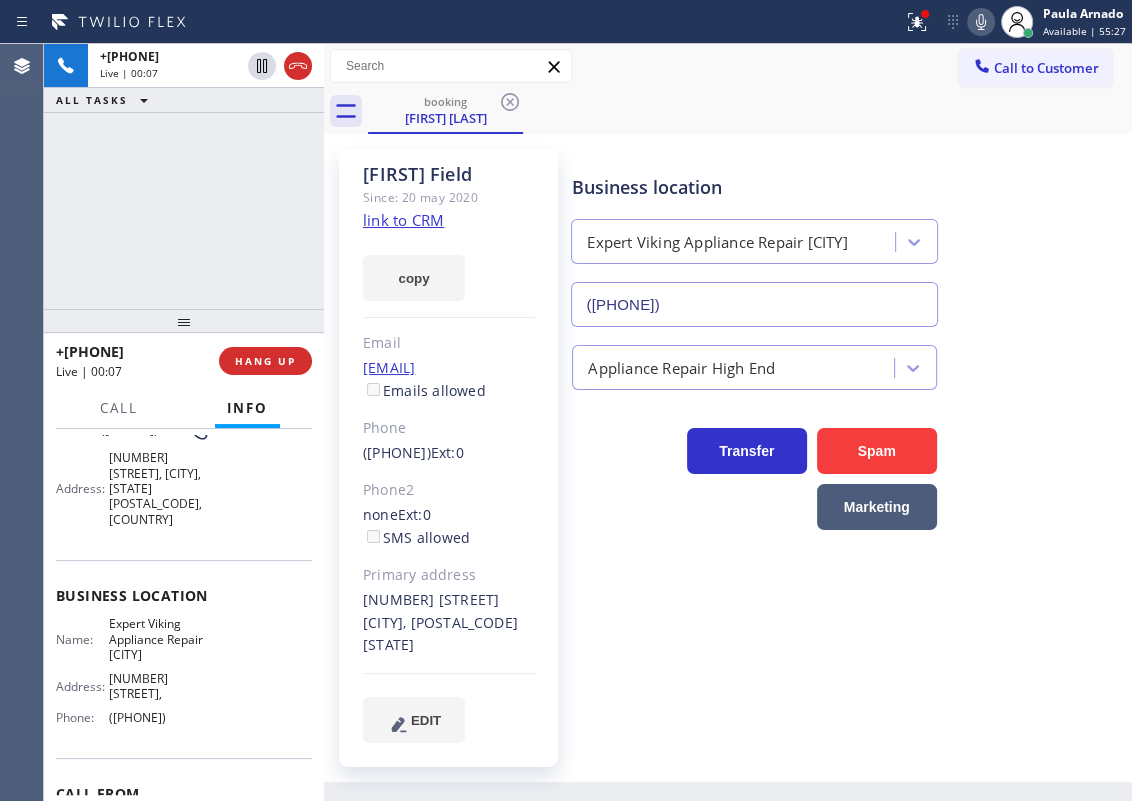 click on "[PHONE]" at bounding box center (754, 304) 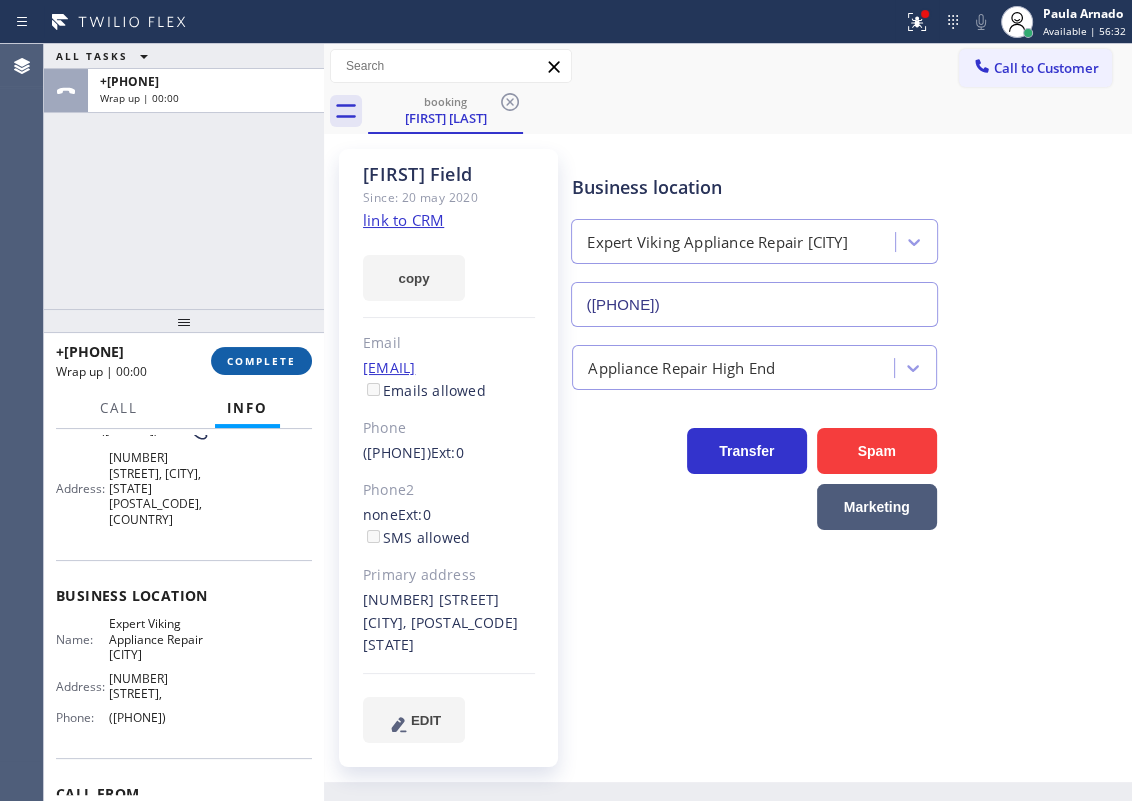click on "COMPLETE" at bounding box center (261, 361) 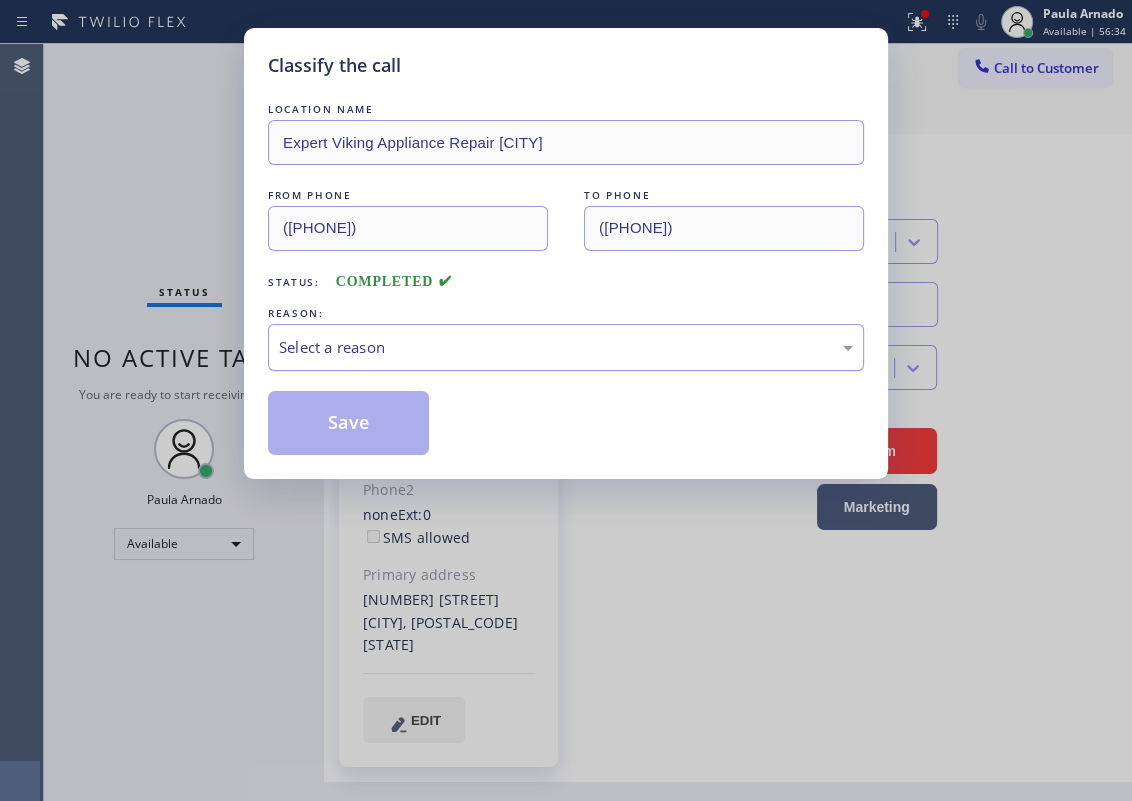 click on "Select a reason" at bounding box center (566, 347) 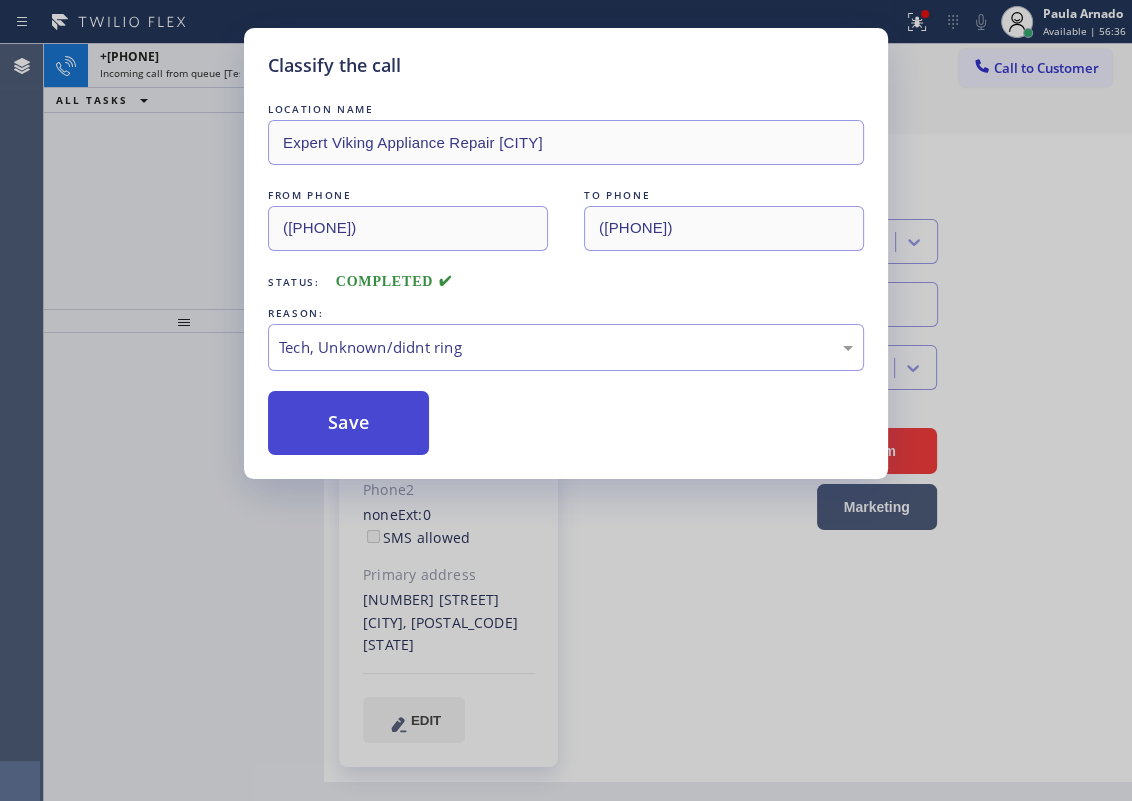click on "Save" at bounding box center (348, 423) 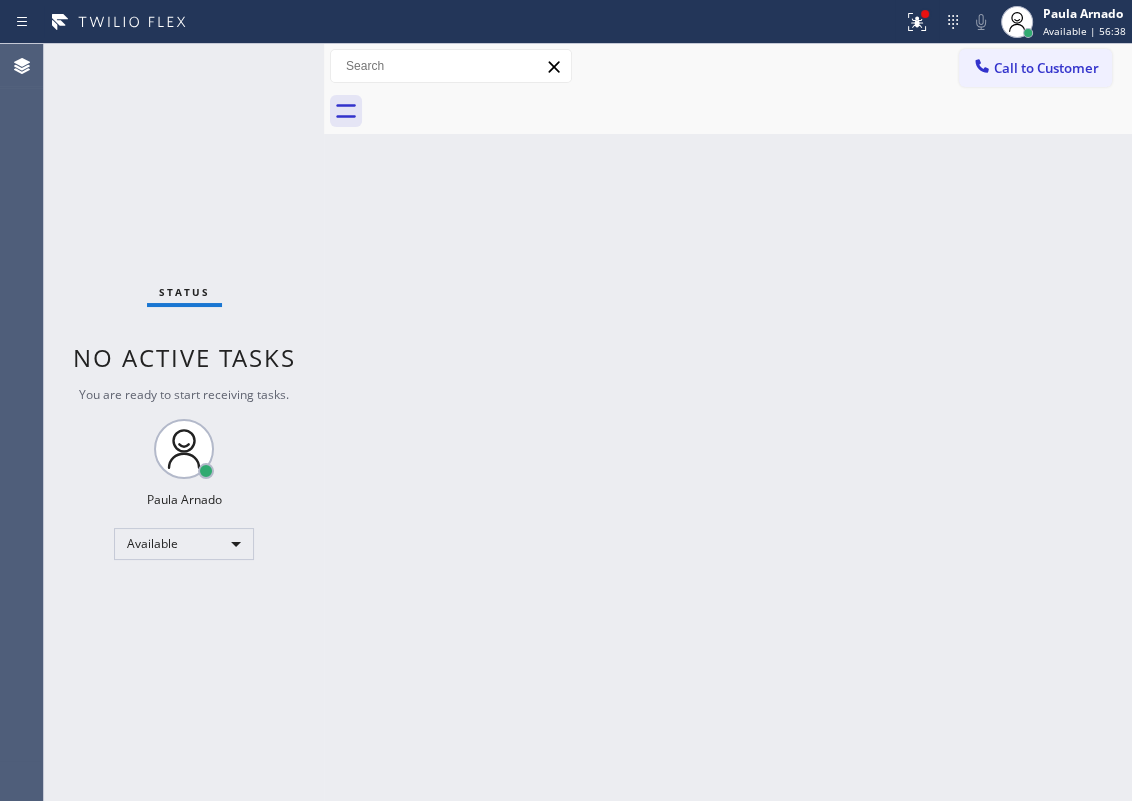 click on "Status   No active tasks     You are ready to start receiving tasks.   Paula Arnado Available" at bounding box center (184, 422) 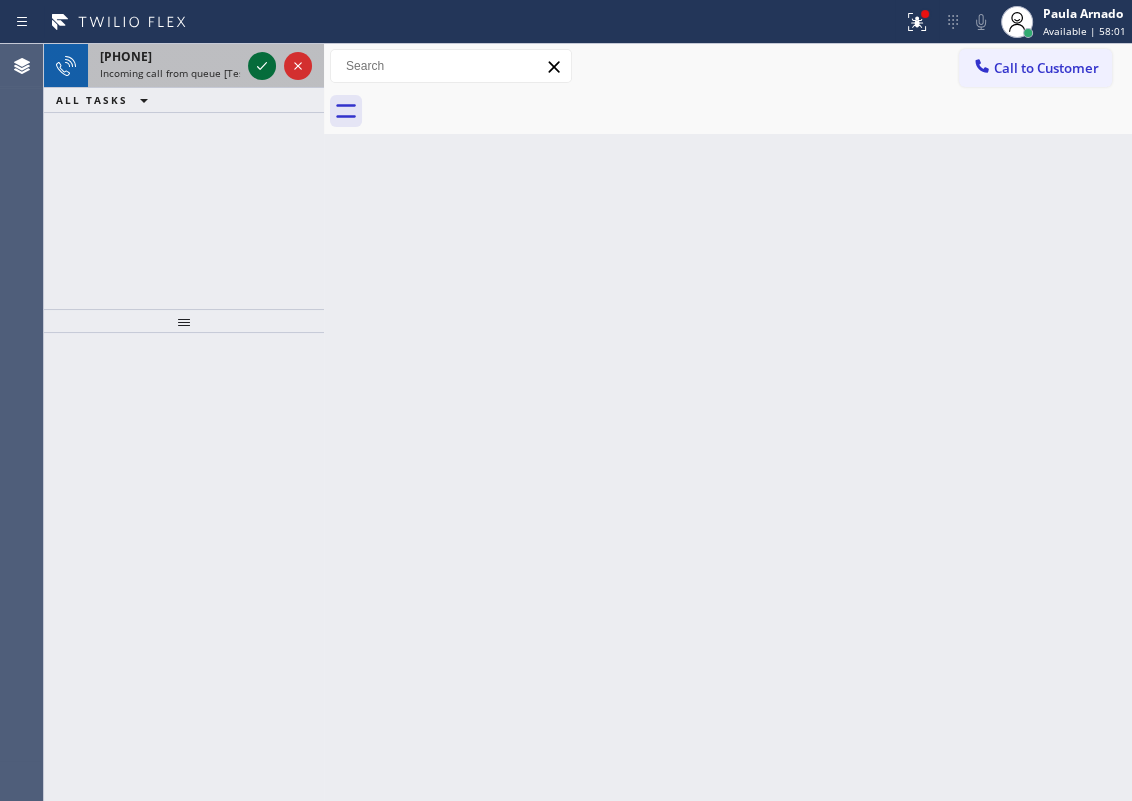 click 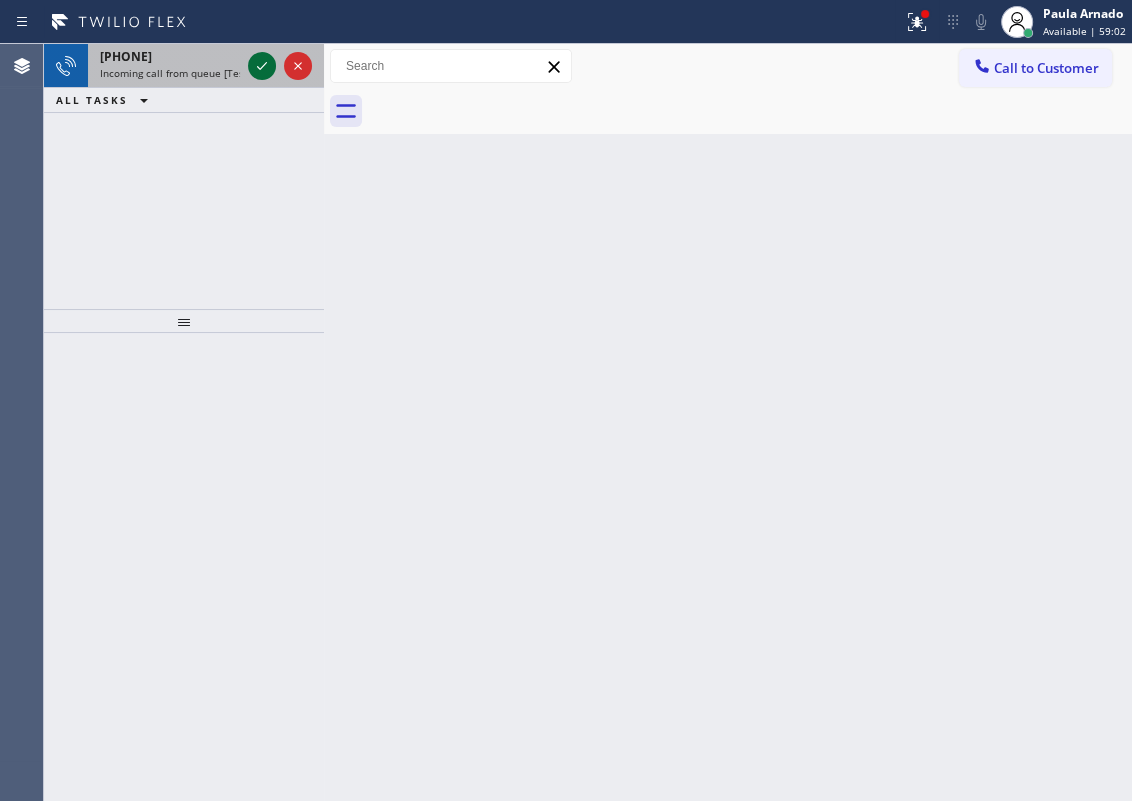 click 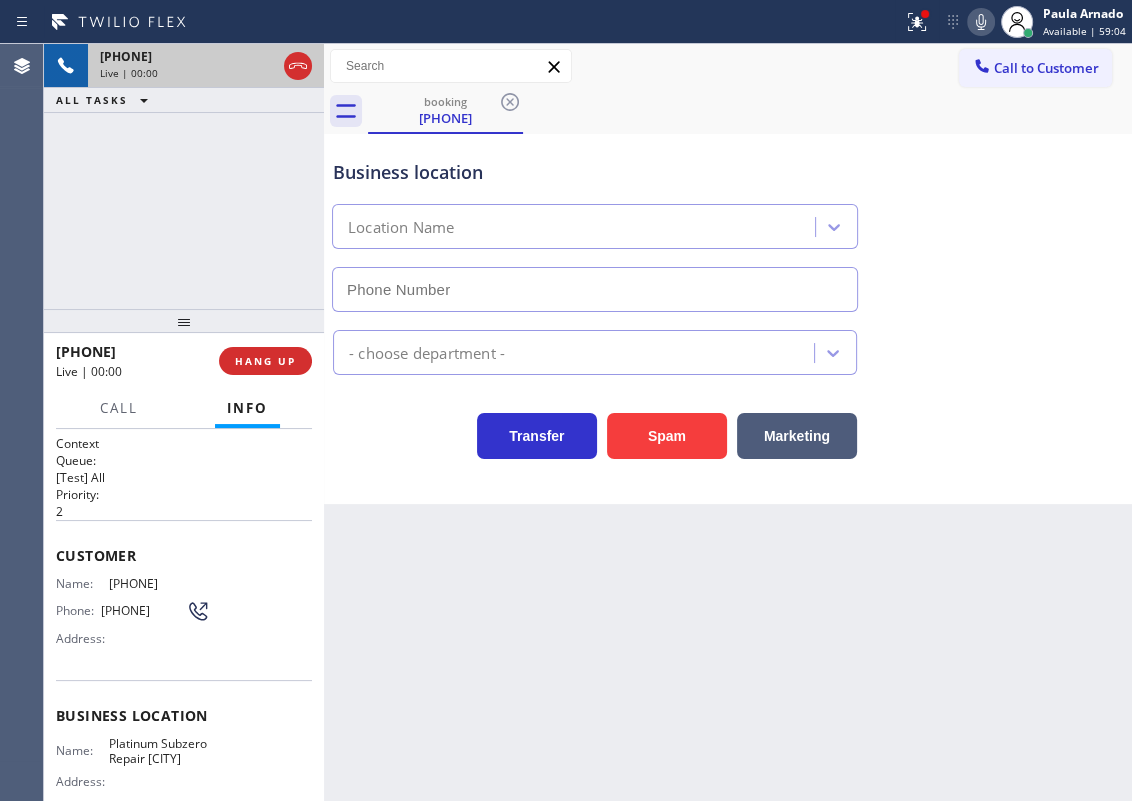 type on "(786) 755-5060" 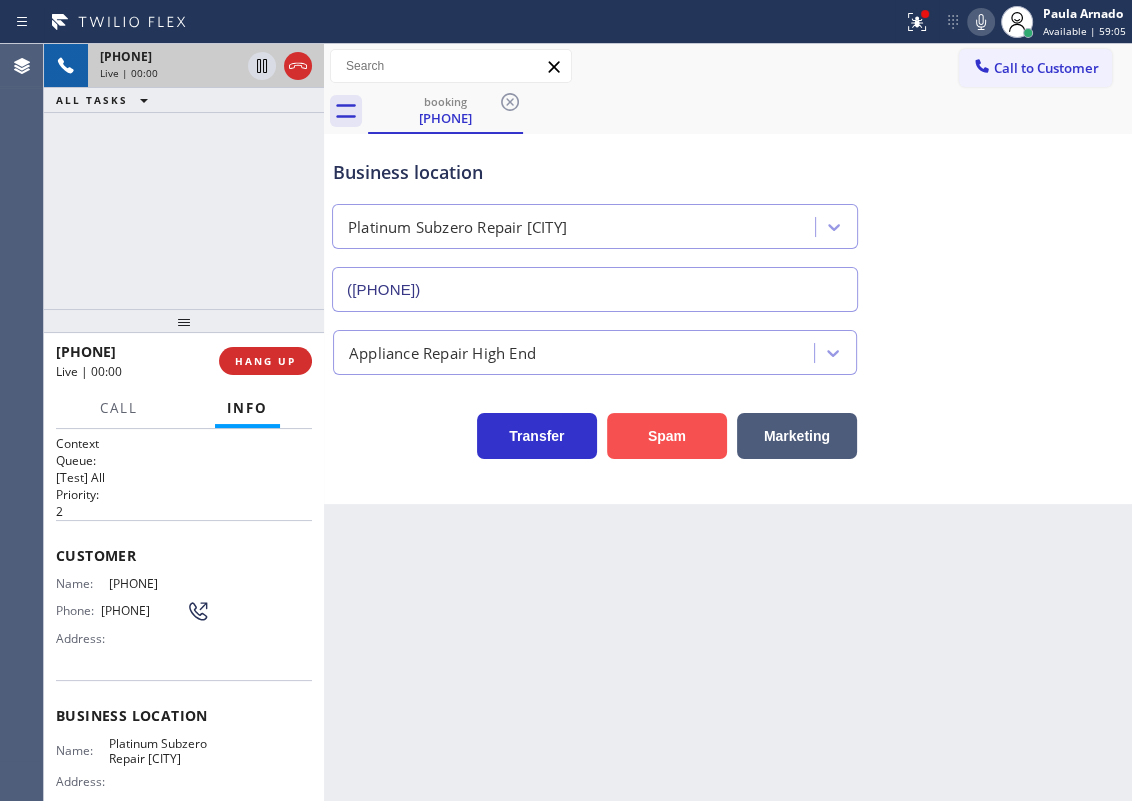 click on "Spam" at bounding box center [667, 436] 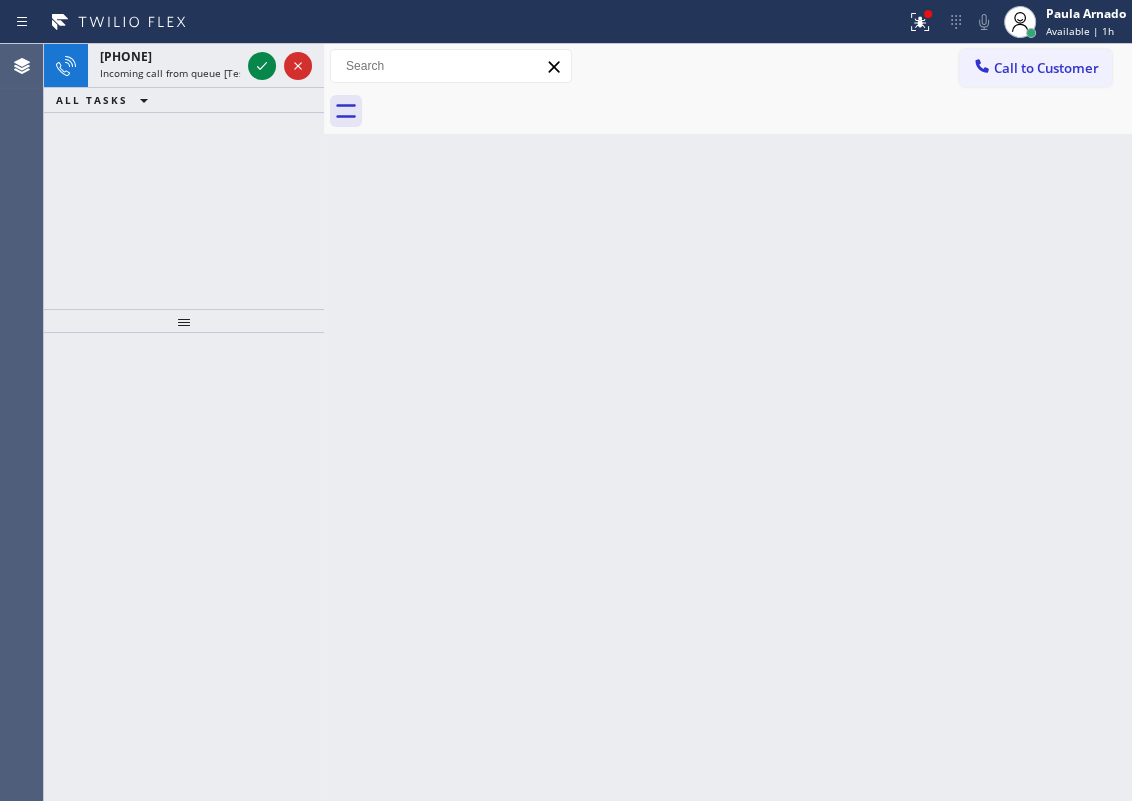 drag, startPoint x: 1019, startPoint y: 381, endPoint x: 331, endPoint y: 10, distance: 781.6553 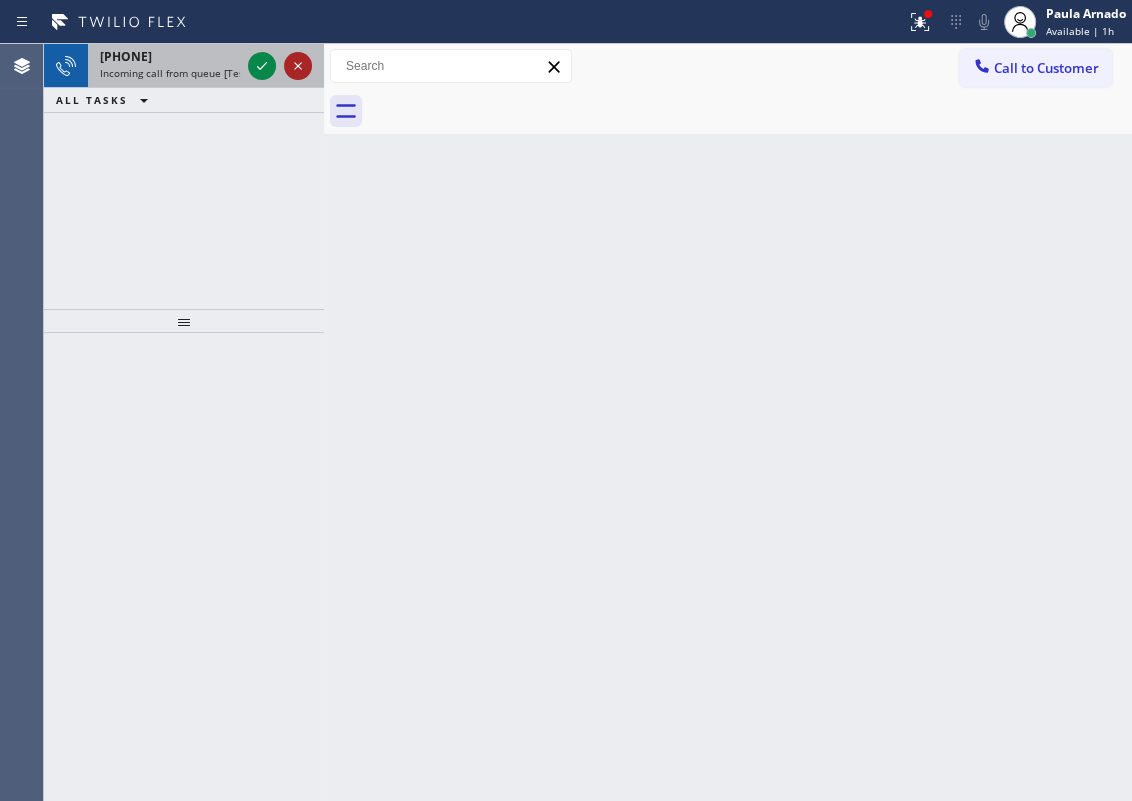 click 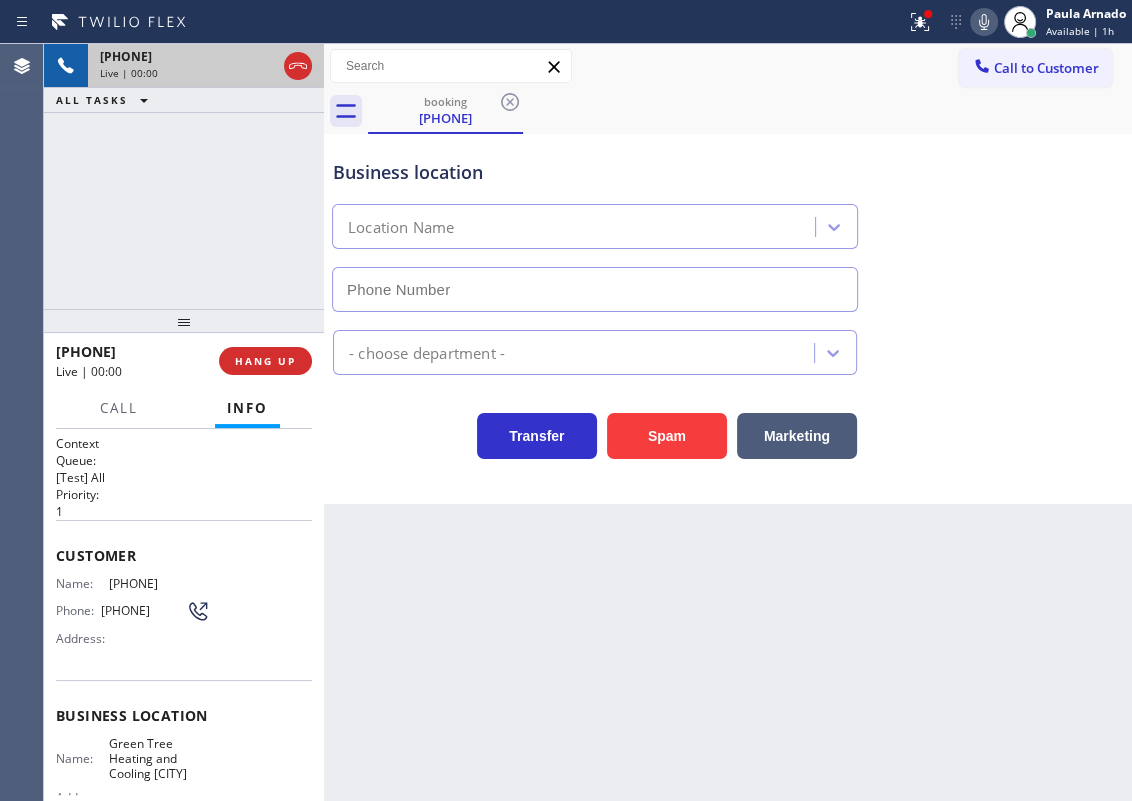 type on "(954) 475-6232" 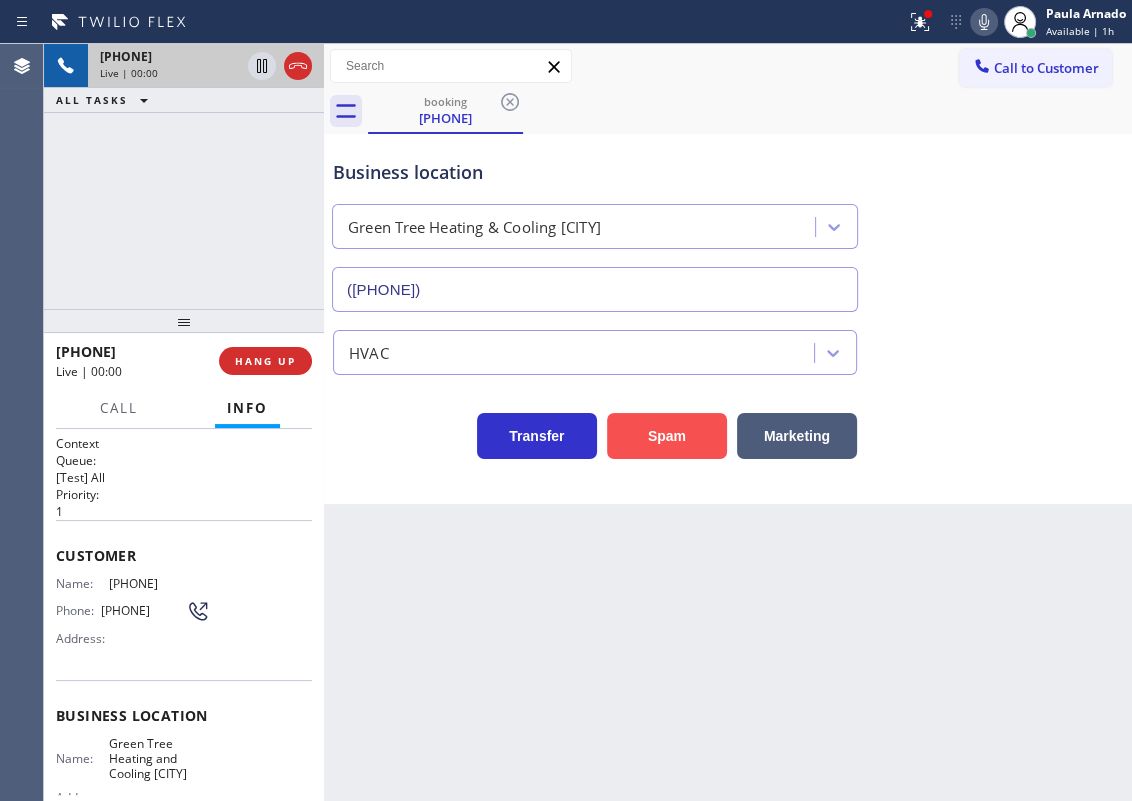 drag, startPoint x: 656, startPoint y: 427, endPoint x: 656, endPoint y: 440, distance: 13 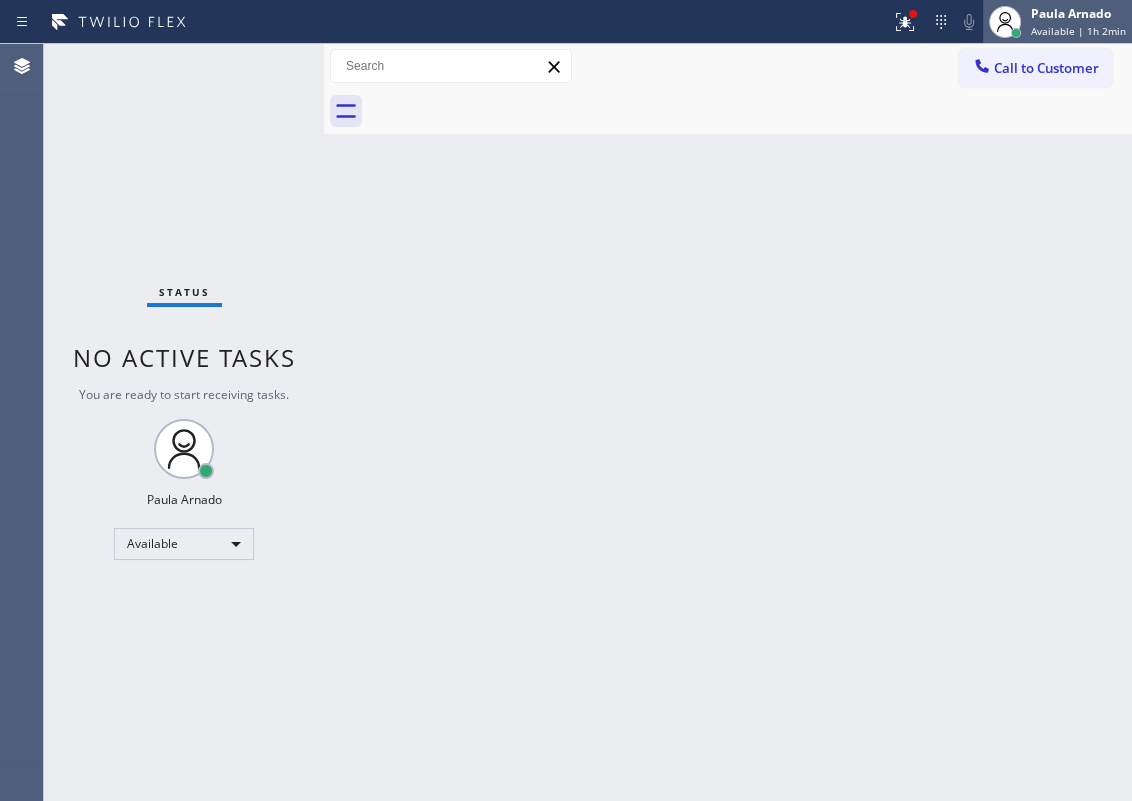 click on "Available | 1h 2min" at bounding box center (1078, 31) 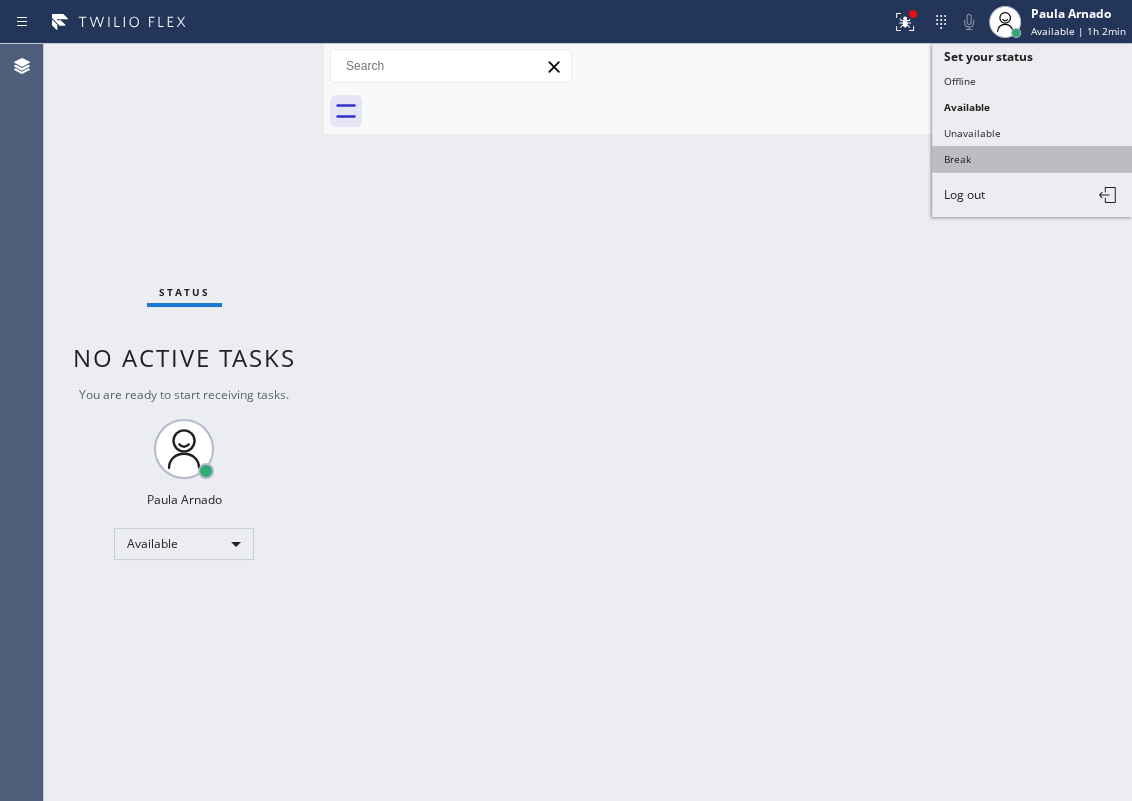 click on "Break" at bounding box center [1032, 159] 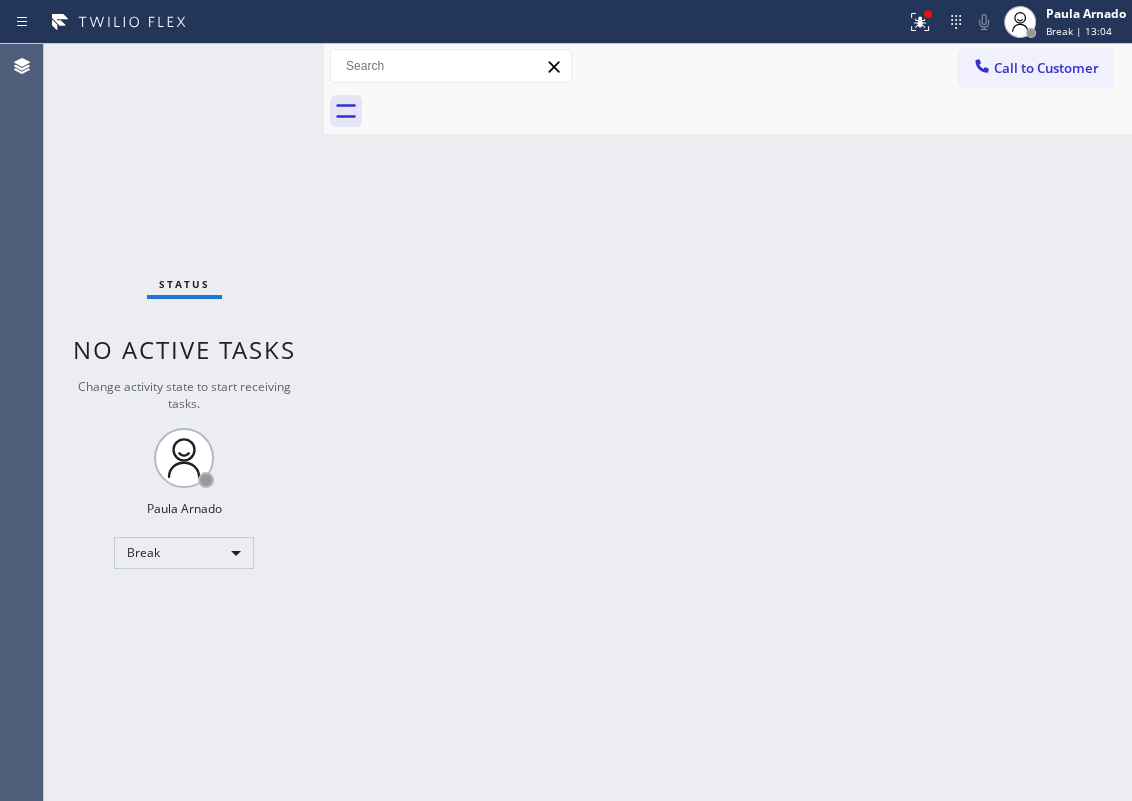 click on "Back to Dashboard Change Sender ID Customers Technicians Select a contact Outbound call Technician Search Technician Your caller id phone number Your caller id phone number Call Technician info Name   Phone none Address none Change Sender ID HVAC +18559994417 5 Star Appliance +18557314952 Appliance Repair +18554611149 Plumbing +18889090120 Air Duct Cleaning +18006865038  Electricians +18005688664 Cancel Change Check personal SMS Reset Change No tabs Call to Customer Outbound call Location Search location Your caller id phone number Customer number Call Outbound call Technician Search Technician Your caller id phone number Your caller id phone number Call" at bounding box center (728, 422) 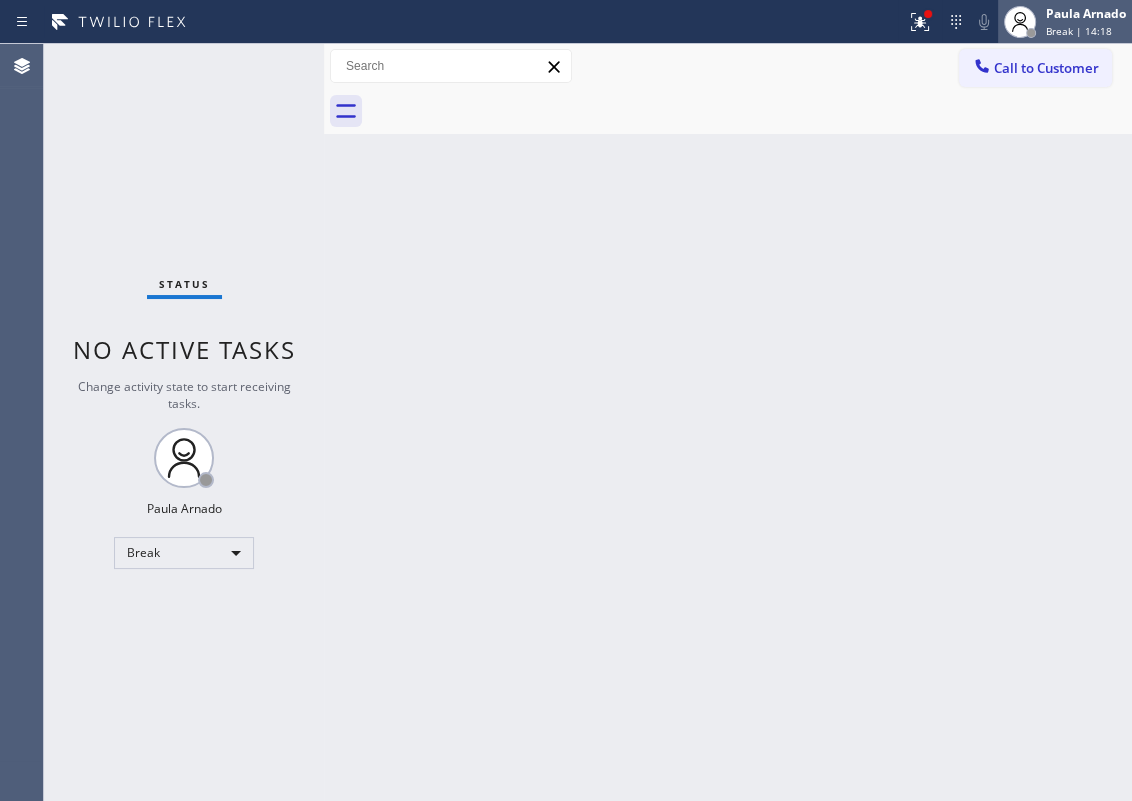 click on "Break | 14:18" at bounding box center [1079, 31] 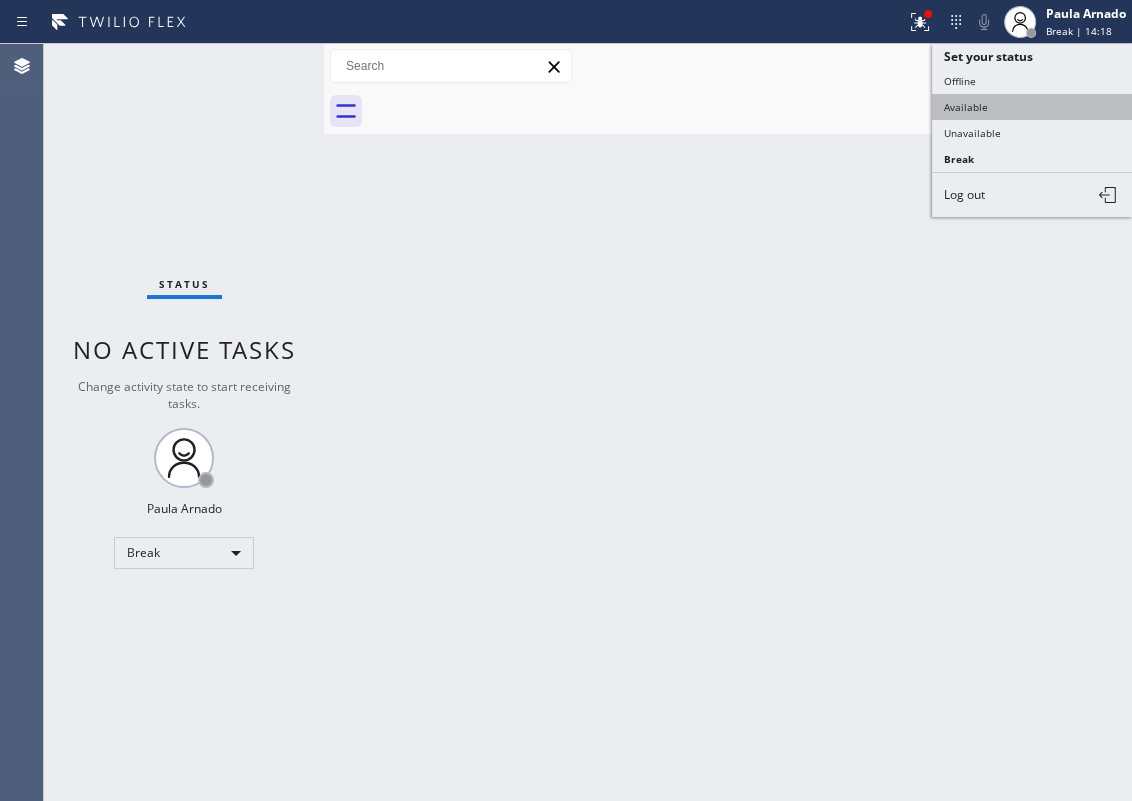 click on "Available" at bounding box center [1032, 107] 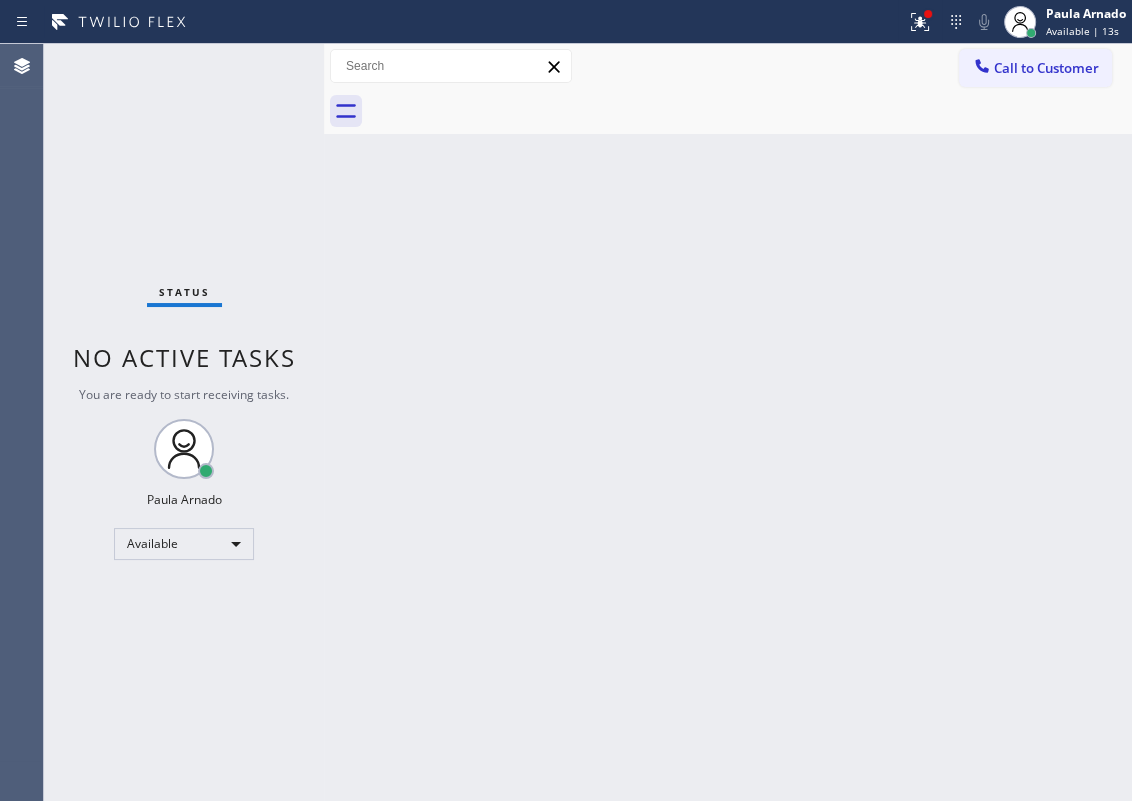 click on "Back to Dashboard Change Sender ID Customers Technicians Select a contact Outbound call Technician Search Technician Your caller id phone number Your caller id phone number Call Technician info Name   Phone none Address none Change Sender ID HVAC +18559994417 5 Star Appliance +18557314952 Appliance Repair +18554611149 Plumbing +18889090120 Air Duct Cleaning +18006865038  Electricians +18005688664 Cancel Change Check personal SMS Reset Change No tabs Call to Customer Outbound call Location Search location Your caller id phone number Customer number Call Outbound call Technician Search Technician Your caller id phone number Your caller id phone number Call" at bounding box center (728, 422) 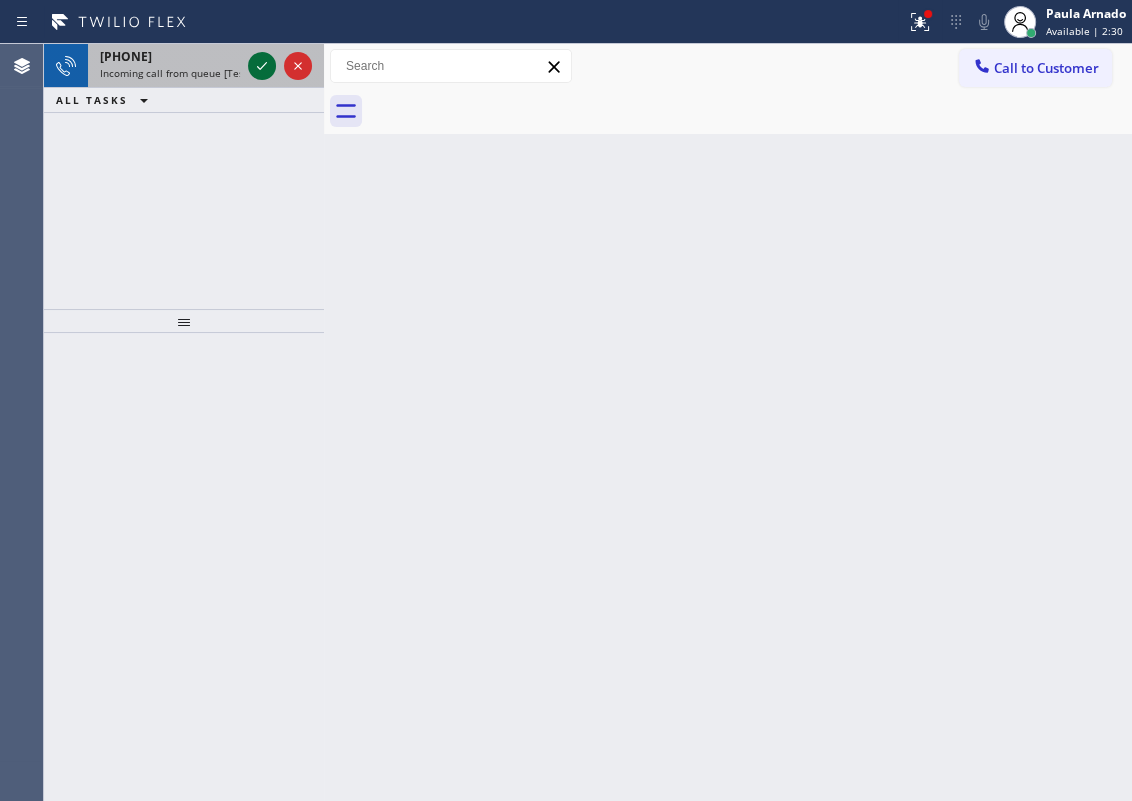 click 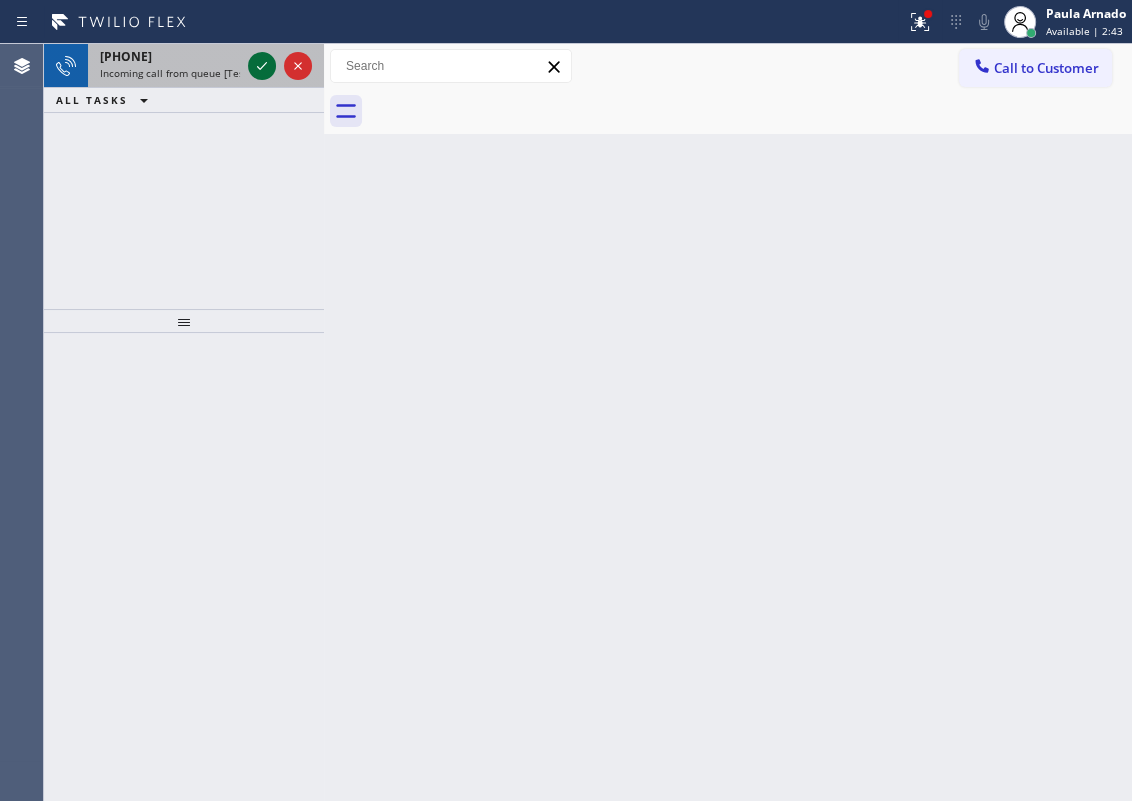 click 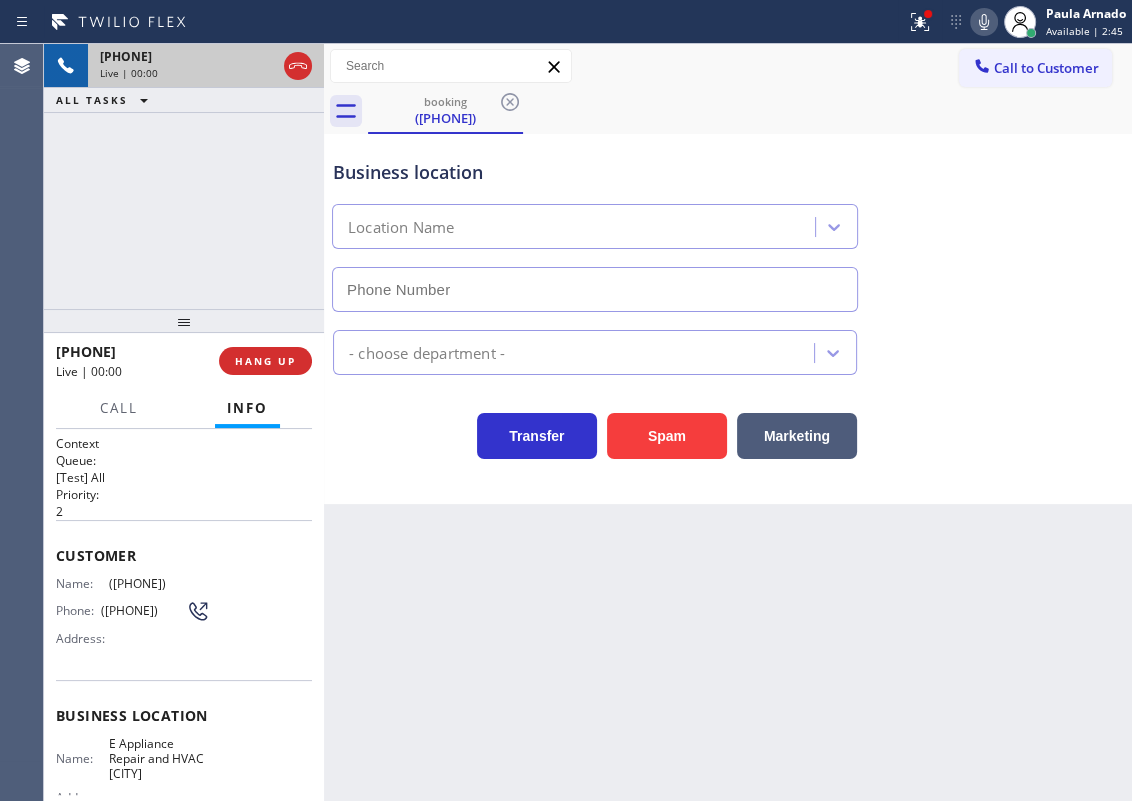 type on "(754) 254-1550" 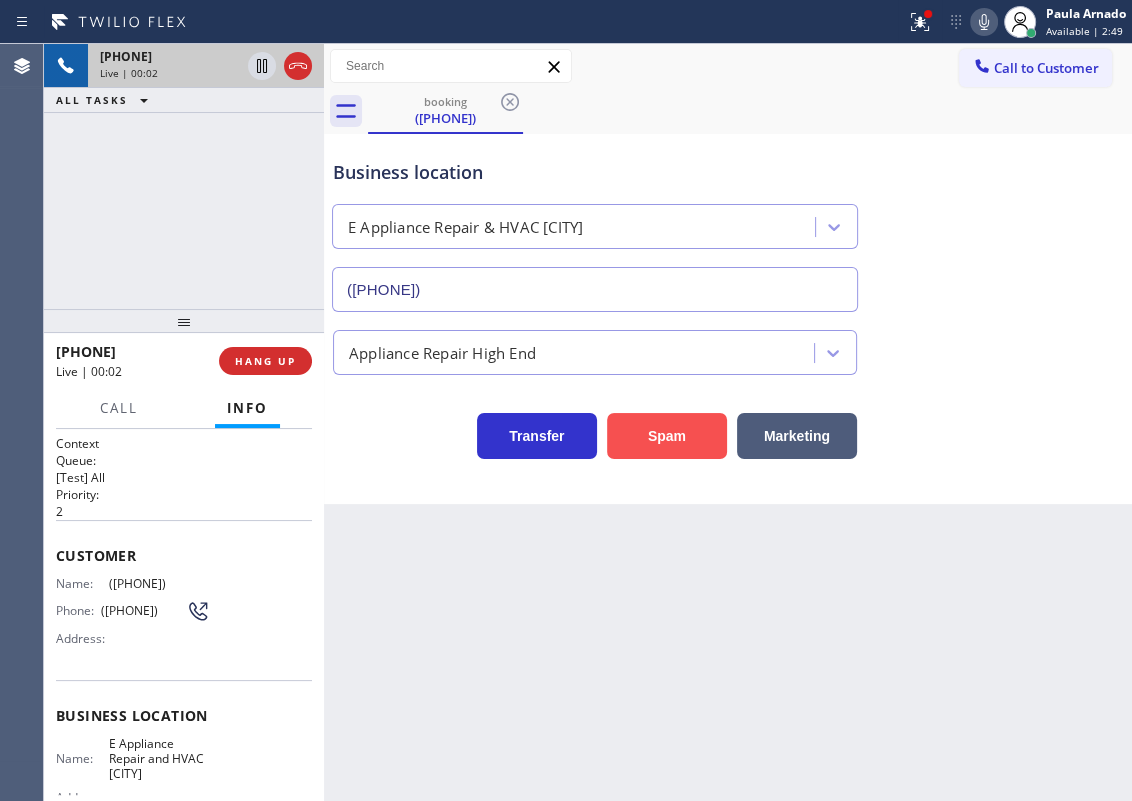 click on "Spam" at bounding box center (667, 436) 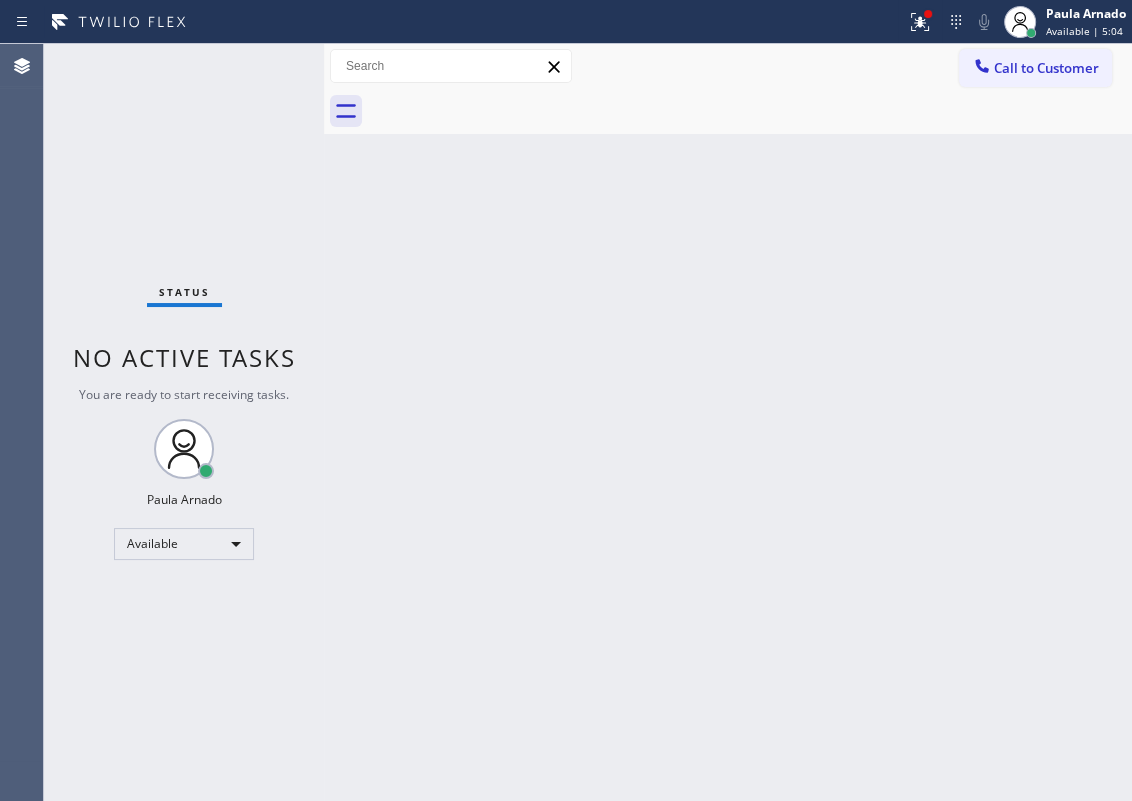 click on "Back to Dashboard Change Sender ID Customers Technicians Select a contact Outbound call Technician Search Technician Your caller id phone number Your caller id phone number Call Technician info Name   Phone none Address none Change Sender ID HVAC +18559994417 5 Star Appliance +18557314952 Appliance Repair +18554611149 Plumbing +18889090120 Air Duct Cleaning +18006865038  Electricians +18005688664 Cancel Change Check personal SMS Reset Change No tabs Call to Customer Outbound call Location Search location Your caller id phone number Customer number Call Outbound call Technician Search Technician Your caller id phone number Your caller id phone number Call" at bounding box center (728, 422) 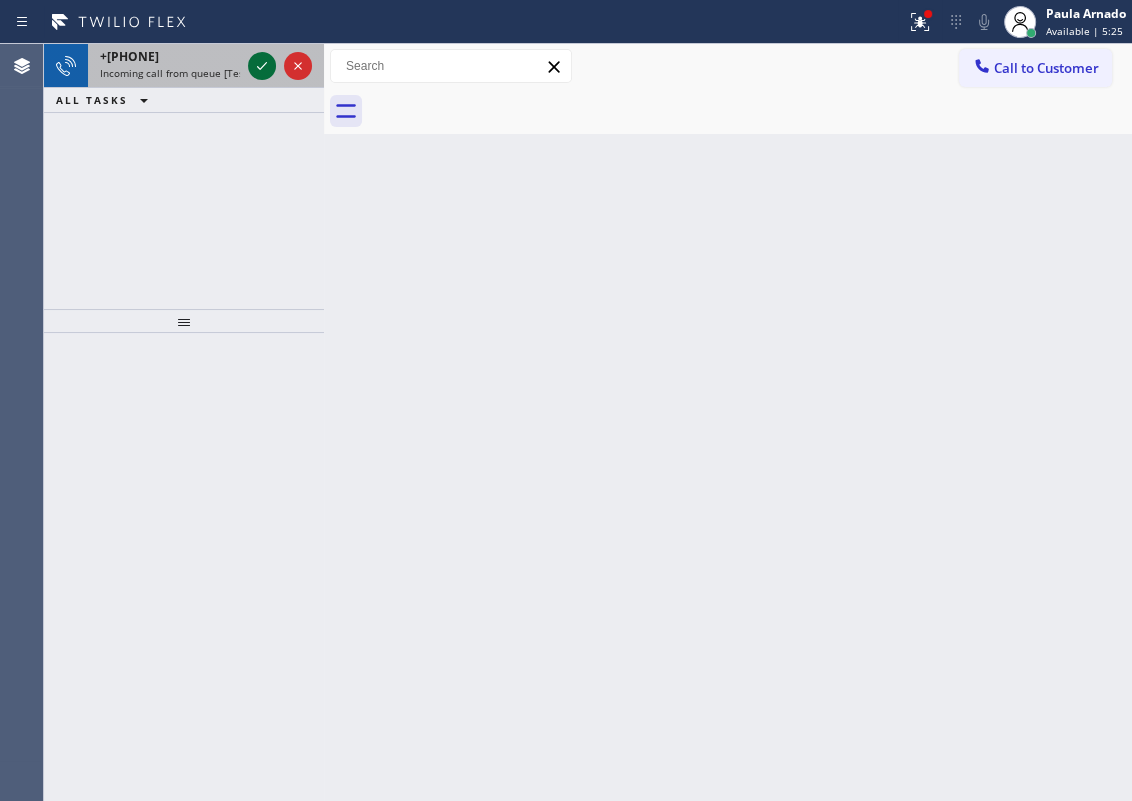 click 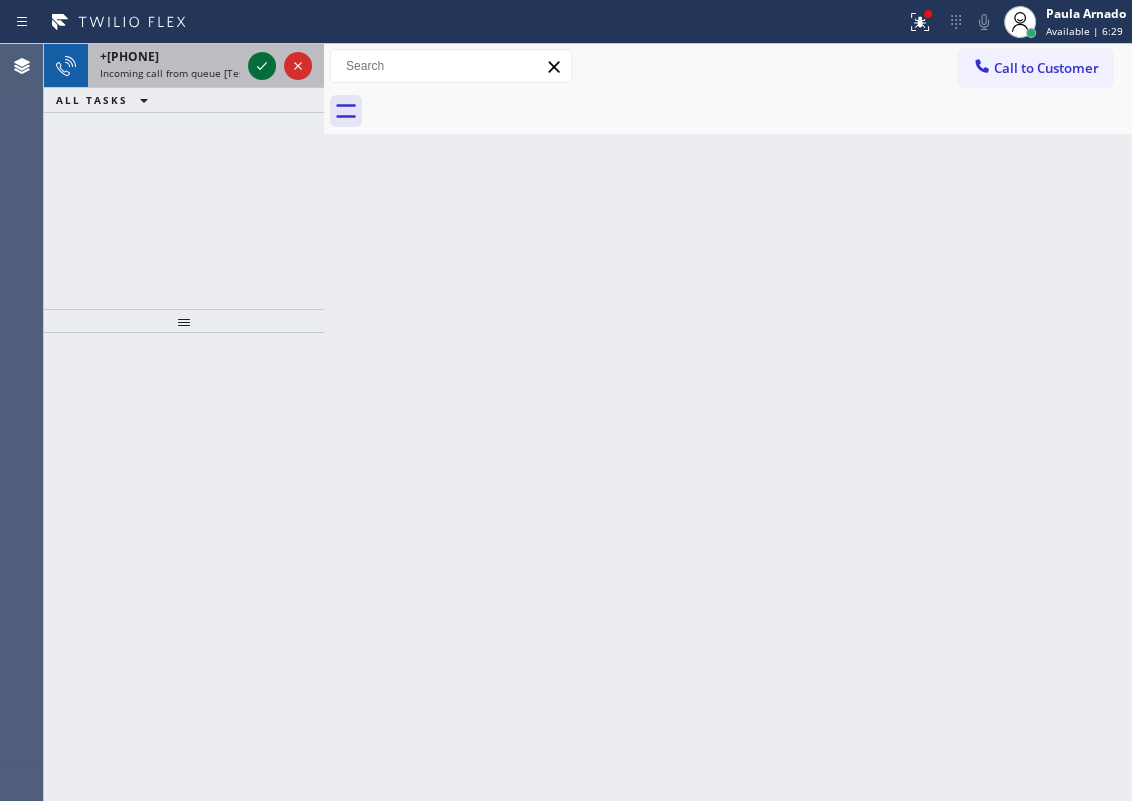click 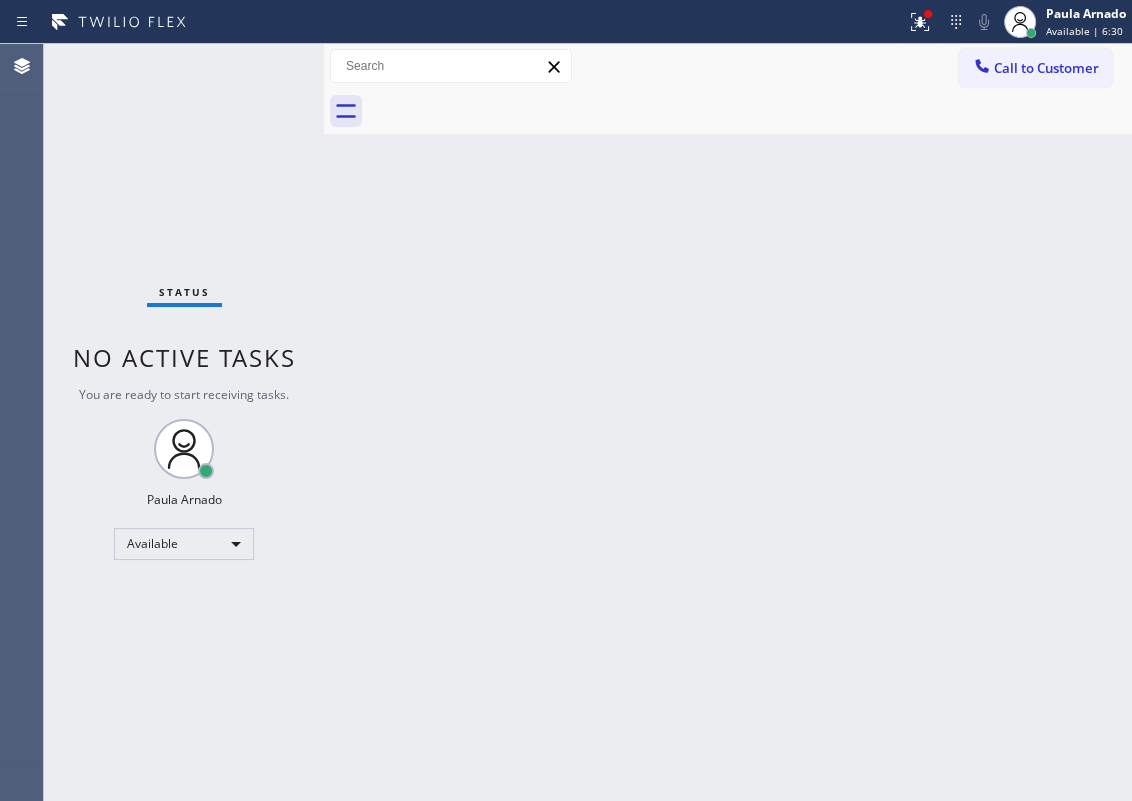click on "Status   No active tasks     You are ready to start receiving tasks.   Paula Arnado Available" at bounding box center (184, 422) 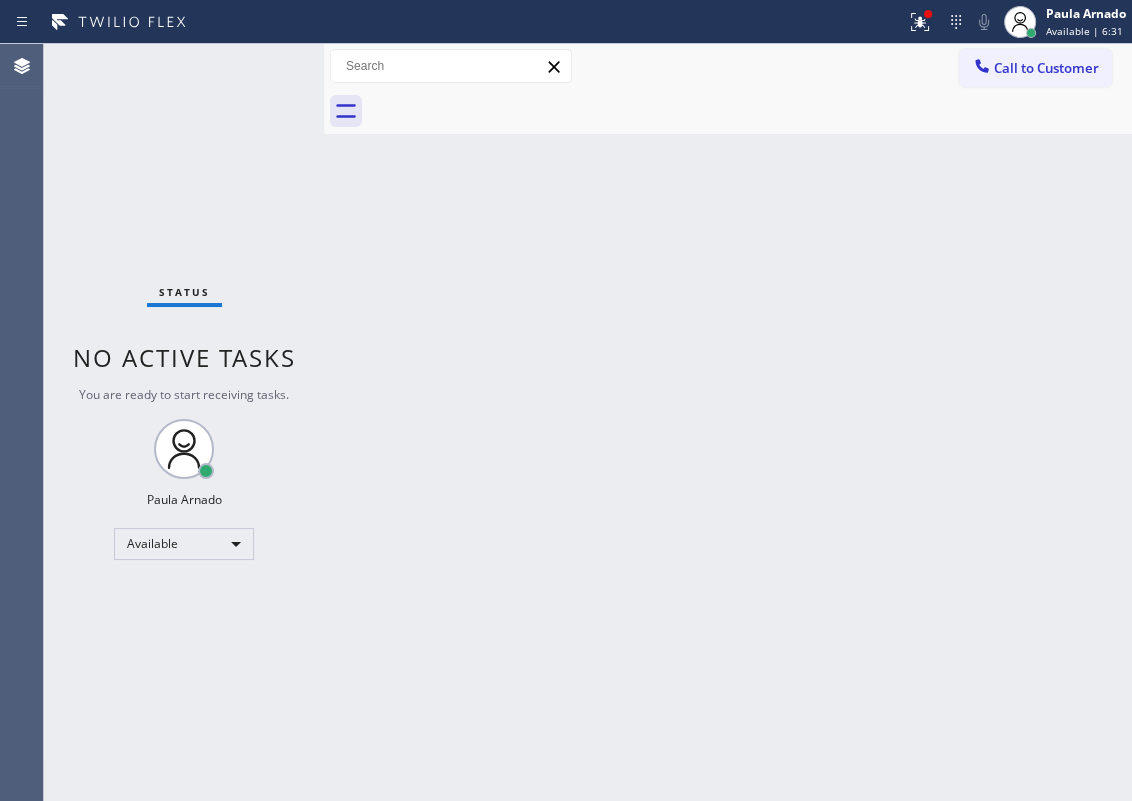 click on "Status   No active tasks     You are ready to start receiving tasks.   Paula Arnado Available" at bounding box center [184, 422] 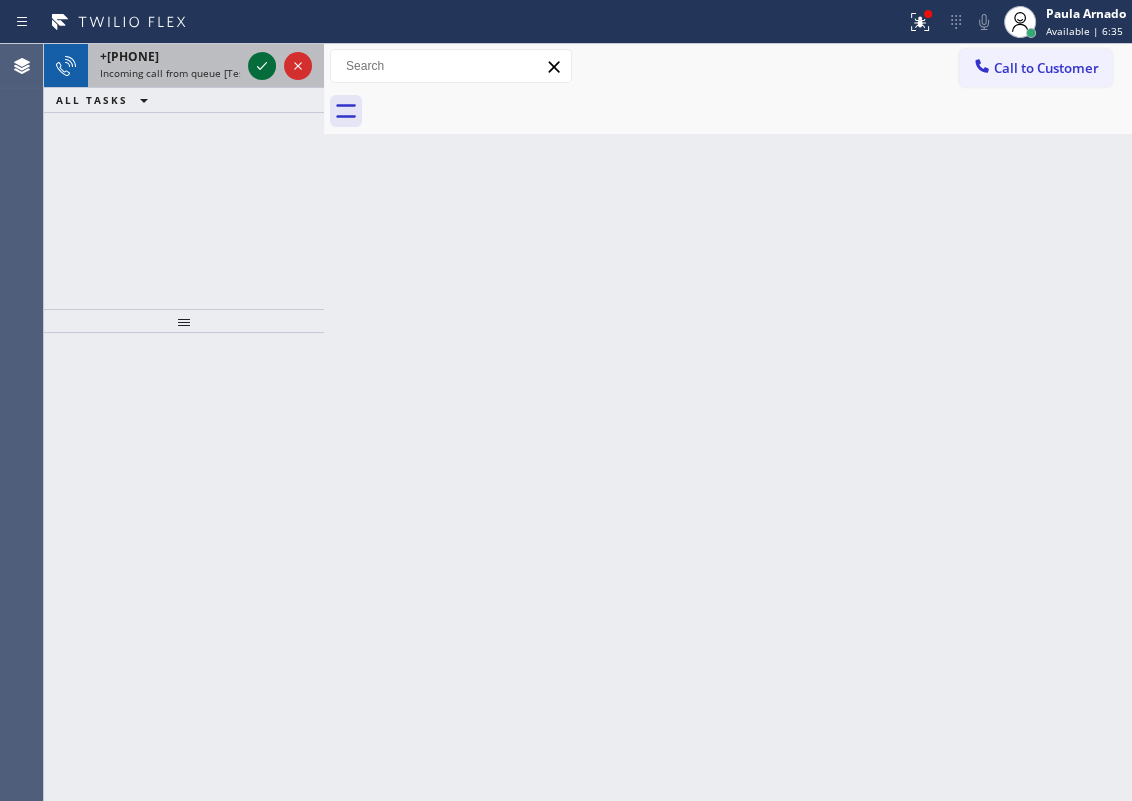 click 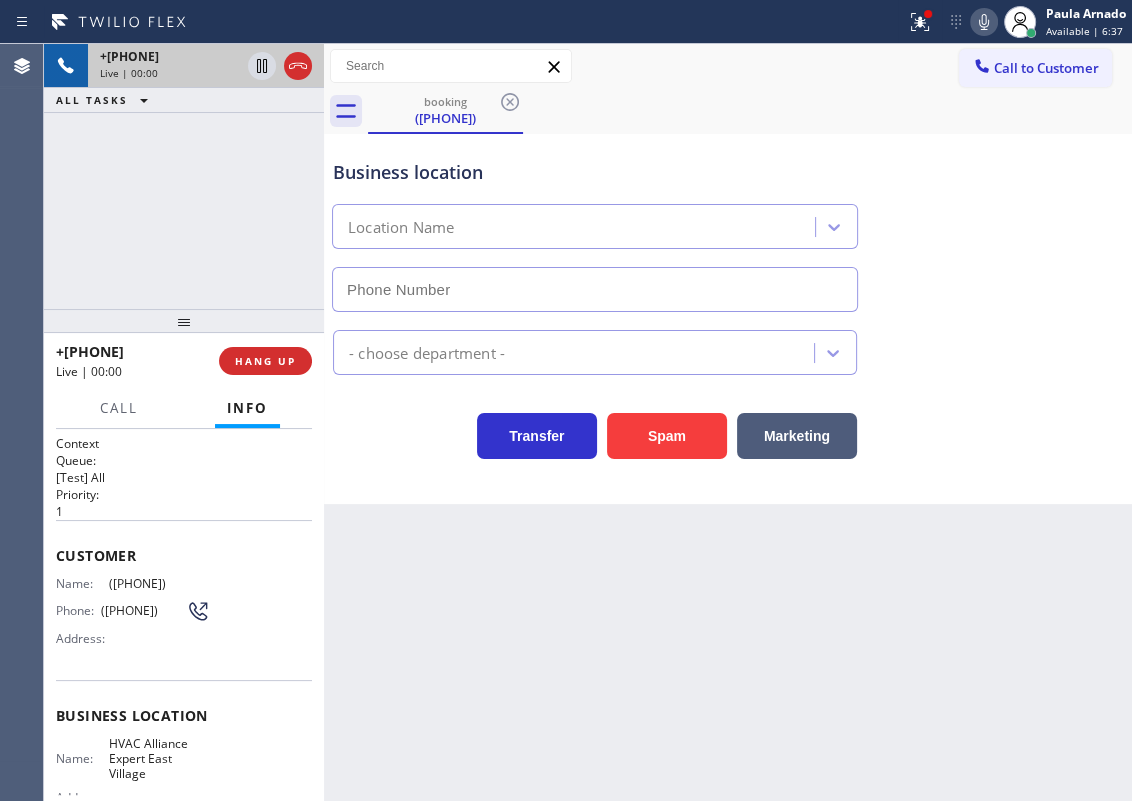 type on "(929) 545-6299" 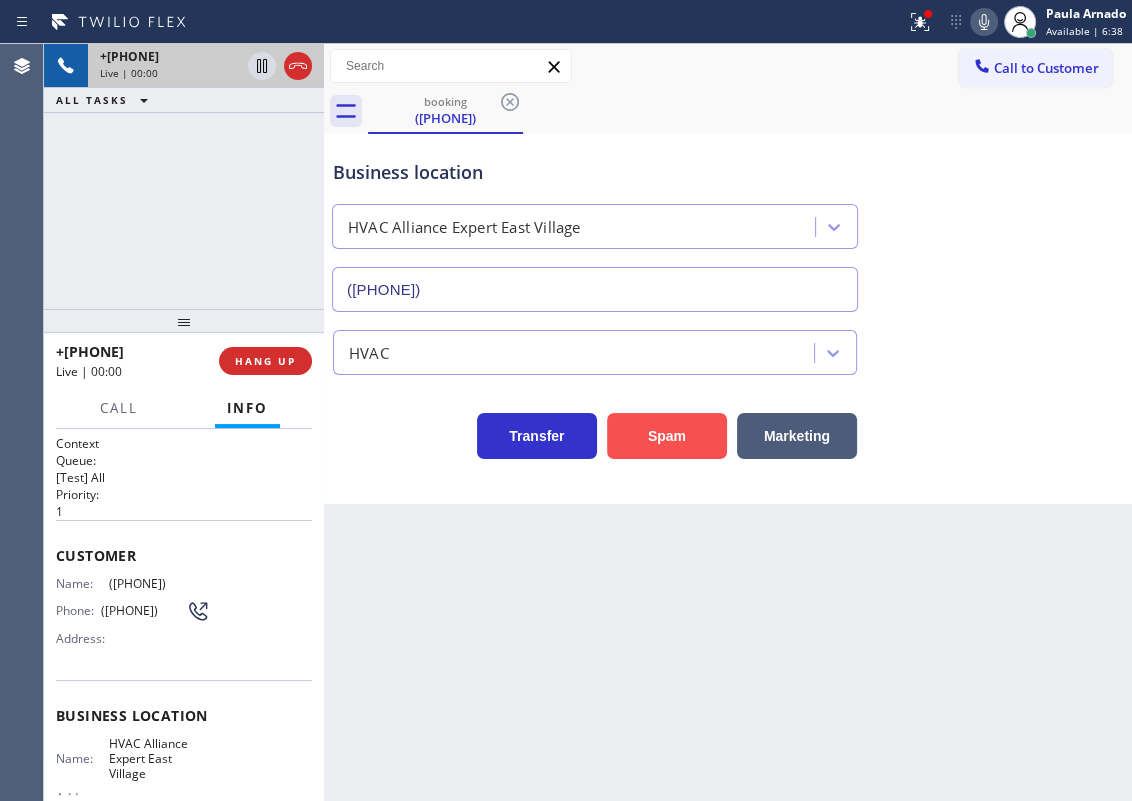 click on "Spam" at bounding box center [667, 436] 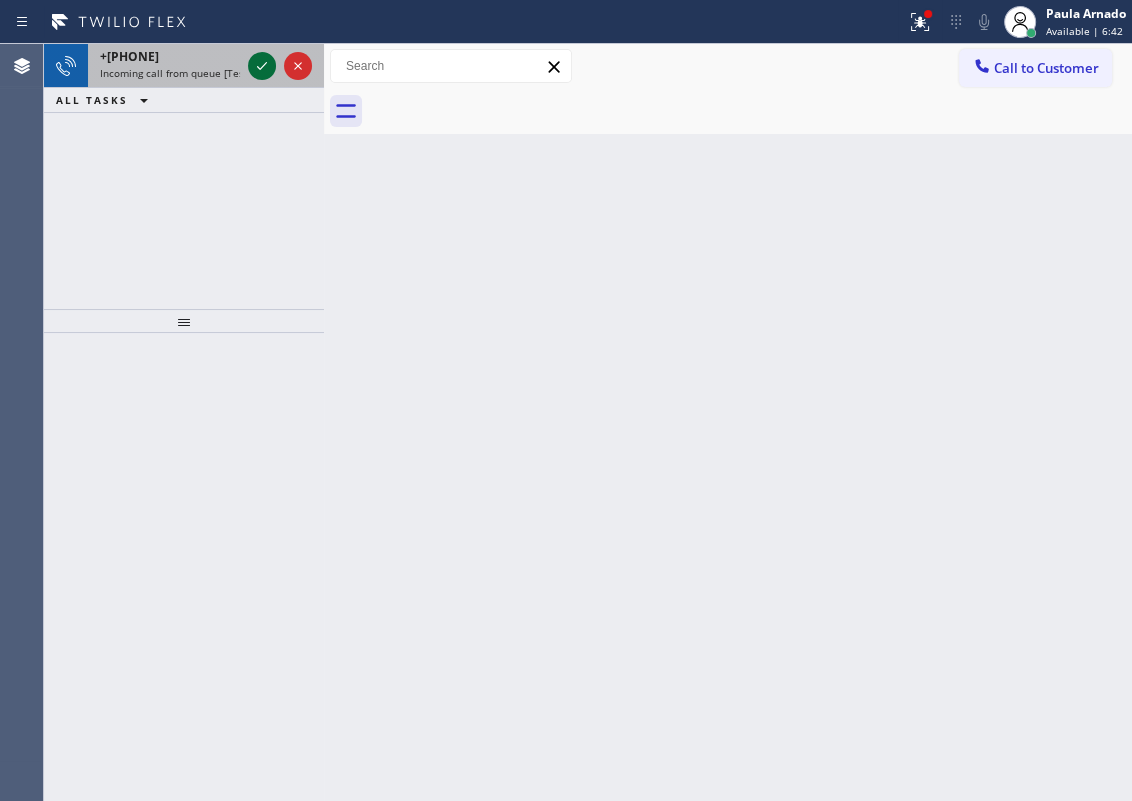 click 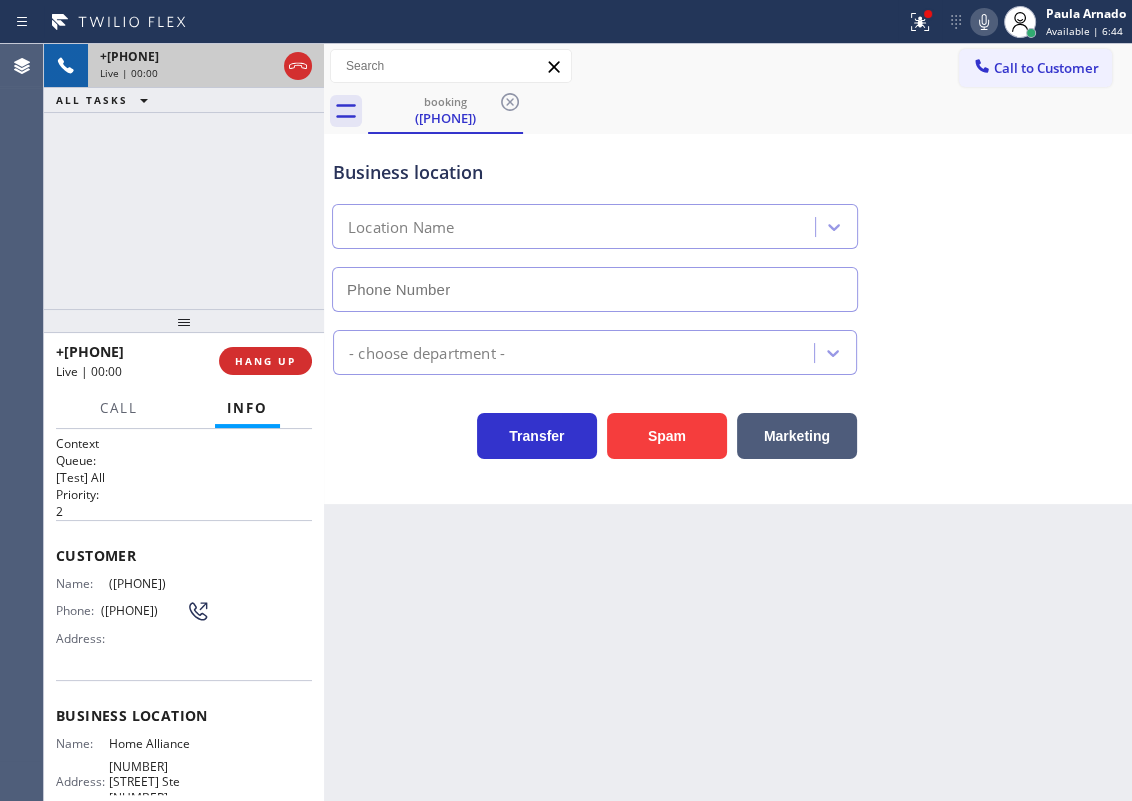 type on "[PHONE]" 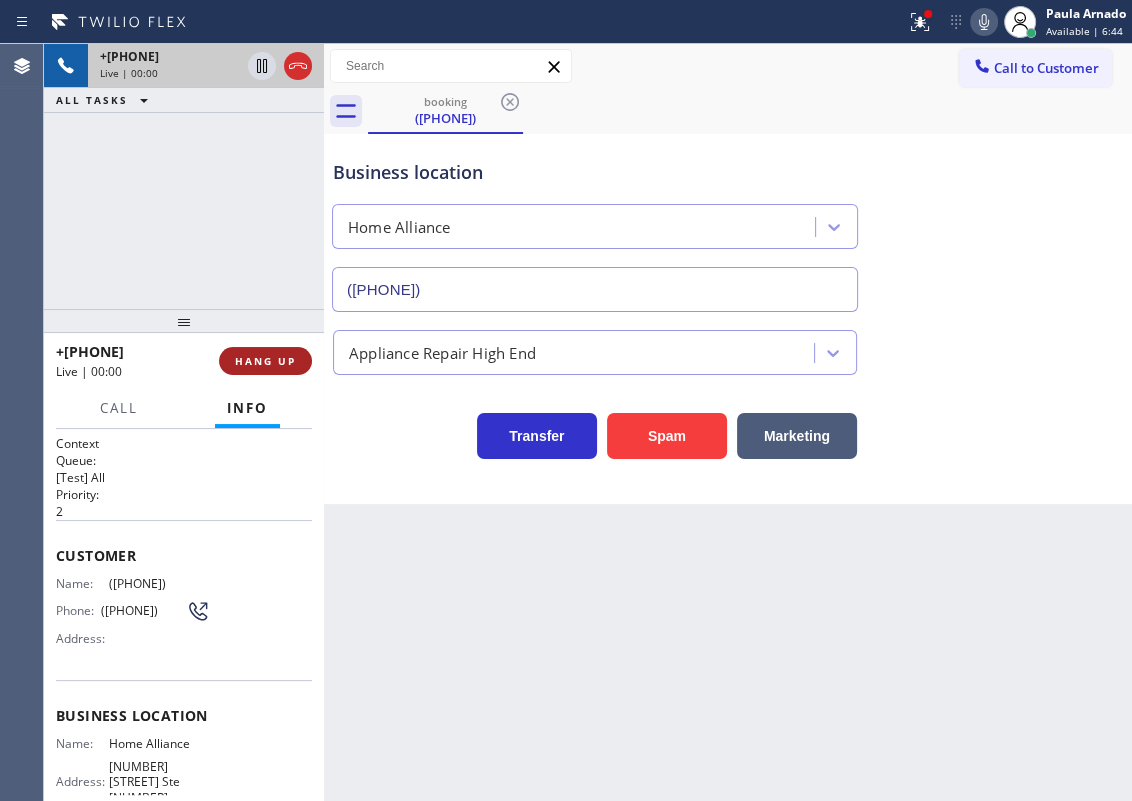 click on "HANG UP" at bounding box center (265, 361) 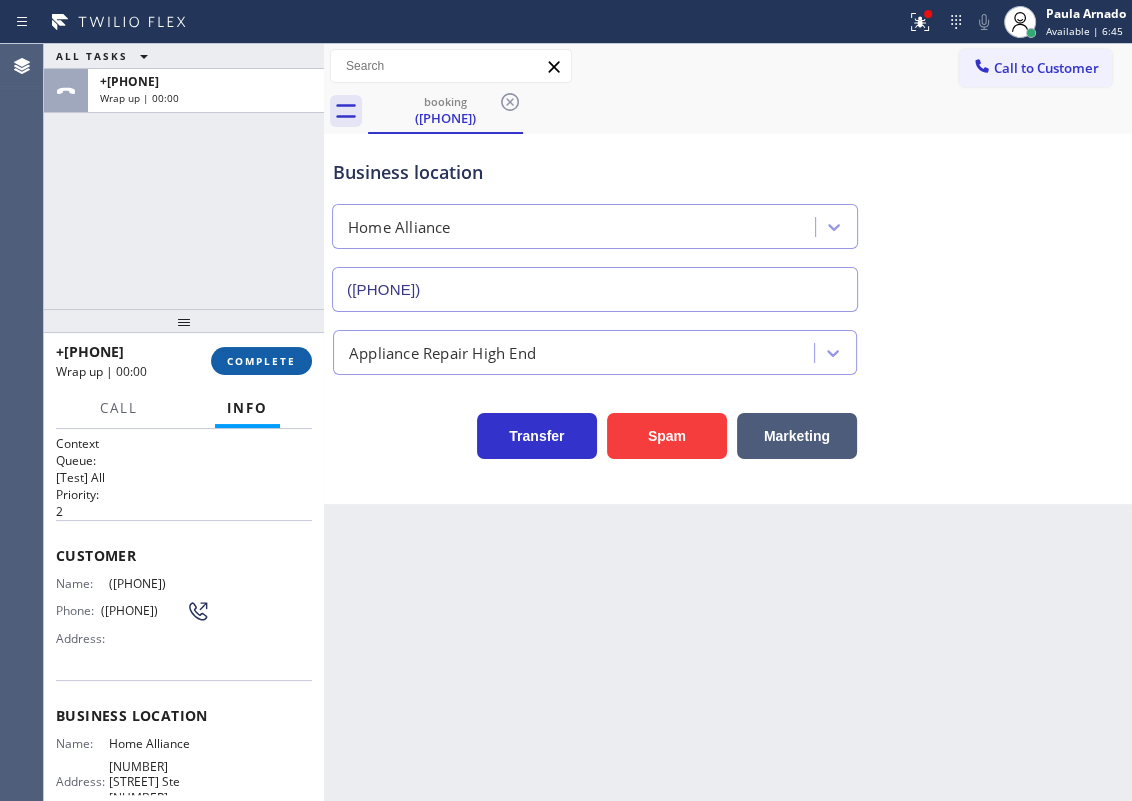 click on "COMPLETE" at bounding box center [261, 361] 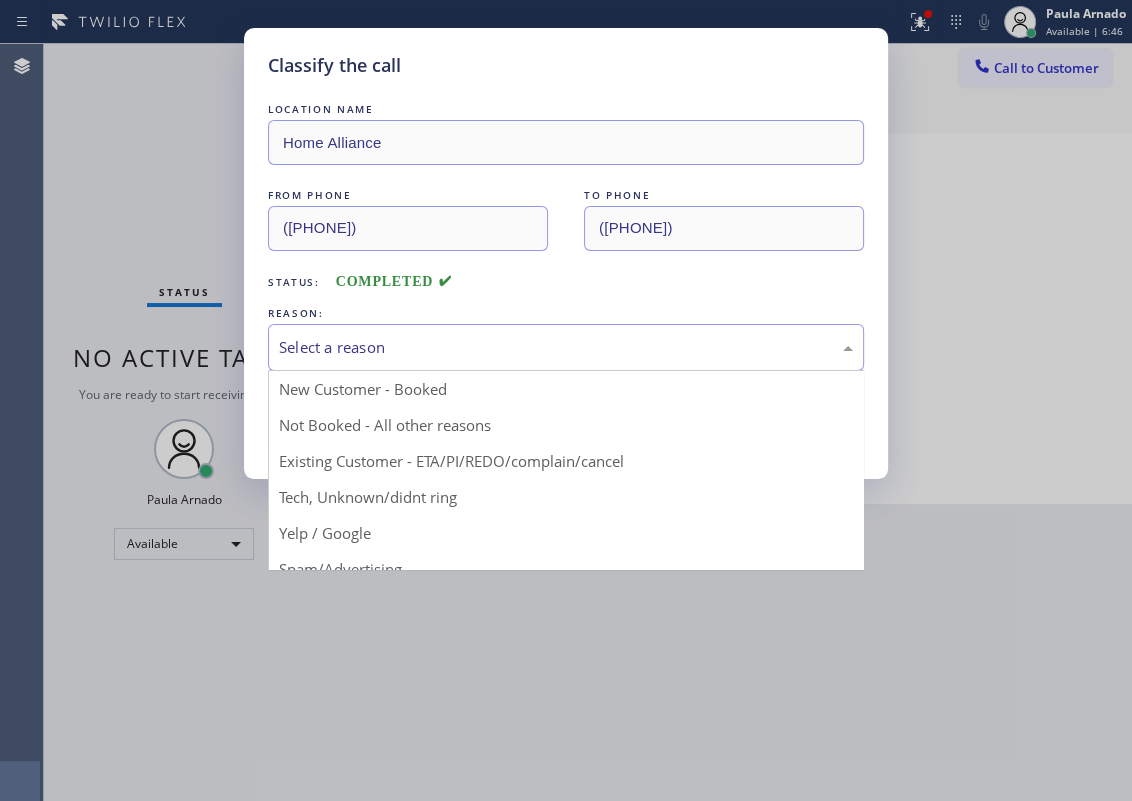 drag, startPoint x: 434, startPoint y: 351, endPoint x: 397, endPoint y: 441, distance: 97.308784 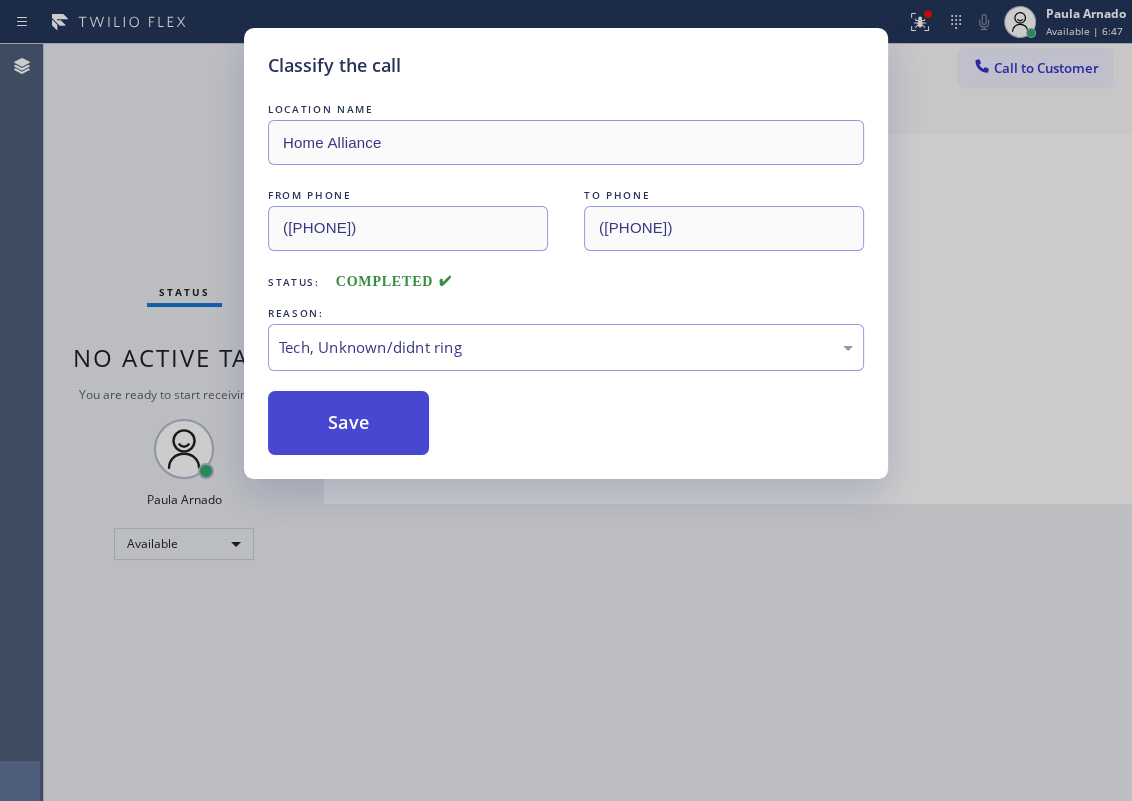 drag, startPoint x: 378, startPoint y: 420, endPoint x: 799, endPoint y: 90, distance: 534.9215 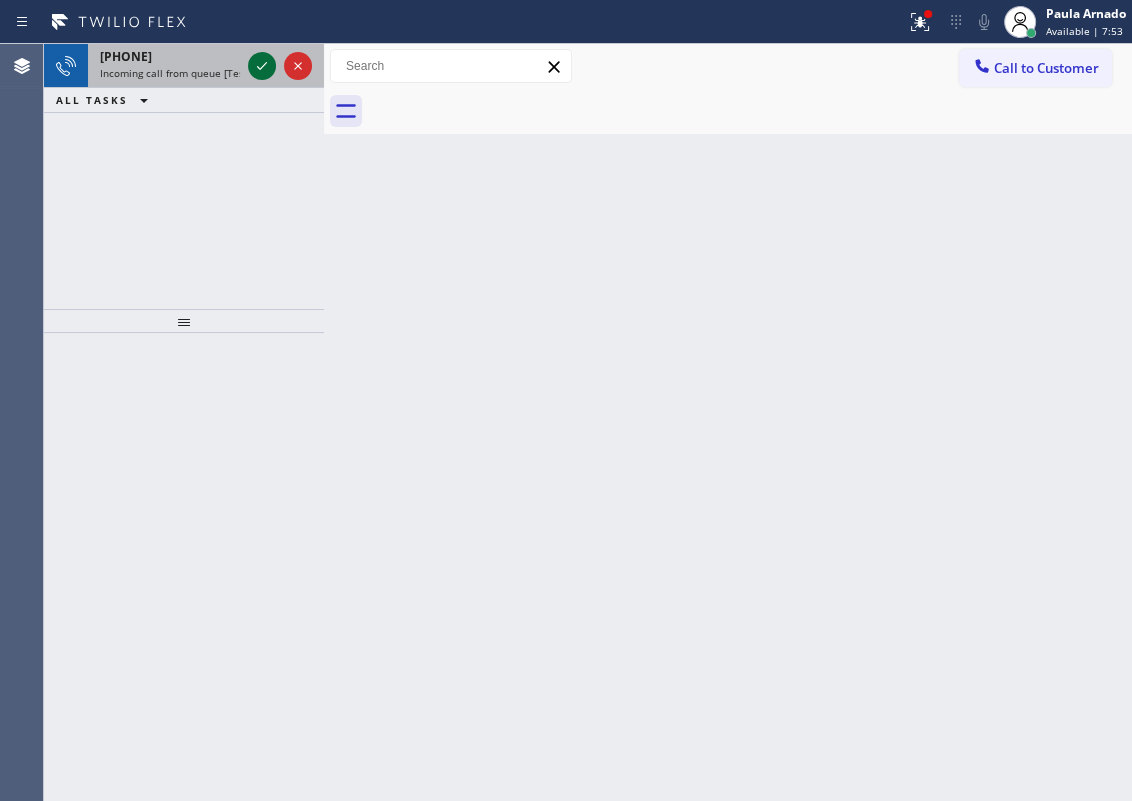 click 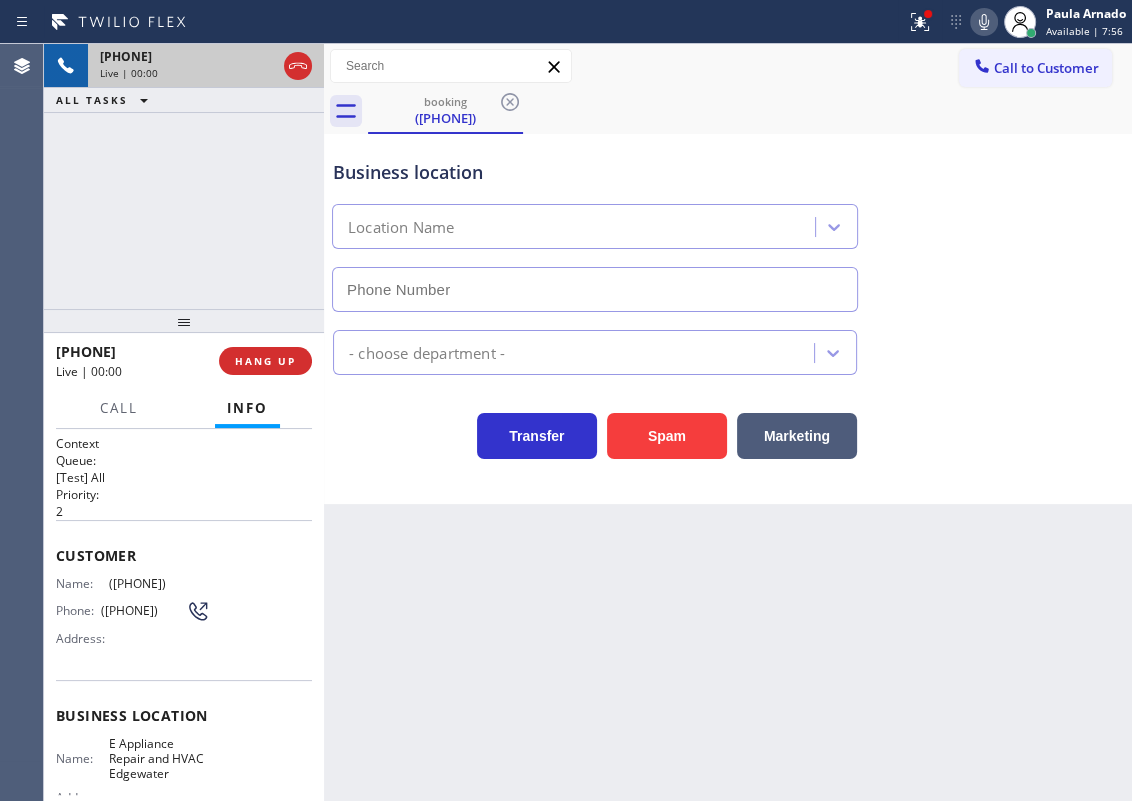 type on "(410) 397-5990" 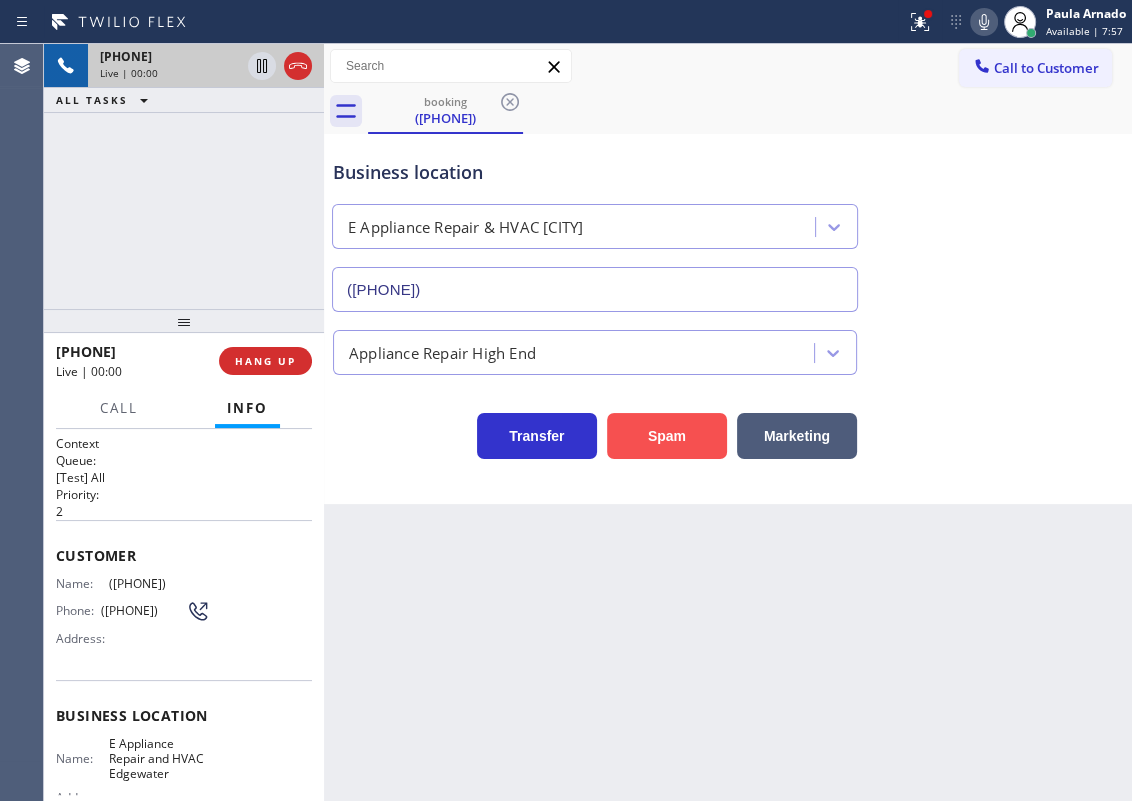 click on "Spam" at bounding box center [667, 436] 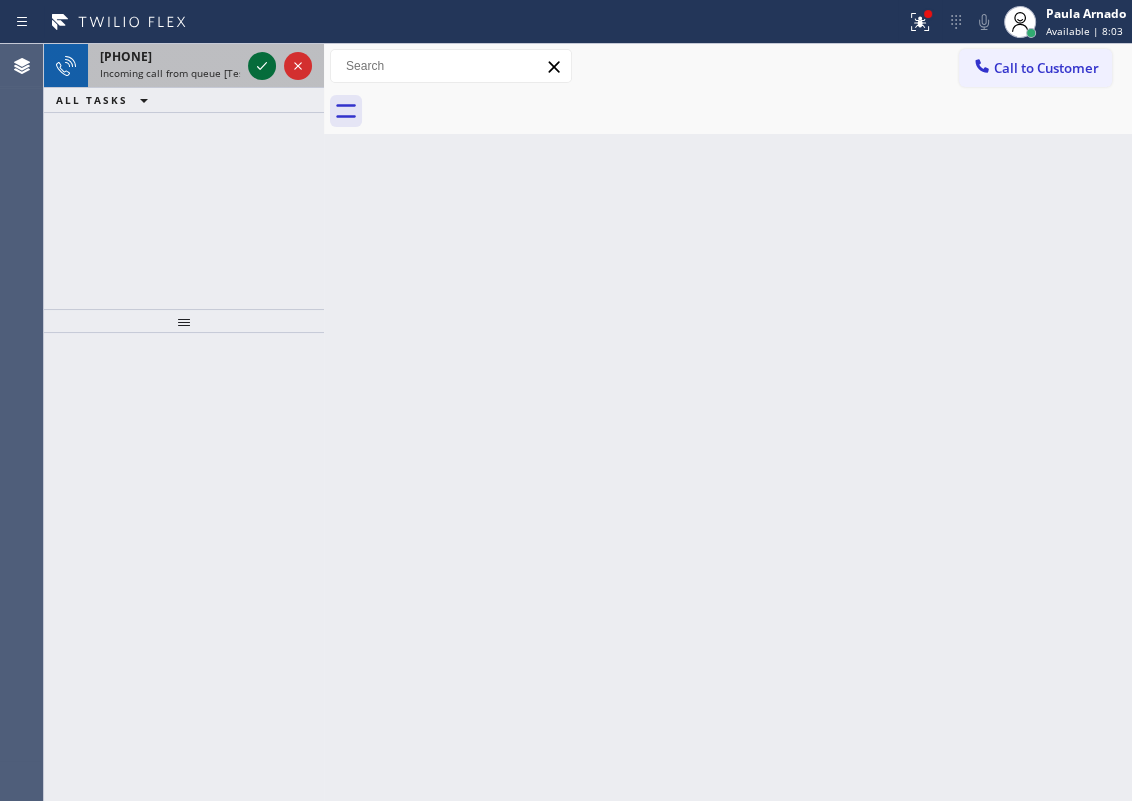 click 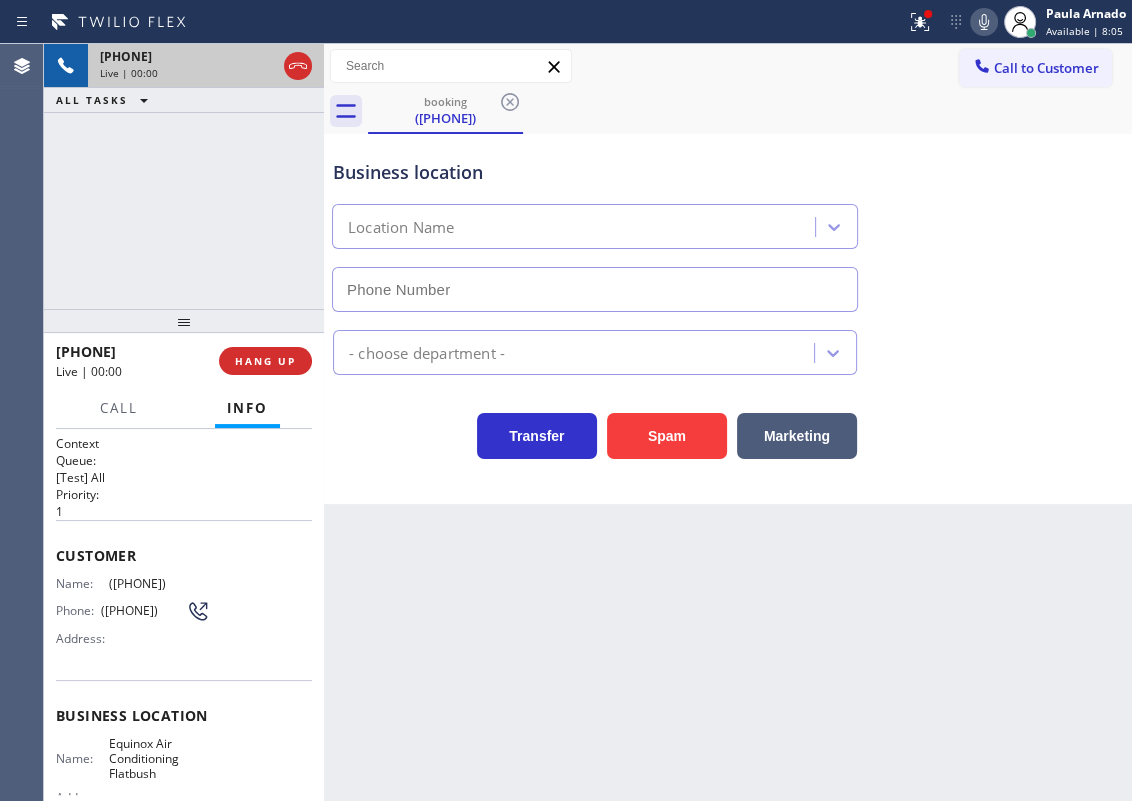type on "(929) 309-1772" 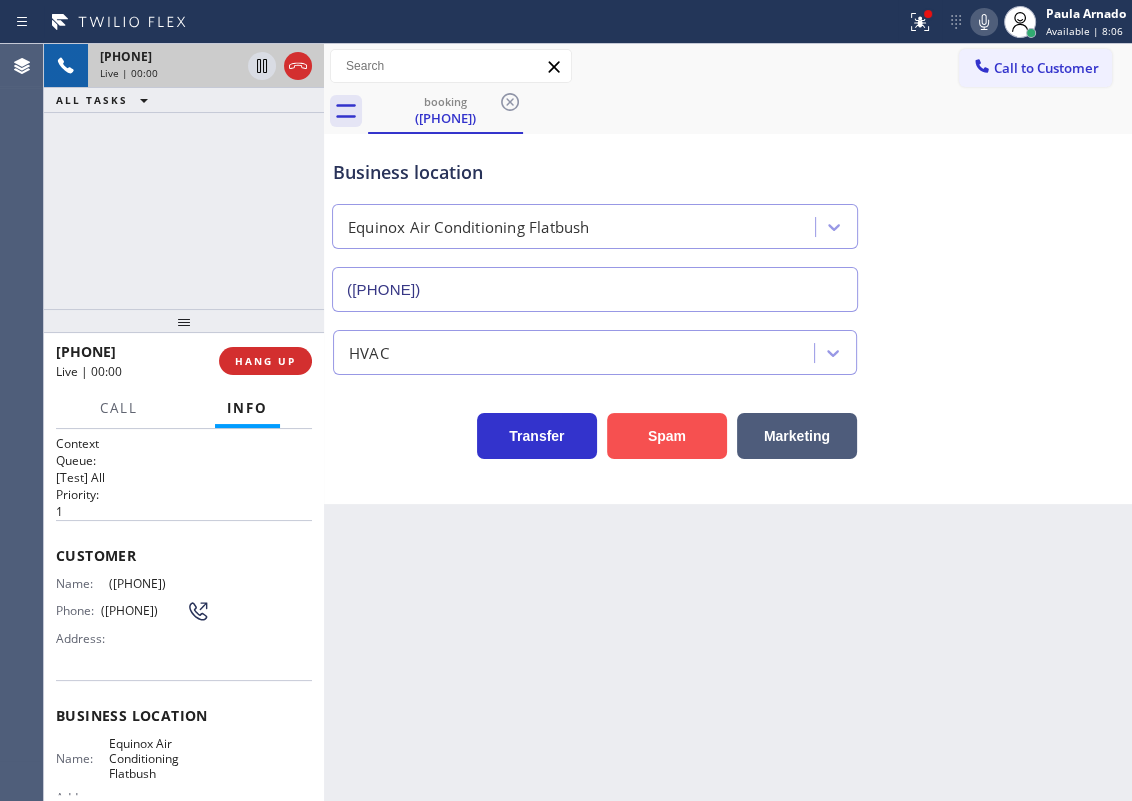 click on "Spam" at bounding box center (667, 436) 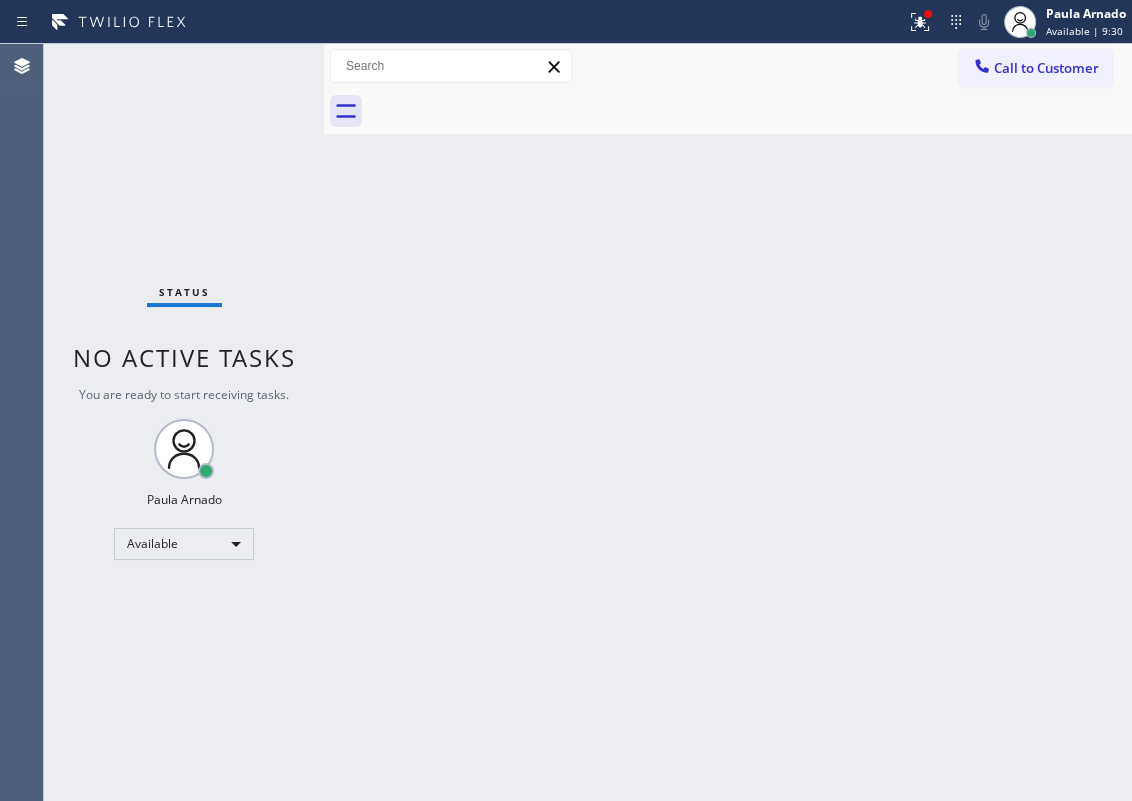 click on "Back to Dashboard Change Sender ID Customers Technicians Select a contact Outbound call Technician Search Technician Your caller id phone number Your caller id phone number Call Technician info Name   Phone none Address none Change Sender ID HVAC +18559994417 5 Star Appliance +18557314952 Appliance Repair +18554611149 Plumbing +18889090120 Air Duct Cleaning +18006865038  Electricians +18005688664 Cancel Change Check personal SMS Reset Change No tabs Call to Customer Outbound call Location Search location Your caller id phone number Customer number Call Outbound call Technician Search Technician Your caller id phone number Your caller id phone number Call" at bounding box center (728, 422) 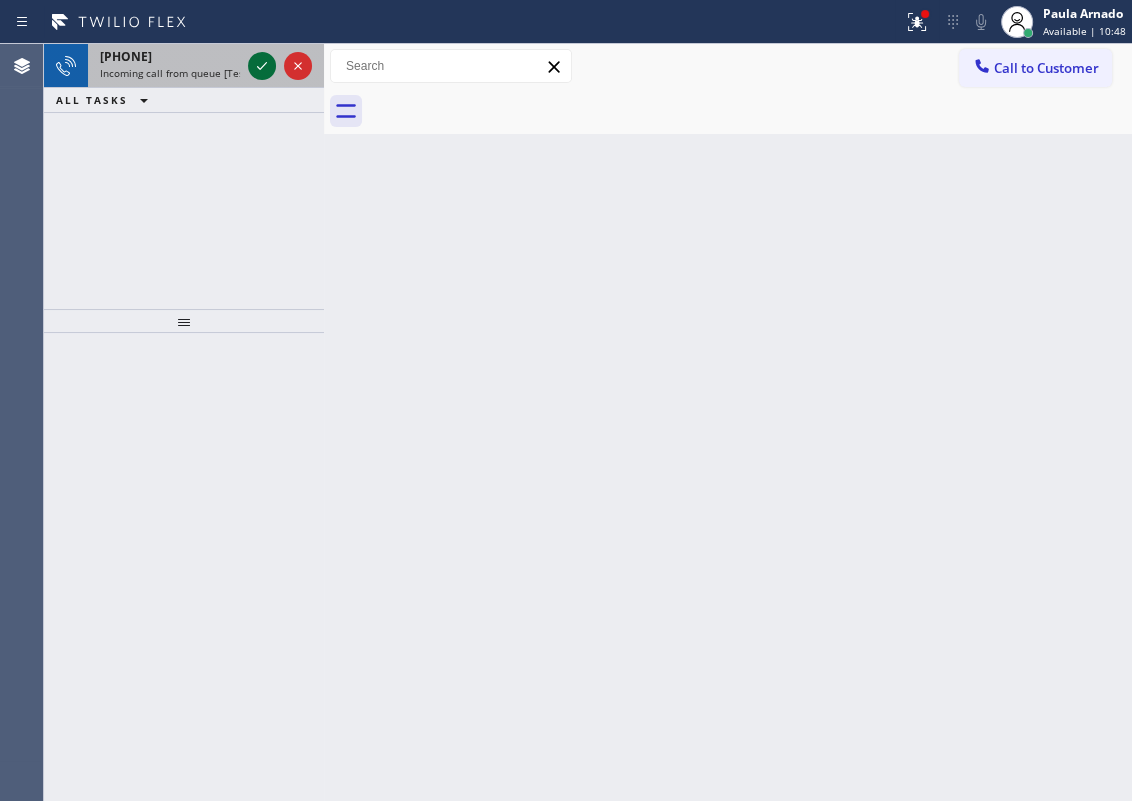 click 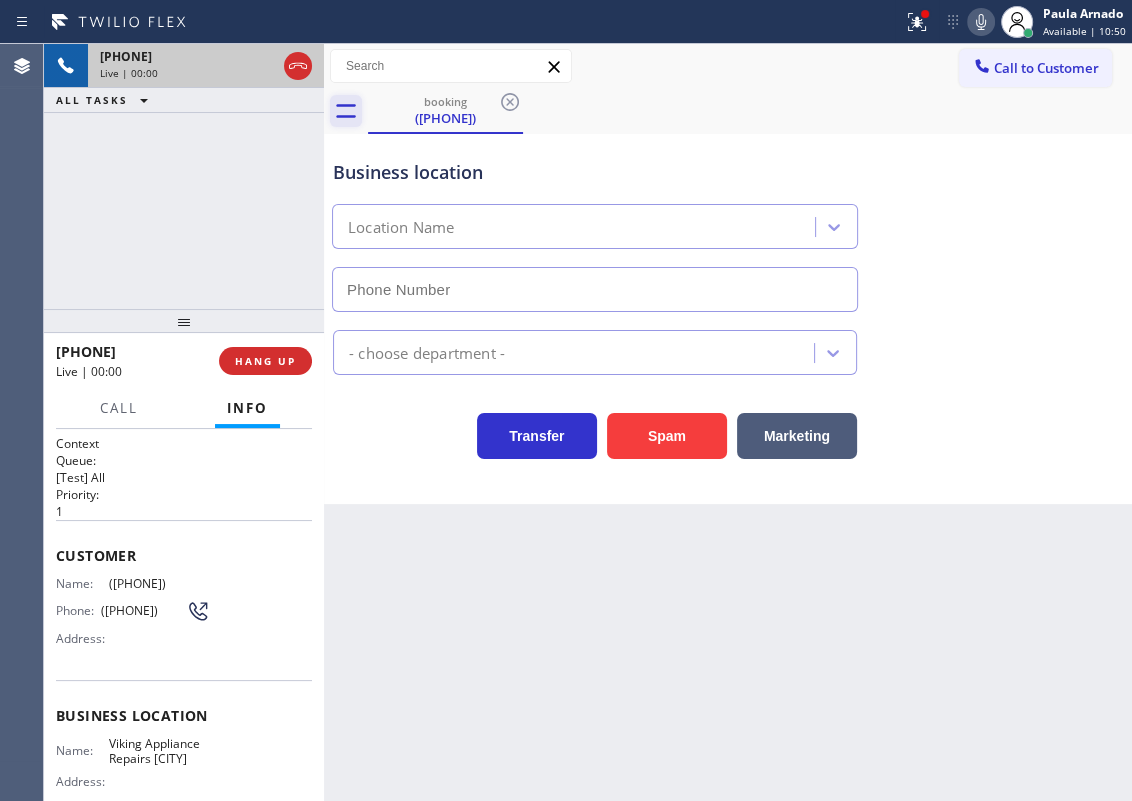 type on "(720) 802-5865" 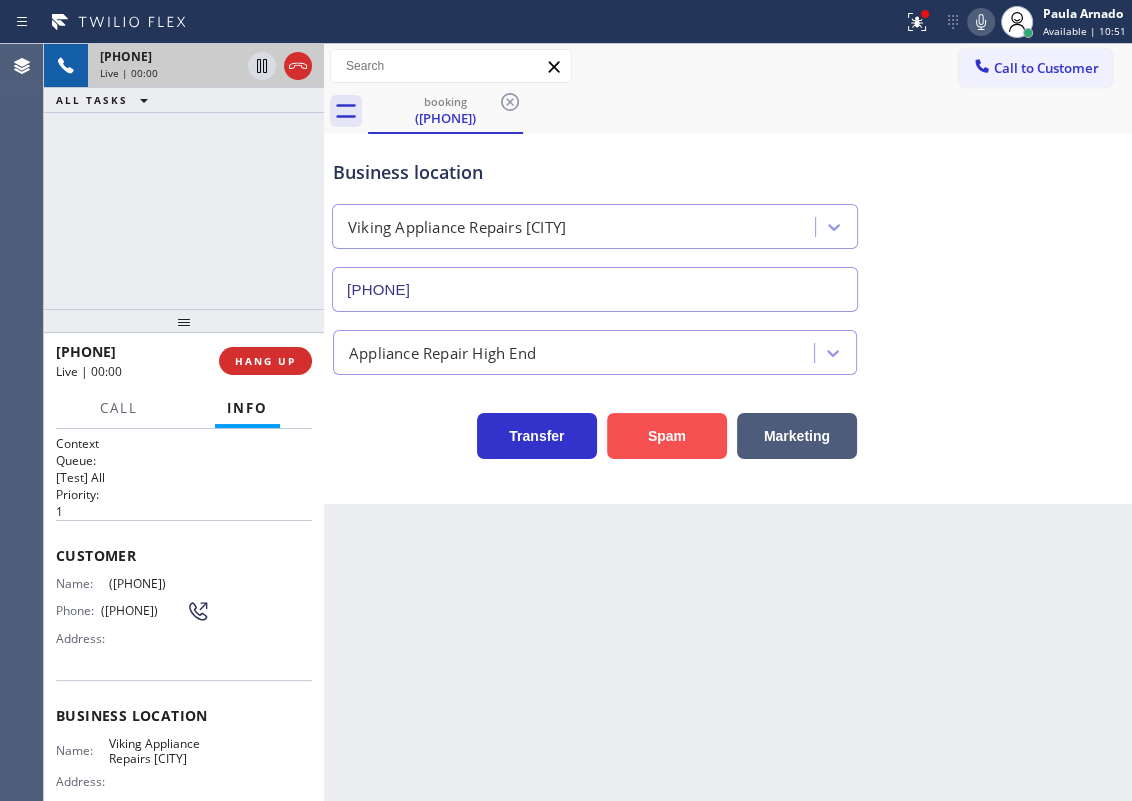 click on "Spam" at bounding box center [667, 436] 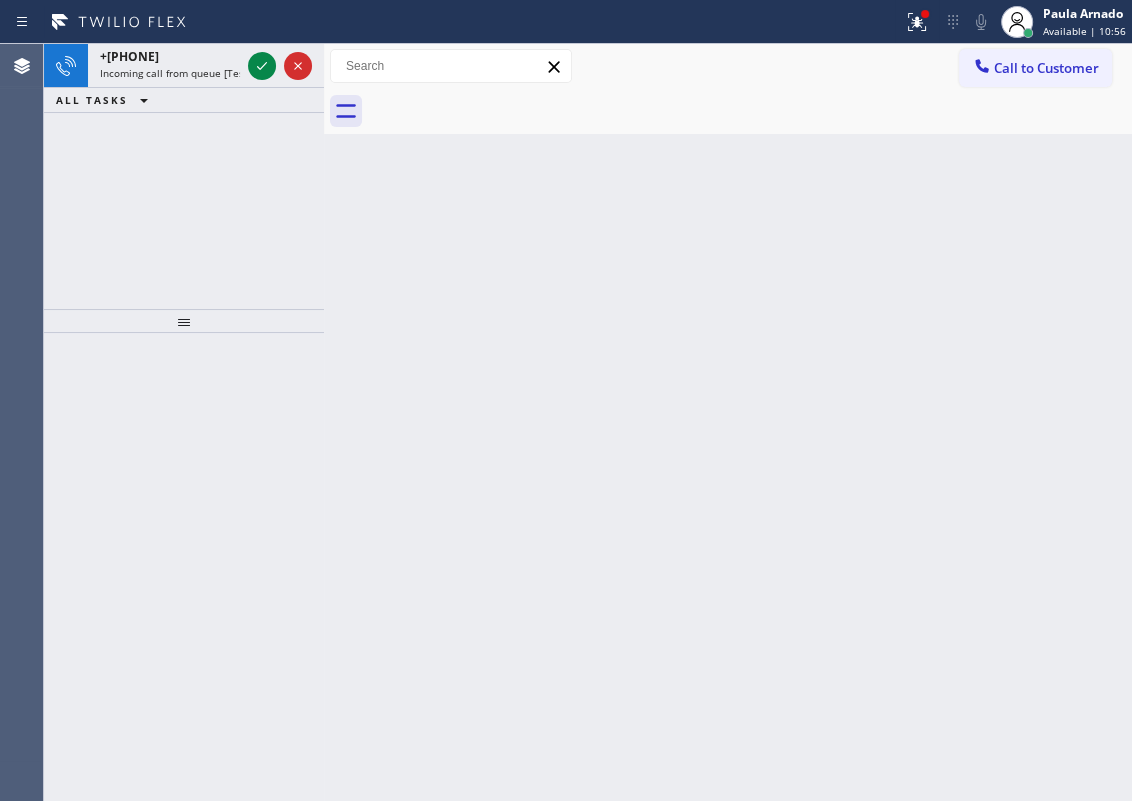 drag, startPoint x: 1092, startPoint y: 198, endPoint x: 1067, endPoint y: 199, distance: 25.019993 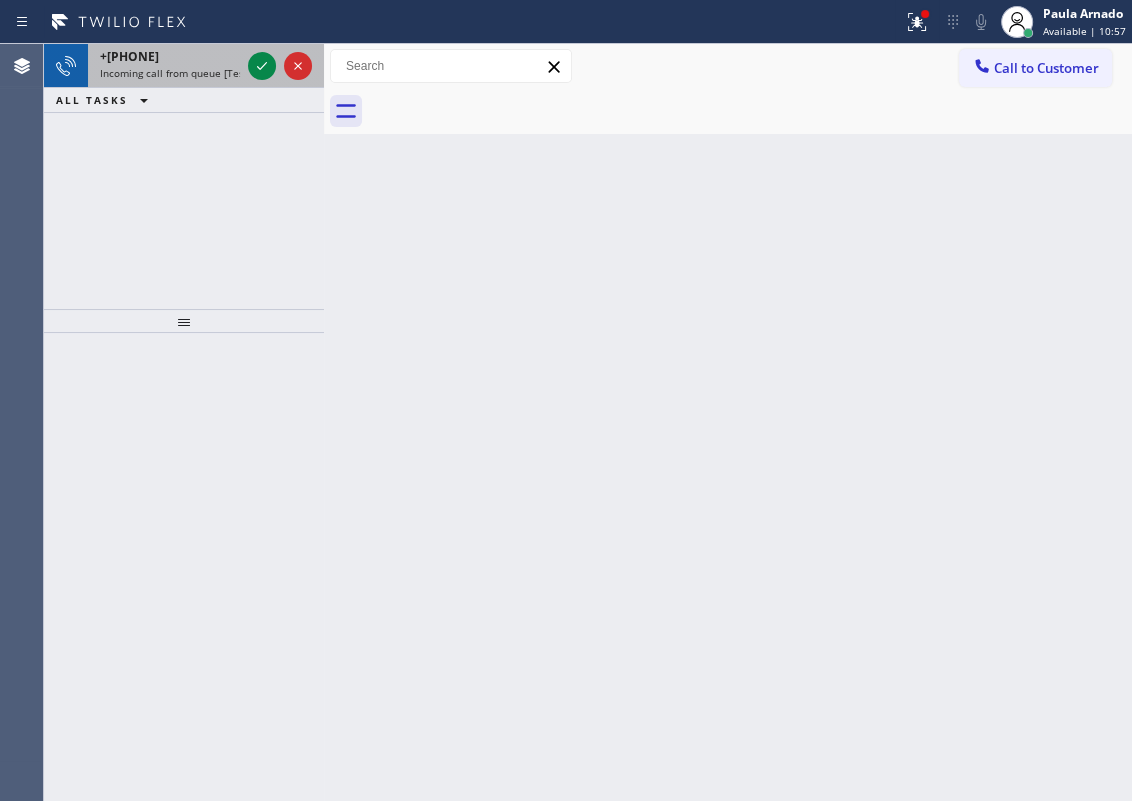 click at bounding box center [280, 66] 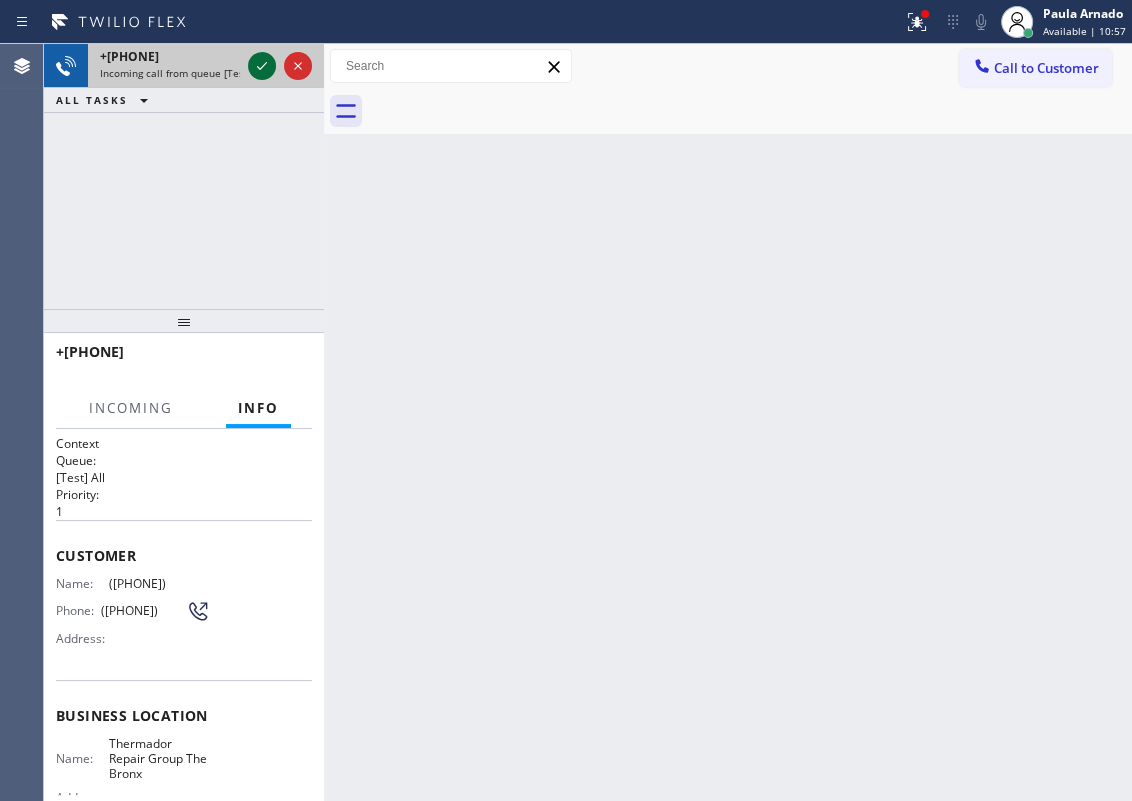 click 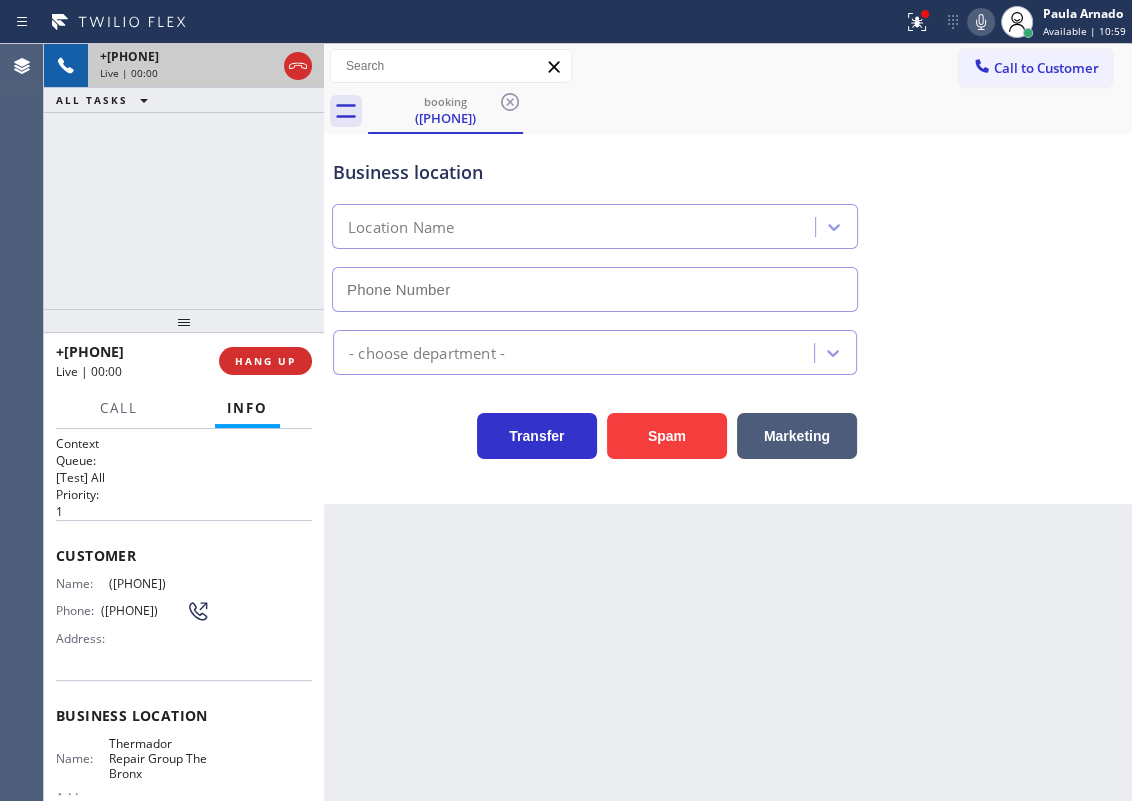 type on "(929) 412-1929" 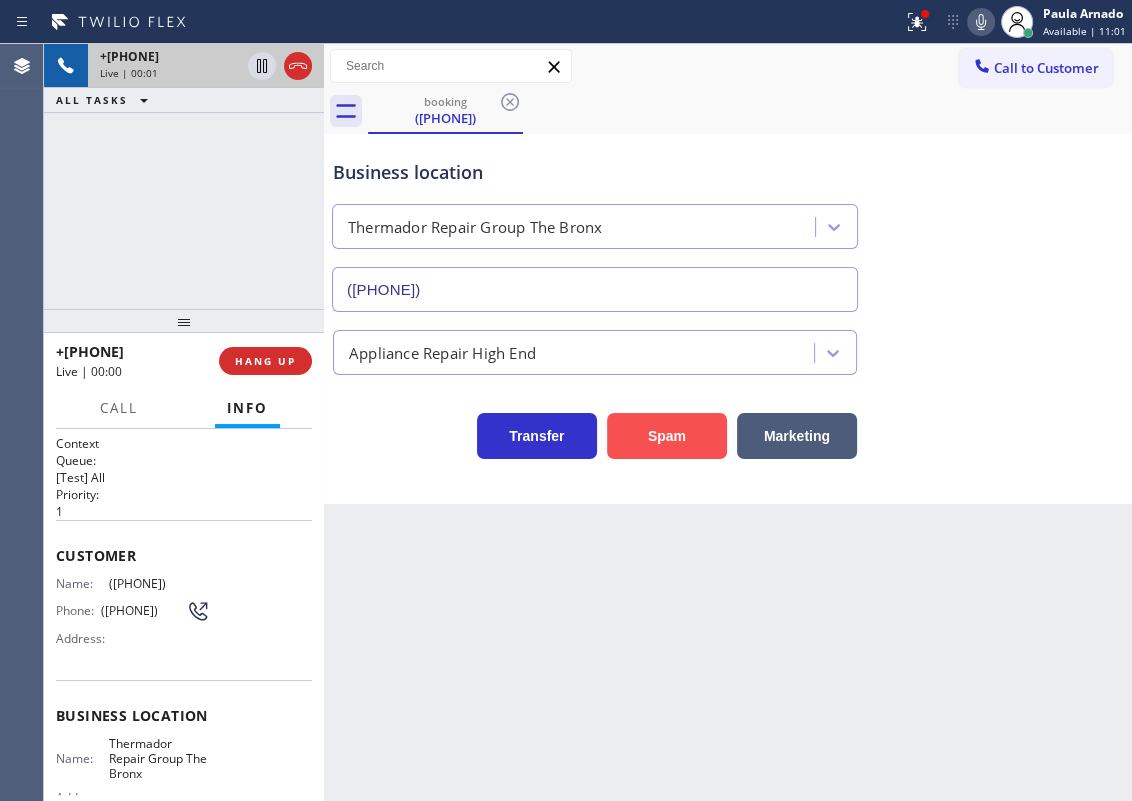 click on "Spam" at bounding box center [667, 436] 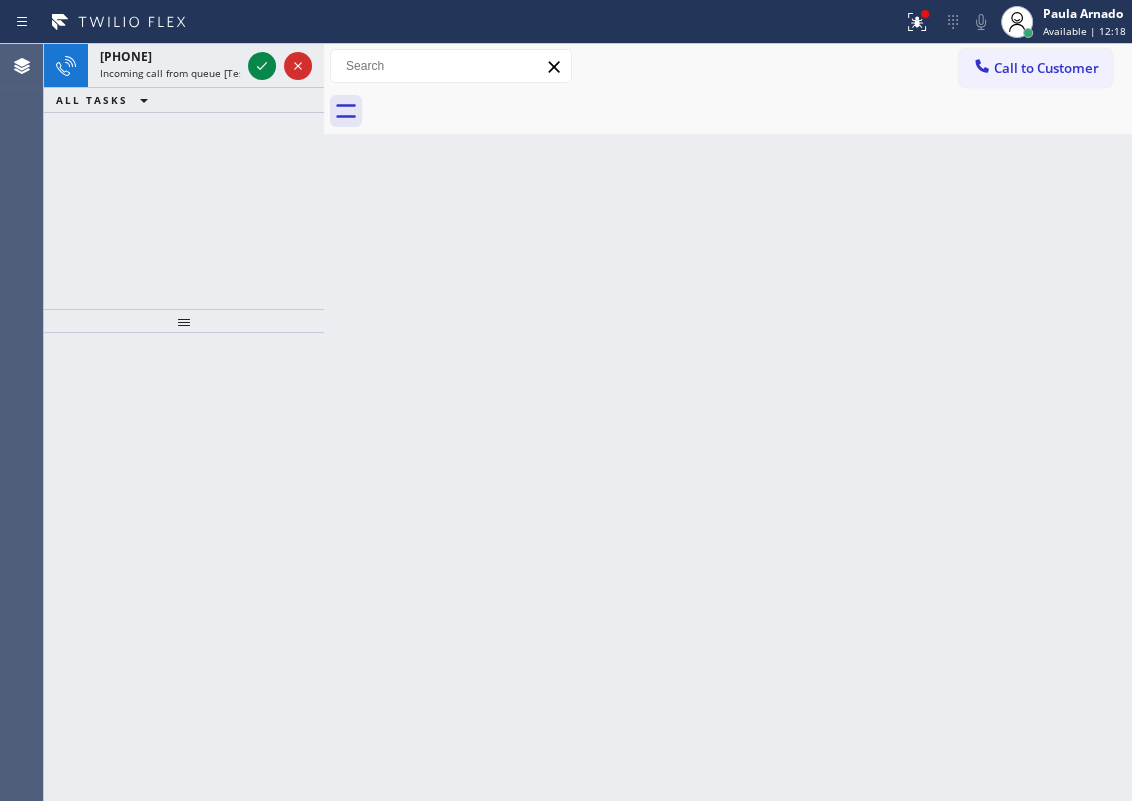 drag, startPoint x: 1007, startPoint y: 318, endPoint x: 717, endPoint y: 207, distance: 310.5173 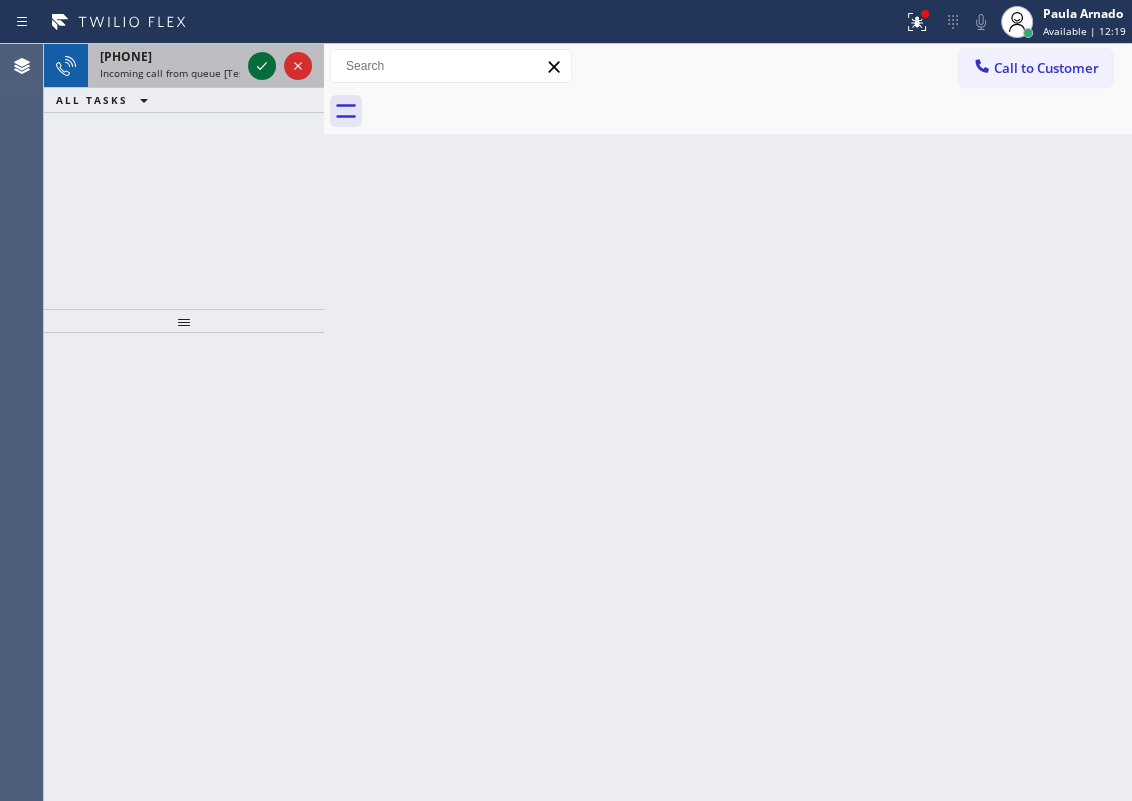 click 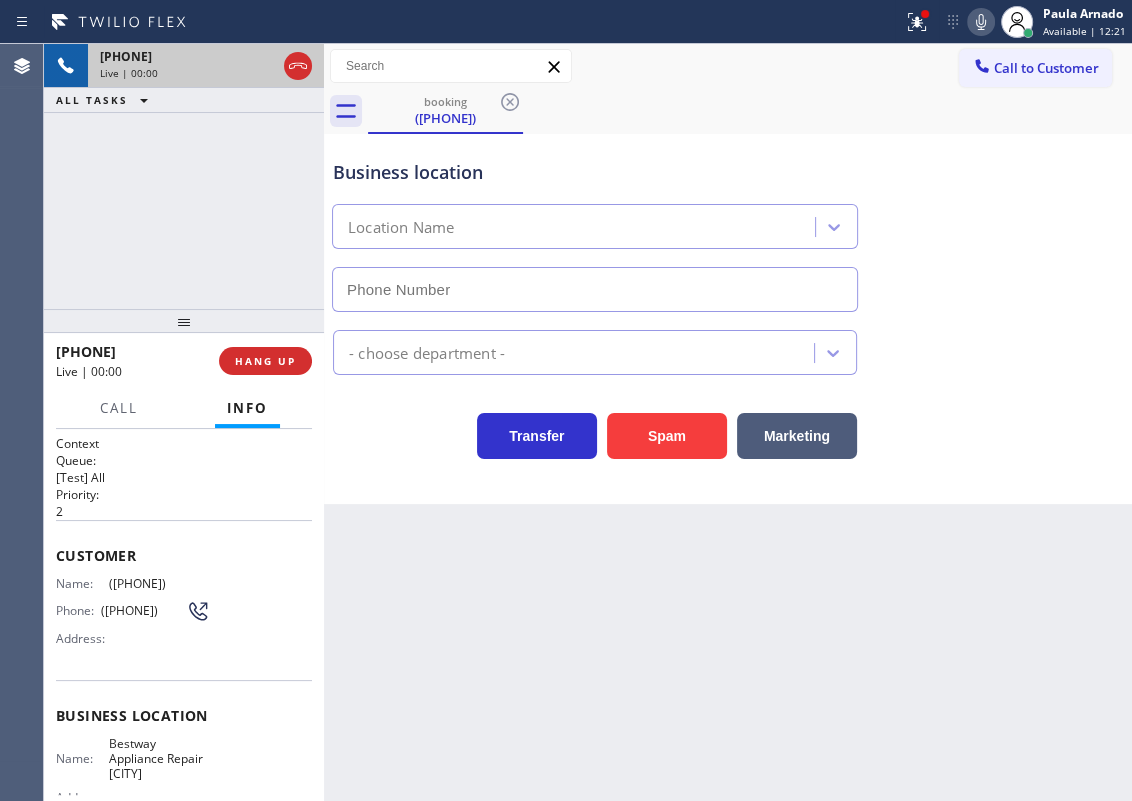 type on "(708) 578-5272" 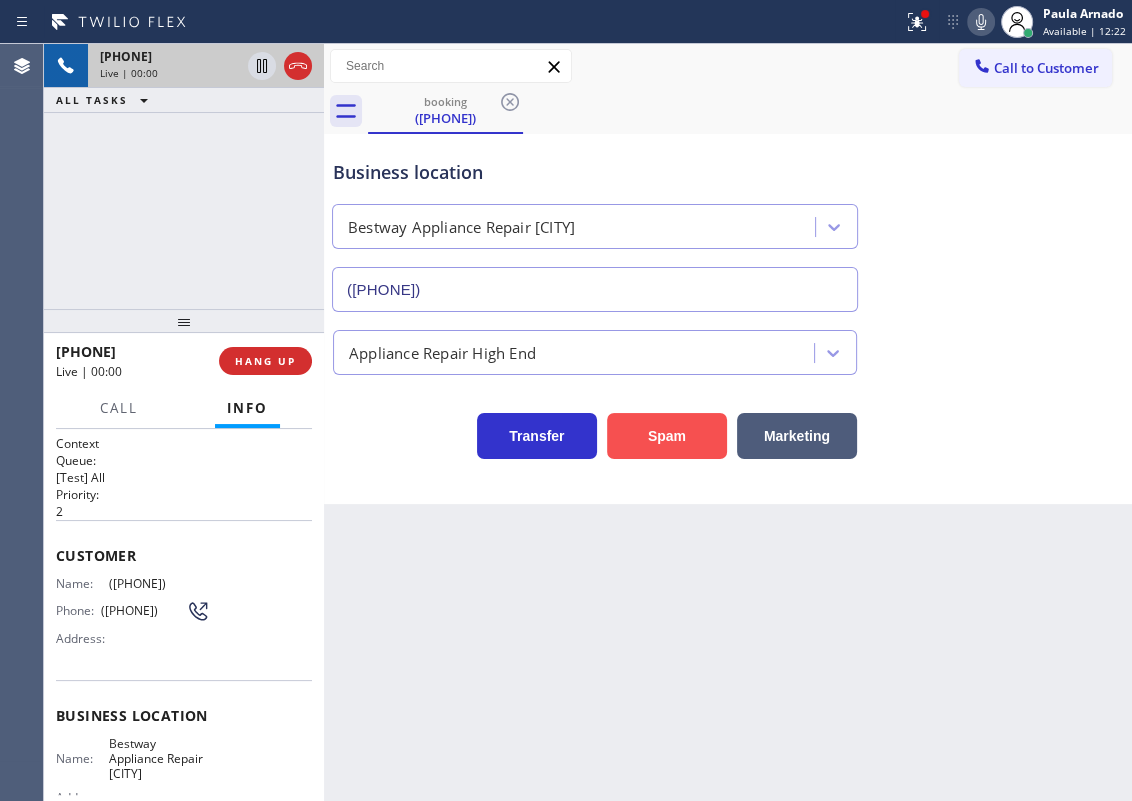 click on "Spam" at bounding box center [667, 436] 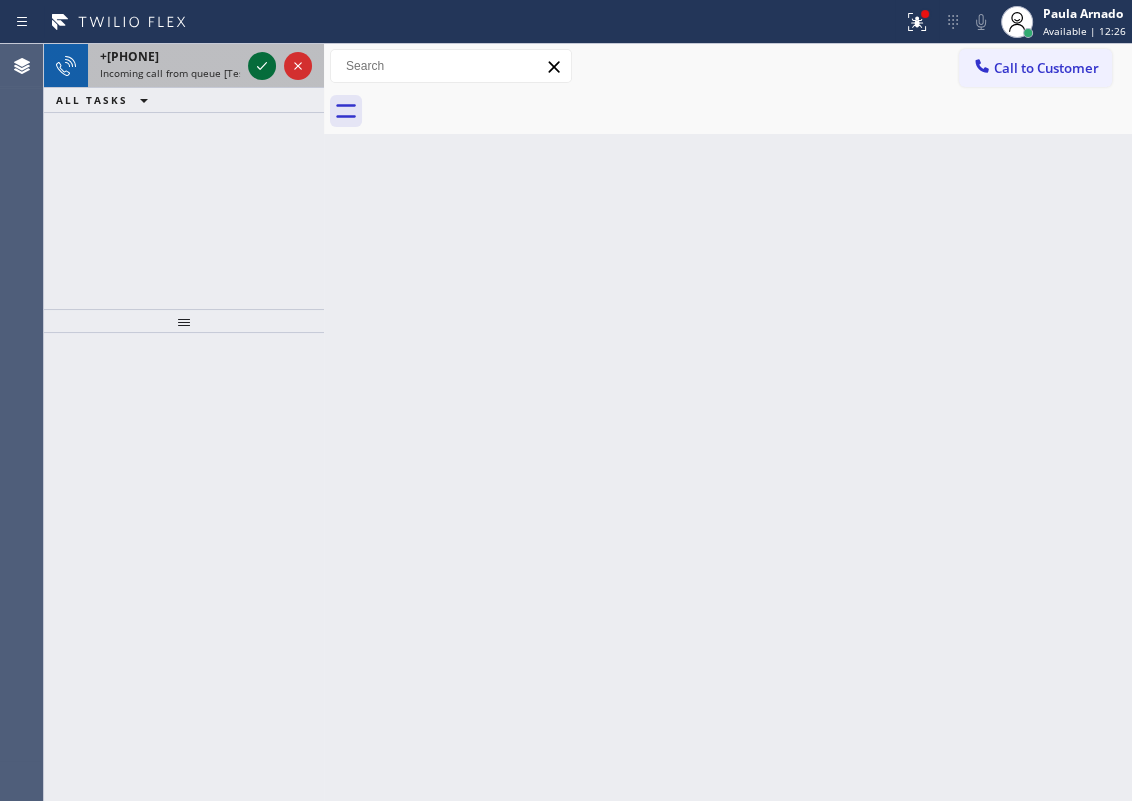 click 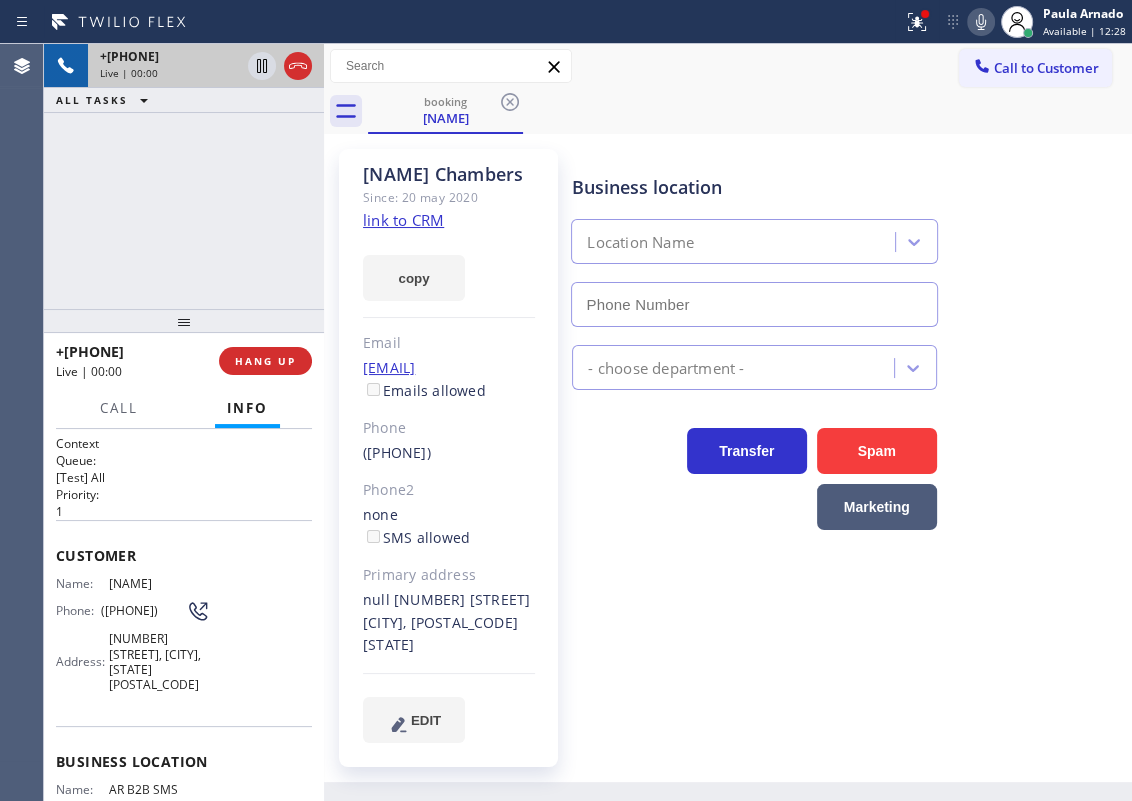 type on "(833) 692-2271" 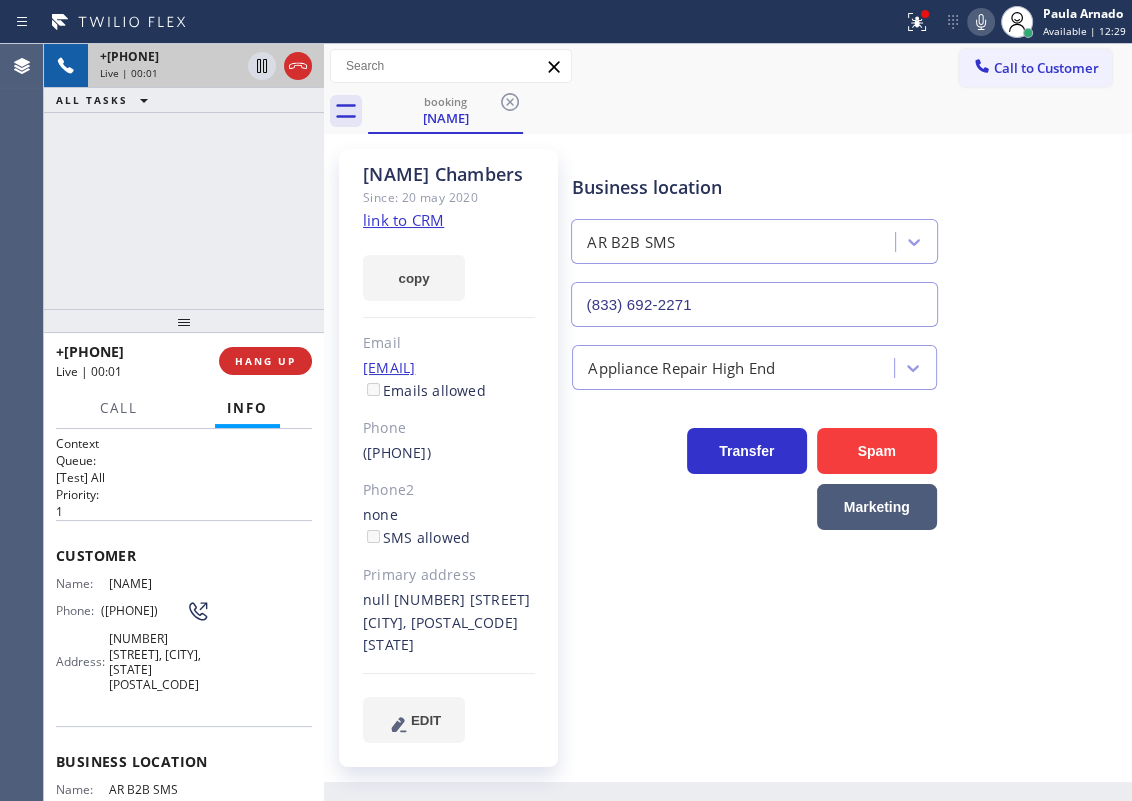 click on "link to CRM" 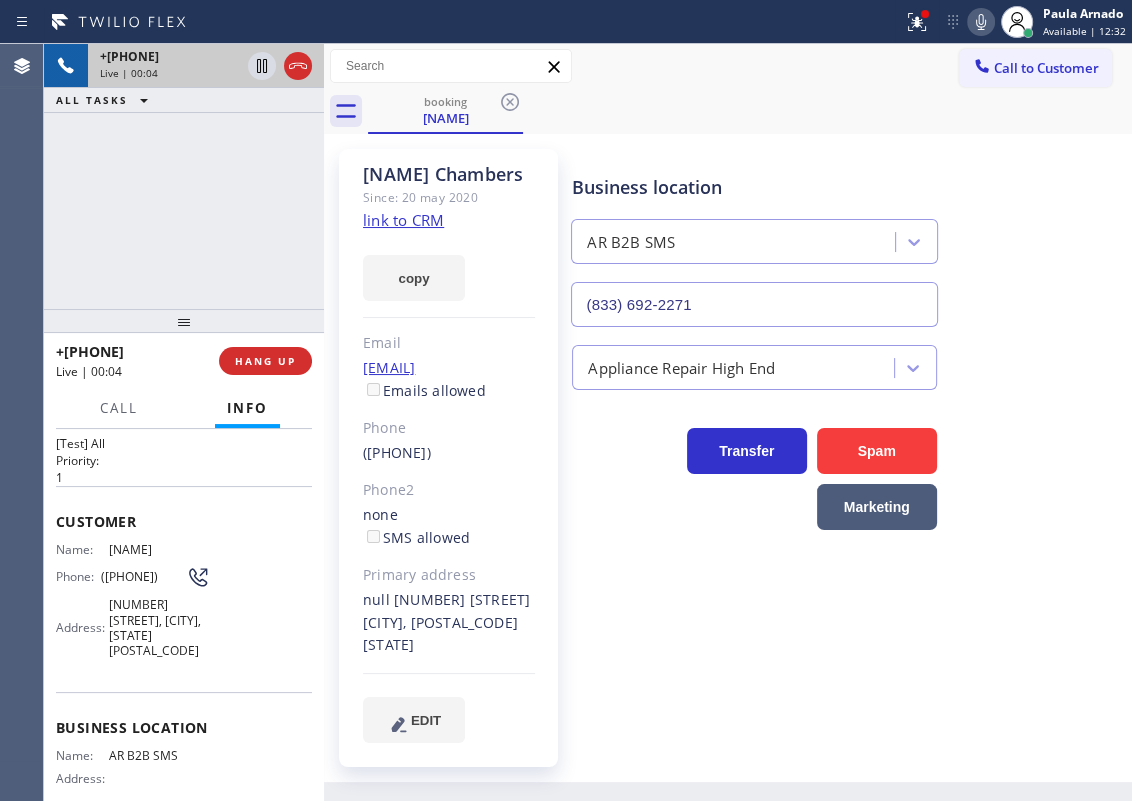 scroll, scrollTop: 90, scrollLeft: 0, axis: vertical 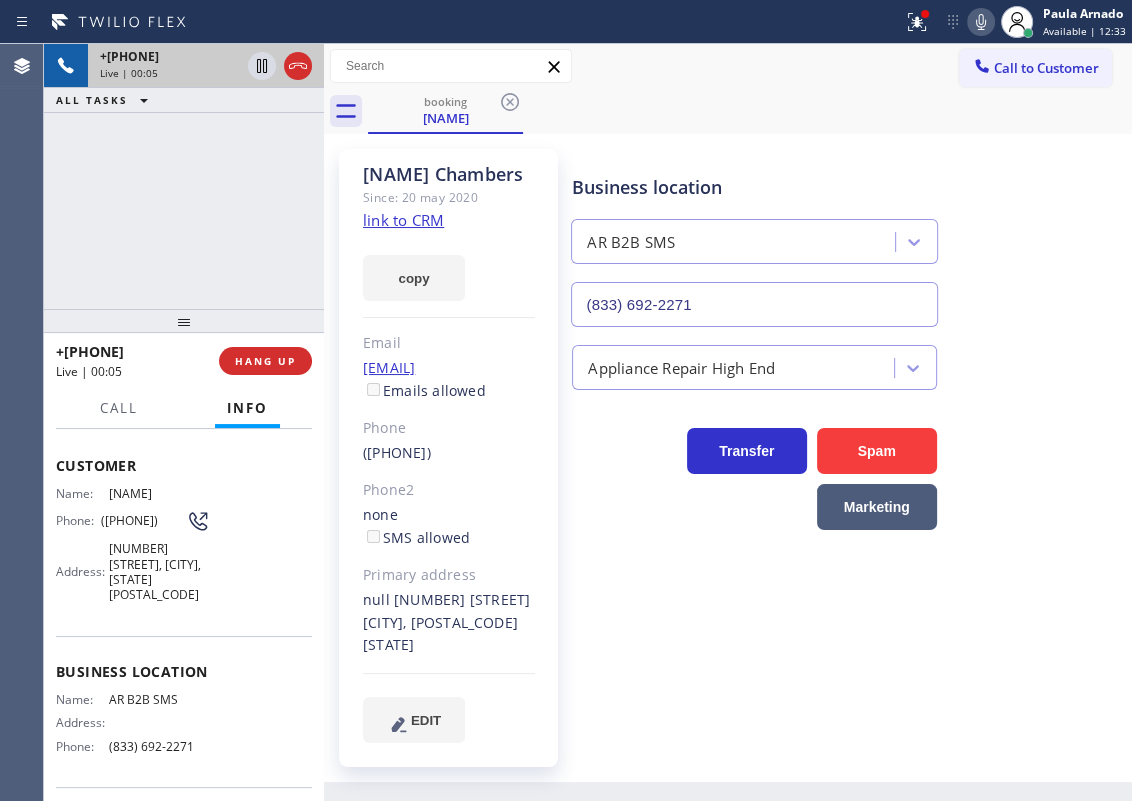 click on "AR B2B SMS" at bounding box center [159, 699] 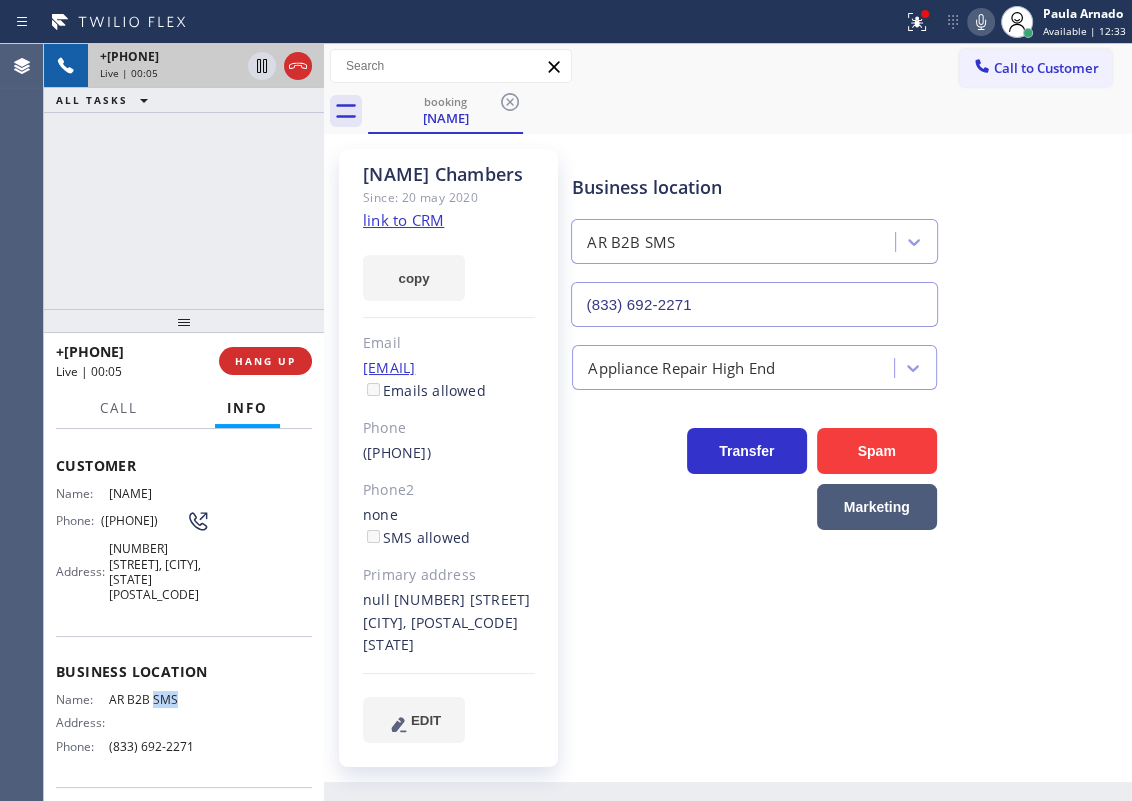 click on "AR B2B SMS" at bounding box center [159, 699] 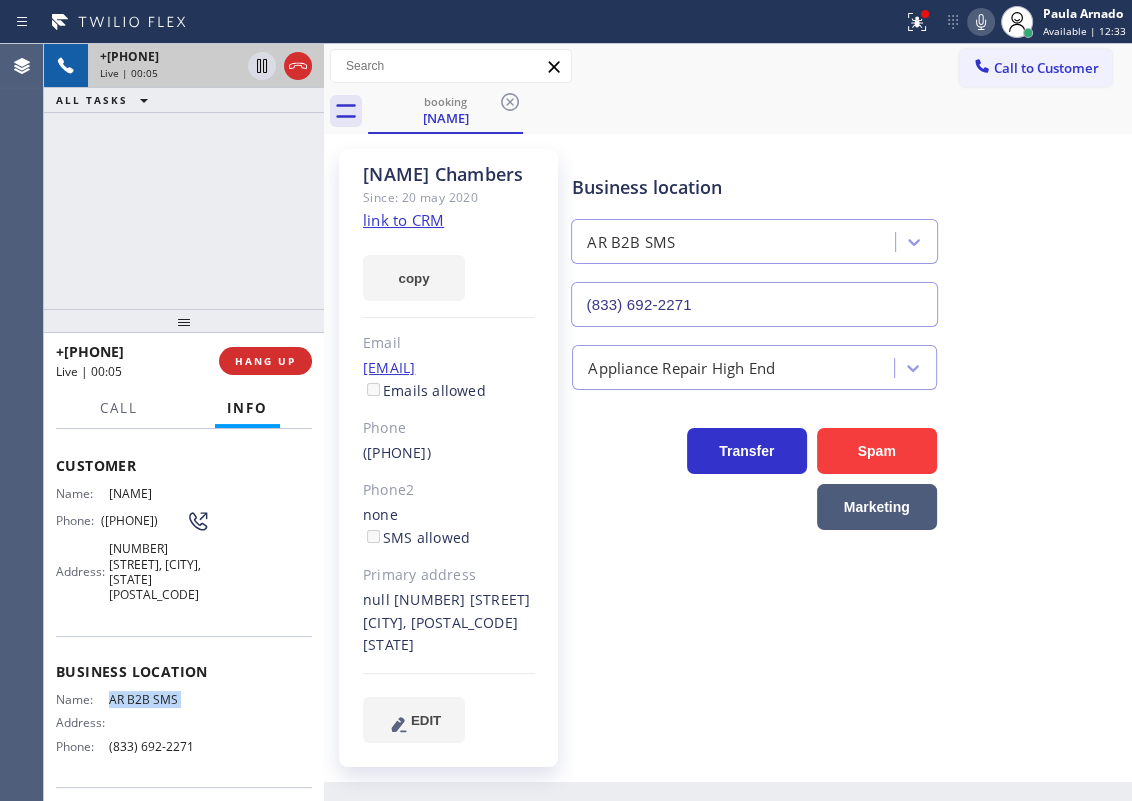 click on "AR B2B SMS" at bounding box center [159, 699] 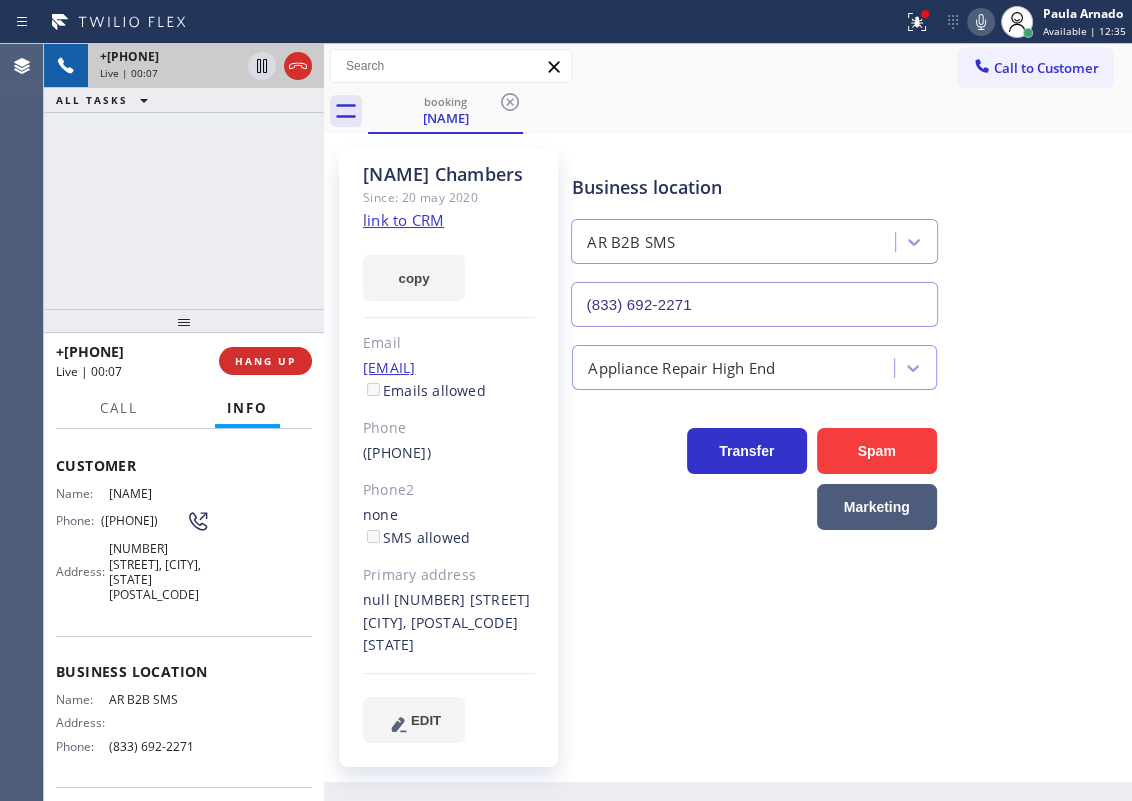 click on "(833) 692-2271" at bounding box center (754, 304) 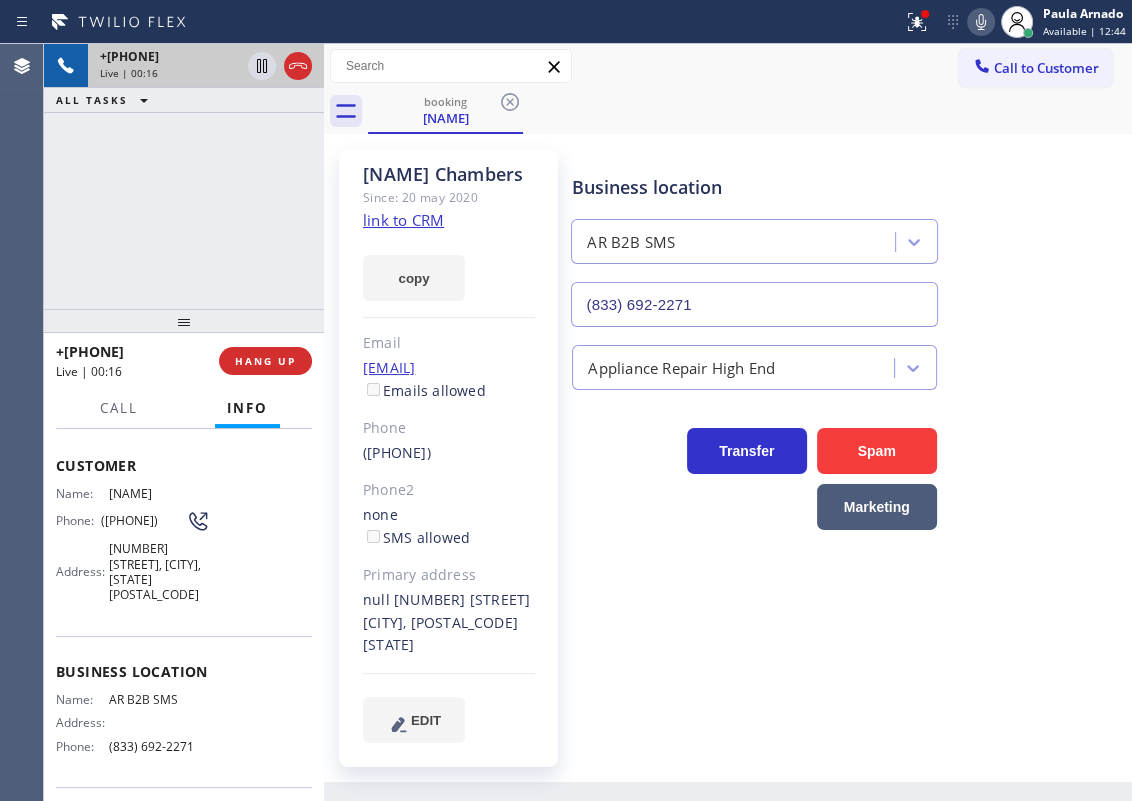 click on "Yonako    Chambers" 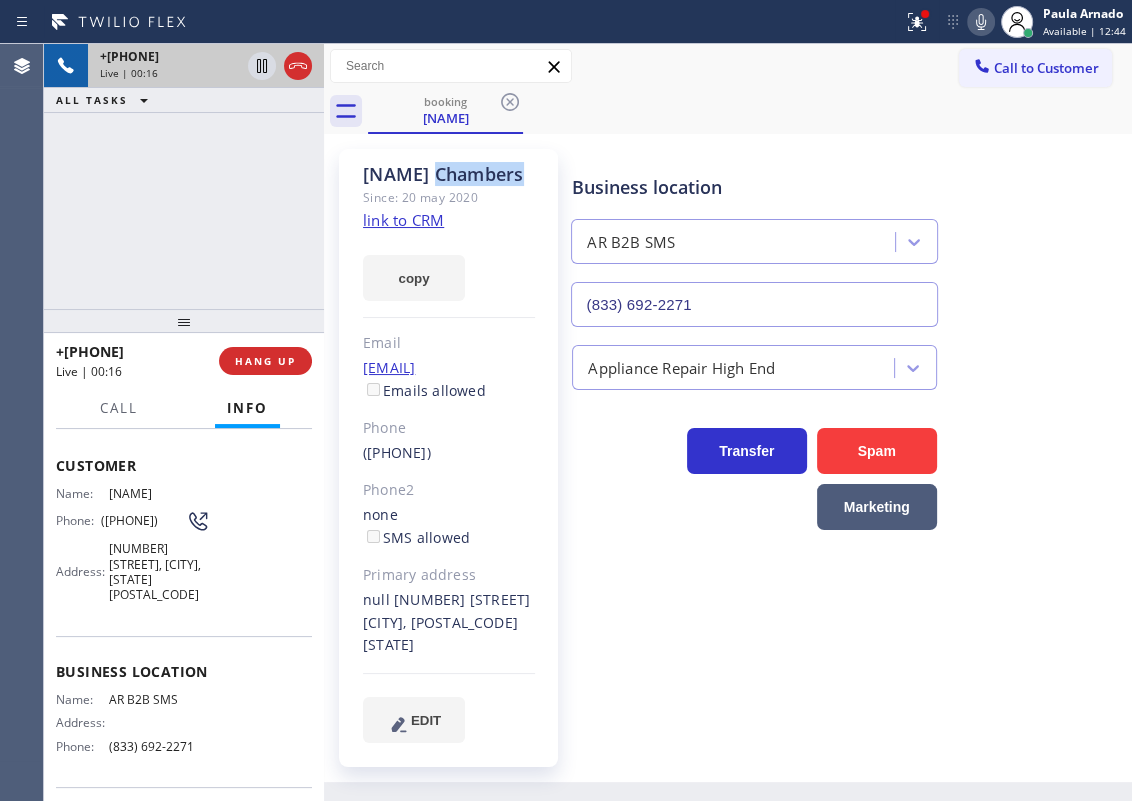 click on "Yonako    Chambers" 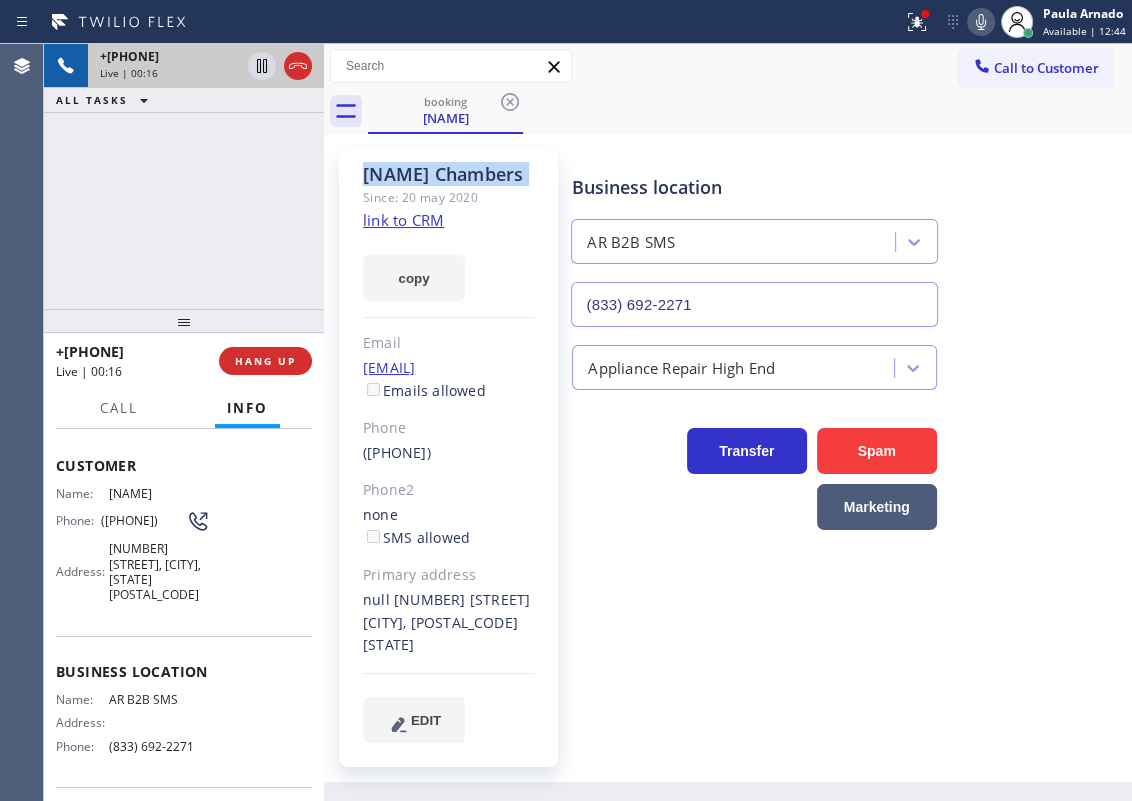 click on "Yonako    Chambers" 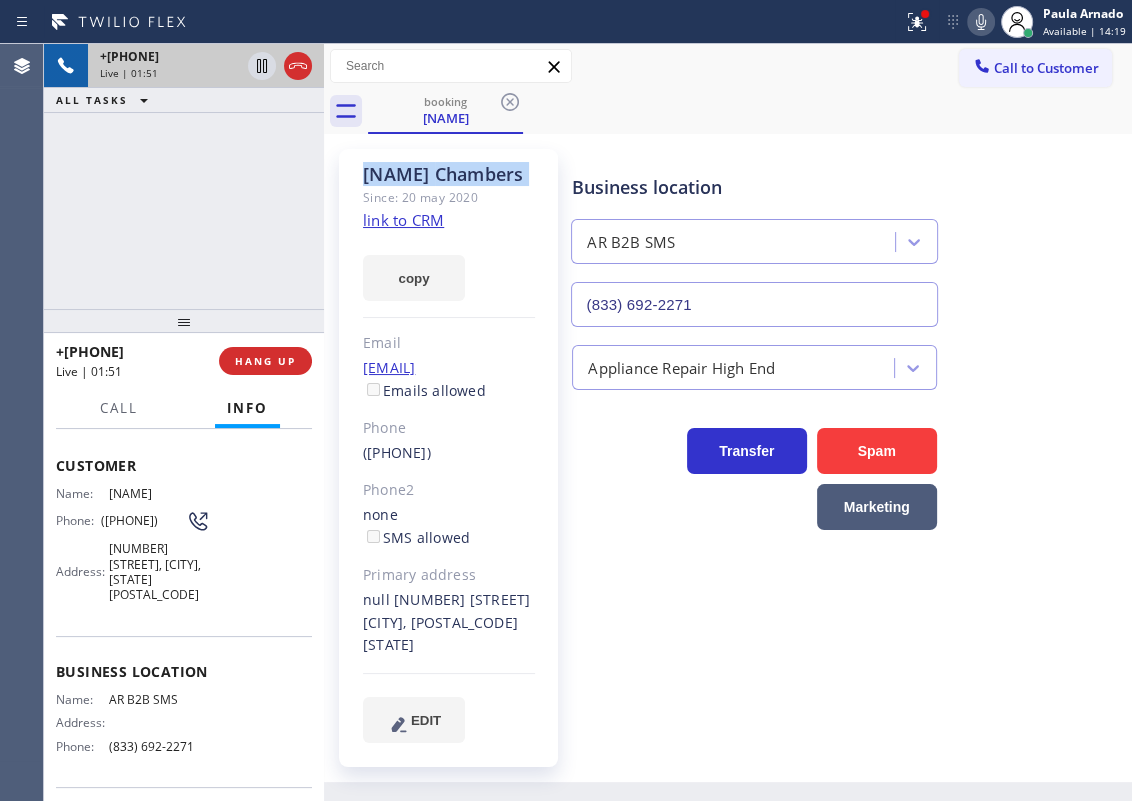 scroll, scrollTop: 0, scrollLeft: 0, axis: both 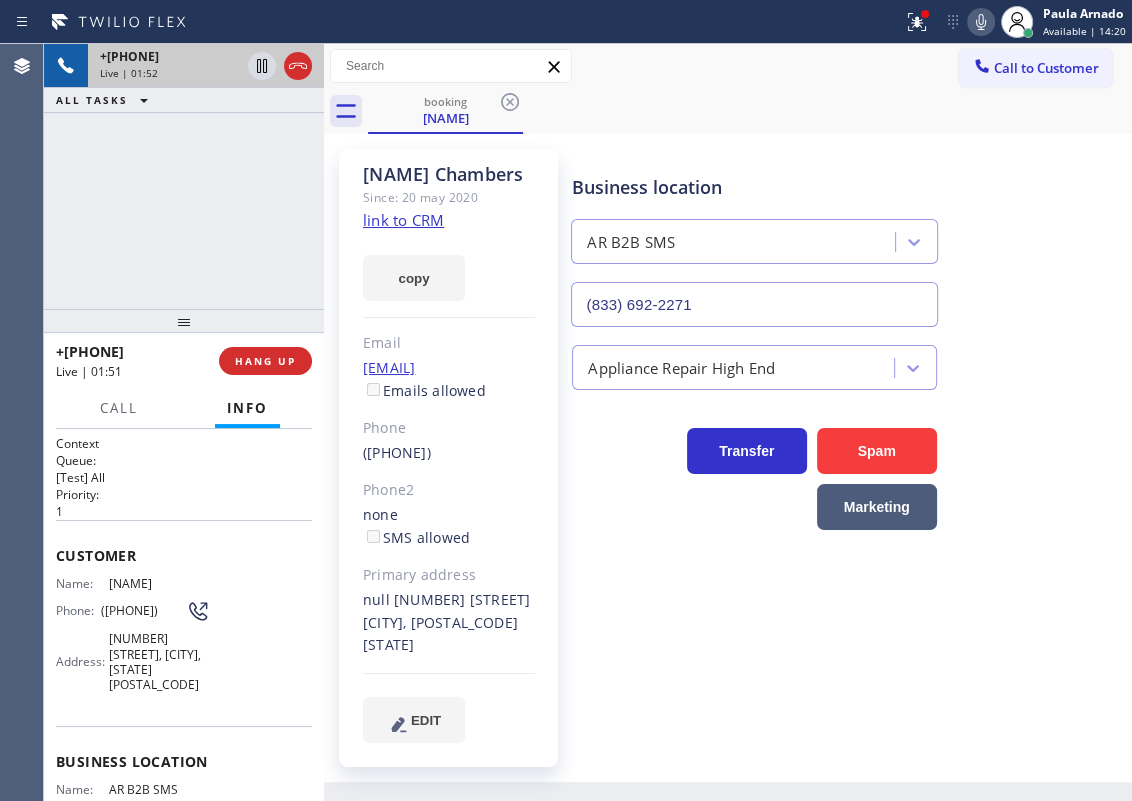 click on "Name: Yonako  Chambers Phone: (602) 321-3758 Address: 1333 E Stella Ln, Phoenix, AZ 85014" at bounding box center (133, 638) 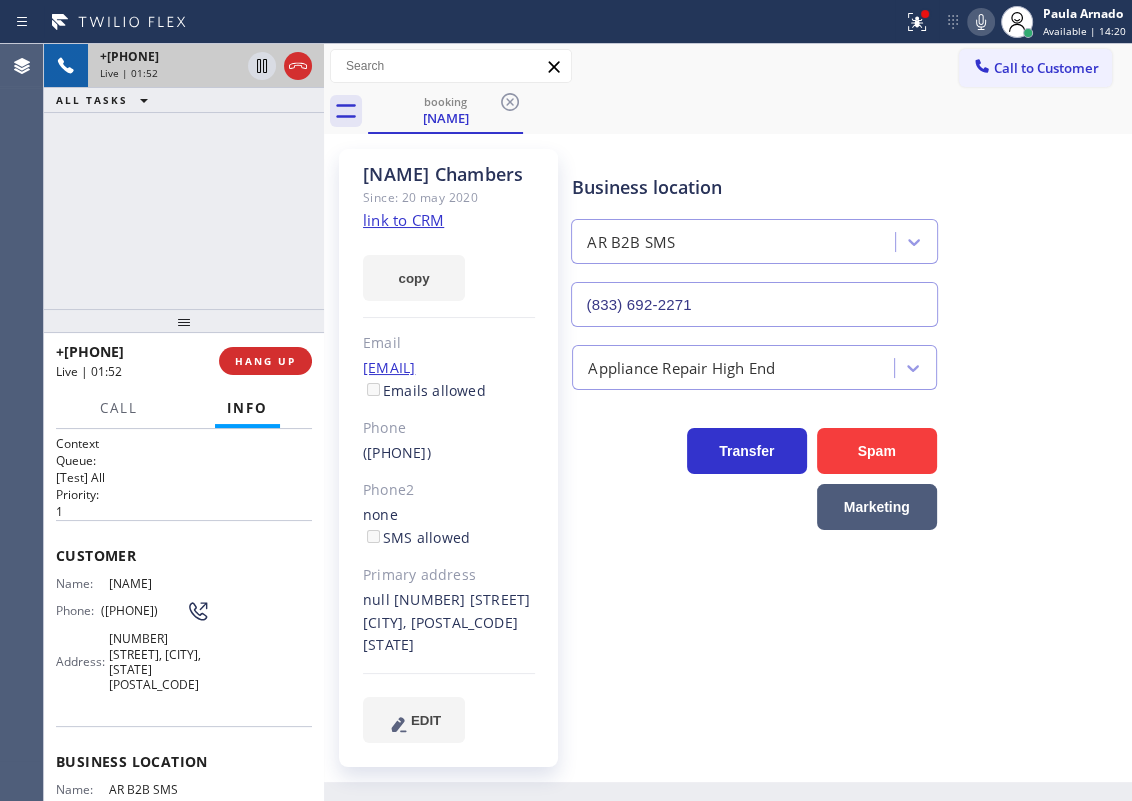 click on "[PHONE]" at bounding box center [143, 610] 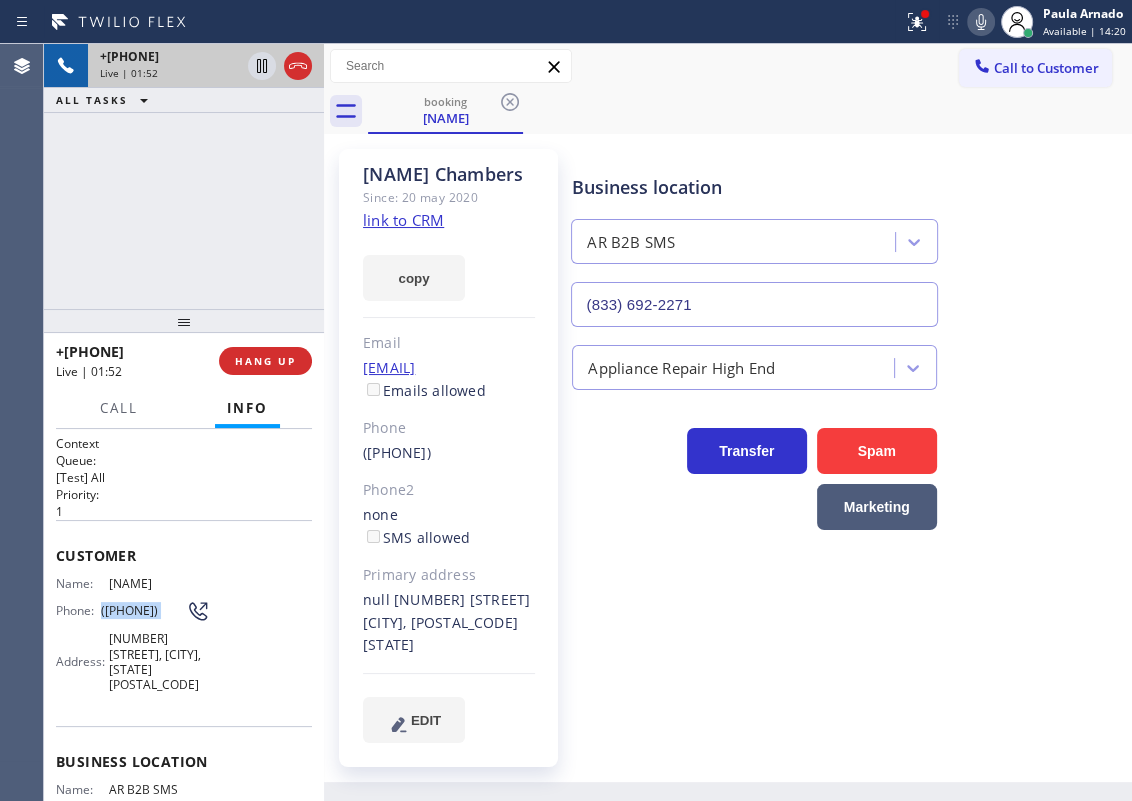 click on "[PHONE]" at bounding box center (143, 610) 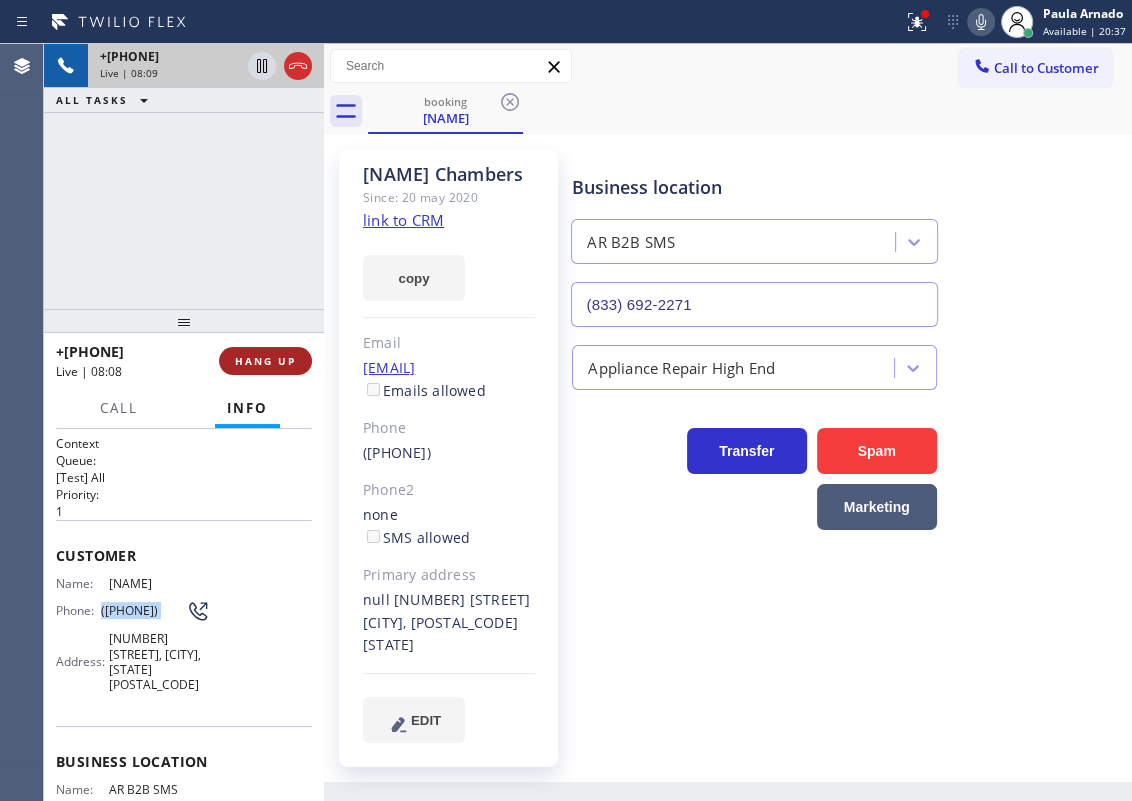 click on "HANG UP" at bounding box center [265, 361] 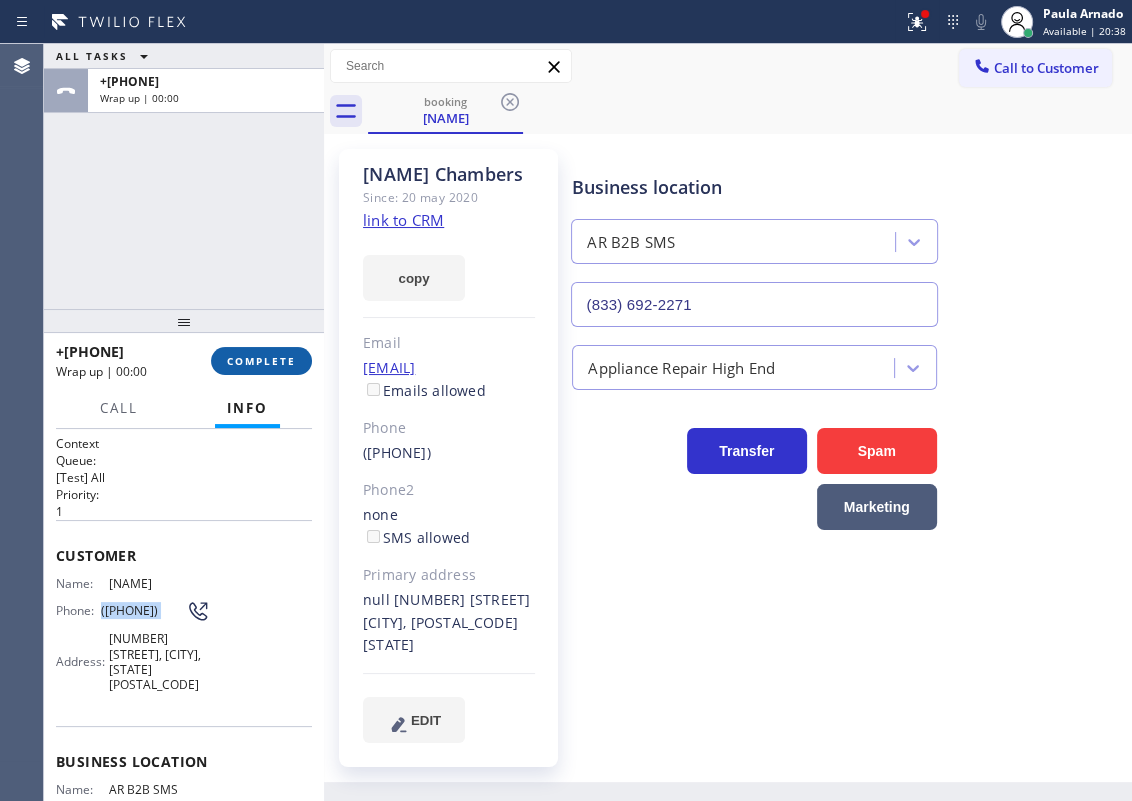 click on "COMPLETE" at bounding box center (261, 361) 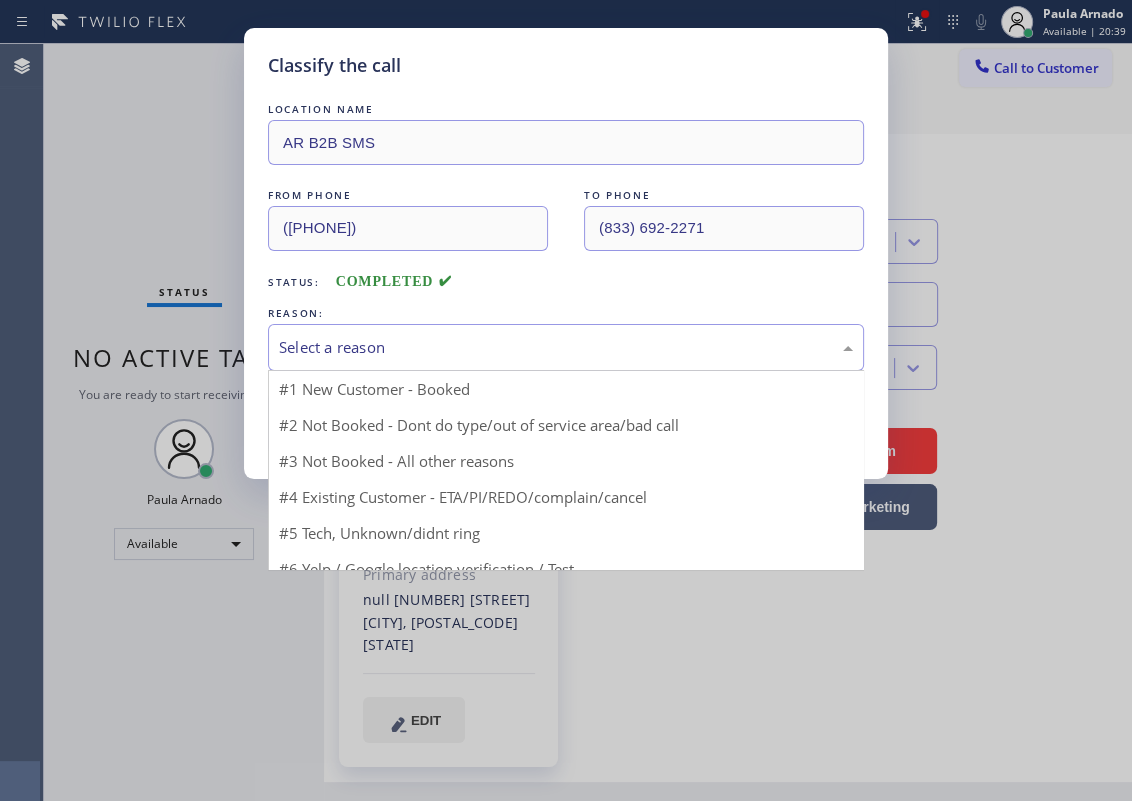 click on "Select a reason" at bounding box center (566, 347) 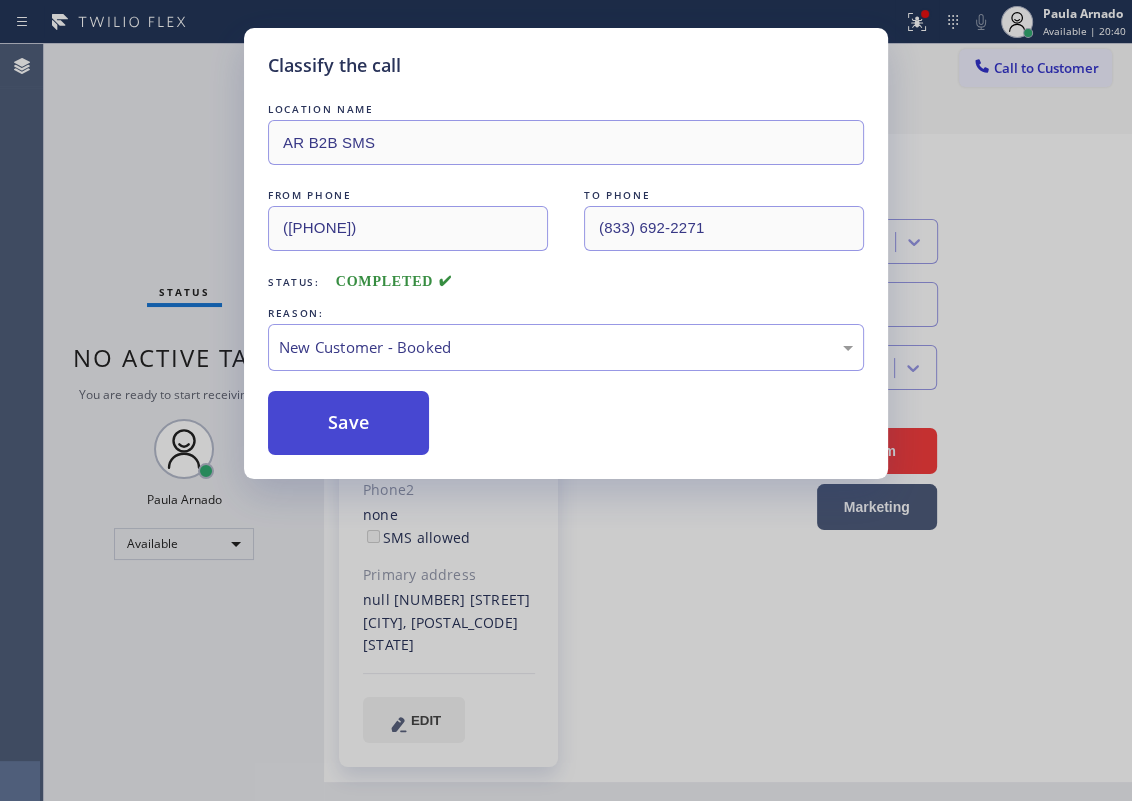 click on "Save" at bounding box center [348, 423] 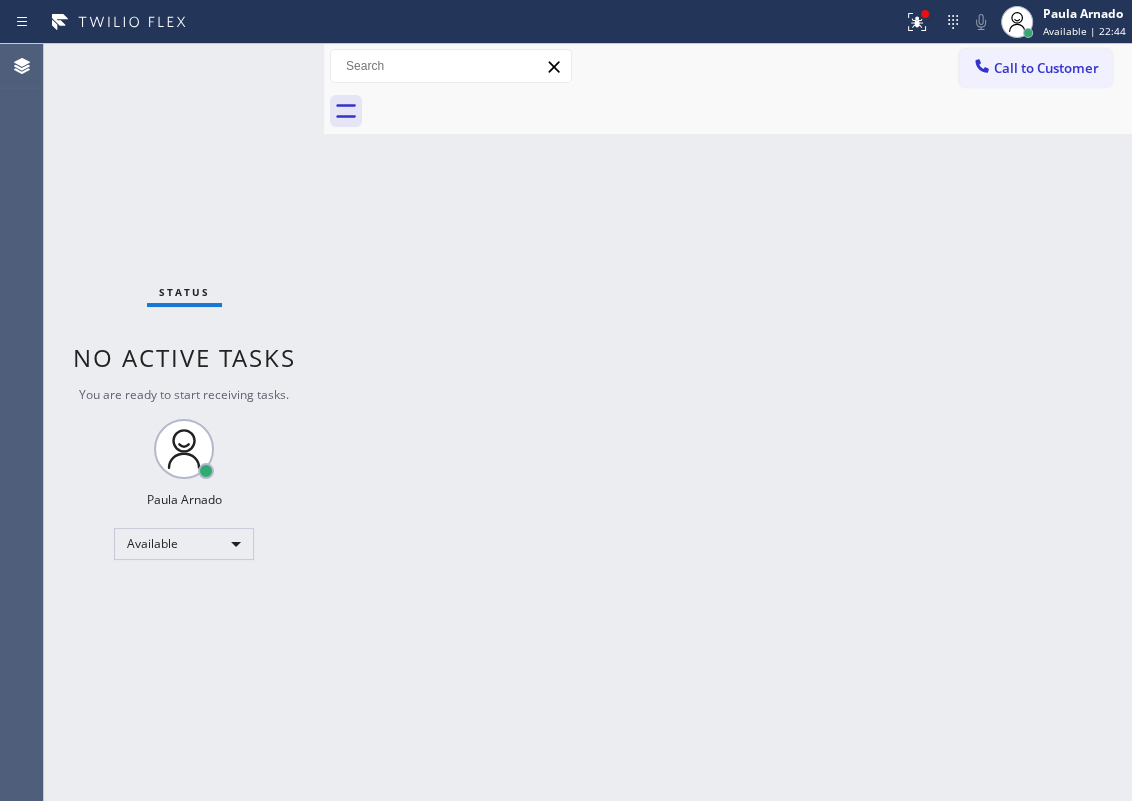 click on "Status   No active tasks     You are ready to start receiving tasks.   Paula Arnado Available" at bounding box center [184, 422] 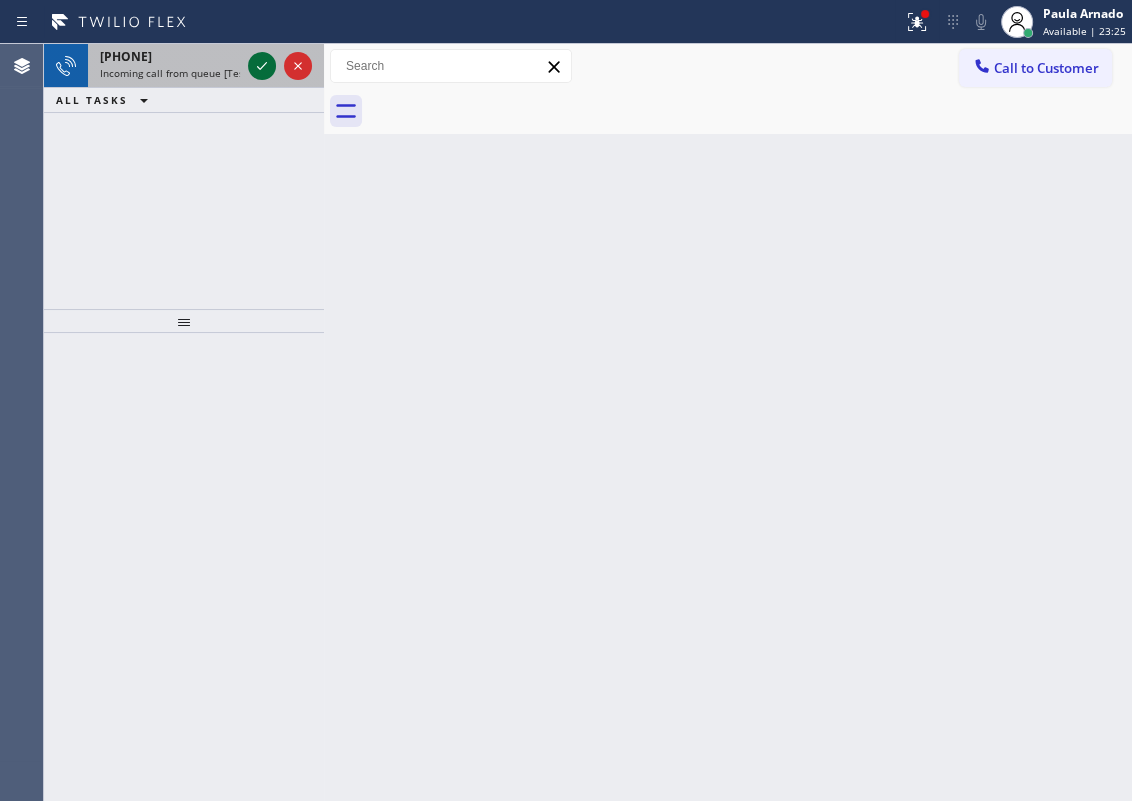 click 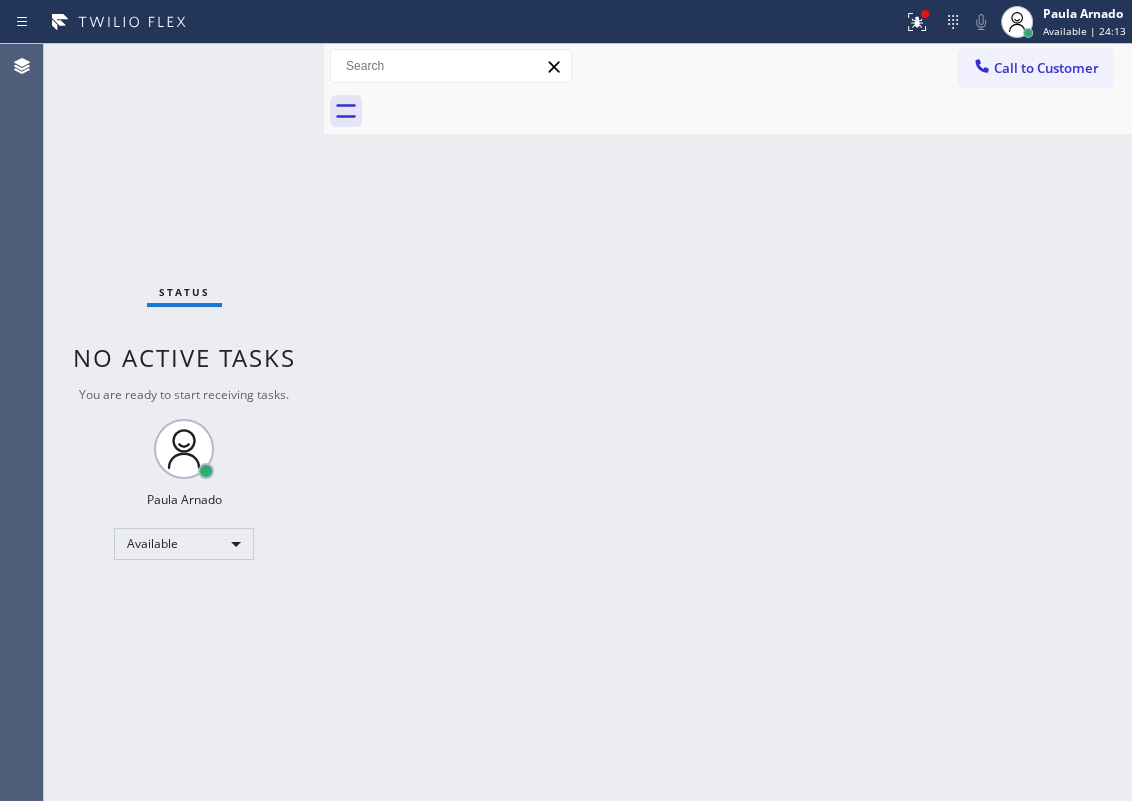 click on "Back to Dashboard Change Sender ID Customers Technicians Select a contact Outbound call Technician Search Technician Your caller id phone number Your caller id phone number Call Technician info Name   Phone none Address none Change Sender ID HVAC +18559994417 5 Star Appliance +18557314952 Appliance Repair +18554611149 Plumbing +18889090120 Air Duct Cleaning +18006865038  Electricians +18005688664 Cancel Change Check personal SMS Reset Change No tabs Call to Customer Outbound call Location Search location Your caller id phone number Customer number Call Outbound call Technician Search Technician Your caller id phone number Your caller id phone number Call" at bounding box center (728, 422) 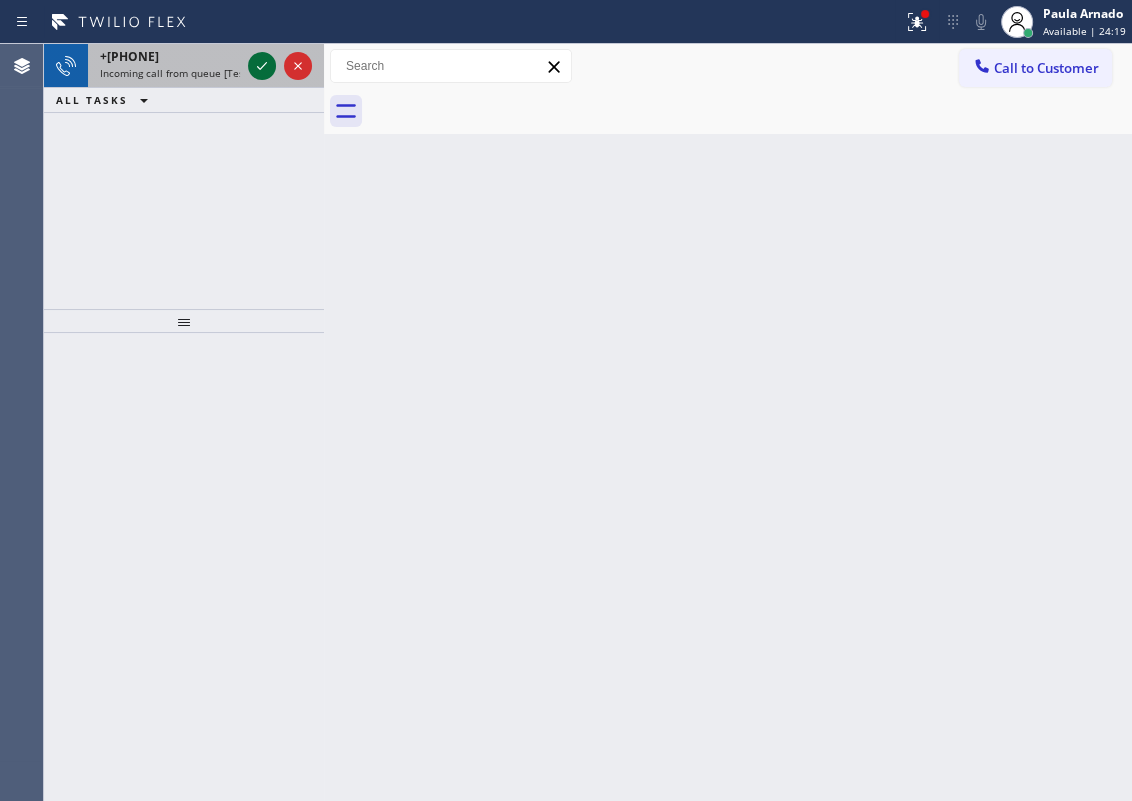 click 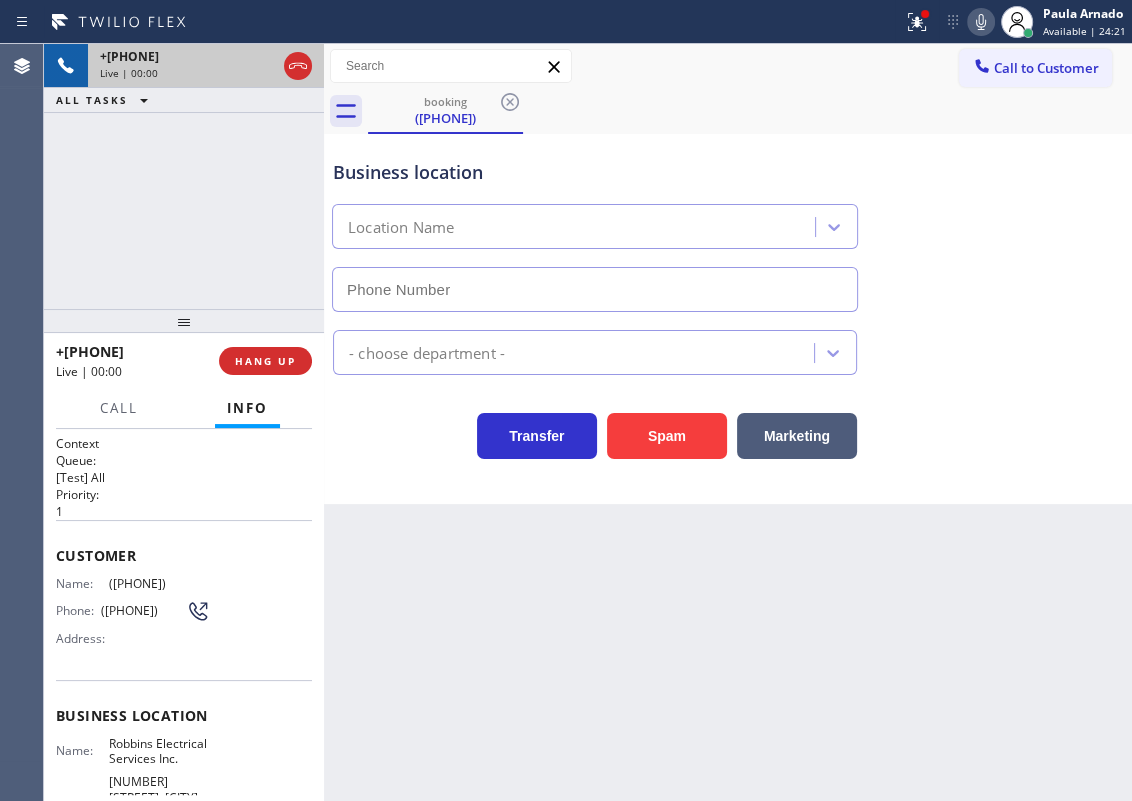 type on "[PHONE]" 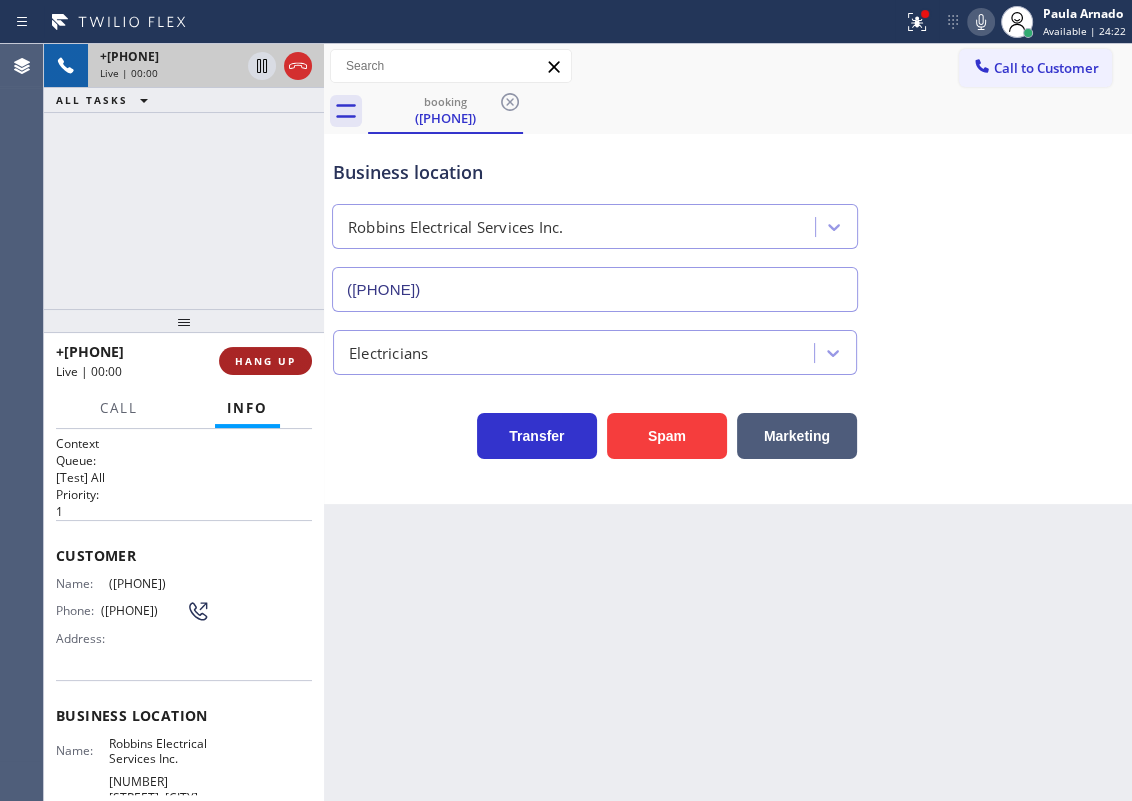 click on "HANG UP" at bounding box center [265, 361] 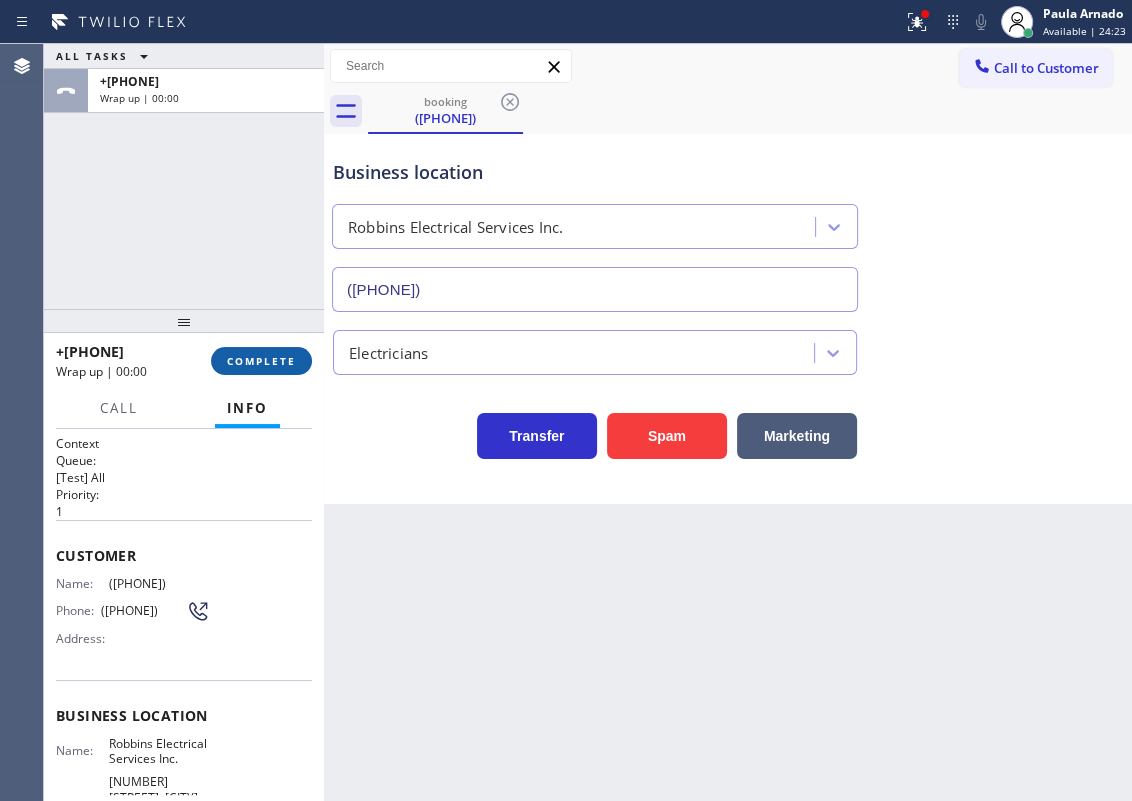 click on "COMPLETE" at bounding box center [261, 361] 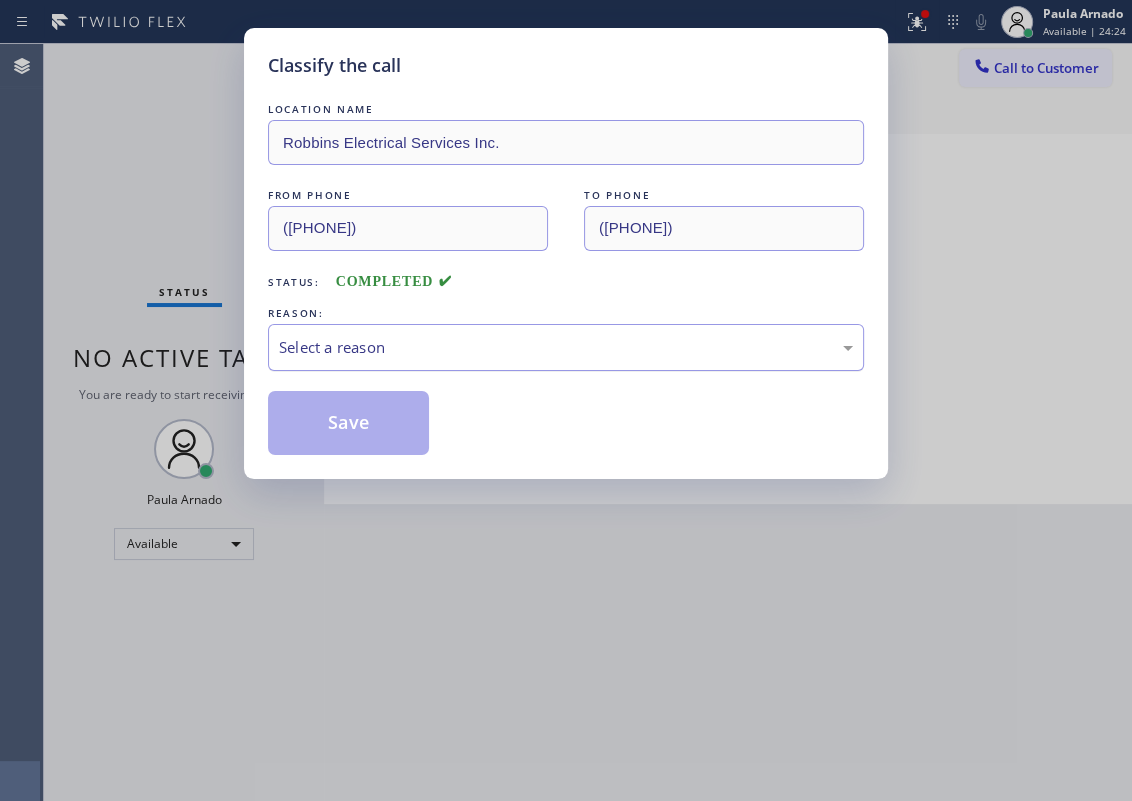 click on "Select a reason" at bounding box center (566, 347) 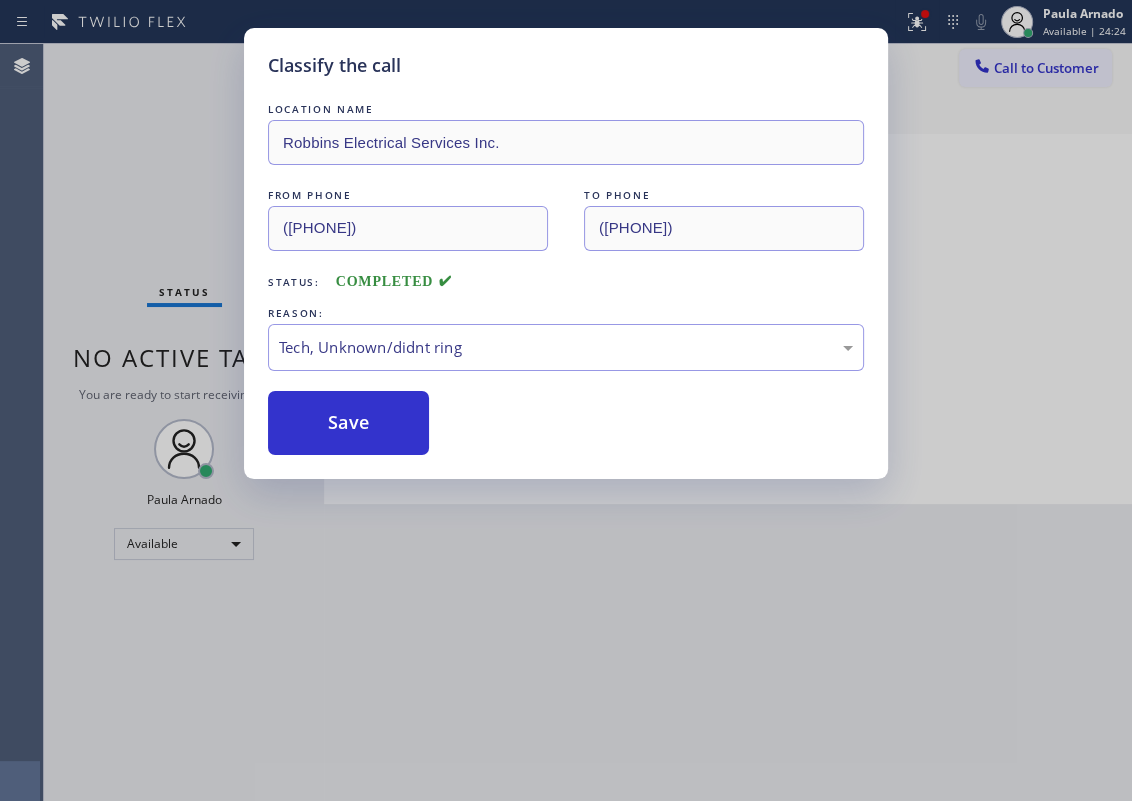 click on "Save" at bounding box center (348, 423) 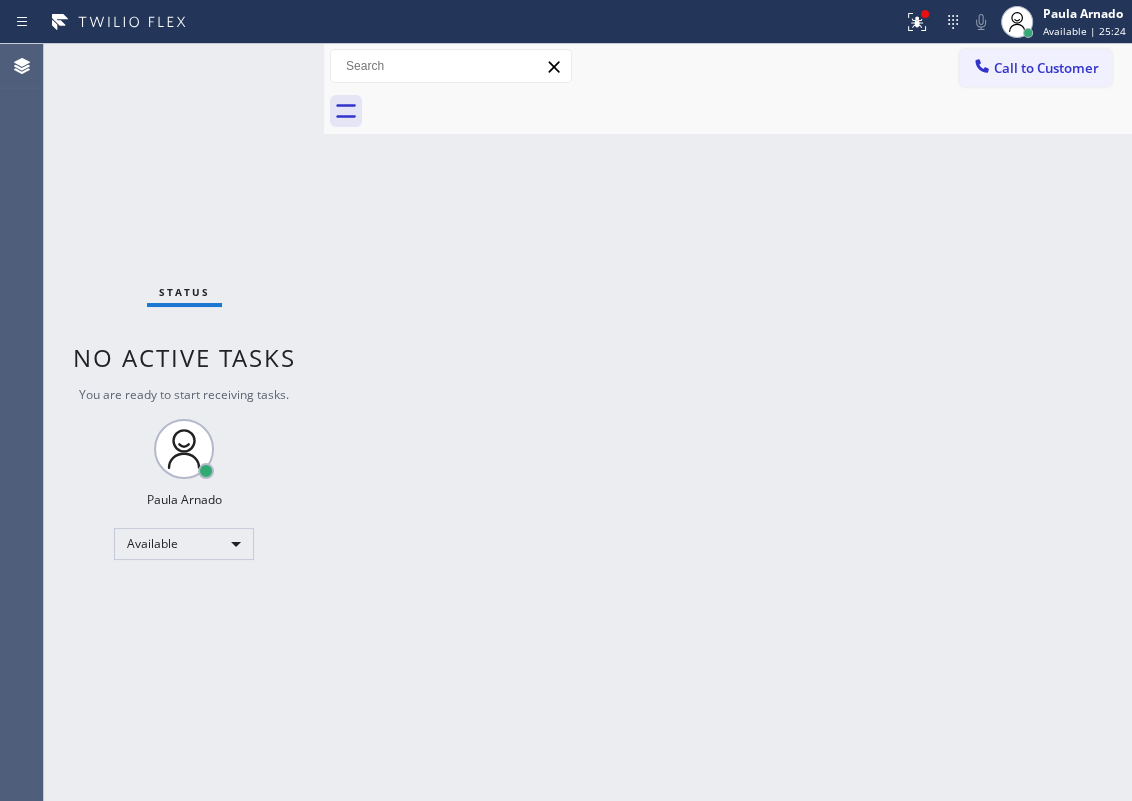 click on "Back to Dashboard Change Sender ID Customers Technicians Select a contact Outbound call Technician Search Technician Your caller id phone number Your caller id phone number Call Technician info Name   Phone none Address none Change Sender ID HVAC +18559994417 5 Star Appliance +18557314952 Appliance Repair +18554611149 Plumbing +18889090120 Air Duct Cleaning +18006865038  Electricians +18005688664 Cancel Change Check personal SMS Reset Change No tabs Call to Customer Outbound call Location Search location Your caller id phone number Customer number Call Outbound call Technician Search Technician Your caller id phone number Your caller id phone number Call" at bounding box center (728, 422) 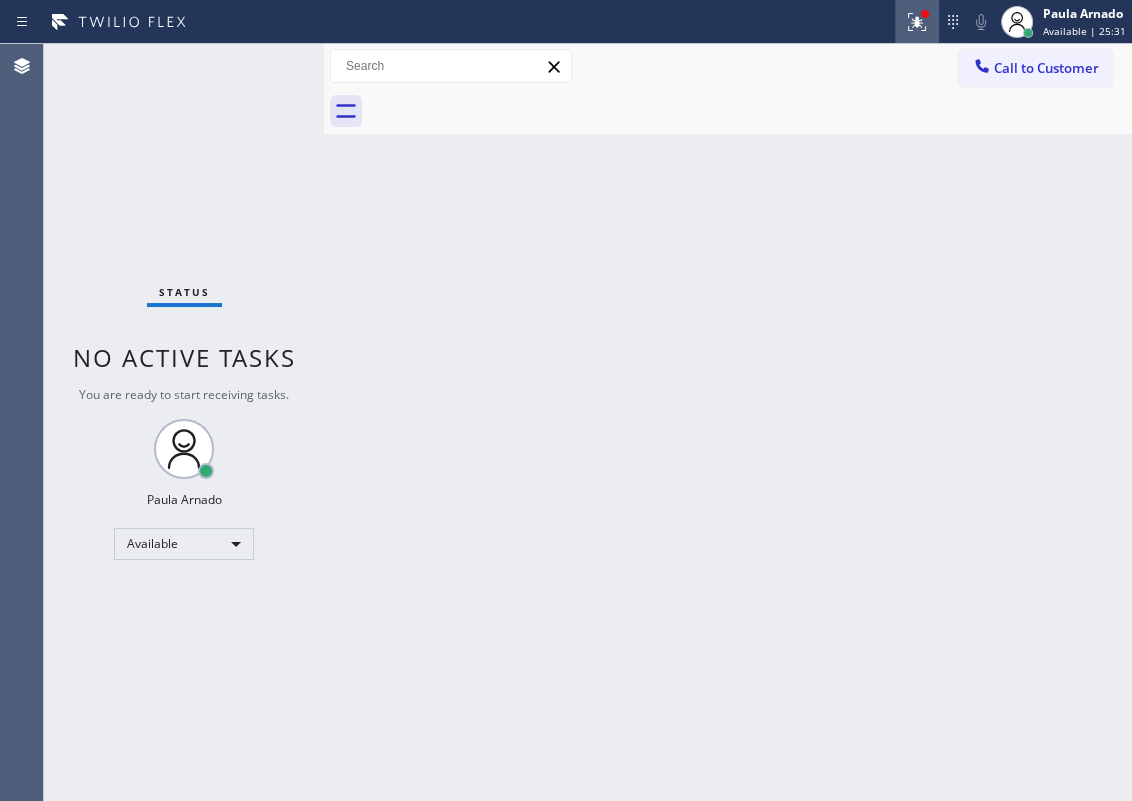click 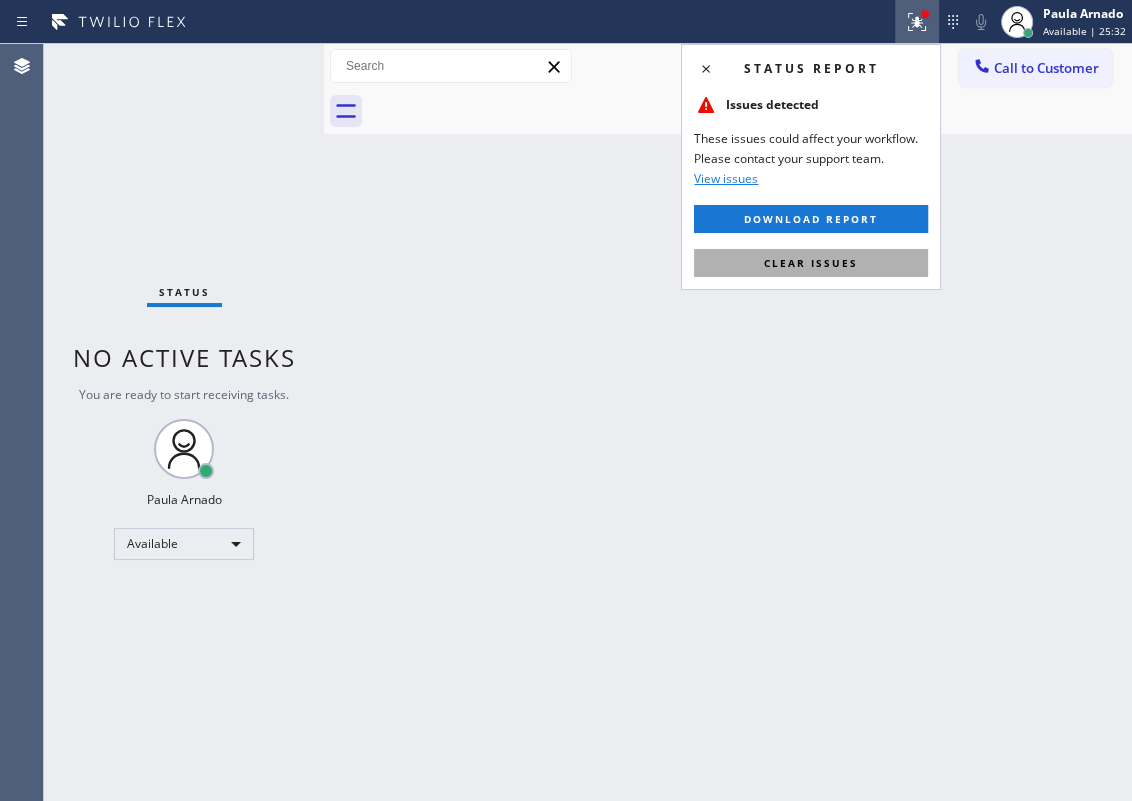 click on "Clear issues" at bounding box center [811, 263] 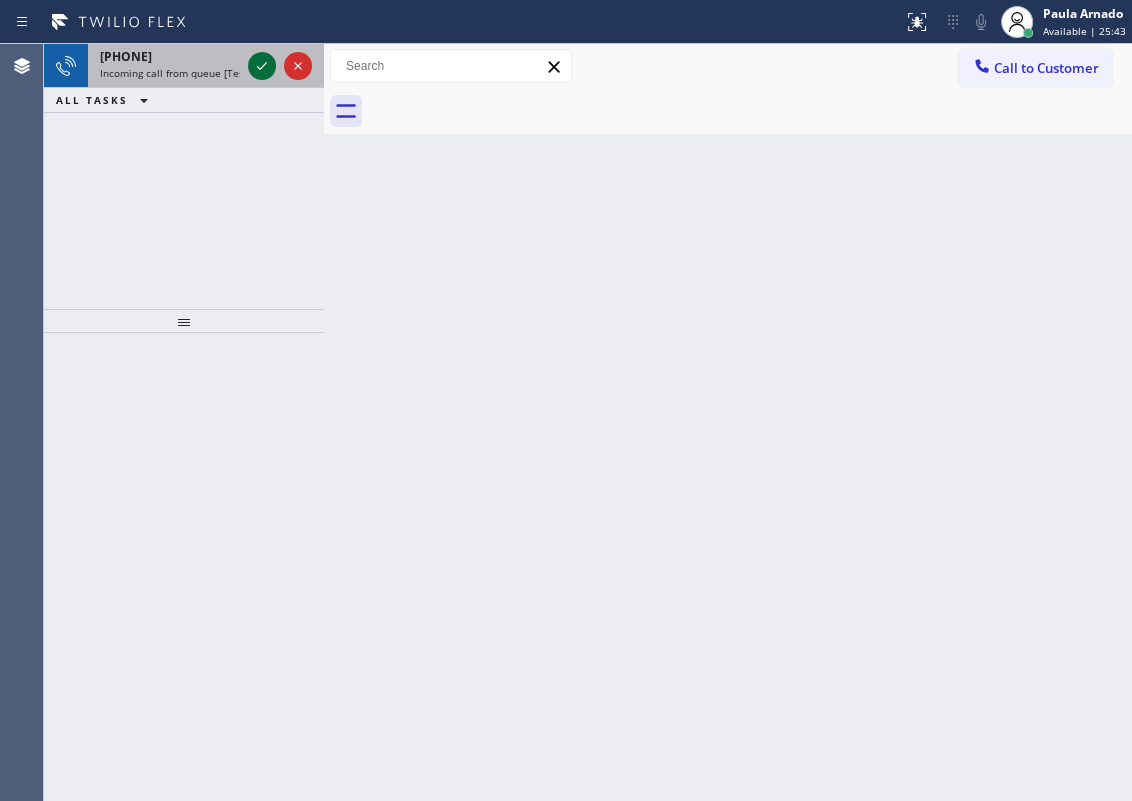 click at bounding box center [262, 66] 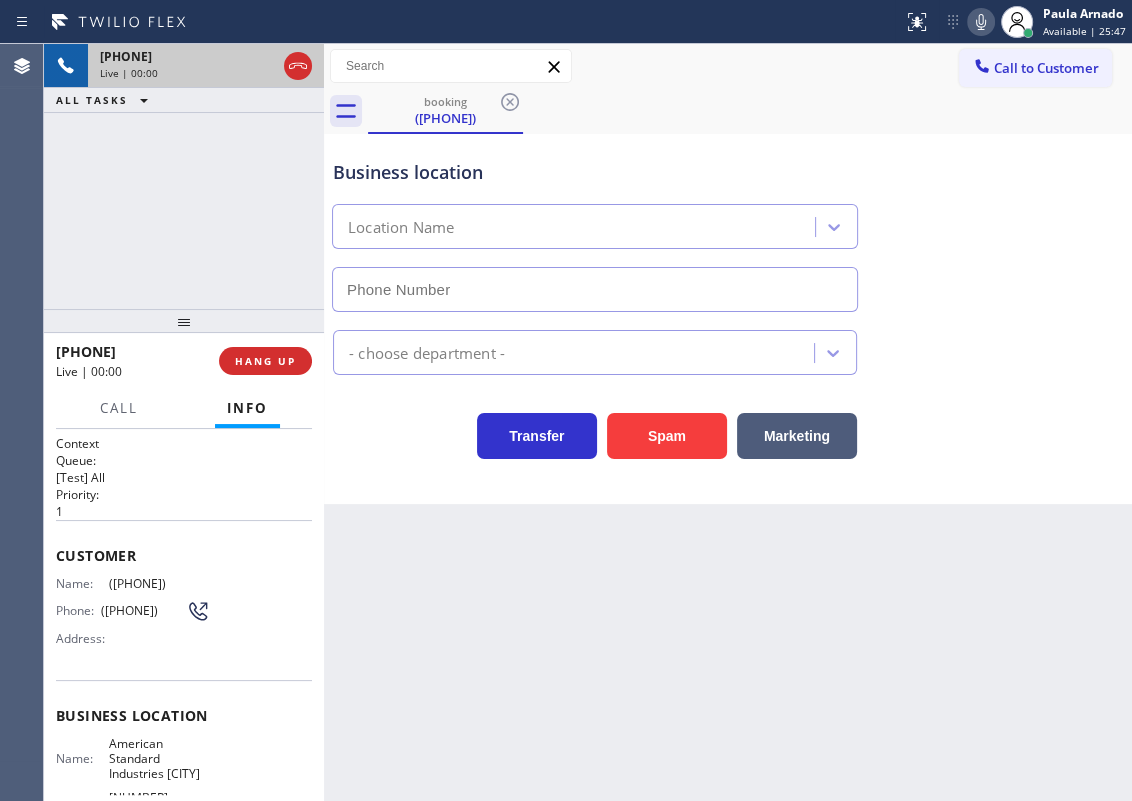 type on "[PHONE]" 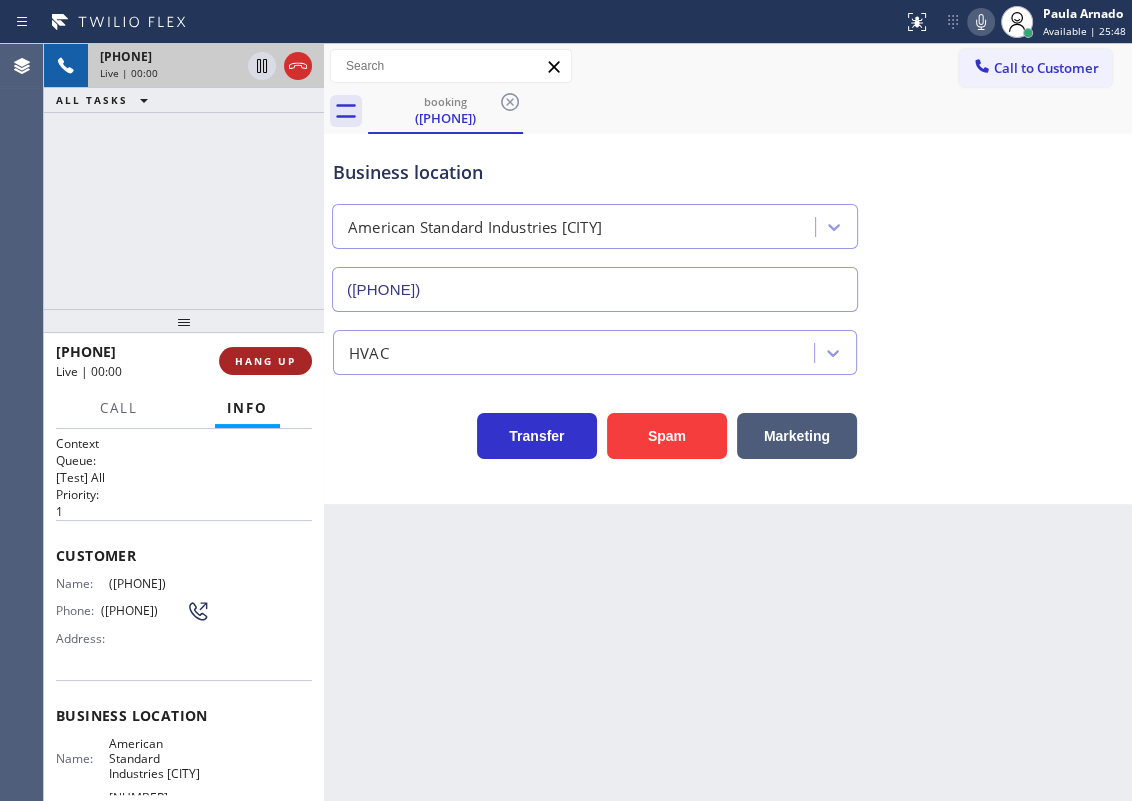 click on "HANG UP" at bounding box center (265, 361) 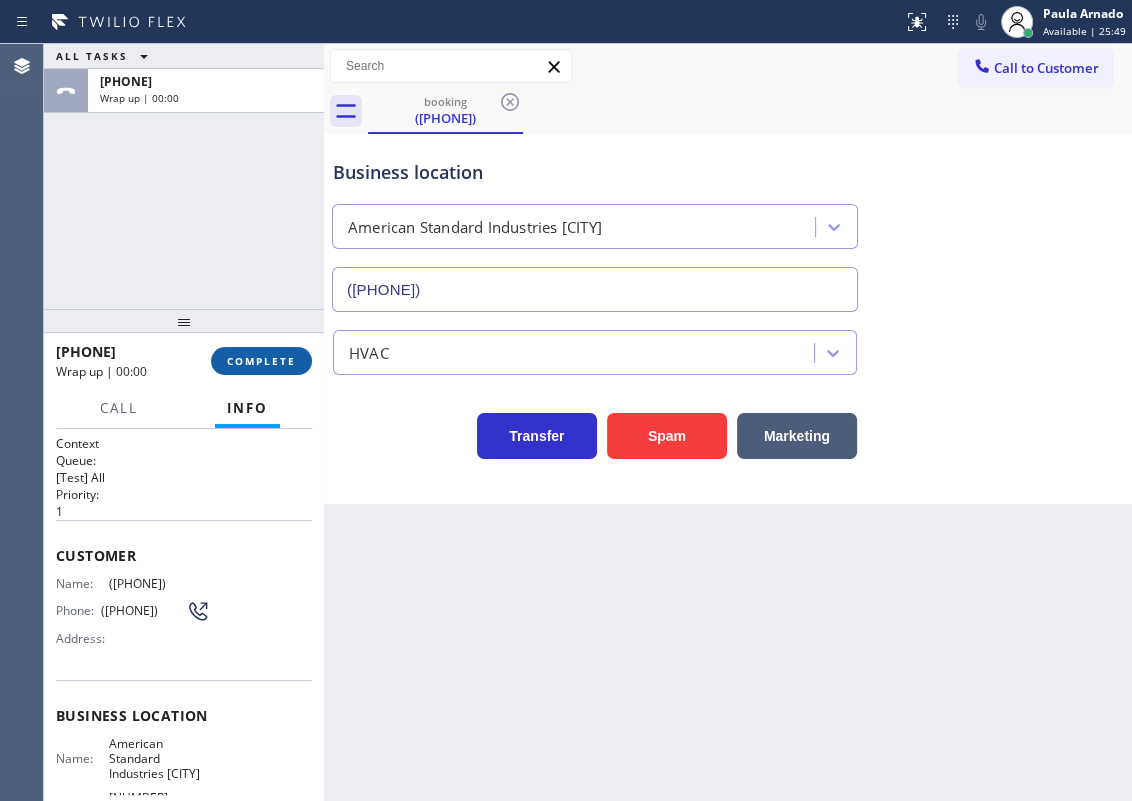 click on "COMPLETE" at bounding box center [261, 361] 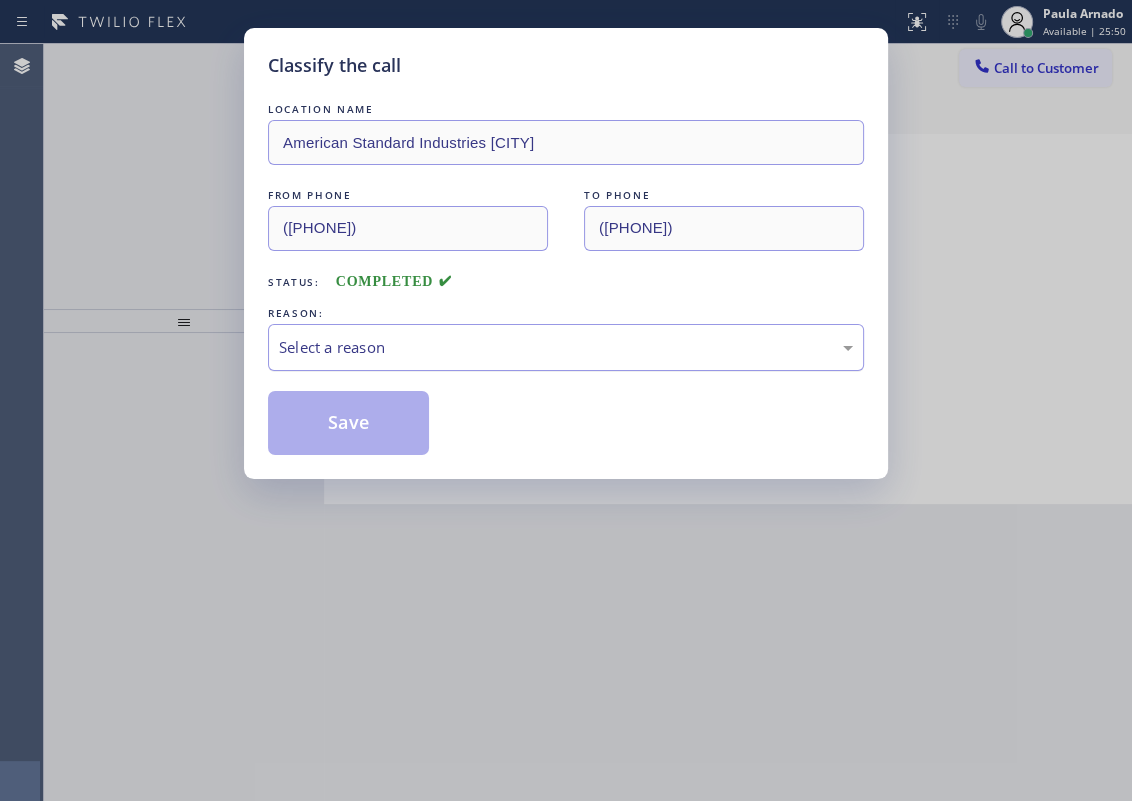 drag, startPoint x: 505, startPoint y: 345, endPoint x: 494, endPoint y: 363, distance: 21.095022 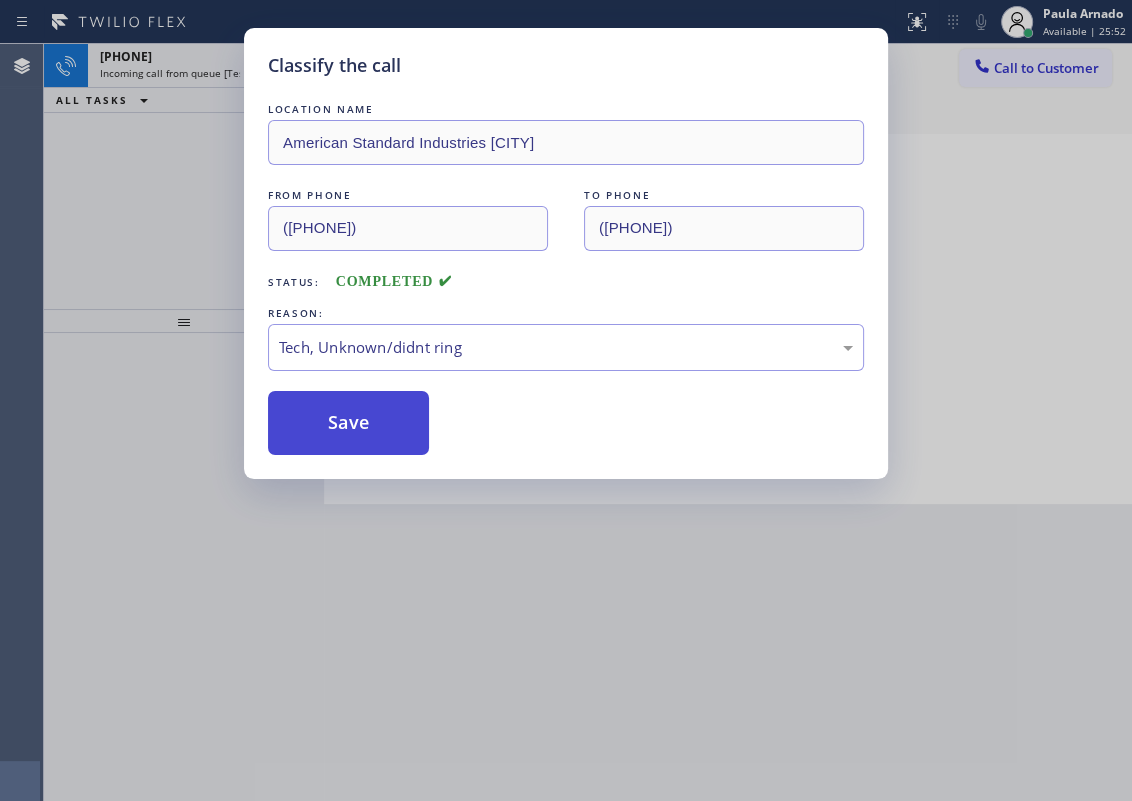 click on "Save" at bounding box center [348, 423] 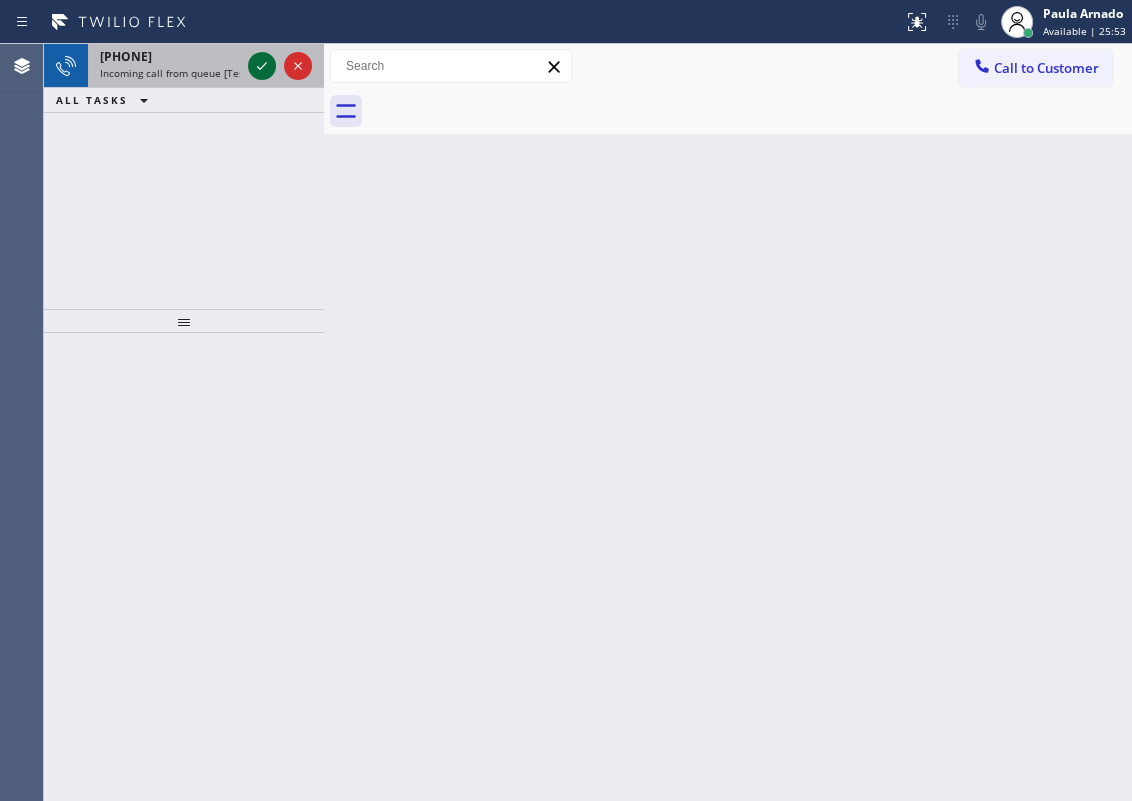 click 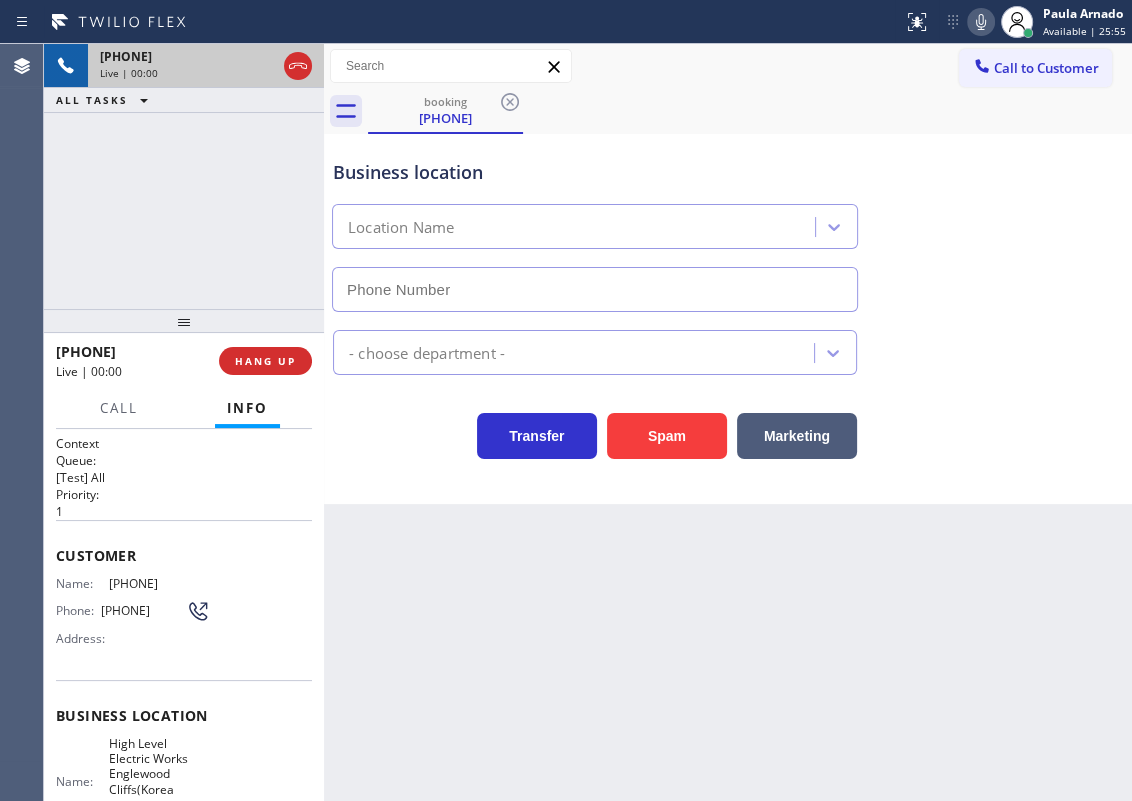 type on "[PHONE]" 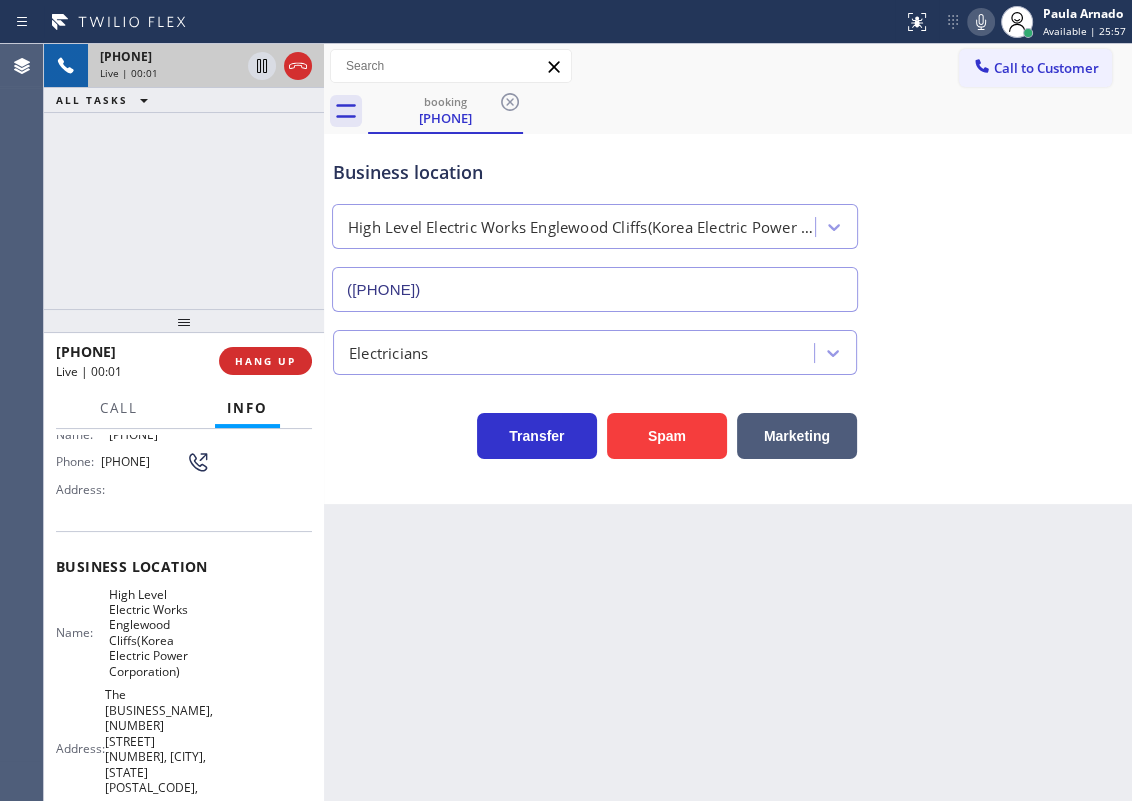 scroll, scrollTop: 181, scrollLeft: 0, axis: vertical 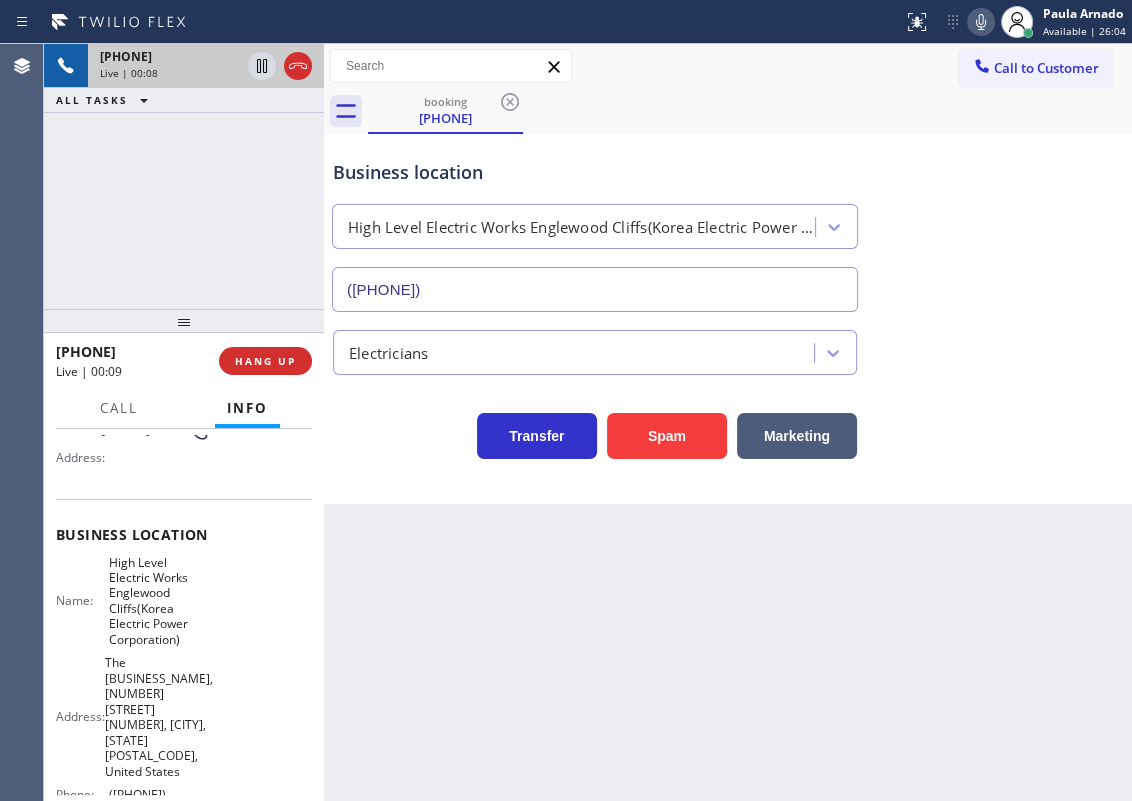 click on "High Level Electric Works Englewood Cliffs(Korea Electric Power Corporation)" at bounding box center (159, 601) 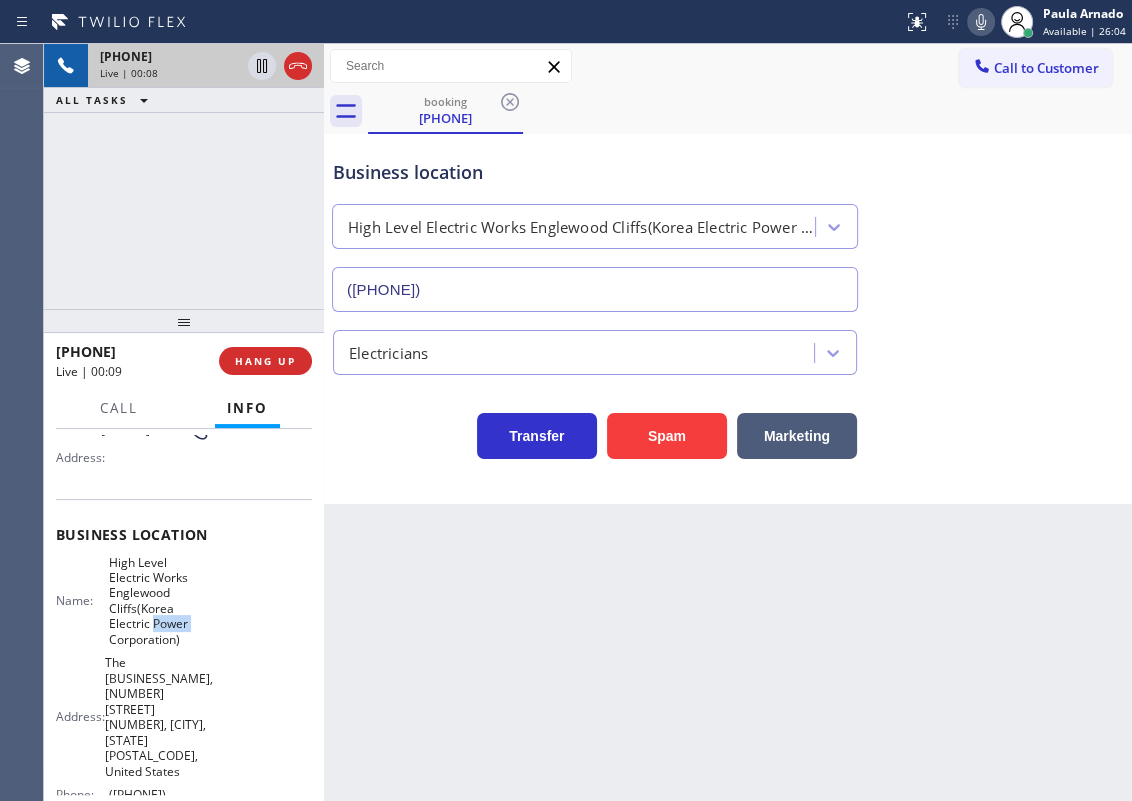 click on "High Level Electric Works Englewood Cliffs(Korea Electric Power Corporation)" at bounding box center [159, 601] 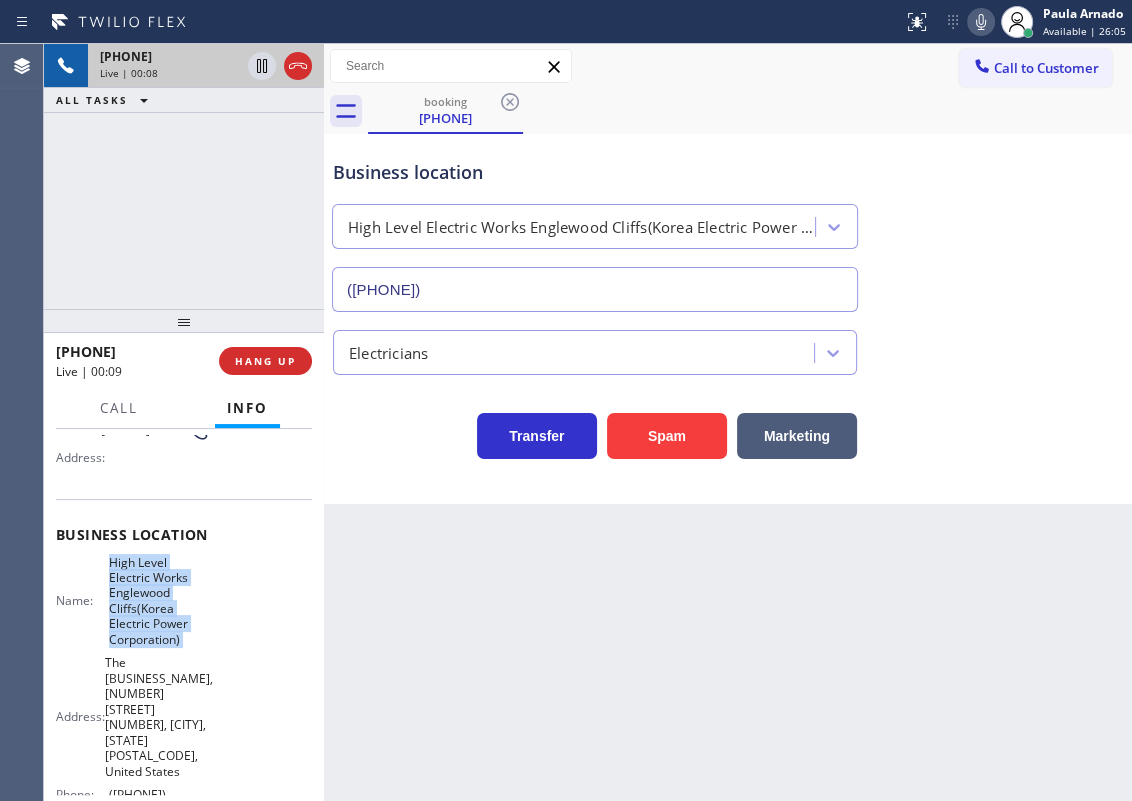 click on "High Level Electric Works Englewood Cliffs(Korea Electric Power Corporation)" at bounding box center (159, 601) 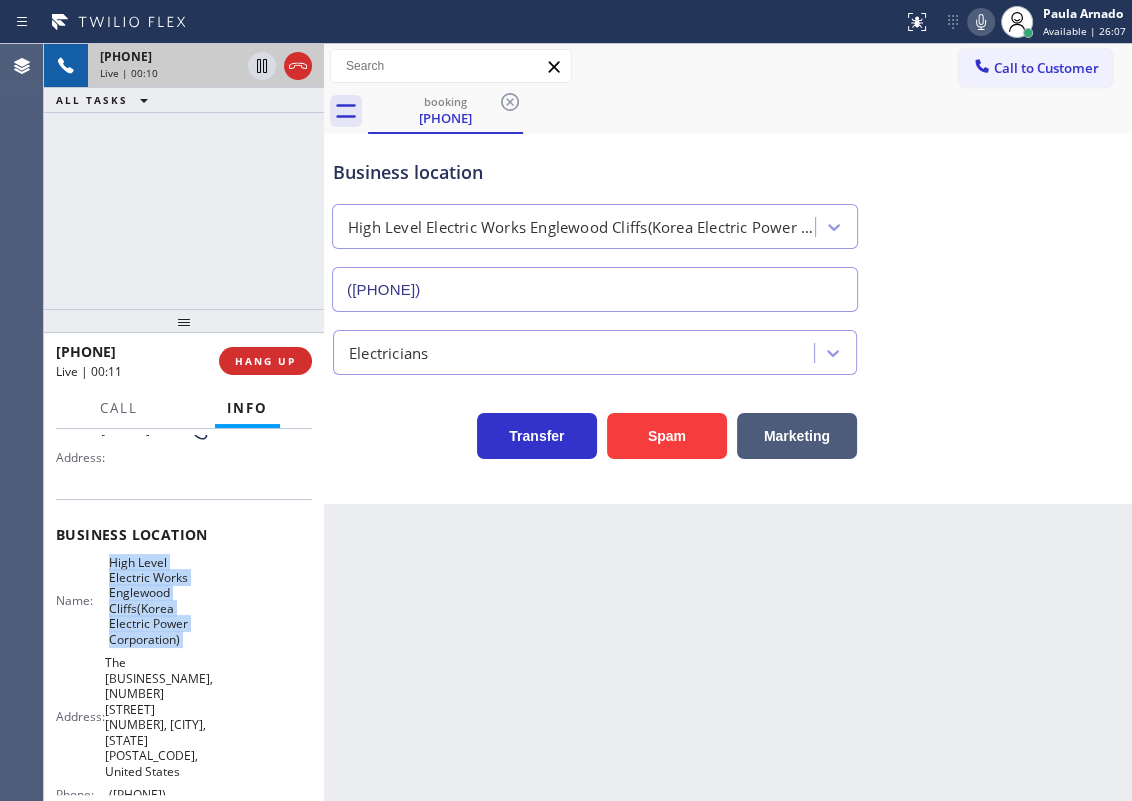 click on "[PHONE]" at bounding box center [595, 289] 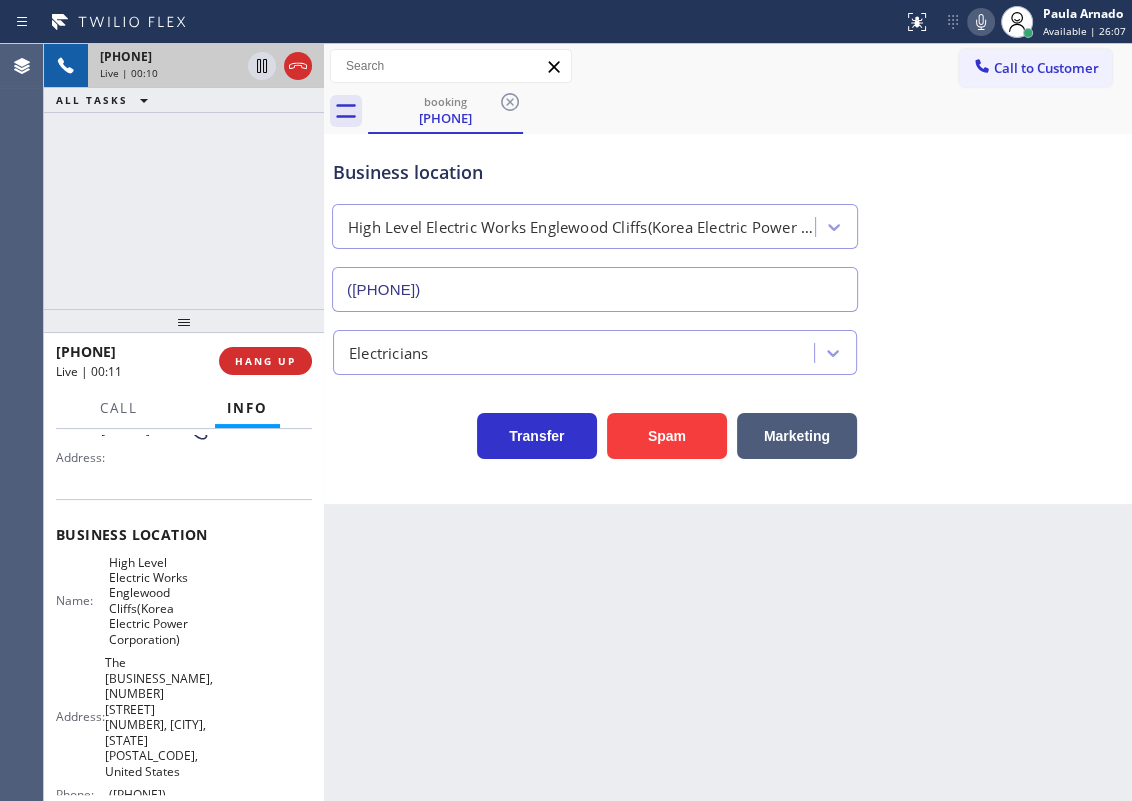 click on "[PHONE]" at bounding box center (595, 289) 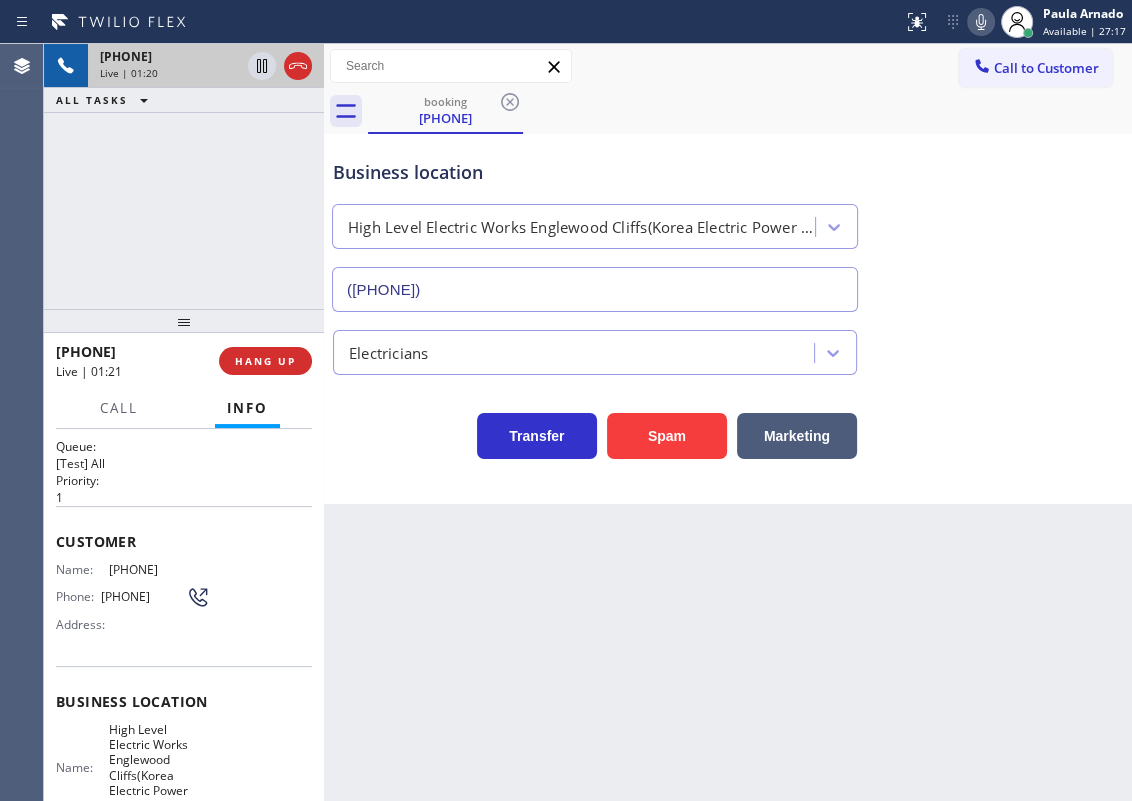 scroll, scrollTop: 0, scrollLeft: 0, axis: both 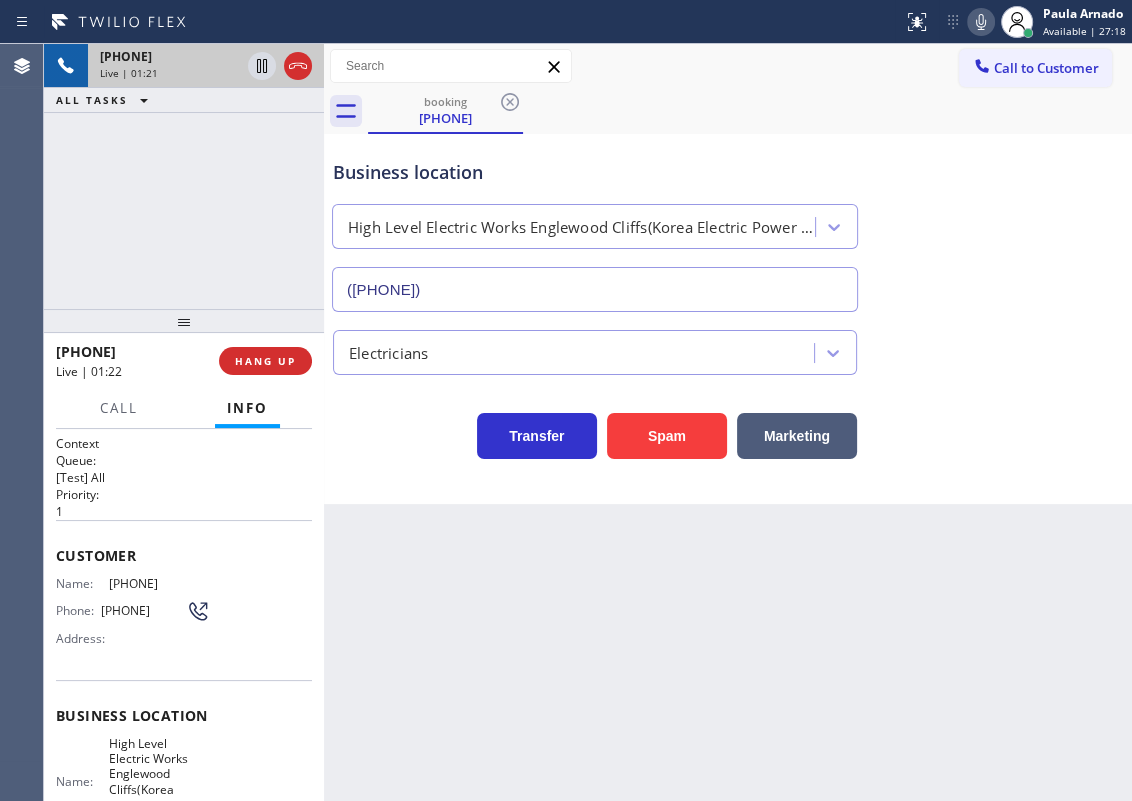 click on "[PHONE]" at bounding box center [159, 583] 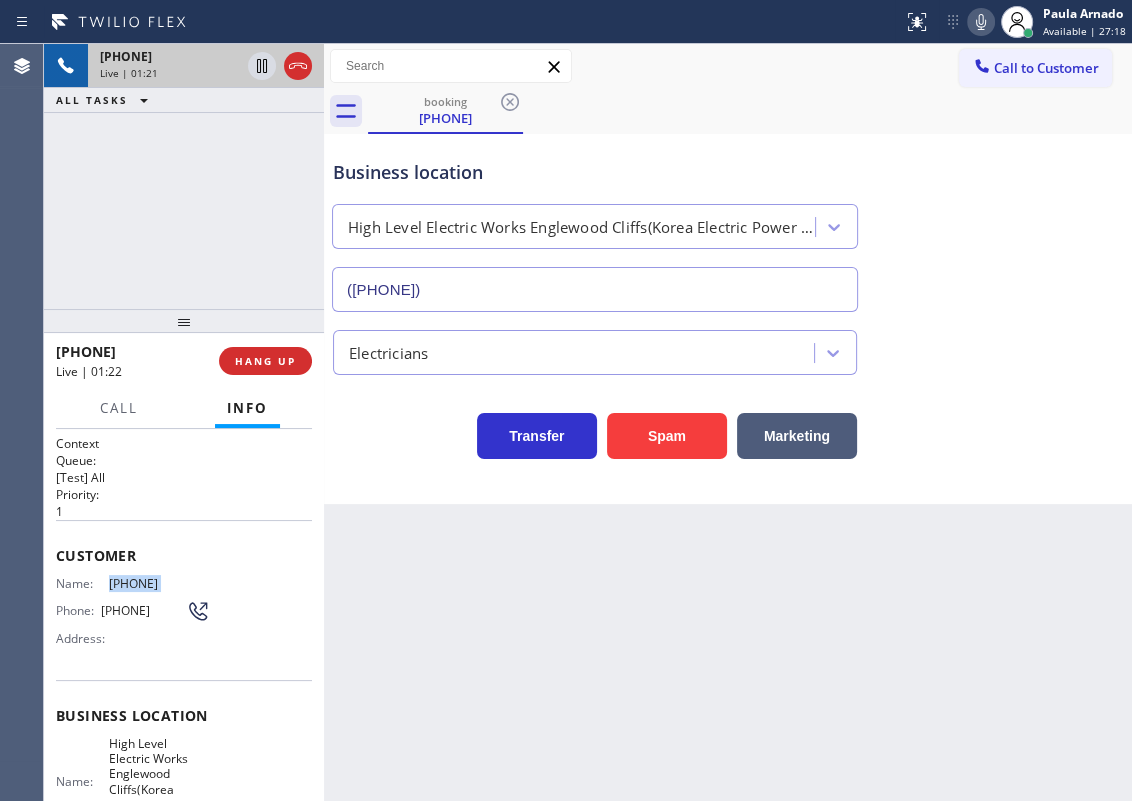 click on "[PHONE]" at bounding box center [159, 583] 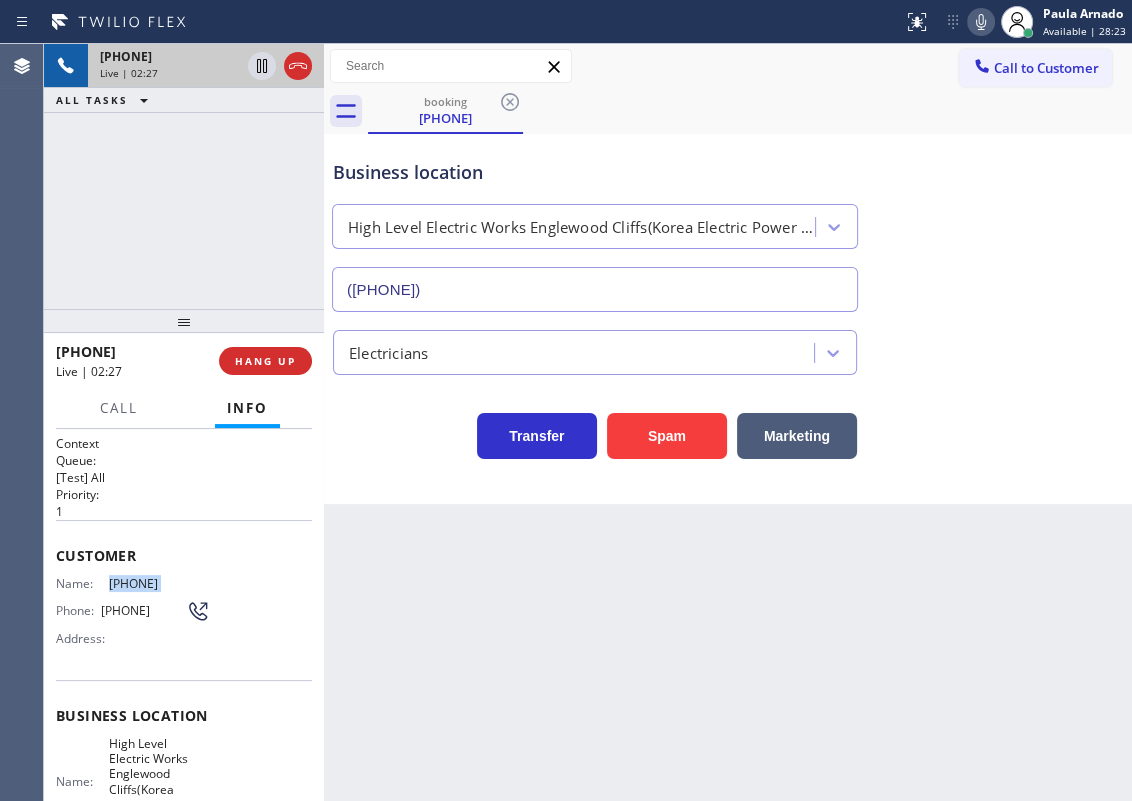 click 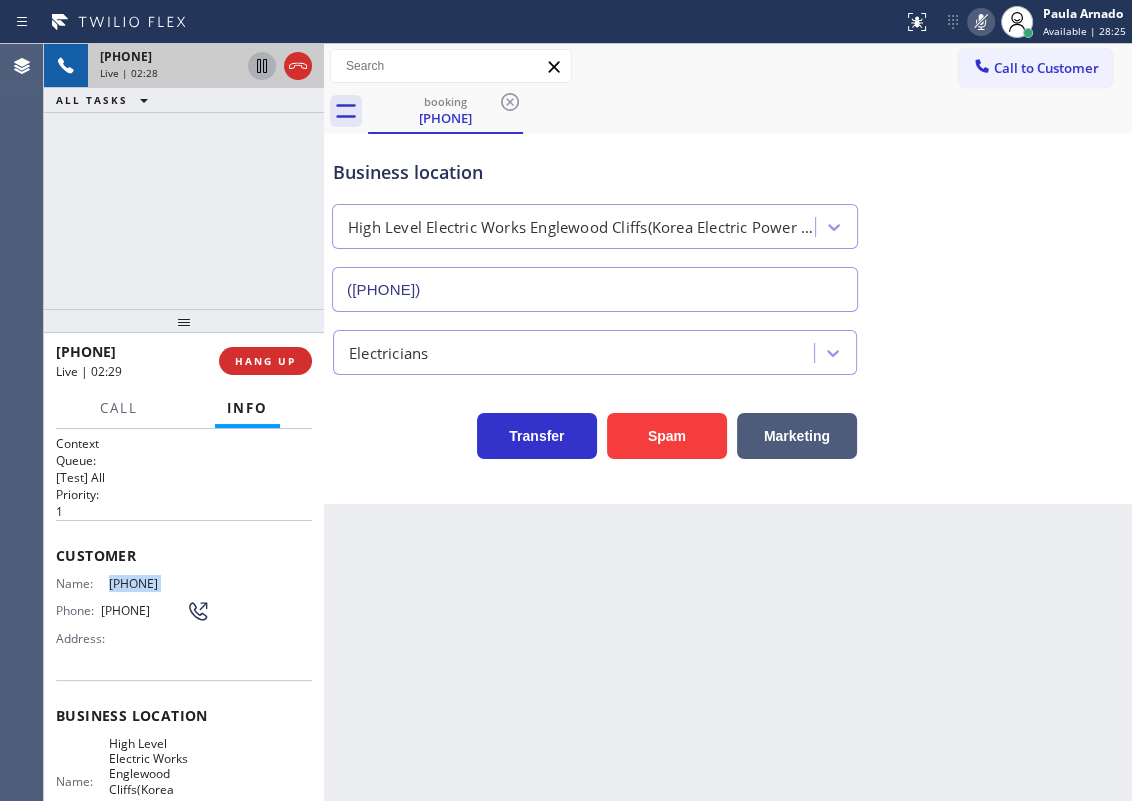 click 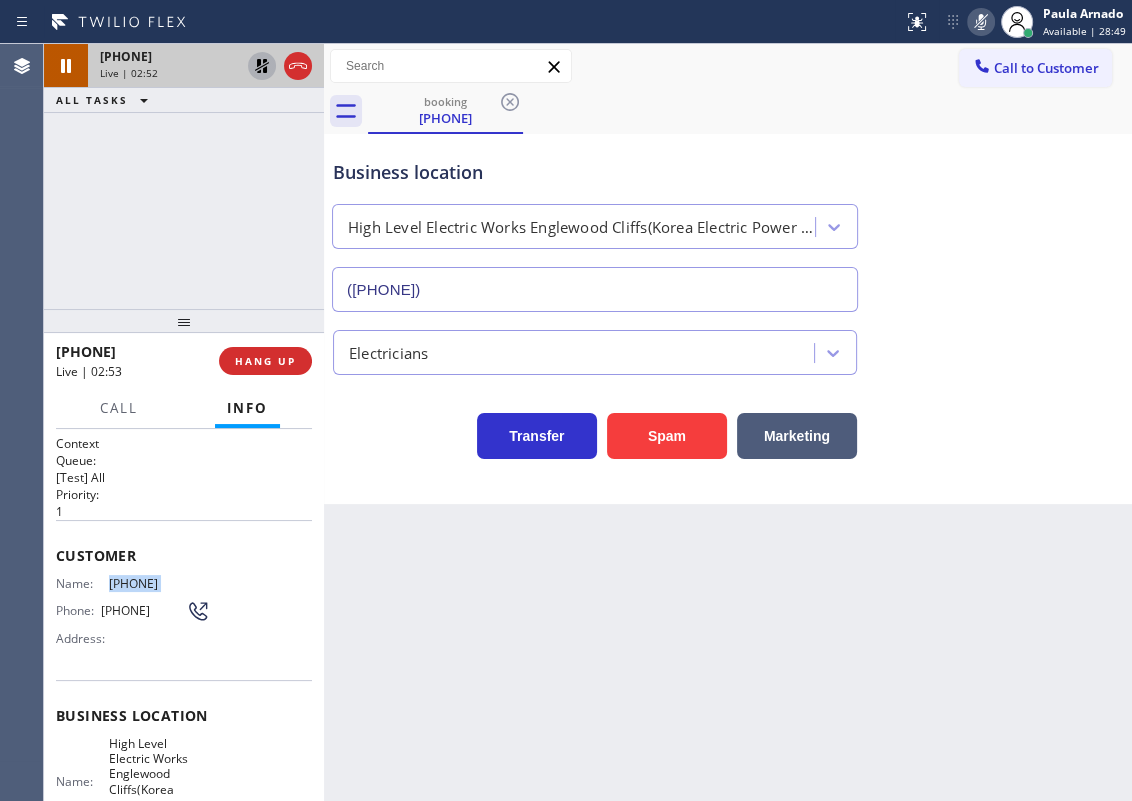 drag, startPoint x: 1056, startPoint y: 346, endPoint x: 1007, endPoint y: 308, distance: 62.008064 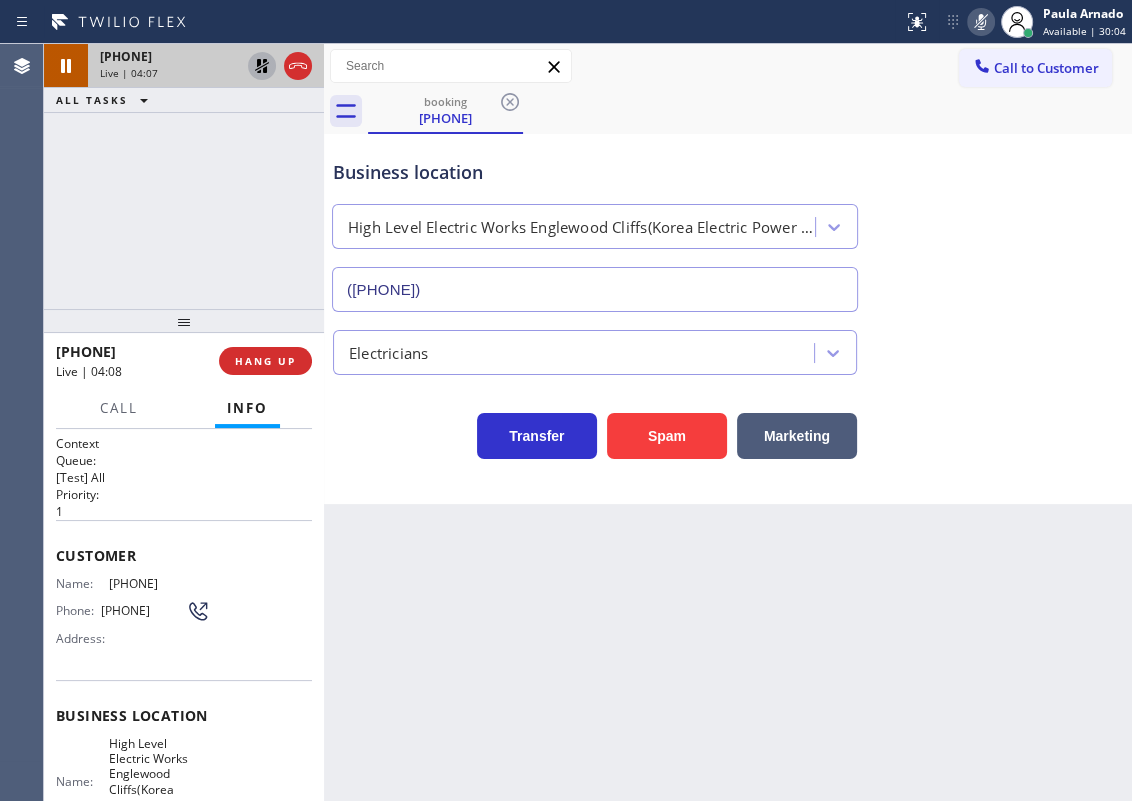 click on "Business location High Level Electric Works Englewood Cliffs(Korea Electric Power Corporation) (551) 367-1413" at bounding box center (728, 221) 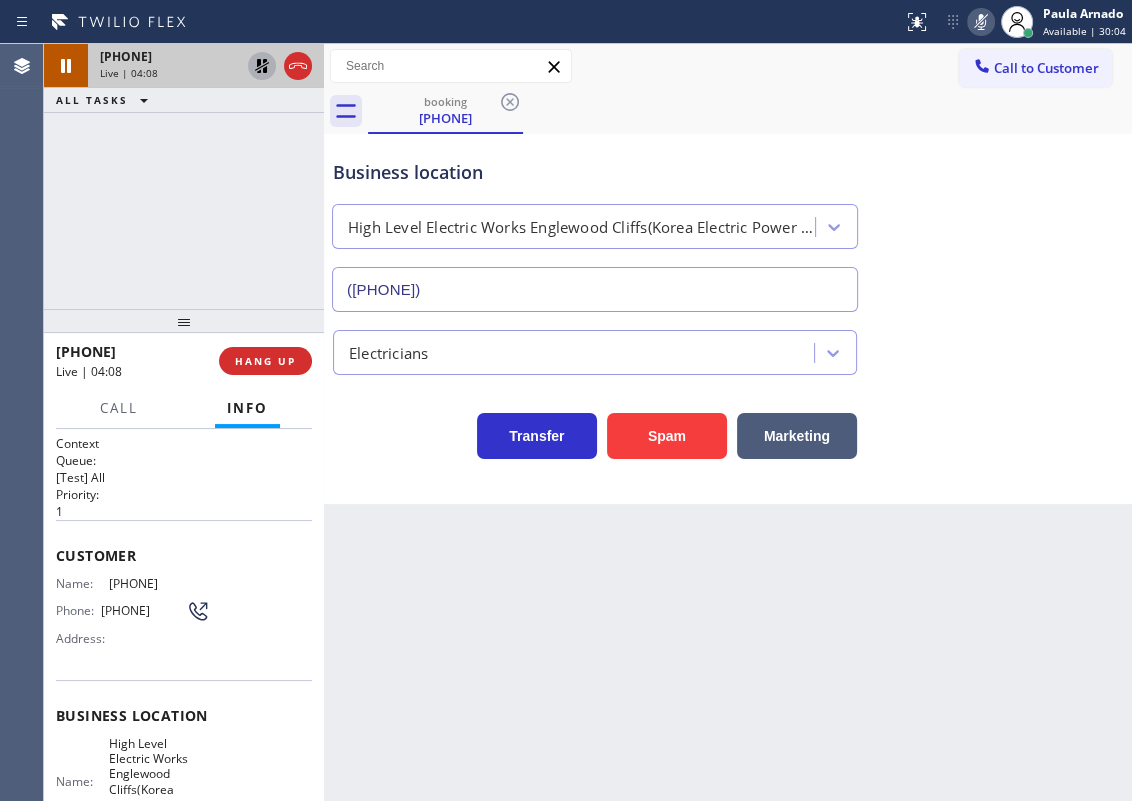 drag, startPoint x: 990, startPoint y: 21, endPoint x: 569, endPoint y: 20, distance: 421.0012 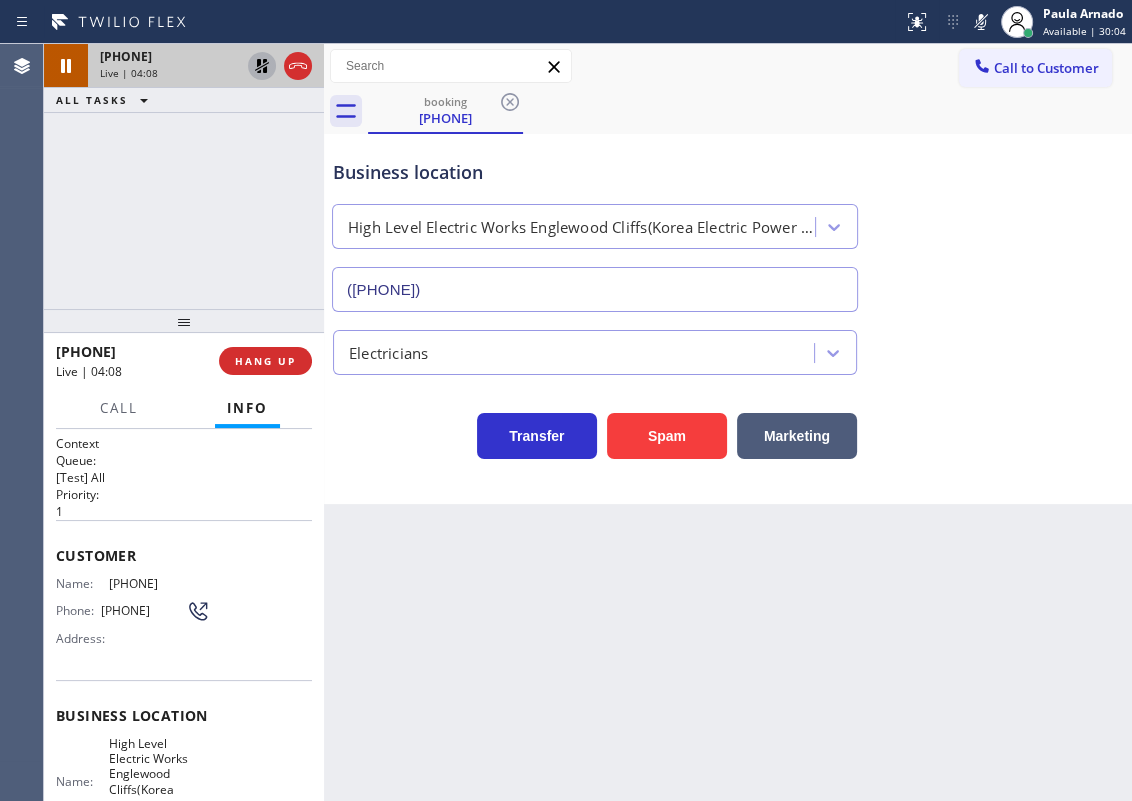 click 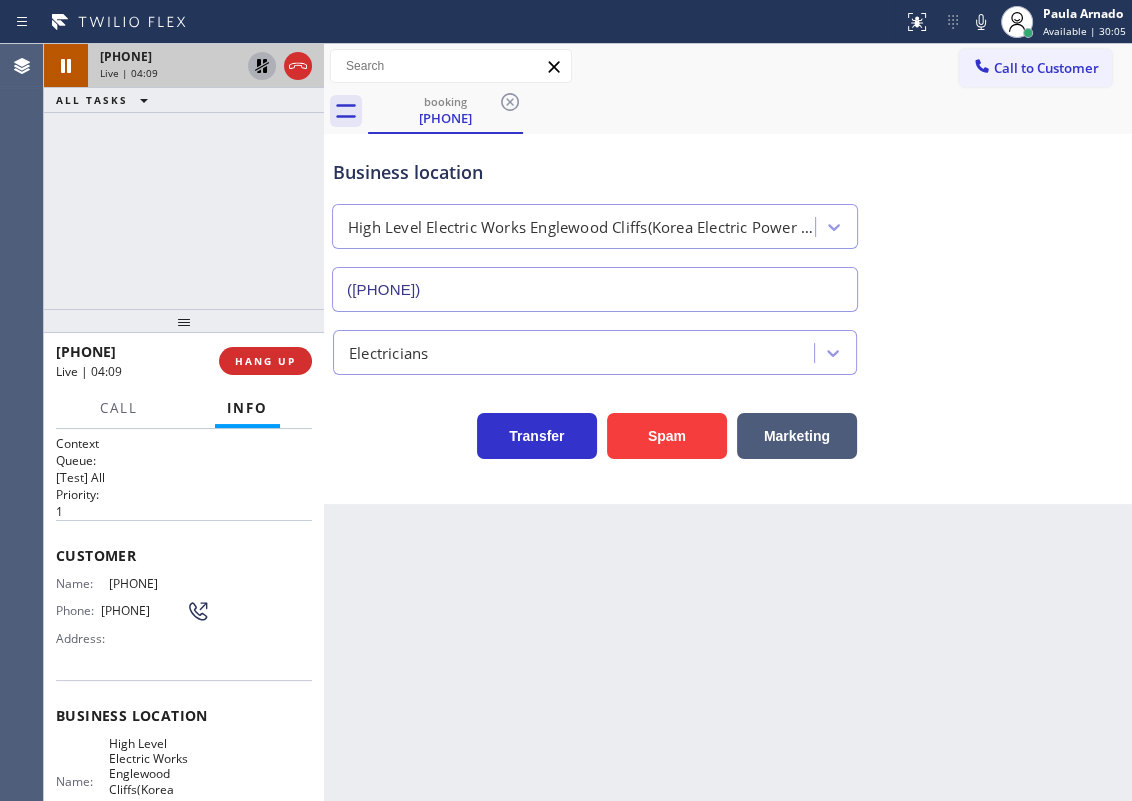 click 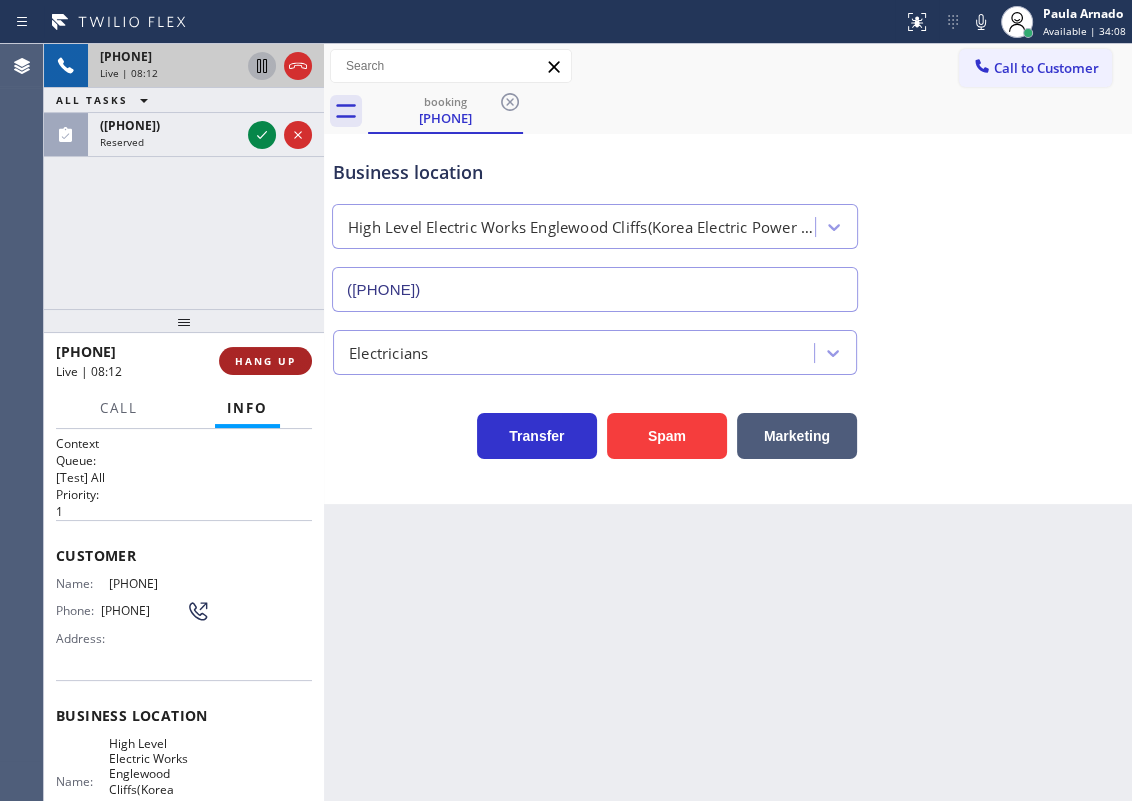 click on "HANG UP" at bounding box center (265, 361) 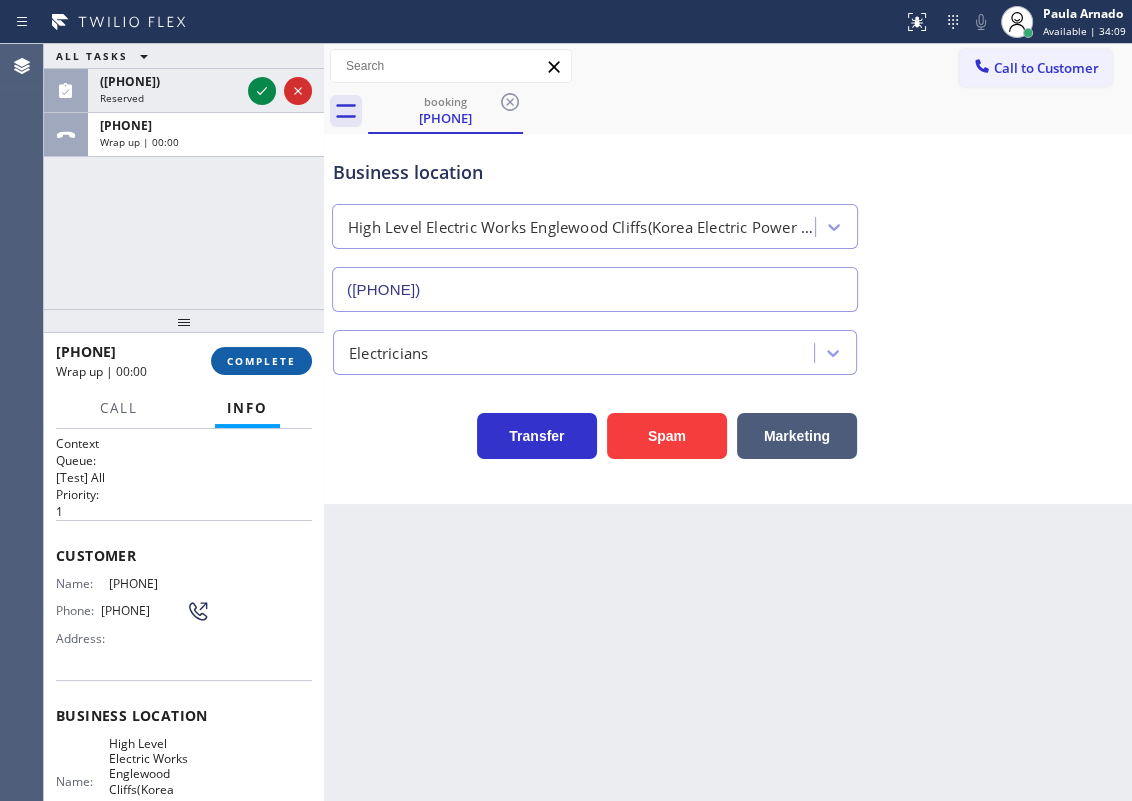 click on "COMPLETE" at bounding box center (261, 361) 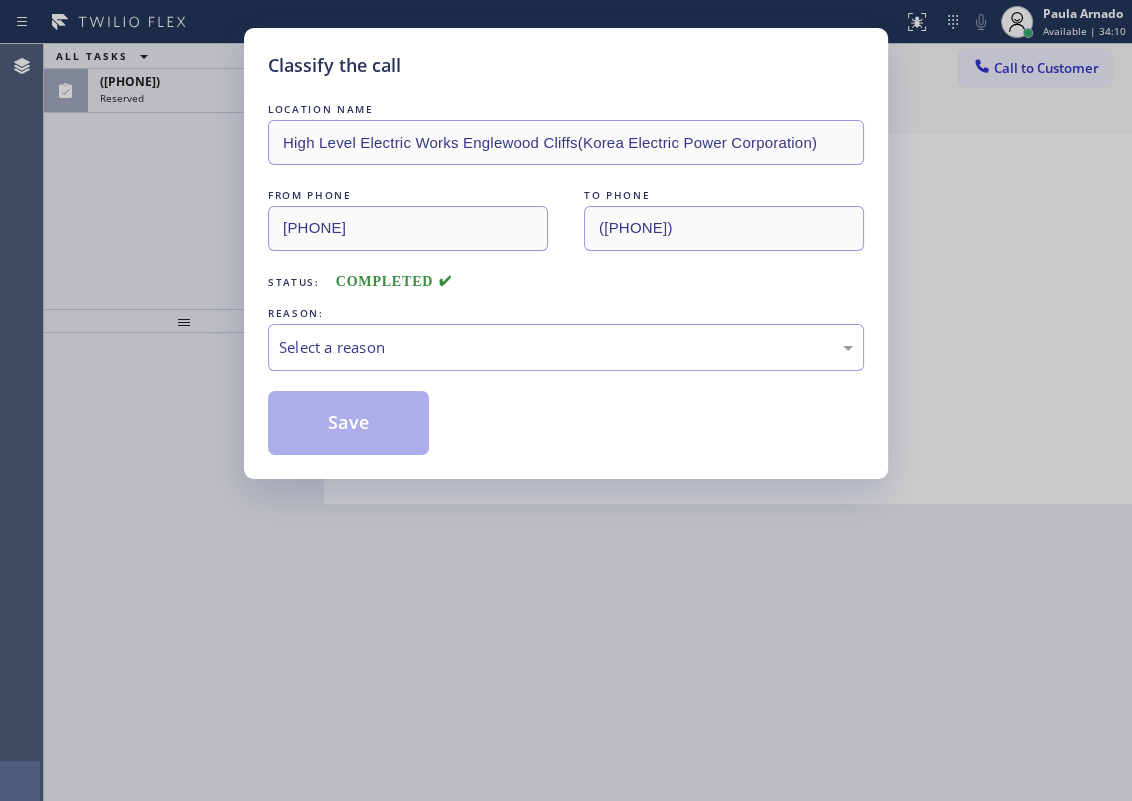 click on "Select a reason" at bounding box center [566, 347] 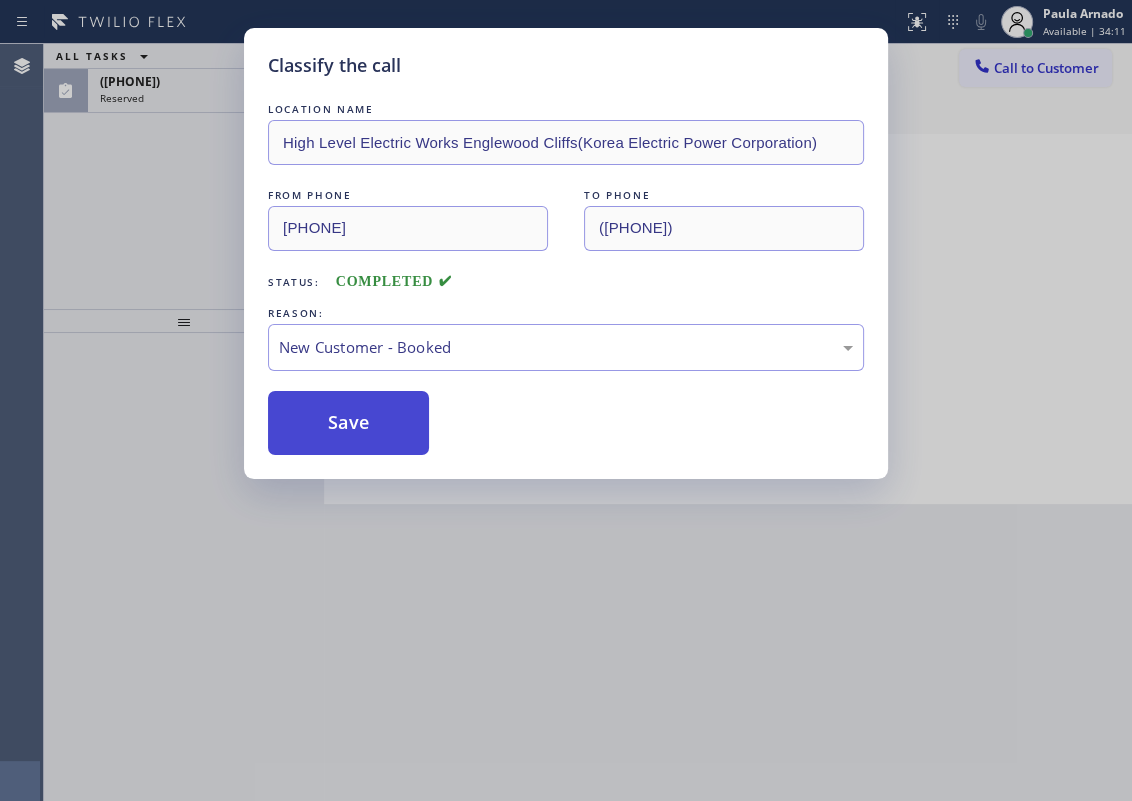 click on "Save" at bounding box center (348, 423) 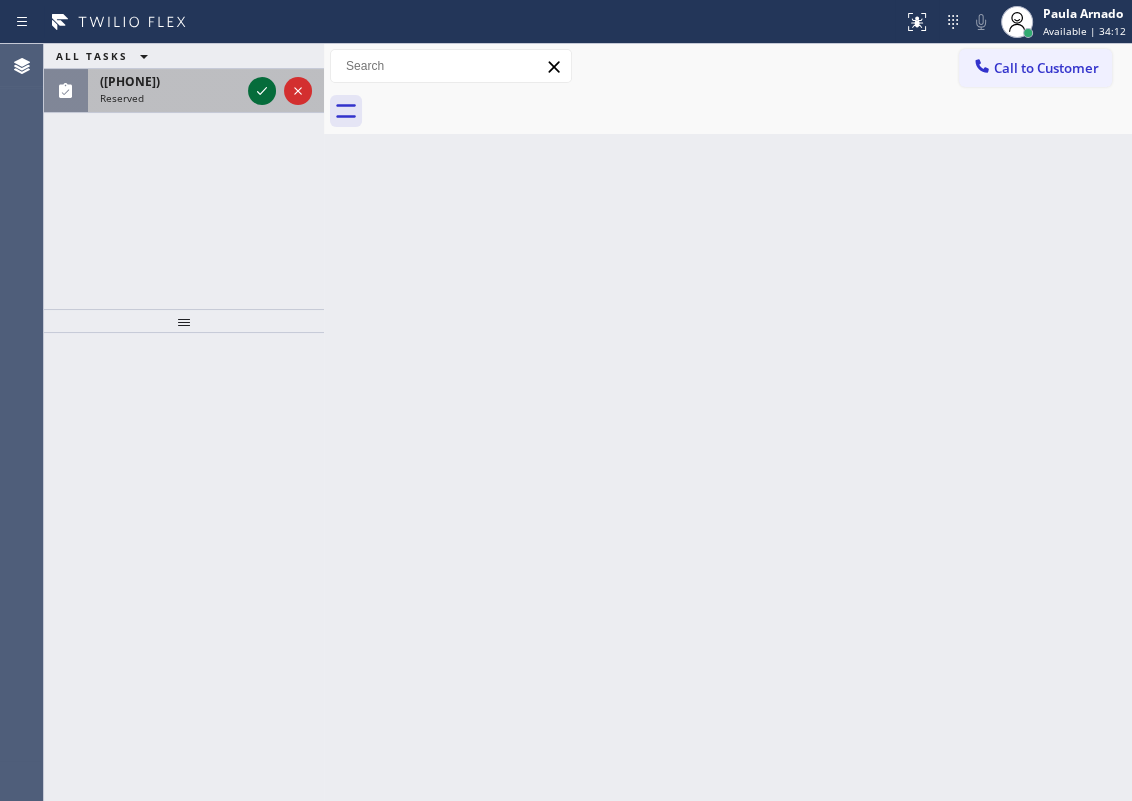 click 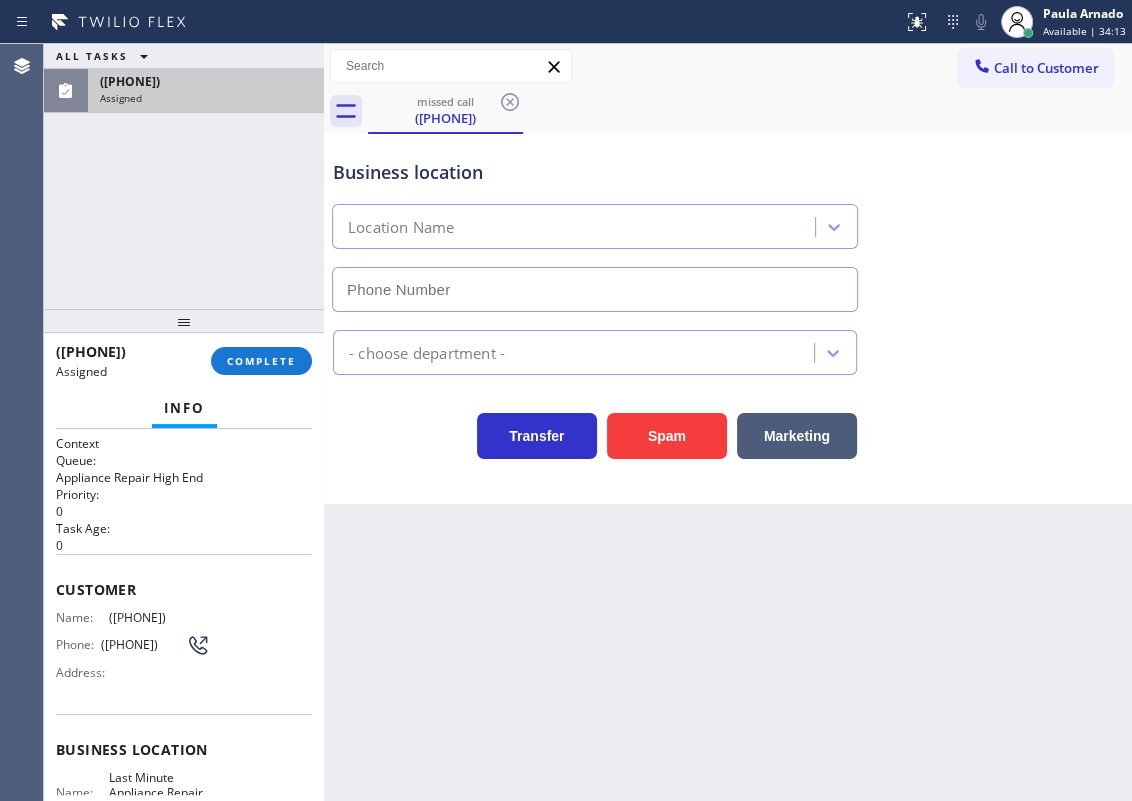 type on "[PHONE]" 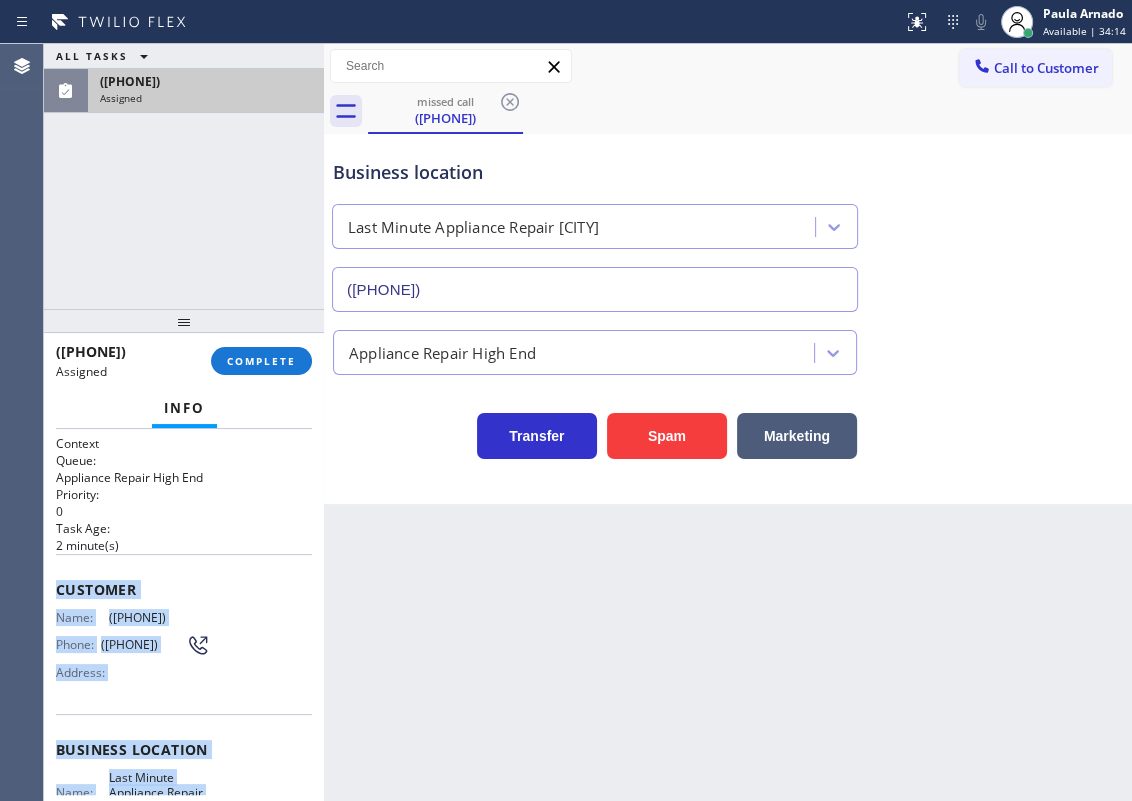 scroll, scrollTop: 254, scrollLeft: 0, axis: vertical 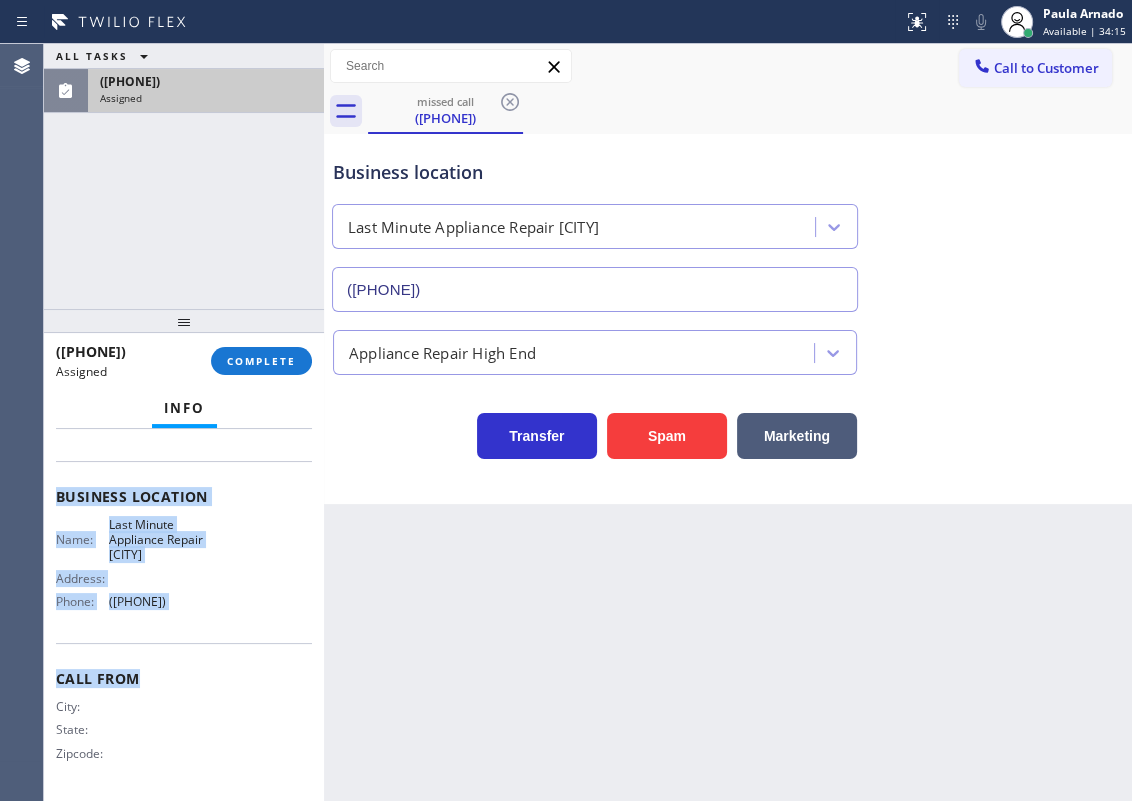 drag, startPoint x: 59, startPoint y: 574, endPoint x: 223, endPoint y: 493, distance: 182.91255 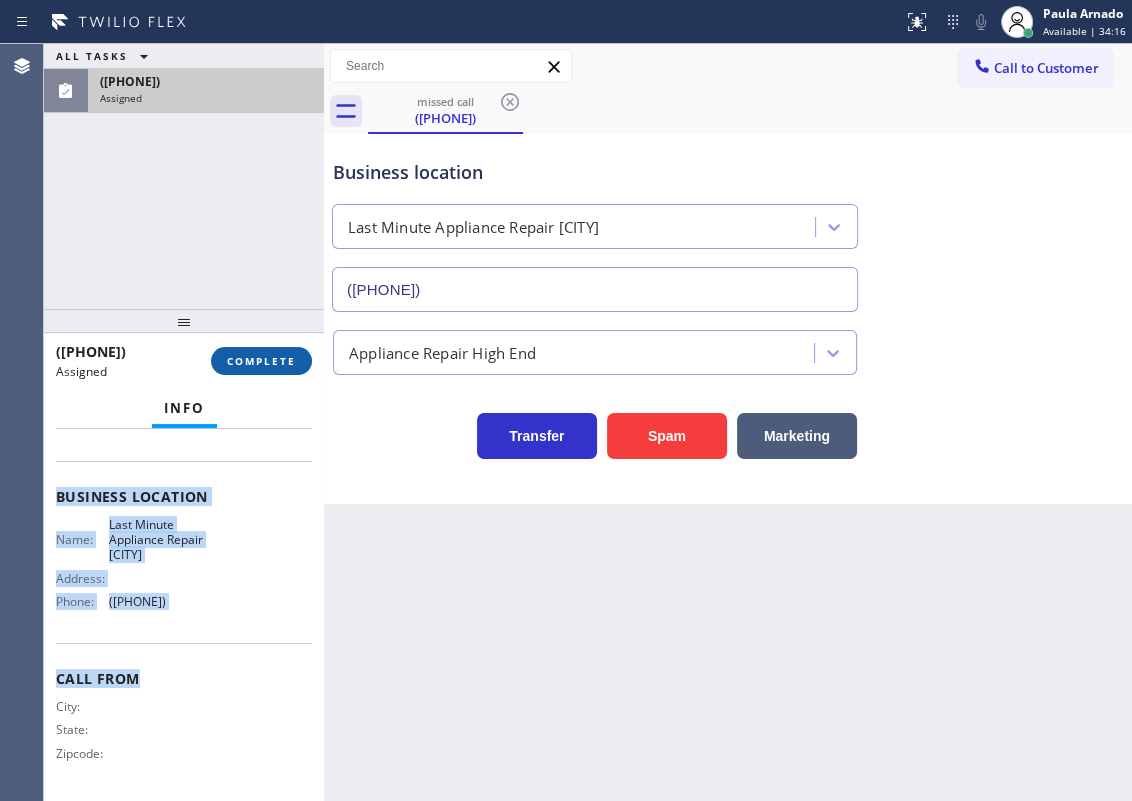 click on "COMPLETE" at bounding box center [261, 361] 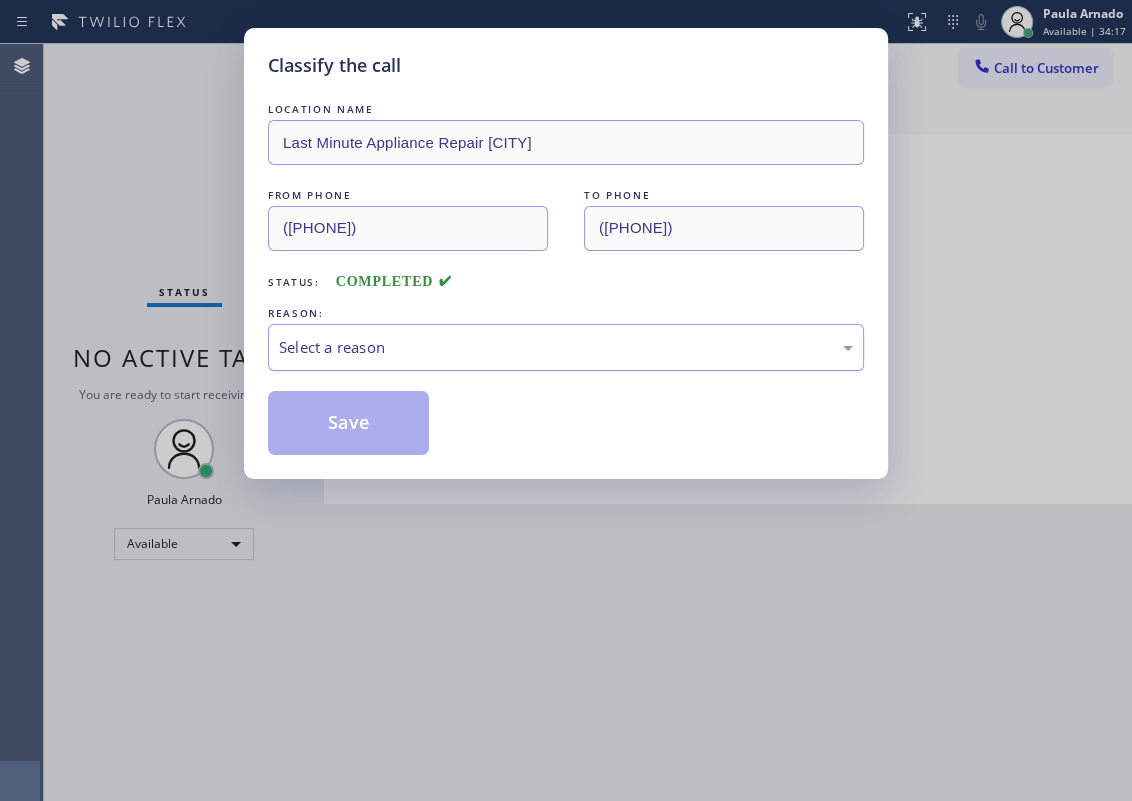 click on "Select a reason" at bounding box center [566, 347] 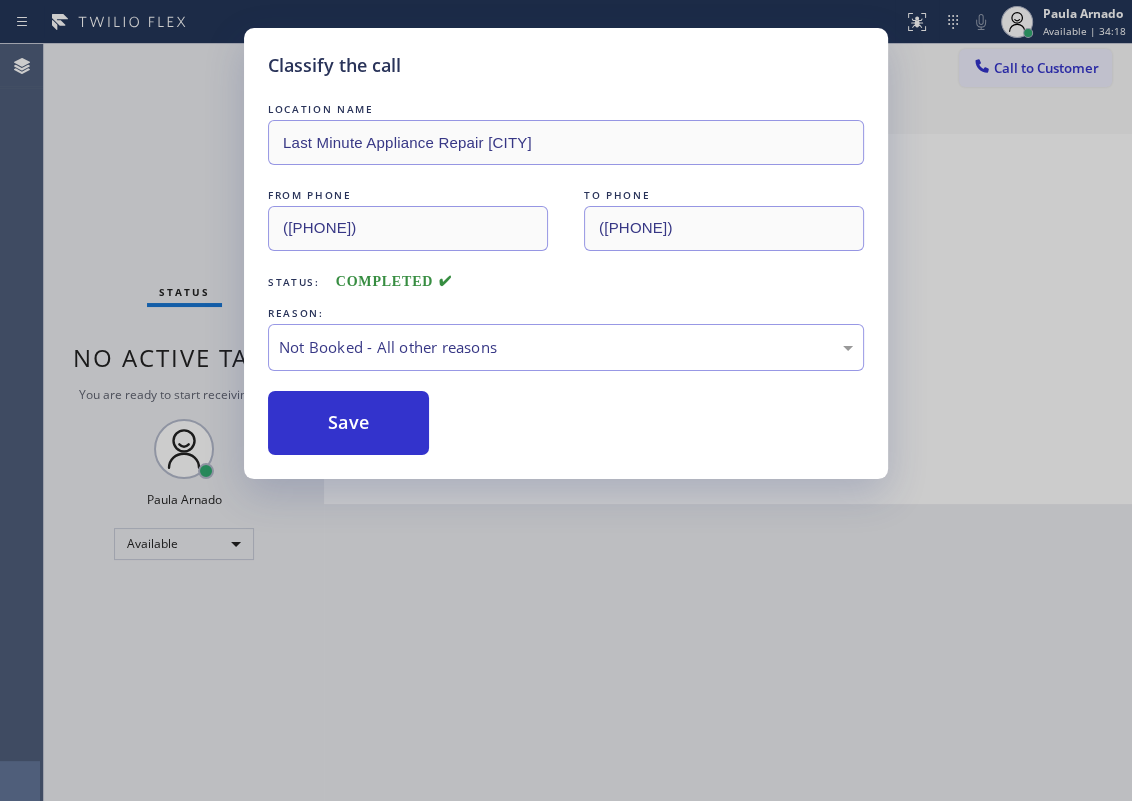 click on "Save" at bounding box center [348, 423] 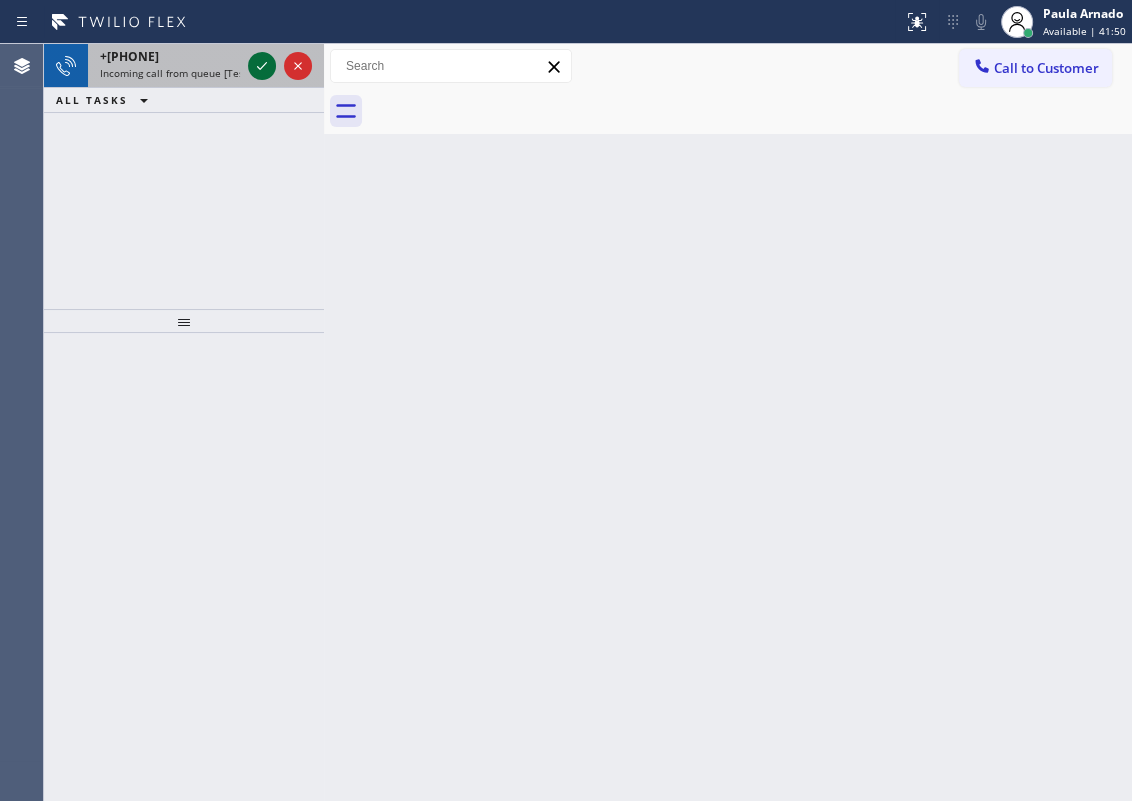 click 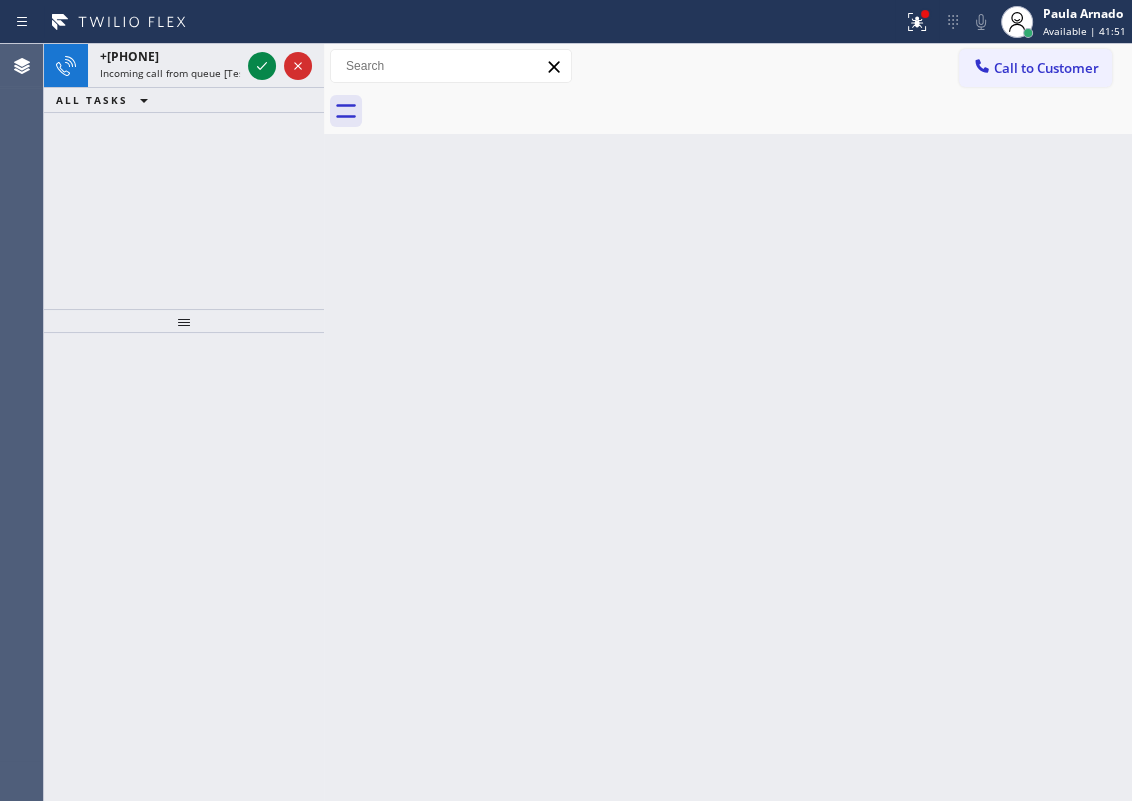 click 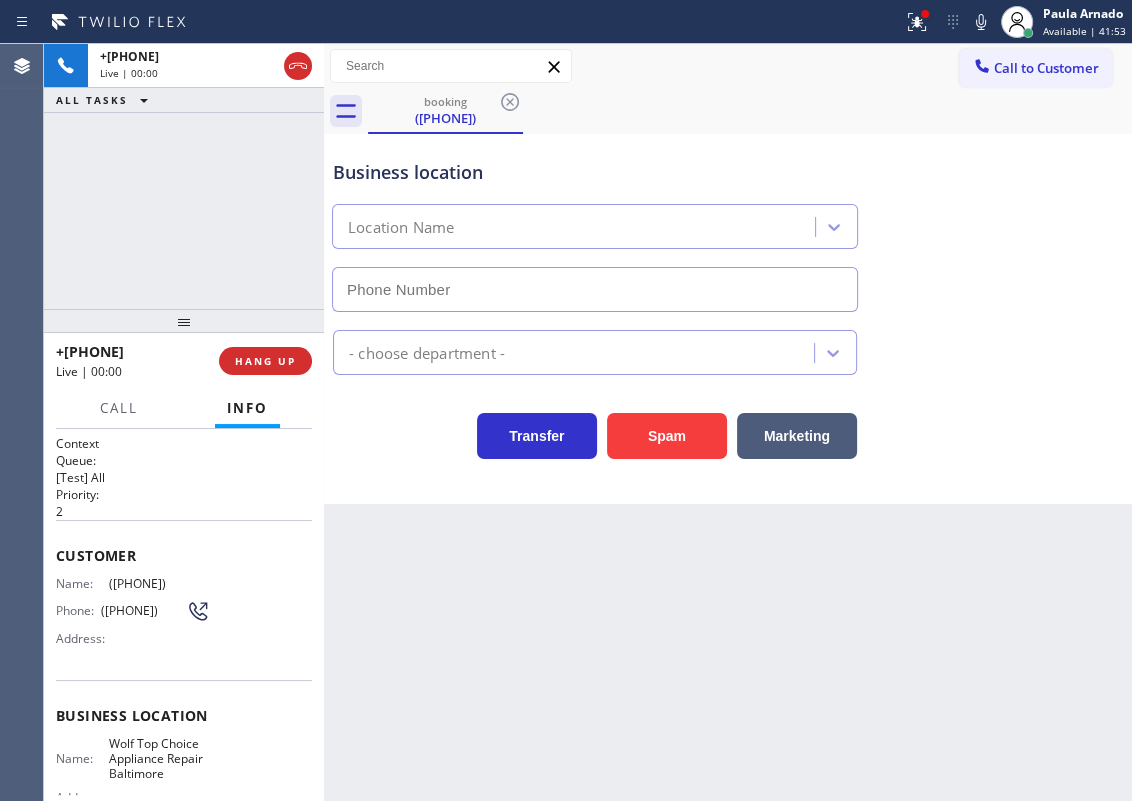 type on "(410) 291-1421" 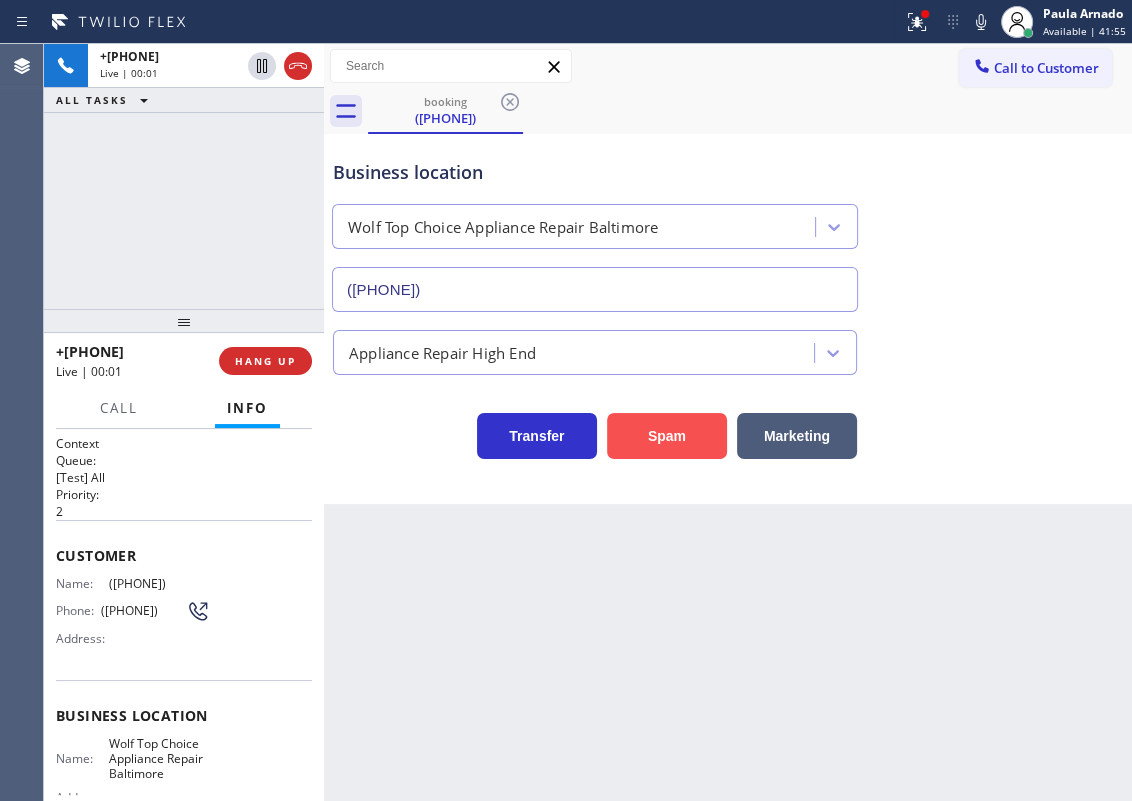 click on "Spam" at bounding box center (667, 436) 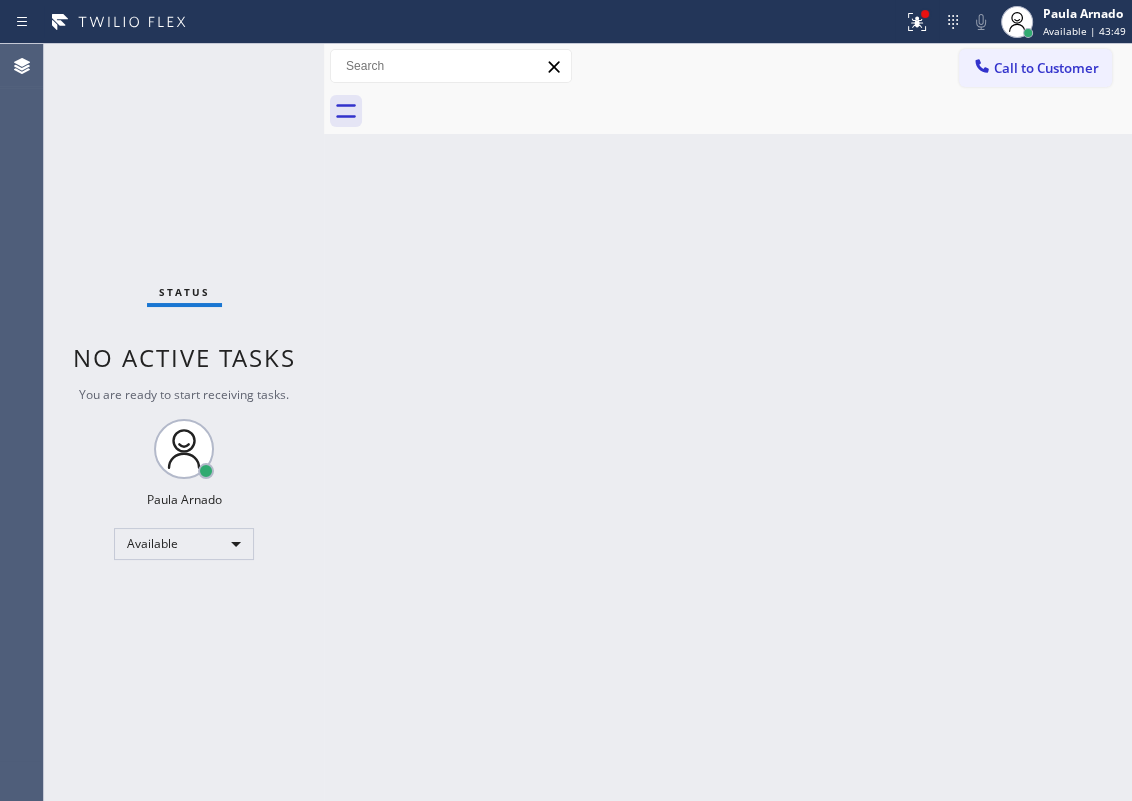 click on "Back to Dashboard Change Sender ID Customers Technicians Select a contact Outbound call Technician Search Technician Your caller id phone number Your caller id phone number Call Technician info Name   Phone none Address none Change Sender ID HVAC +18559994417 5 Star Appliance +18557314952 Appliance Repair +18554611149 Plumbing +18889090120 Air Duct Cleaning +18006865038  Electricians +18005688664 Cancel Change Check personal SMS Reset Change No tabs Call to Customer Outbound call Location Search location Your caller id phone number Customer number Call Outbound call Technician Search Technician Your caller id phone number Your caller id phone number Call" at bounding box center [728, 422] 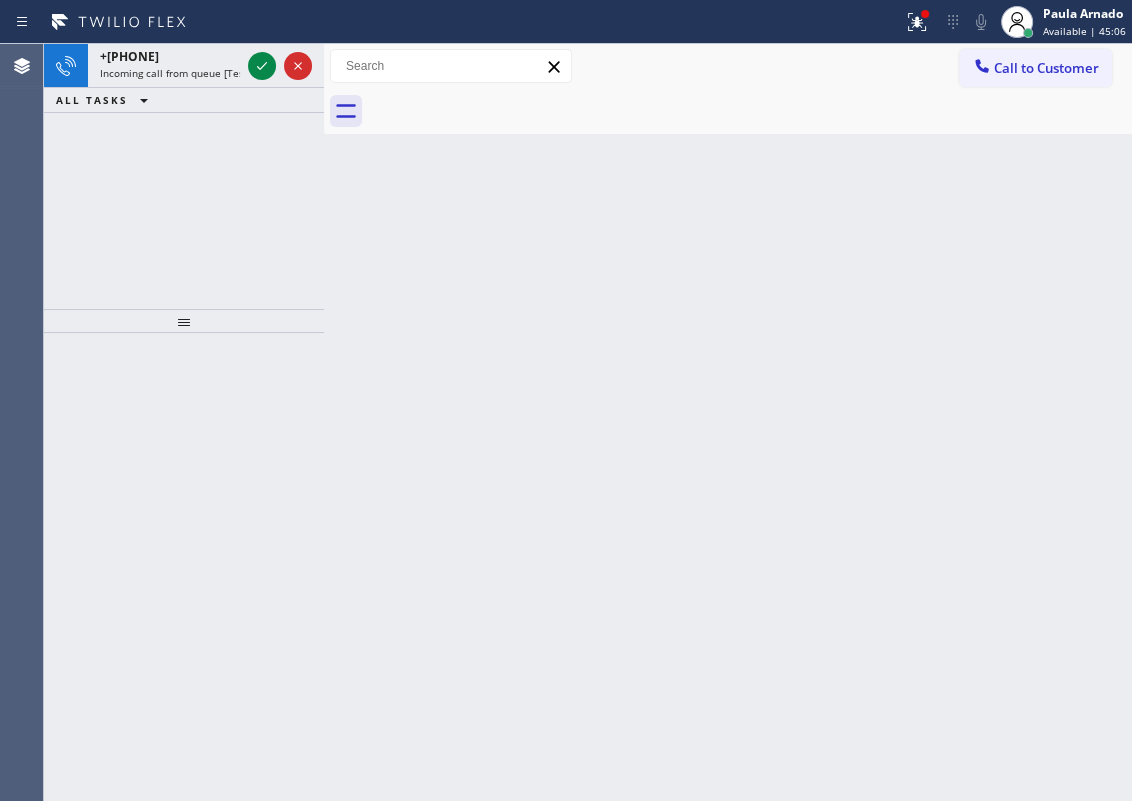 click on "Back to Dashboard Change Sender ID Customers Technicians Select a contact Outbound call Technician Search Technician Your caller id phone number Your caller id phone number Call Technician info Name   Phone none Address none Change Sender ID HVAC +18559994417 5 Star Appliance +18557314952 Appliance Repair +18554611149 Plumbing +18889090120 Air Duct Cleaning +18006865038  Electricians +18005688664 Cancel Change Check personal SMS Reset Change No tabs Call to Customer Outbound call Location Search location Your caller id phone number Customer number Call Outbound call Technician Search Technician Your caller id phone number Your caller id phone number Call" at bounding box center [728, 422] 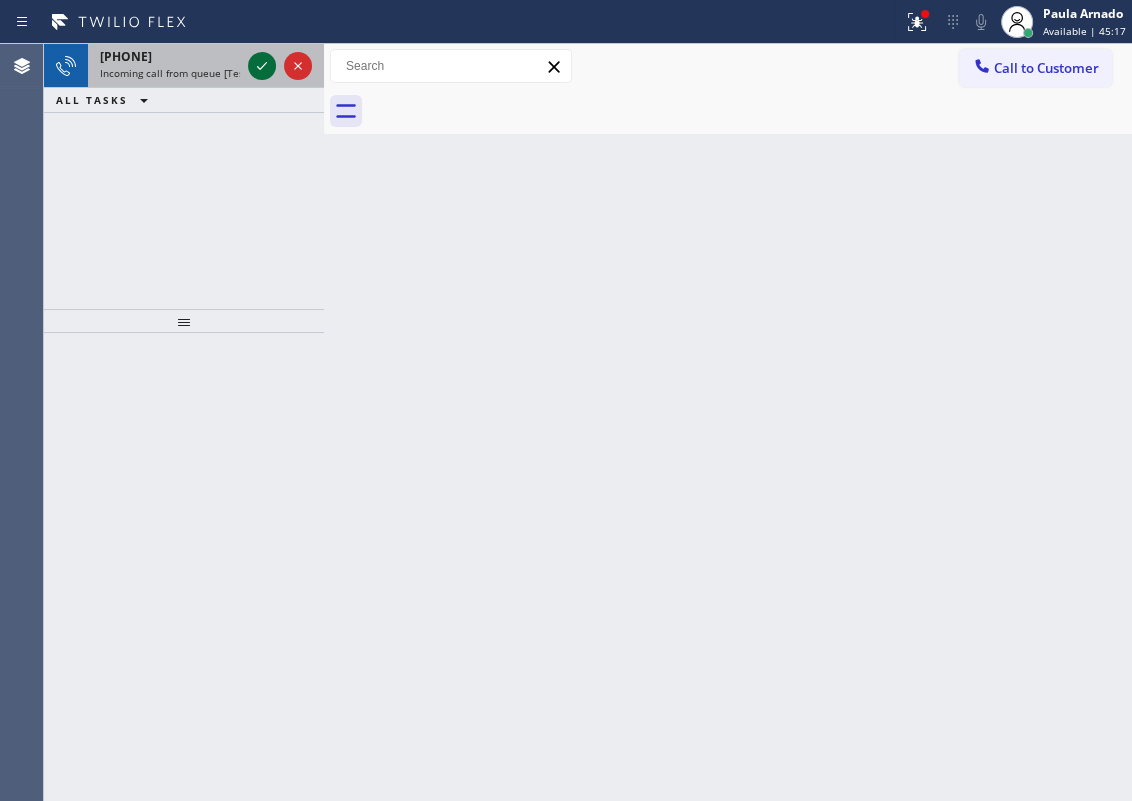 click 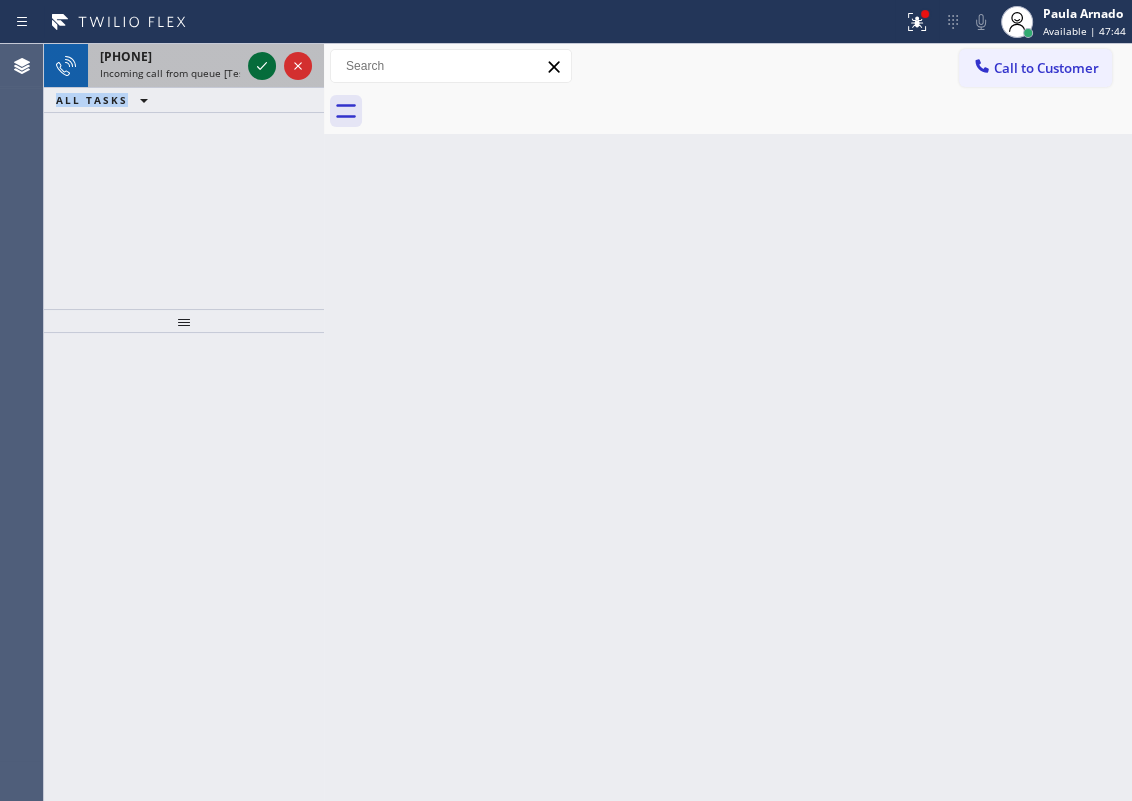 click at bounding box center (262, 66) 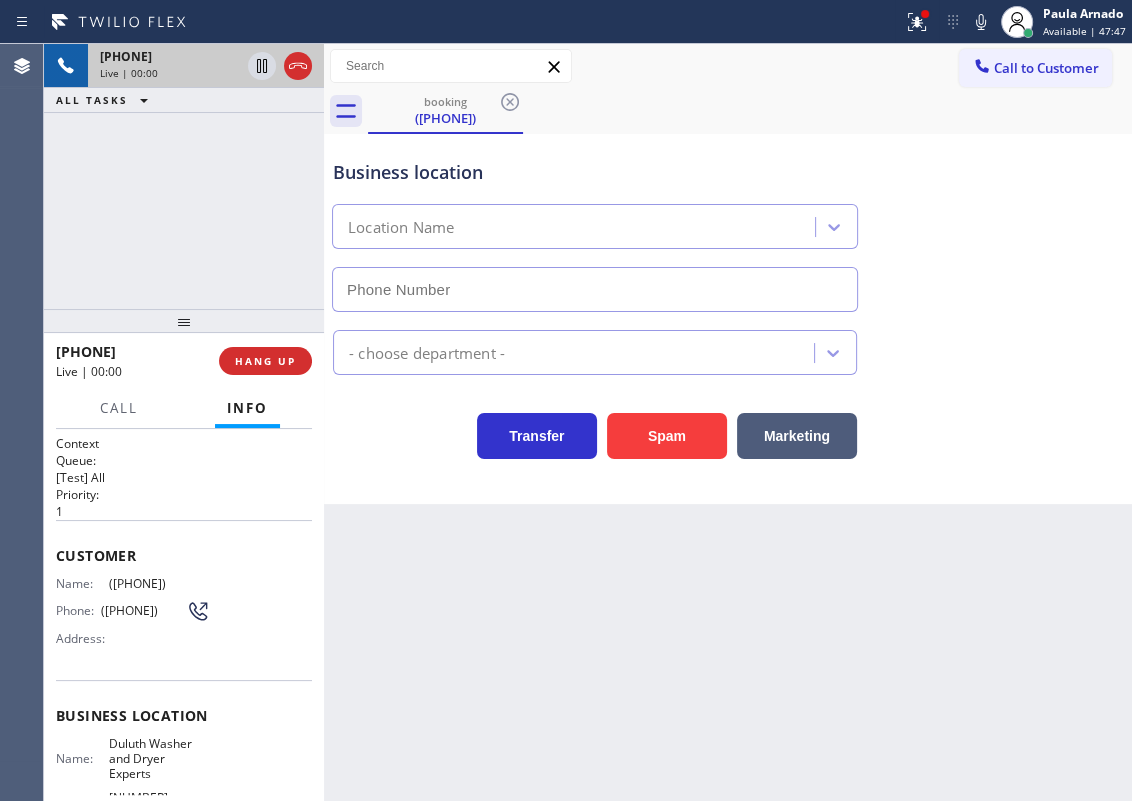 type on "[PHONE]" 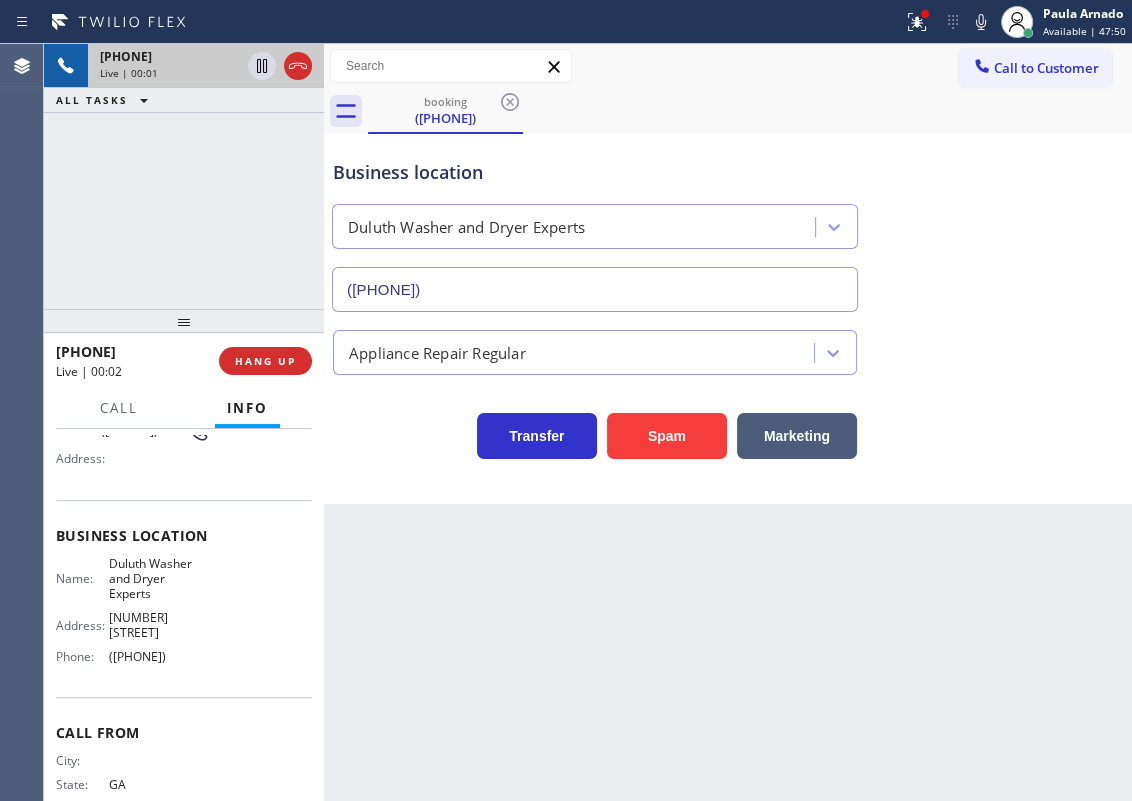 scroll, scrollTop: 181, scrollLeft: 0, axis: vertical 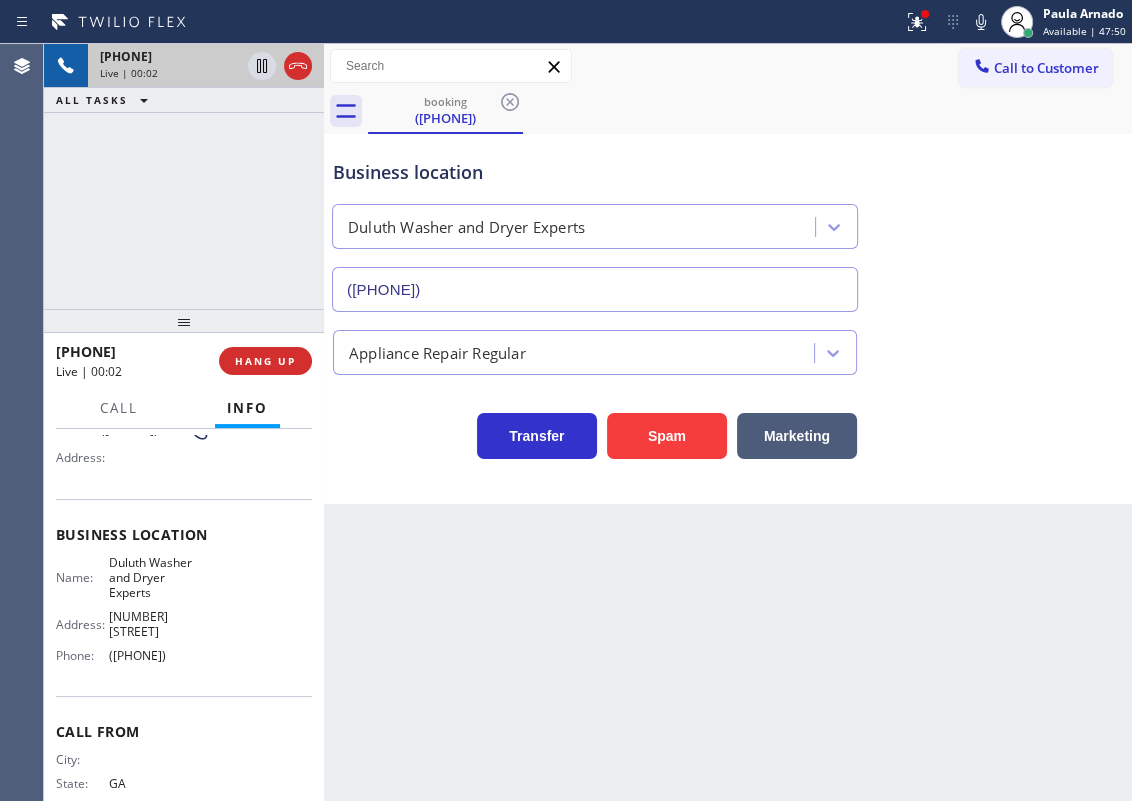click on "Duluth Washer and Dryer Experts" at bounding box center (159, 578) 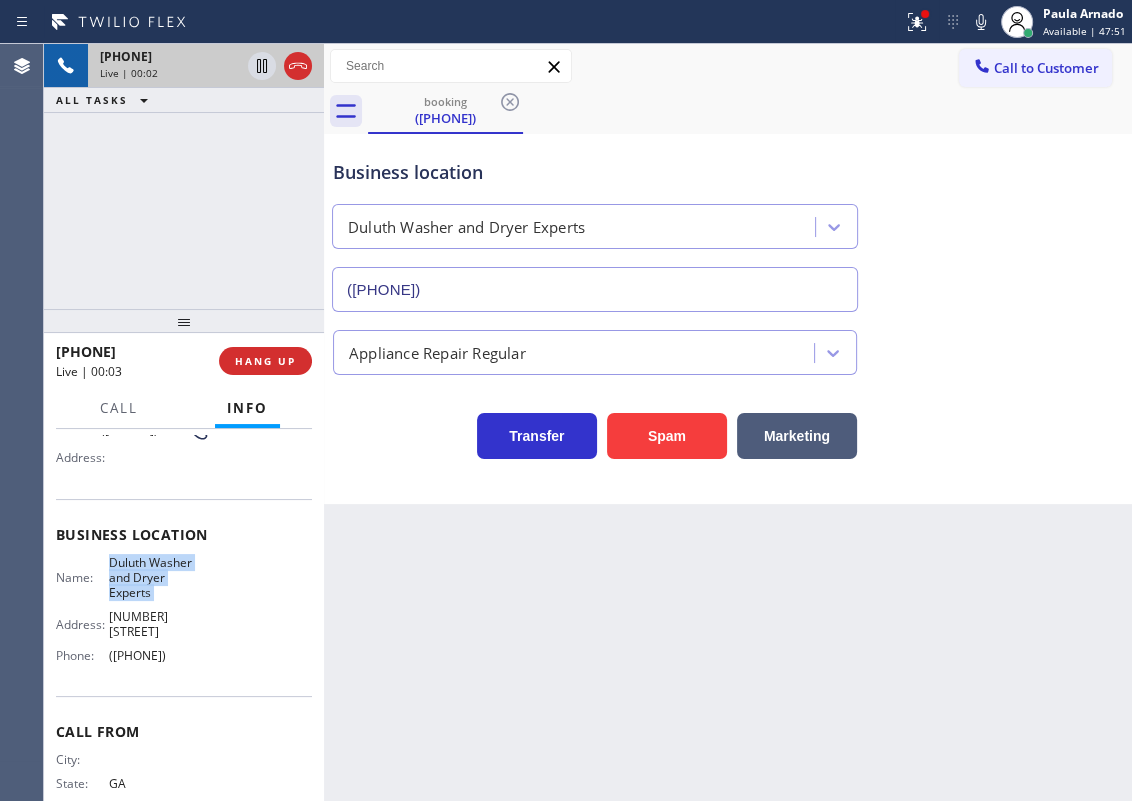 click on "Duluth Washer and Dryer Experts" at bounding box center (159, 578) 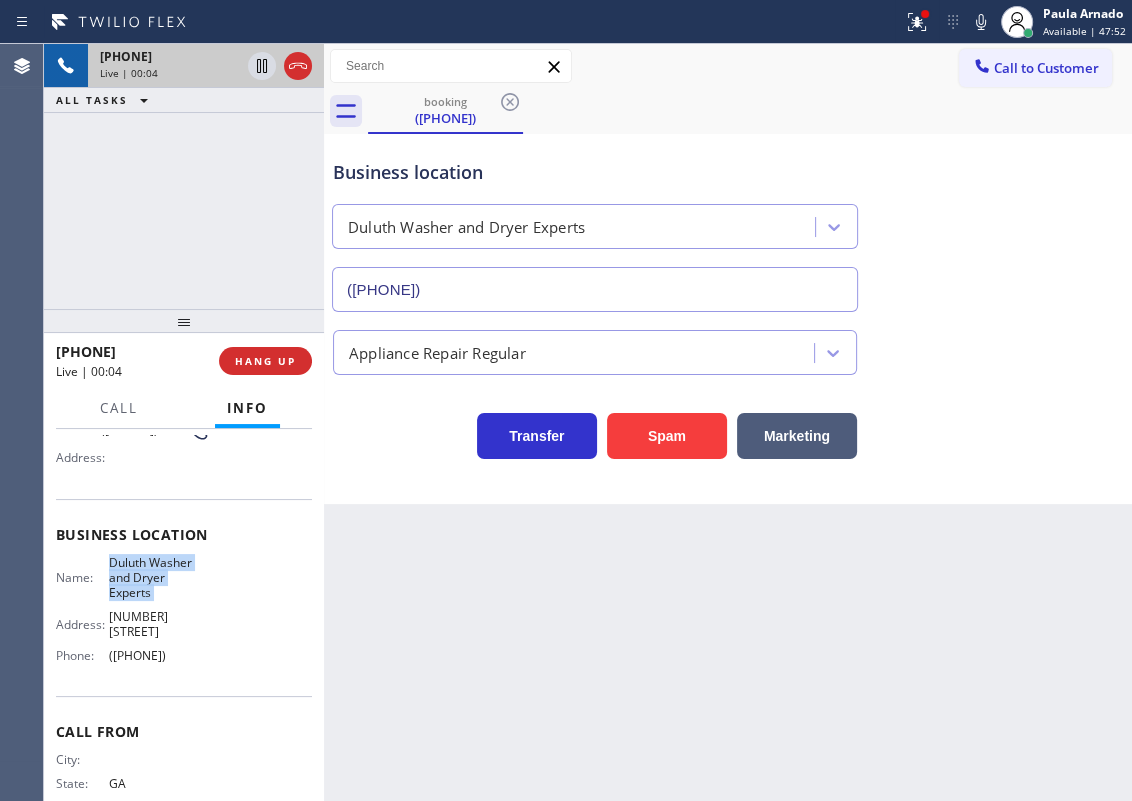 click on "[PHONE]" at bounding box center [595, 289] 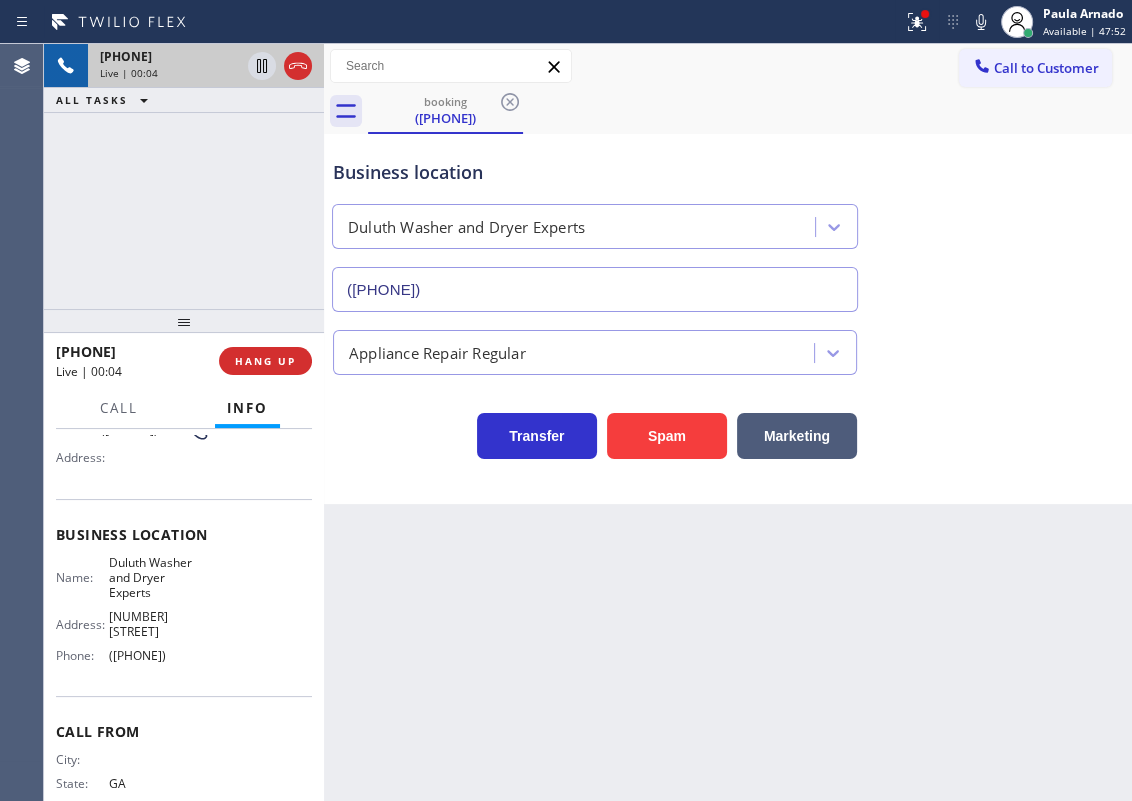 click on "[PHONE]" at bounding box center (595, 289) 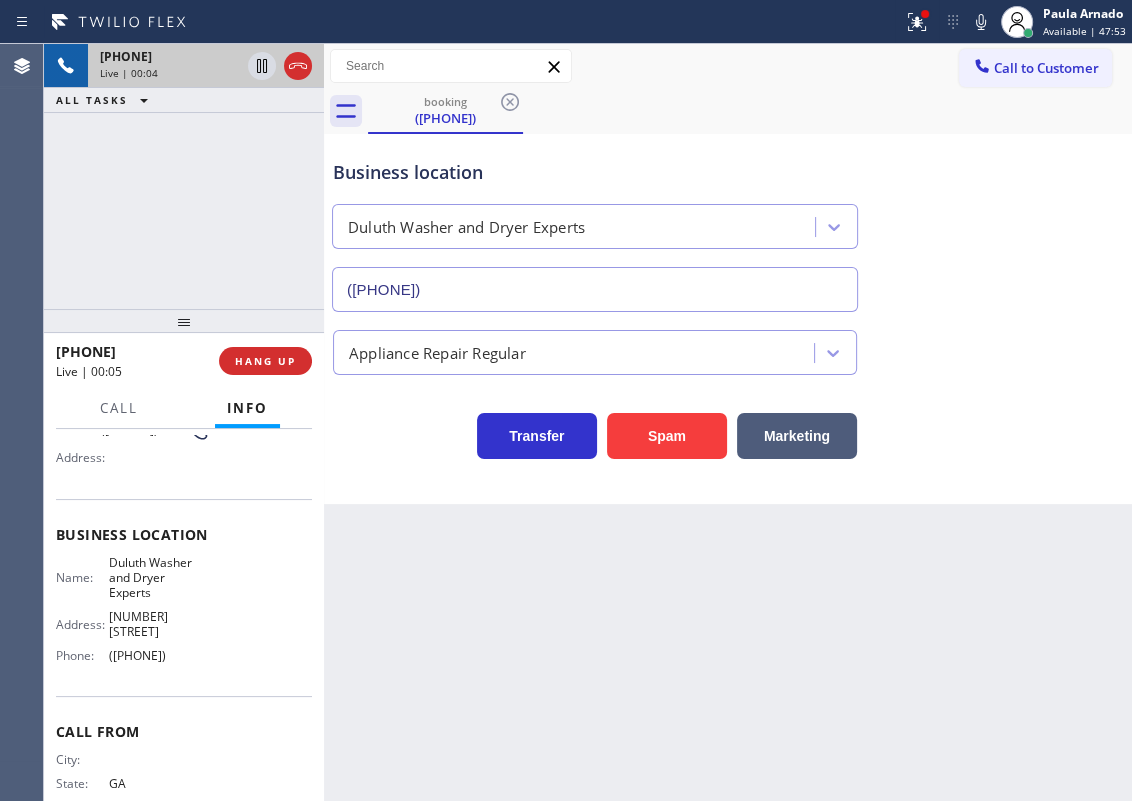 click on "[PHONE]" at bounding box center (595, 289) 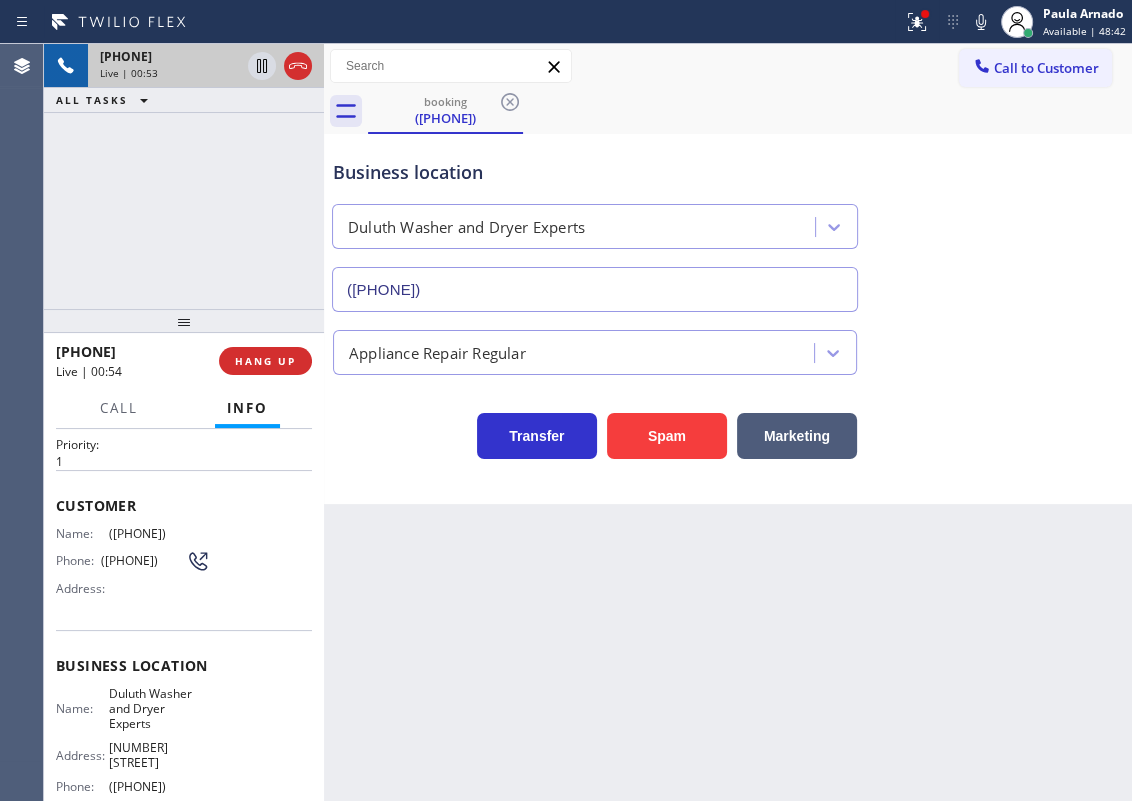 scroll, scrollTop: 0, scrollLeft: 0, axis: both 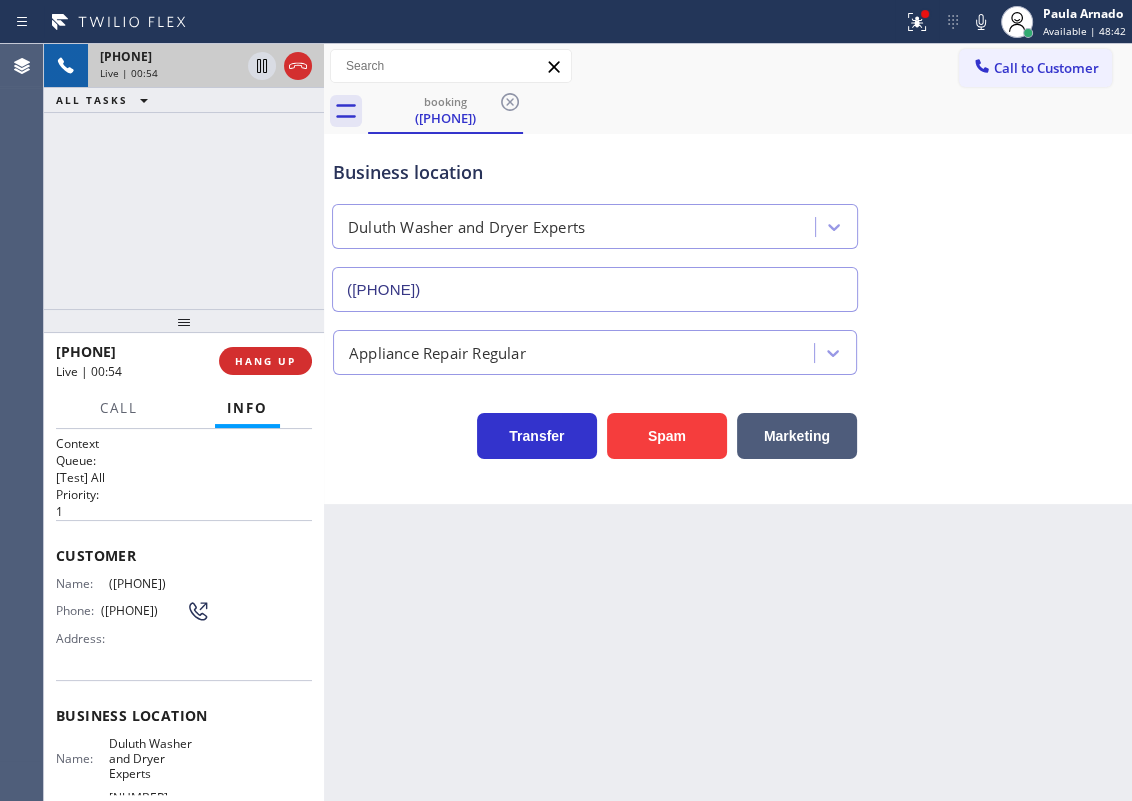 click on "[PHONE]" at bounding box center [159, 583] 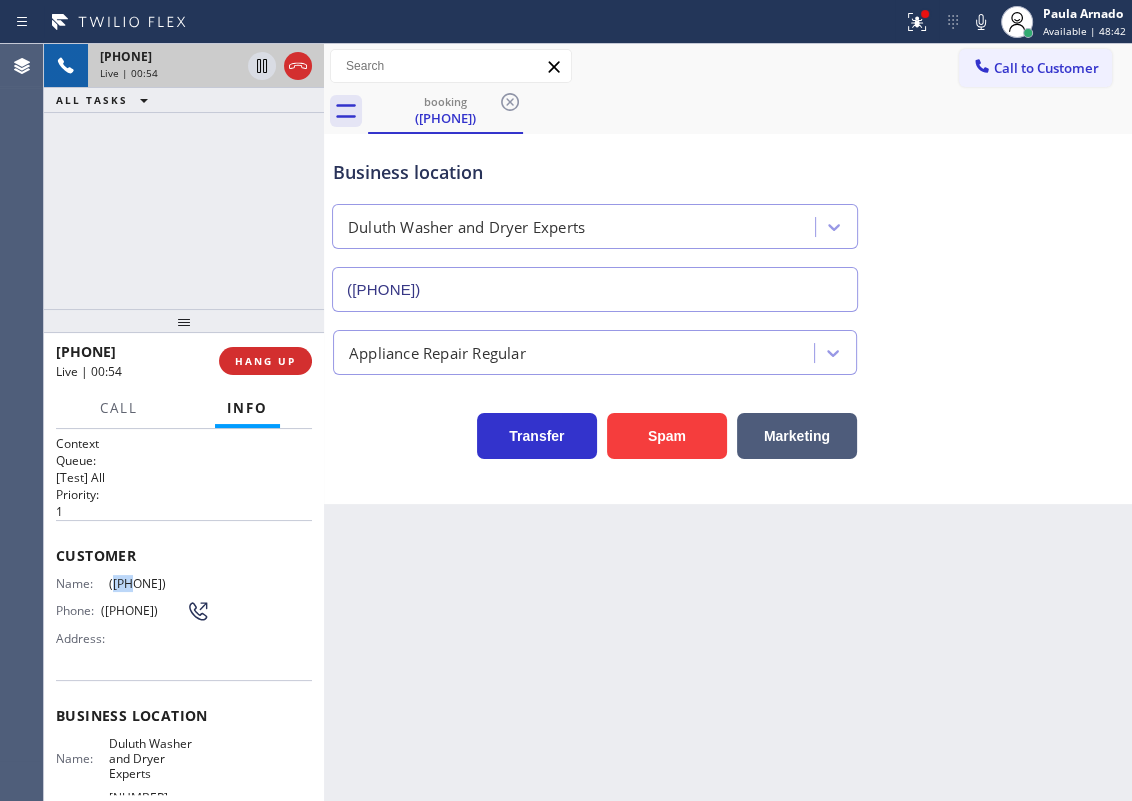click on "[PHONE]" at bounding box center [159, 583] 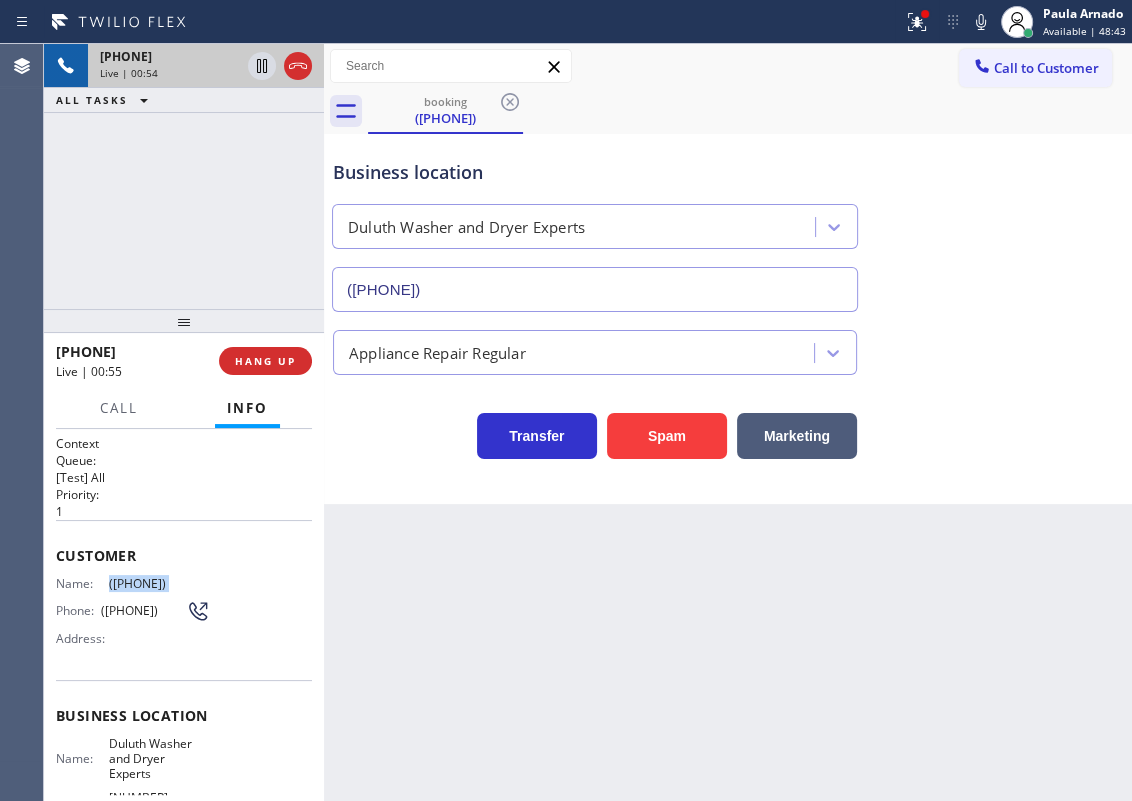 click on "[PHONE]" at bounding box center [159, 583] 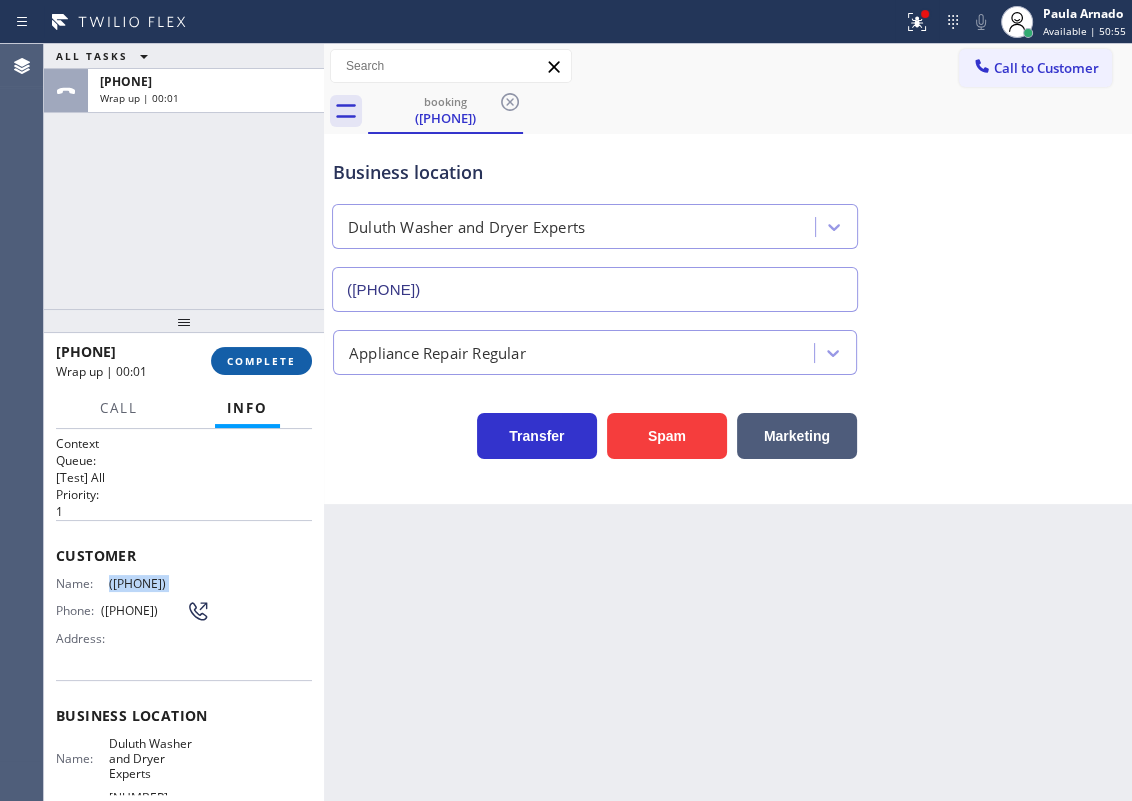 drag, startPoint x: 291, startPoint y: 358, endPoint x: 367, endPoint y: 351, distance: 76.321686 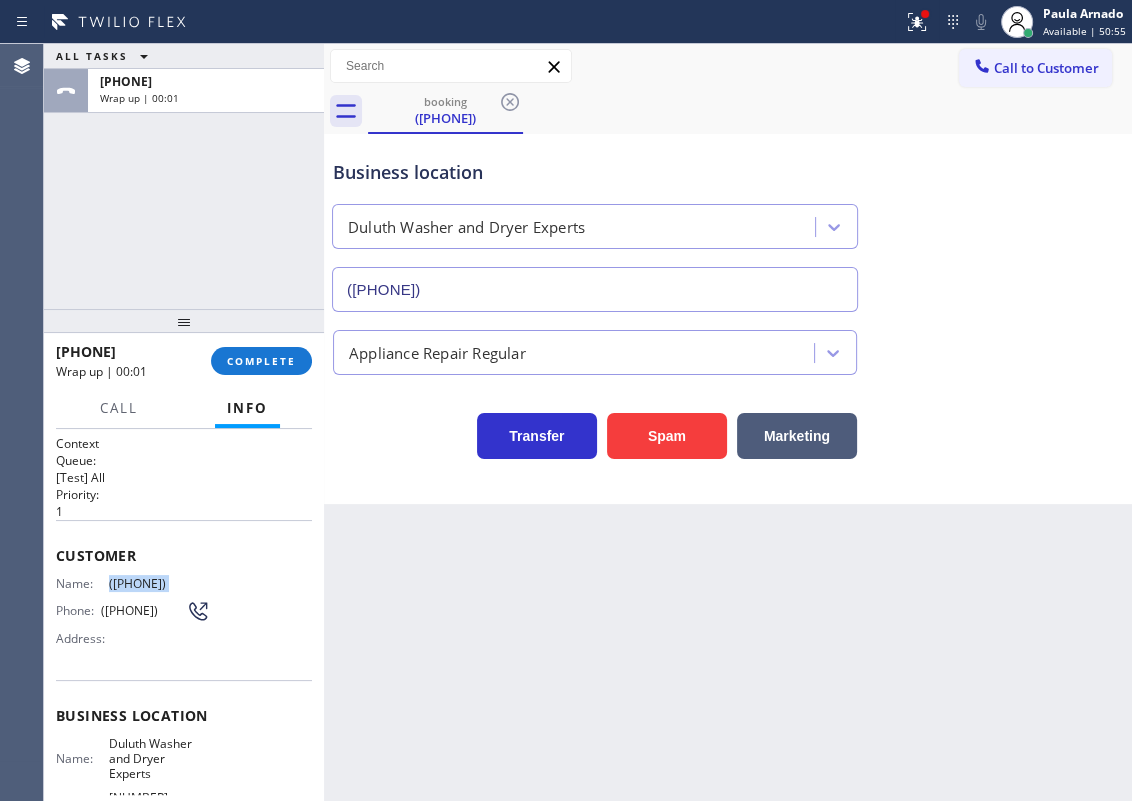 click on "COMPLETE" at bounding box center (261, 361) 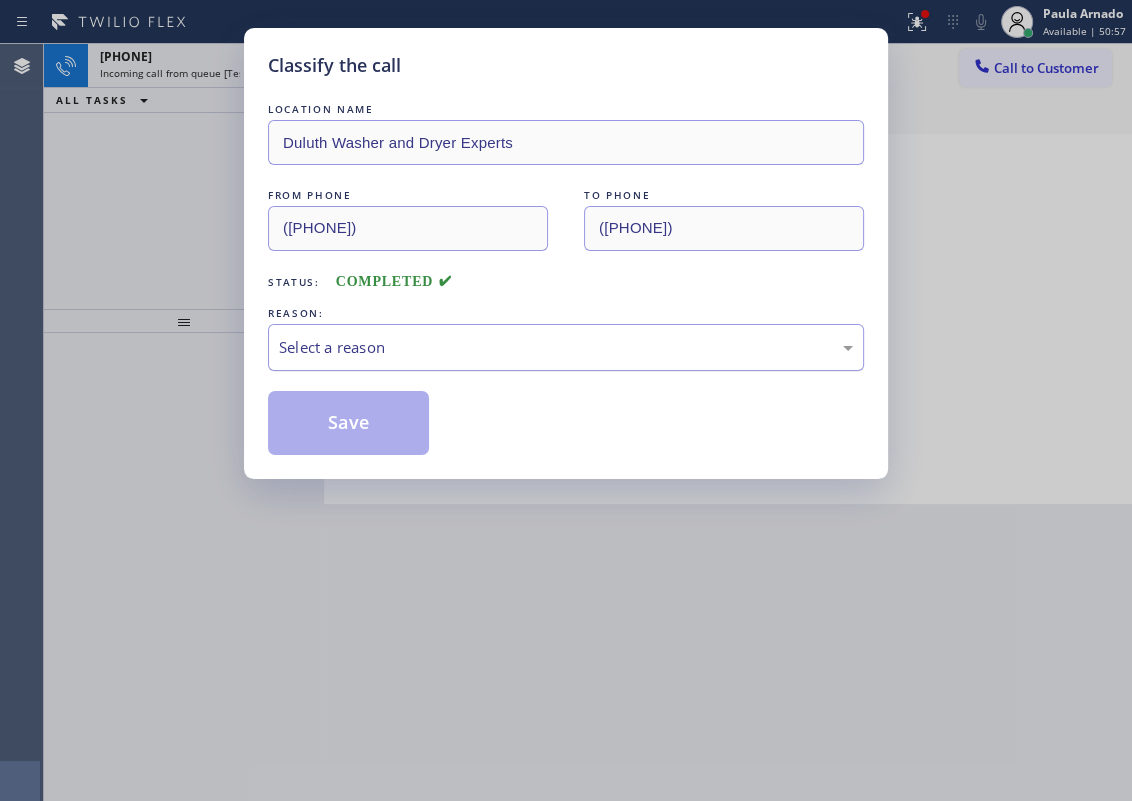 click on "Select a reason" at bounding box center (566, 347) 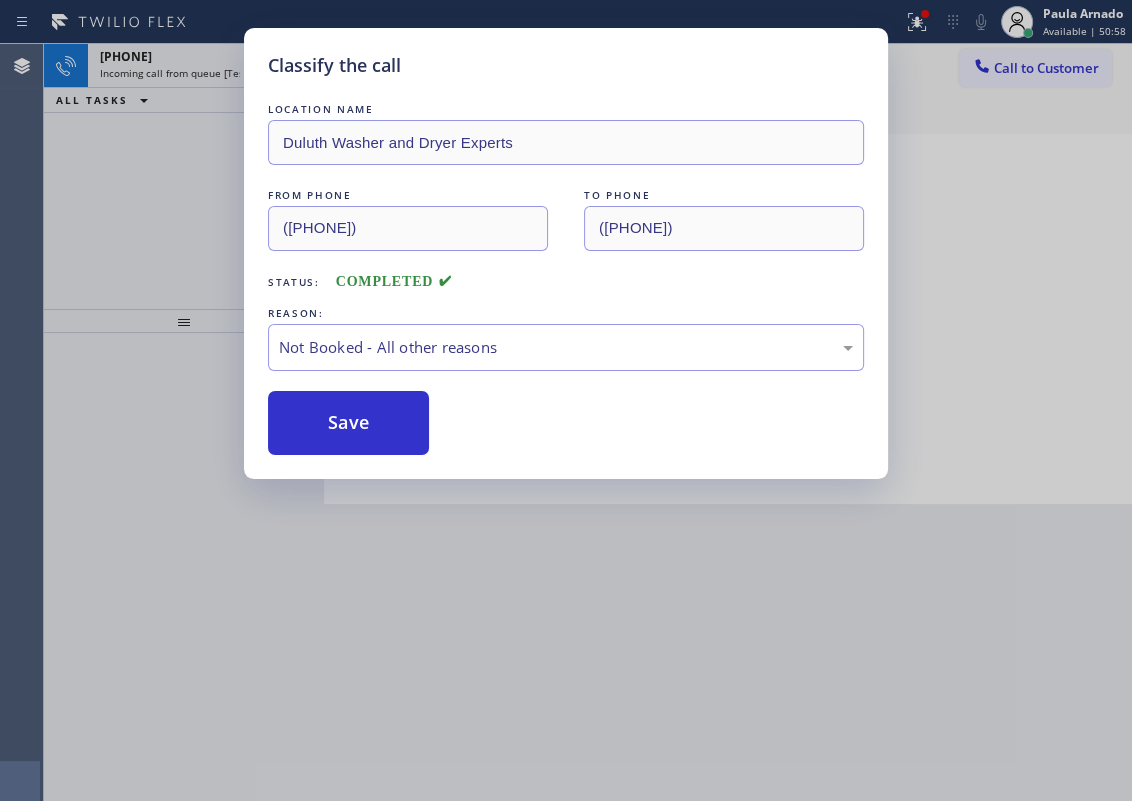 drag, startPoint x: 320, startPoint y: 409, endPoint x: 446, endPoint y: 258, distance: 196.66469 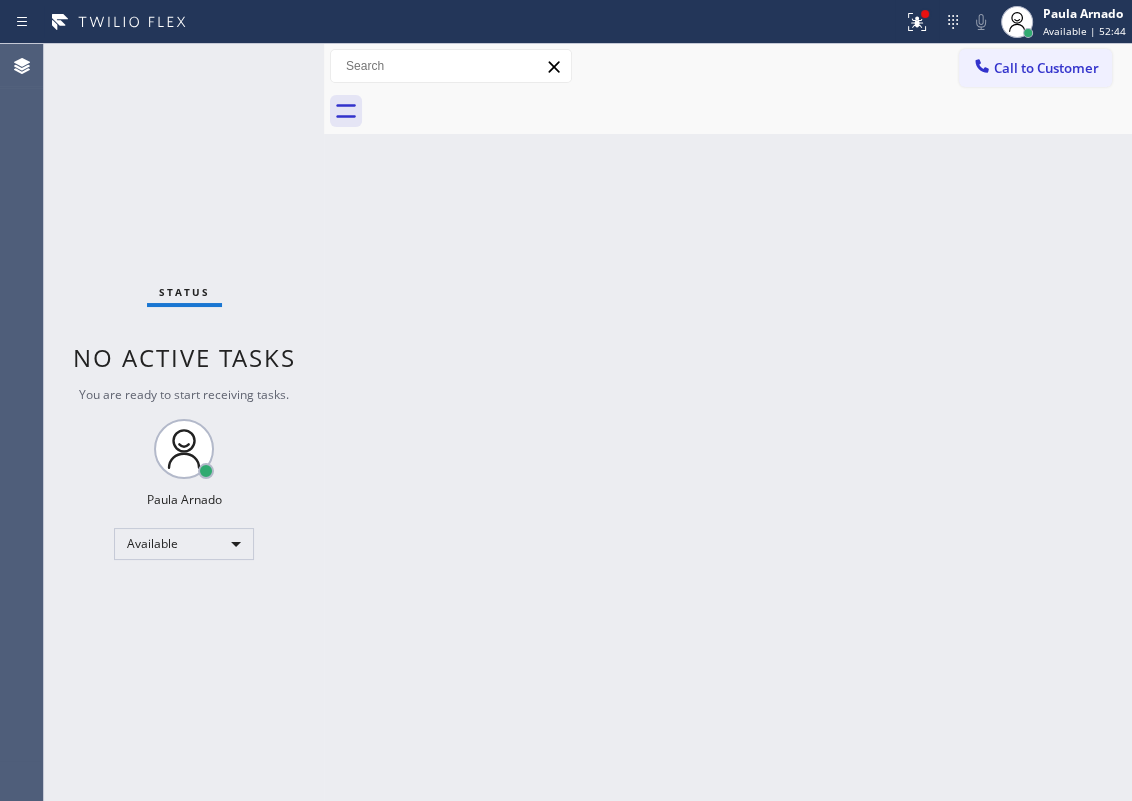 click on "Back to Dashboard Change Sender ID Customers Technicians Select a contact Outbound call Technician Search Technician Your caller id phone number Your caller id phone number Call Technician info Name   Phone none Address none Change Sender ID HVAC +18559994417 5 Star Appliance +18557314952 Appliance Repair +18554611149 Plumbing +18889090120 Air Duct Cleaning +18006865038  Electricians +18005688664 Cancel Change Check personal SMS Reset Change No tabs Call to Customer Outbound call Location Search location Your caller id phone number Customer number Call Outbound call Technician Search Technician Your caller id phone number Your caller id phone number Call" at bounding box center [728, 422] 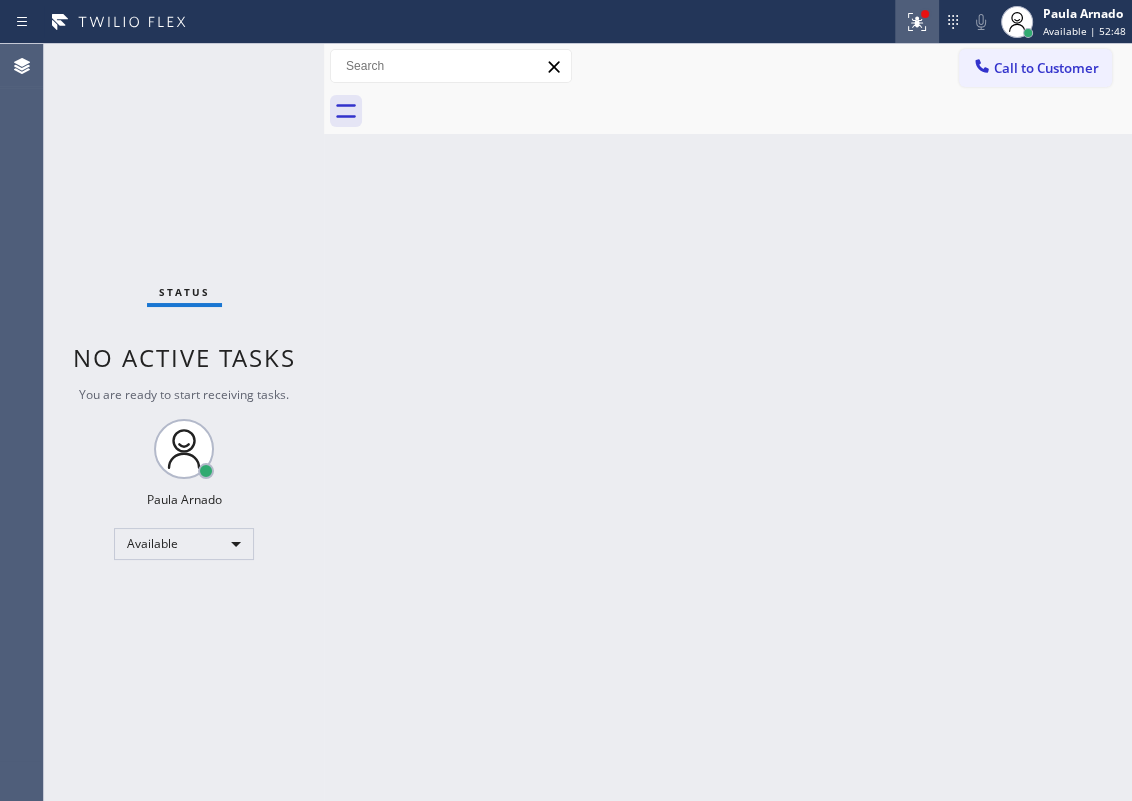 click at bounding box center [917, 22] 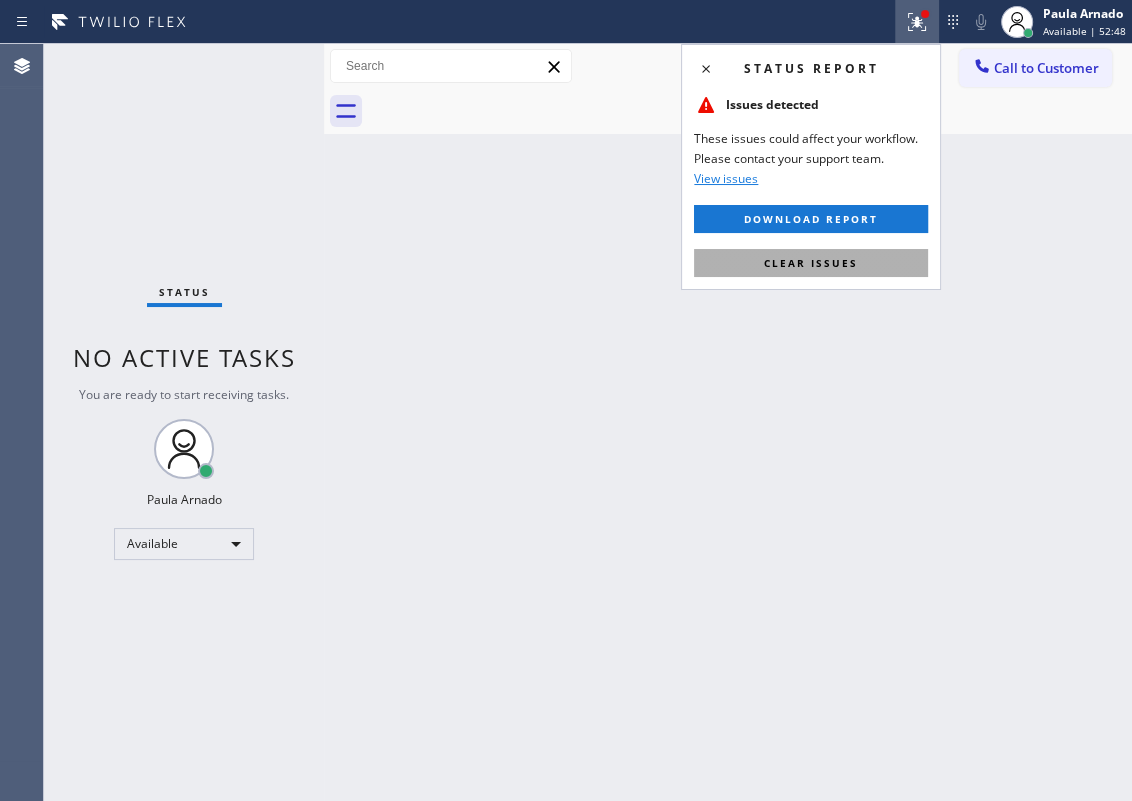 click on "Clear issues" at bounding box center (811, 263) 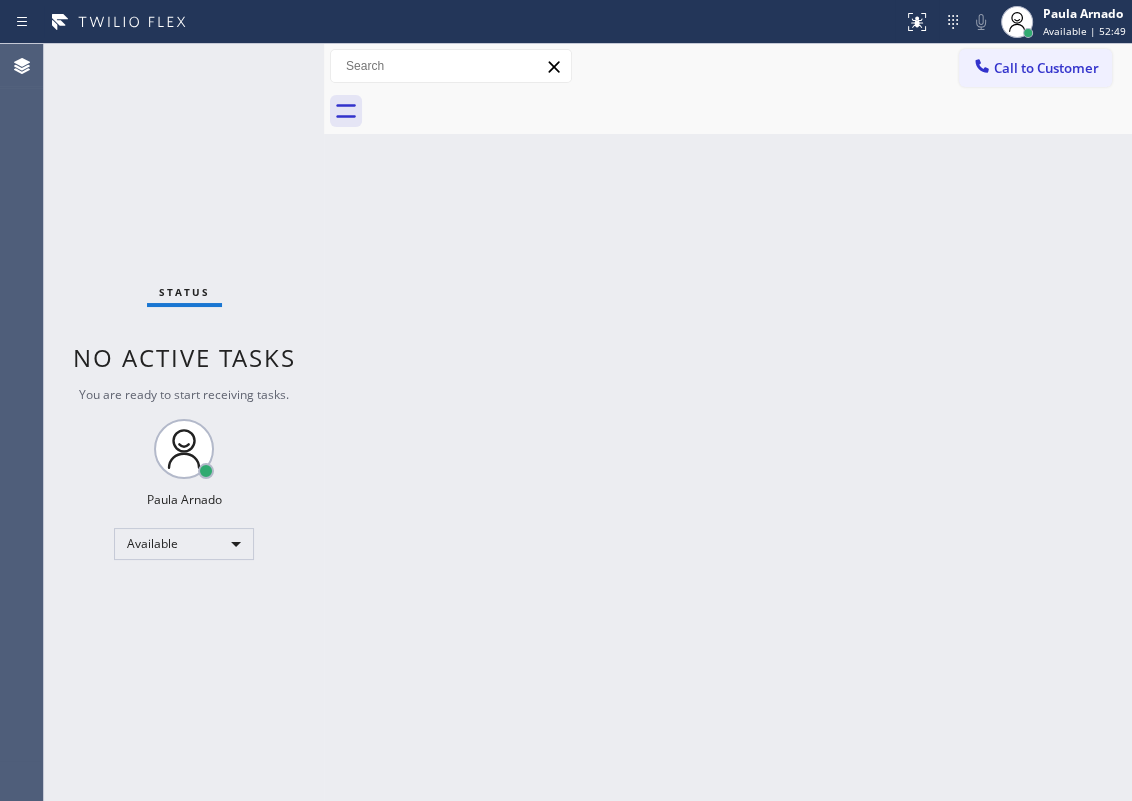 click on "Back to Dashboard Change Sender ID Customers Technicians Select a contact Outbound call Technician Search Technician Your caller id phone number Your caller id phone number Call Technician info Name   Phone none Address none Change Sender ID HVAC +18559994417 5 Star Appliance +18557314952 Appliance Repair +18554611149 Plumbing +18889090120 Air Duct Cleaning +18006865038  Electricians +18005688664 Cancel Change Check personal SMS Reset Change No tabs Call to Customer Outbound call Location Search location Your caller id phone number Customer number Call Outbound call Technician Search Technician Your caller id phone number Your caller id phone number Call" at bounding box center [728, 422] 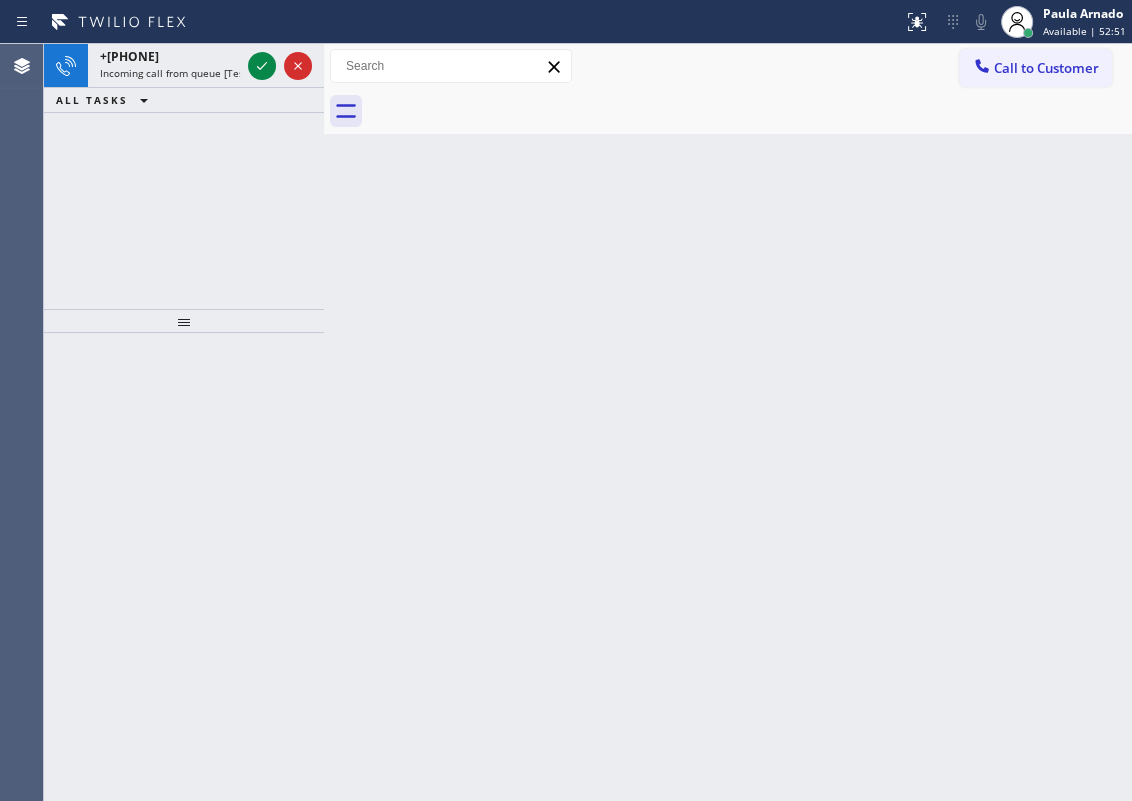 click on "Back to Dashboard Change Sender ID Customers Technicians Select a contact Outbound call Technician Search Technician Your caller id phone number Your caller id phone number Call Technician info Name   Phone none Address none Change Sender ID HVAC +18559994417 5 Star Appliance +18557314952 Appliance Repair +18554611149 Plumbing +18889090120 Air Duct Cleaning +18006865038  Electricians +18005688664 Cancel Change Check personal SMS Reset Change No tabs Call to Customer Outbound call Location Search location Your caller id phone number Customer number Call Outbound call Technician Search Technician Your caller id phone number Your caller id phone number Call" at bounding box center (728, 422) 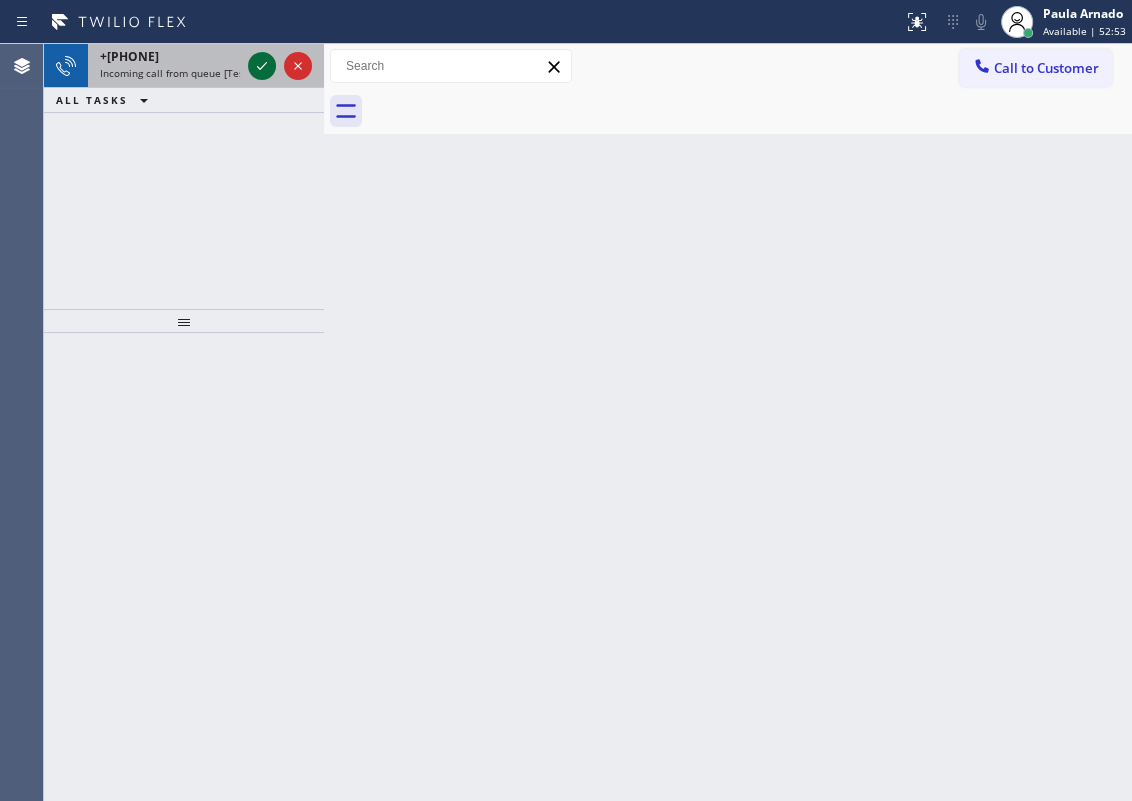 click 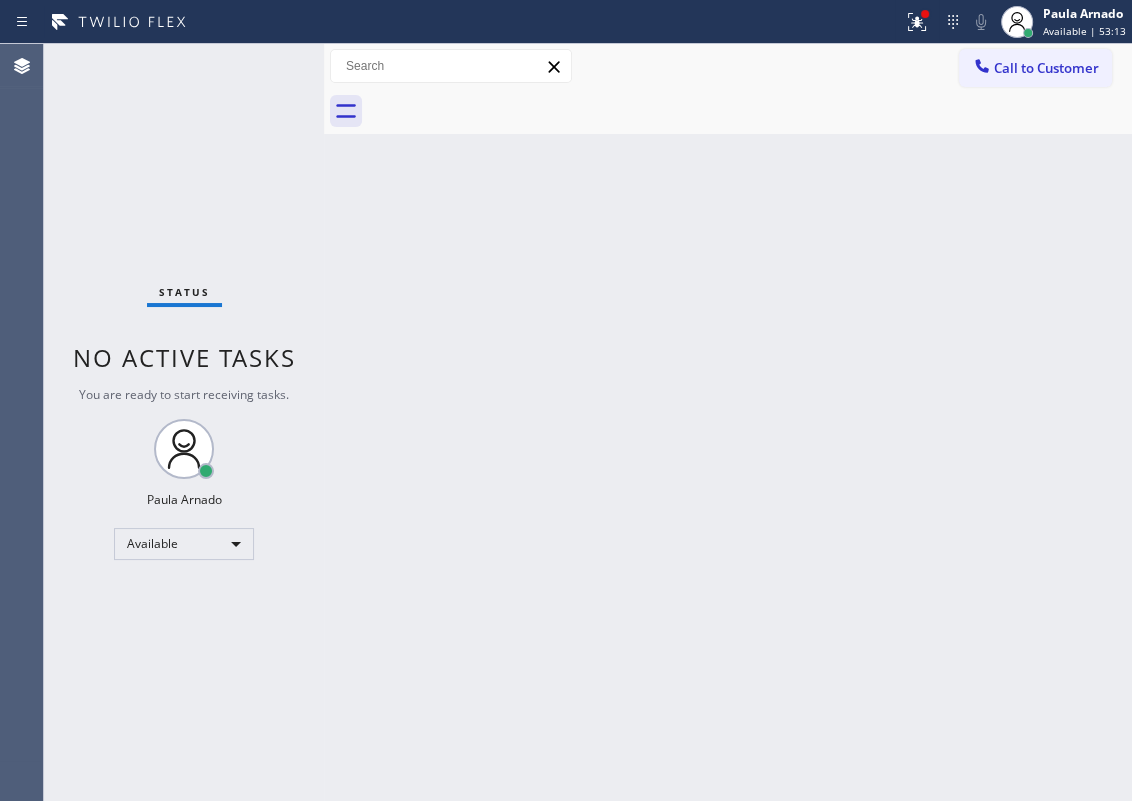 click on "Back to Dashboard Change Sender ID Customers Technicians Select a contact Outbound call Technician Search Technician Your caller id phone number Your caller id phone number Call Technician info Name   Phone none Address none Change Sender ID HVAC +18559994417 5 Star Appliance +18557314952 Appliance Repair +18554611149 Plumbing +18889090120 Air Duct Cleaning +18006865038  Electricians +18005688664 Cancel Change Check personal SMS Reset Change No tabs Call to Customer Outbound call Location Search location Your caller id phone number Customer number Call Outbound call Technician Search Technician Your caller id phone number Your caller id phone number Call" at bounding box center (728, 422) 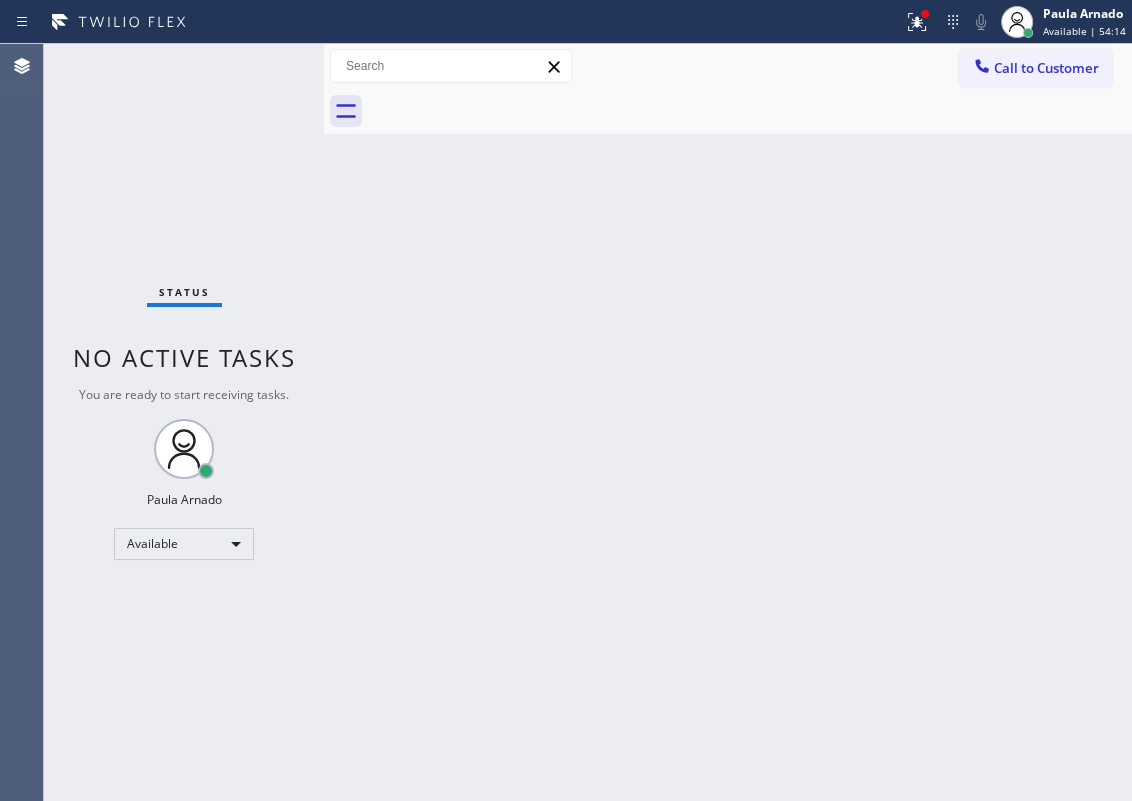 click on "Back to Dashboard Change Sender ID Customers Technicians Select a contact Outbound call Technician Search Technician Your caller id phone number Your caller id phone number Call Technician info Name   Phone none Address none Change Sender ID HVAC +18559994417 5 Star Appliance +18557314952 Appliance Repair +18554611149 Plumbing +18889090120 Air Duct Cleaning +18006865038  Electricians +18005688664 Cancel Change Check personal SMS Reset Change No tabs Call to Customer Outbound call Location Search location Your caller id phone number Customer number Call Outbound call Technician Search Technician Your caller id phone number Your caller id phone number Call" at bounding box center [728, 422] 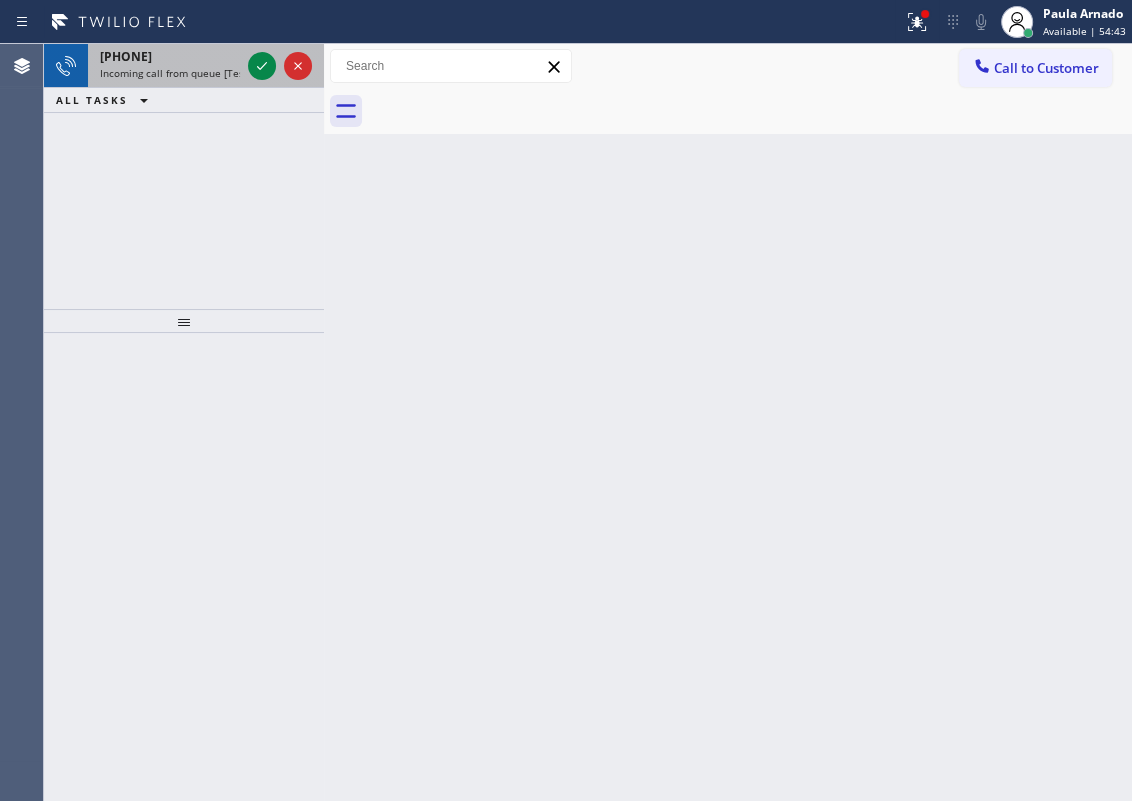 click at bounding box center [280, 66] 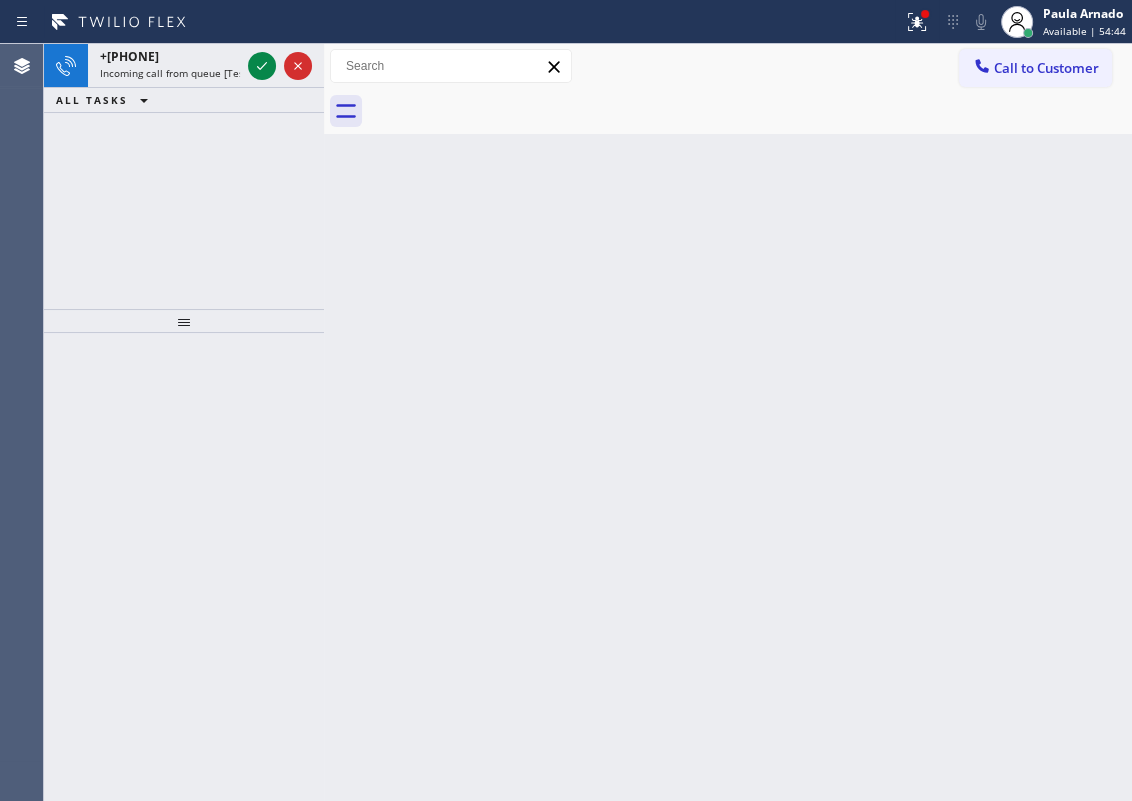 click 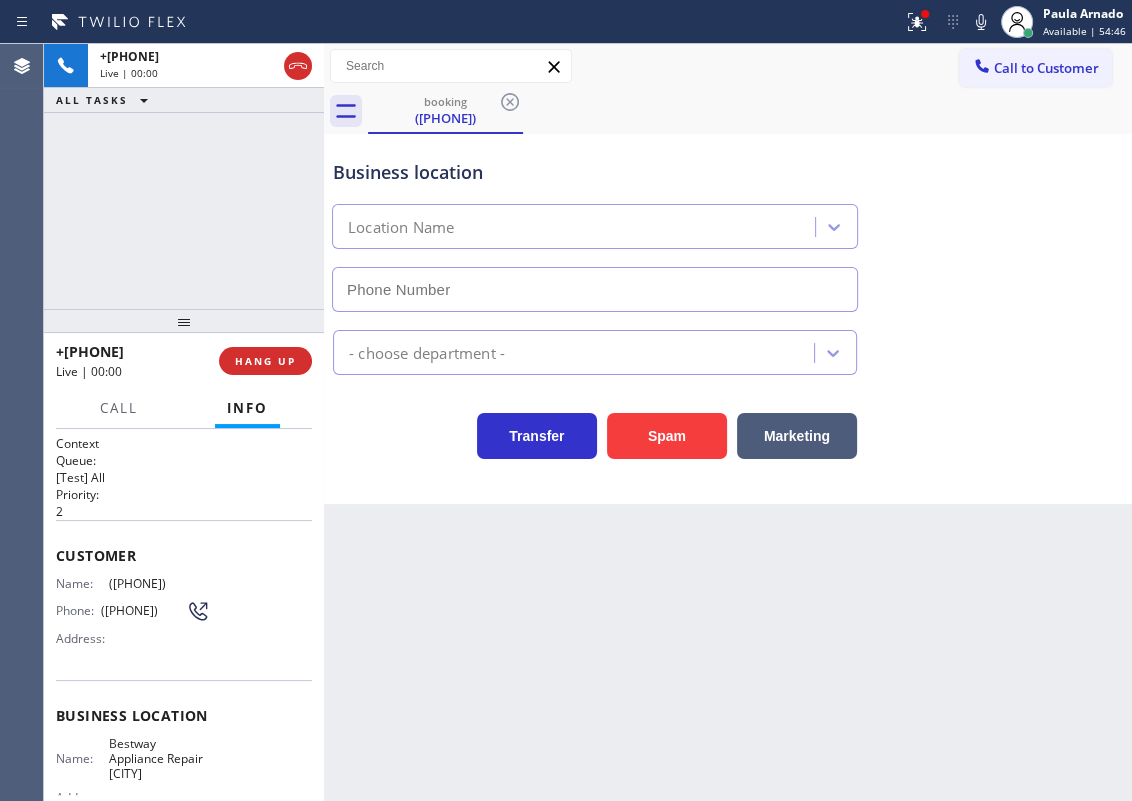 type on "(805) 600-8477" 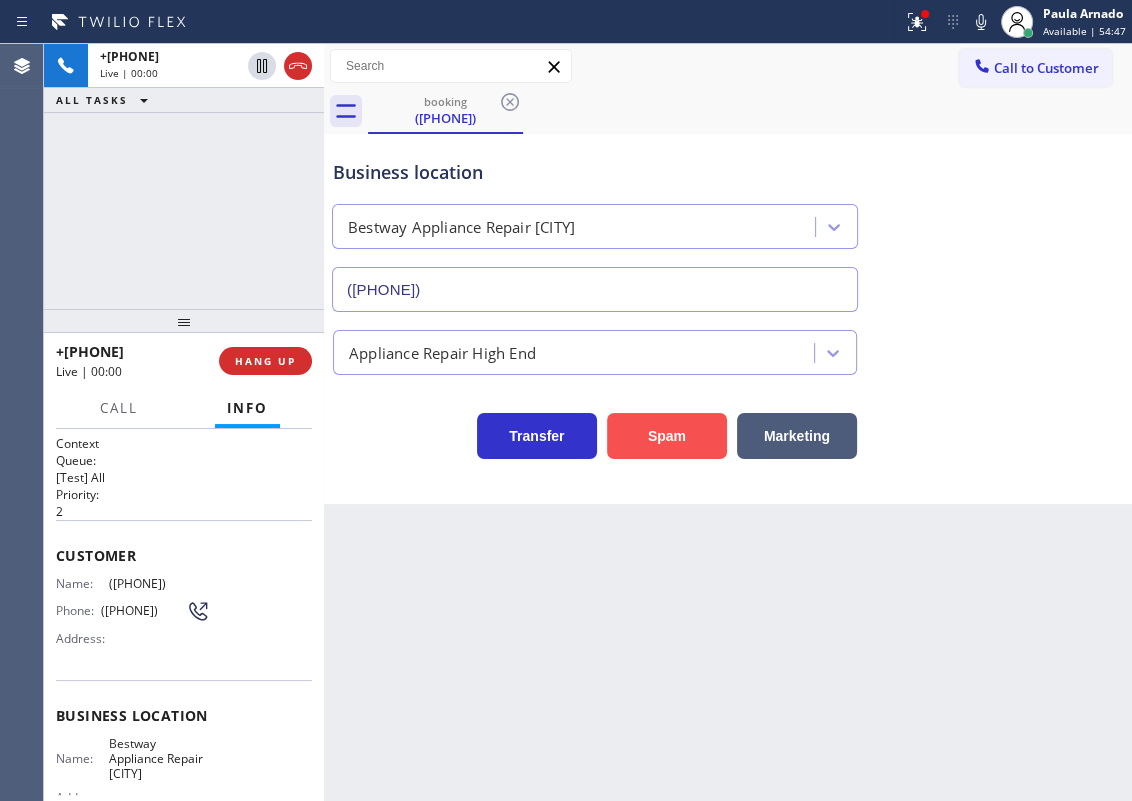 click on "Spam" at bounding box center (667, 436) 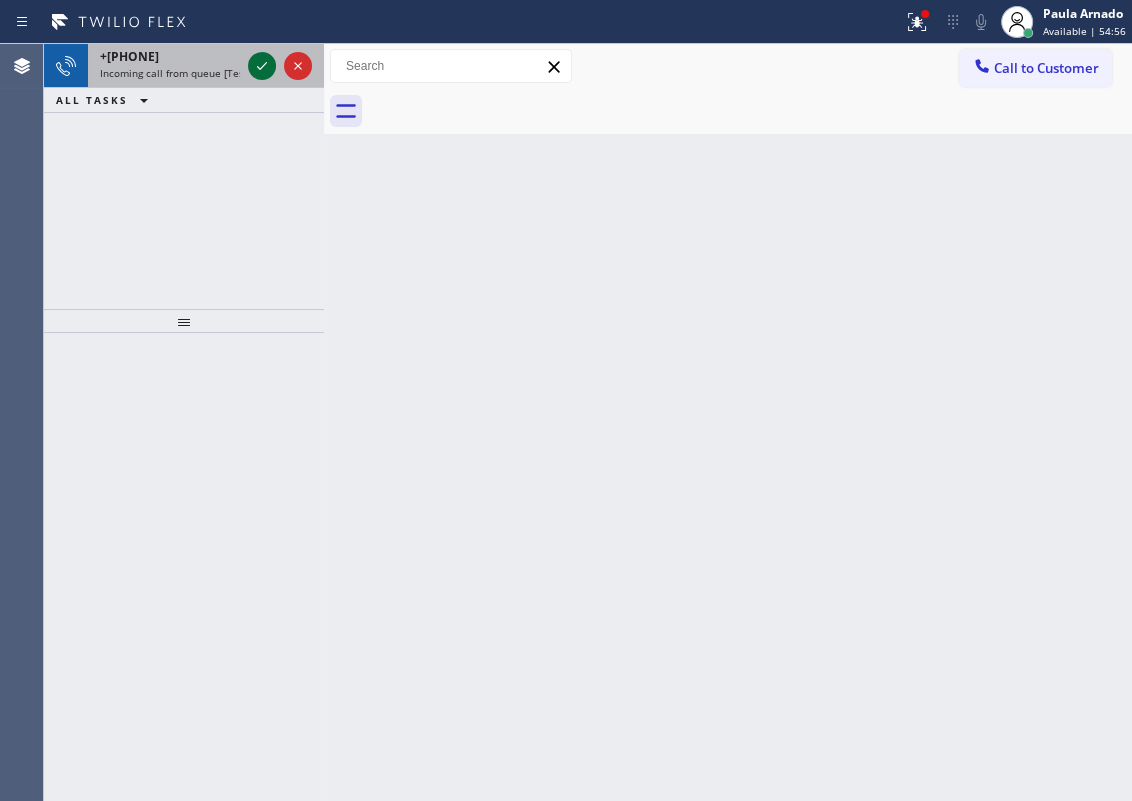 click 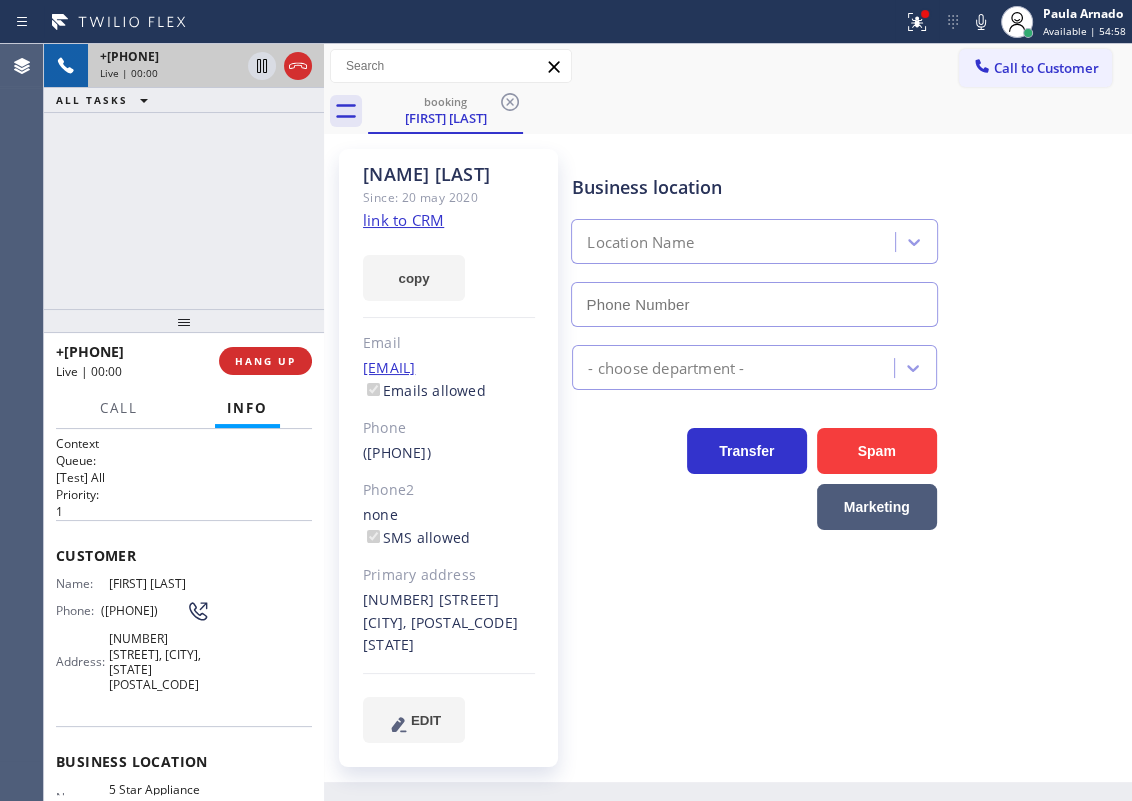 type on "[PHONE]" 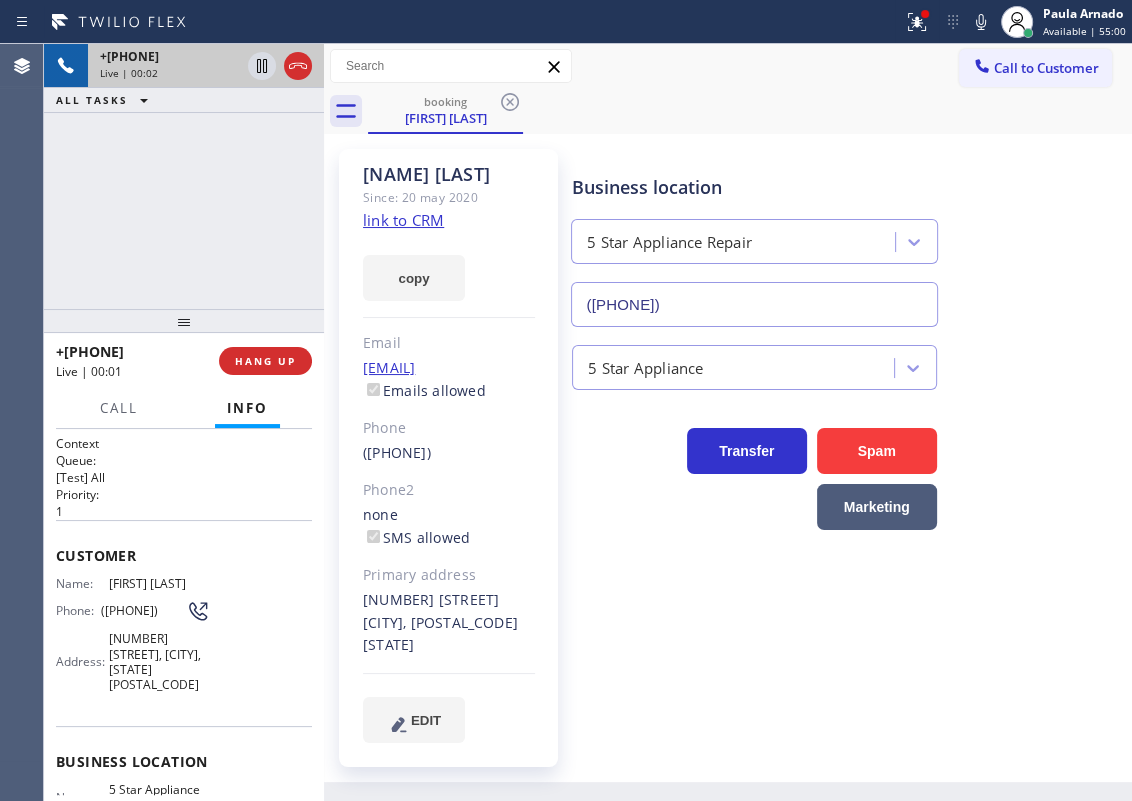 click on "link to CRM" 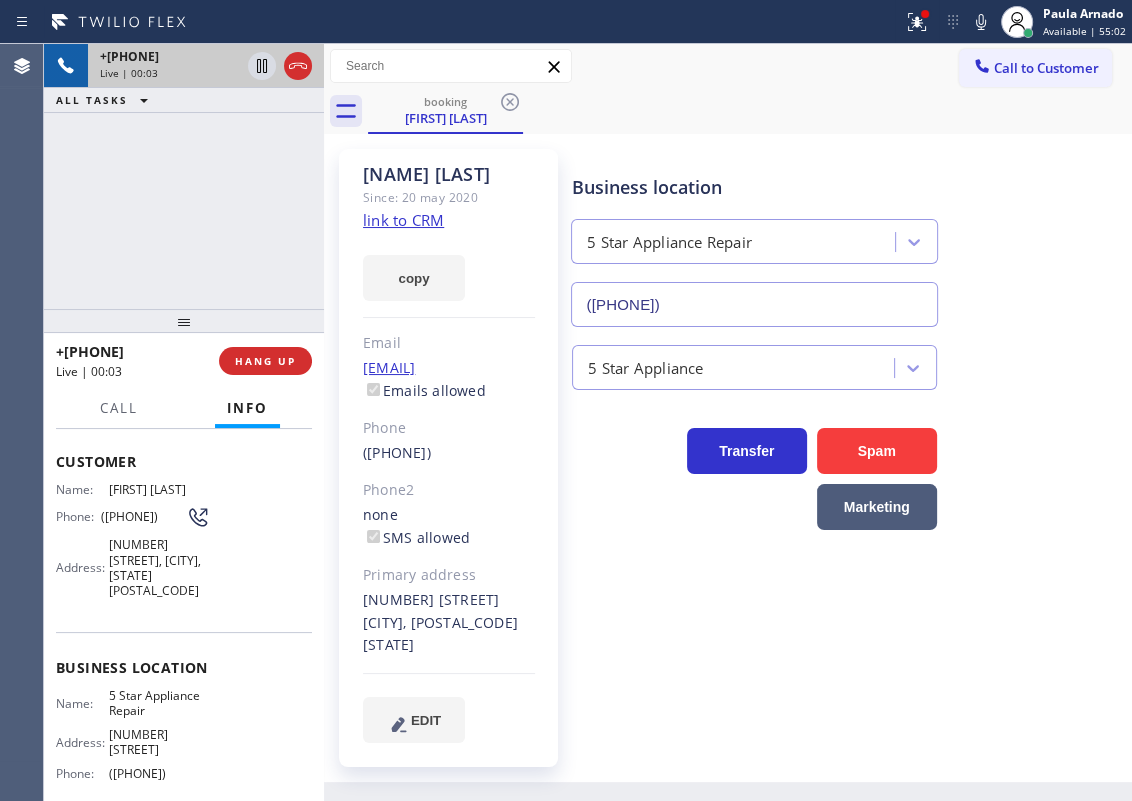 scroll, scrollTop: 181, scrollLeft: 0, axis: vertical 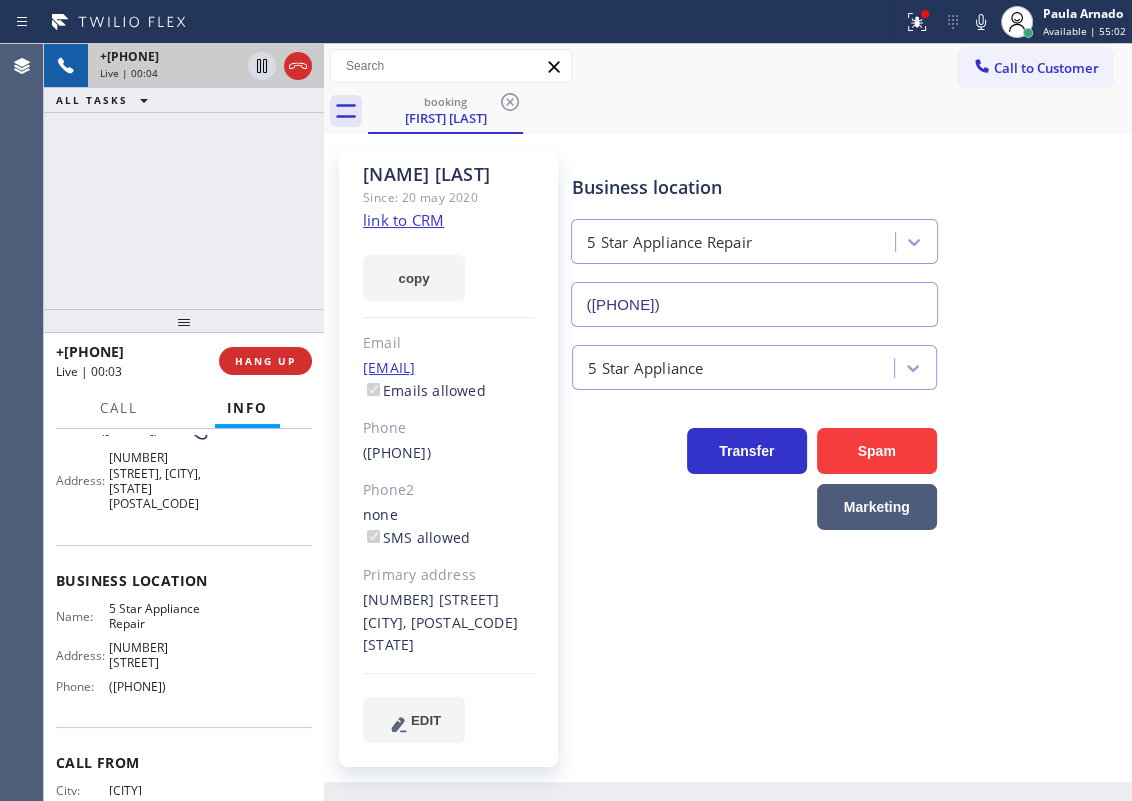 click on "5 Star Appliance Repair" at bounding box center [159, 616] 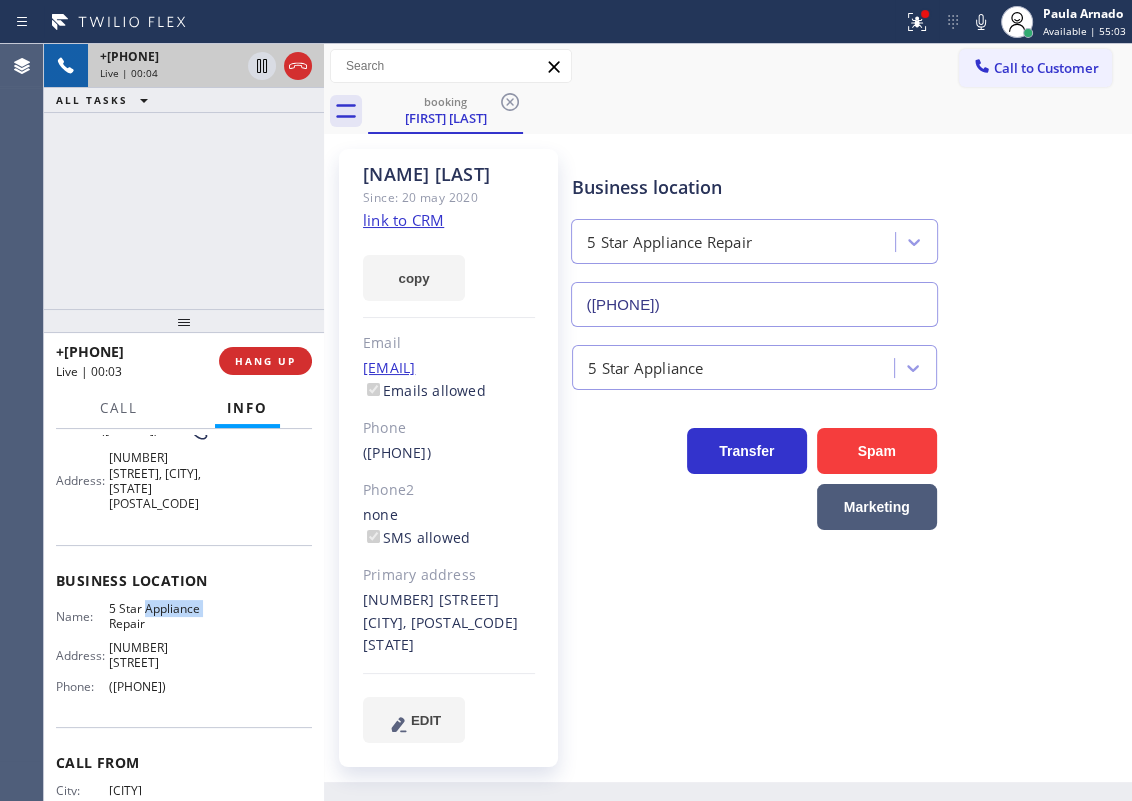 click on "5 Star Appliance Repair" at bounding box center (159, 616) 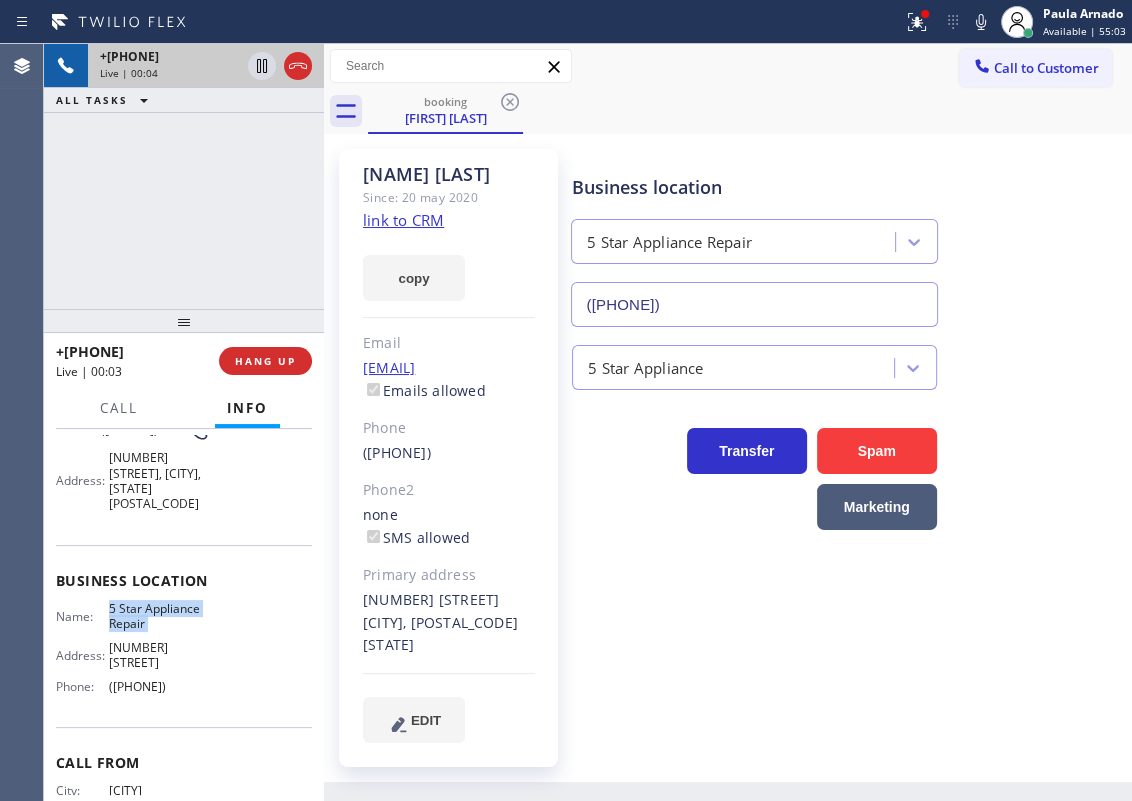 click on "5 Star Appliance Repair" at bounding box center (159, 616) 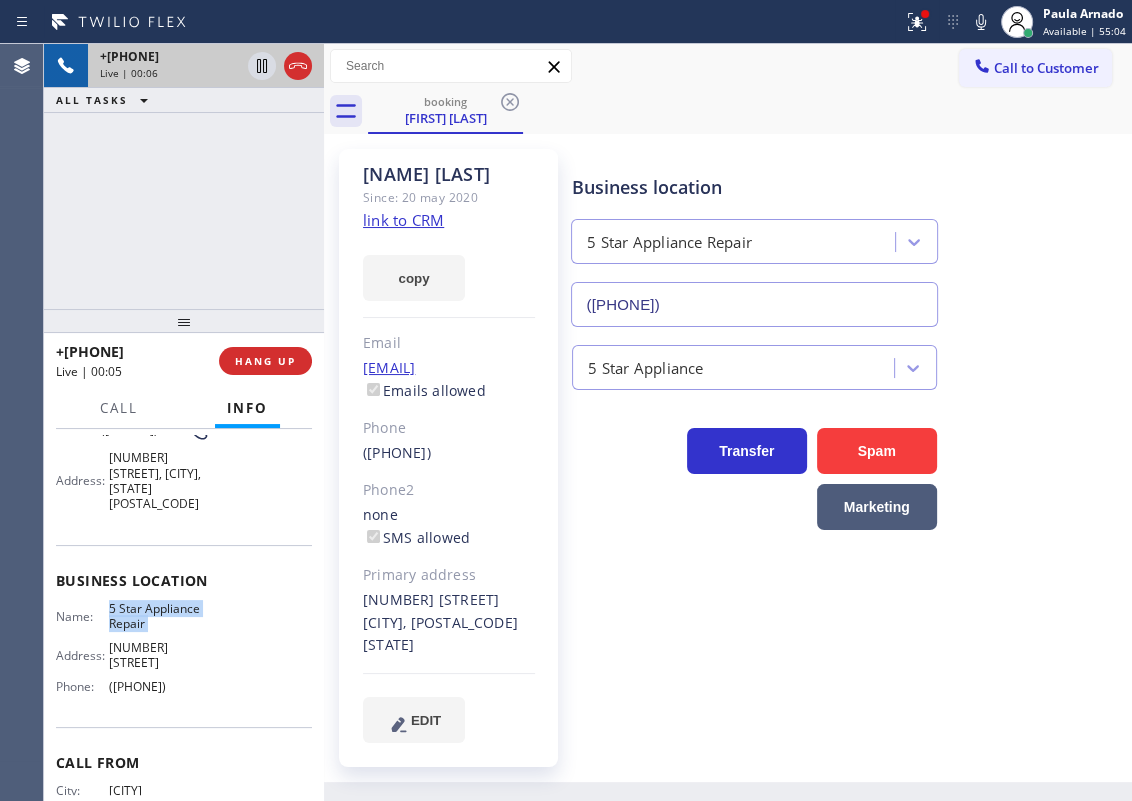click on "[PHONE]" at bounding box center [754, 304] 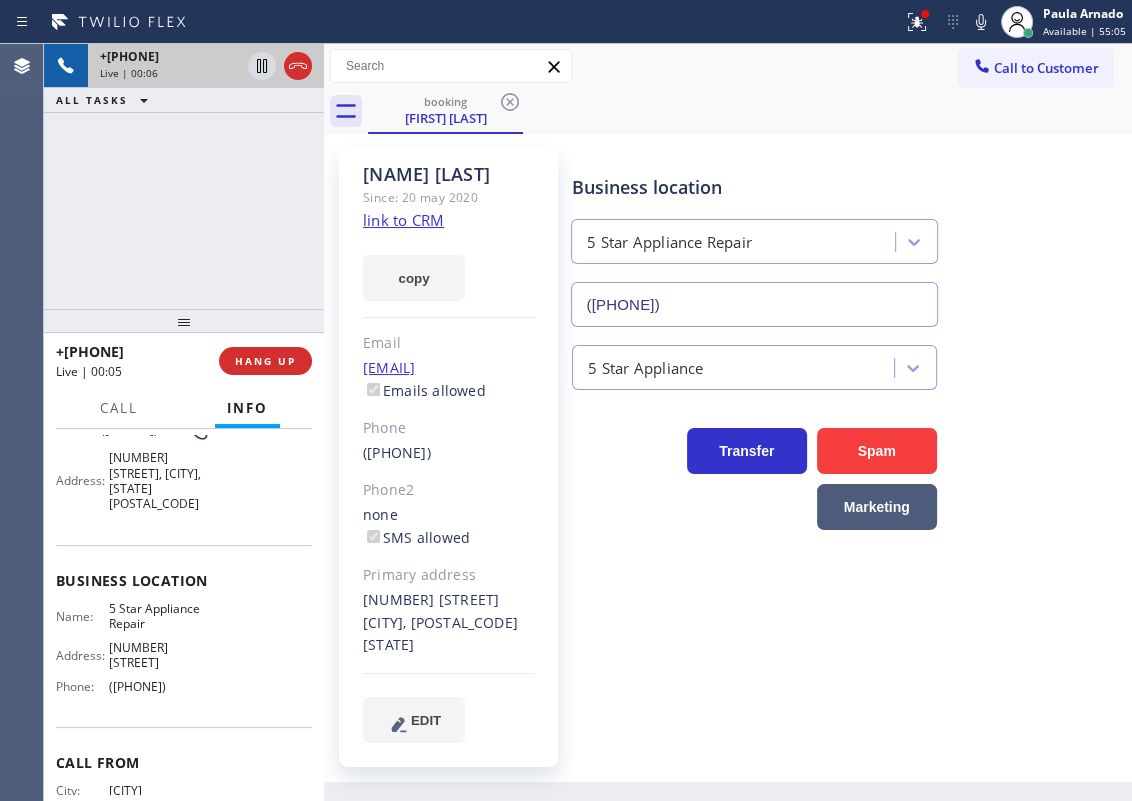 click on "[PHONE]" at bounding box center (754, 304) 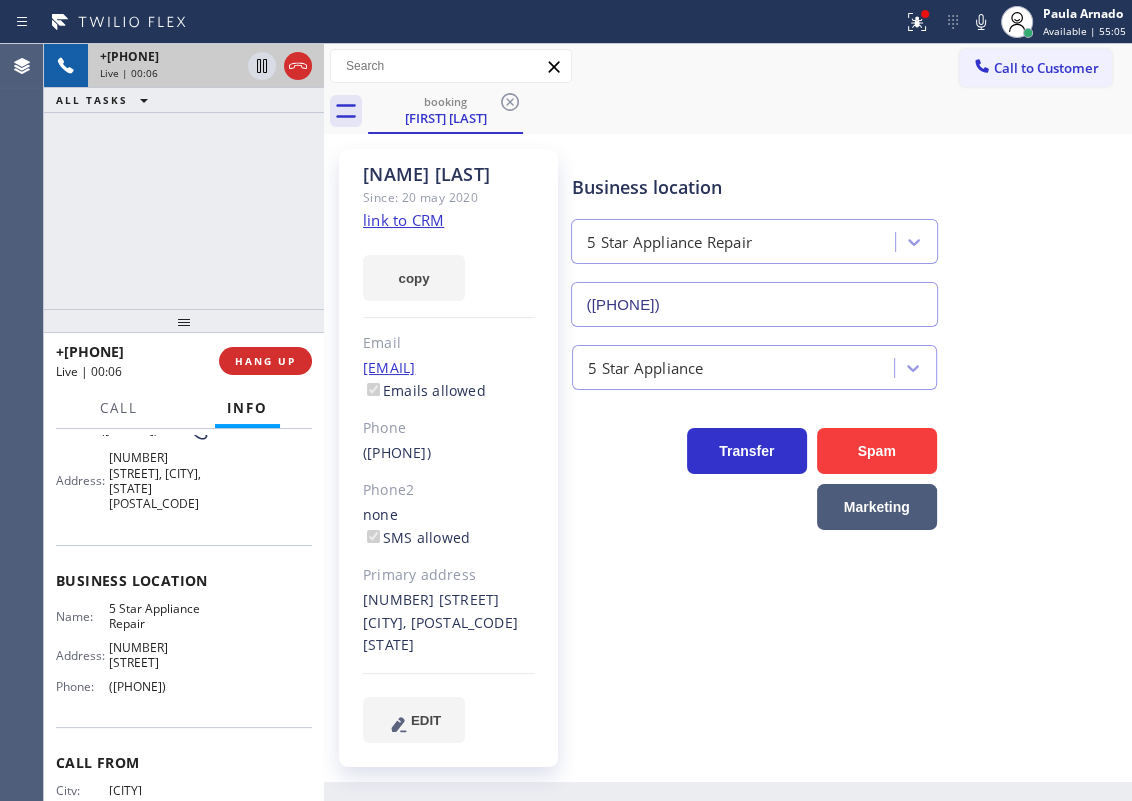 click on "[PHONE]" at bounding box center (754, 304) 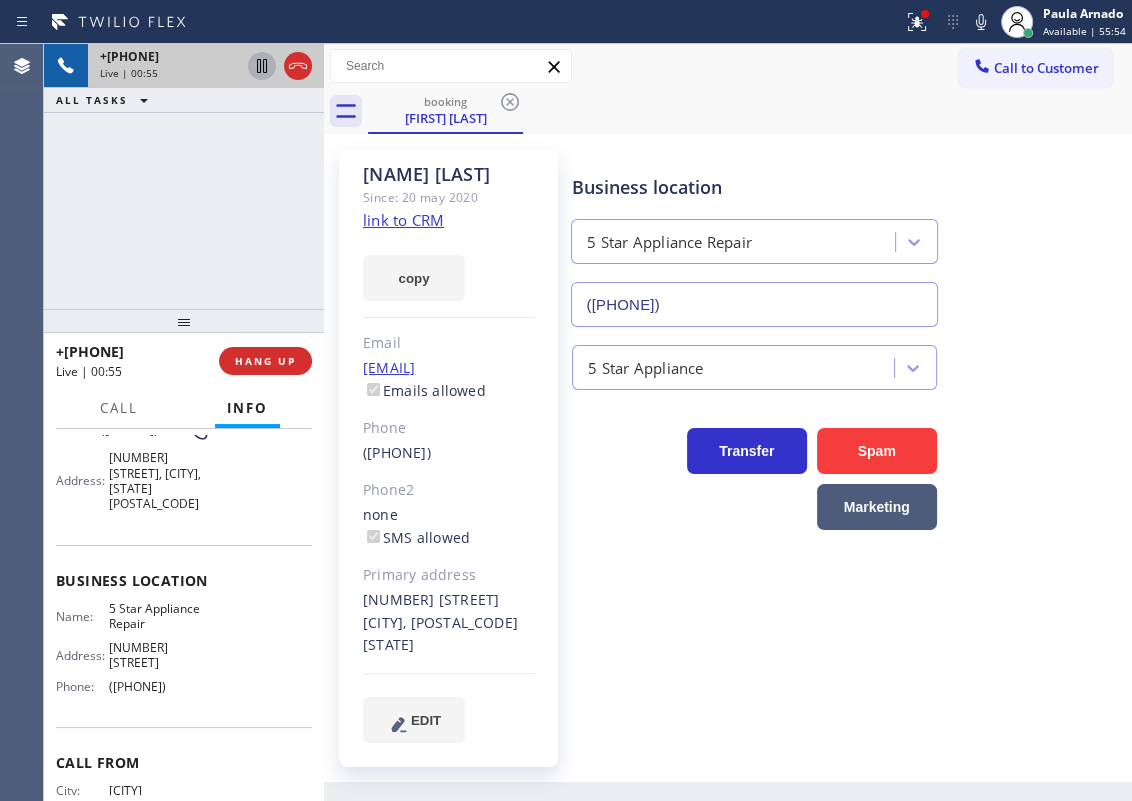 click 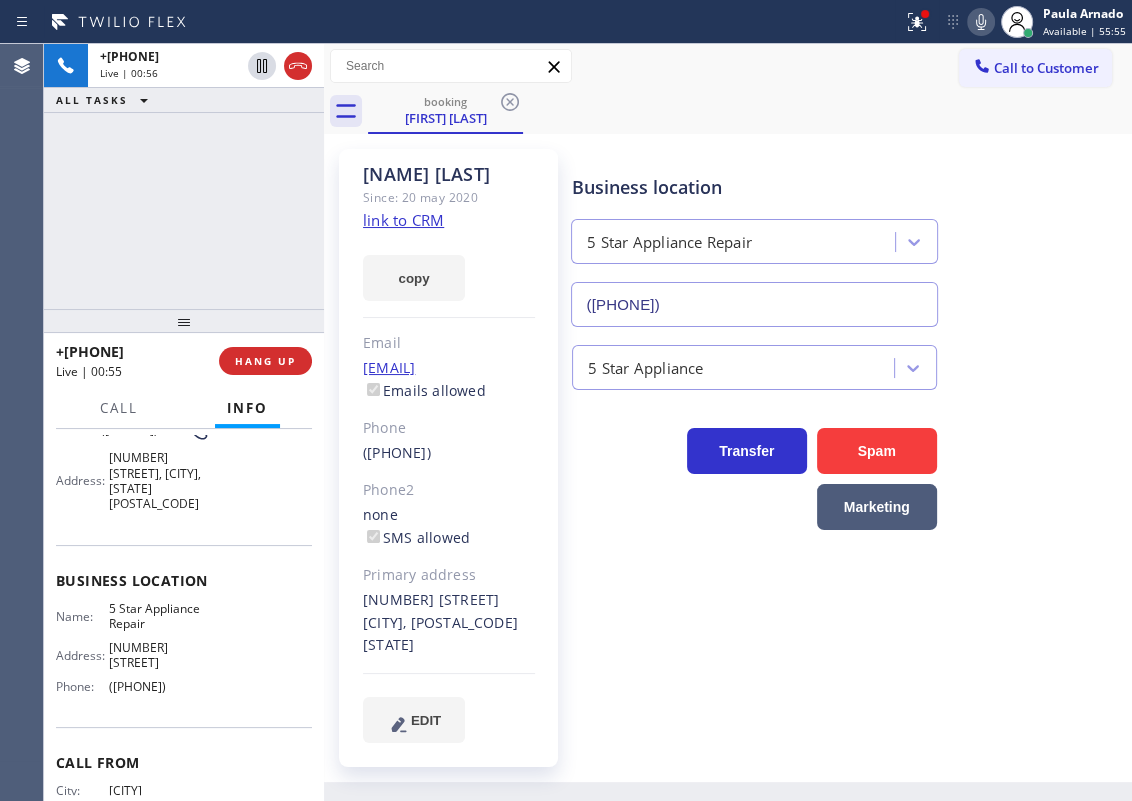 click 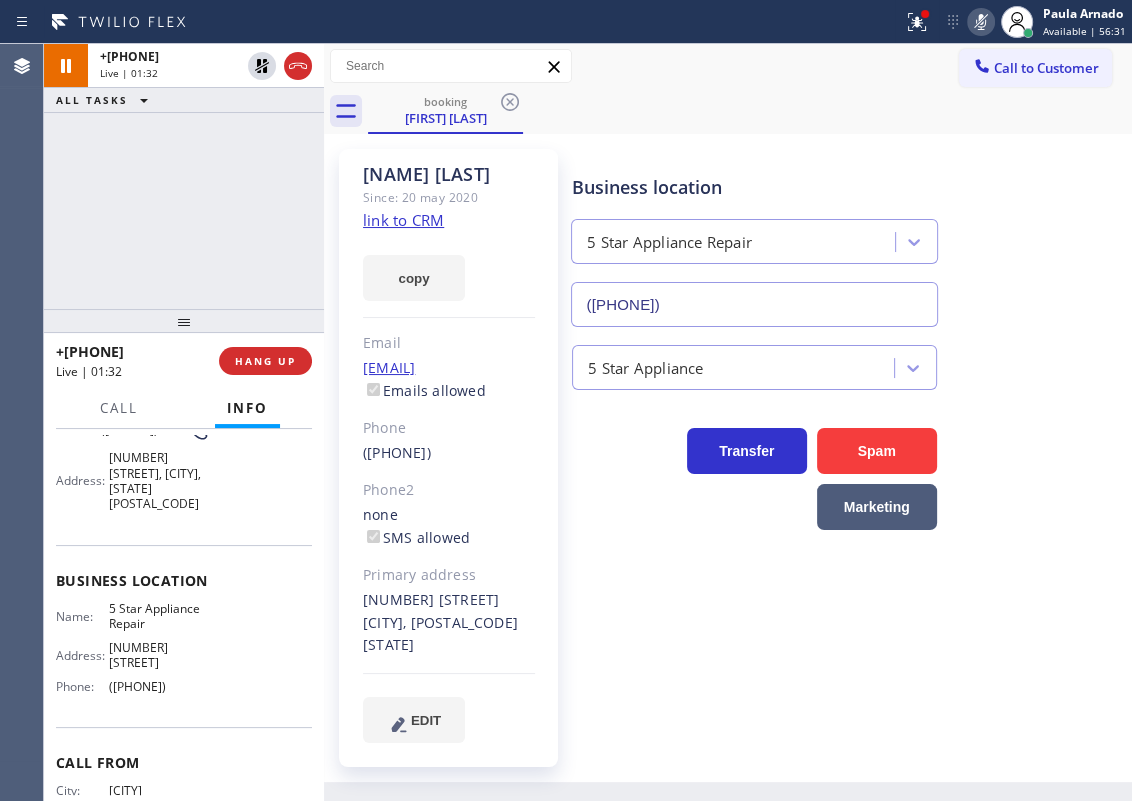 click on "Business location 5 Star Appliance Repair (855) 731-4952" at bounding box center (847, 236) 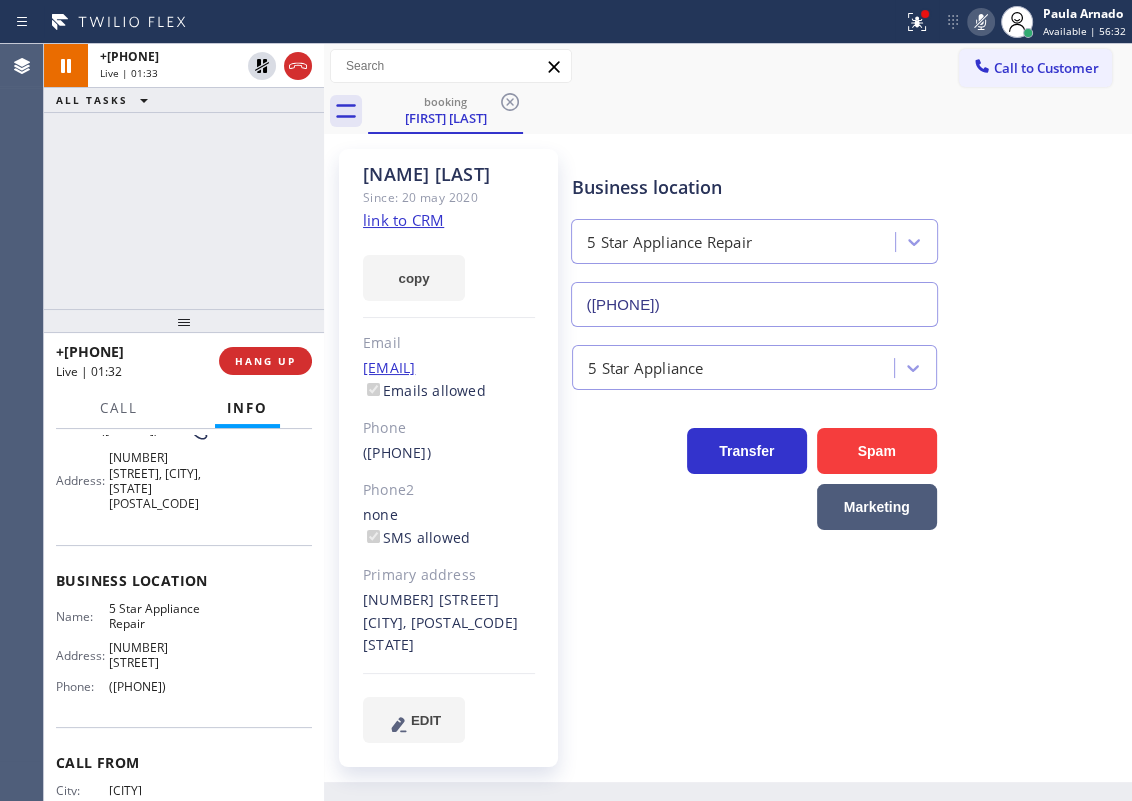 click 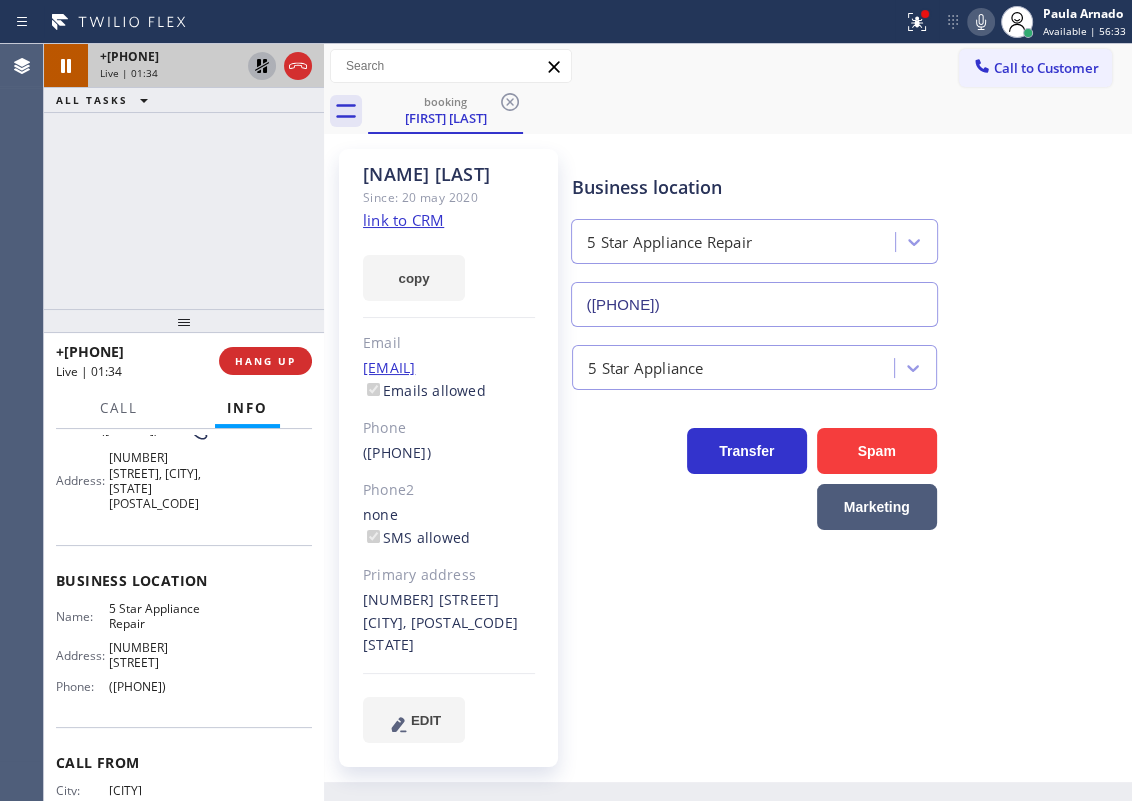 click 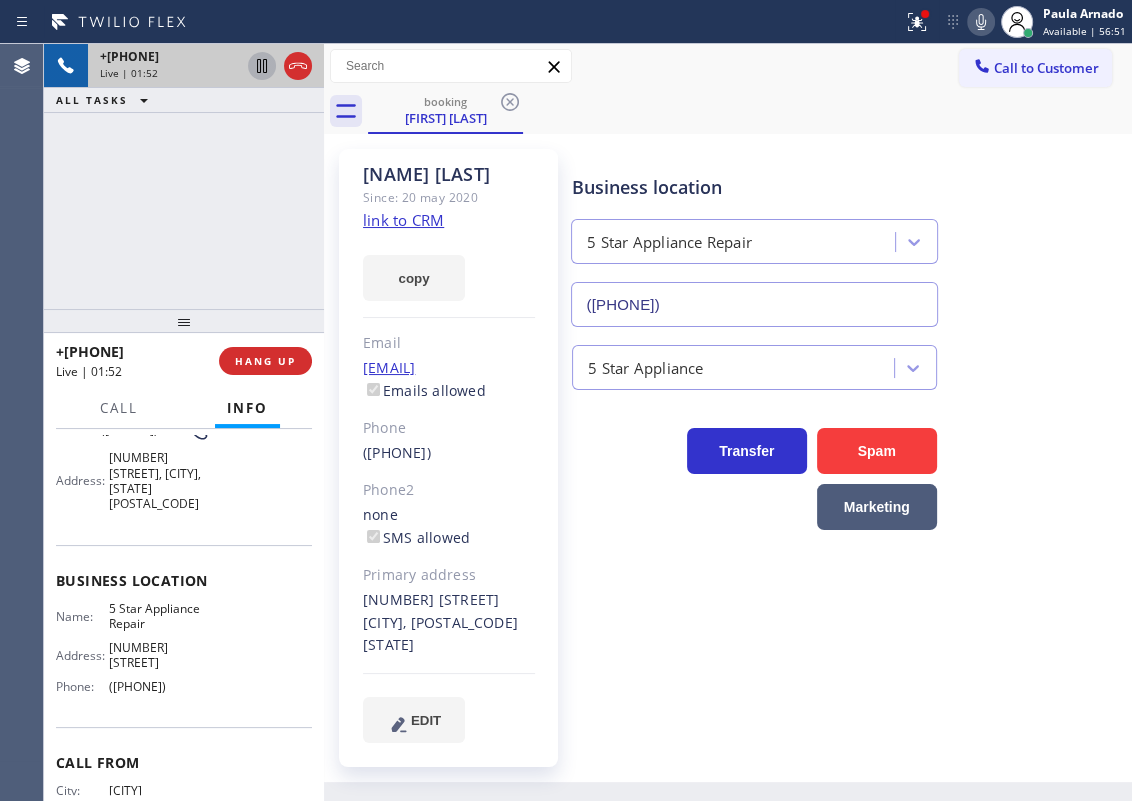 click on "Business location 5 Star Appliance Repair (855) 731-4952" at bounding box center [847, 236] 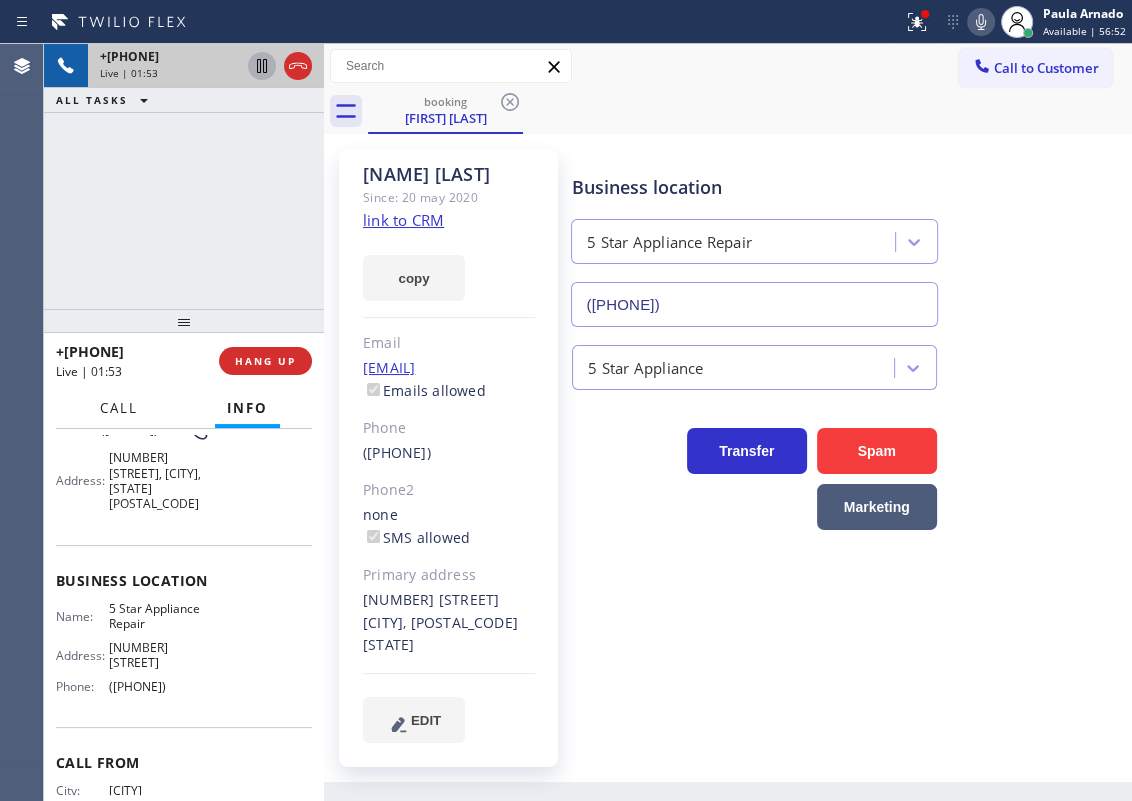click on "Call" at bounding box center (119, 408) 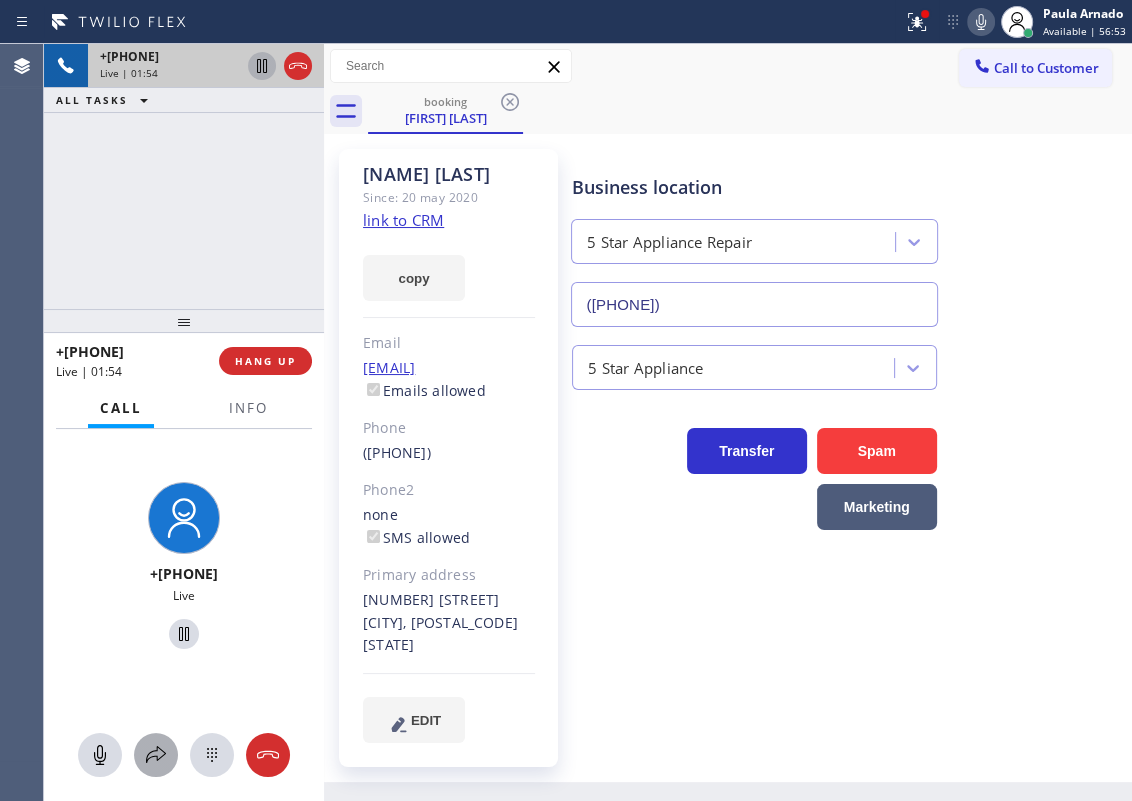 click at bounding box center (156, 755) 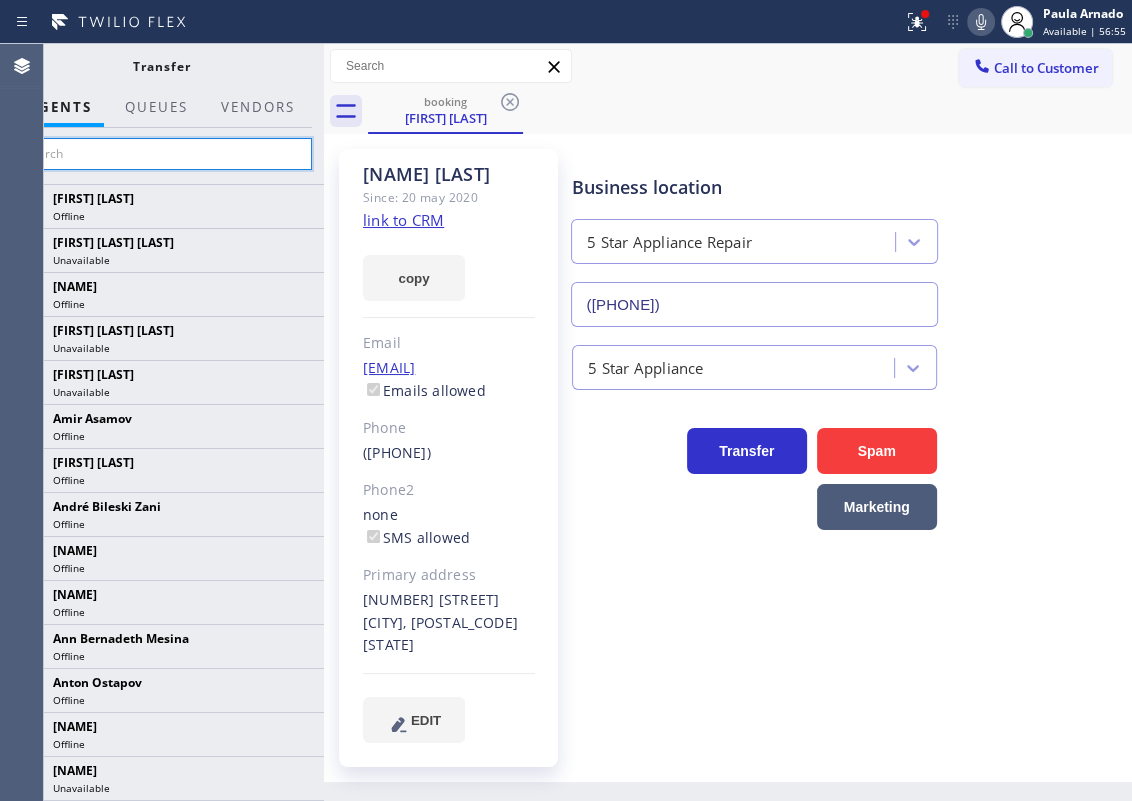 click at bounding box center (161, 154) 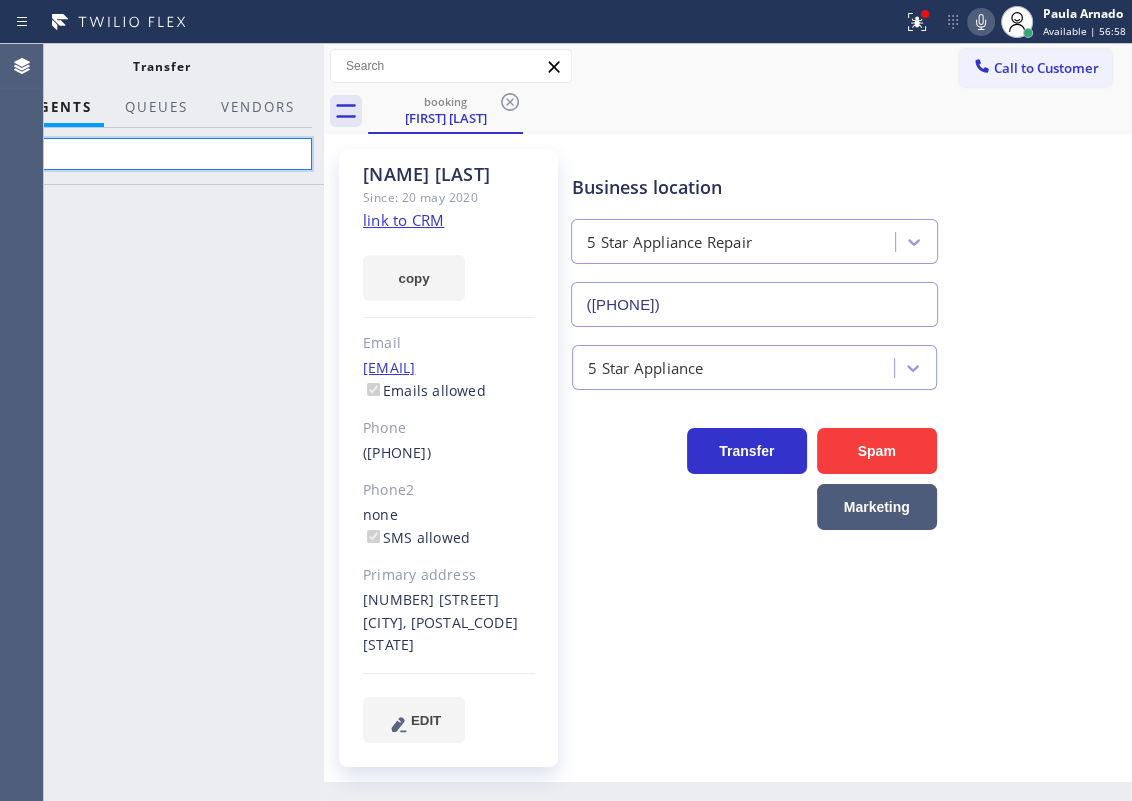 type on "r" 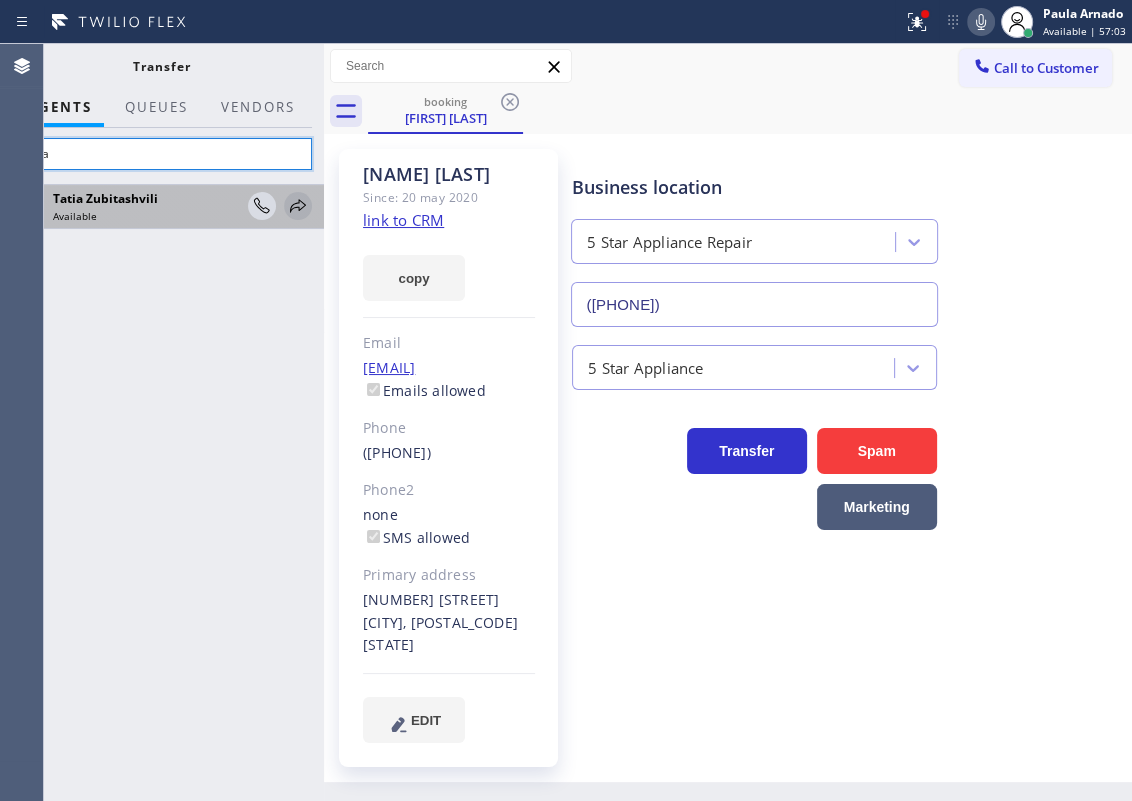 type on "tatia" 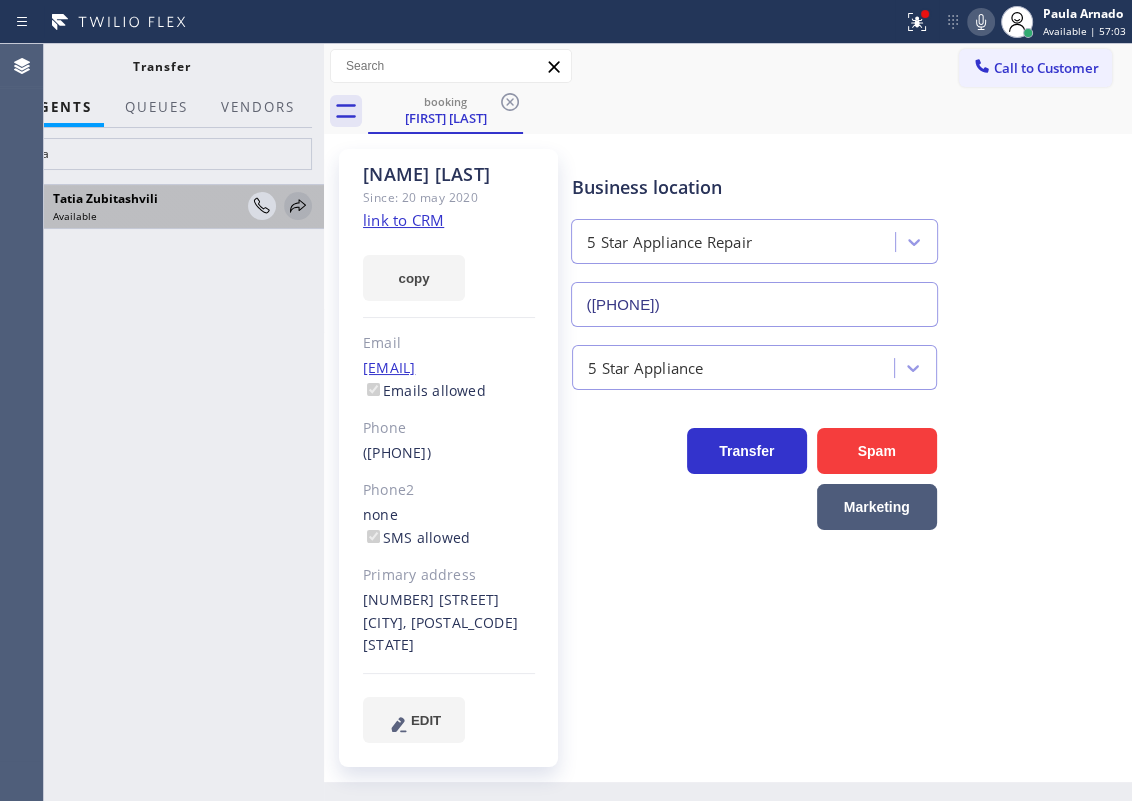 click 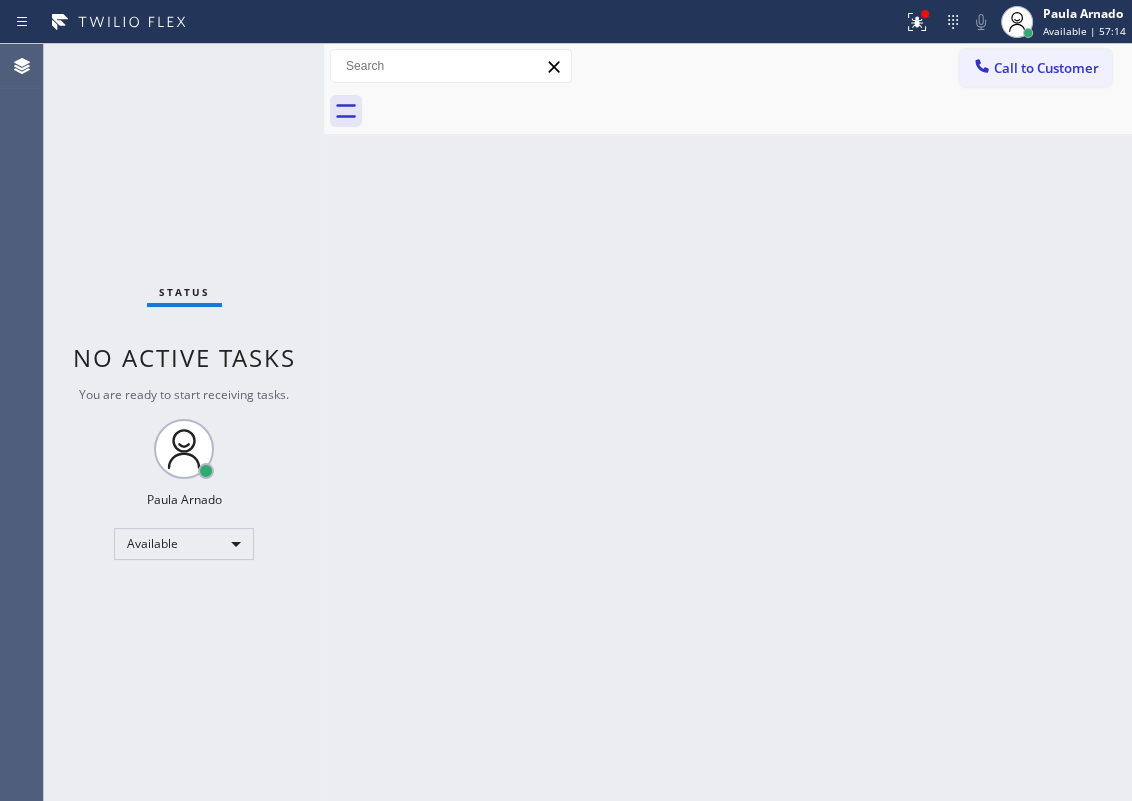 click on "Back to Dashboard Change Sender ID Customers Technicians Select a contact Outbound call Technician Search Technician Your caller id phone number Your caller id phone number Call Technician info Name   Phone none Address none Change Sender ID HVAC +18559994417 5 Star Appliance +18557314952 Appliance Repair +18554611149 Plumbing +18889090120 Air Duct Cleaning +18006865038  Electricians +18005688664 Cancel Change Check personal SMS Reset Change No tabs Call to Customer Outbound call Location Search location Your caller id phone number Customer number Call Outbound call Technician Search Technician Your caller id phone number Your caller id phone number Call" at bounding box center (728, 422) 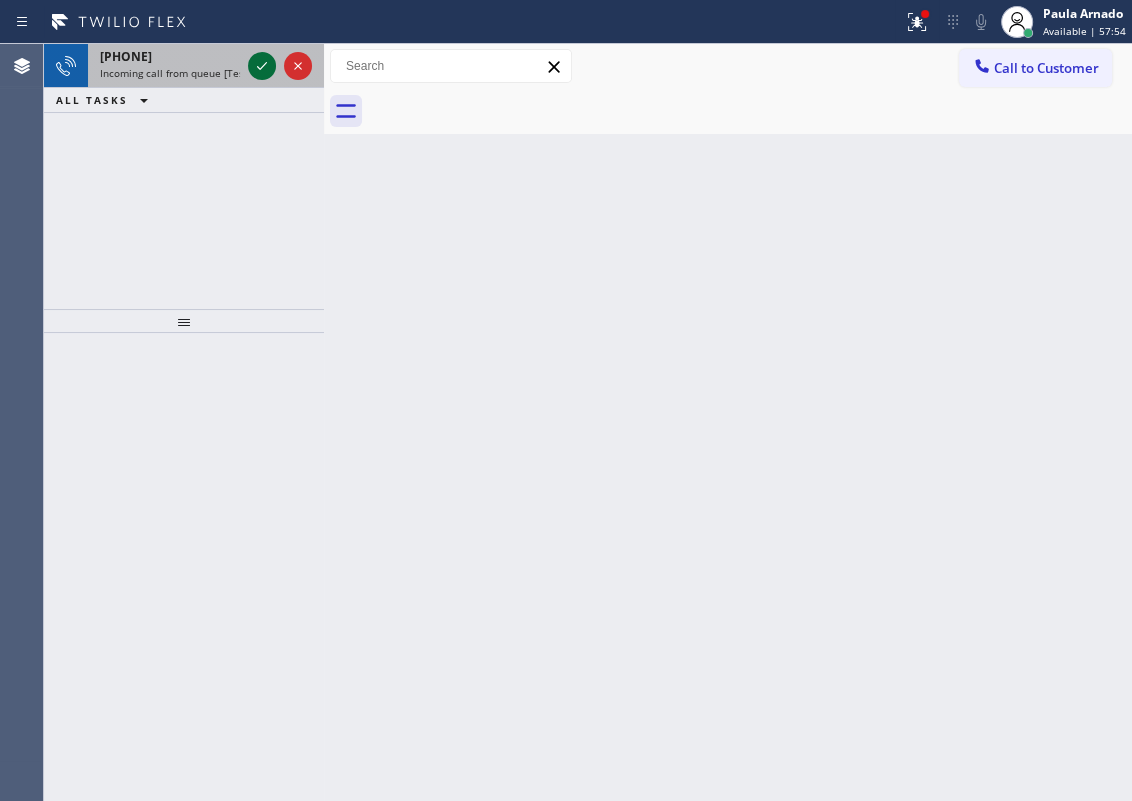 click 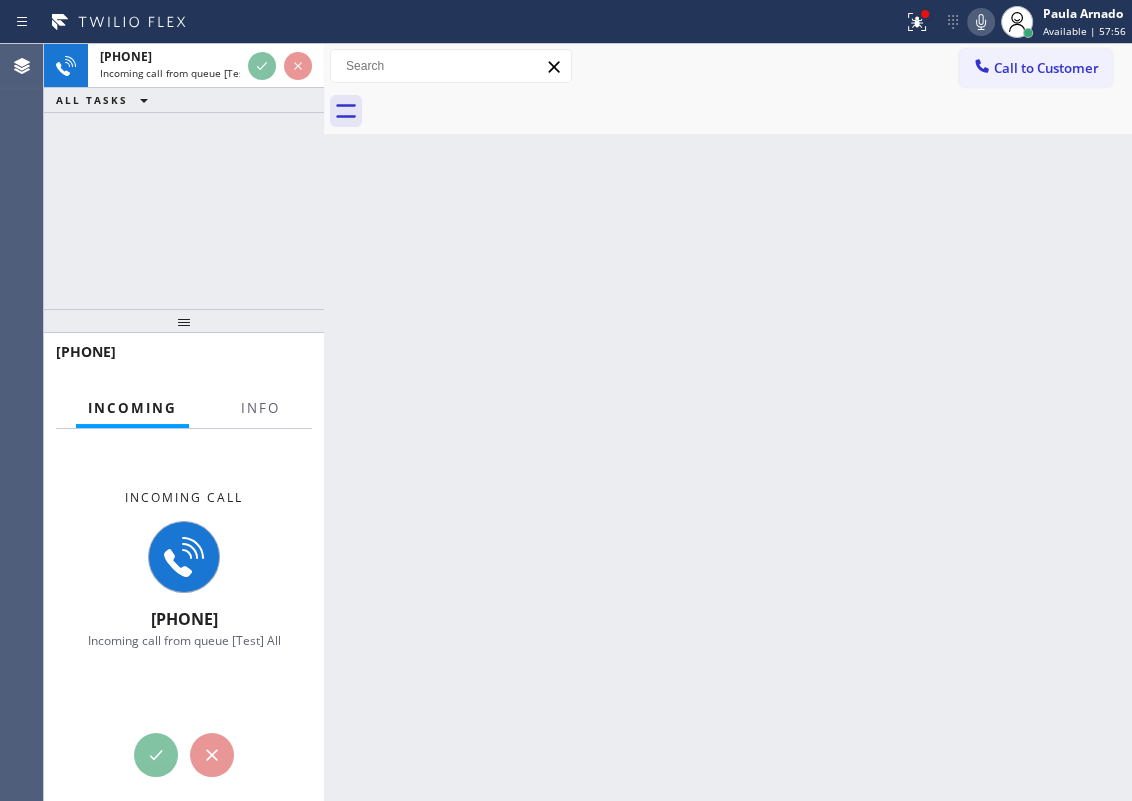 click on "Incoming call +15092295454 Incoming call from queue [Test] All" at bounding box center [184, 569] 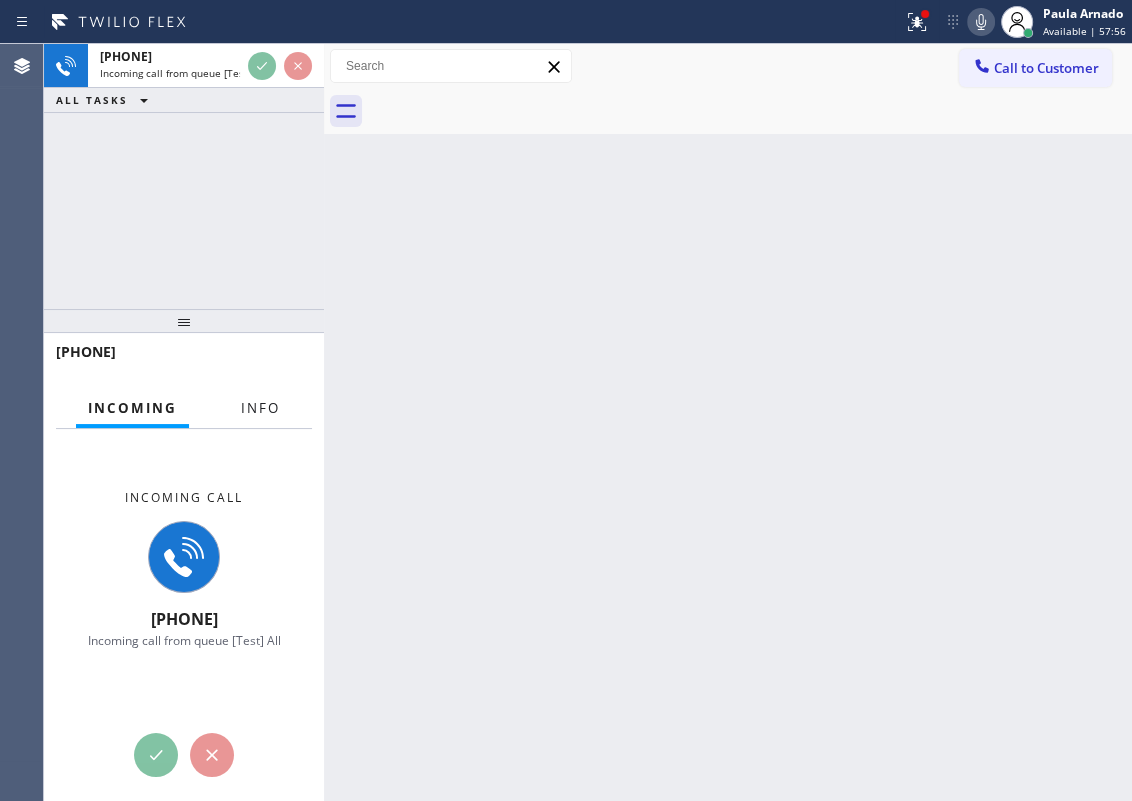 click on "Info" at bounding box center [260, 408] 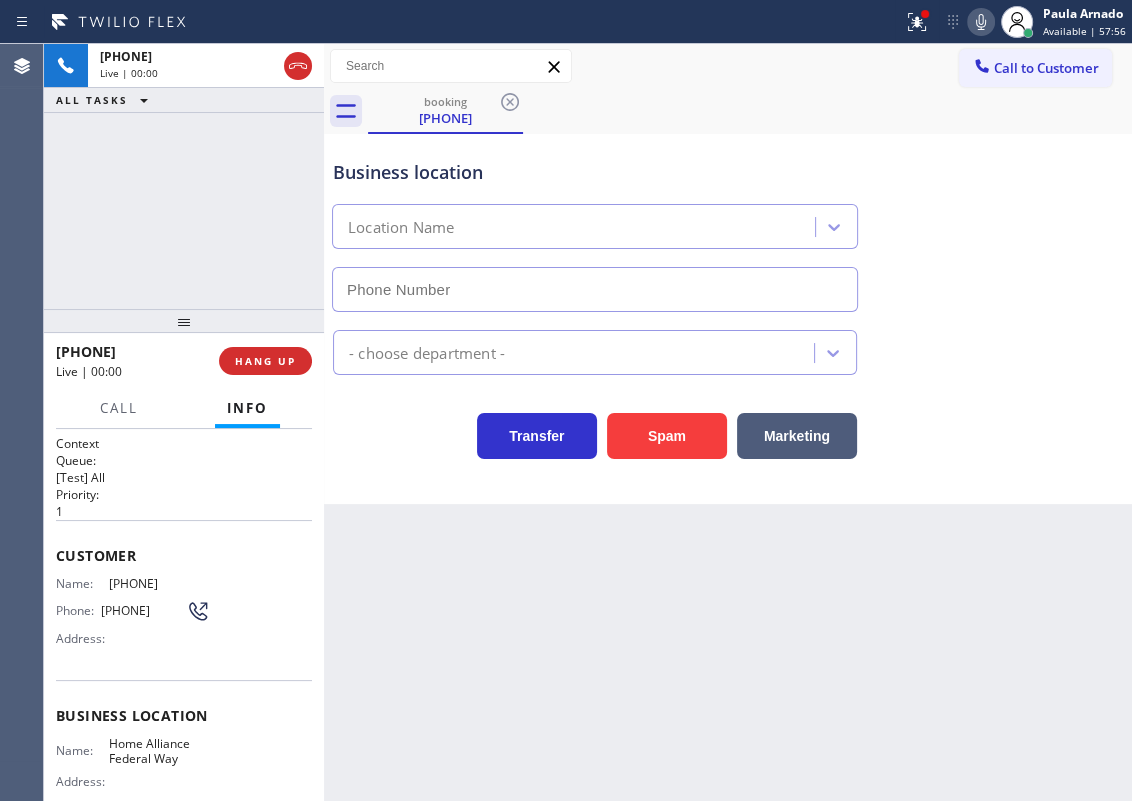 type on "(206) 408-1780" 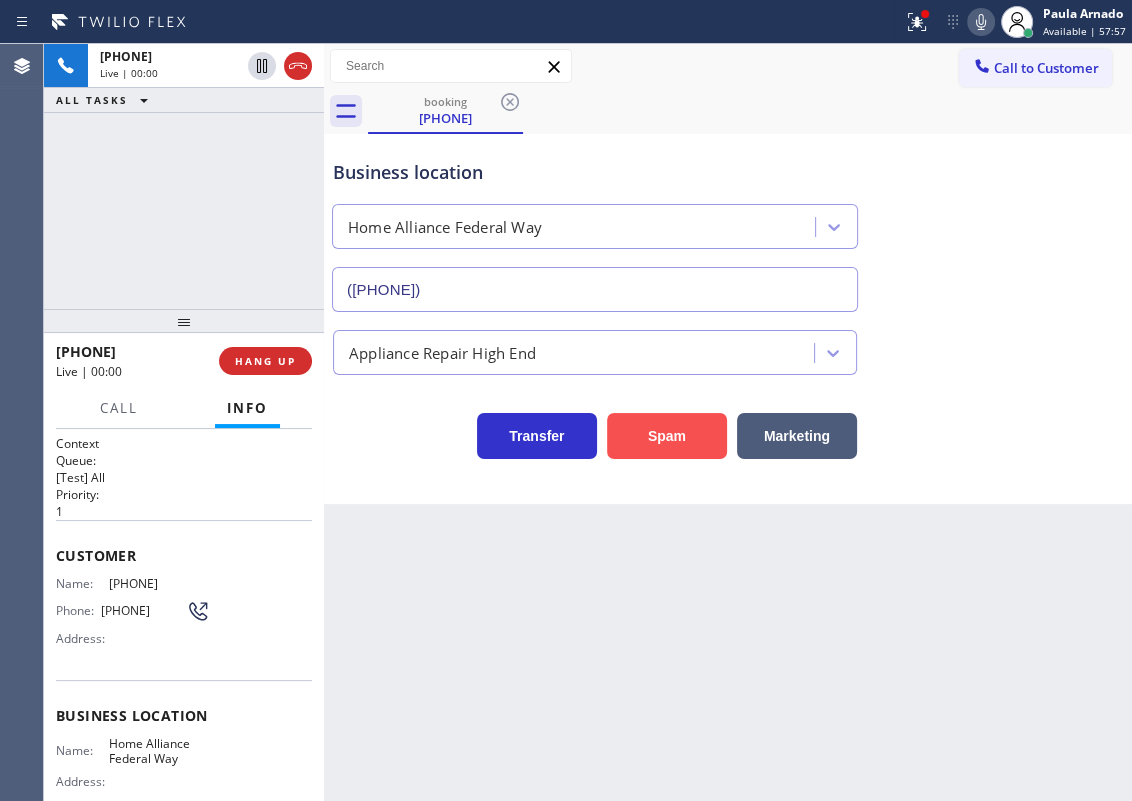click on "Spam" at bounding box center (667, 436) 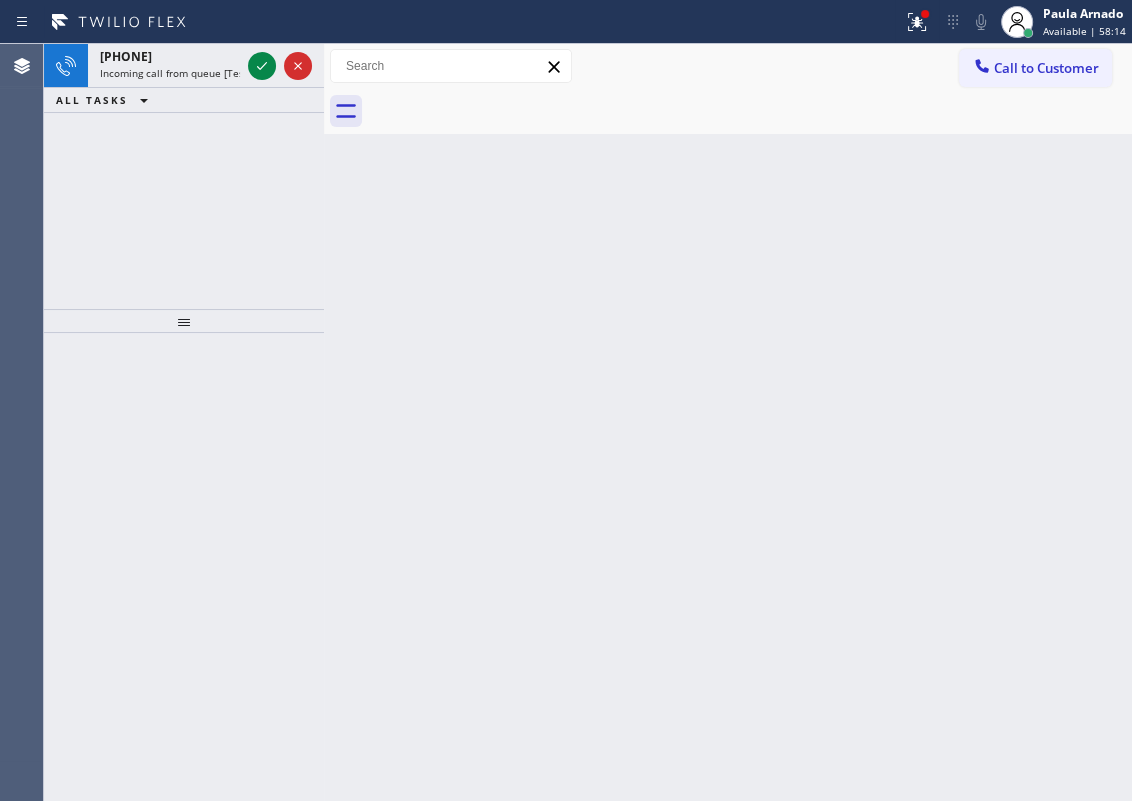 click on "Back to Dashboard Change Sender ID Customers Technicians Select a contact Outbound call Technician Search Technician Your caller id phone number Your caller id phone number Call Technician info Name   Phone none Address none Change Sender ID HVAC +18559994417 5 Star Appliance +18557314952 Appliance Repair +18554611149 Plumbing +18889090120 Air Duct Cleaning +18006865038  Electricians +18005688664 Cancel Change Check personal SMS Reset Change No tabs Call to Customer Outbound call Location Search location Your caller id phone number Customer number Call Outbound call Technician Search Technician Your caller id phone number Your caller id phone number Call" at bounding box center [728, 422] 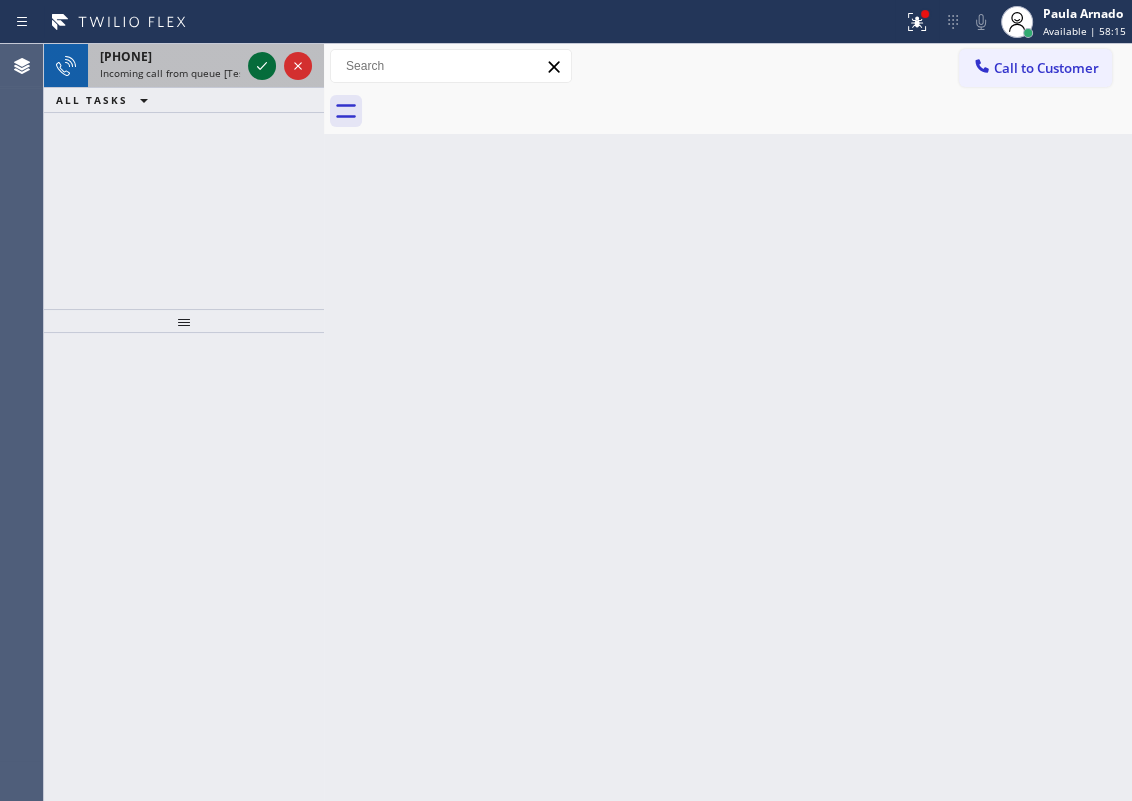 click 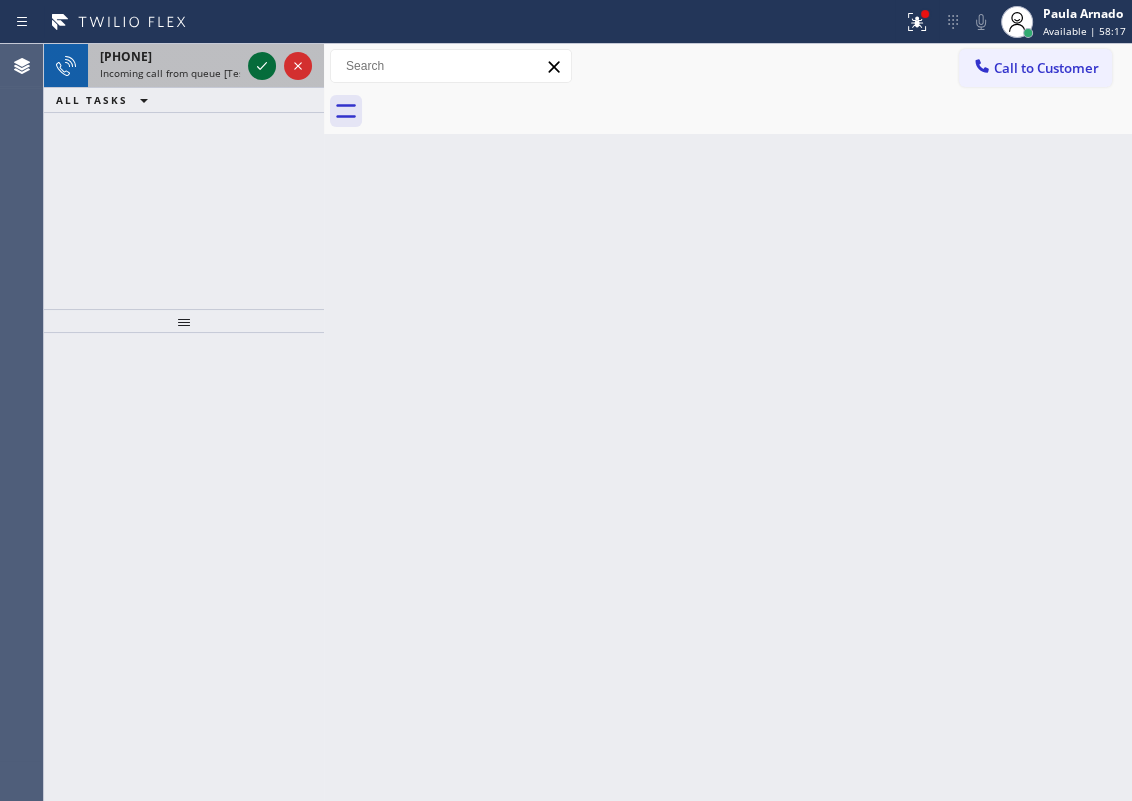 click 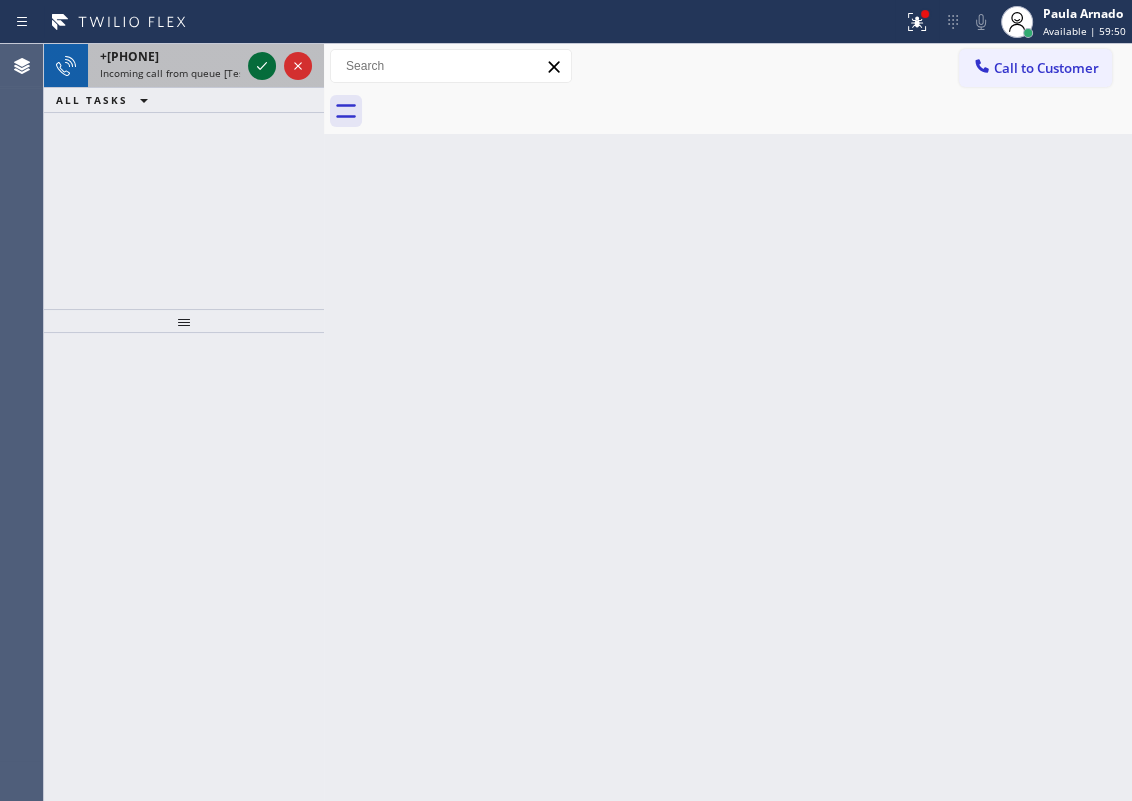 click 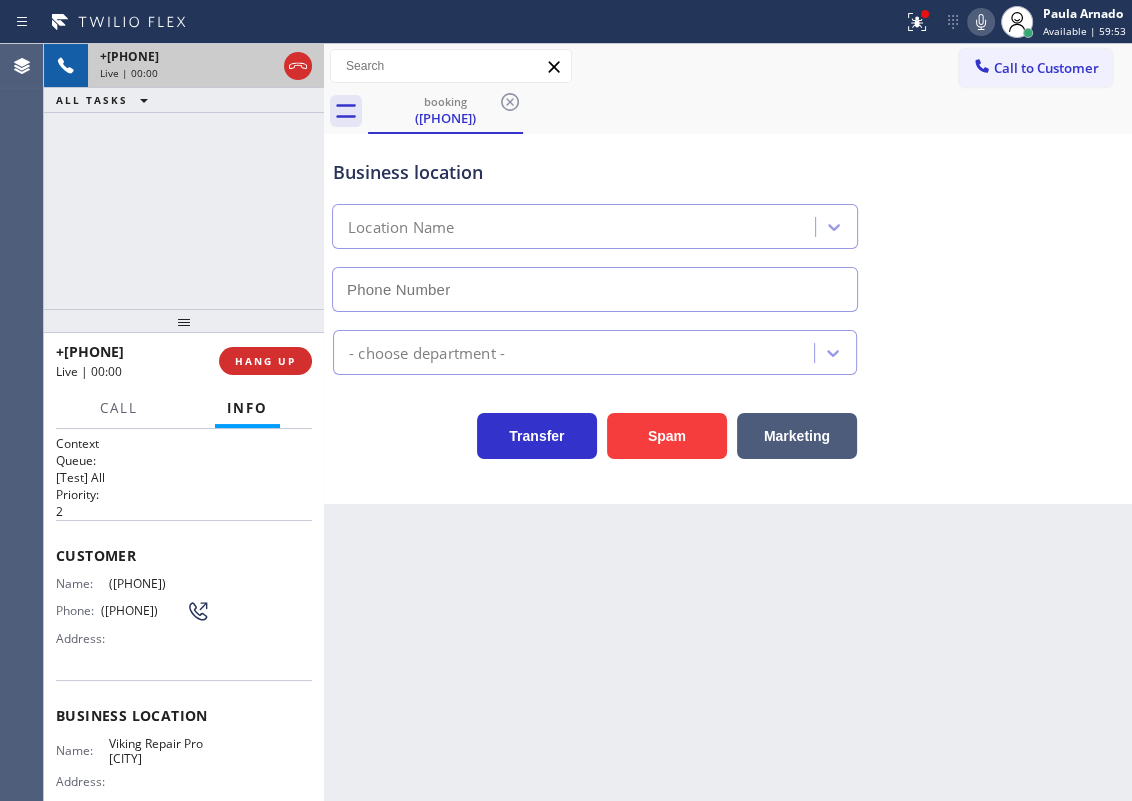 type on "(424) 395-5611" 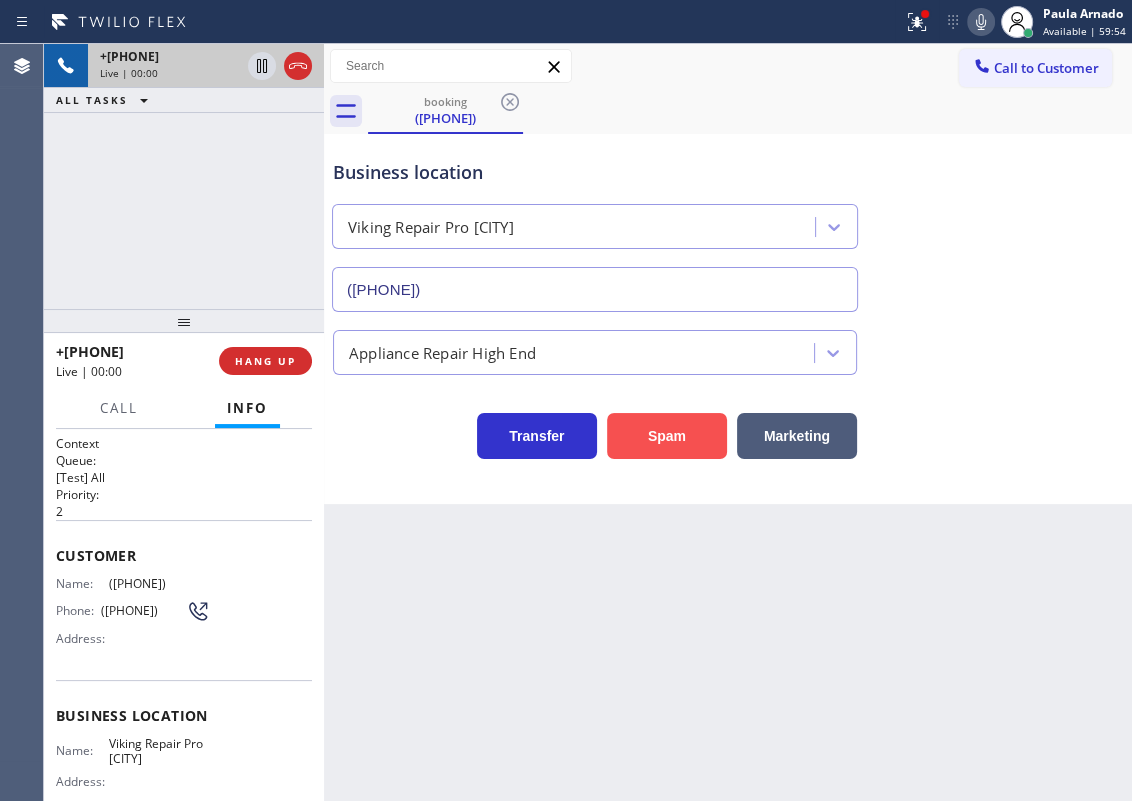 click on "Spam" at bounding box center (667, 436) 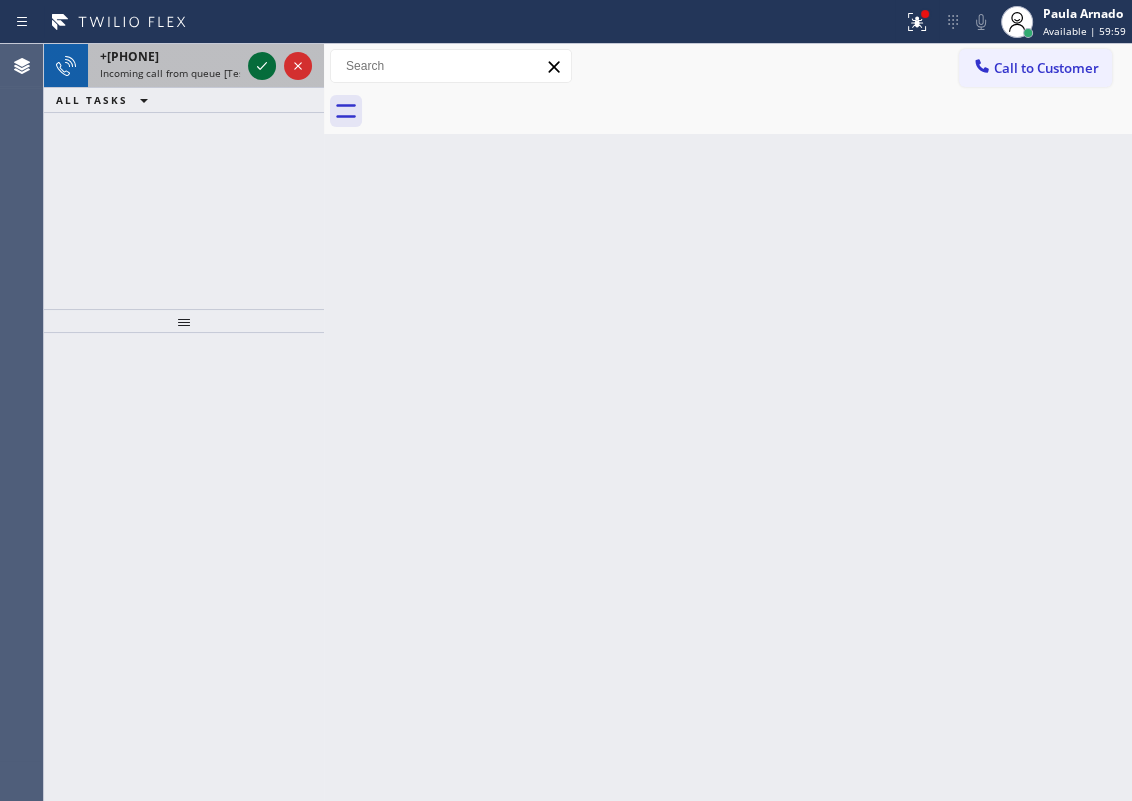 click 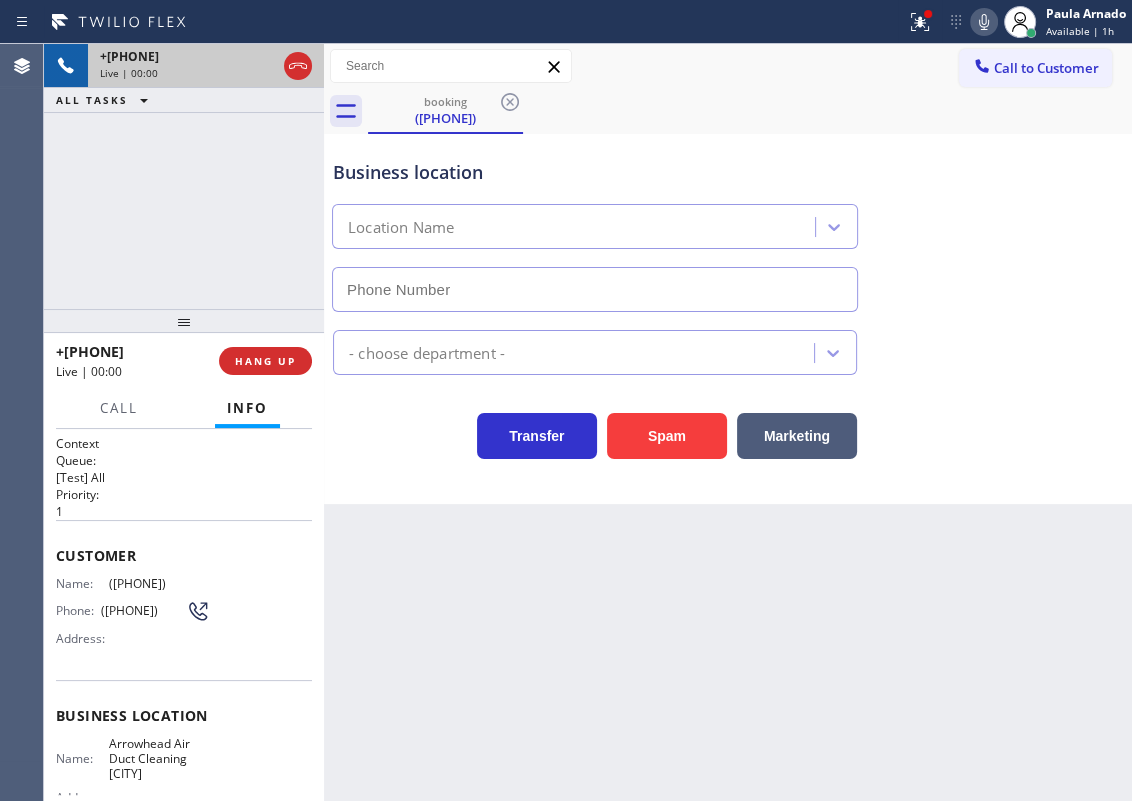 type on "(805) 608-3991" 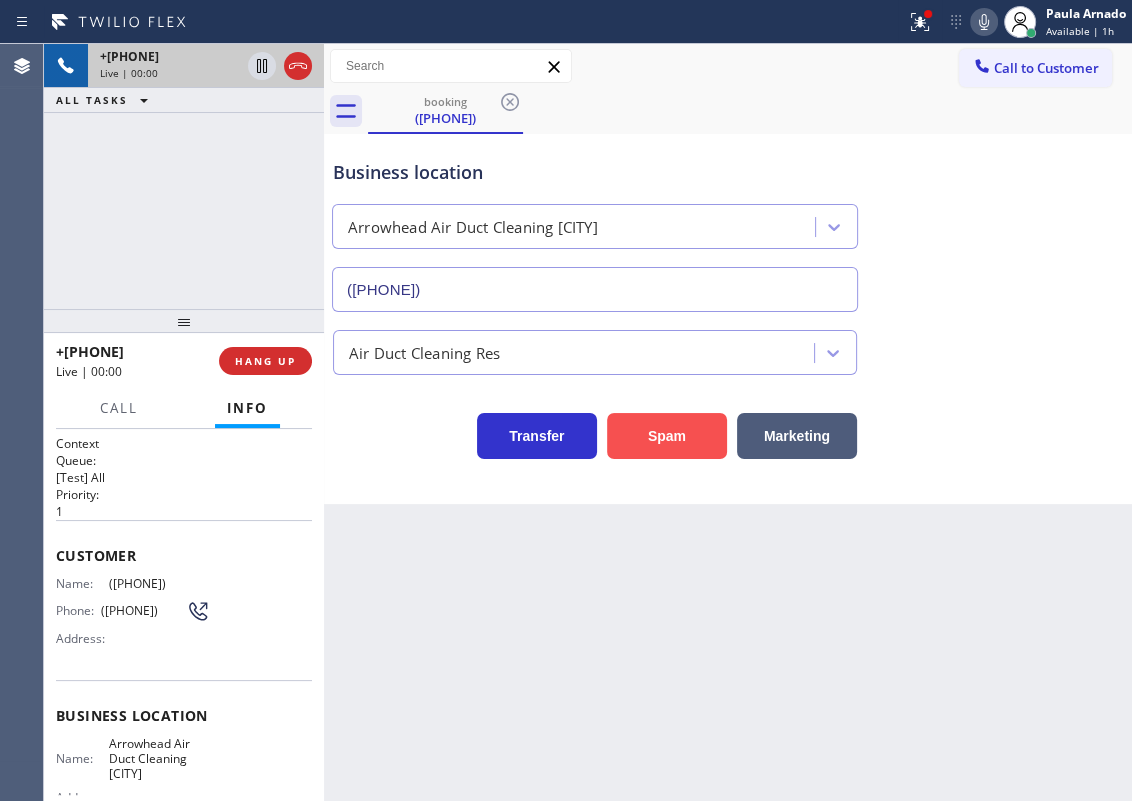 click on "Spam" at bounding box center (667, 436) 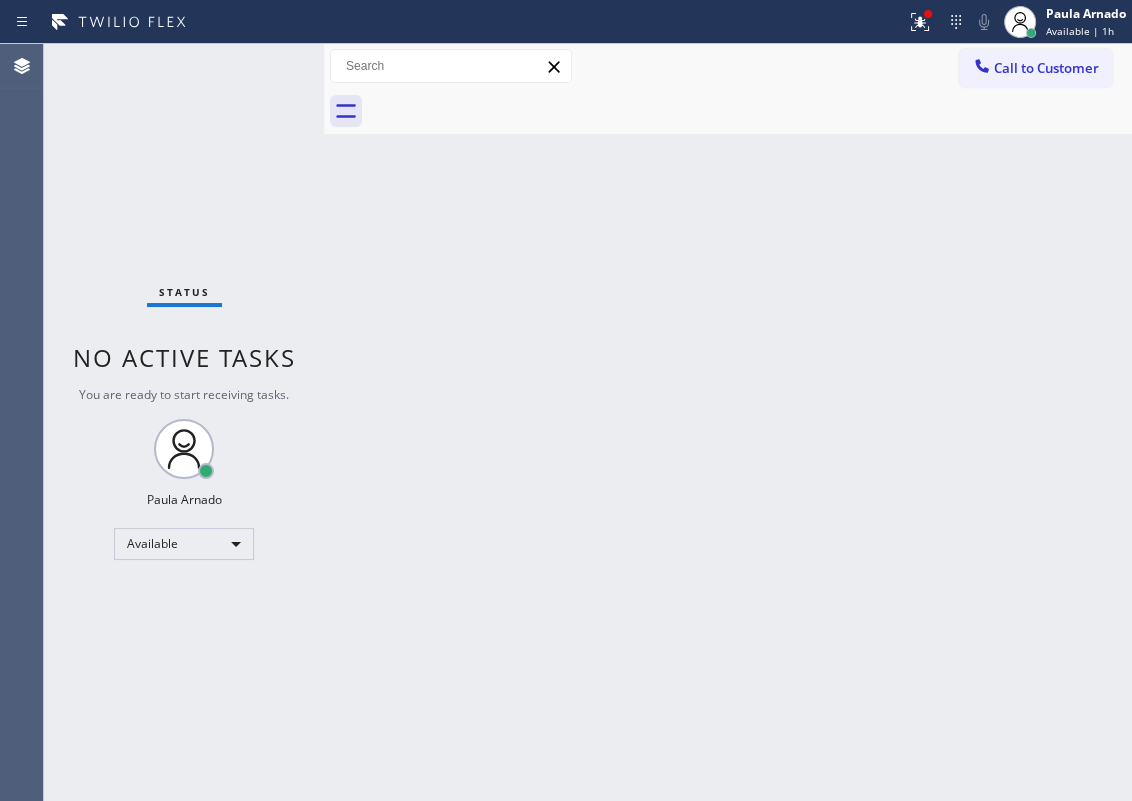 click on "Status   No active tasks     You are ready to start receiving tasks.   Paula Arnado Available" at bounding box center (184, 422) 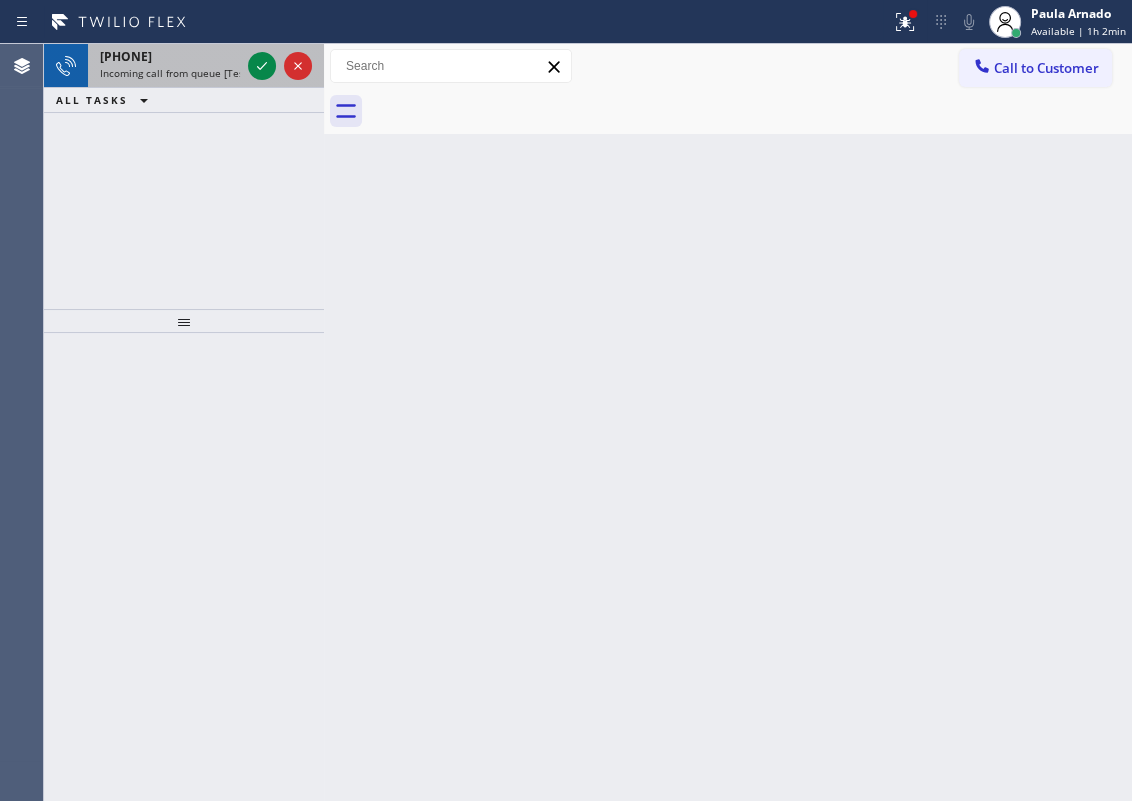 drag, startPoint x: 987, startPoint y: 298, endPoint x: 119, endPoint y: 71, distance: 897.1917 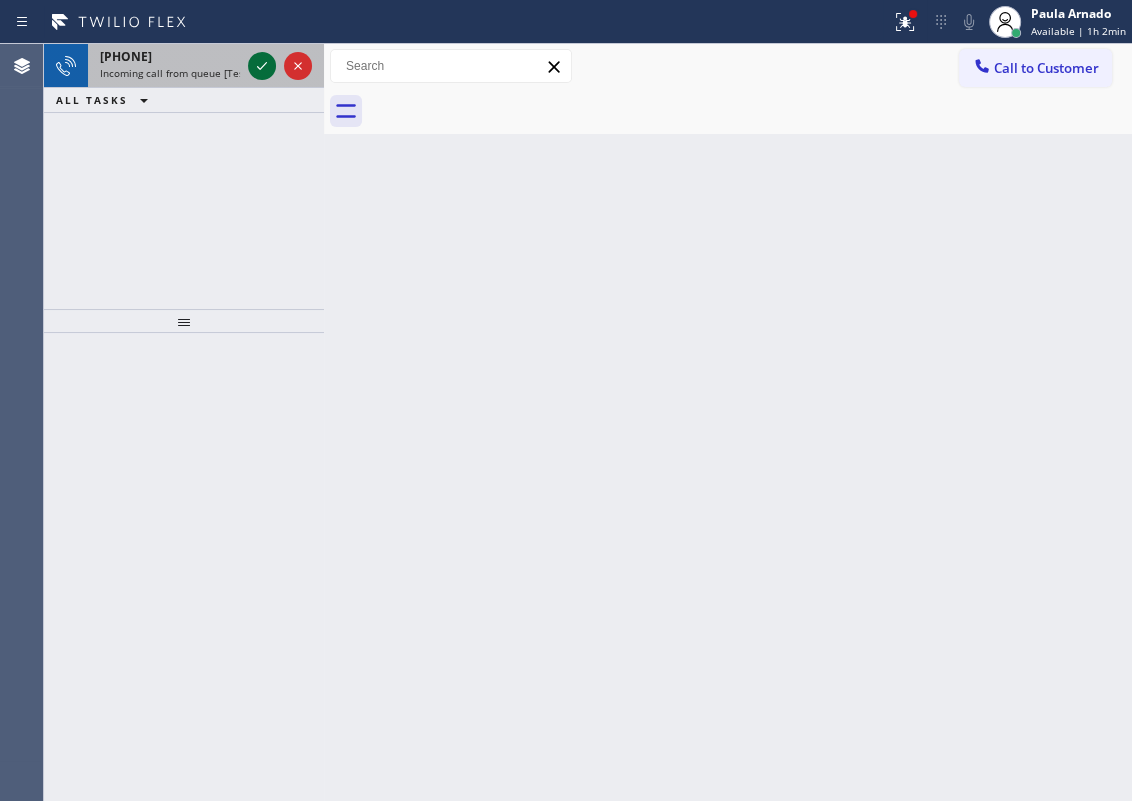 click 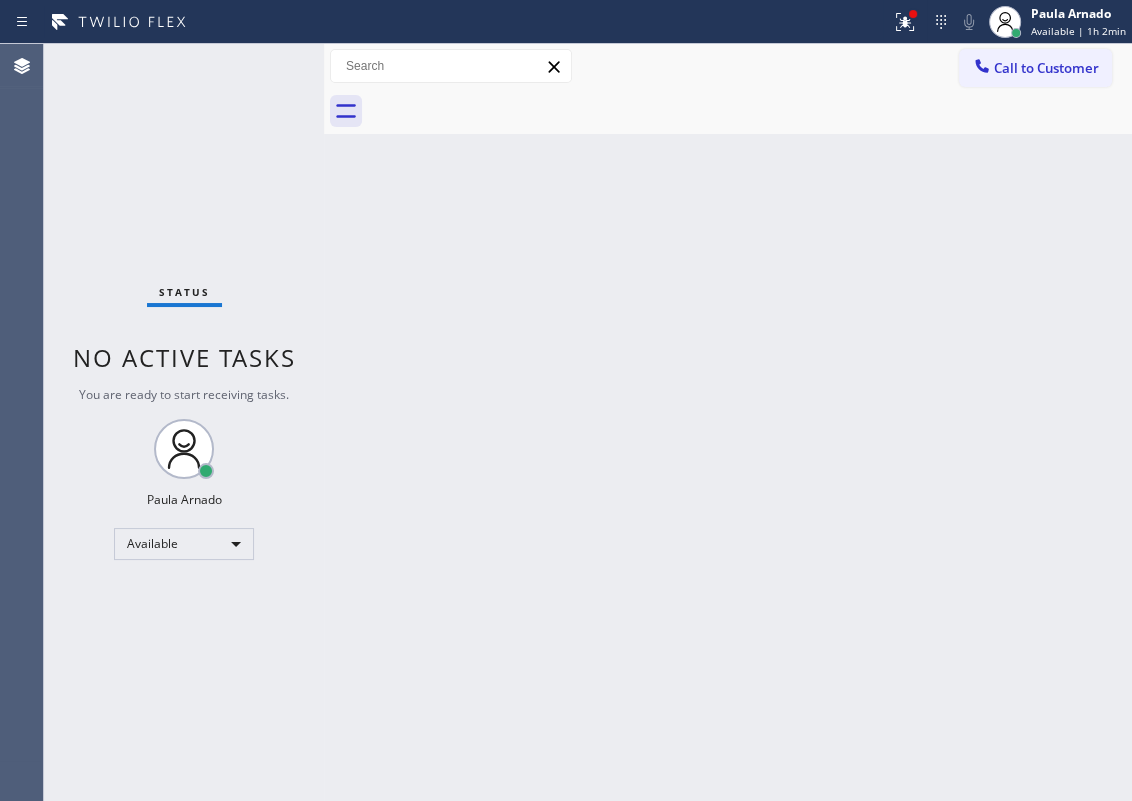 drag, startPoint x: 532, startPoint y: 428, endPoint x: 530, endPoint y: 364, distance: 64.03124 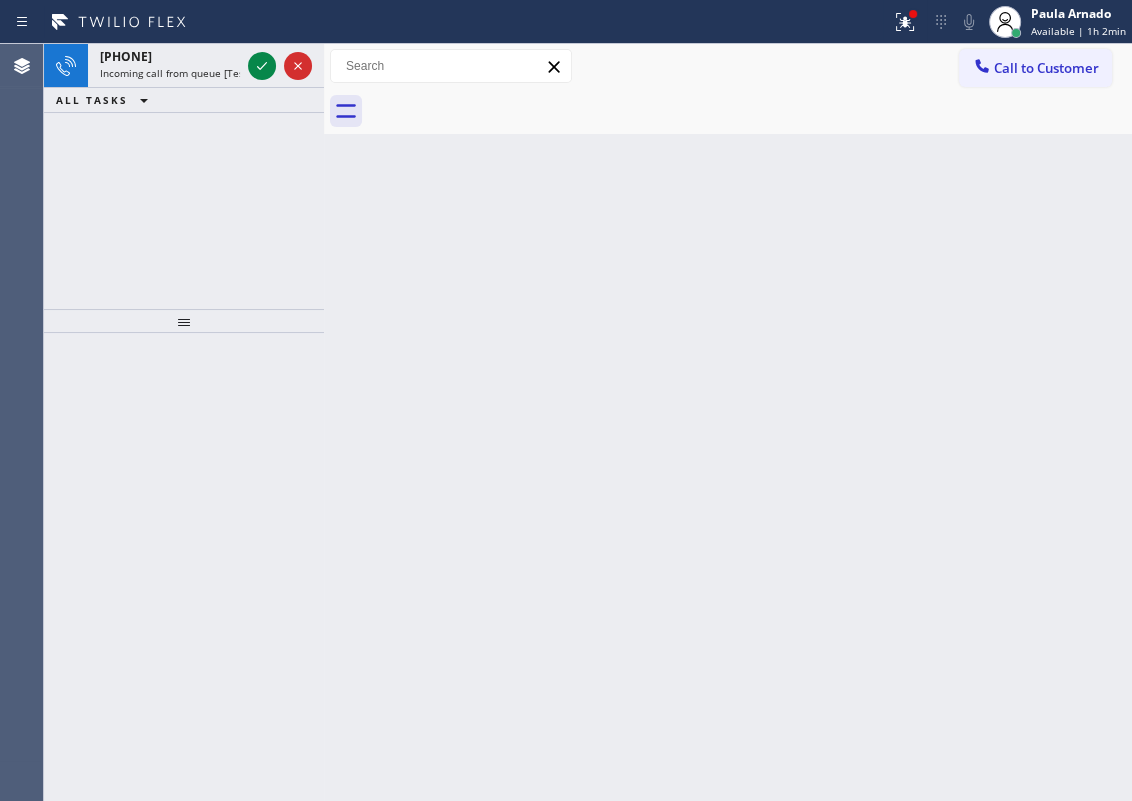 click on "Back to Dashboard Change Sender ID Customers Technicians Select a contact Outbound call Technician Search Technician Your caller id phone number Your caller id phone number Call Technician info Name   Phone none Address none Change Sender ID HVAC +18559994417 5 Star Appliance +18557314952 Appliance Repair +18554611149 Plumbing +18889090120 Air Duct Cleaning +18006865038  Electricians +18005688664 Cancel Change Check personal SMS Reset Change No tabs Call to Customer Outbound call Location Search location Your caller id phone number Customer number Call Outbound call Technician Search Technician Your caller id phone number Your caller id phone number Call" at bounding box center (728, 422) 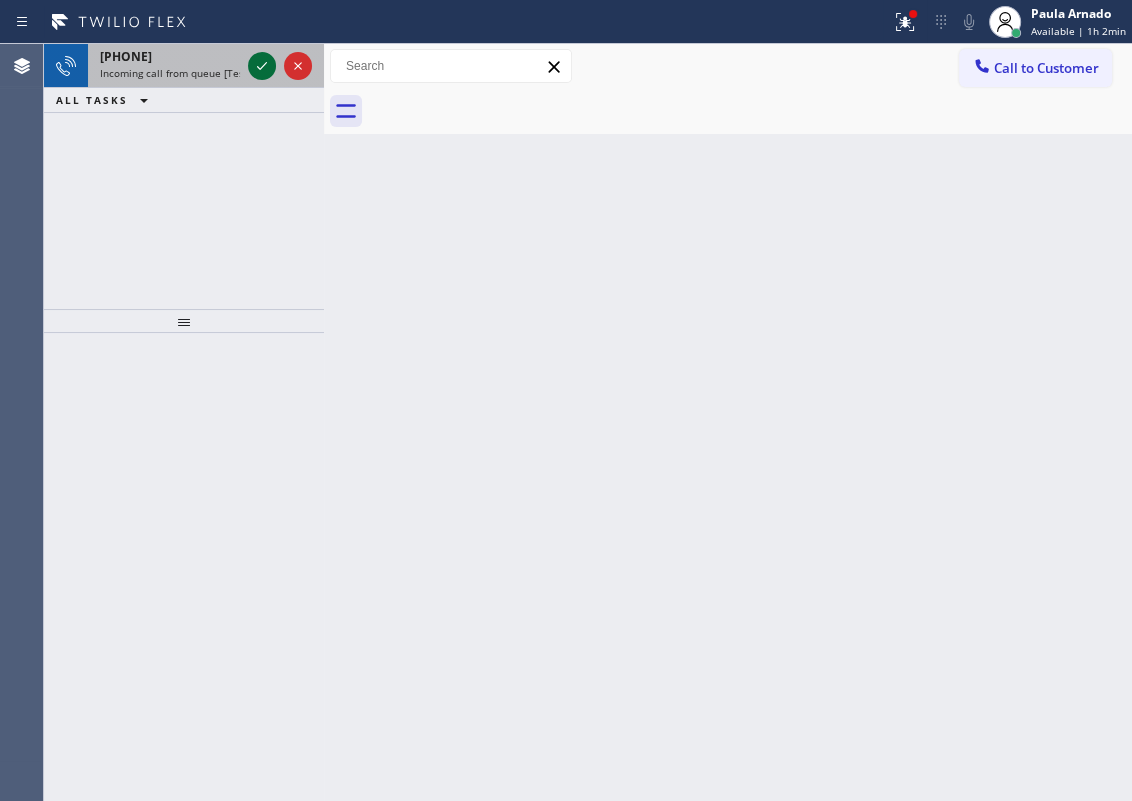 drag, startPoint x: 255, startPoint y: 72, endPoint x: 264, endPoint y: 67, distance: 10.29563 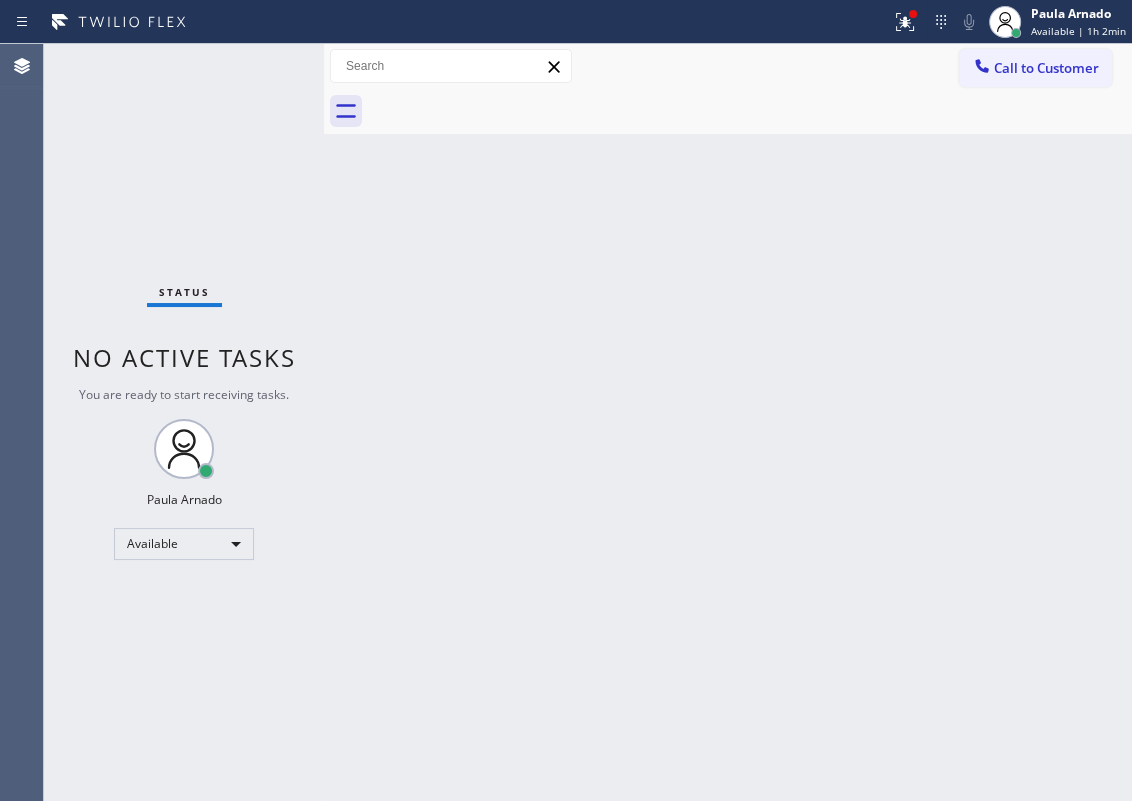 click on "Back to Dashboard Change Sender ID Customers Technicians Select a contact Outbound call Technician Search Technician Your caller id phone number Your caller id phone number Call Technician info Name   Phone none Address none Change Sender ID HVAC +18559994417 5 Star Appliance +18557314952 Appliance Repair +18554611149 Plumbing +18889090120 Air Duct Cleaning +18006865038  Electricians +18005688664 Cancel Change Check personal SMS Reset Change No tabs Call to Customer Outbound call Location Search location Your caller id phone number Customer number Call Outbound call Technician Search Technician Your caller id phone number Your caller id phone number Call" at bounding box center (728, 422) 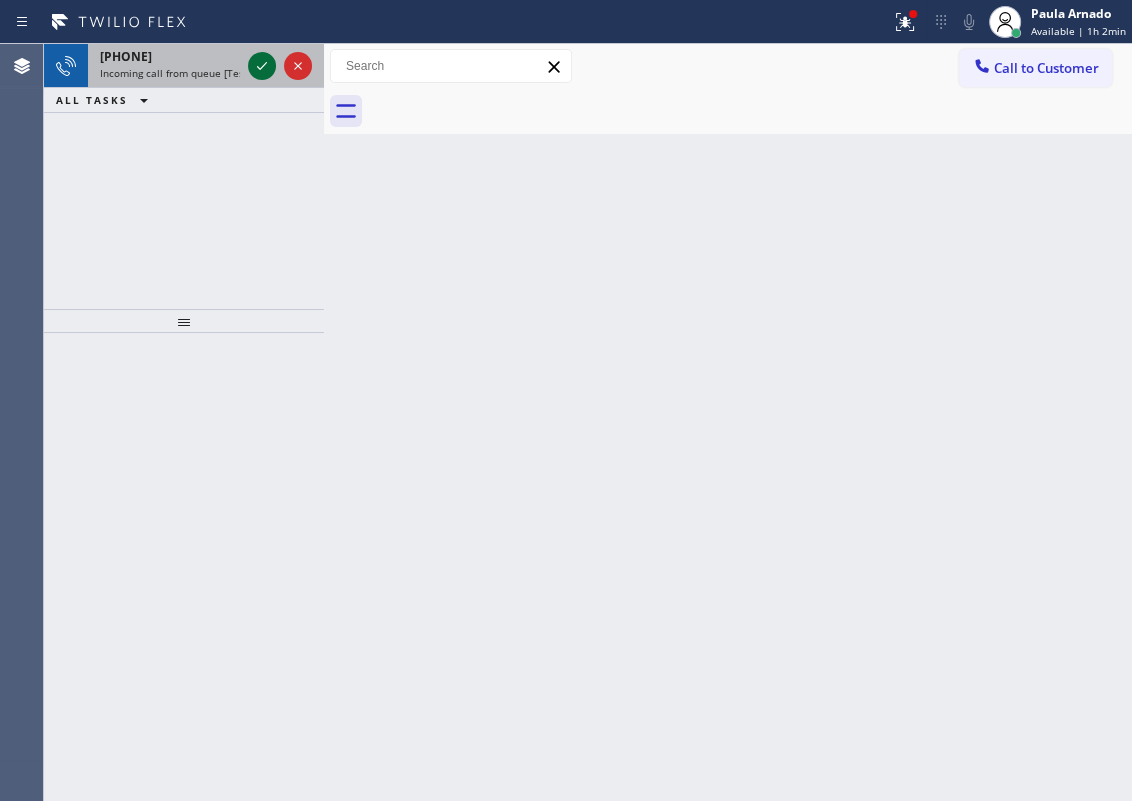 click 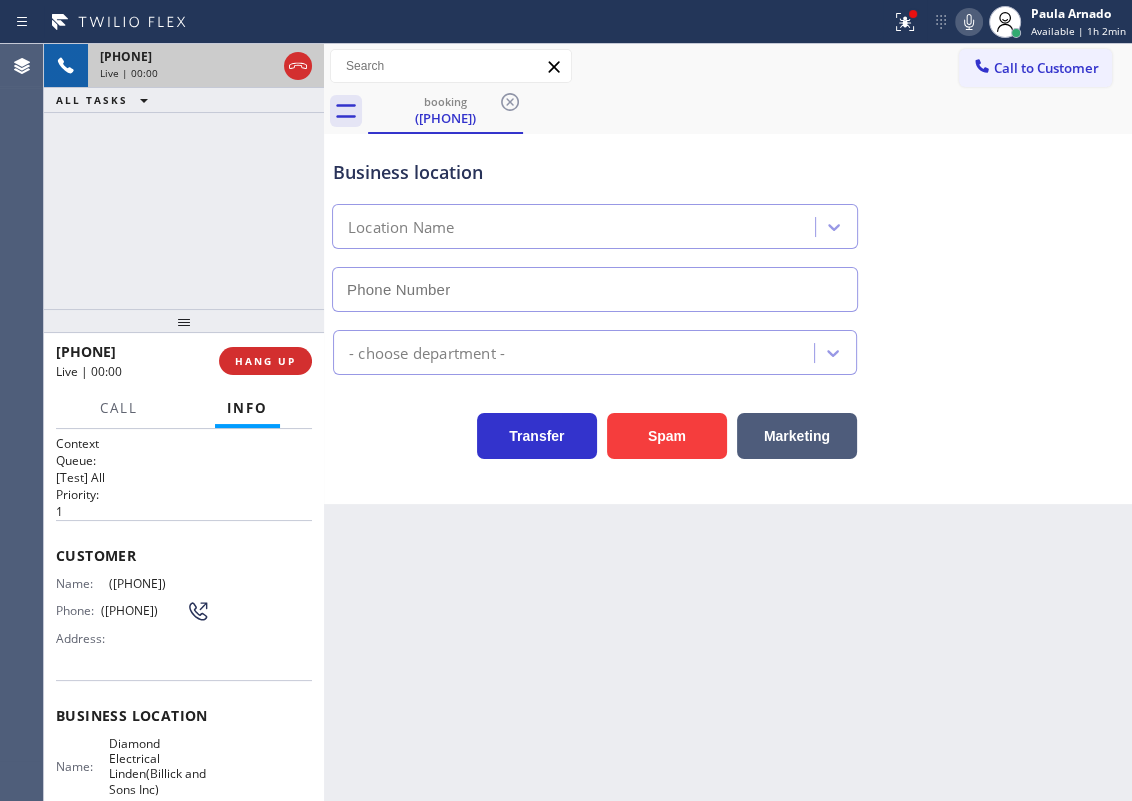 type on "(908) 824-6098" 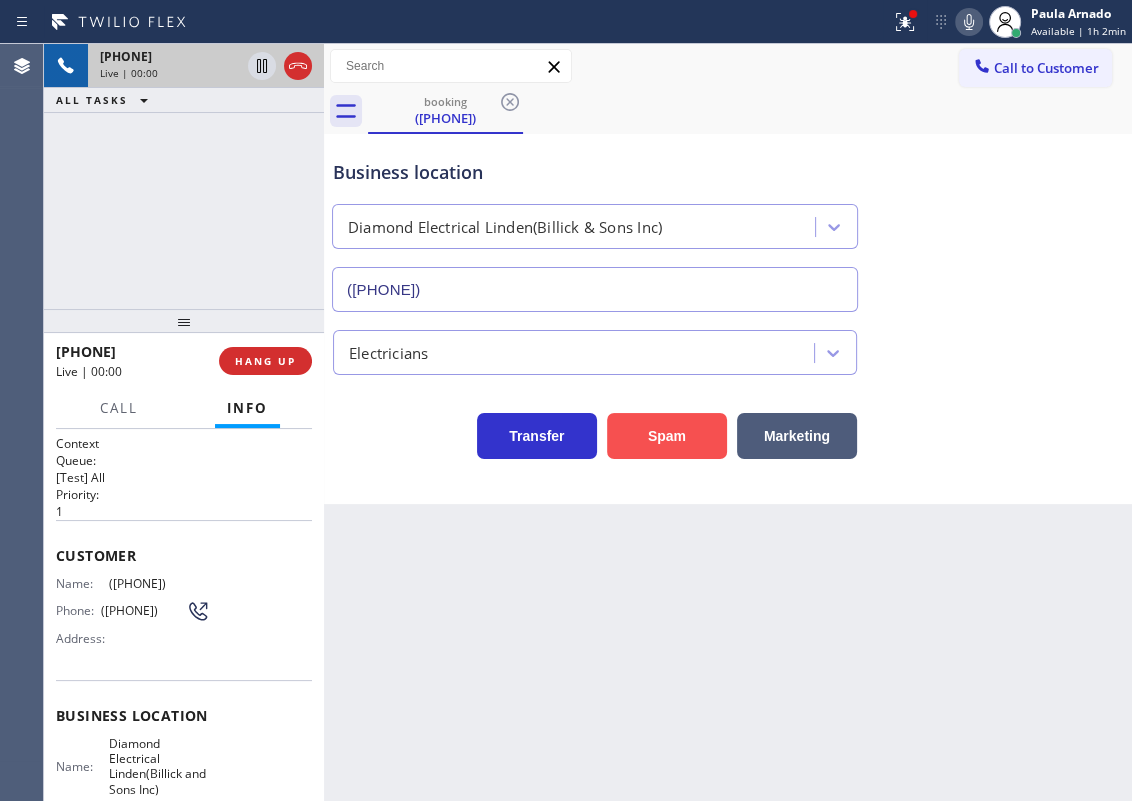 click on "Spam" at bounding box center [667, 436] 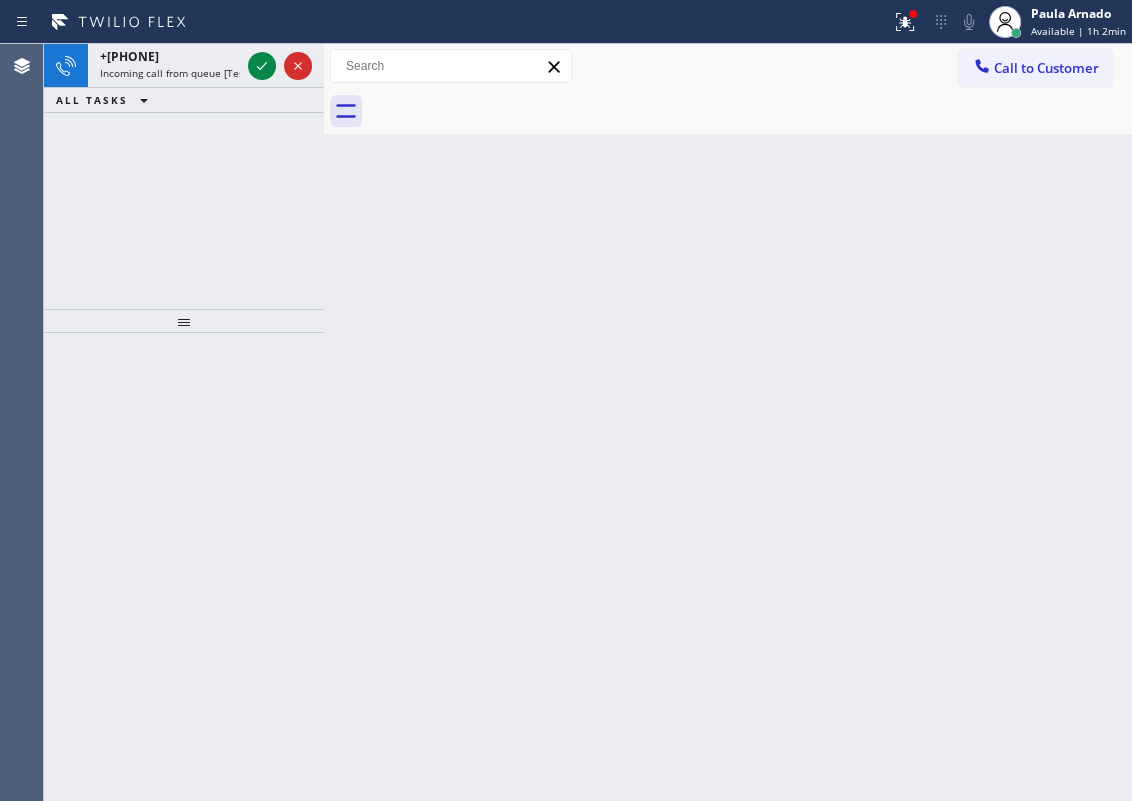 click on "Back to Dashboard Change Sender ID Customers Technicians Select a contact Outbound call Technician Search Technician Your caller id phone number Your caller id phone number Call Technician info Name   Phone none Address none Change Sender ID HVAC +18559994417 5 Star Appliance +18557314952 Appliance Repair +18554611149 Plumbing +18889090120 Air Duct Cleaning +18006865038  Electricians +18005688664 Cancel Change Check personal SMS Reset Change No tabs Call to Customer Outbound call Location Search location Your caller id phone number Customer number Call Outbound call Technician Search Technician Your caller id phone number Your caller id phone number Call" at bounding box center (728, 422) 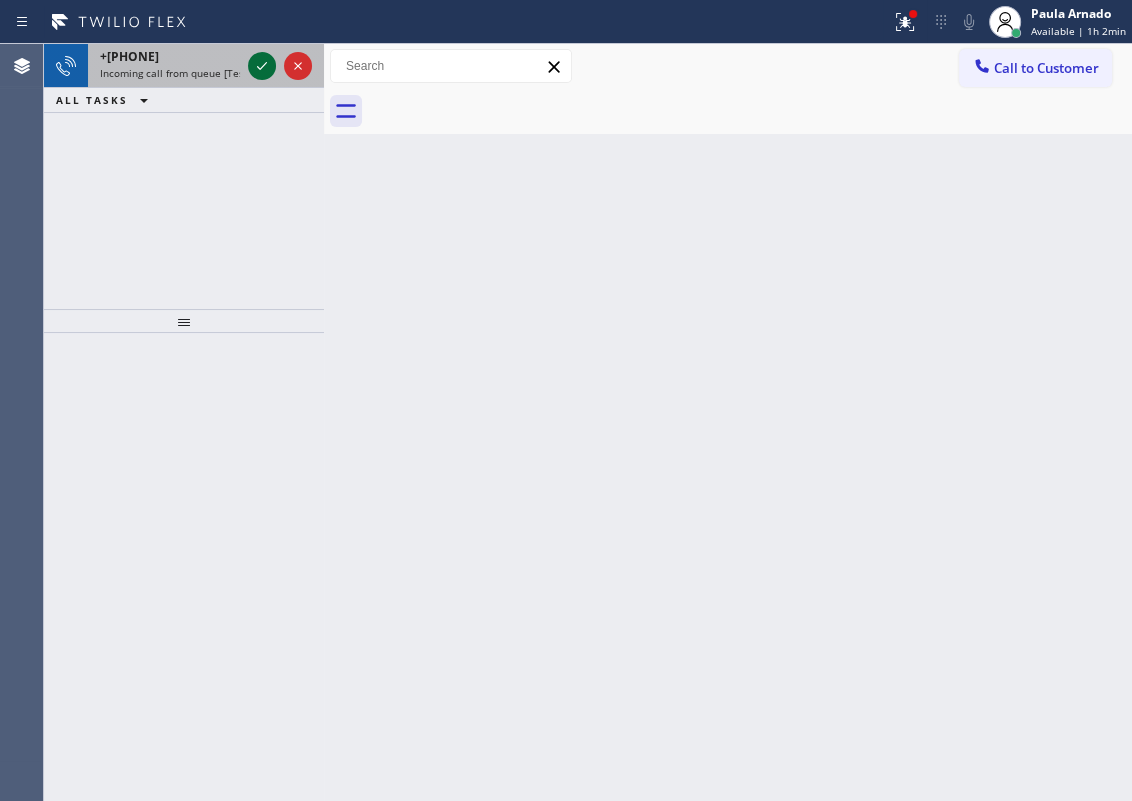 click 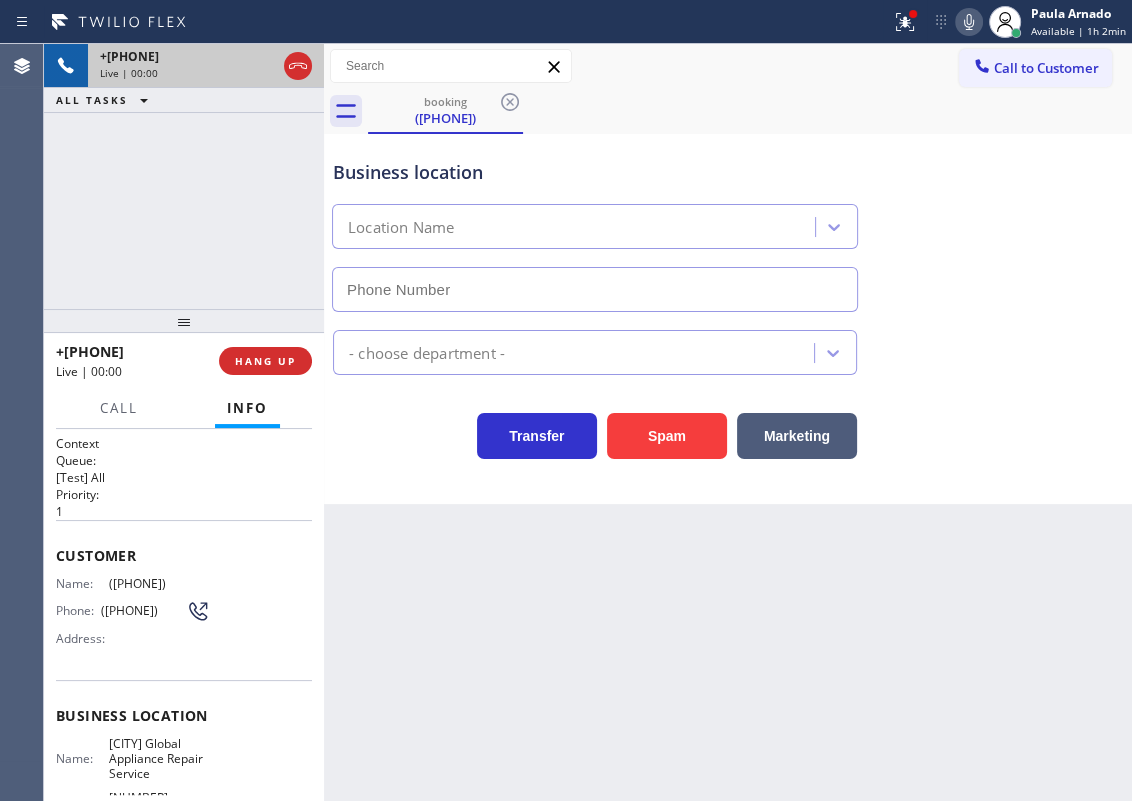 type on "[PHONE]" 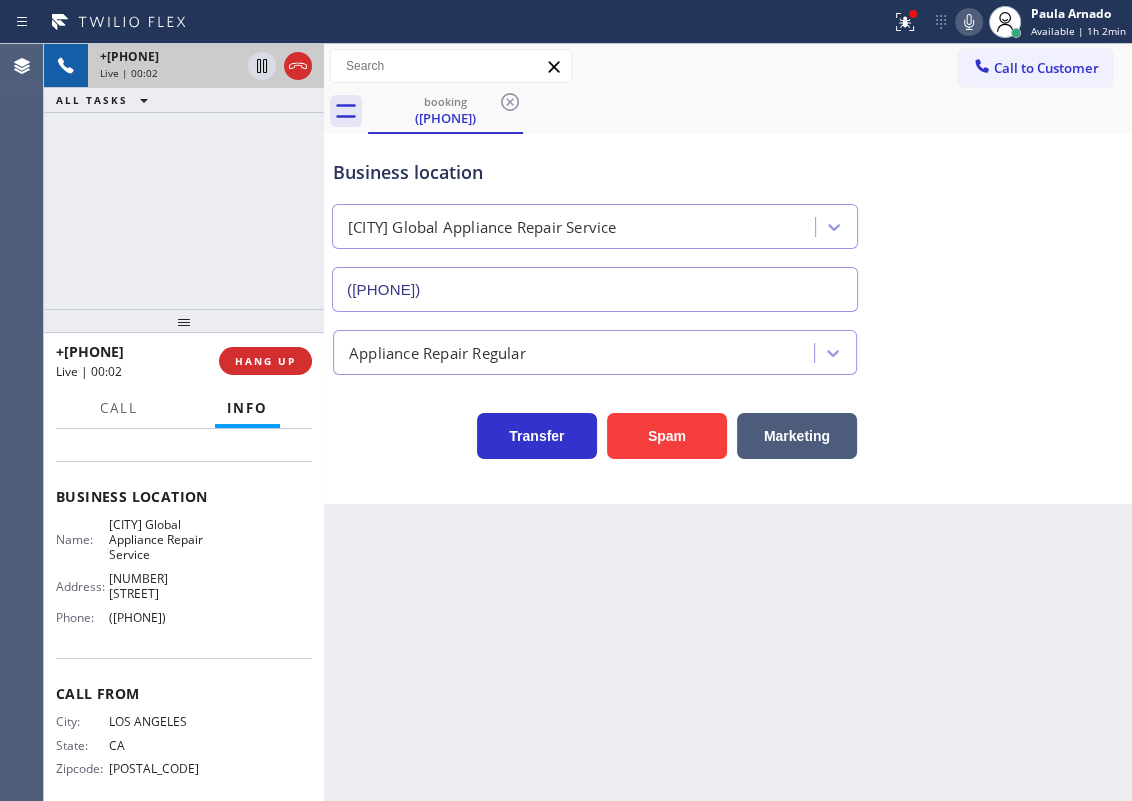 scroll, scrollTop: 221, scrollLeft: 0, axis: vertical 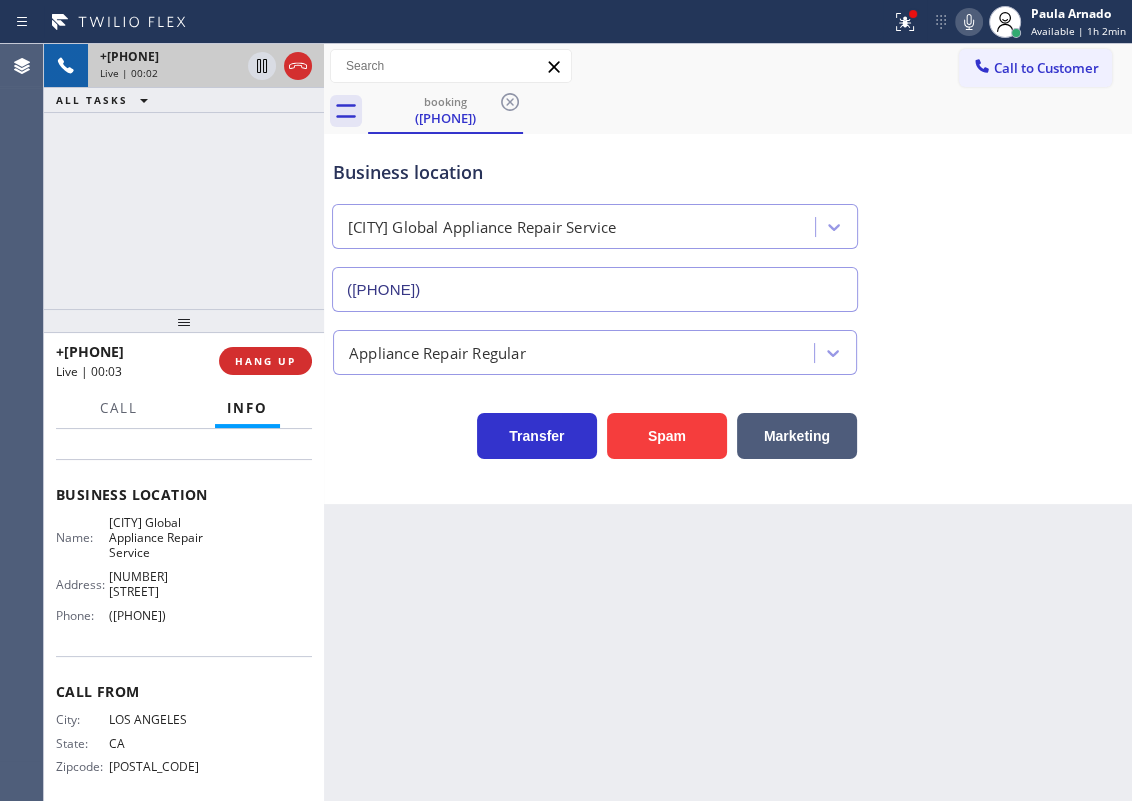 click on "San Diego Global Appliance Repair Service" at bounding box center [159, 538] 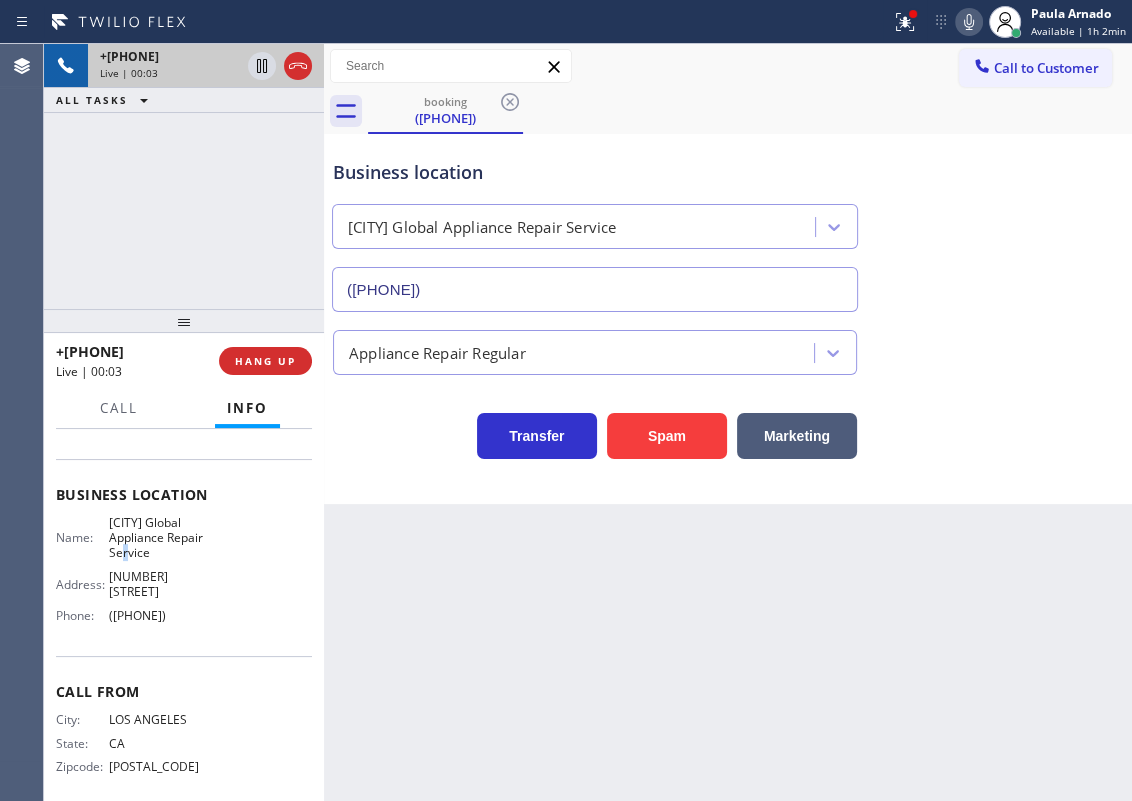 click on "San Diego Global Appliance Repair Service" at bounding box center [159, 538] 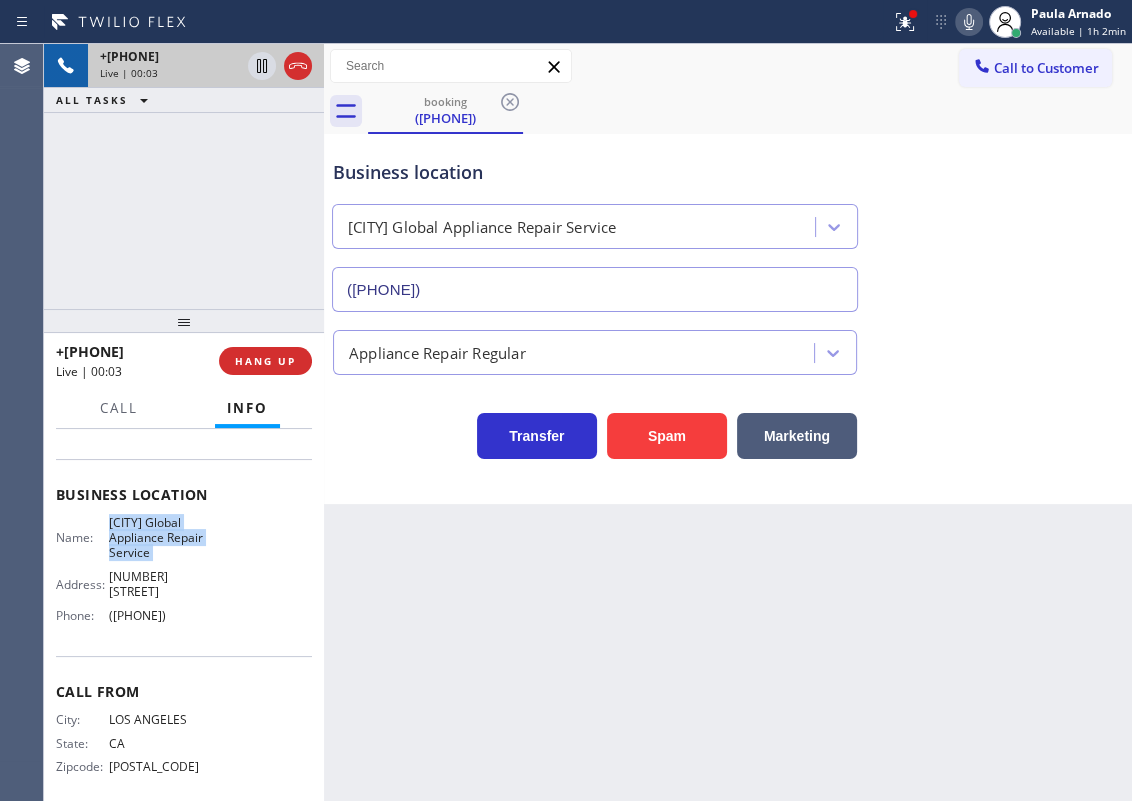 click on "San Diego Global Appliance Repair Service" at bounding box center [159, 538] 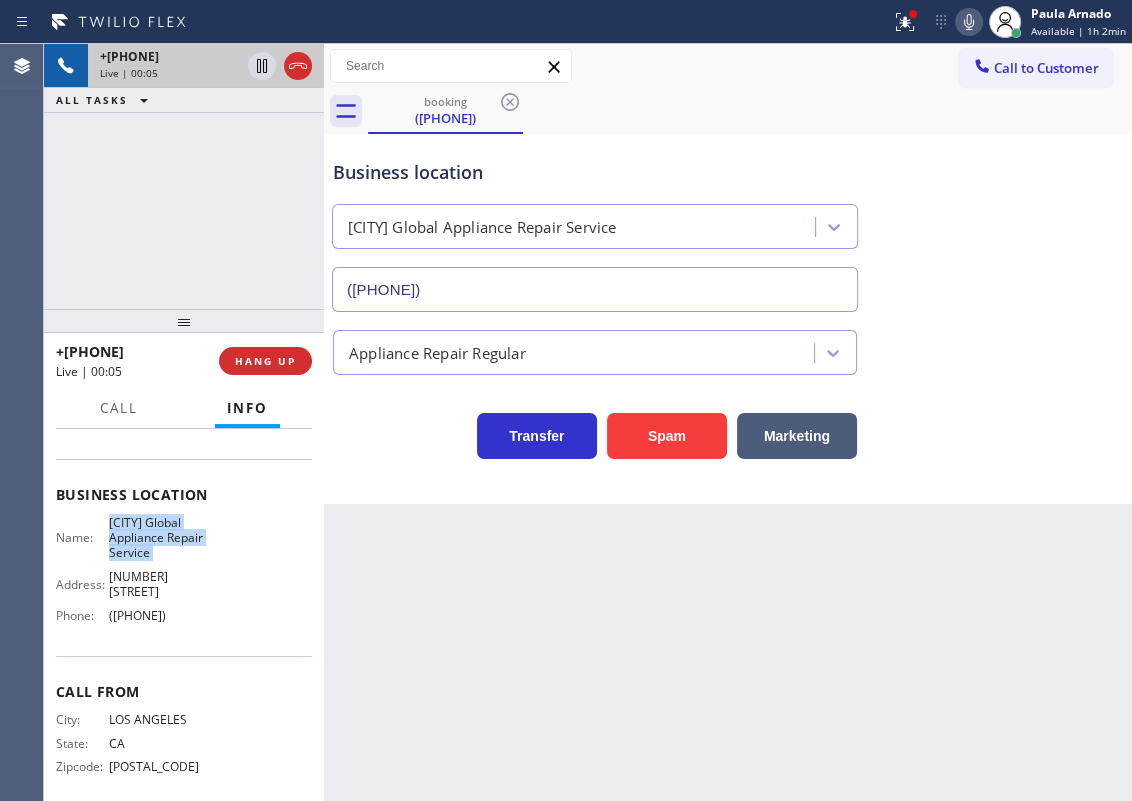 click on "[PHONE]" at bounding box center [595, 289] 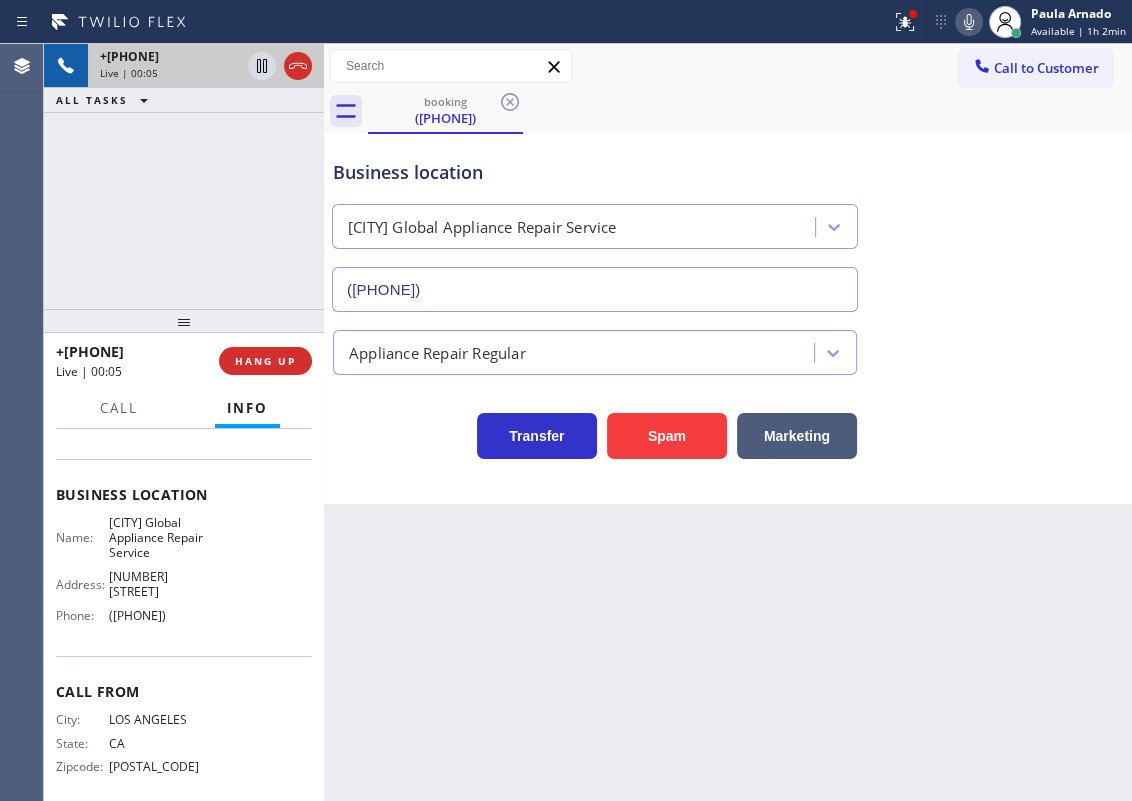 click on "[PHONE]" at bounding box center [595, 289] 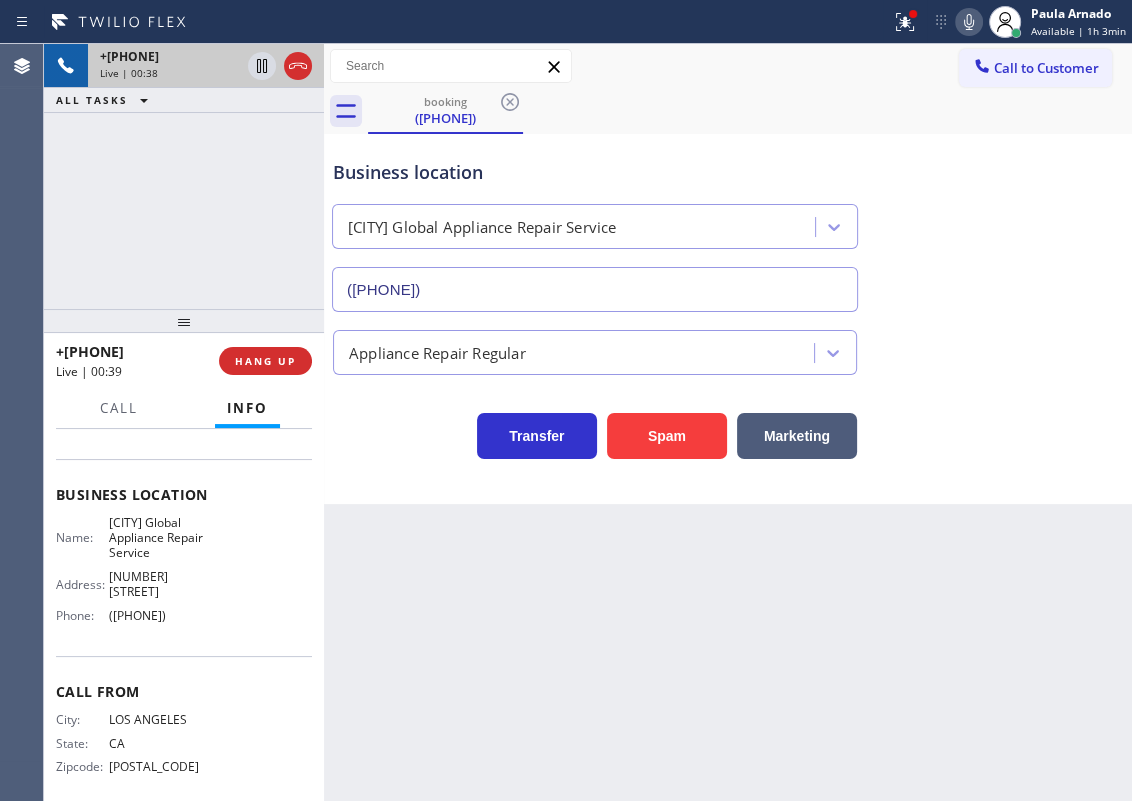 drag, startPoint x: 957, startPoint y: 275, endPoint x: 790, endPoint y: 288, distance: 167.50522 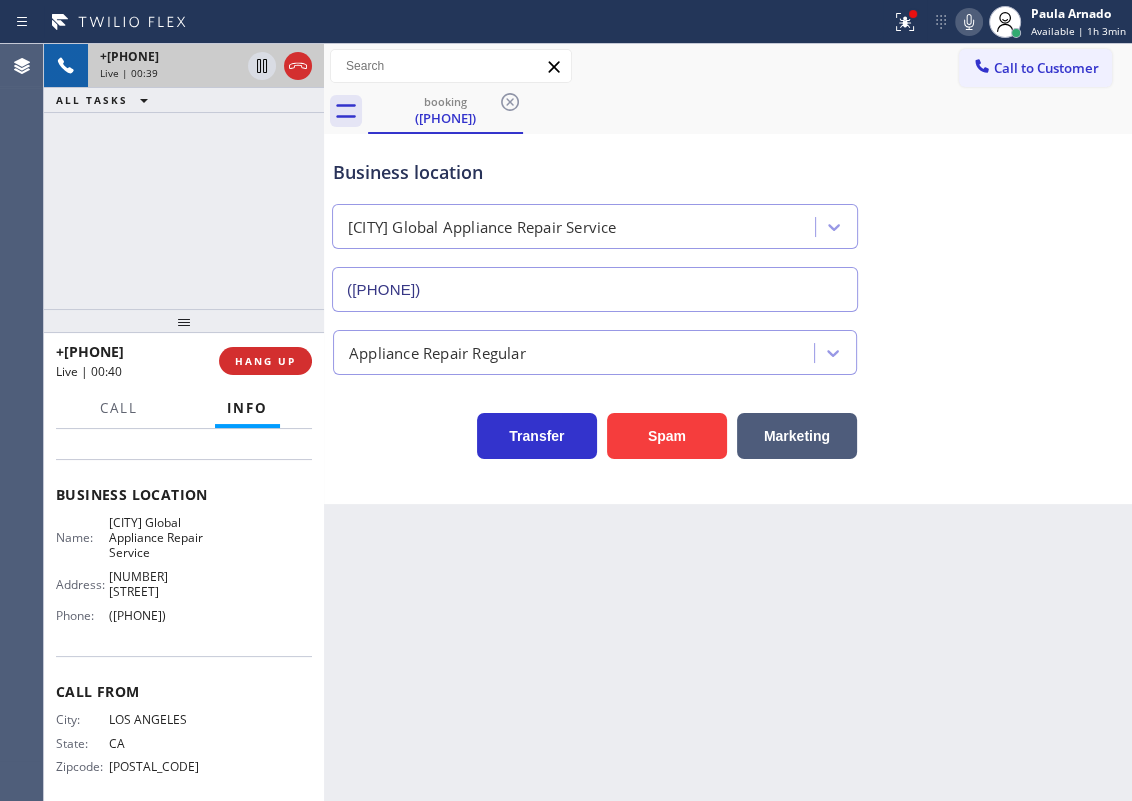 click on "+19516660657 Live | 00:40 HANG UP" at bounding box center (184, 361) 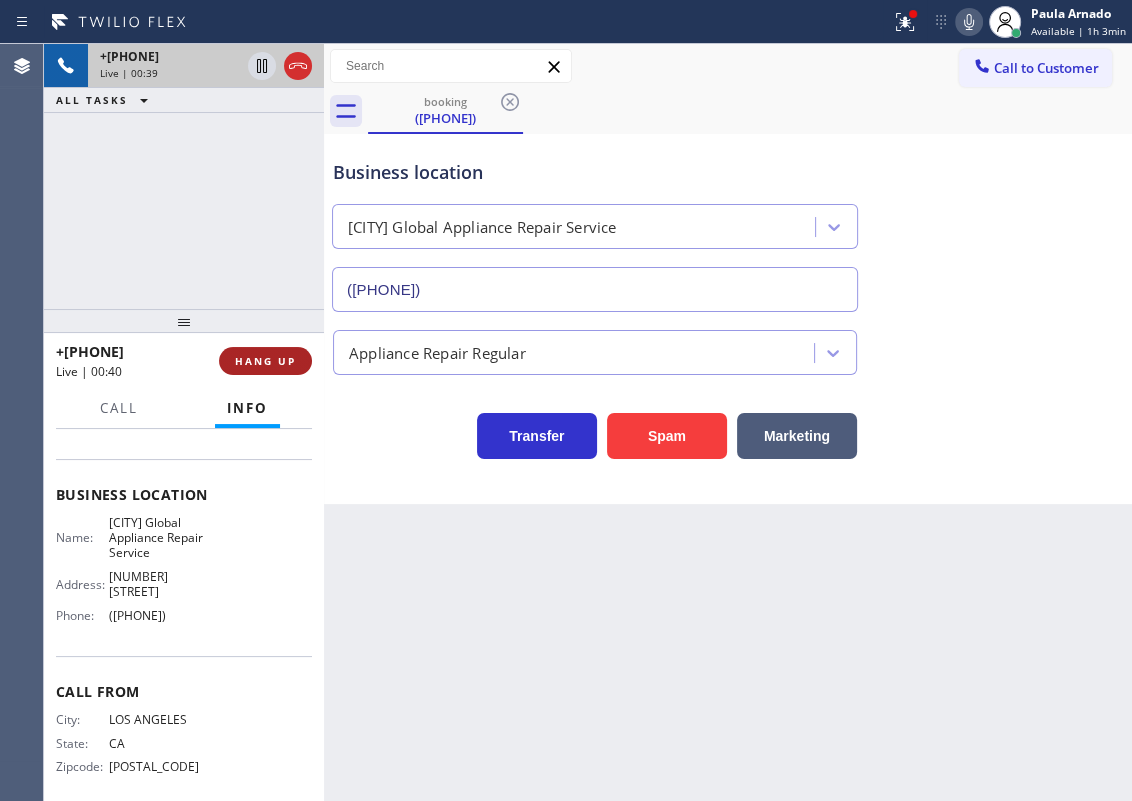 click on "HANG UP" at bounding box center (265, 361) 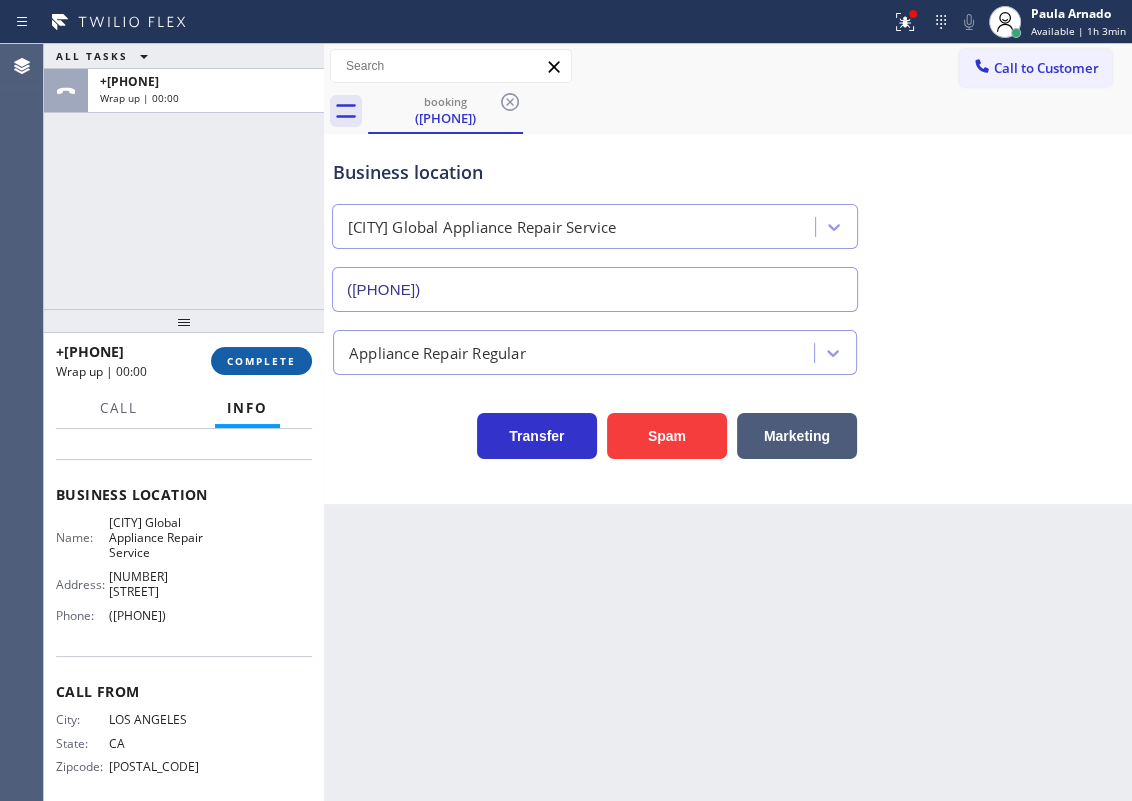 click on "COMPLETE" at bounding box center (261, 361) 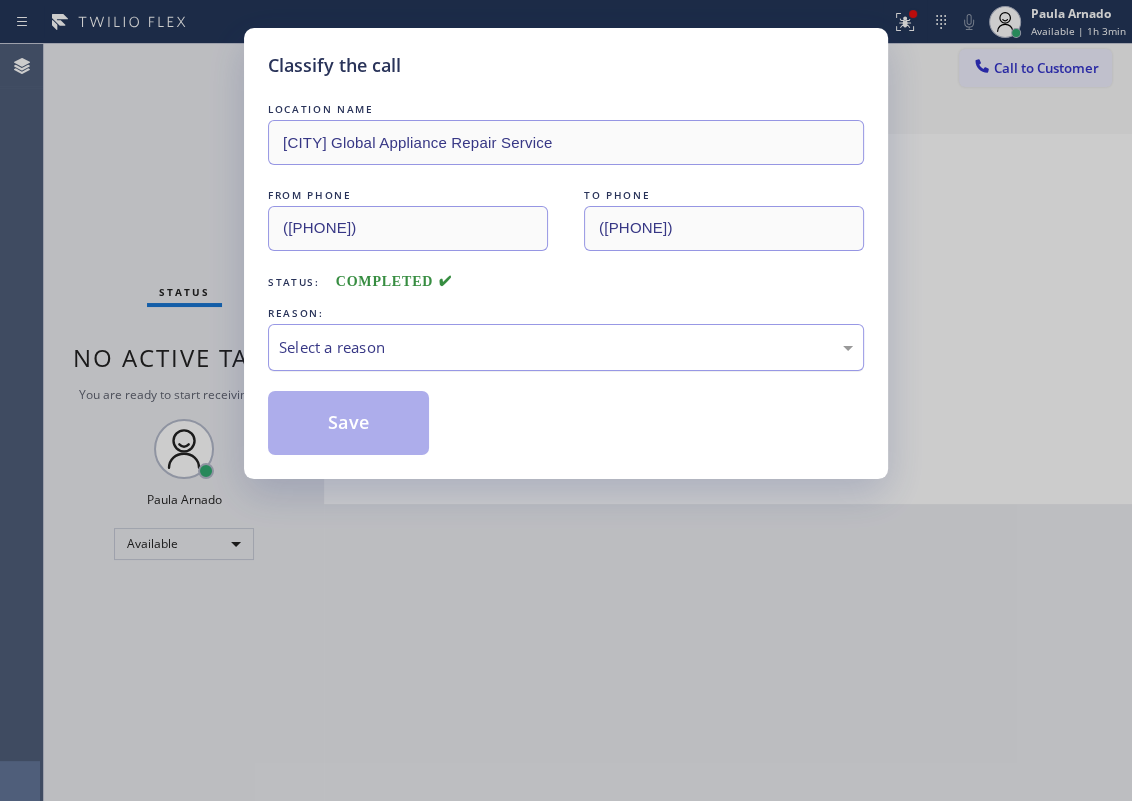 click on "Select a reason" at bounding box center [566, 347] 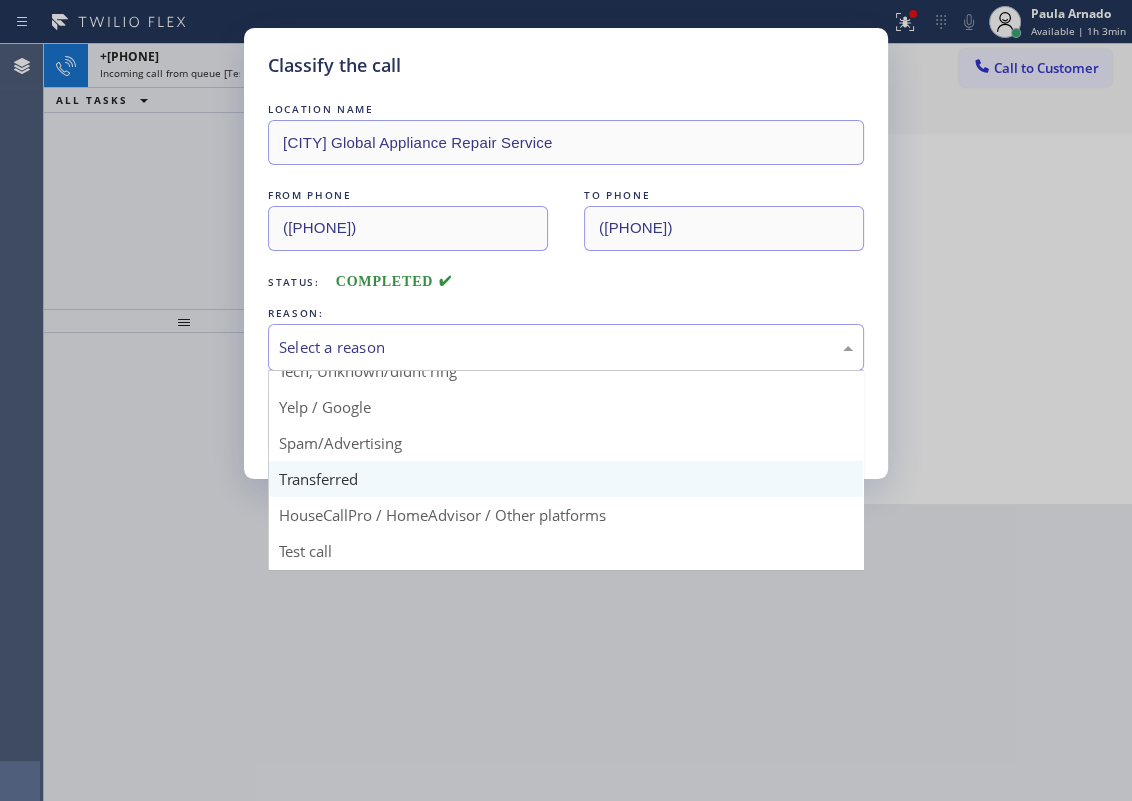 scroll, scrollTop: 133, scrollLeft: 0, axis: vertical 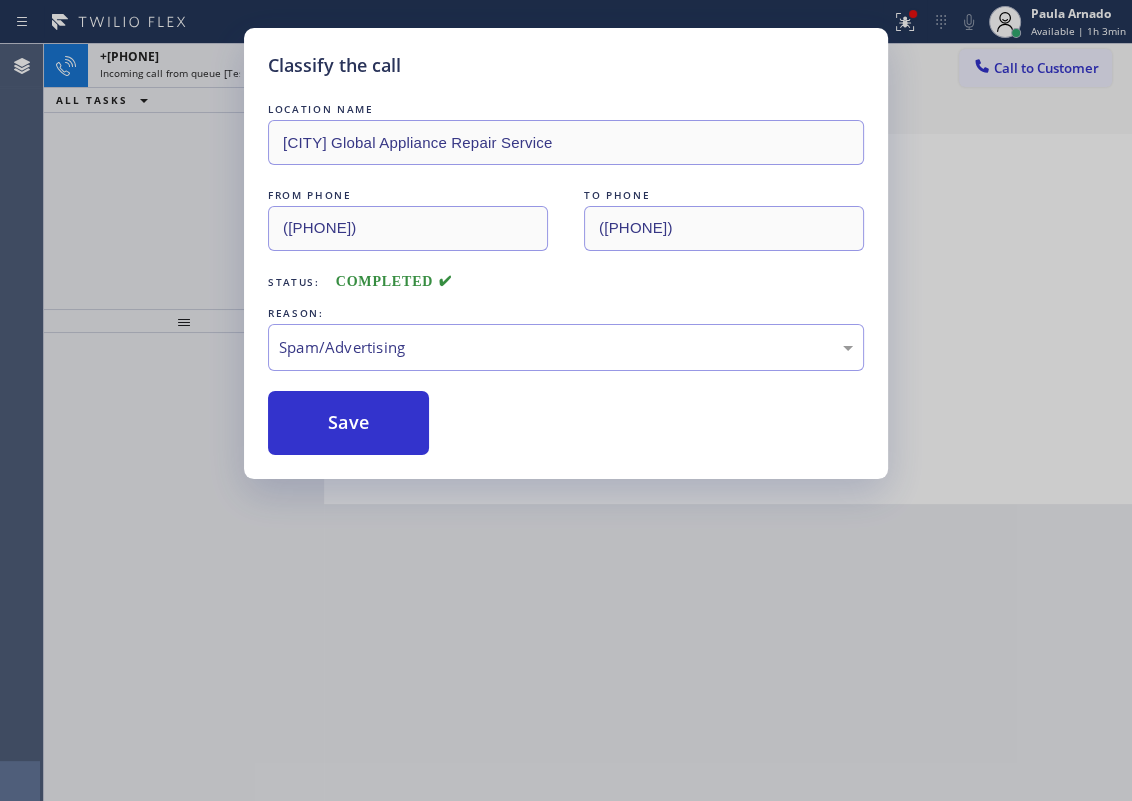 drag, startPoint x: 340, startPoint y: 410, endPoint x: 303, endPoint y: 255, distance: 159.35495 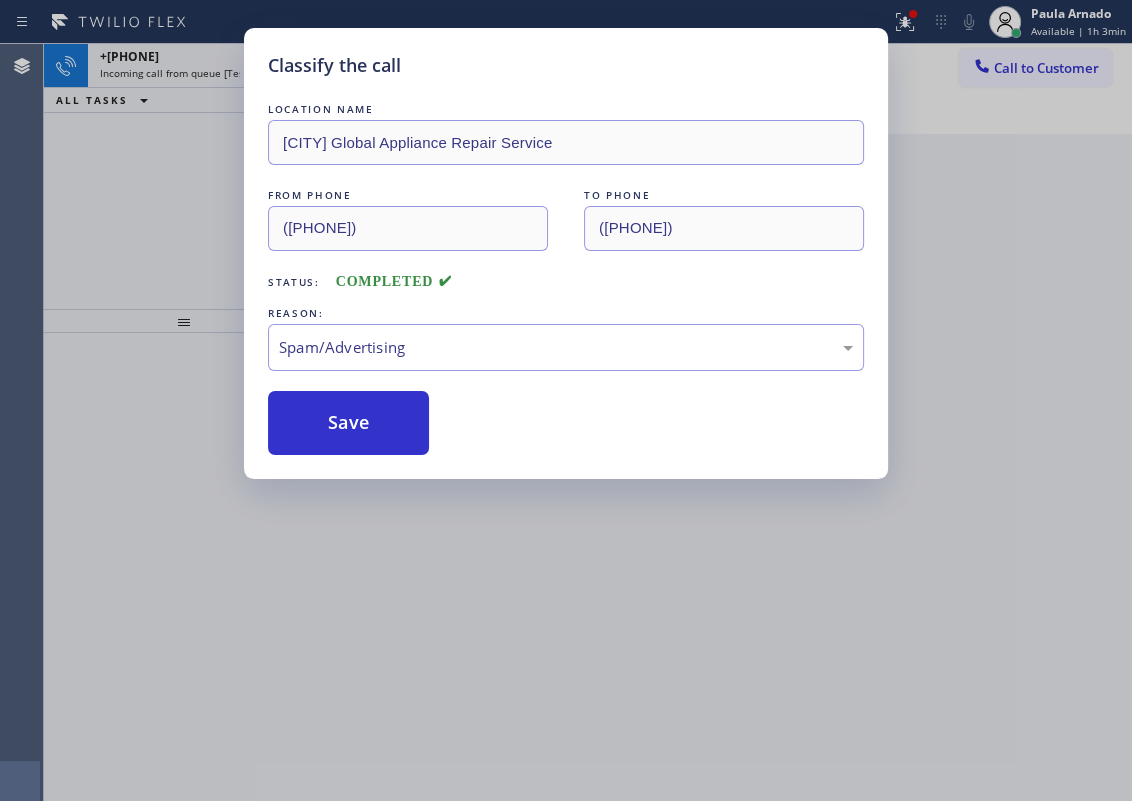 click on "Classify the call LOCATION NAME San Diego Global Appliance Repair Service FROM PHONE (951) 666-0657 TO PHONE (619) 399-3796 Status: COMPLETED REASON: Spam/Advertising Save" at bounding box center [566, 400] 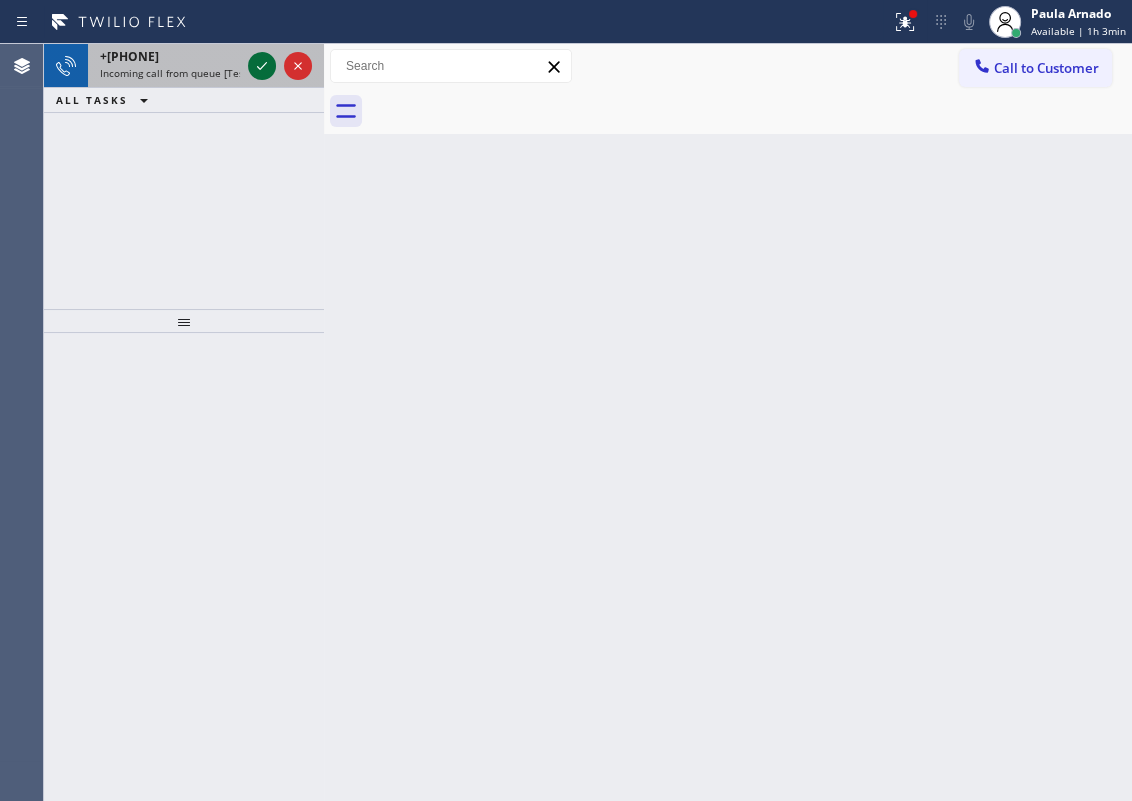 click 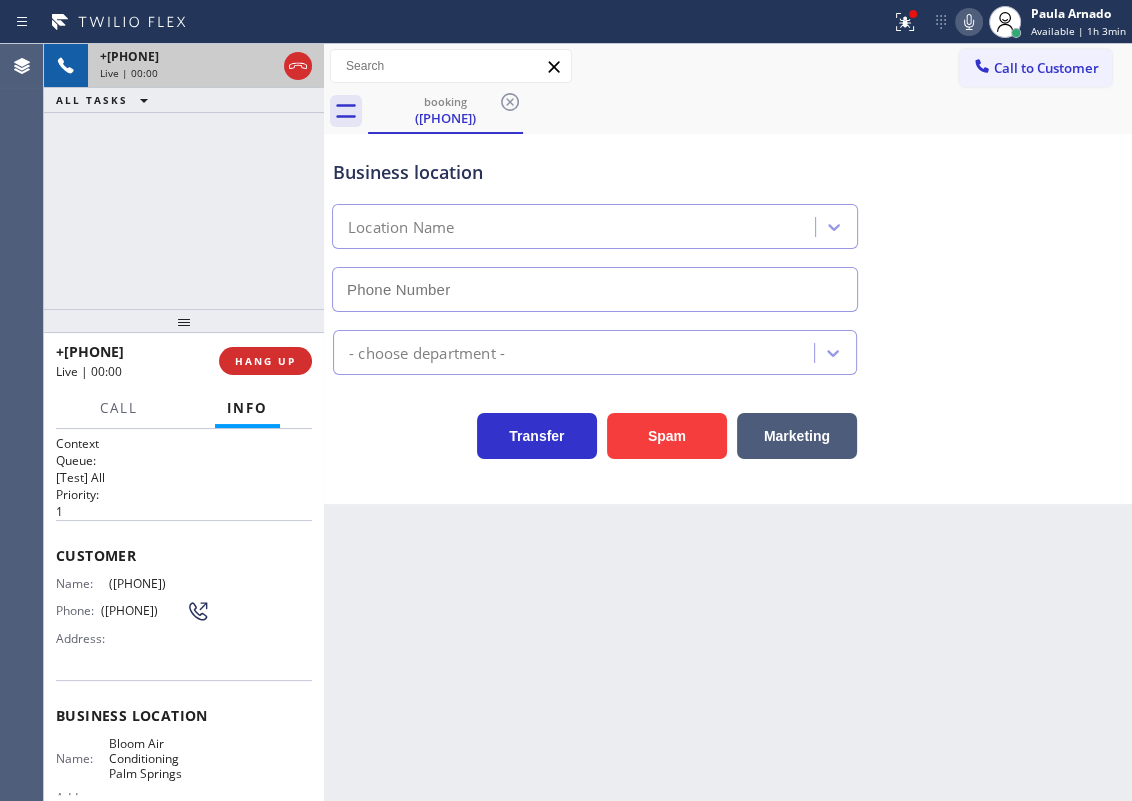 type on "(760) 492-7757" 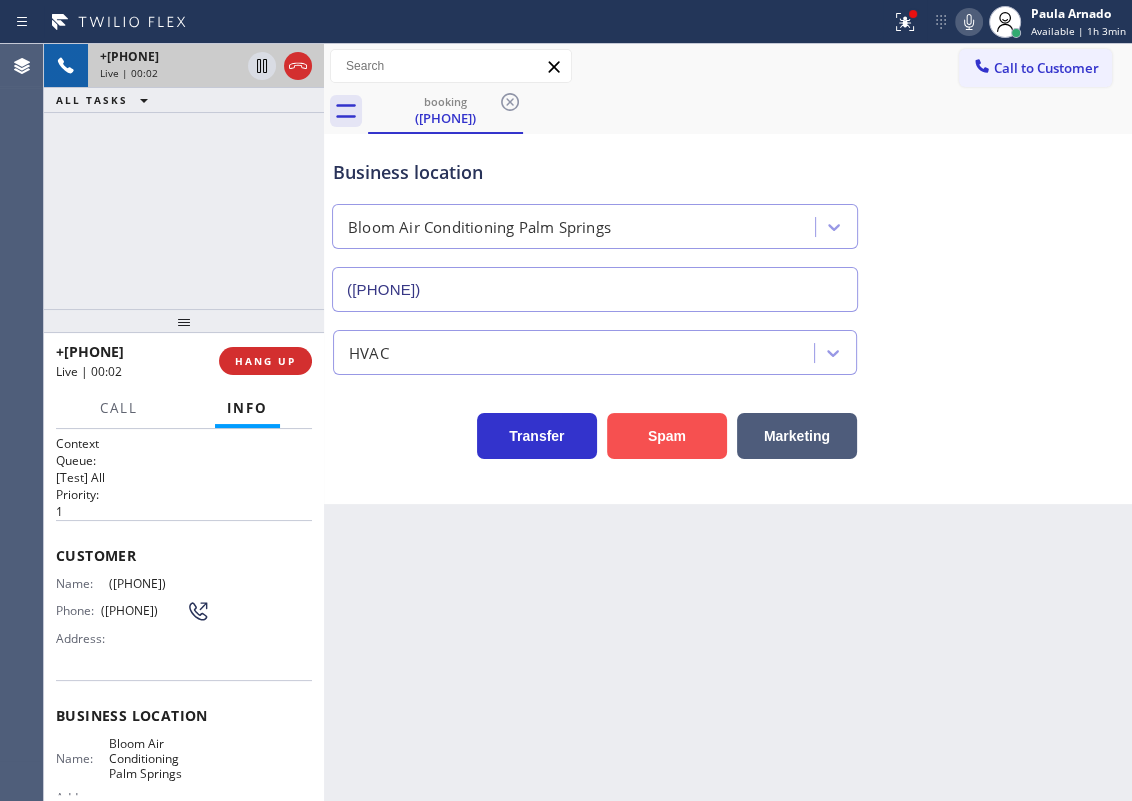 click on "Spam" at bounding box center [667, 436] 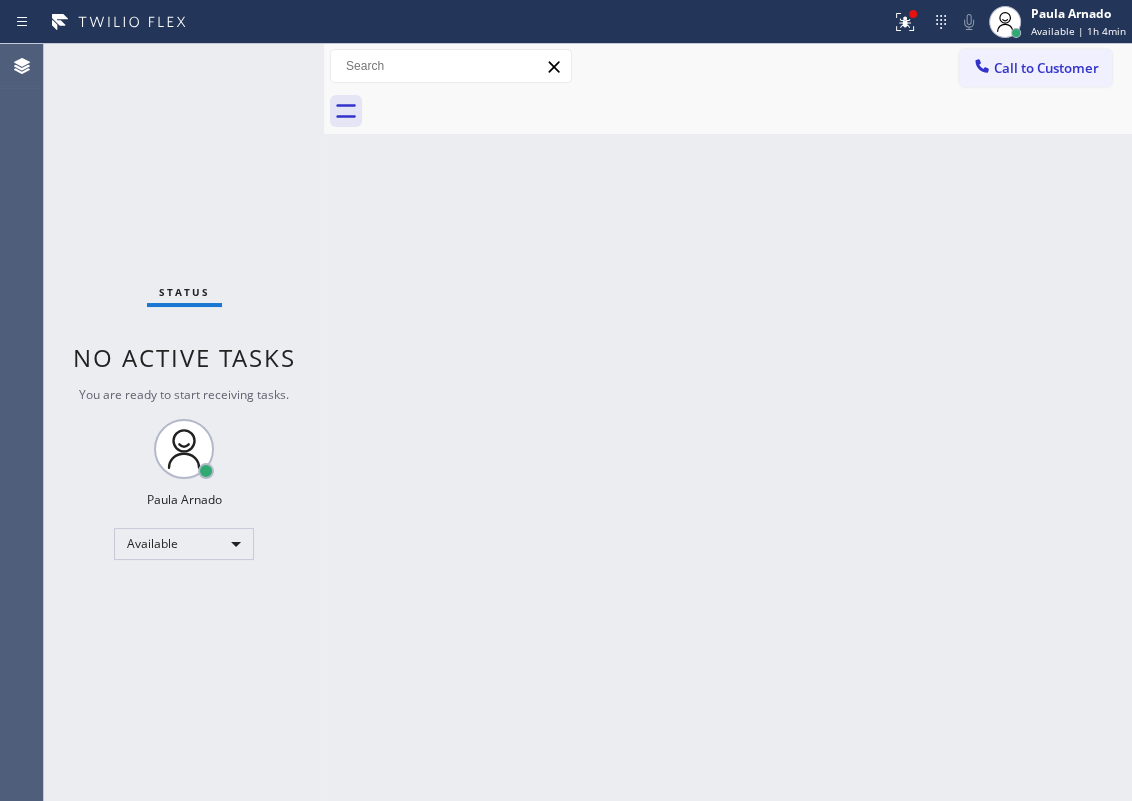 click on "Back to Dashboard Change Sender ID Customers Technicians Select a contact Outbound call Technician Search Technician Your caller id phone number Your caller id phone number Call Technician info Name   Phone none Address none Change Sender ID HVAC +18559994417 5 Star Appliance +18557314952 Appliance Repair +18554611149 Plumbing +18889090120 Air Duct Cleaning +18006865038  Electricians +18005688664 Cancel Change Check personal SMS Reset Change No tabs Call to Customer Outbound call Location Search location Your caller id phone number Customer number Call Outbound call Technician Search Technician Your caller id phone number Your caller id phone number Call" at bounding box center [728, 422] 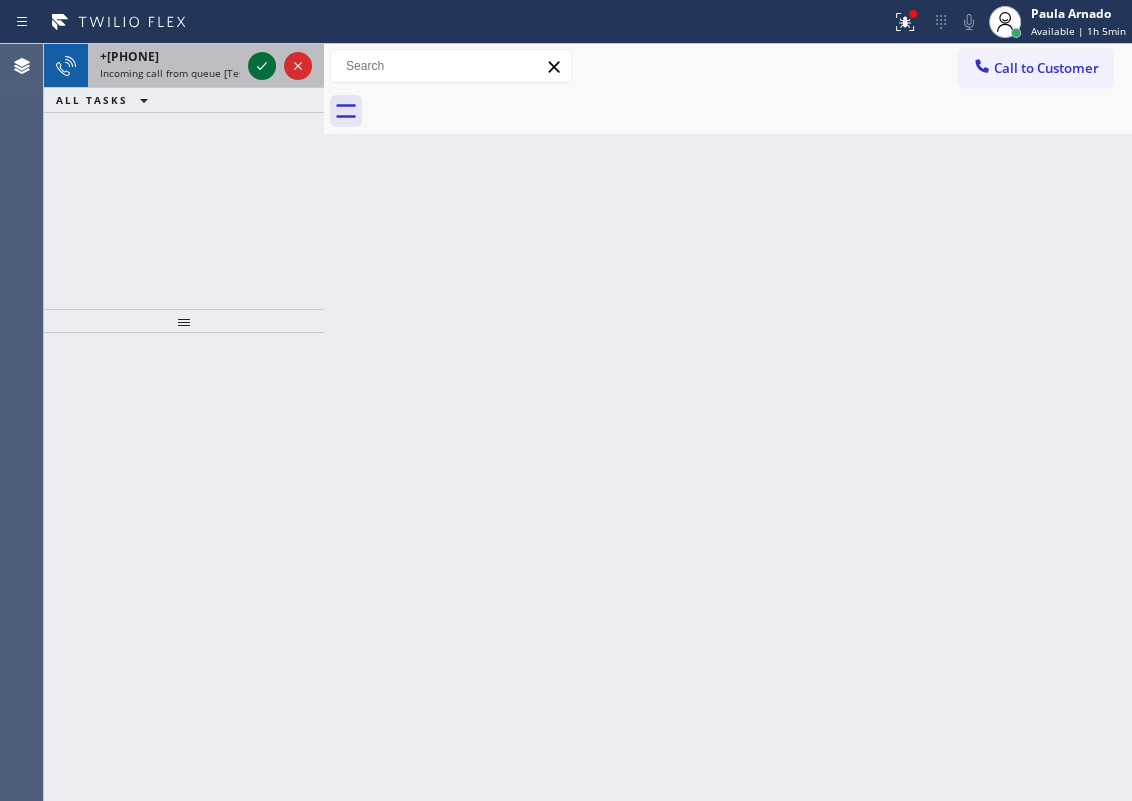 click 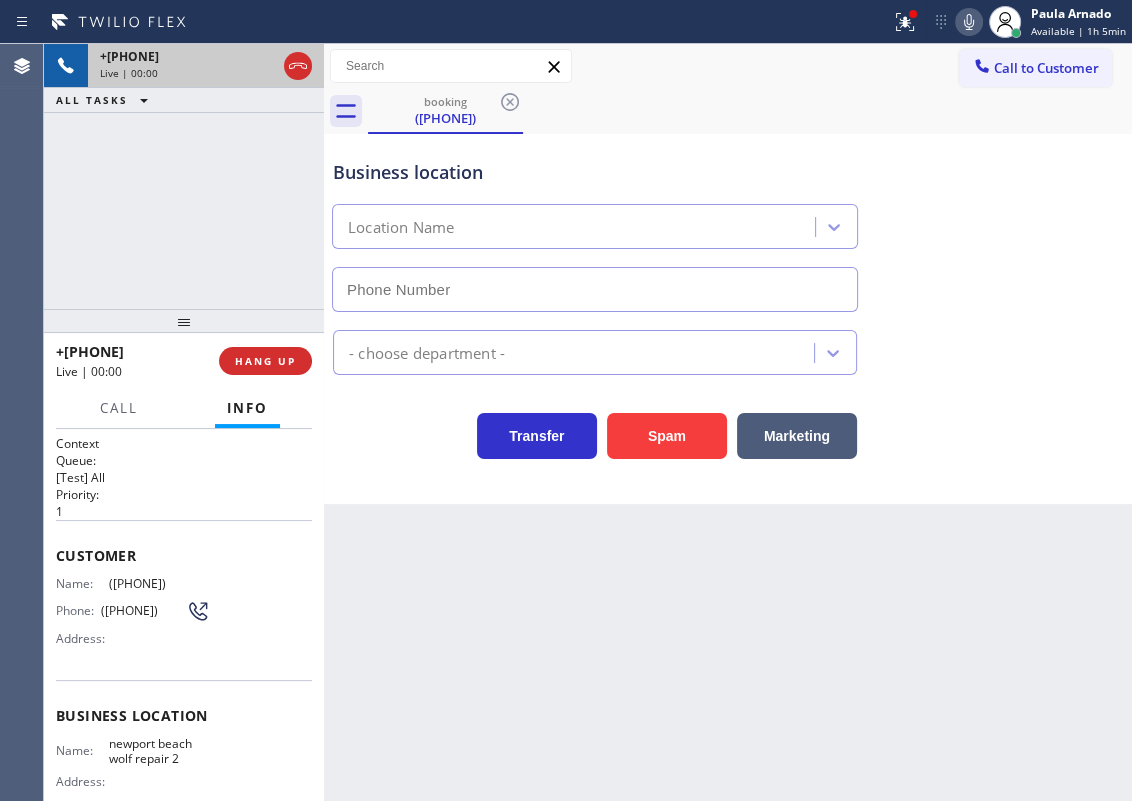 type on "[PHONE]" 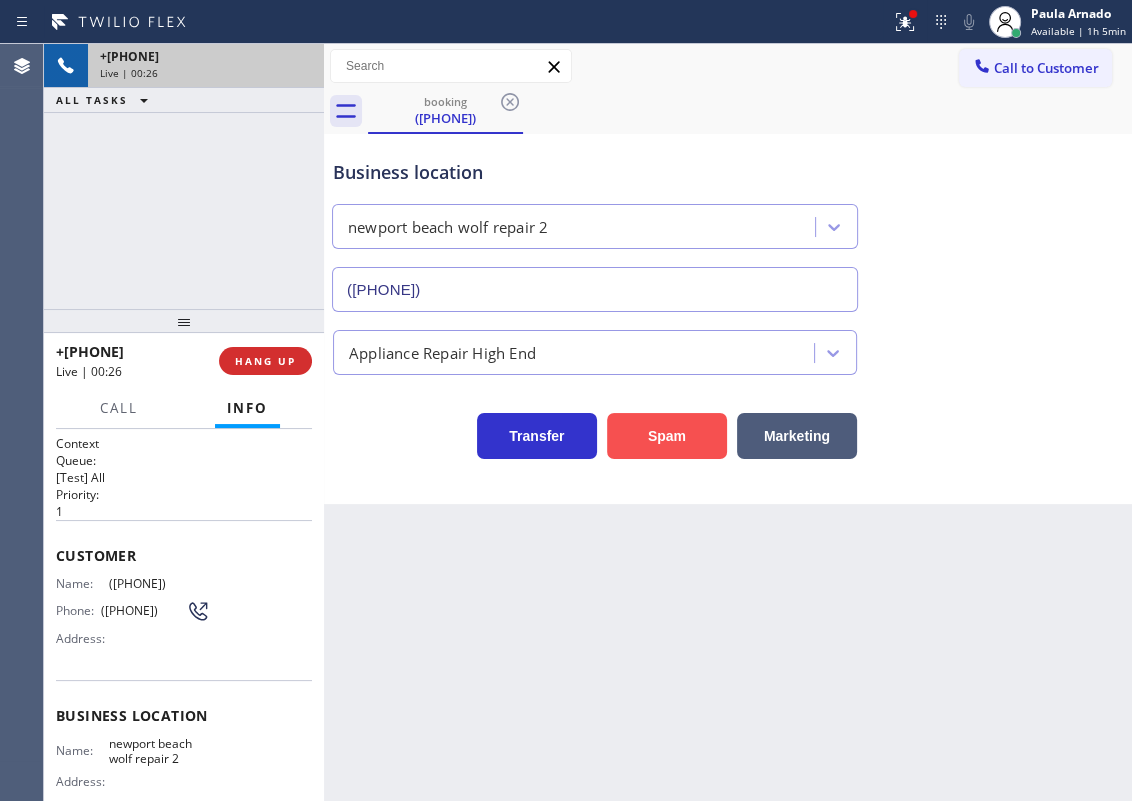 click on "Spam" at bounding box center (667, 436) 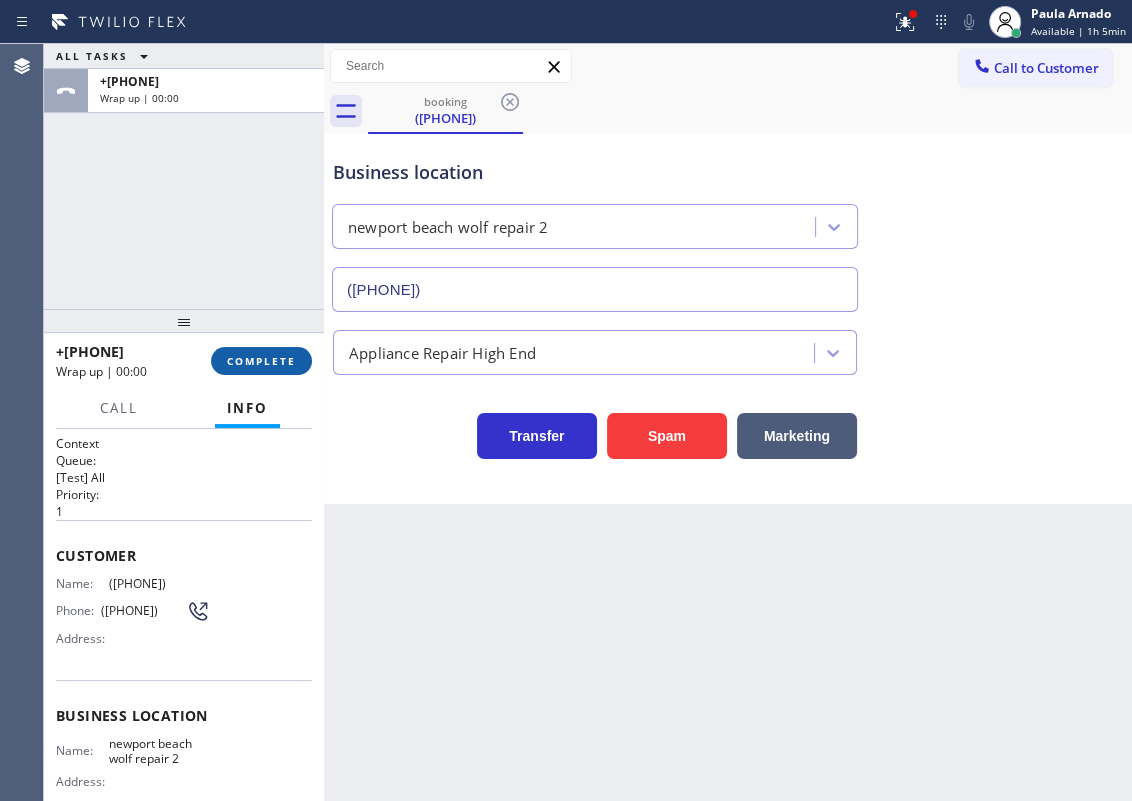click on "COMPLETE" at bounding box center (261, 361) 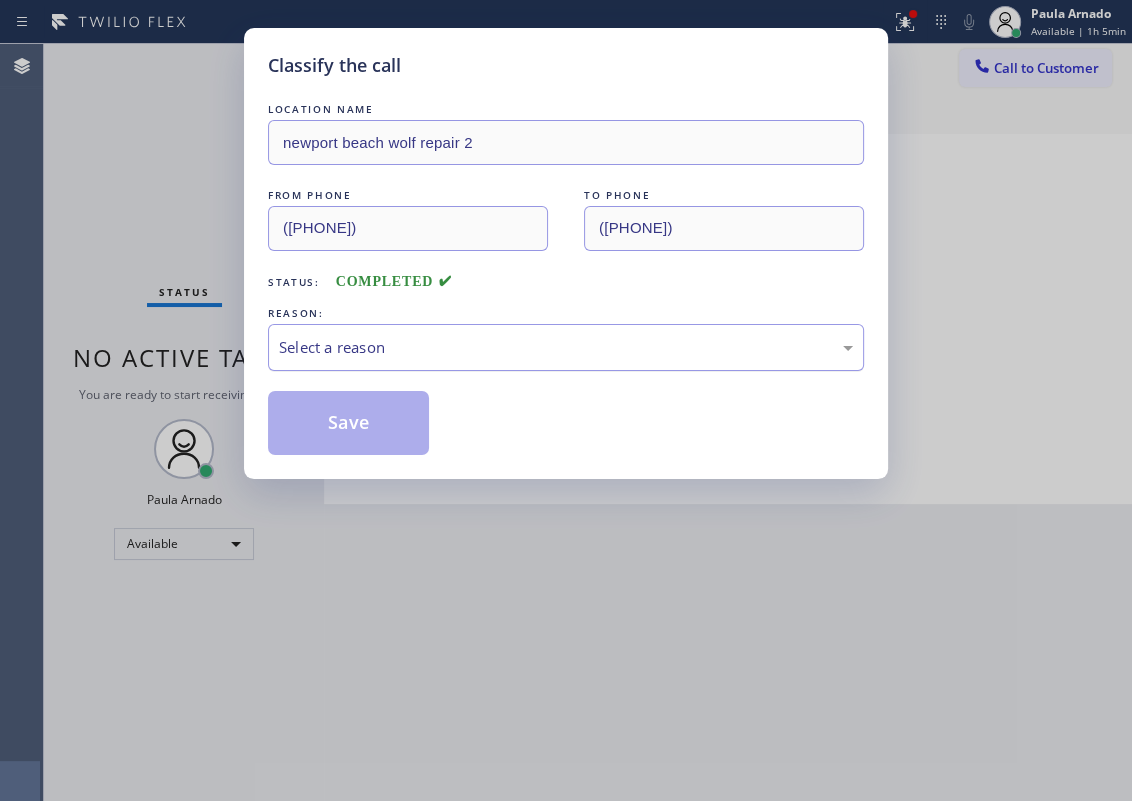 click on "Select a reason" at bounding box center (566, 347) 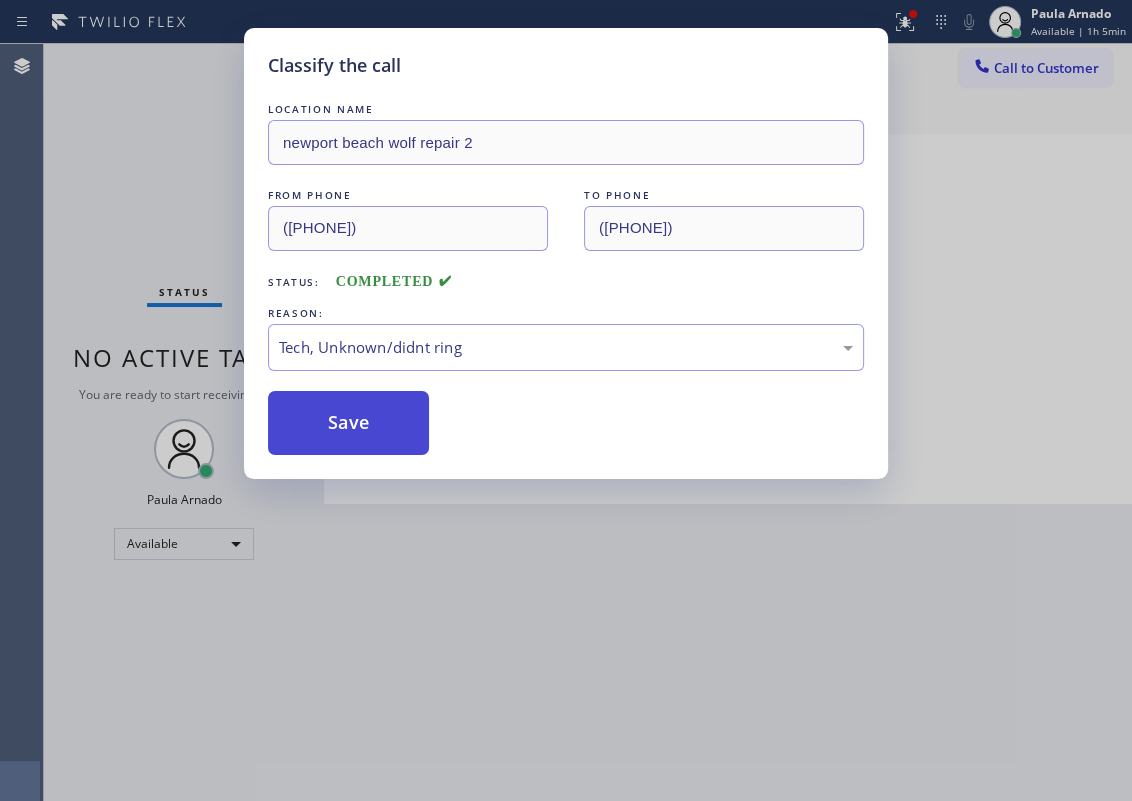 click on "Save" at bounding box center [348, 423] 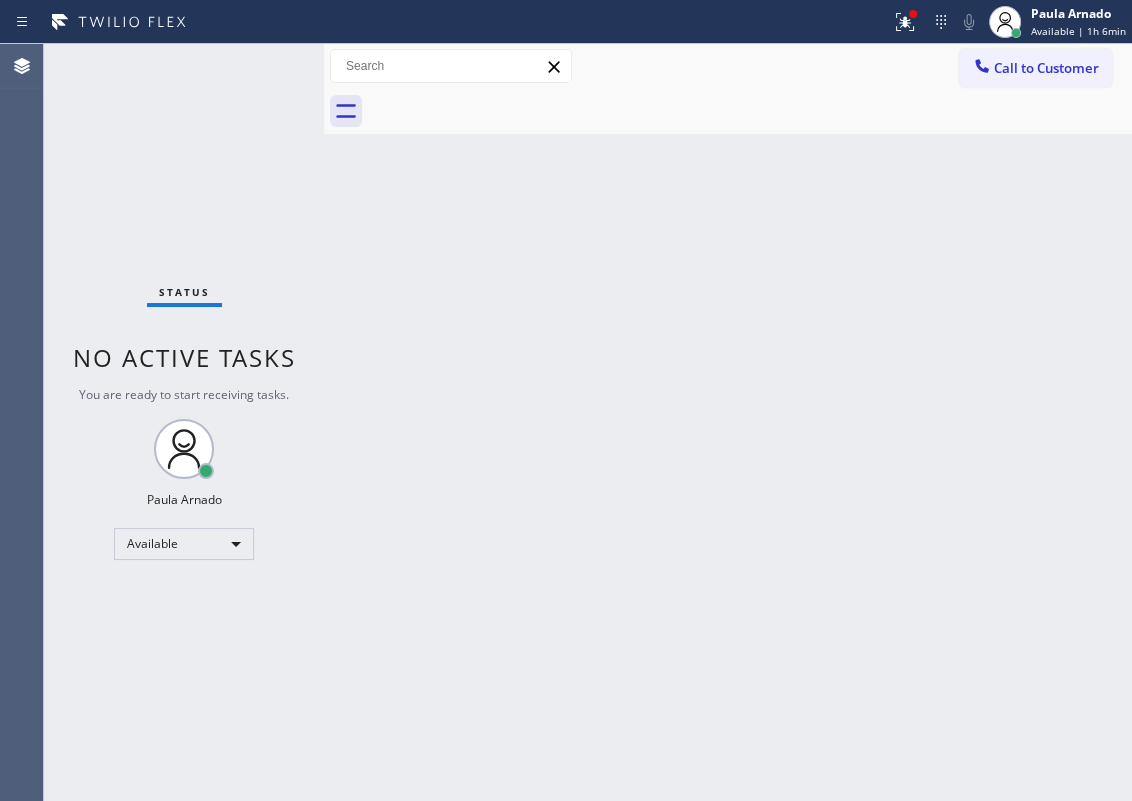 click on "Back to Dashboard Change Sender ID Customers Technicians Select a contact Outbound call Technician Search Technician Your caller id phone number Your caller id phone number Call Technician info Name   Phone none Address none Change Sender ID HVAC +18559994417 5 Star Appliance +18557314952 Appliance Repair +18554611149 Plumbing +18889090120 Air Duct Cleaning +18006865038  Electricians +18005688664 Cancel Change Check personal SMS Reset Change No tabs Call to Customer Outbound call Location Search location Your caller id phone number Customer number Call Outbound call Technician Search Technician Your caller id phone number Your caller id phone number Call" at bounding box center [728, 422] 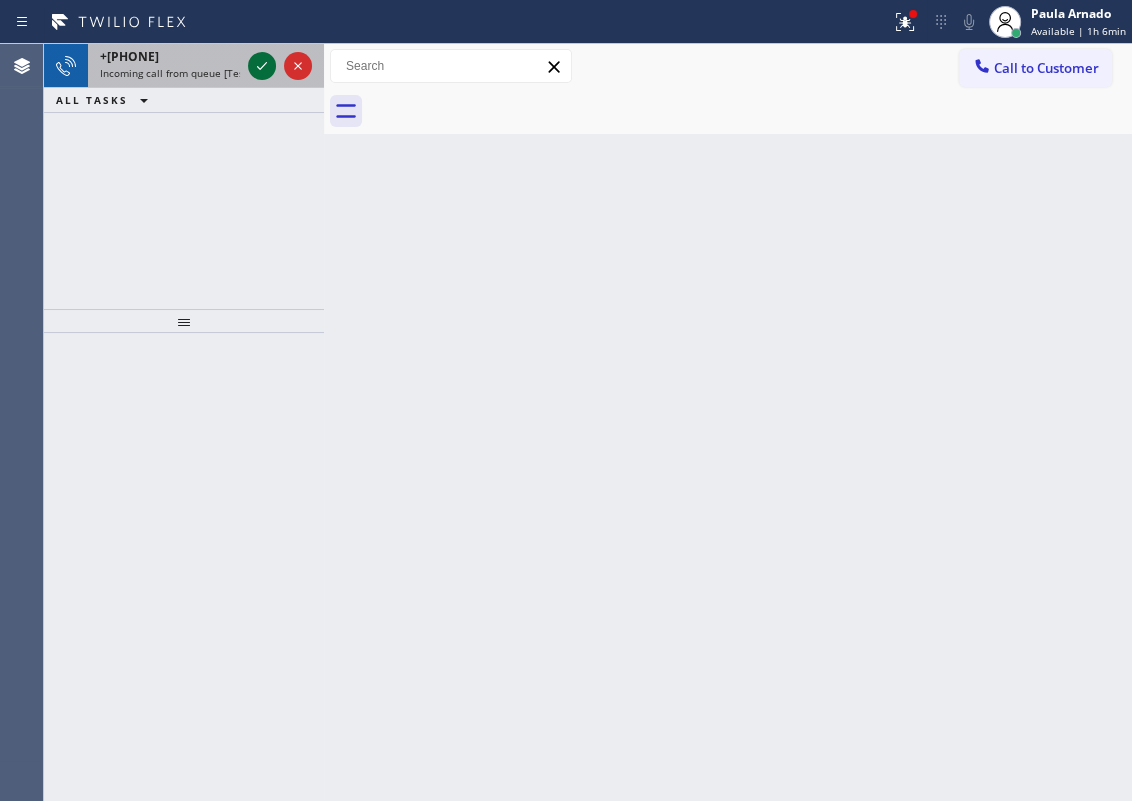 click 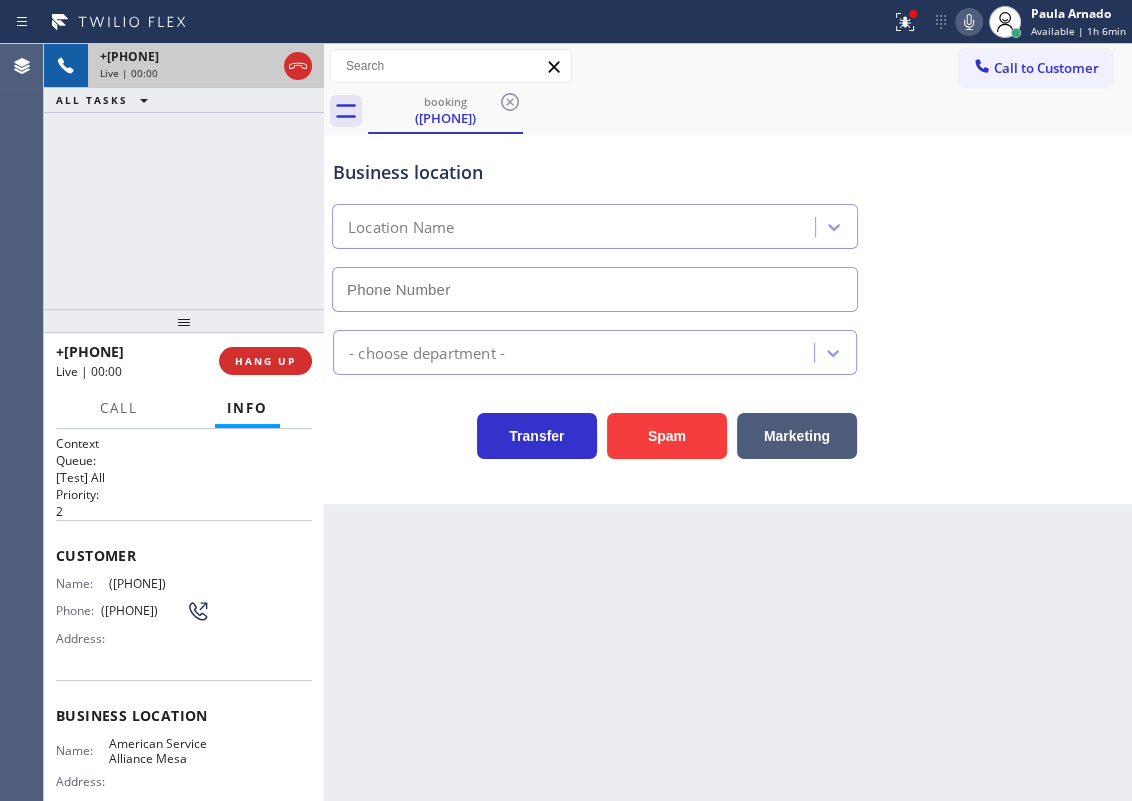 type on "[PHONE]" 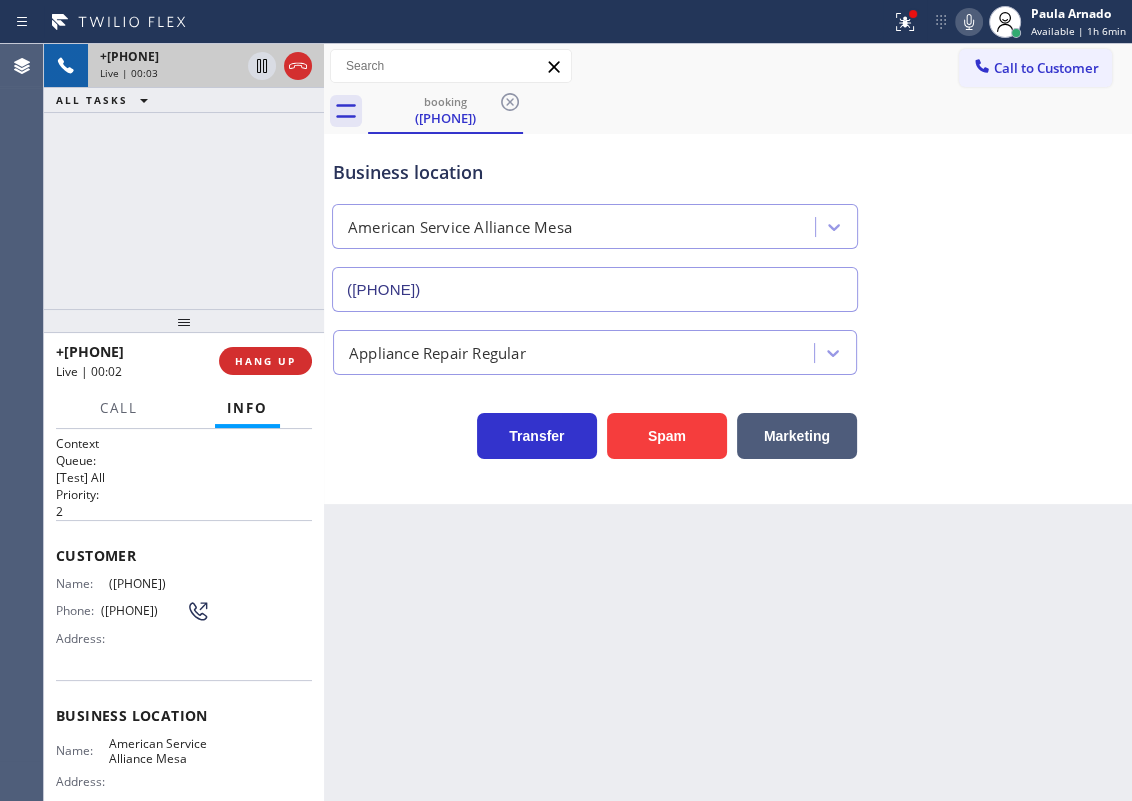 click on "American Service Alliance Mesa" at bounding box center (159, 751) 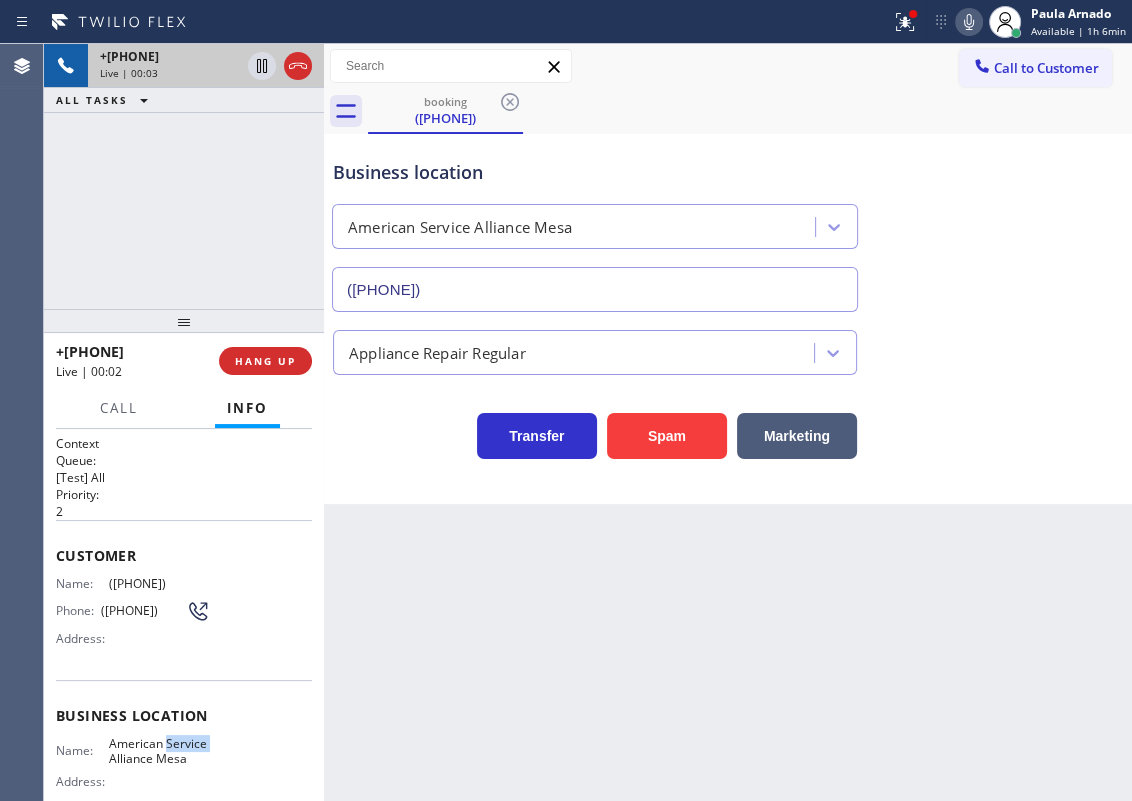 click on "American Service Alliance Mesa" at bounding box center (159, 751) 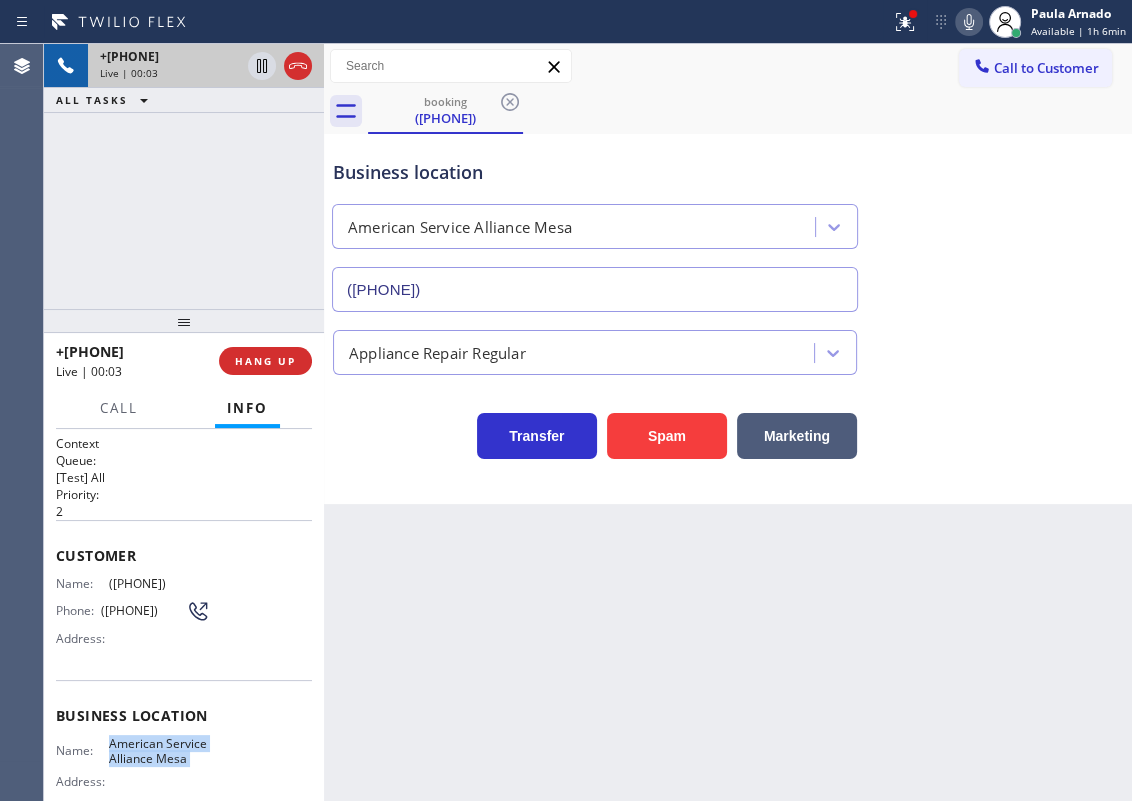 click on "American Service Alliance Mesa" at bounding box center [159, 751] 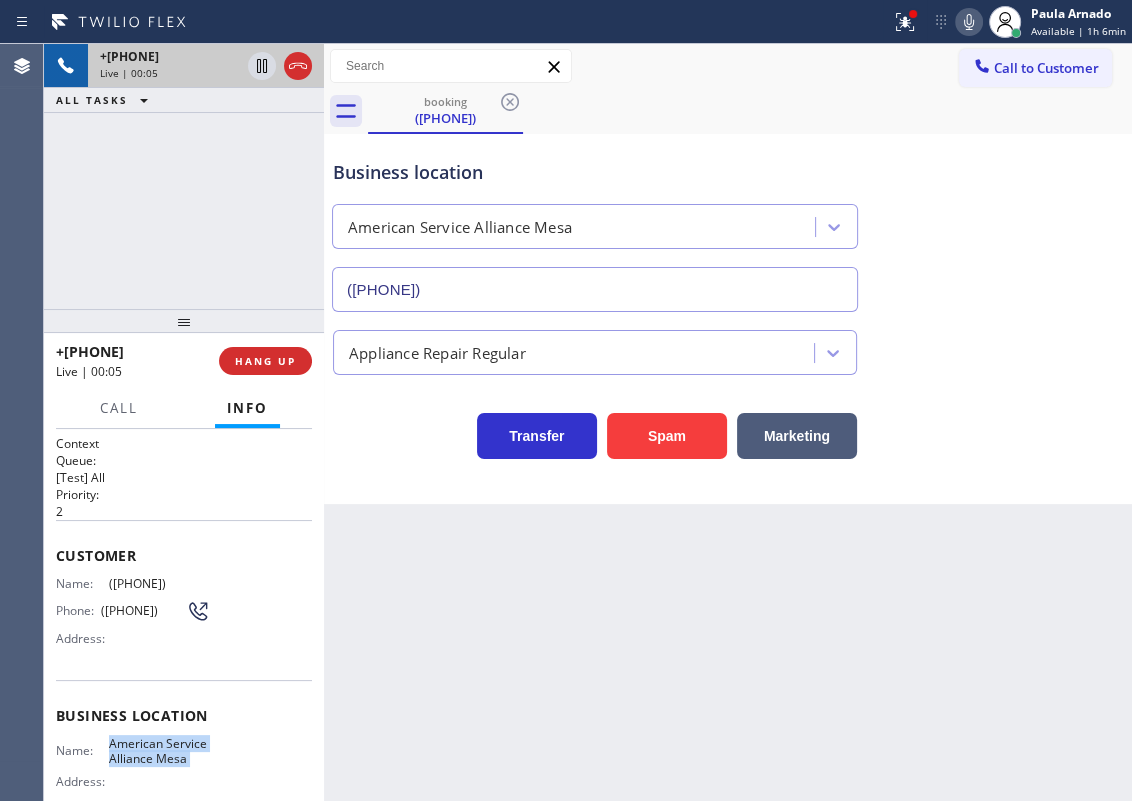 click on "[PHONE]" at bounding box center [595, 289] 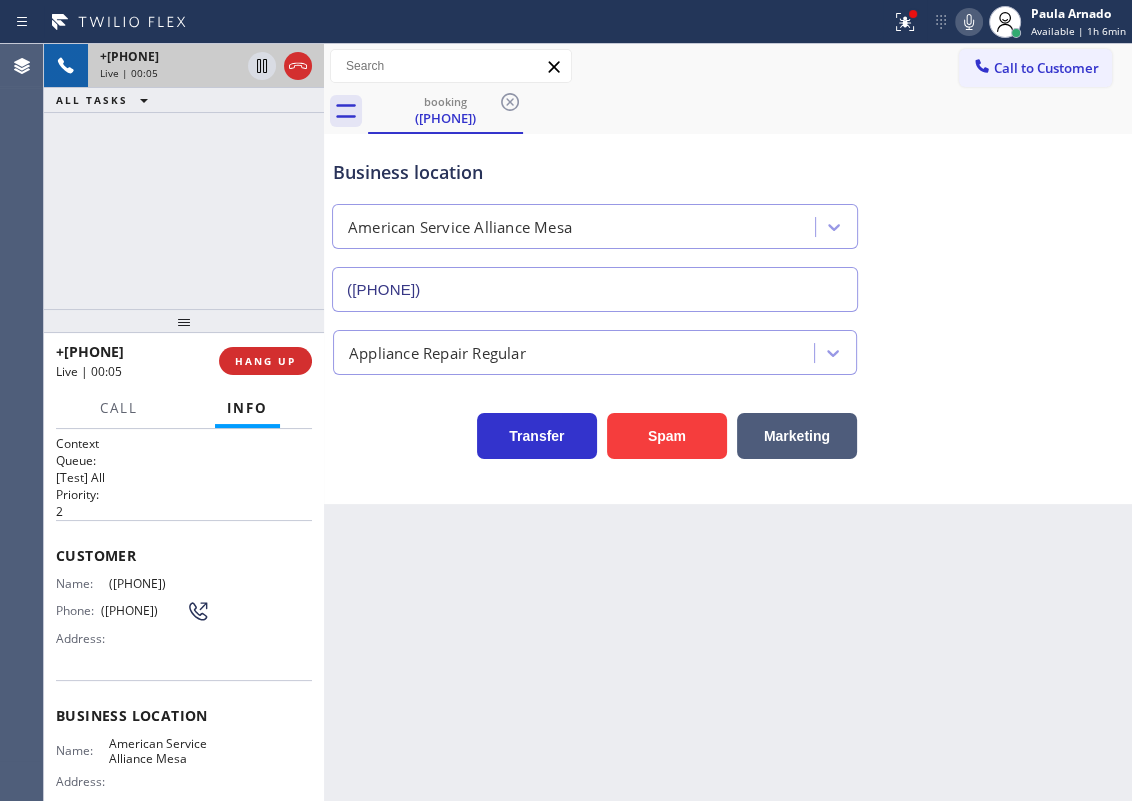click on "[PHONE]" at bounding box center [595, 289] 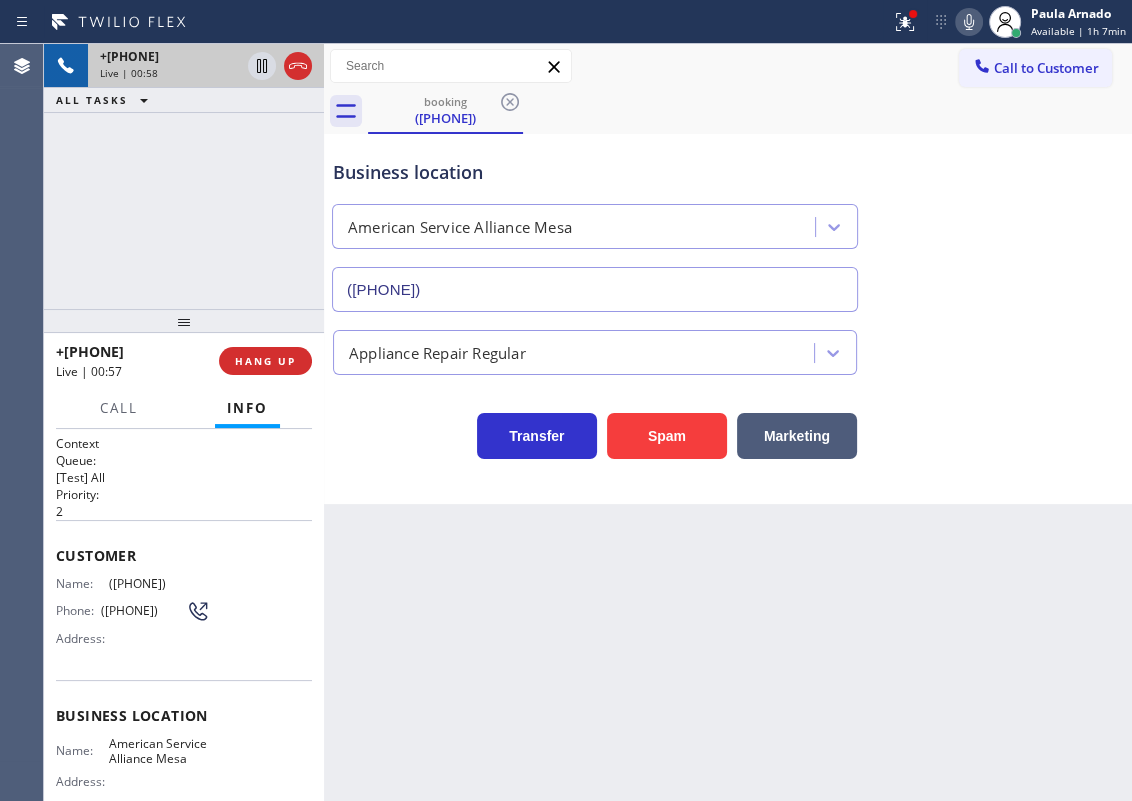 click on "[PHONE]" at bounding box center [159, 583] 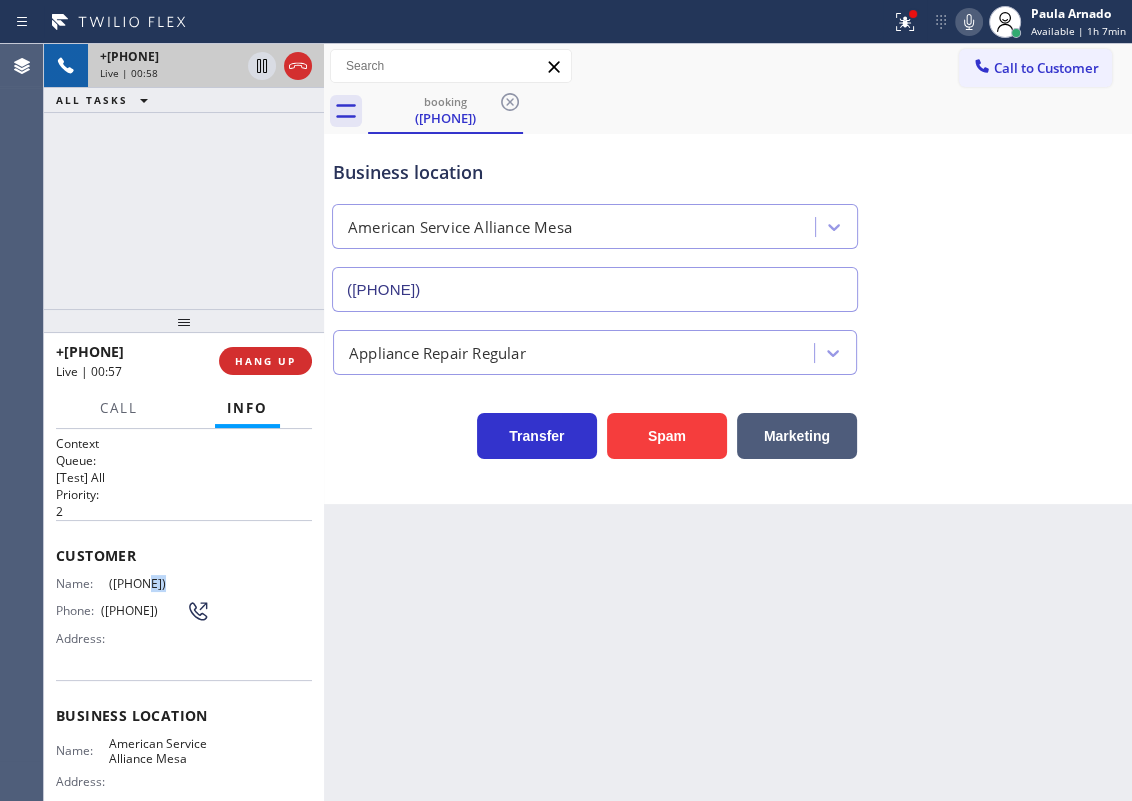 click on "[PHONE]" at bounding box center [159, 583] 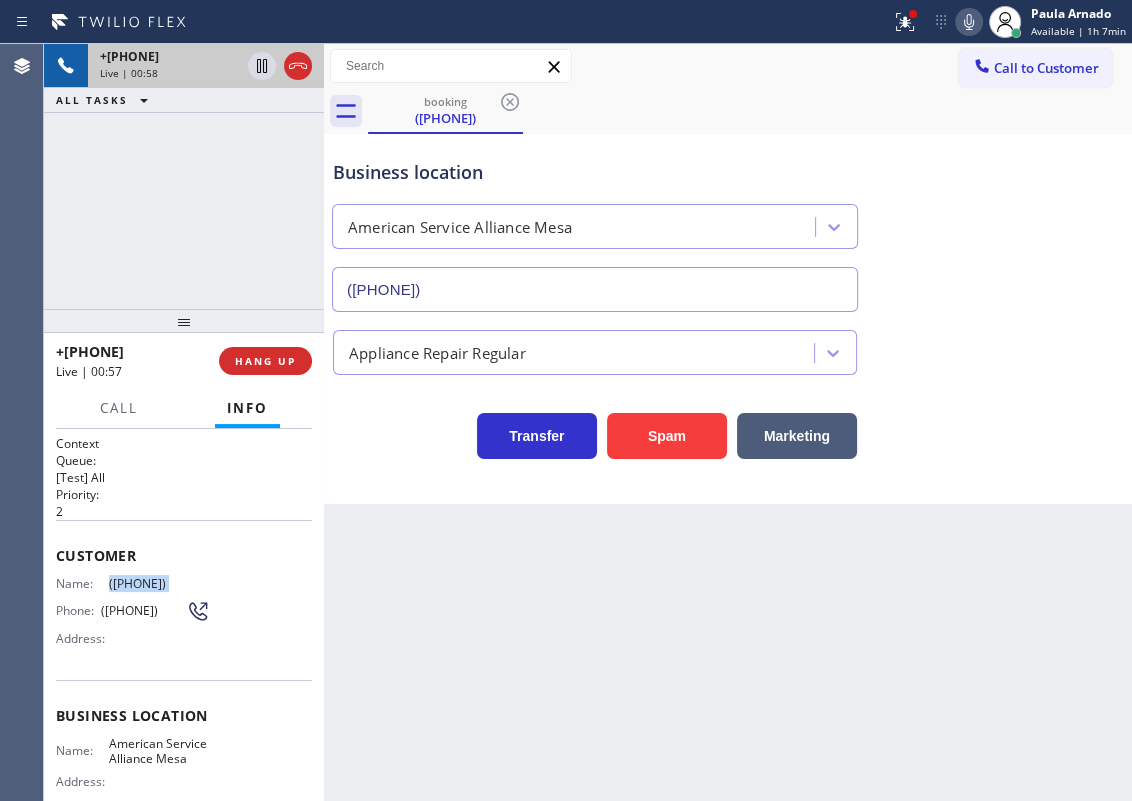 click on "[PHONE]" at bounding box center [159, 583] 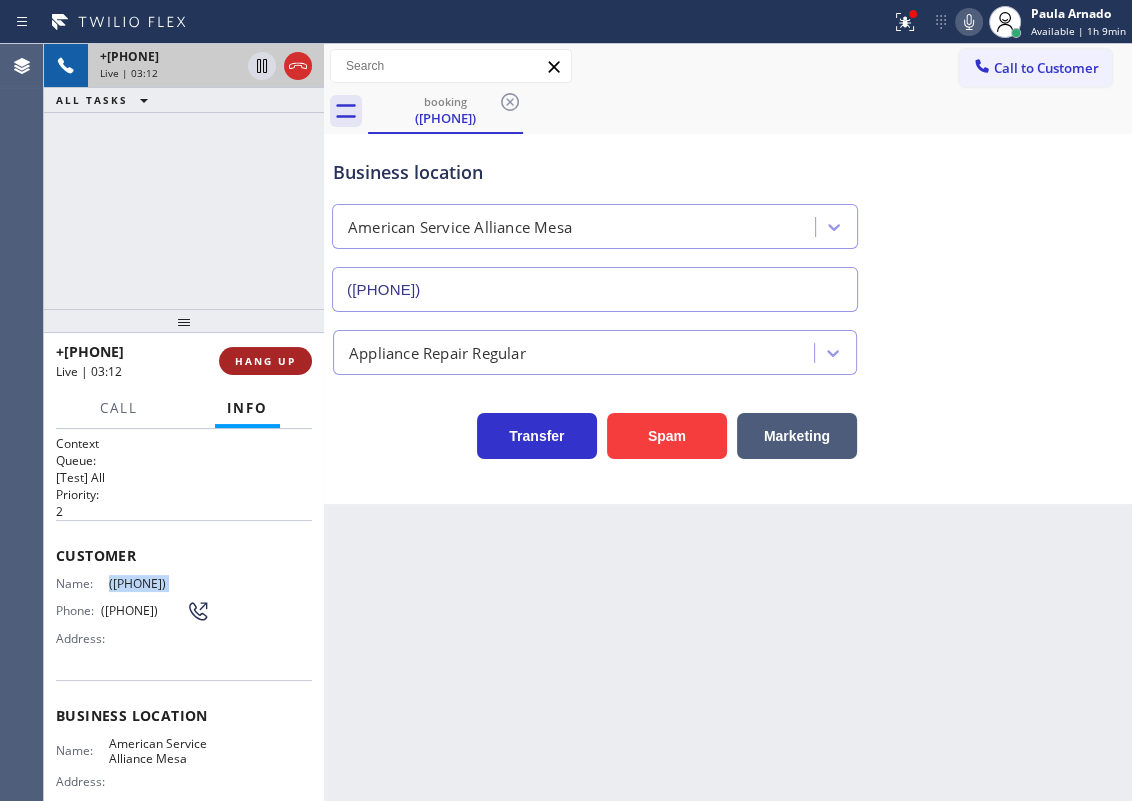click on "HANG UP" at bounding box center [265, 361] 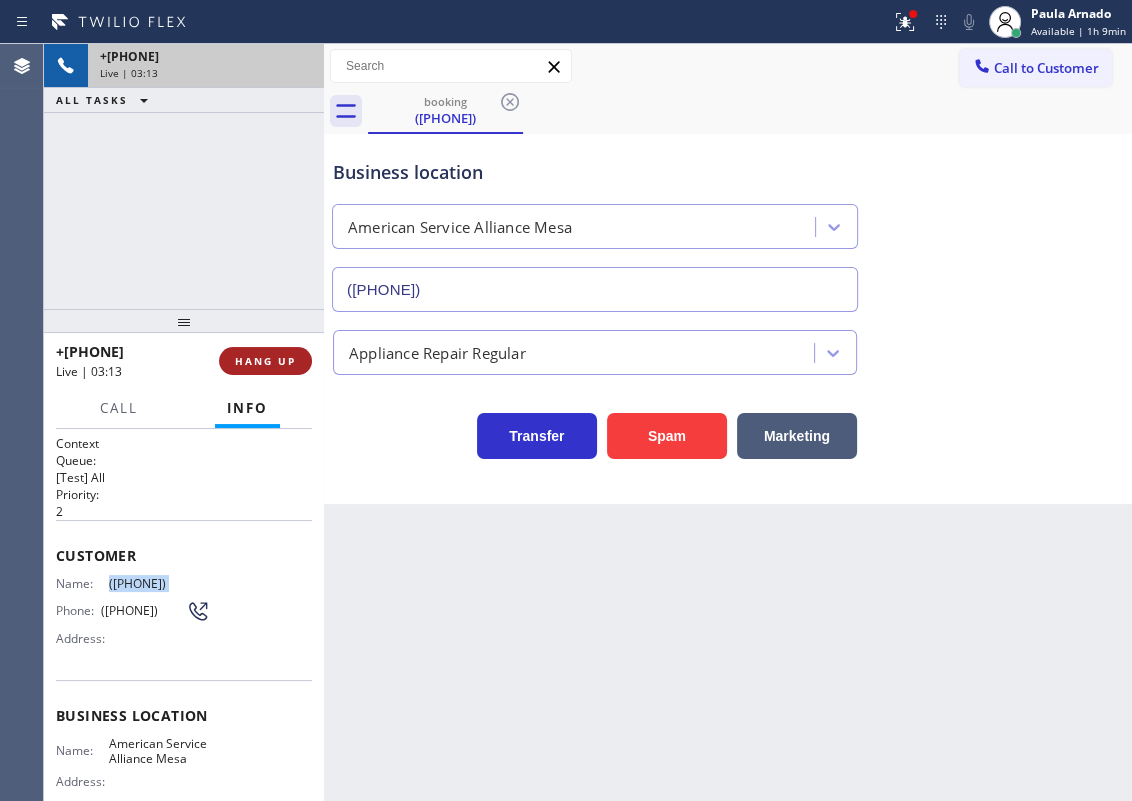 click on "HANG UP" at bounding box center [265, 361] 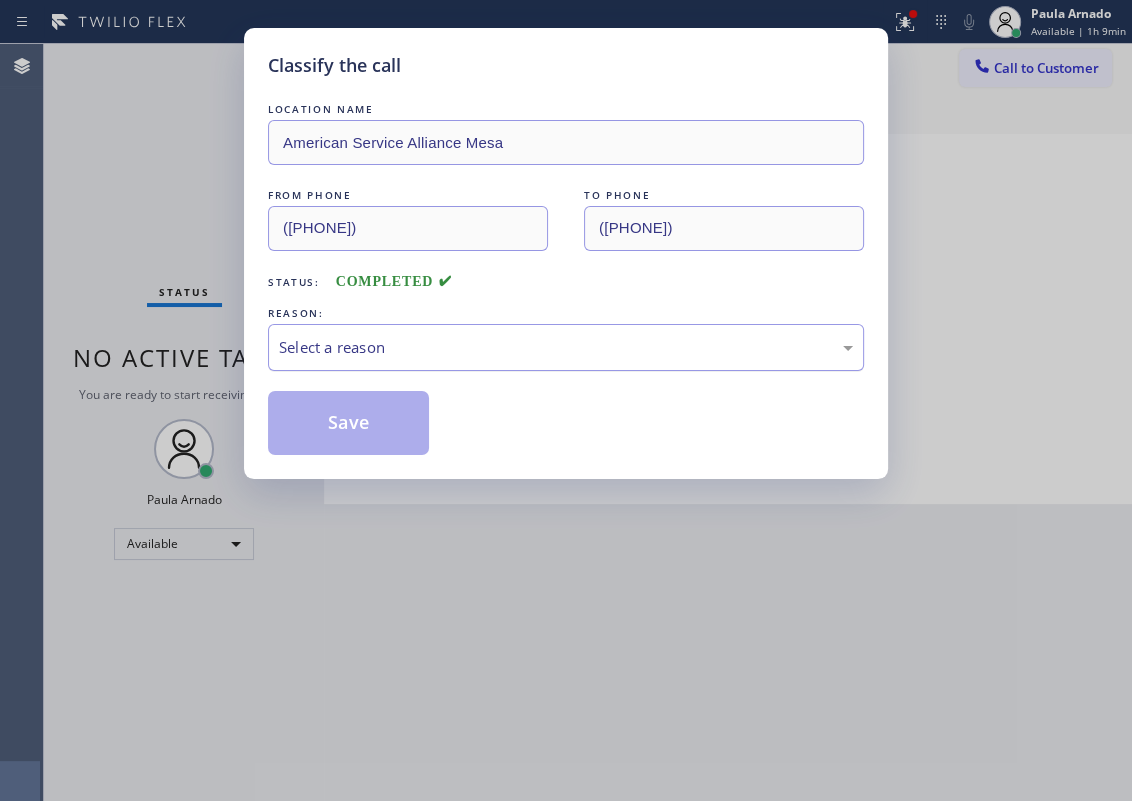 click on "Select a reason" at bounding box center (566, 347) 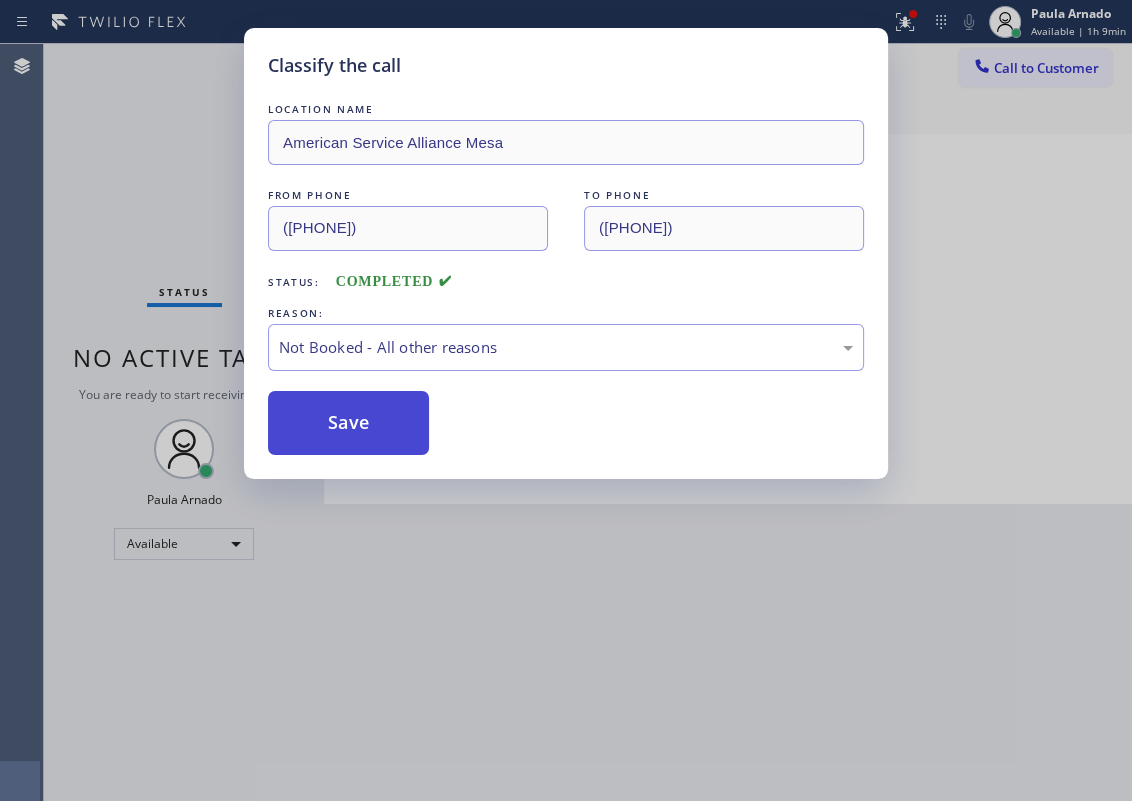 click on "Save" at bounding box center [348, 423] 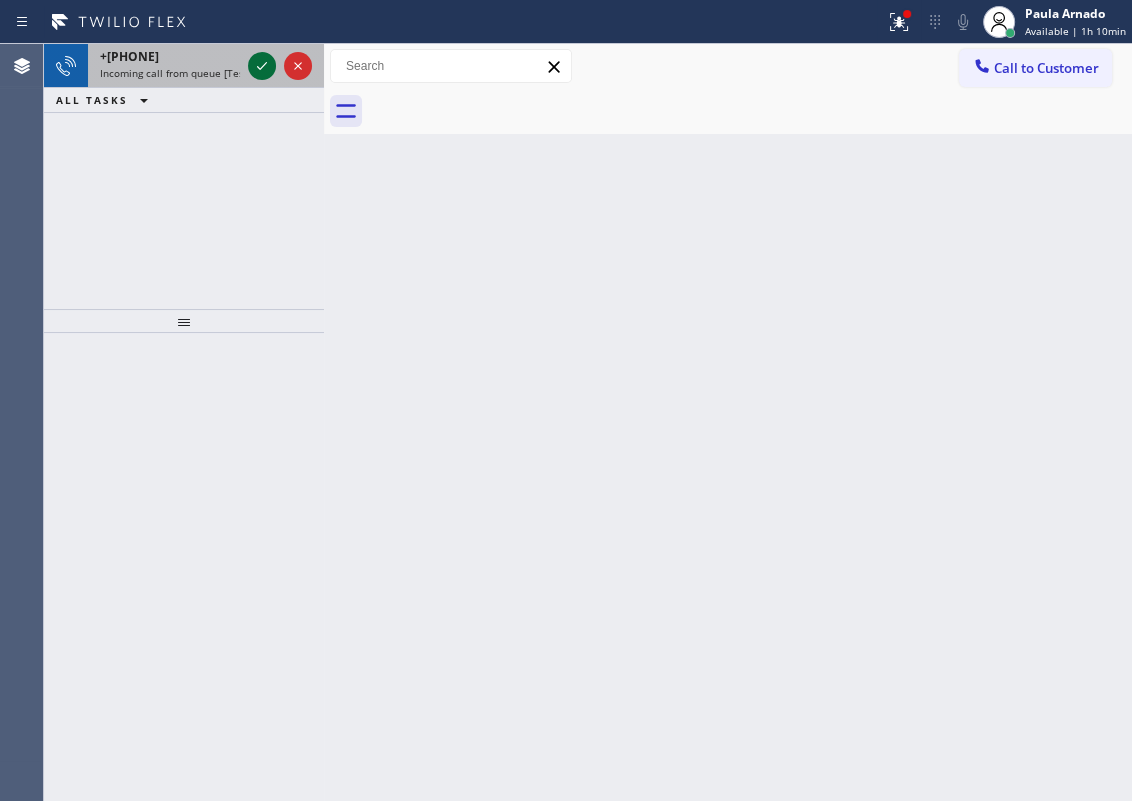 click 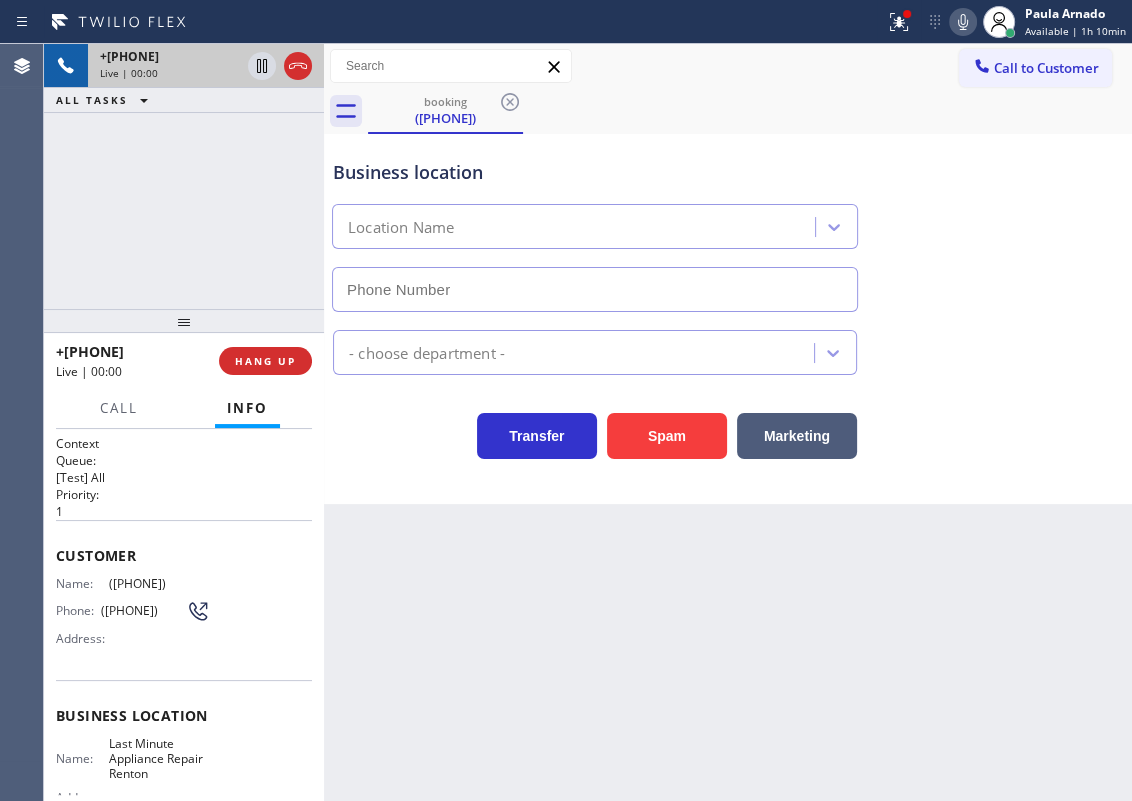 type on "(206) 533-3988" 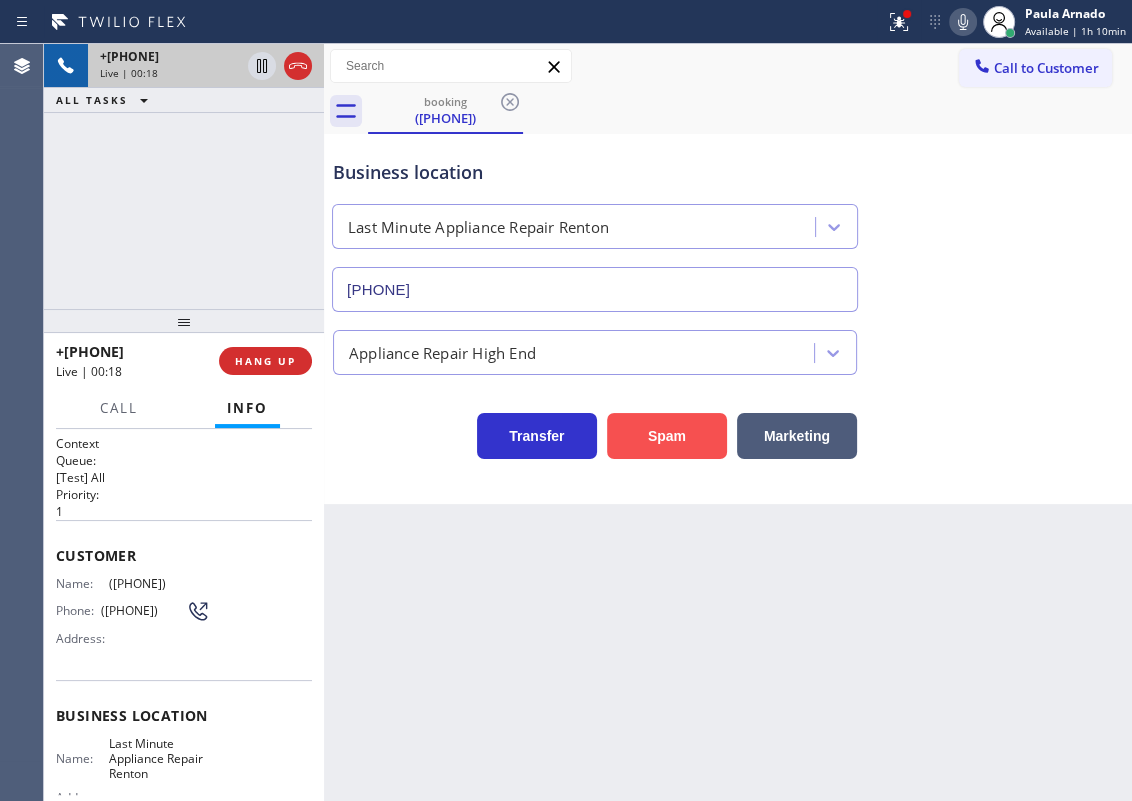 click on "Spam" at bounding box center (667, 436) 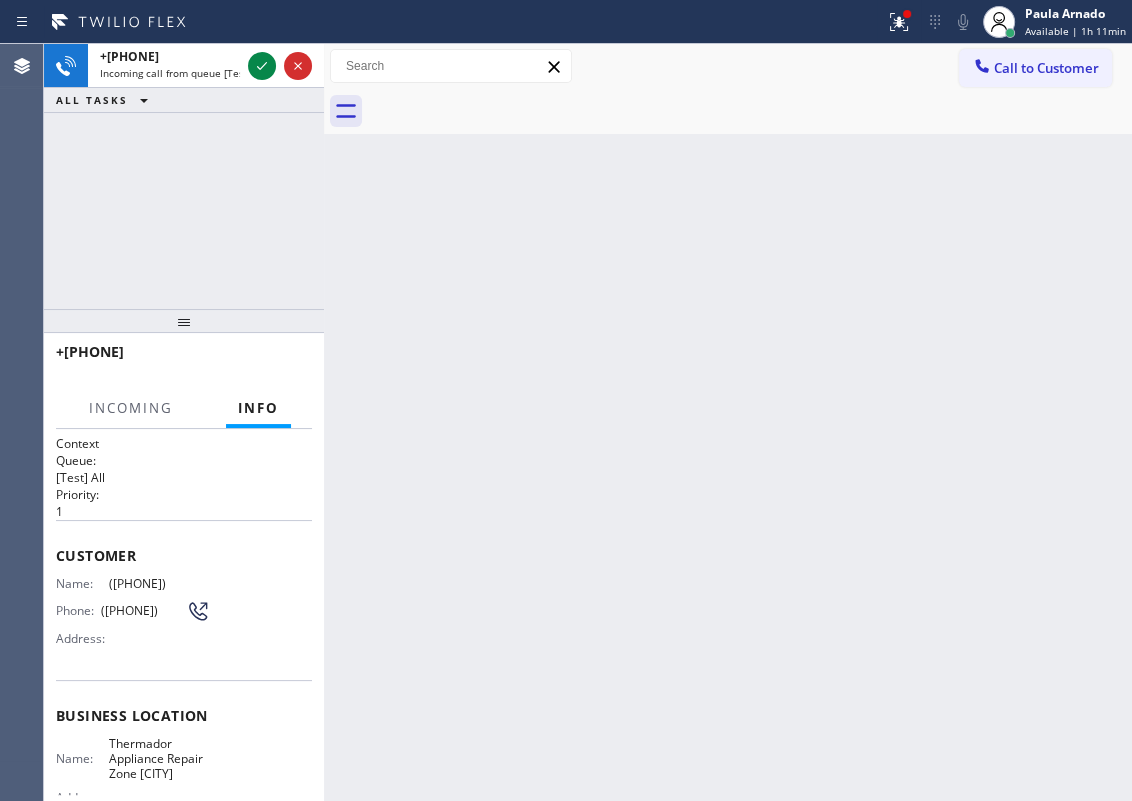 click 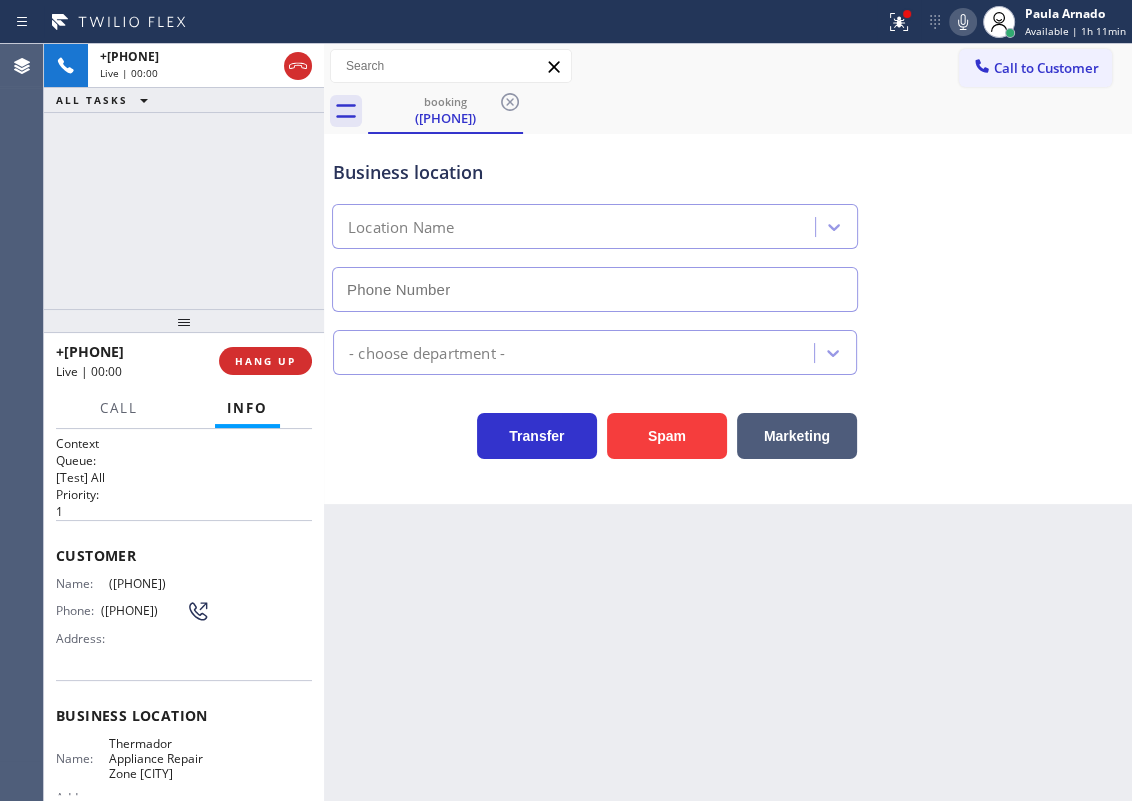 type on "(929) 419-3990" 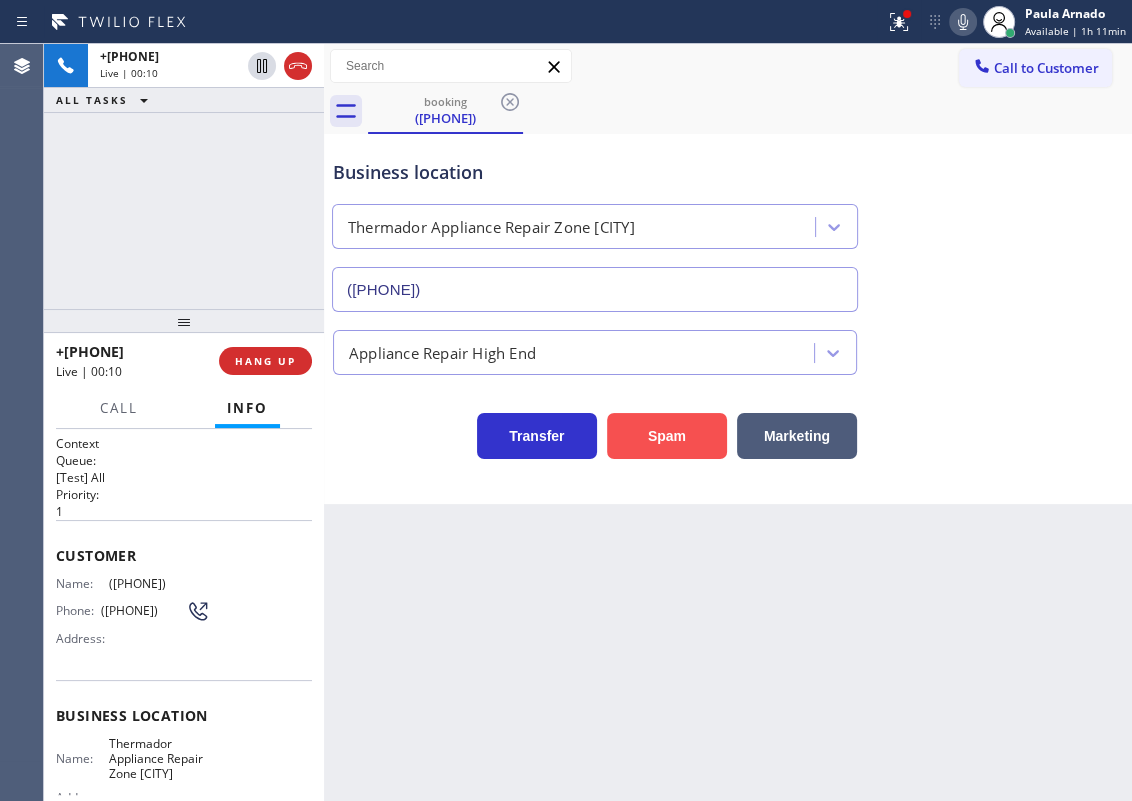 drag, startPoint x: 653, startPoint y: 421, endPoint x: 669, endPoint y: 423, distance: 16.124516 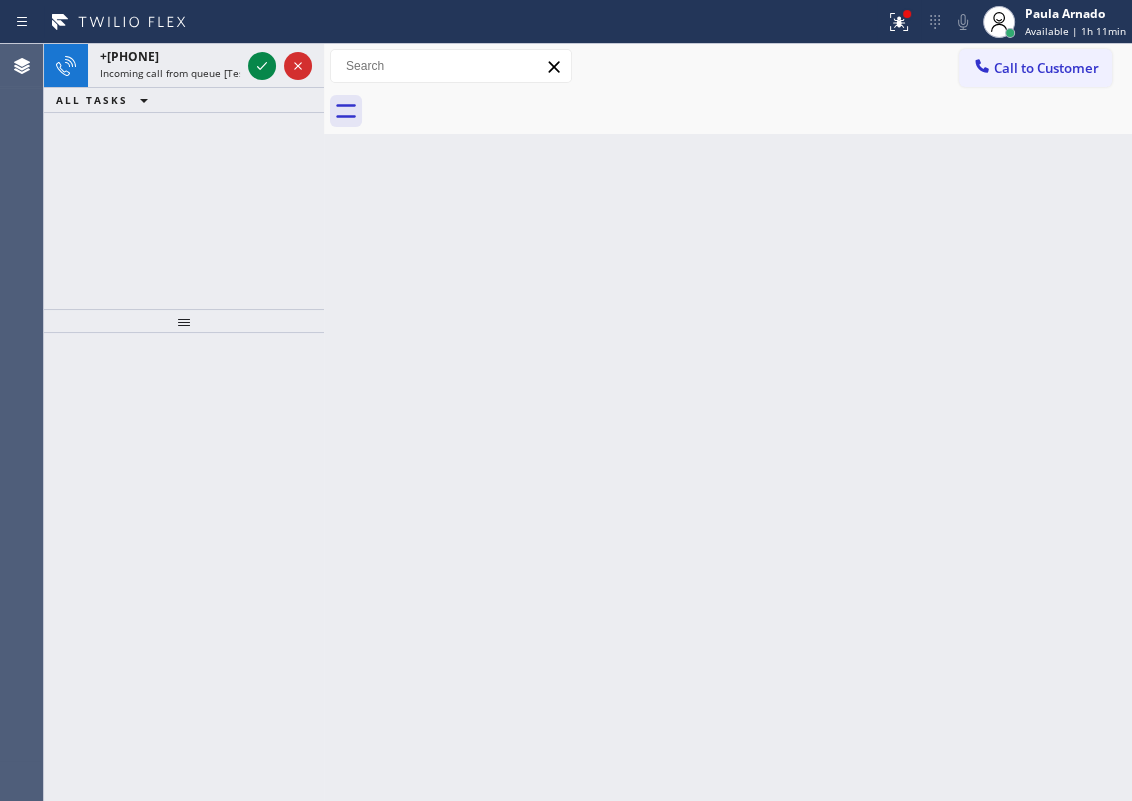 click on "Back to Dashboard Change Sender ID Customers Technicians Select a contact Outbound call Technician Search Technician Your caller id phone number Your caller id phone number Call Technician info Name   Phone none Address none Change Sender ID HVAC +18559994417 5 Star Appliance +18557314952 Appliance Repair +18554611149 Plumbing +18889090120 Air Duct Cleaning +18006865038  Electricians +18005688664 Cancel Change Check personal SMS Reset Change No tabs Call to Customer Outbound call Location Search location Your caller id phone number Customer number Call Outbound call Technician Search Technician Your caller id phone number Your caller id phone number Call" at bounding box center [728, 422] 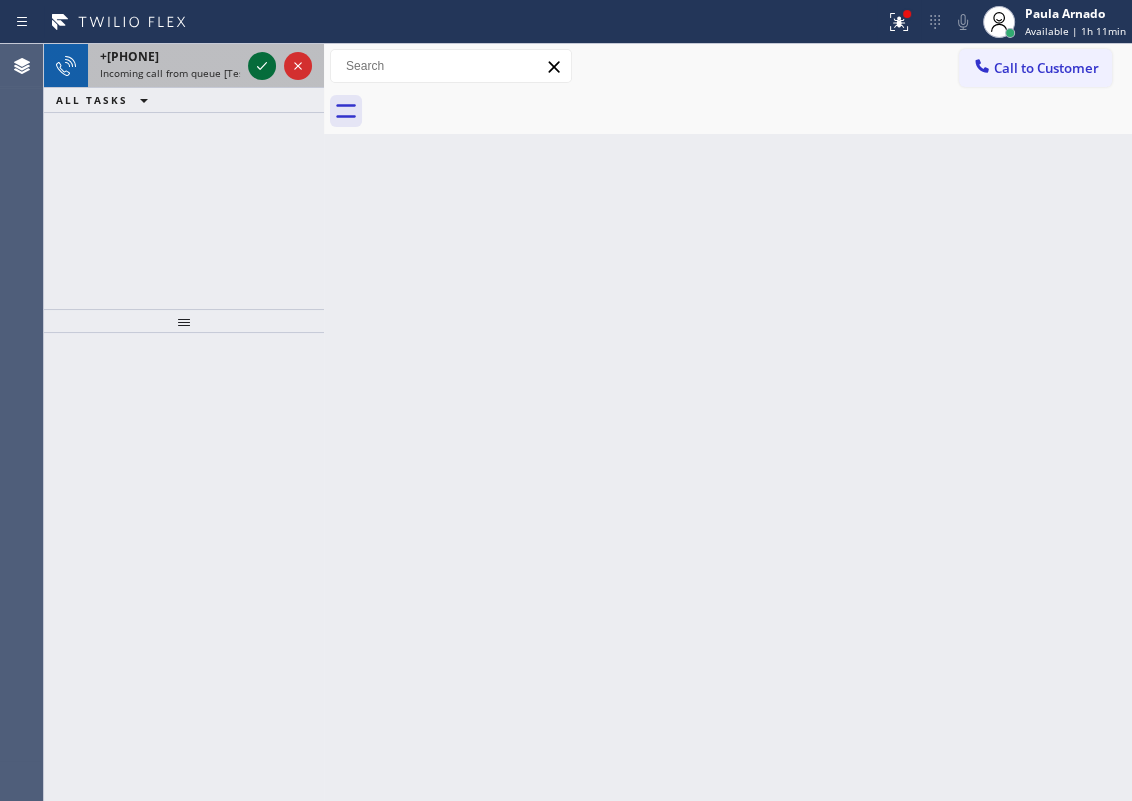 click 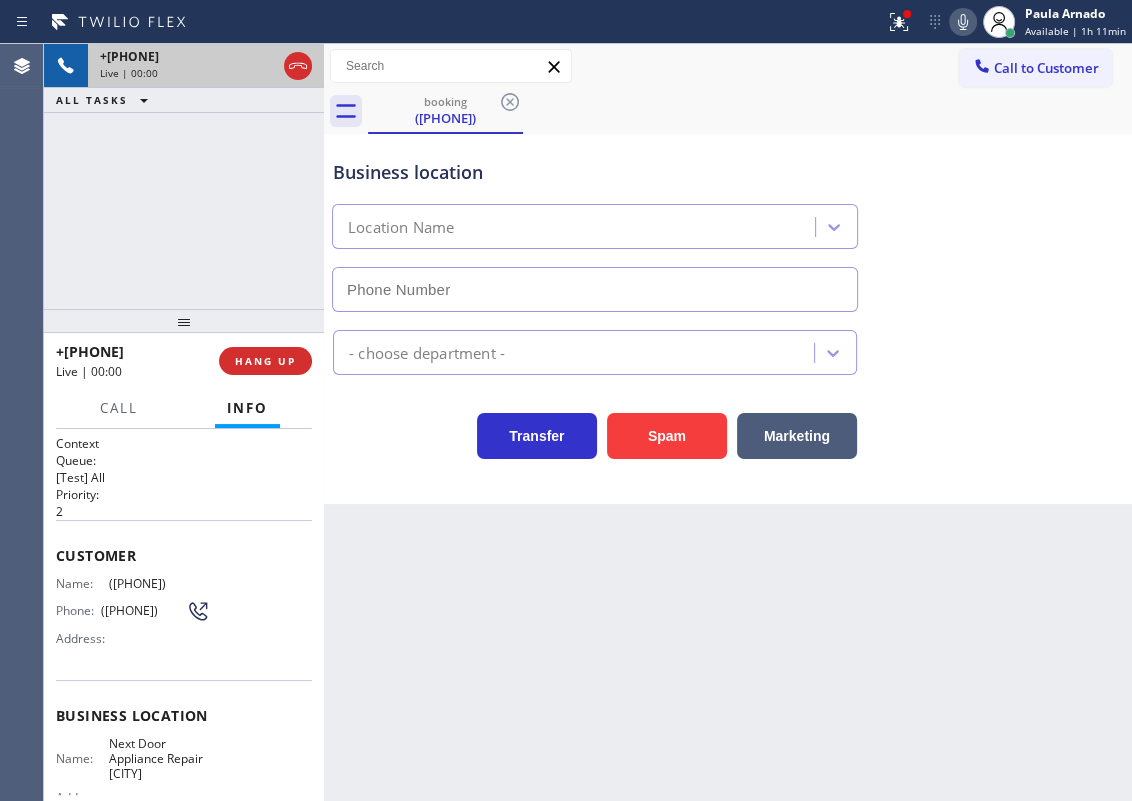 type on "(805) 387-6909" 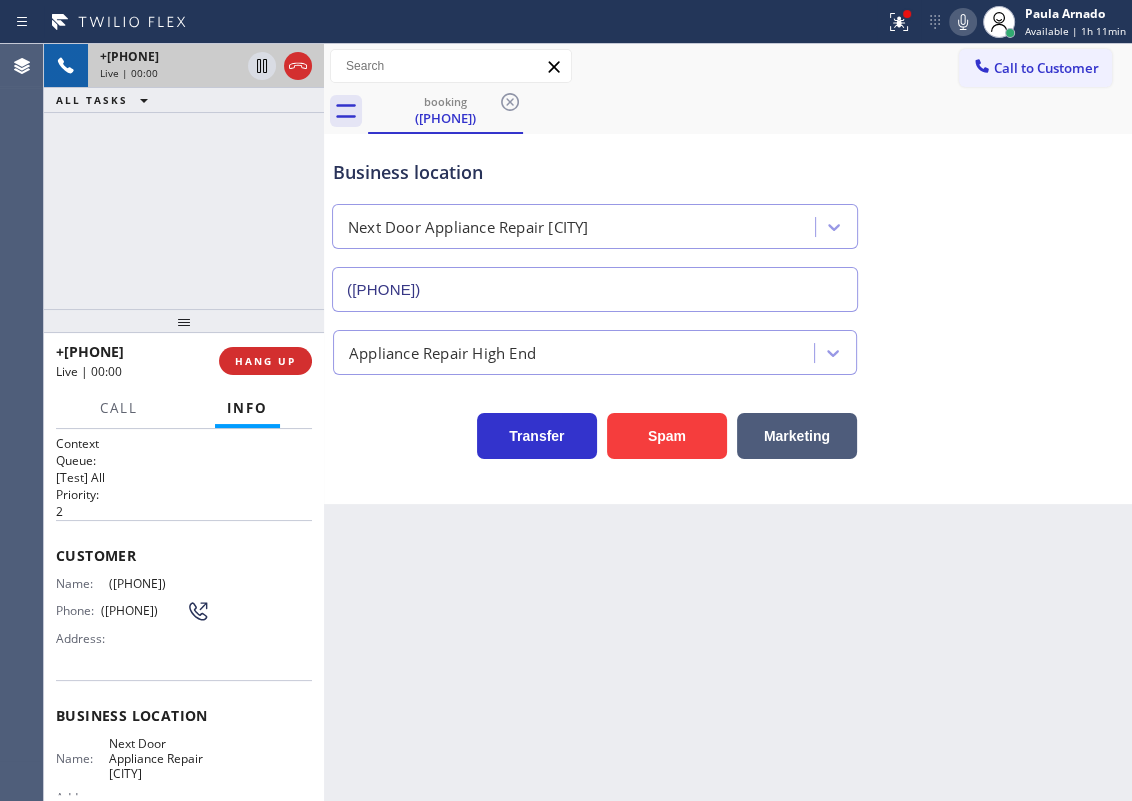 click on "Business location Next Door Appliance Repair Hope Ranch (805) 387-6909 Appliance Repair High End Transfer Spam Marketing" at bounding box center (728, 319) 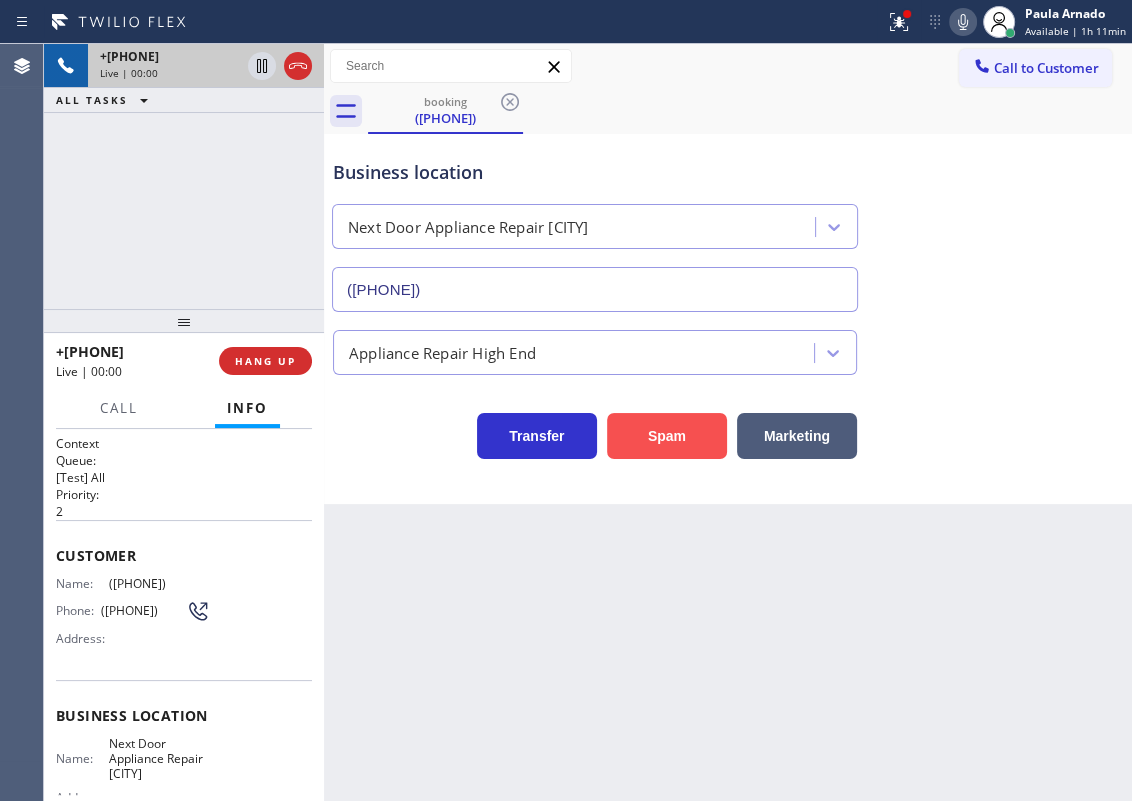 click on "Spam" at bounding box center [667, 436] 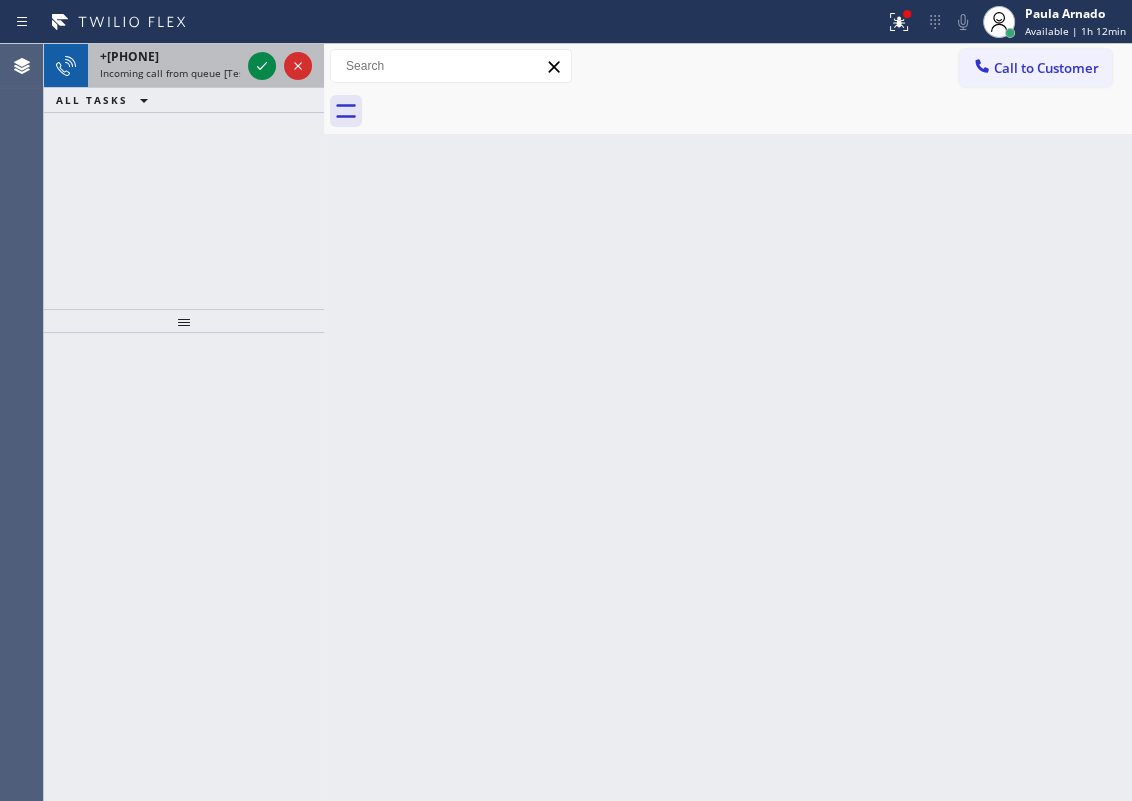 click at bounding box center [280, 66] 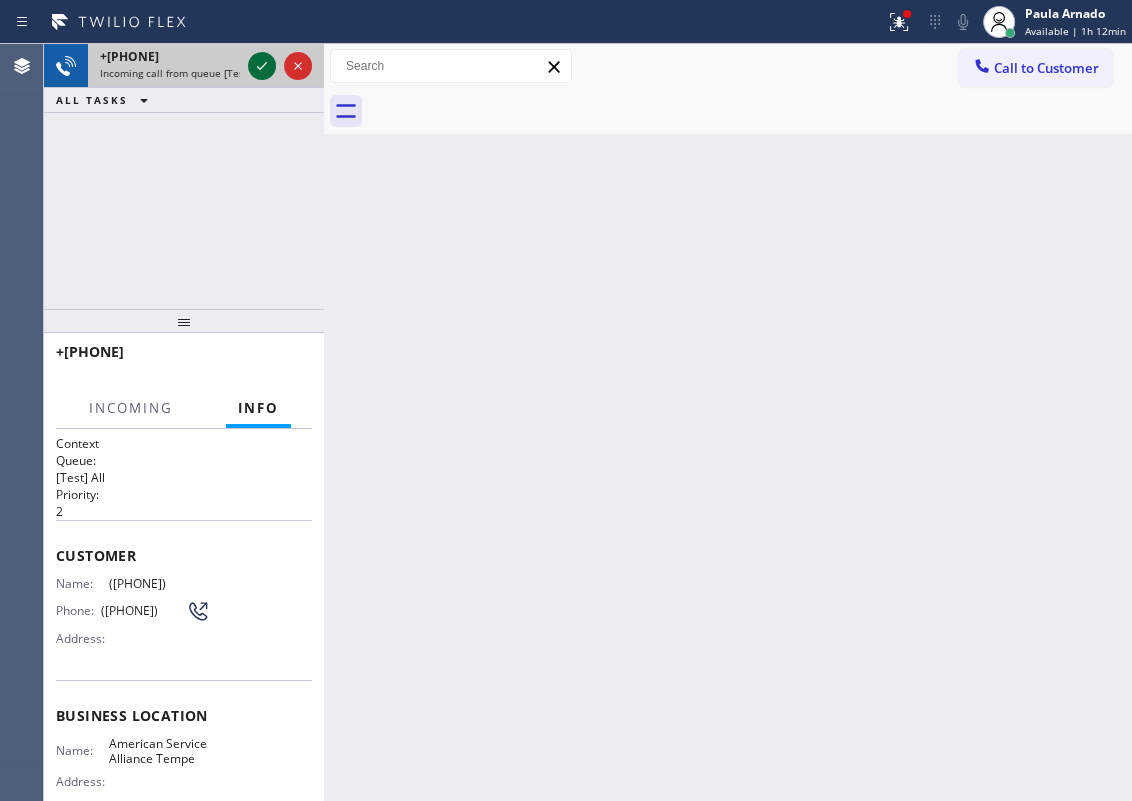 click 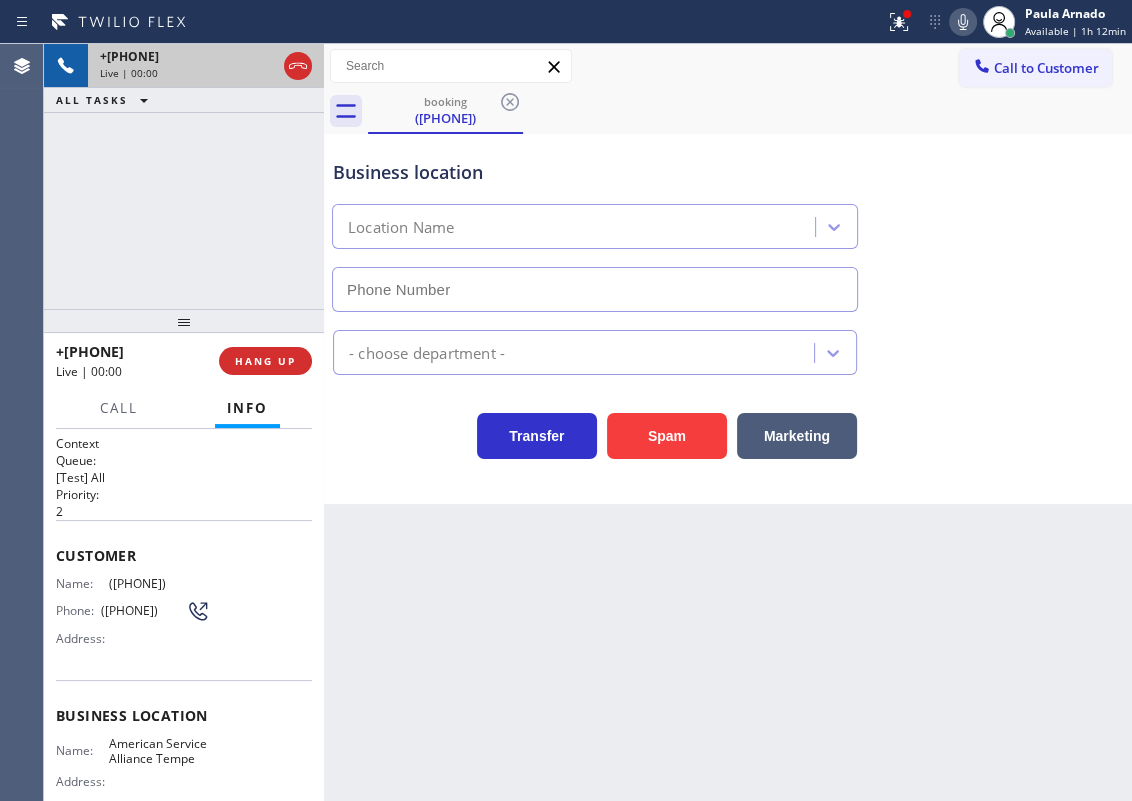 type on "(480) 576-5353" 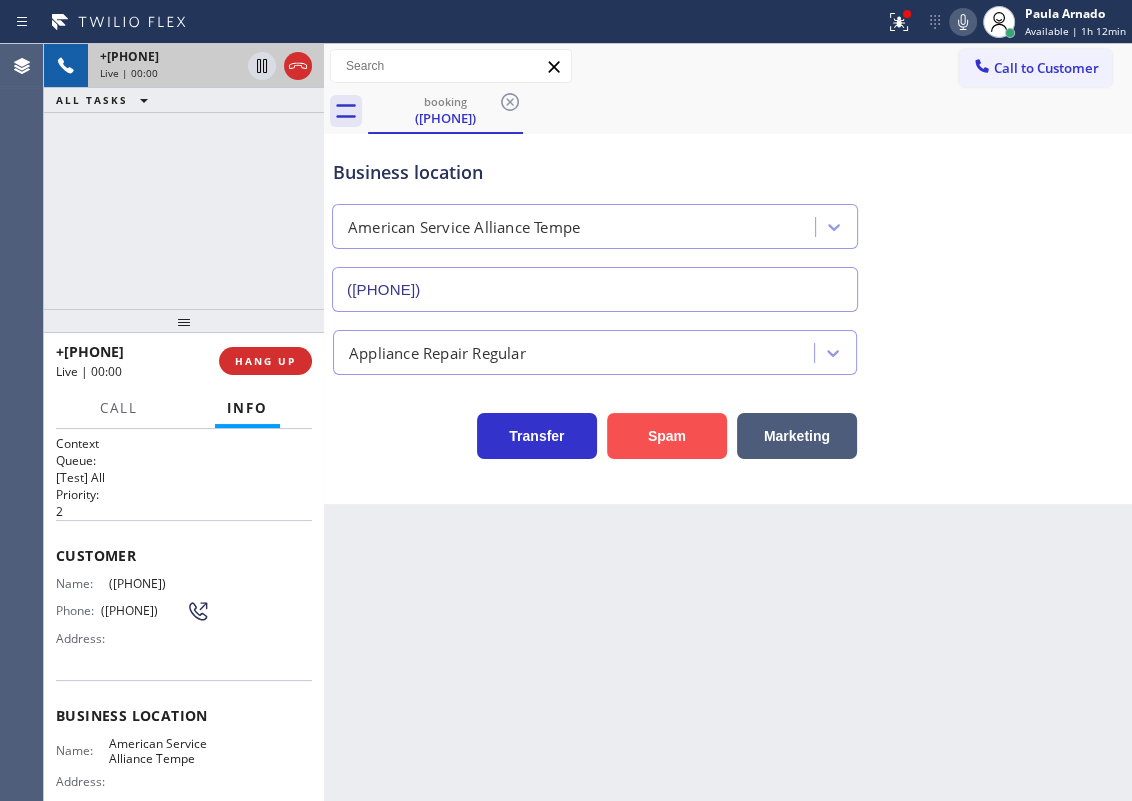 click on "Spam" at bounding box center [667, 436] 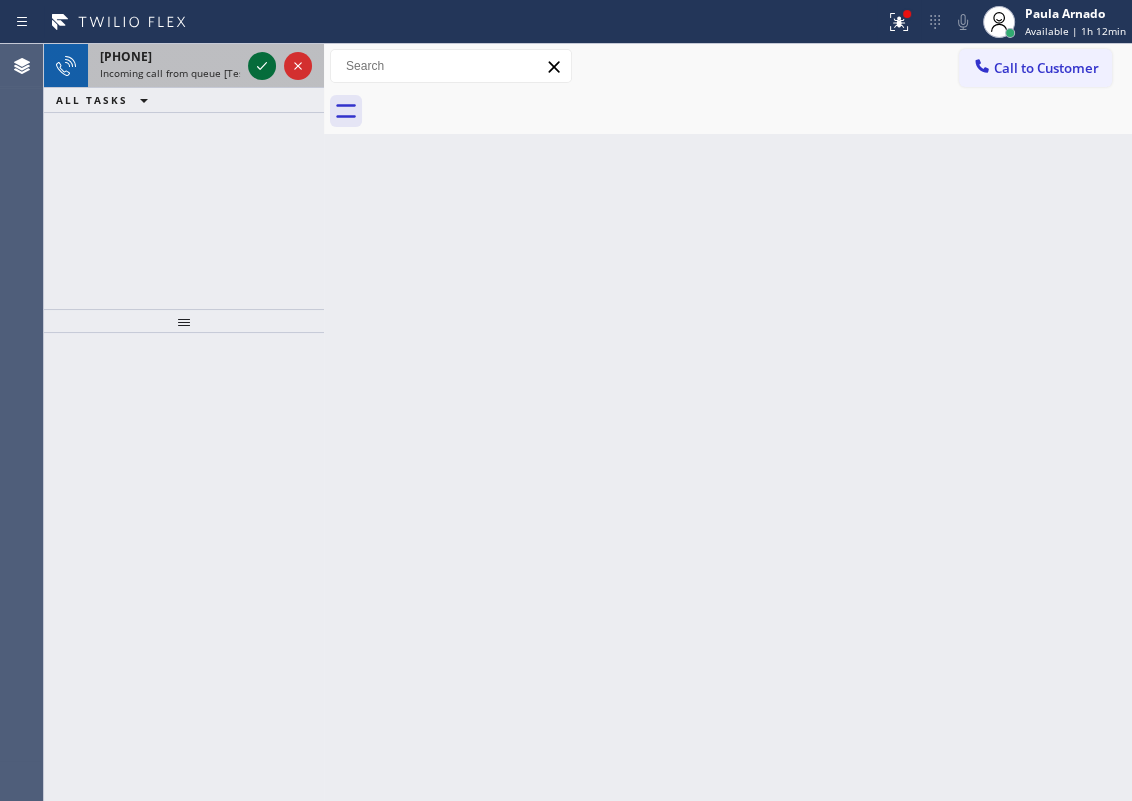 click 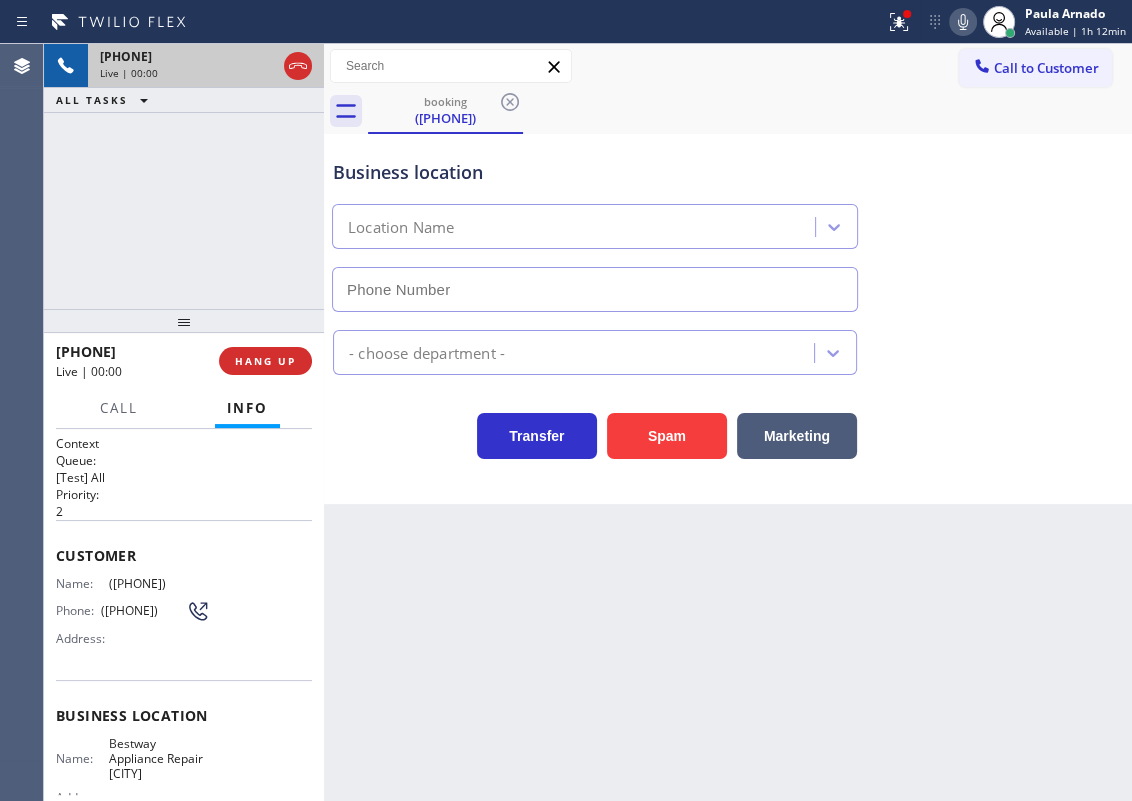 type on "(310) 362-9094" 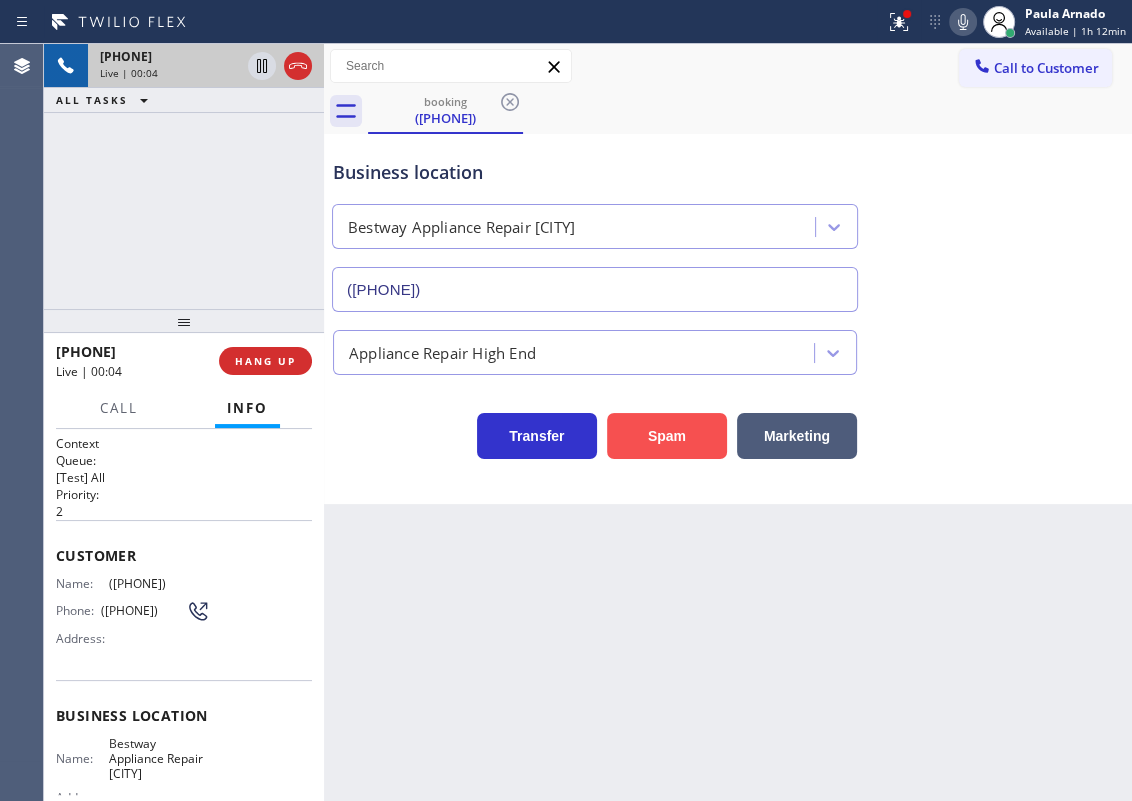 click on "Spam" at bounding box center [667, 436] 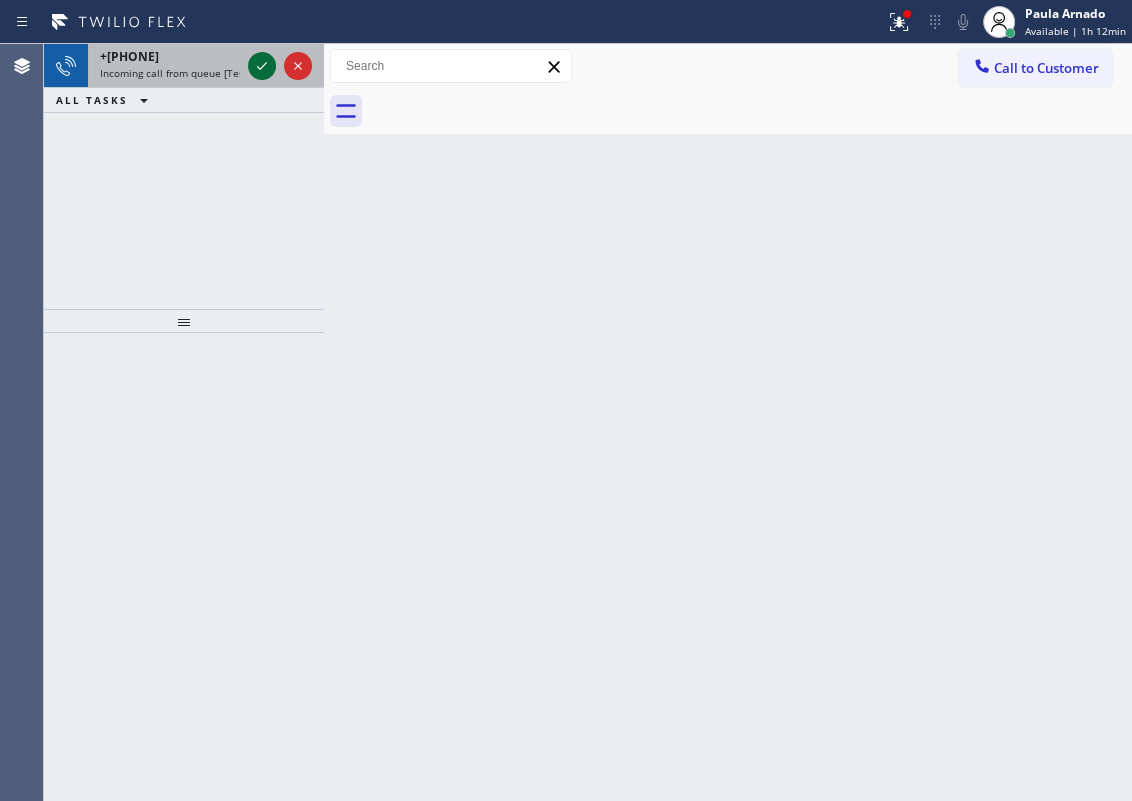 click 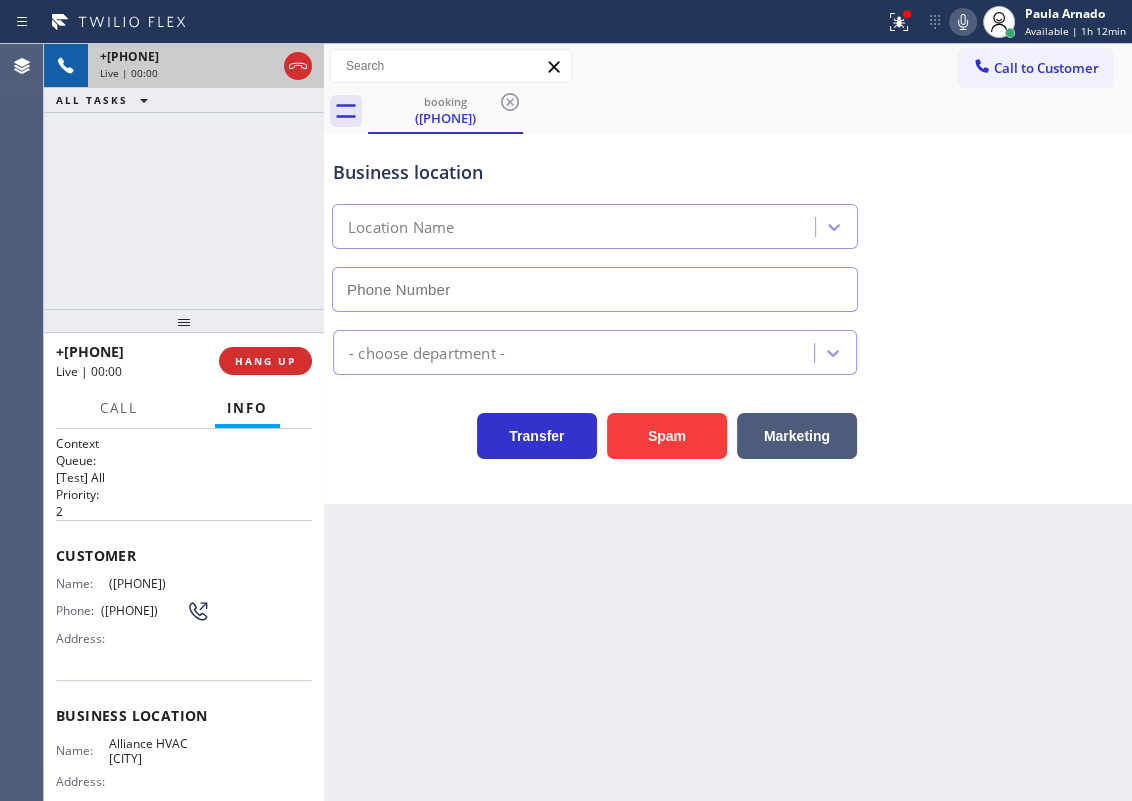type on "(323) 403-0012" 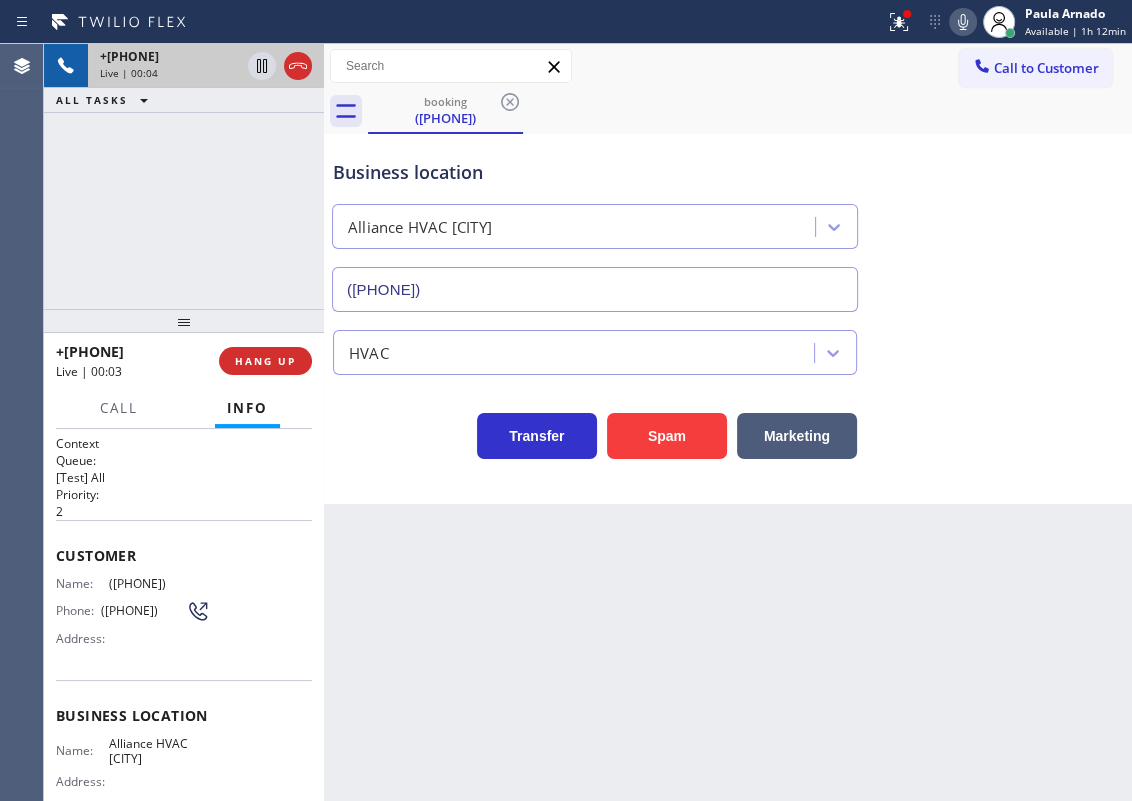 click on "Transfer Spam Marketing" at bounding box center (728, 427) 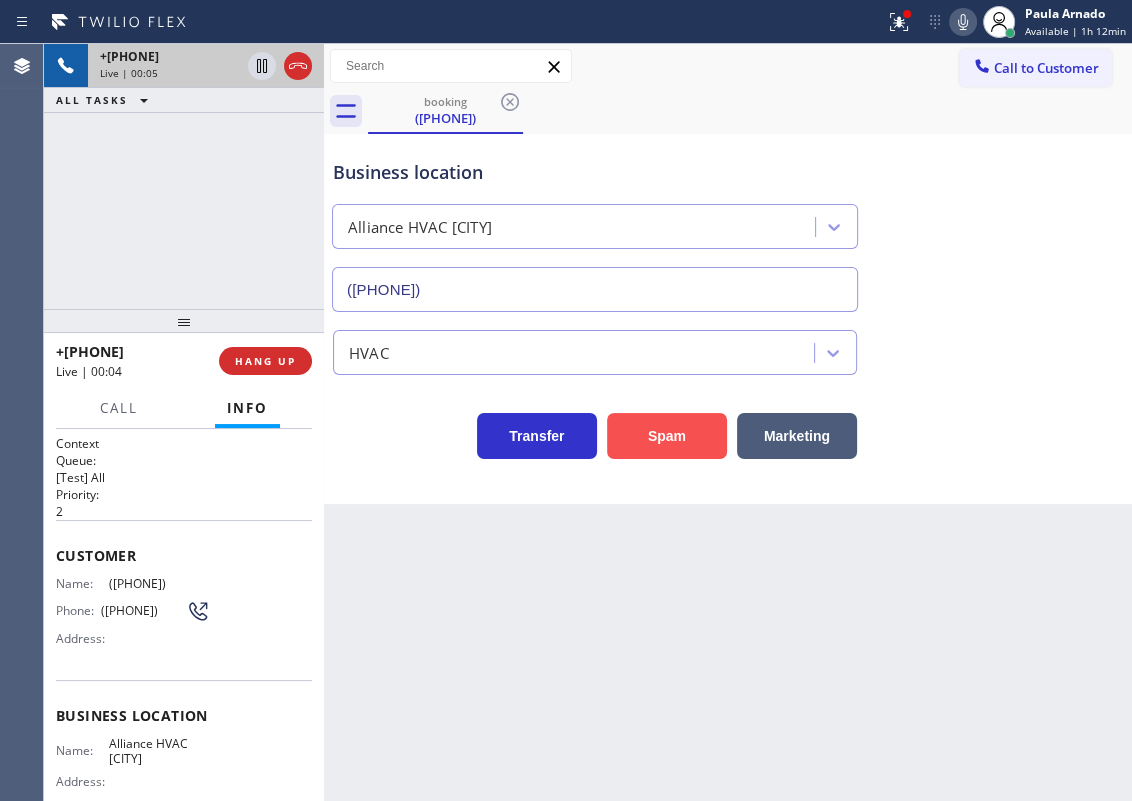 click on "Spam" at bounding box center [667, 436] 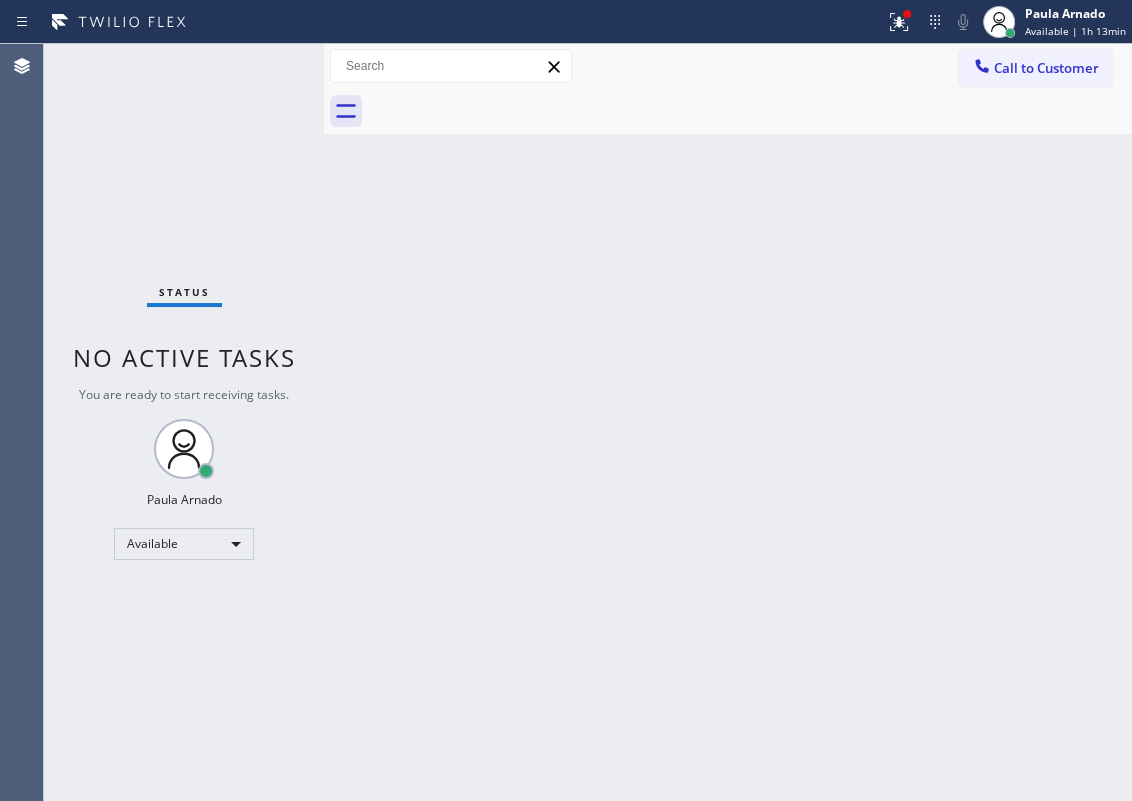 click on "Back to Dashboard Change Sender ID Customers Technicians Select a contact Outbound call Technician Search Technician Your caller id phone number Your caller id phone number Call Technician info Name   Phone none Address none Change Sender ID HVAC +18559994417 5 Star Appliance +18557314952 Appliance Repair +18554611149 Plumbing +18889090120 Air Duct Cleaning +18006865038  Electricians +18005688664 Cancel Change Check personal SMS Reset Change No tabs Call to Customer Outbound call Location Search location Your caller id phone number Customer number Call Outbound call Technician Search Technician Your caller id phone number Your caller id phone number Call" at bounding box center (728, 422) 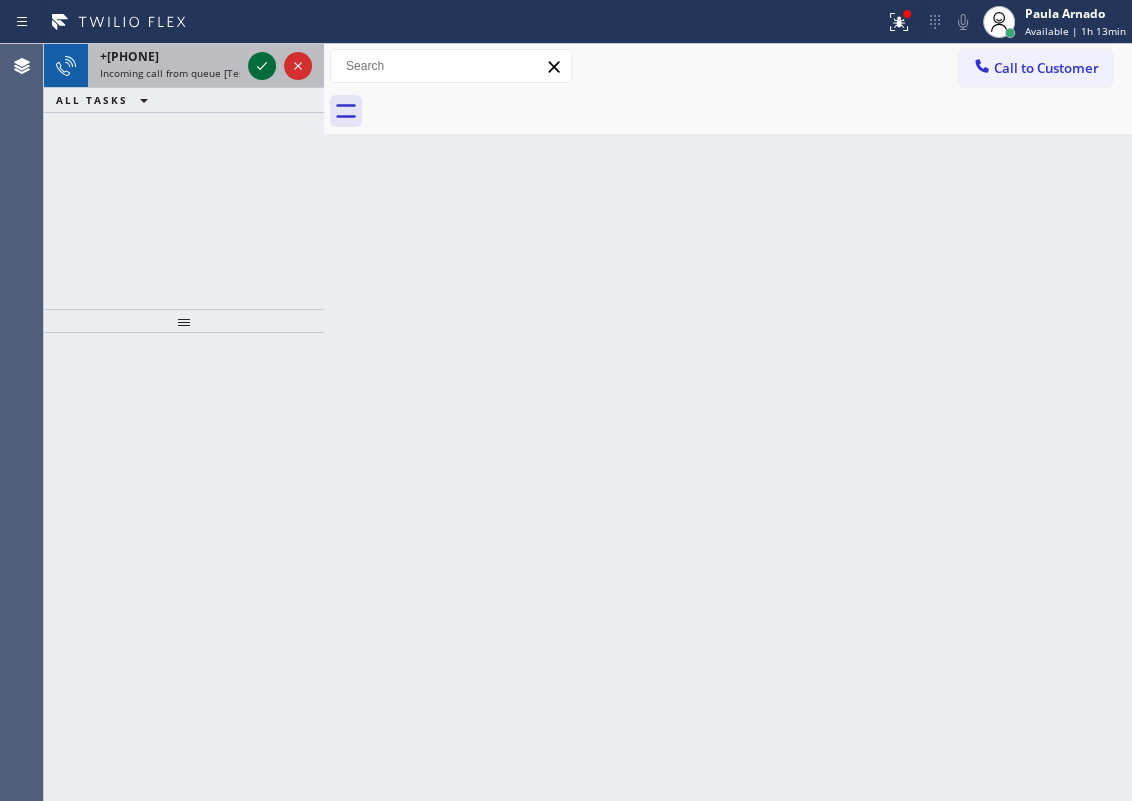 click 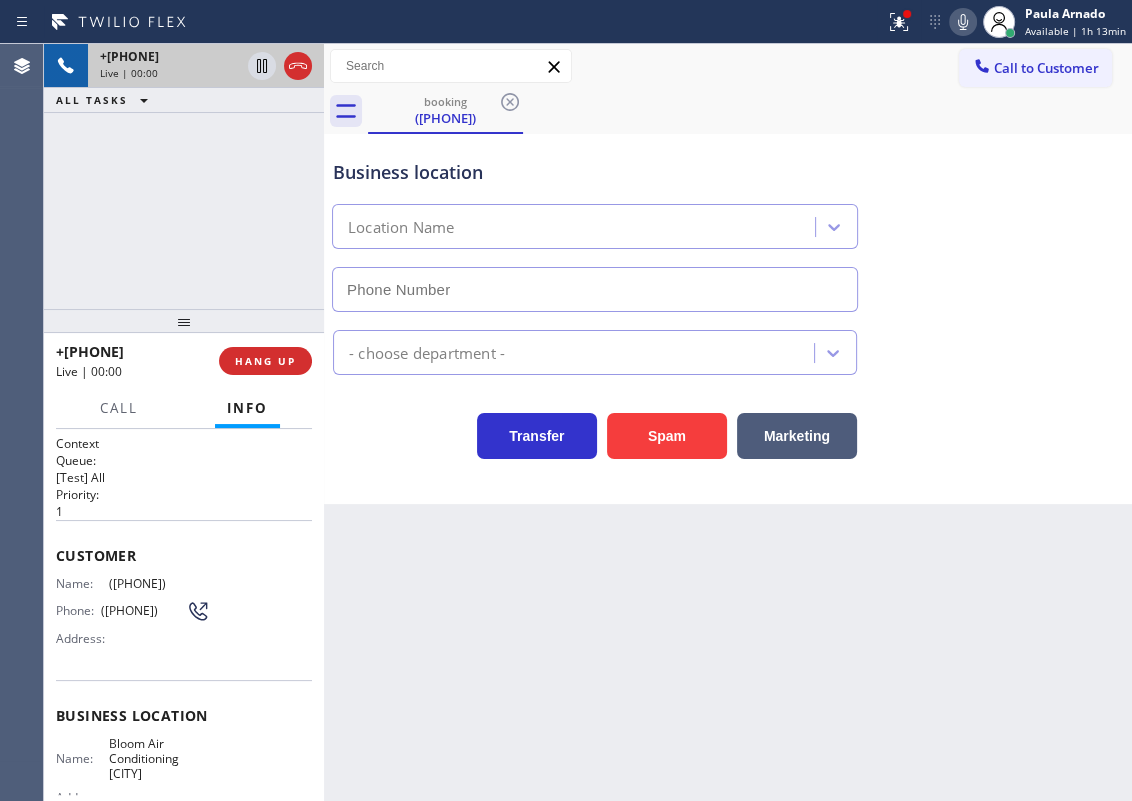 type on "(650) 800-6949" 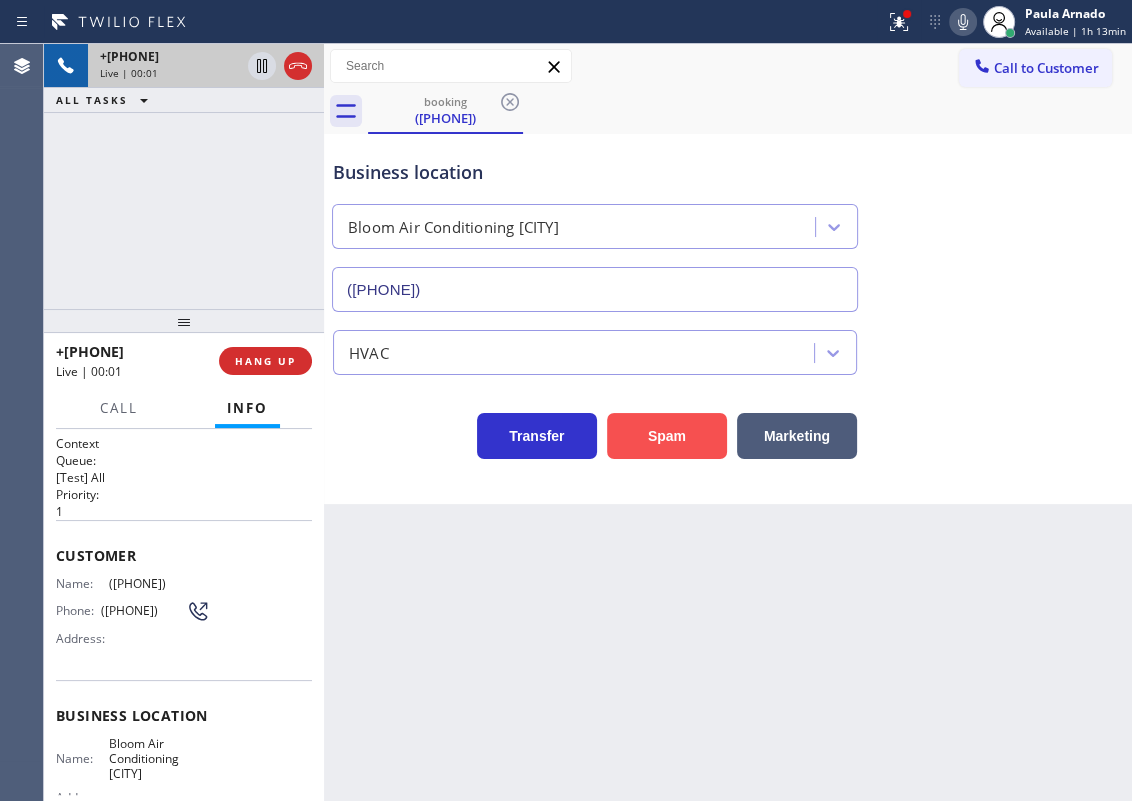 click on "Spam" at bounding box center [667, 436] 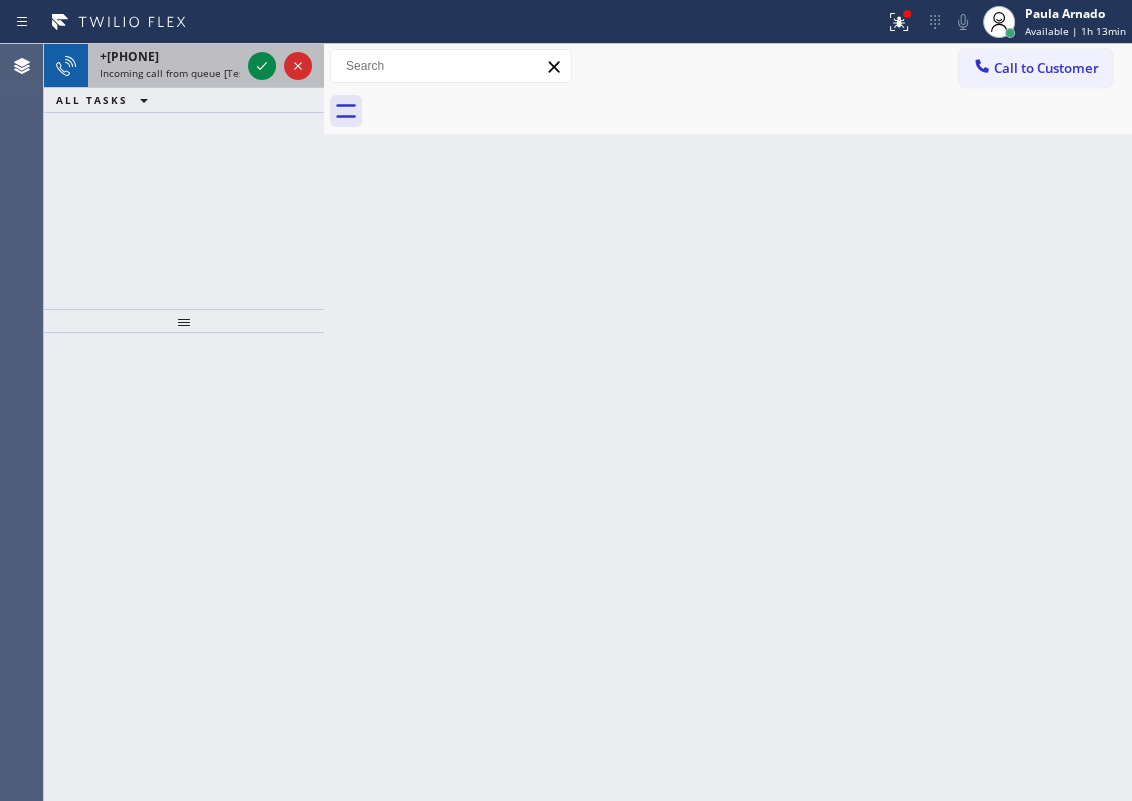 click at bounding box center [280, 66] 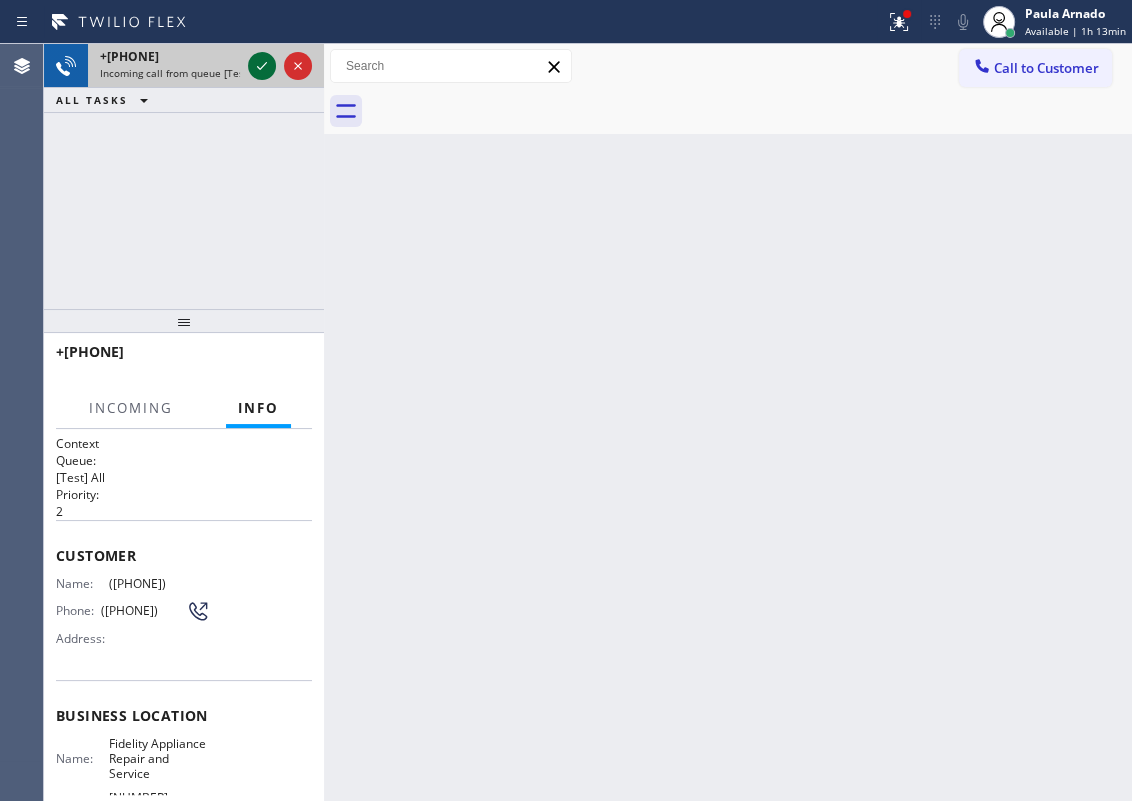 click 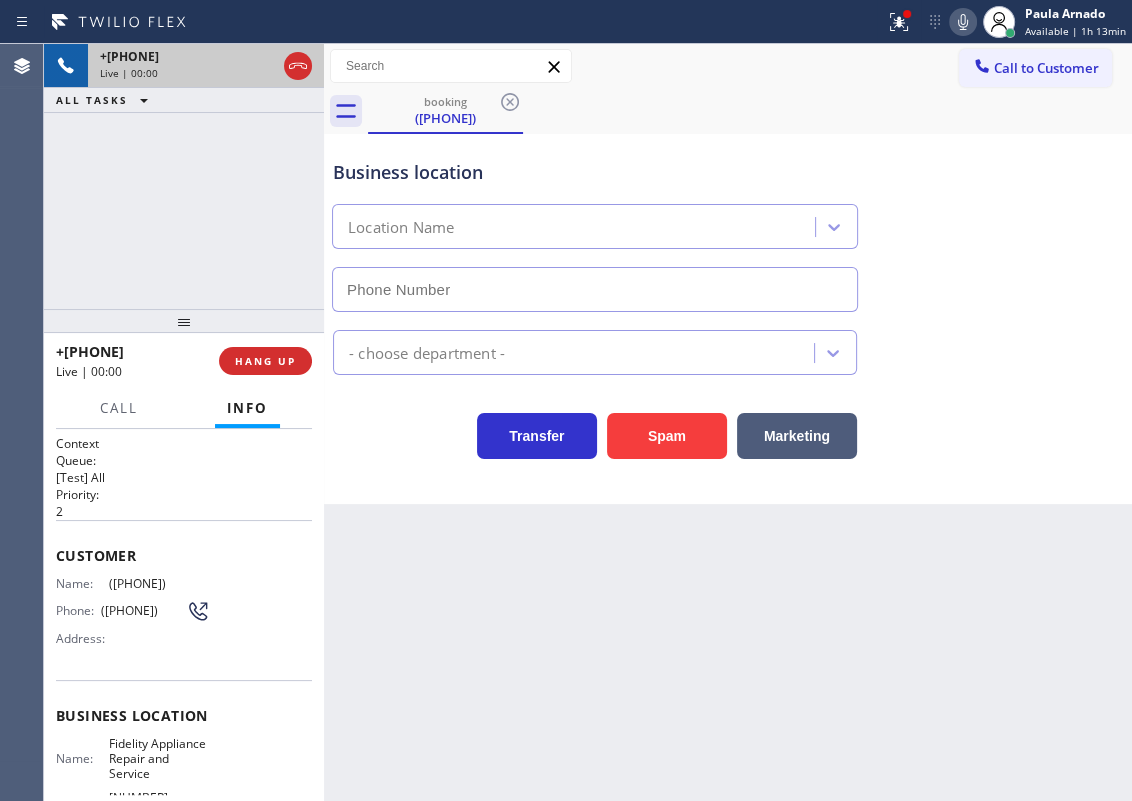 type on "(877) 659-7578" 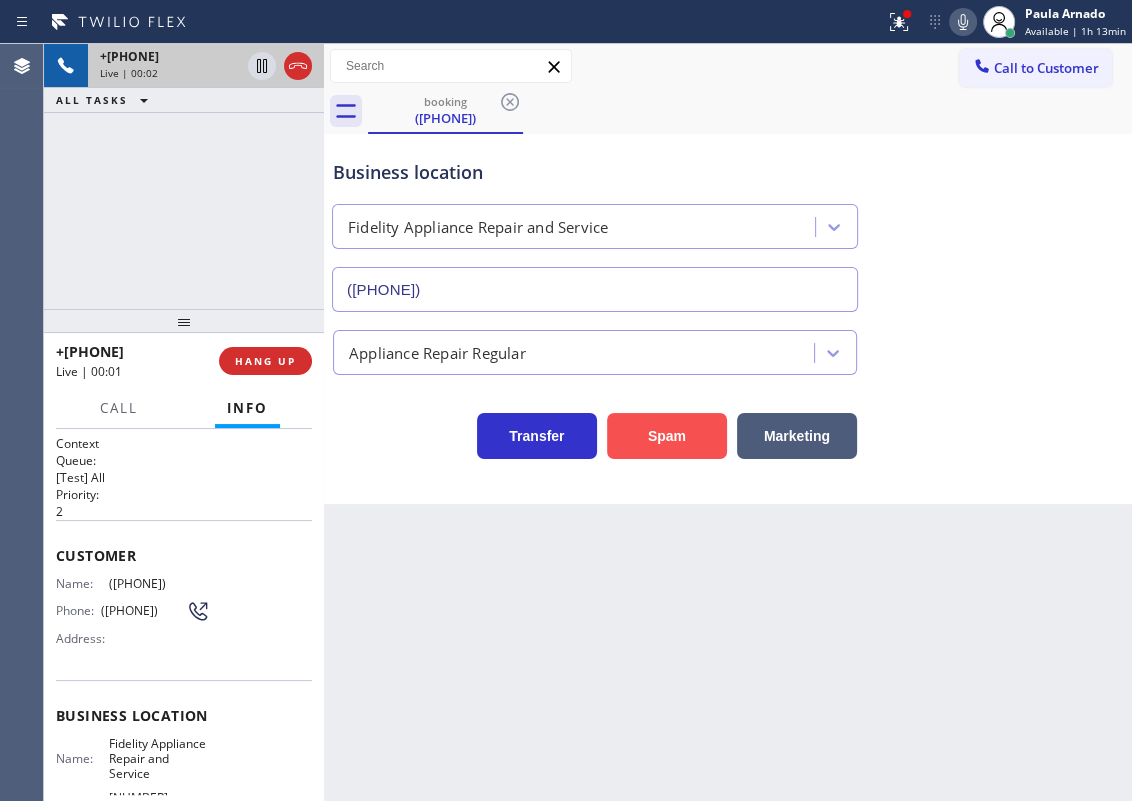 click on "Spam" at bounding box center [667, 436] 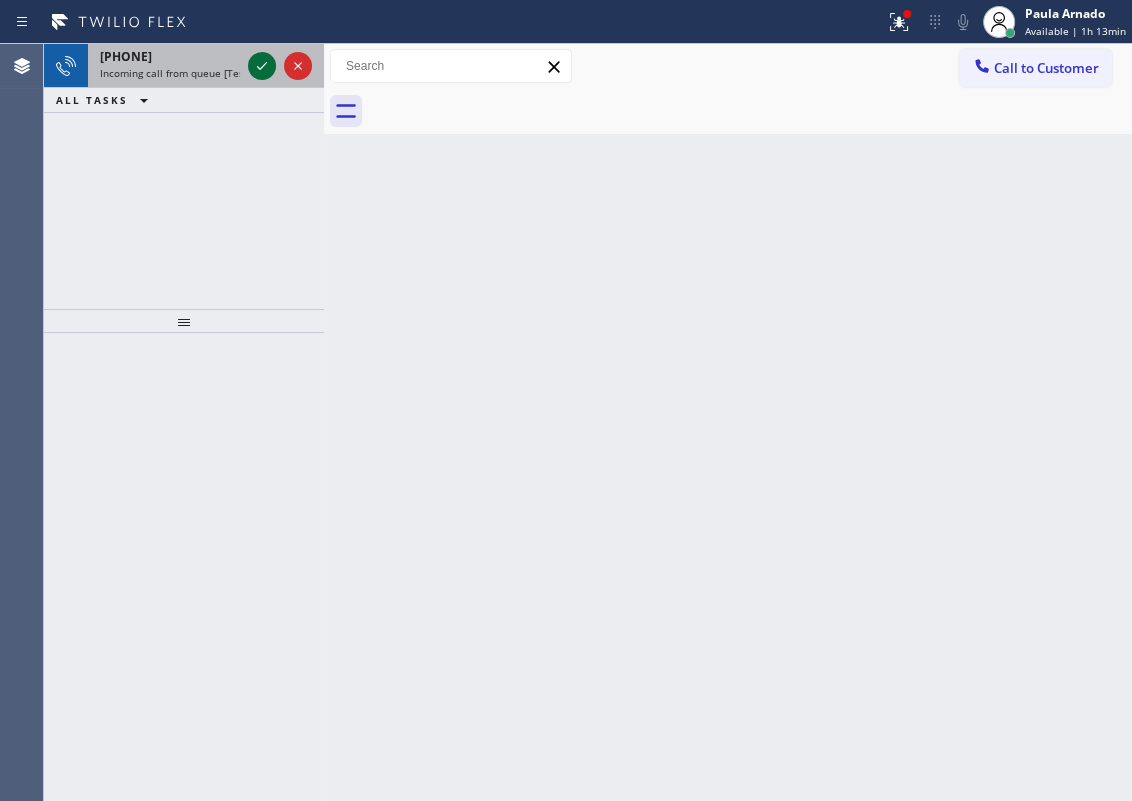 click 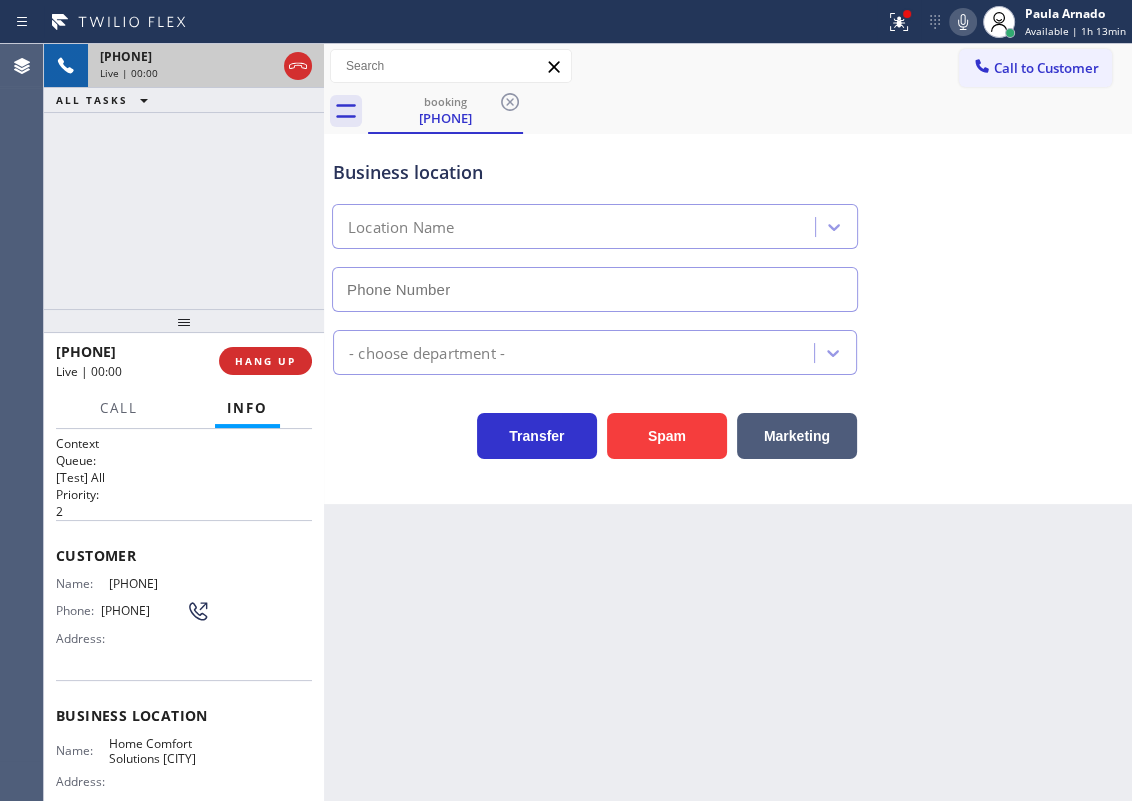 type on "[PHONE]" 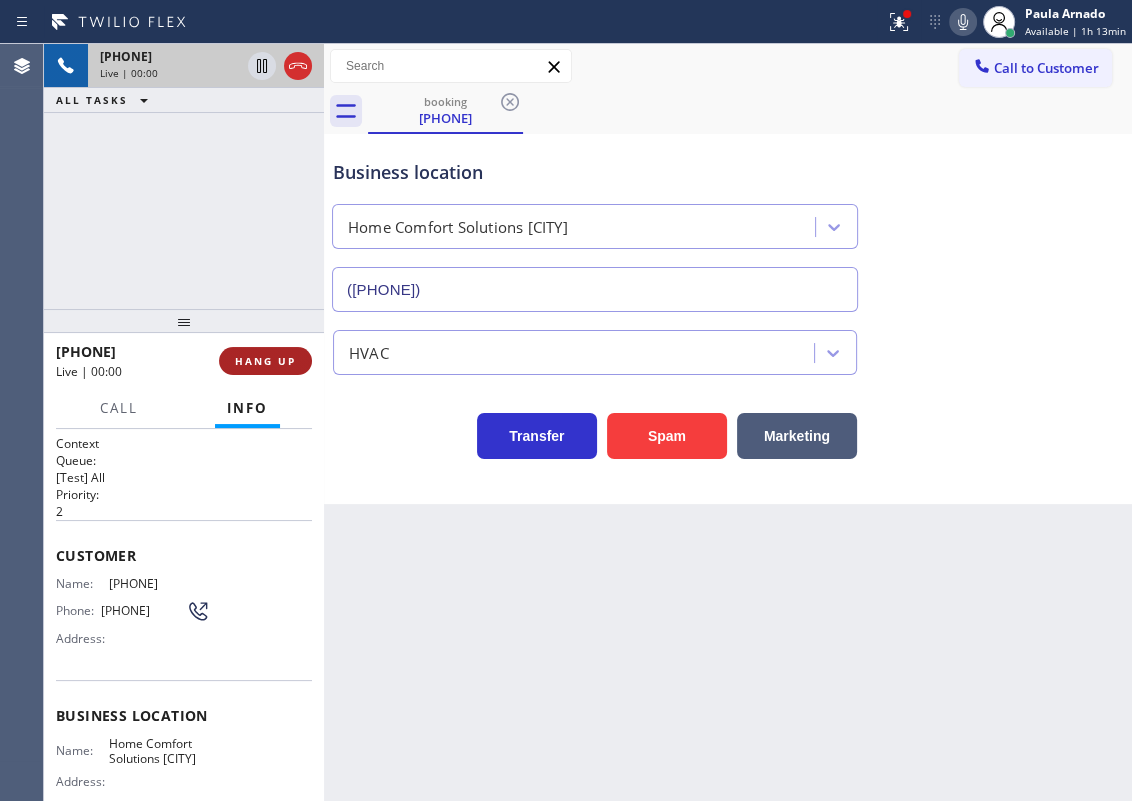 click on "HANG UP" at bounding box center (265, 361) 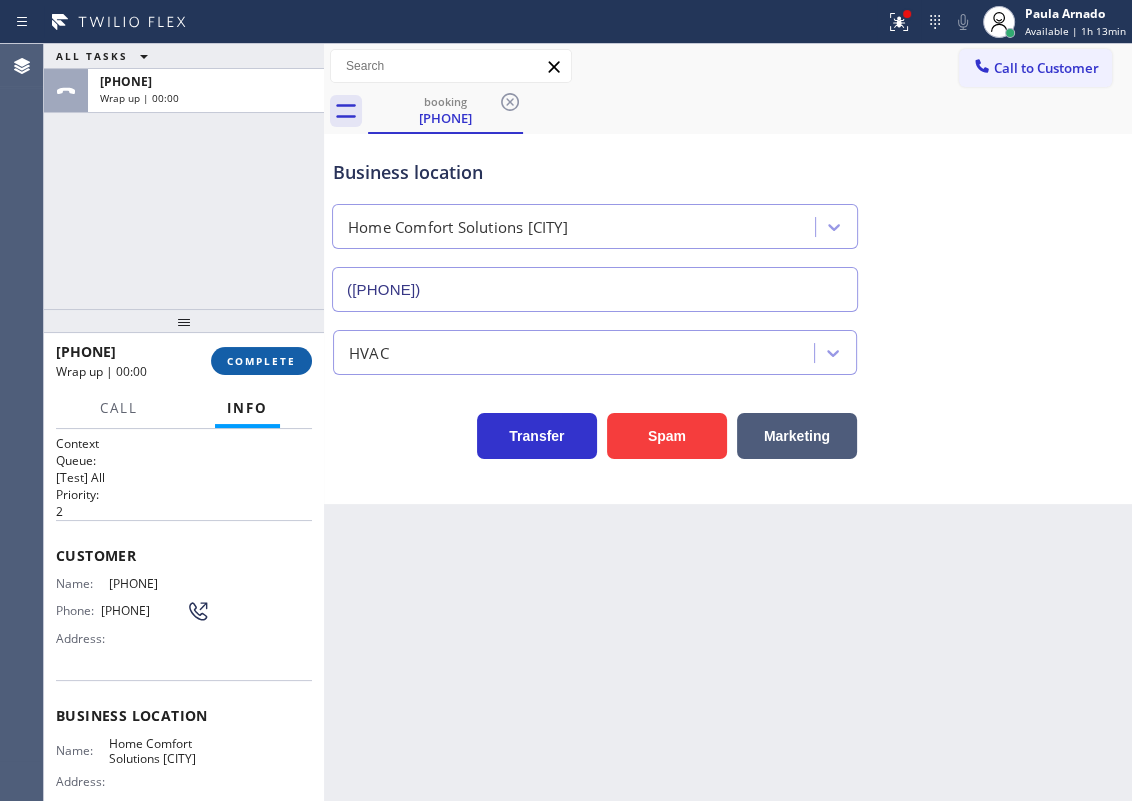 click on "COMPLETE" at bounding box center (261, 361) 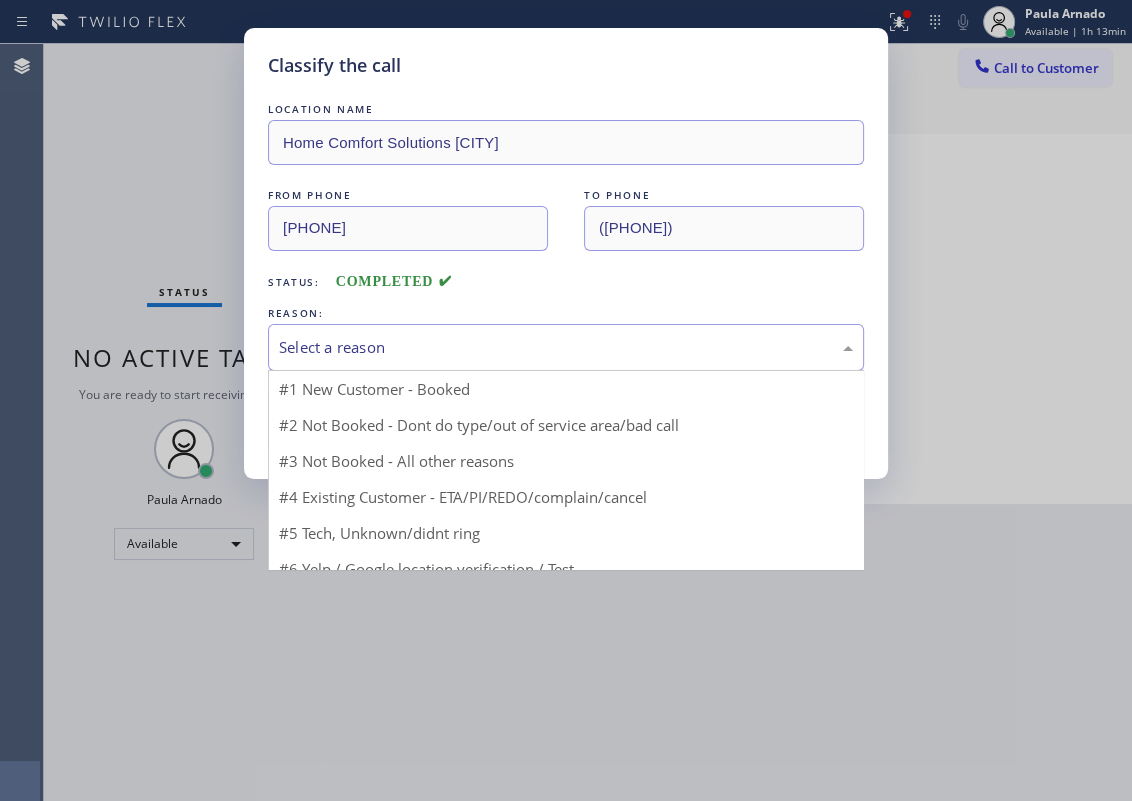 click on "Select a reason" at bounding box center [566, 347] 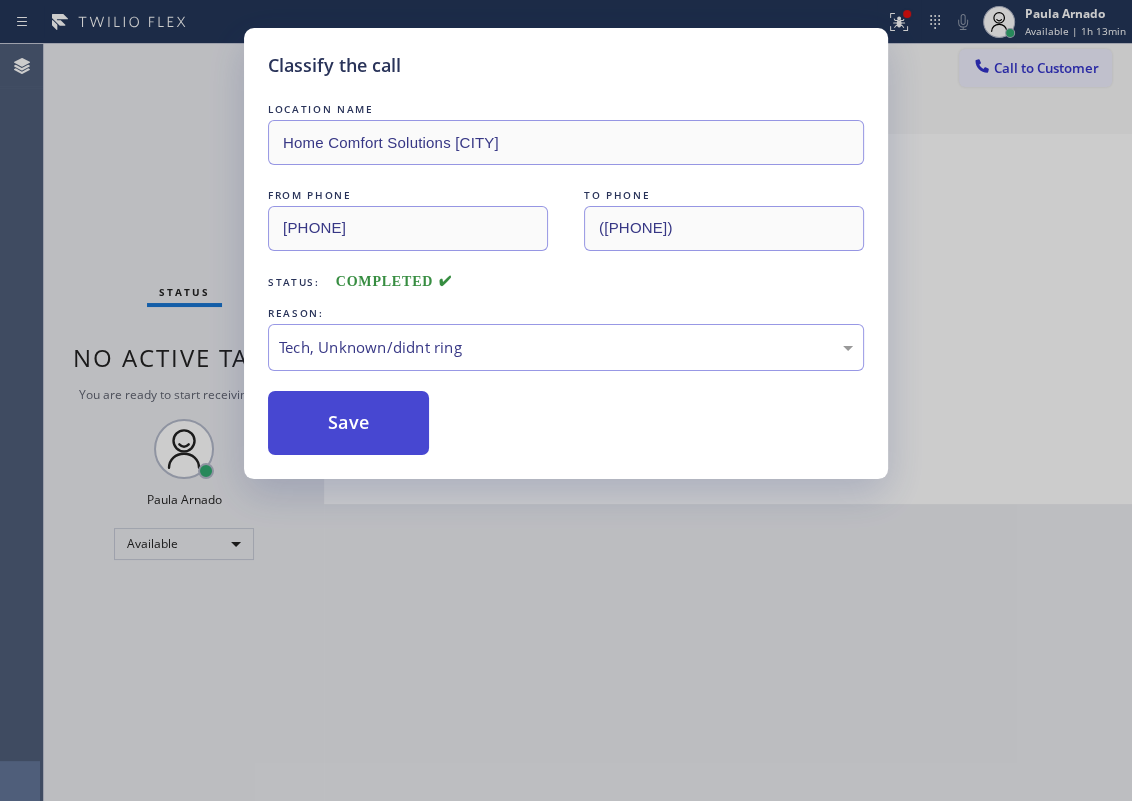click on "Save" at bounding box center [348, 423] 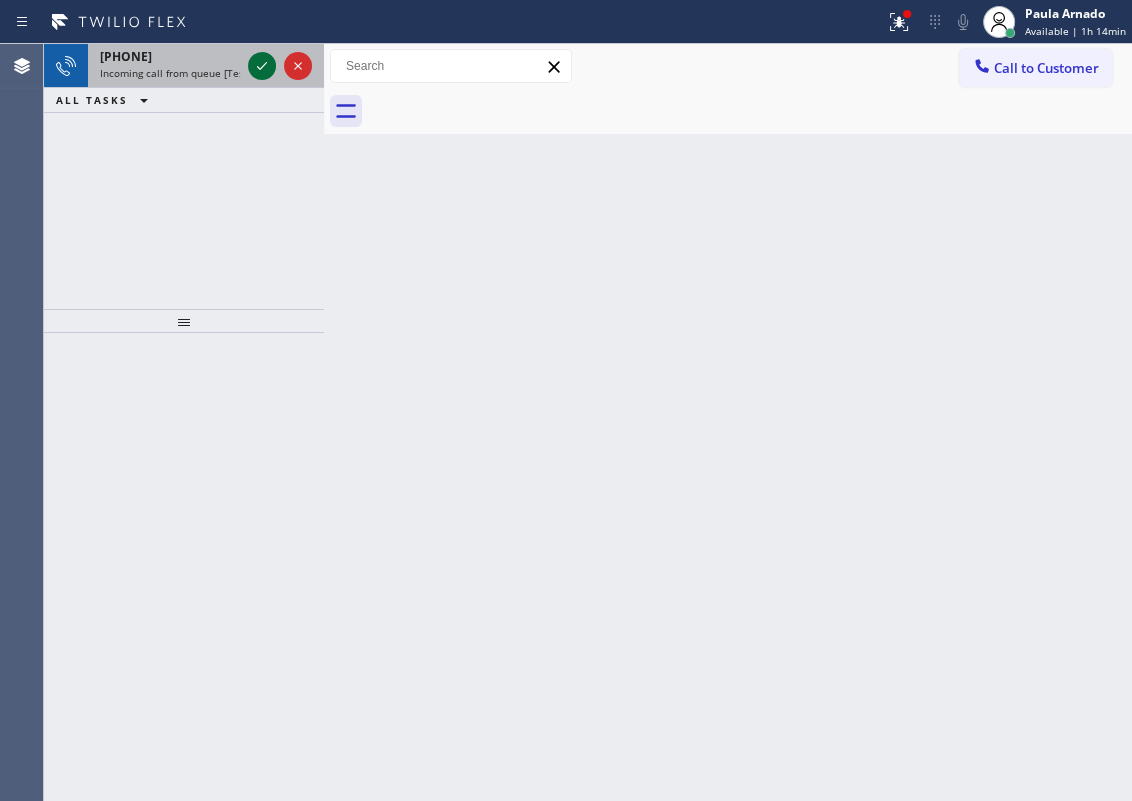 click 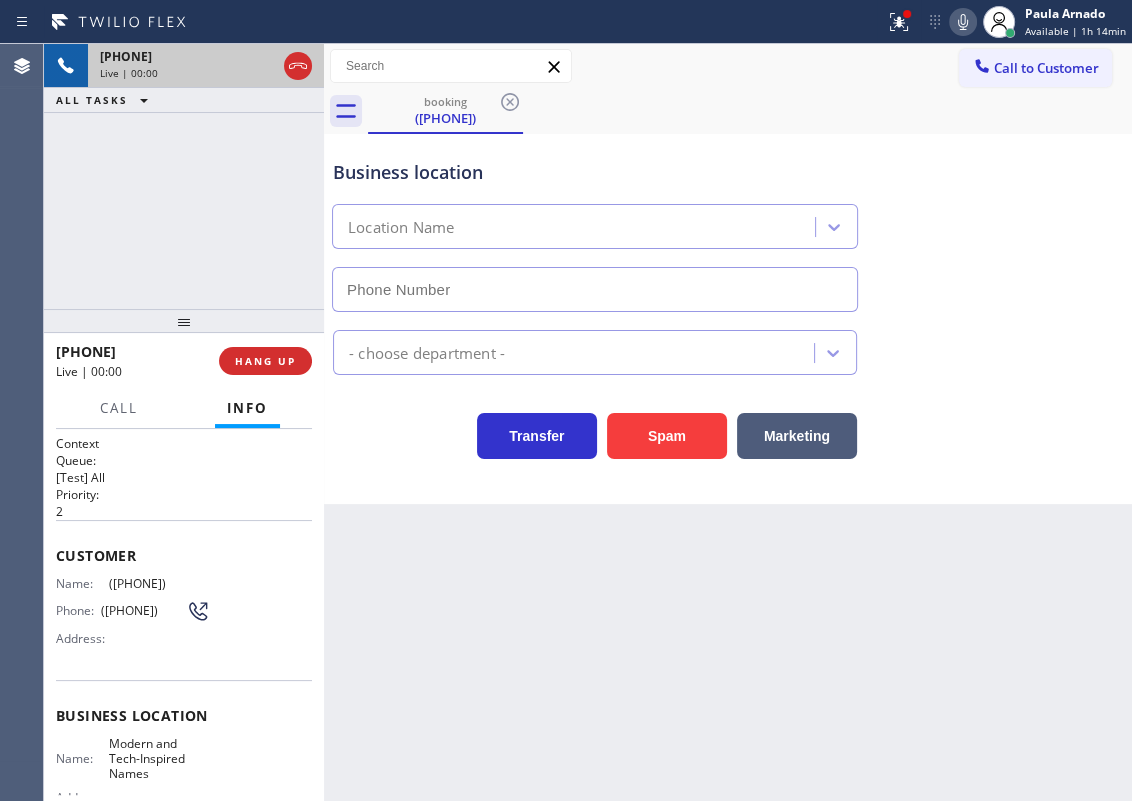 type on "(805) 433-9304" 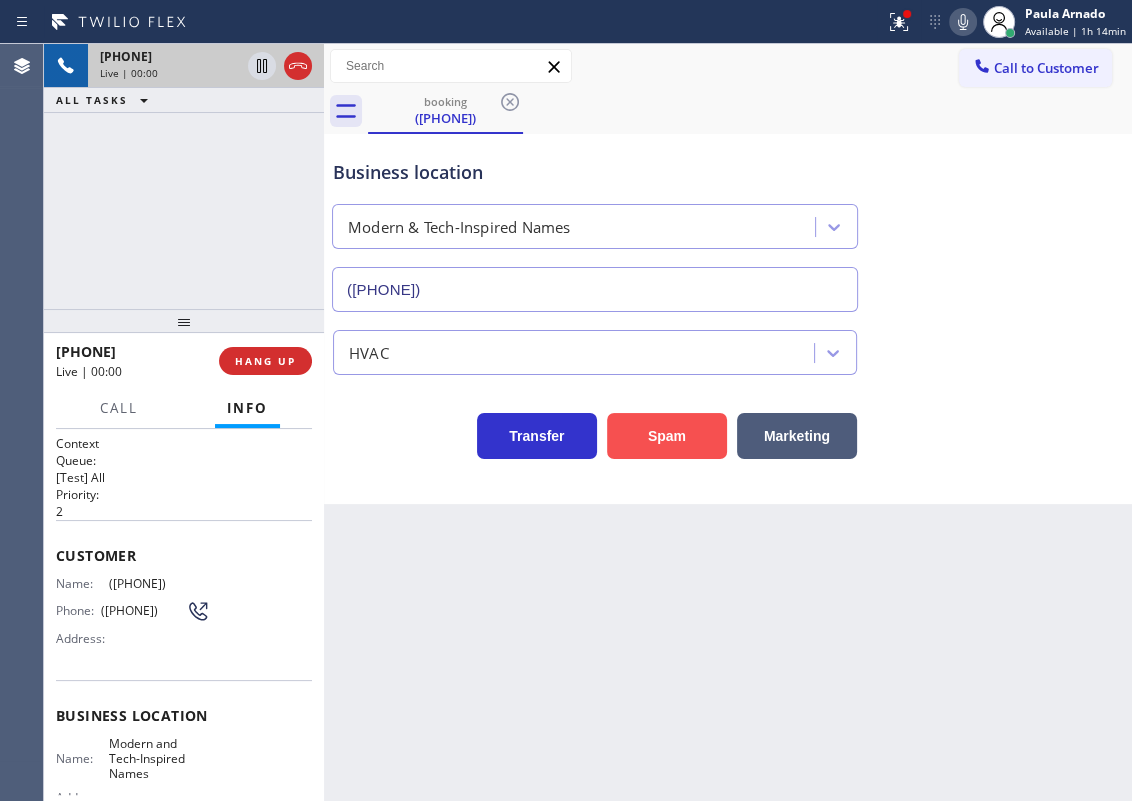 click on "Spam" at bounding box center [667, 436] 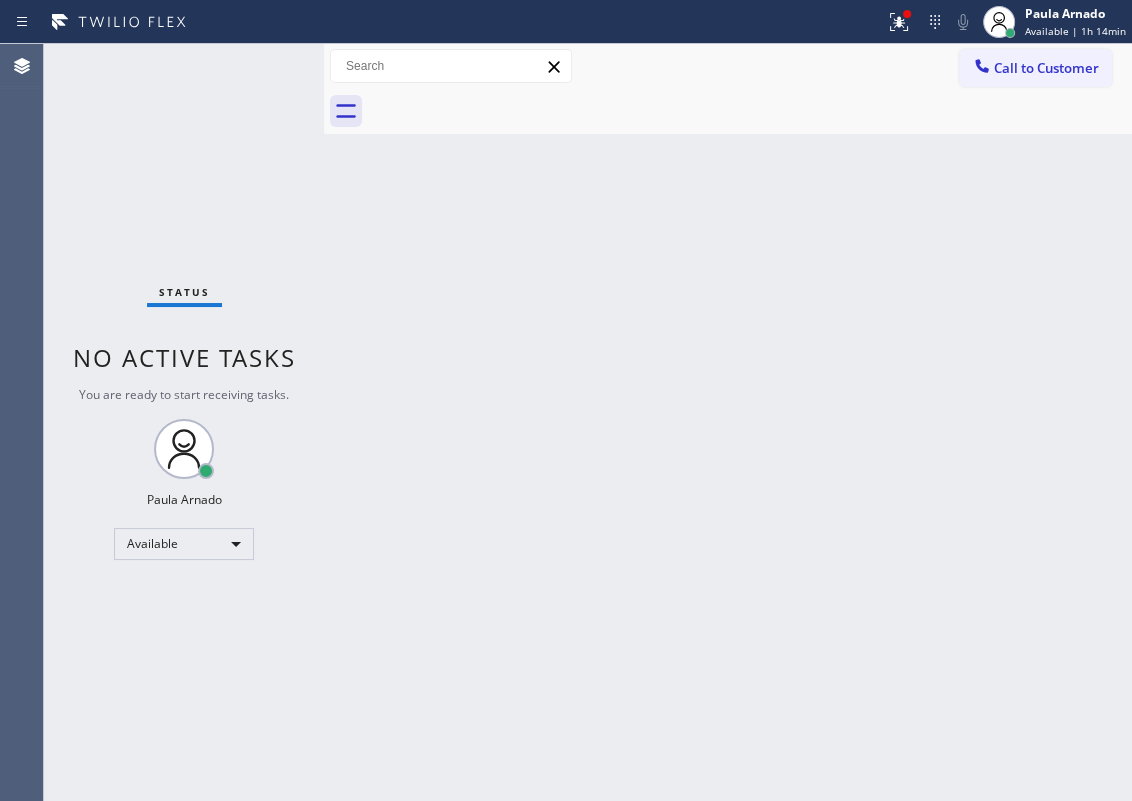 click on "Status   No active tasks     You are ready to start receiving tasks.   Paula Arnado Available" at bounding box center [184, 422] 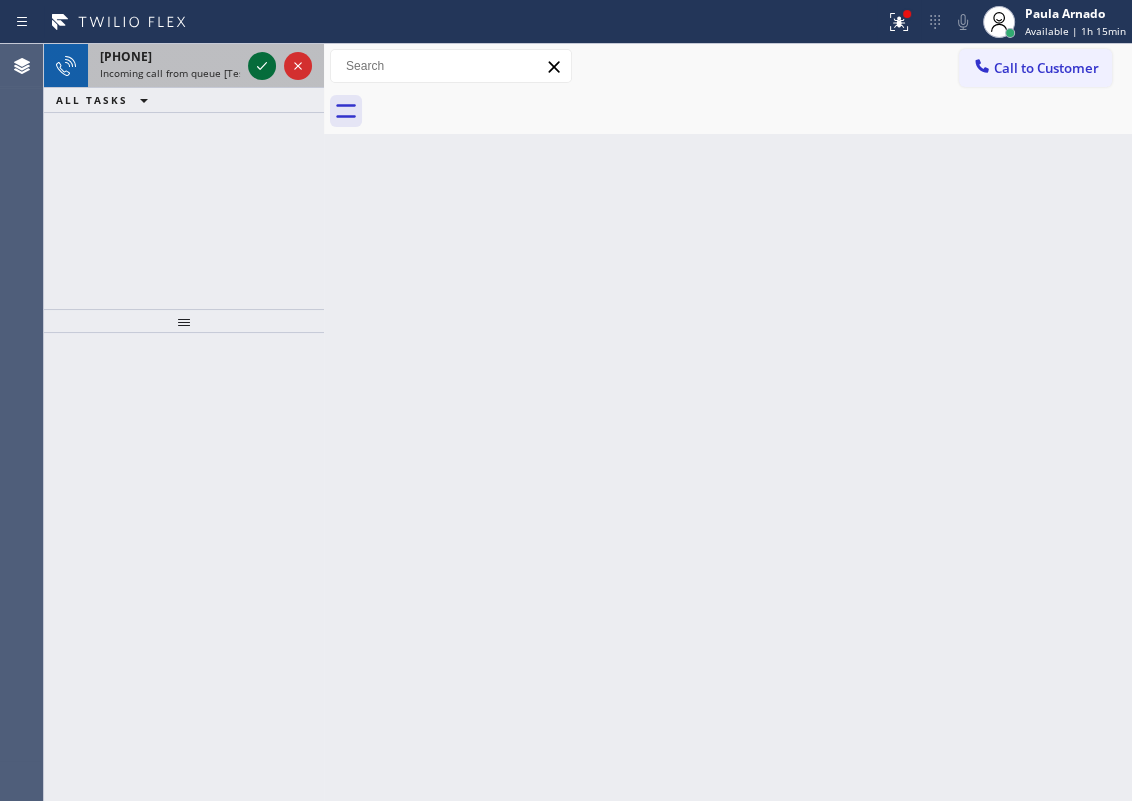 click 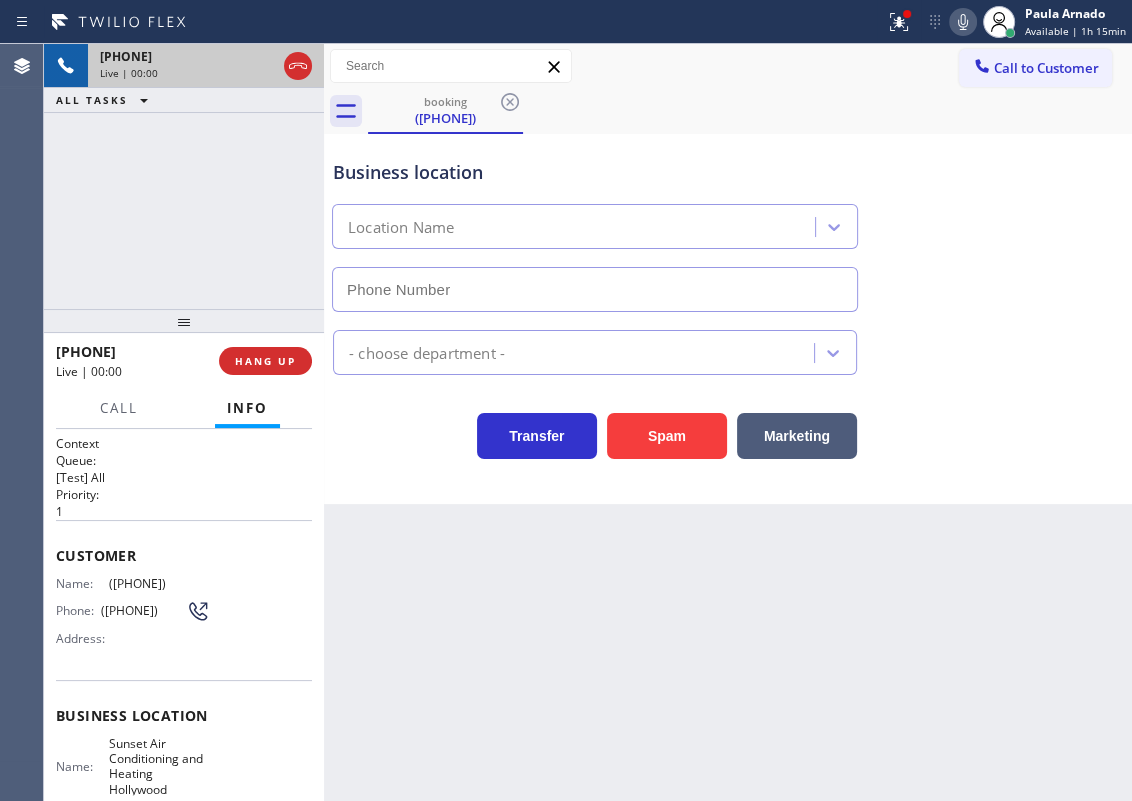 type on "(954) 475-6069" 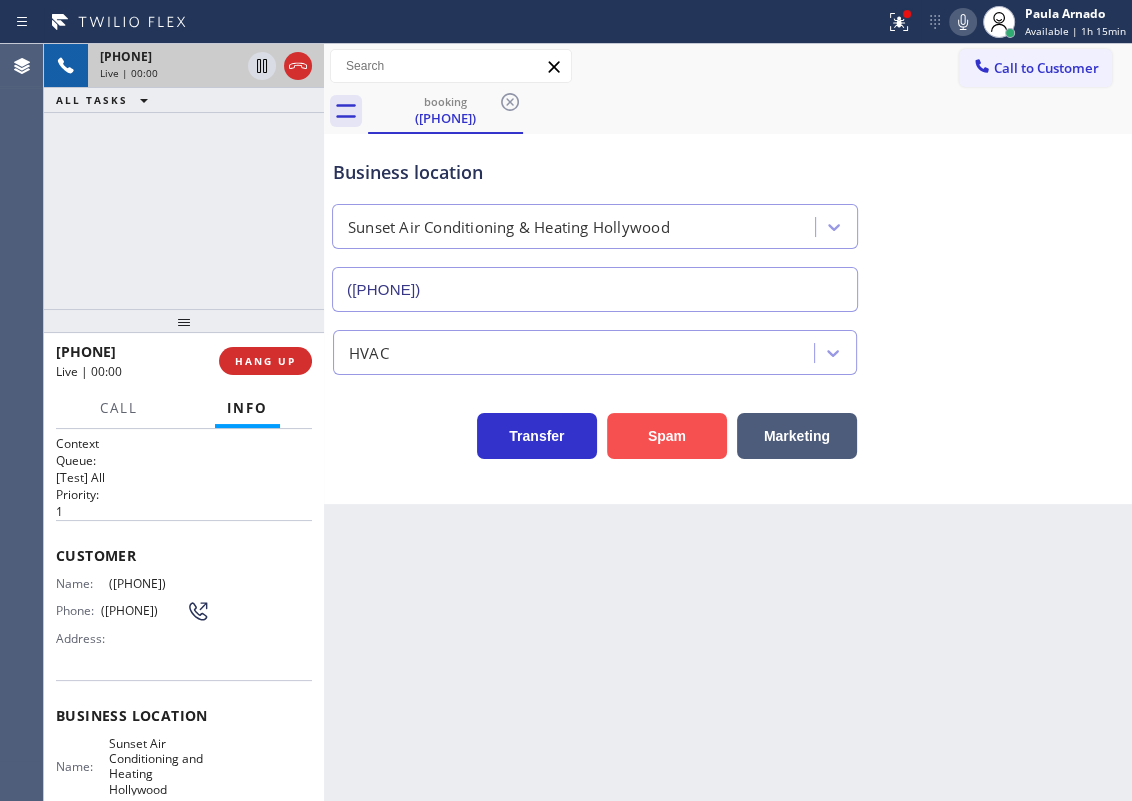 click on "Spam" at bounding box center (667, 436) 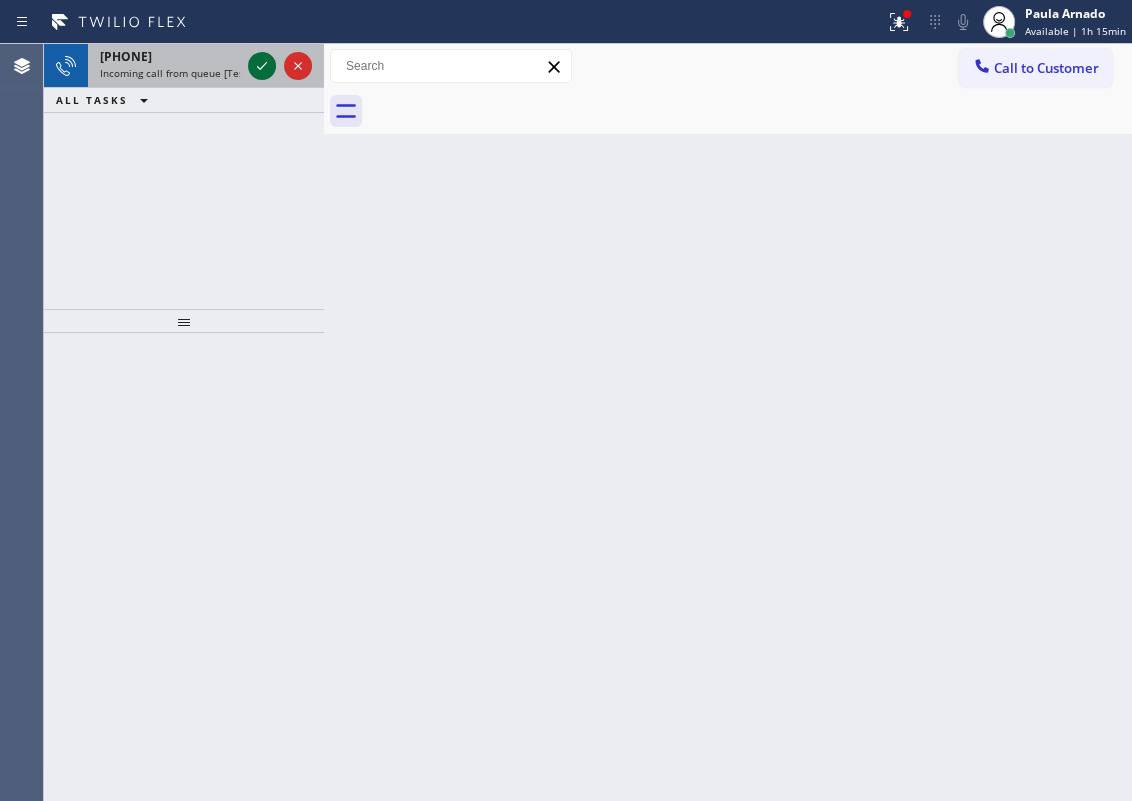 click 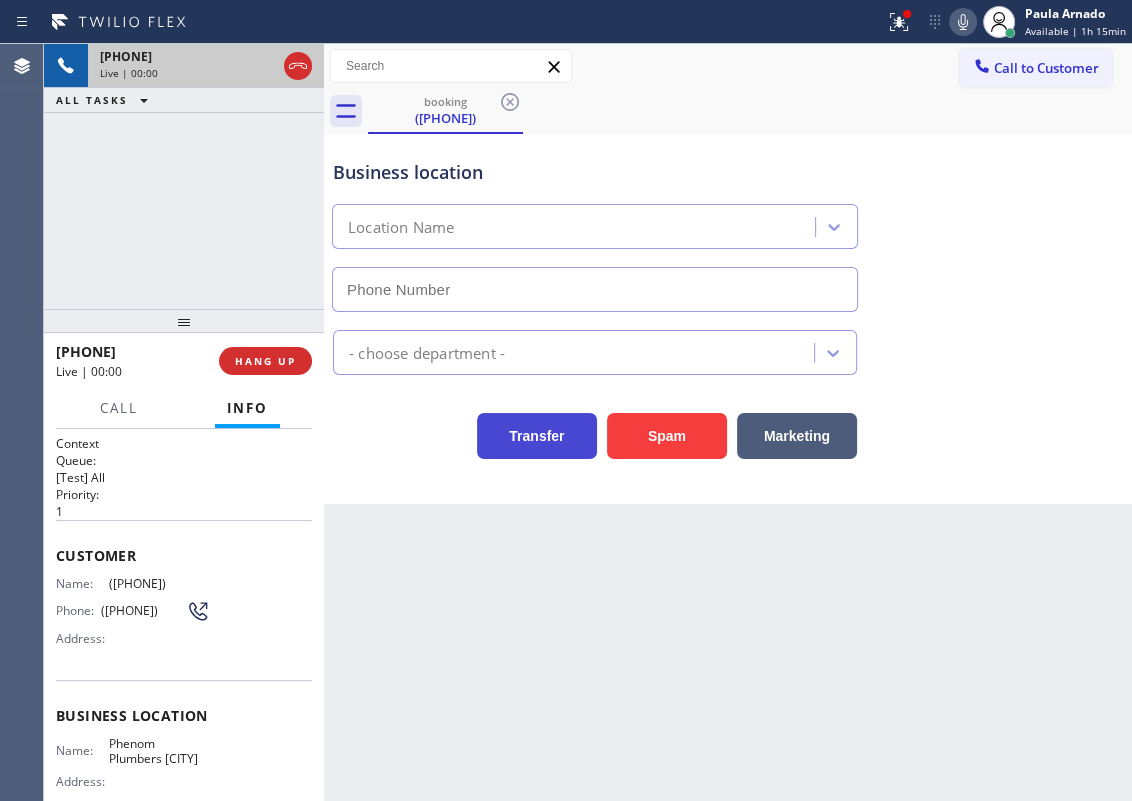 type on "(949) 894-4737" 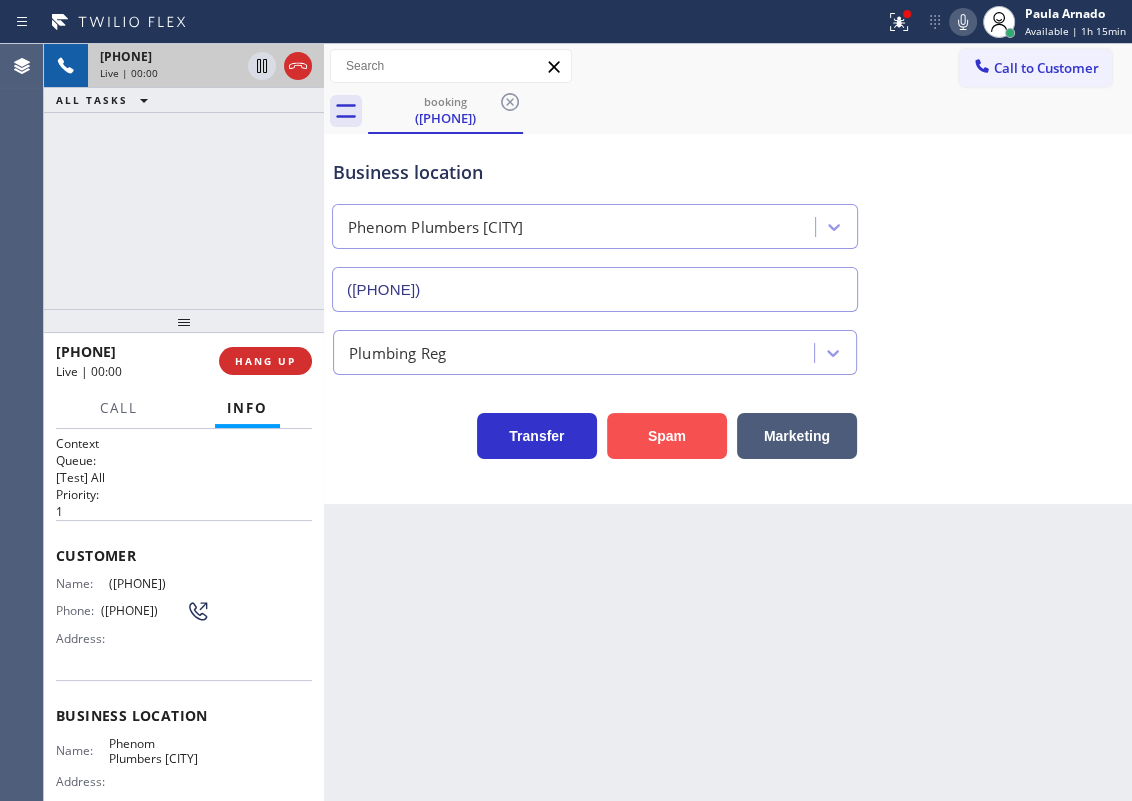 click on "Spam" at bounding box center [667, 436] 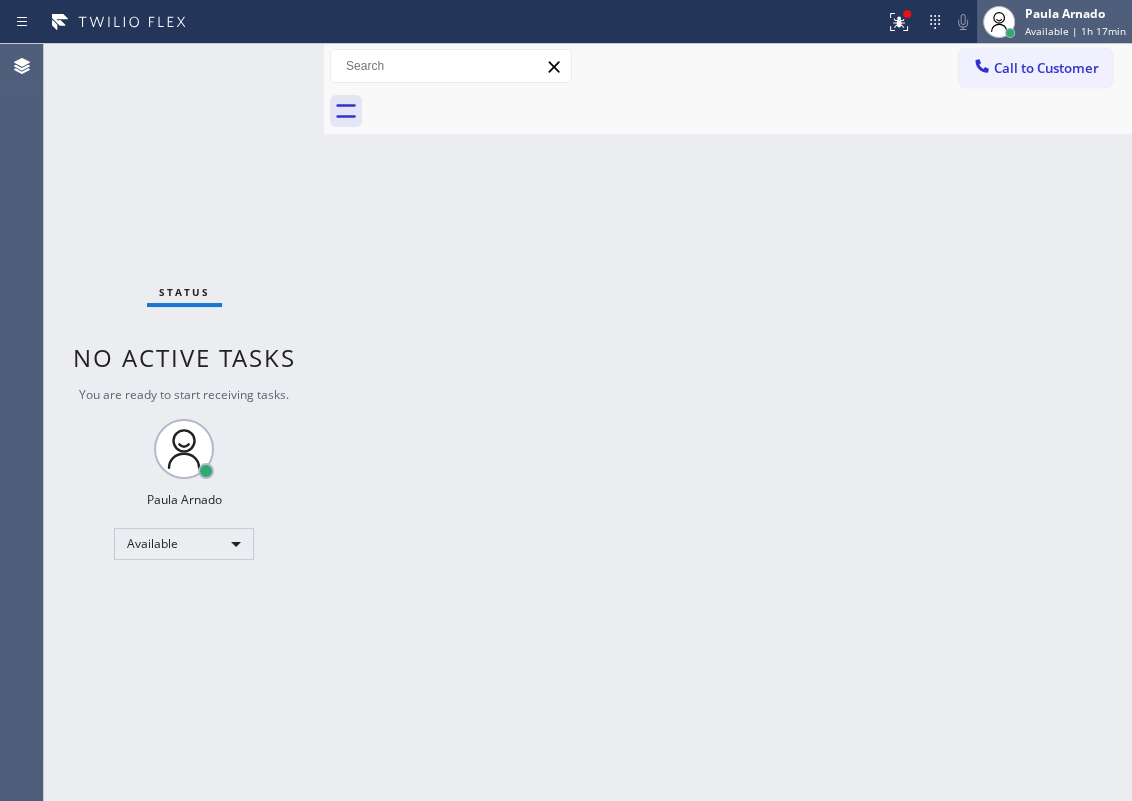 click on "Available | 1h 17min" at bounding box center (1075, 31) 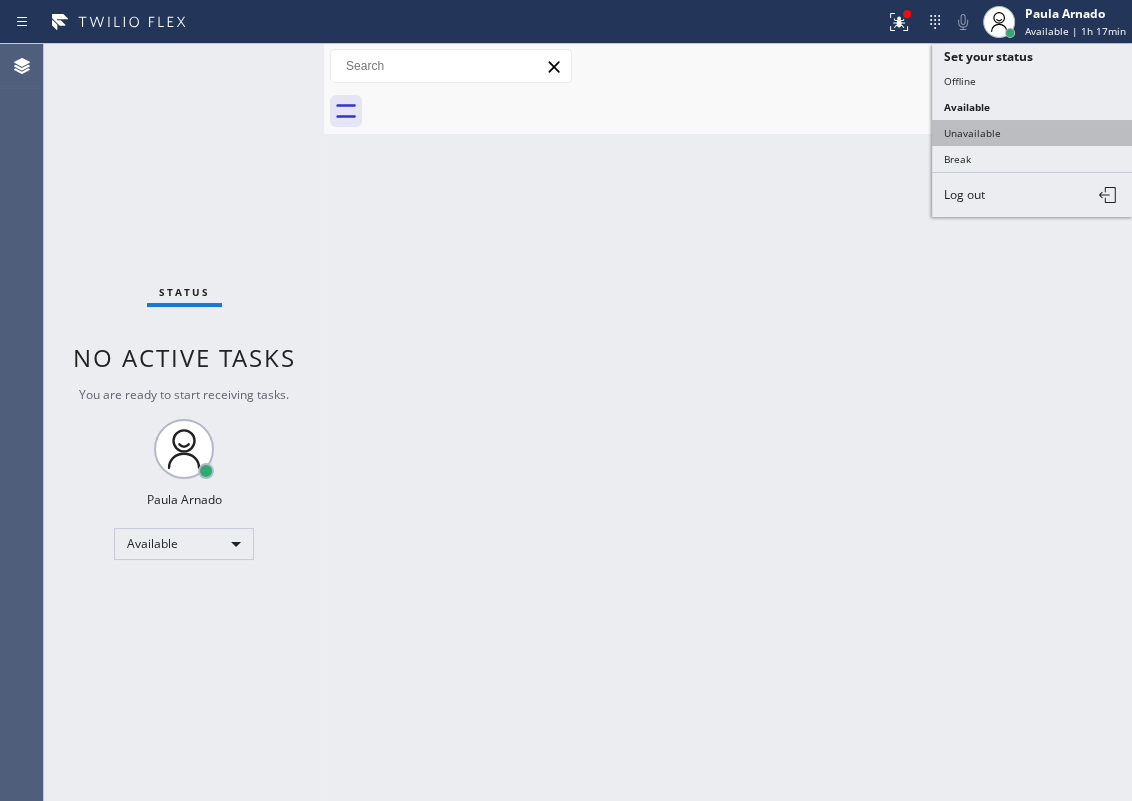 click on "Unavailable" at bounding box center [1032, 133] 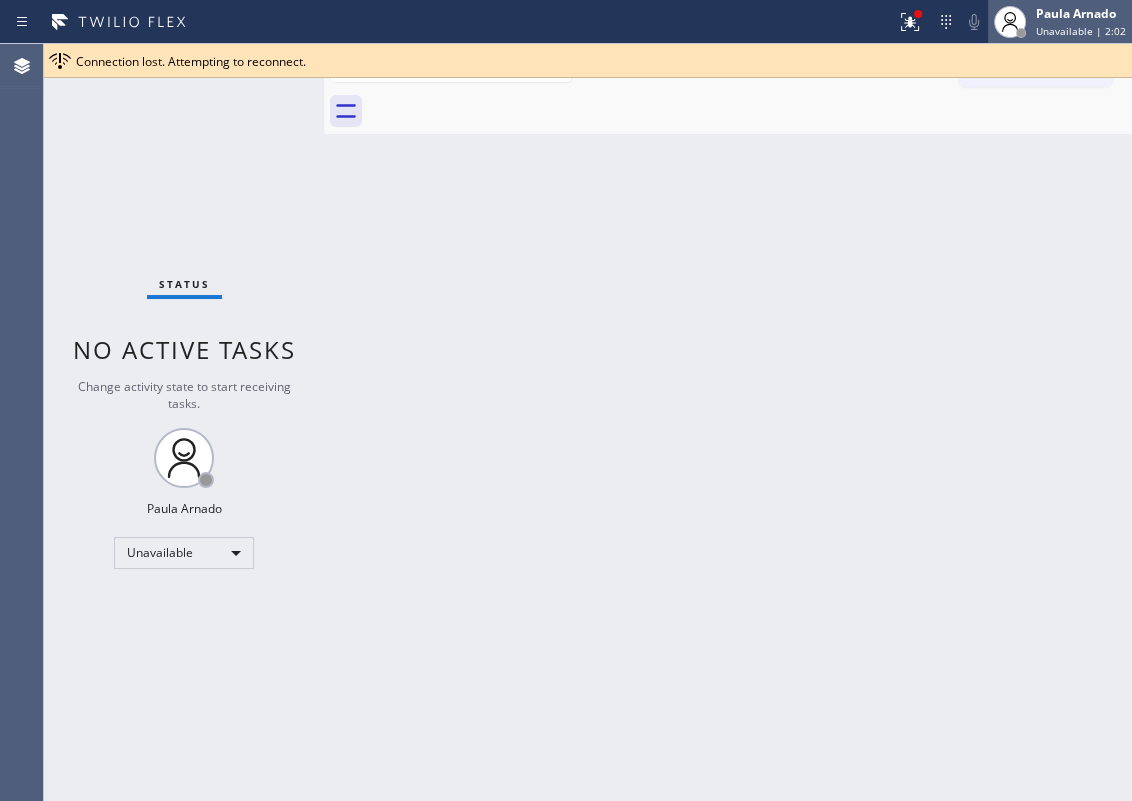 click on "Unavailable | 2:02" at bounding box center [1081, 31] 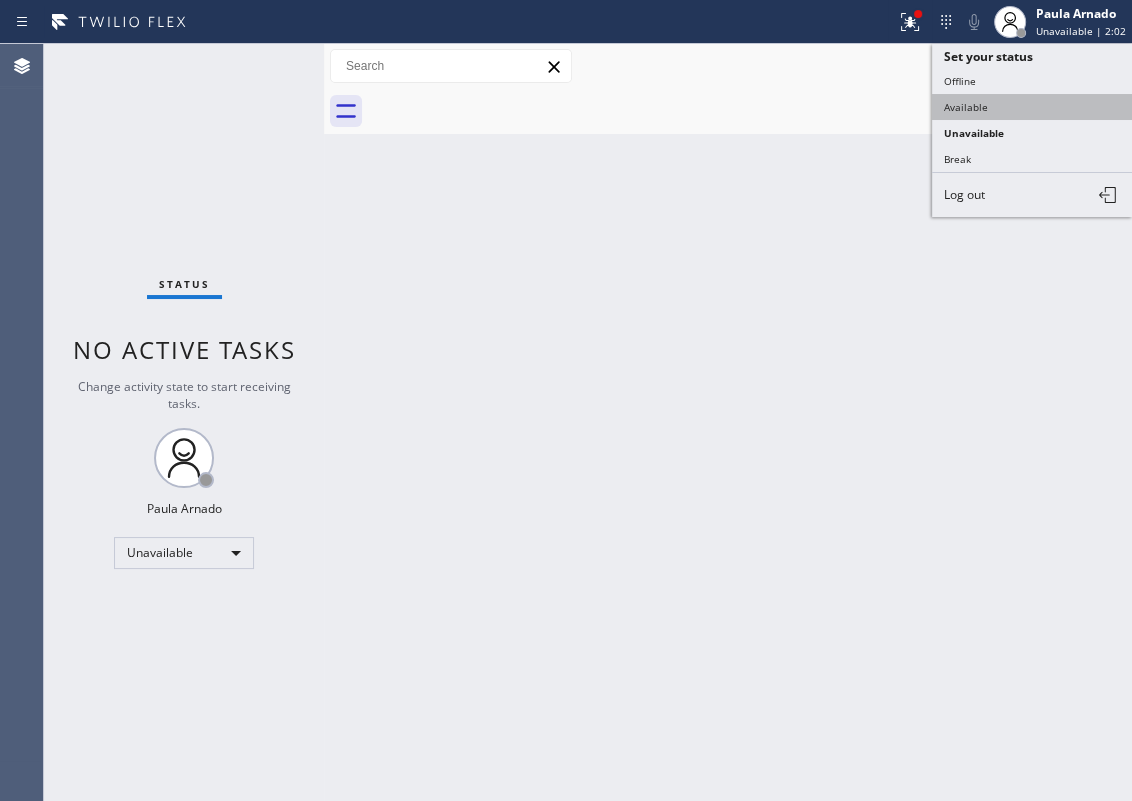 click on "Available" at bounding box center [1032, 107] 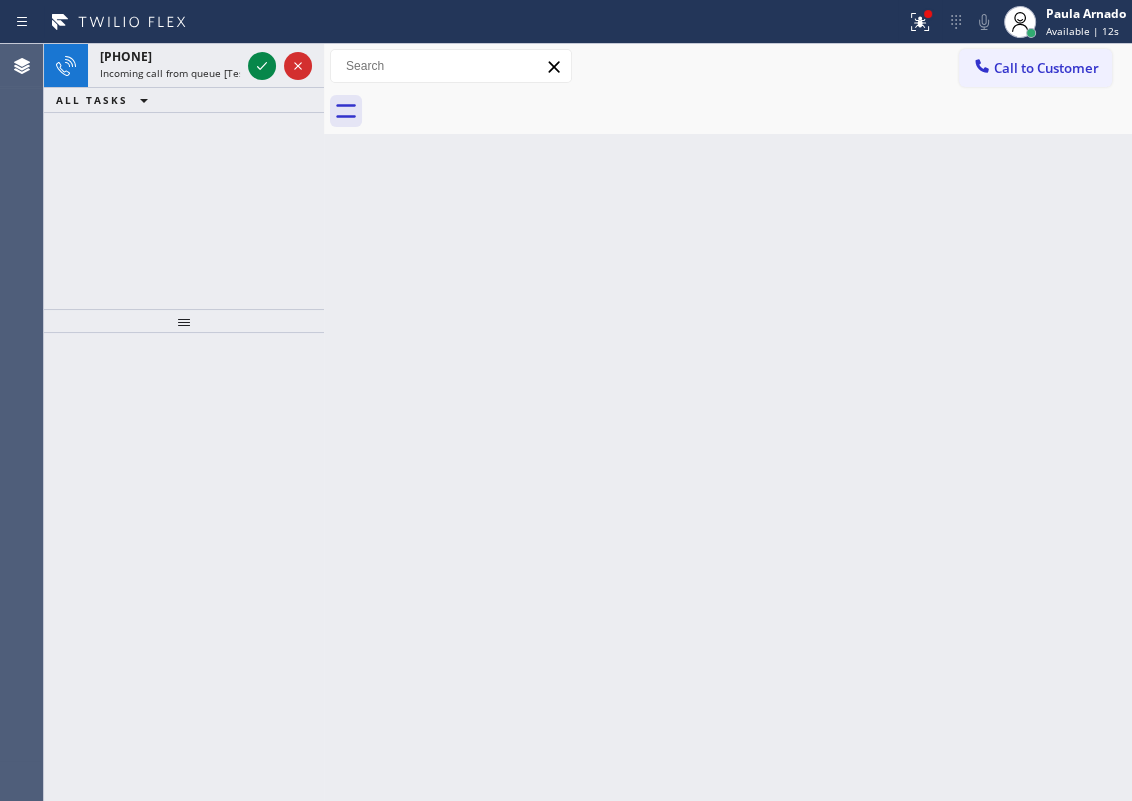click on "Back to Dashboard Change Sender ID Customers Technicians Select a contact Outbound call Technician Search Technician Your caller id phone number Your caller id phone number Call Technician info Name   Phone none Address none Change Sender ID HVAC +18559994417 5 Star Appliance +18557314952 Appliance Repair +18554611149 Plumbing +18889090120 Air Duct Cleaning +18006865038  Electricians +18005688664 Cancel Change Check personal SMS Reset Change No tabs Call to Customer Outbound call Location Search location Your caller id phone number Customer number Call Outbound call Technician Search Technician Your caller id phone number Your caller id phone number Call" at bounding box center [728, 422] 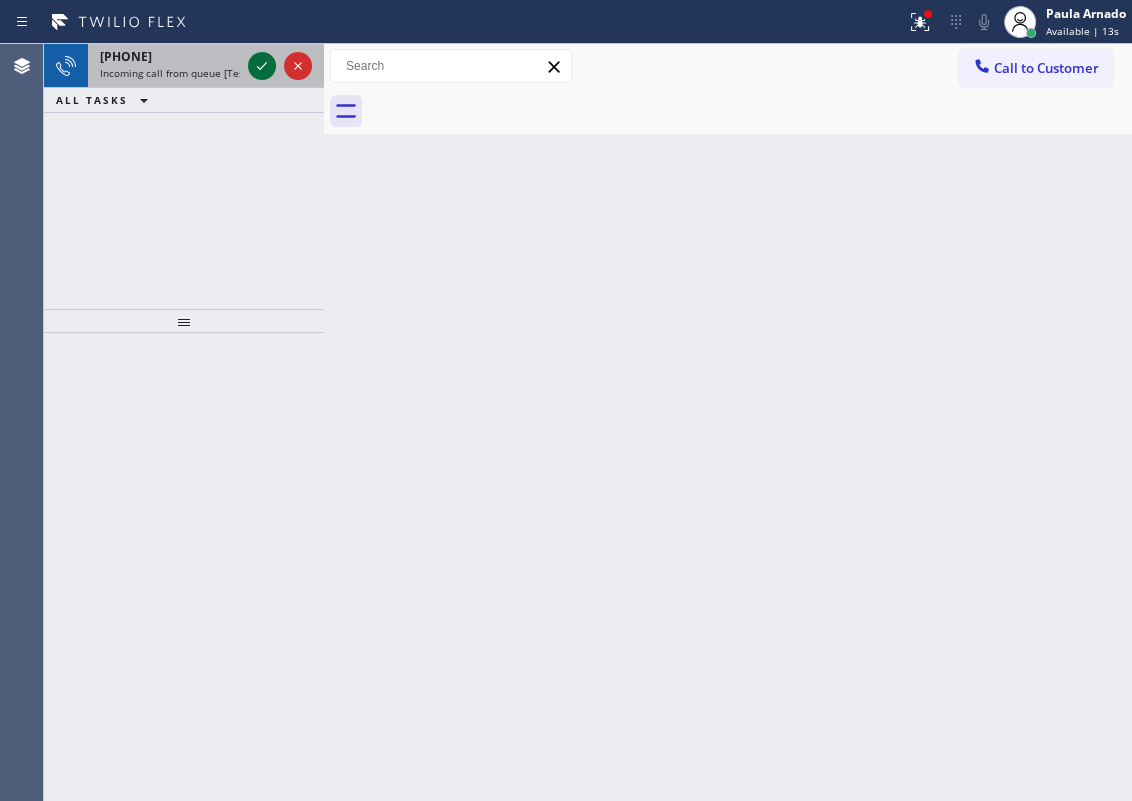 click 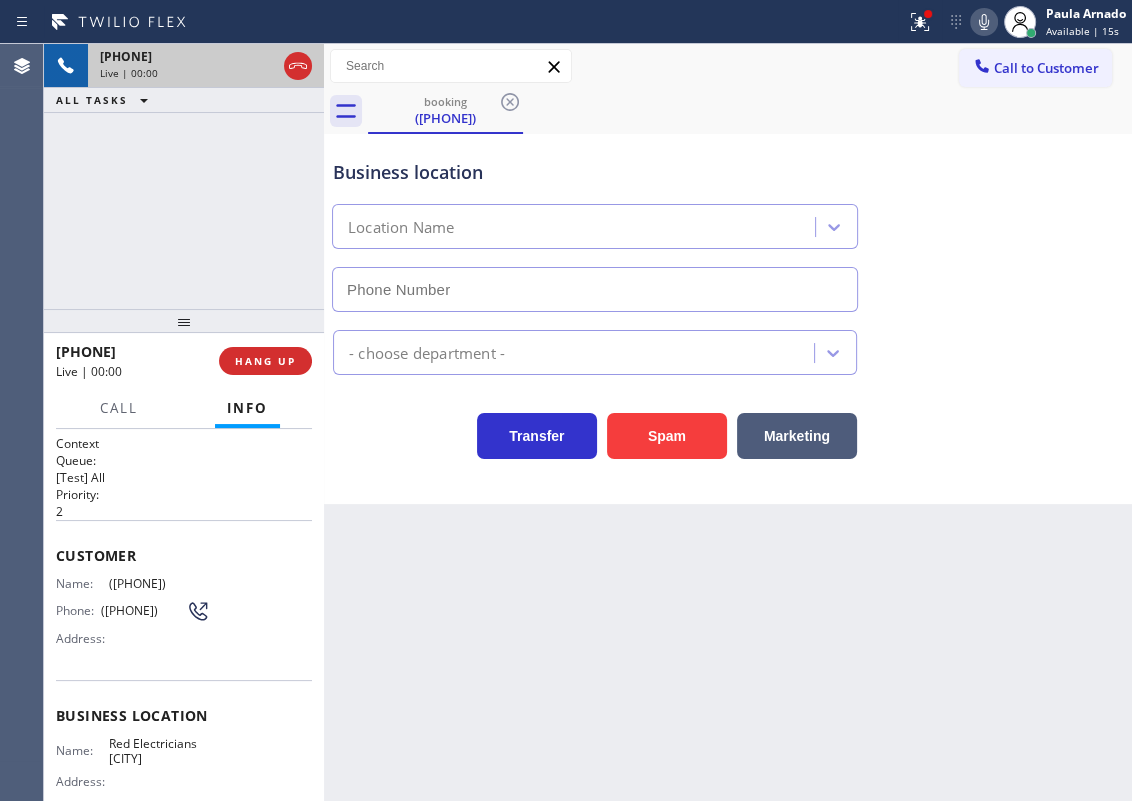 type on "[PHONE]" 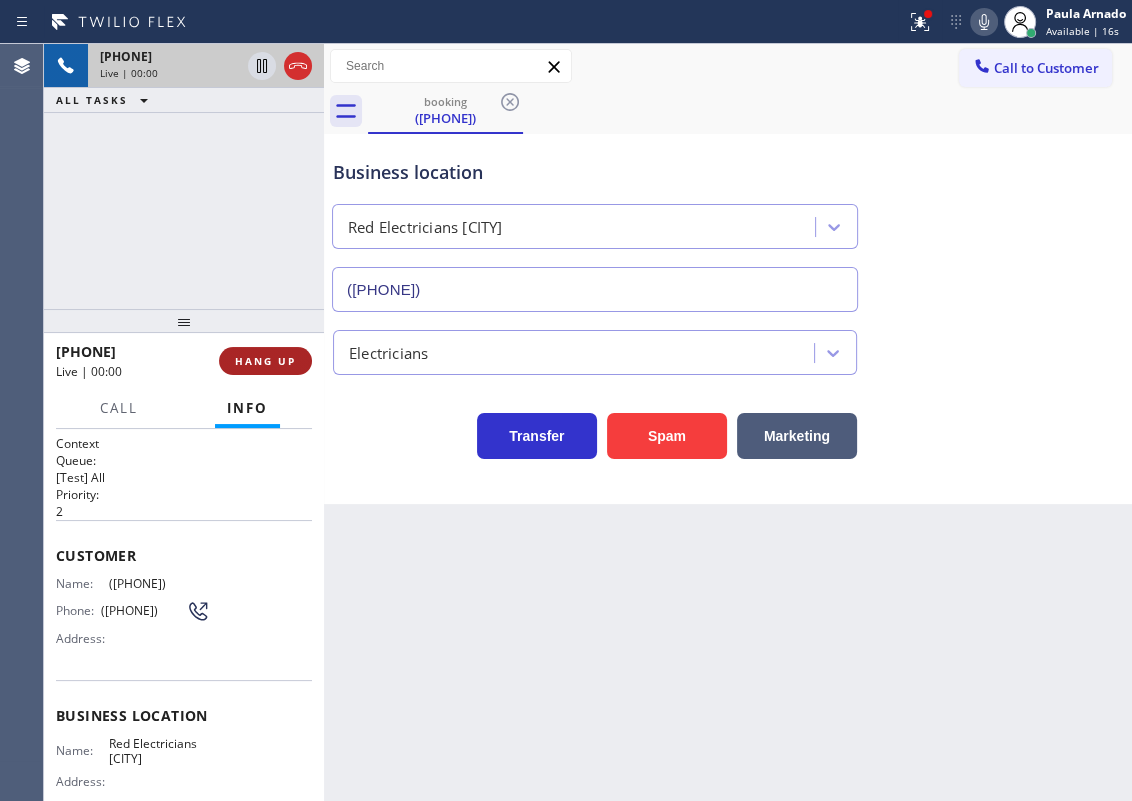 click on "HANG UP" at bounding box center (265, 361) 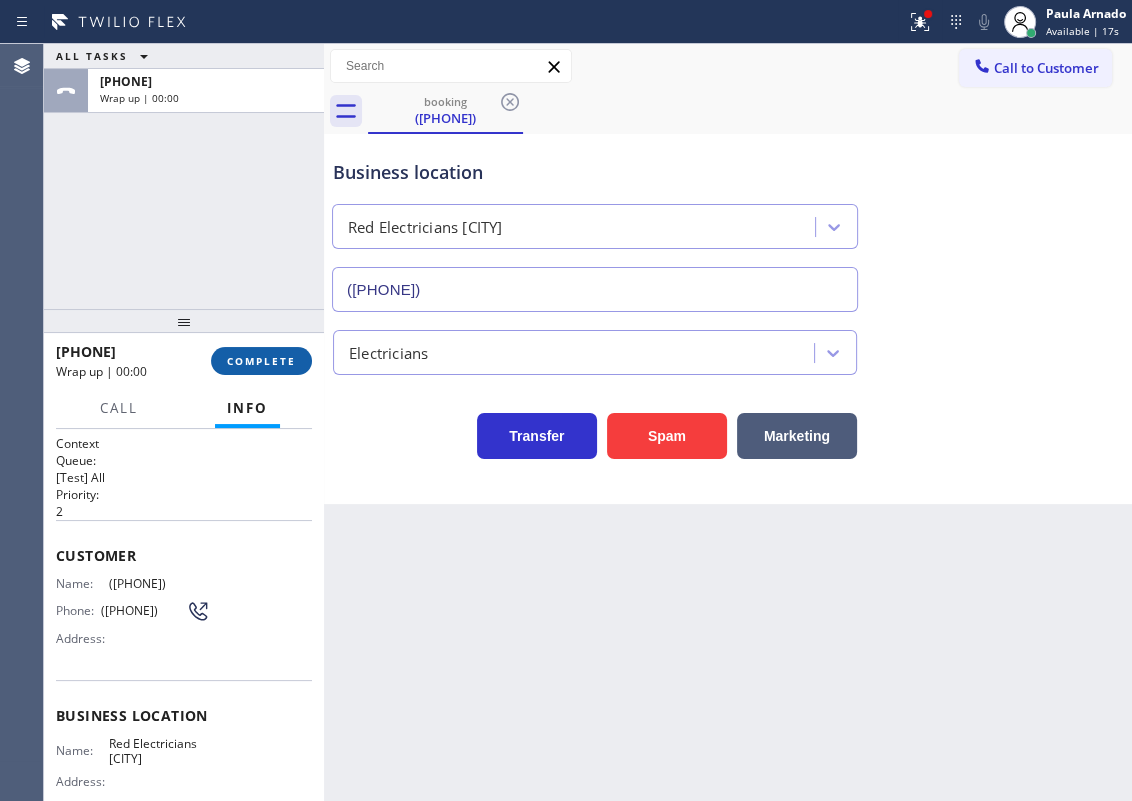 click on "COMPLETE" at bounding box center (261, 361) 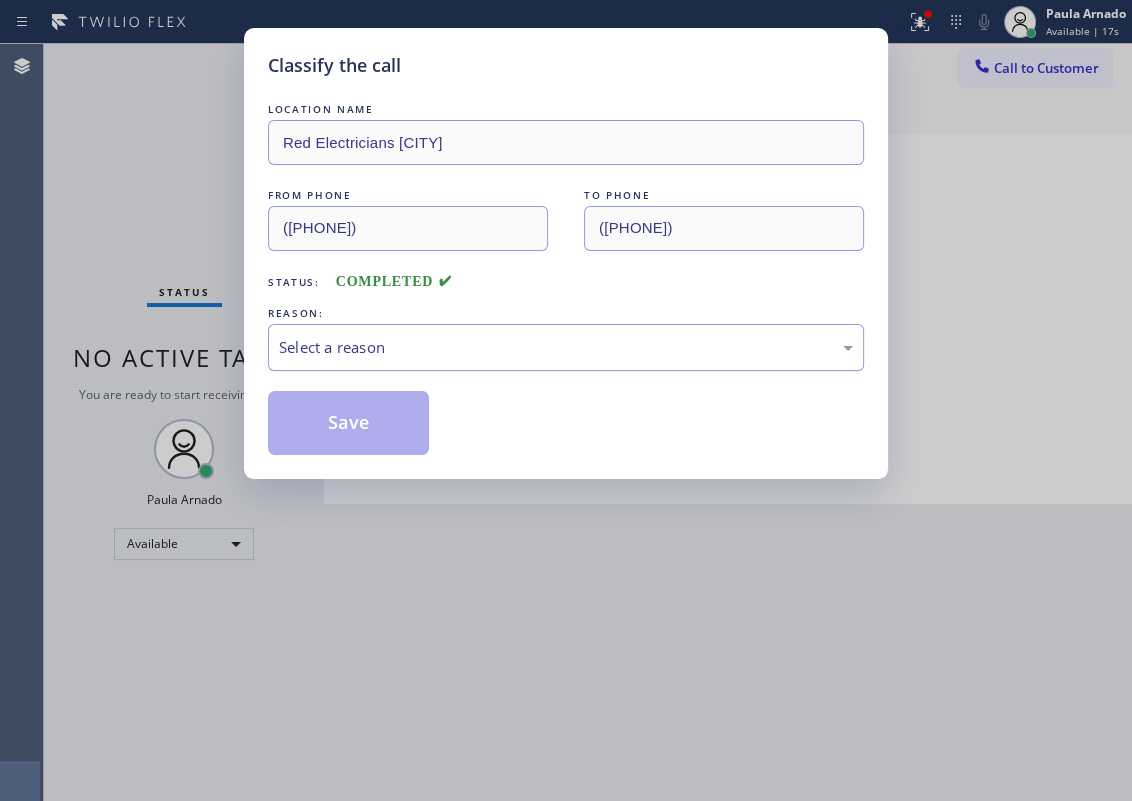 click on "Select a reason" at bounding box center [566, 347] 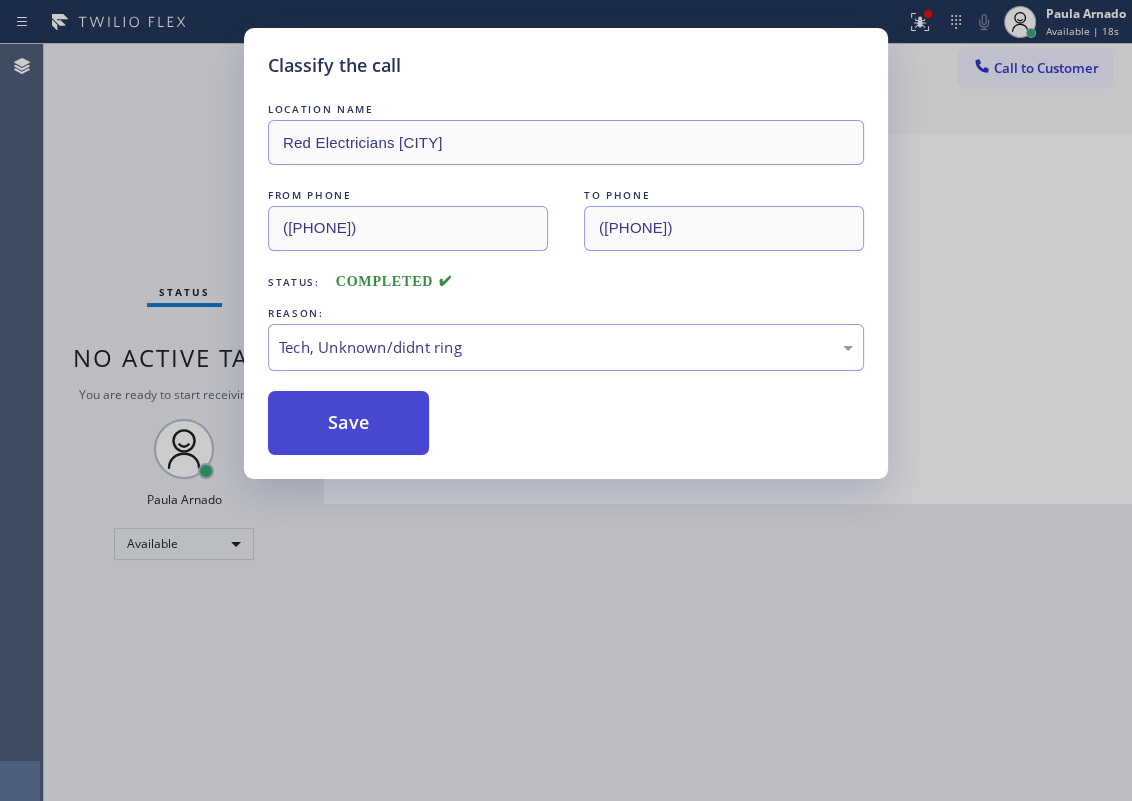click on "Save" at bounding box center [348, 423] 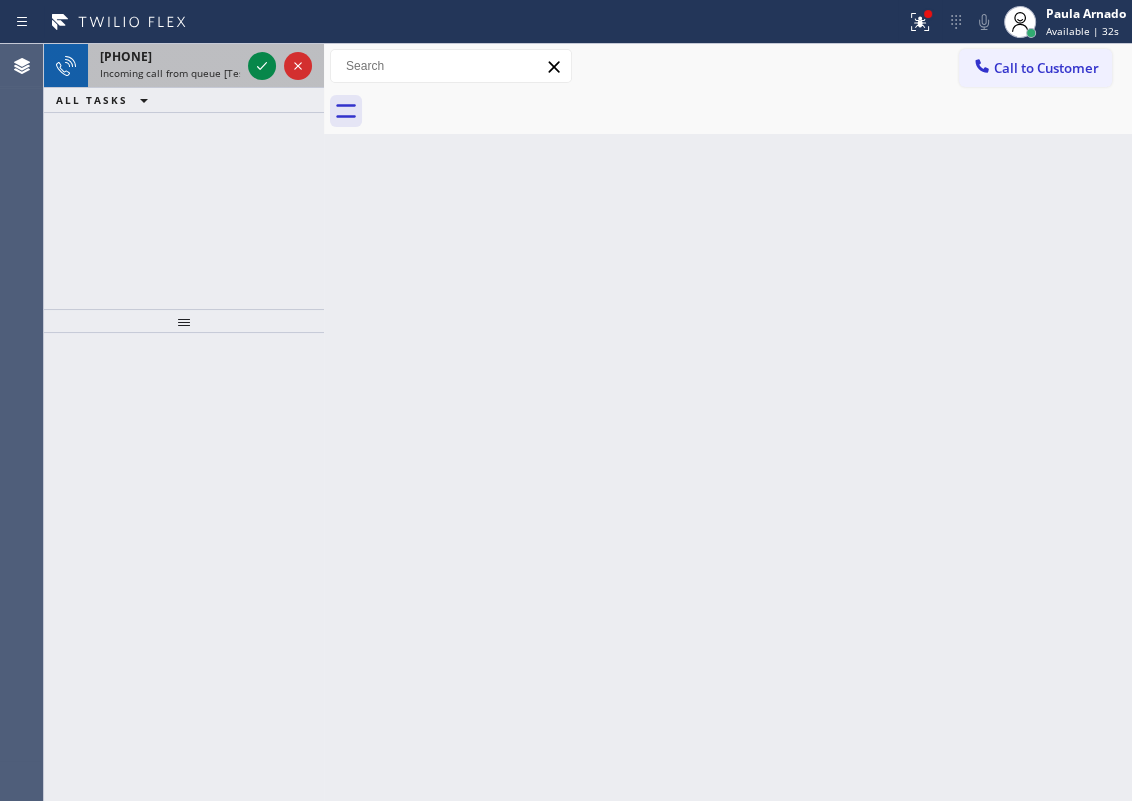 click on "+18183907584" at bounding box center [170, 56] 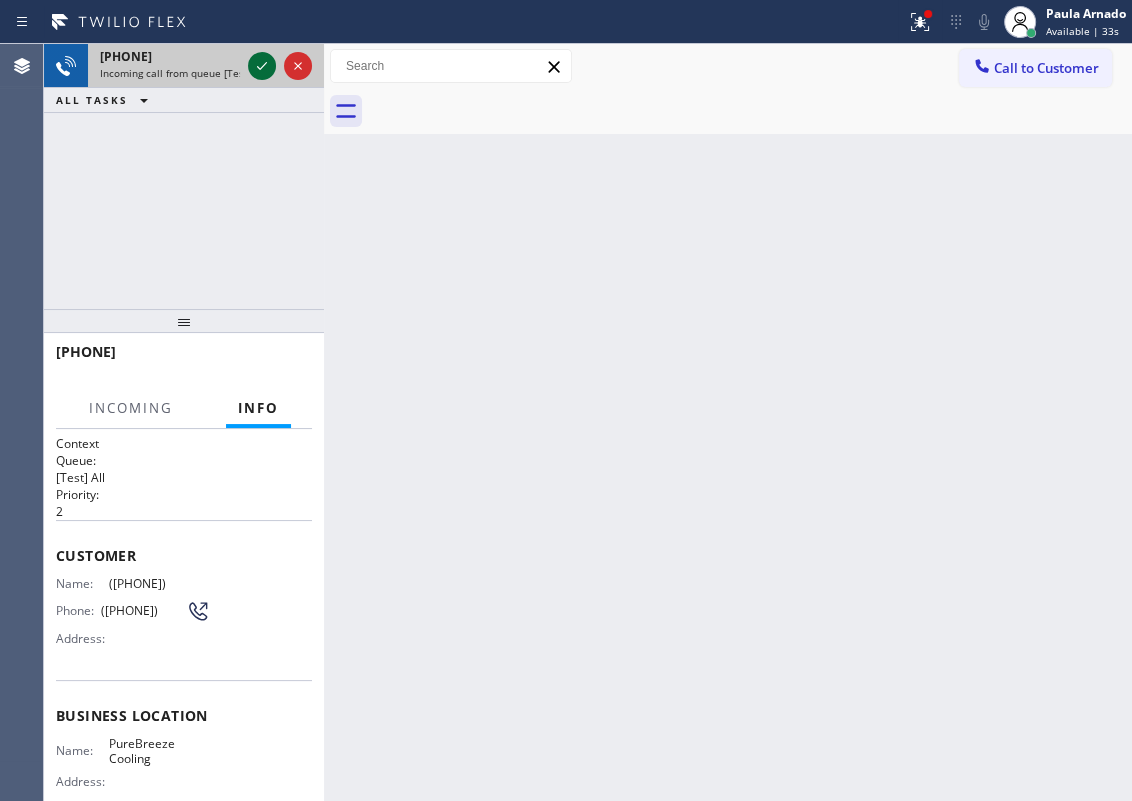 click 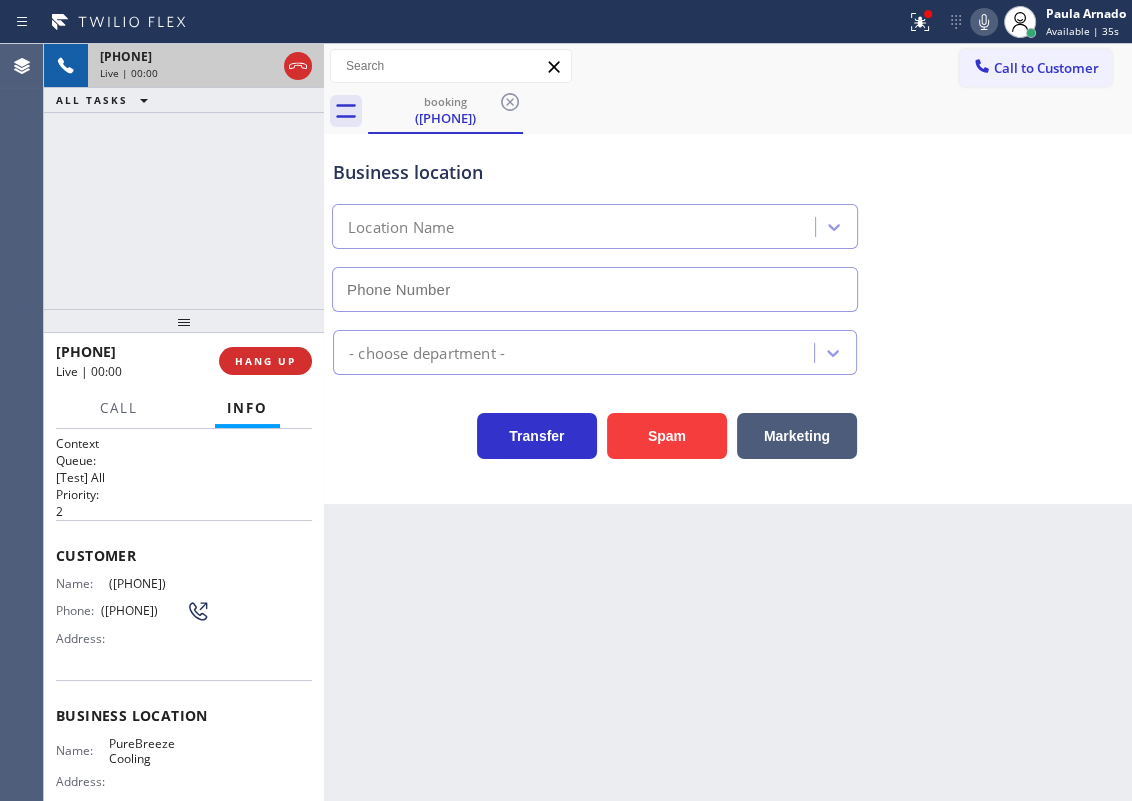 type on "(818) 696-4191" 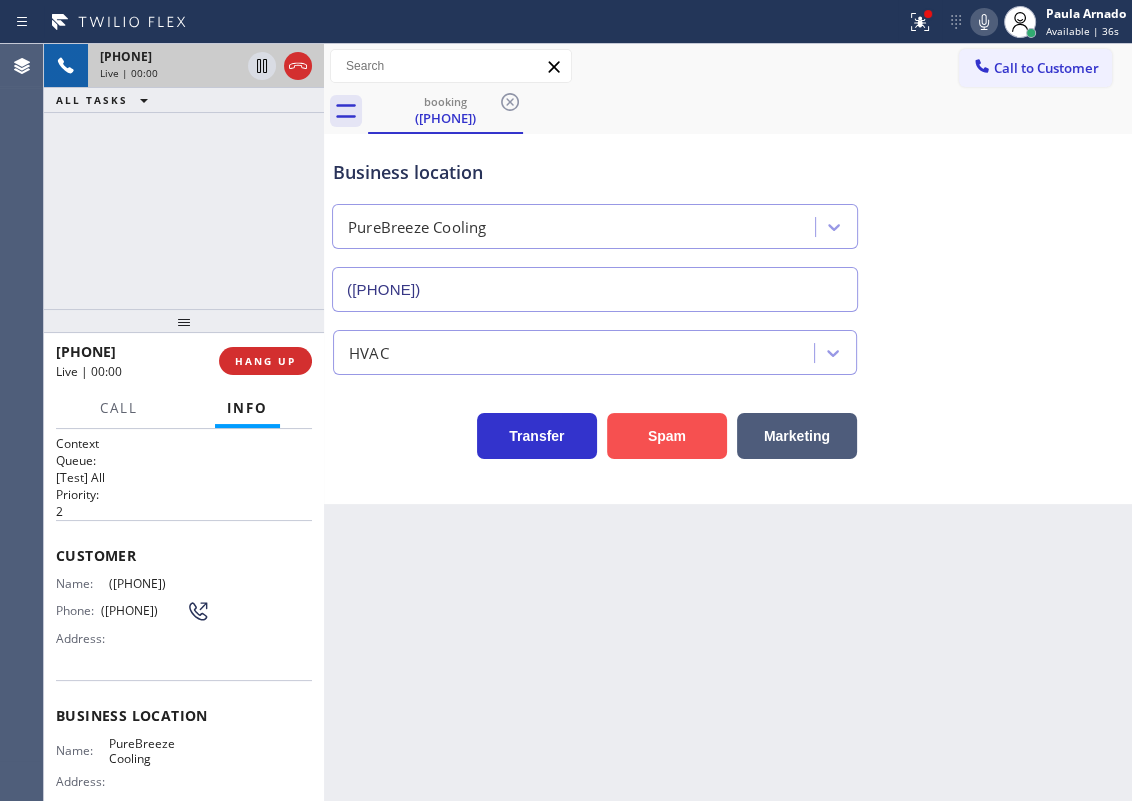 click on "Spam" at bounding box center [667, 436] 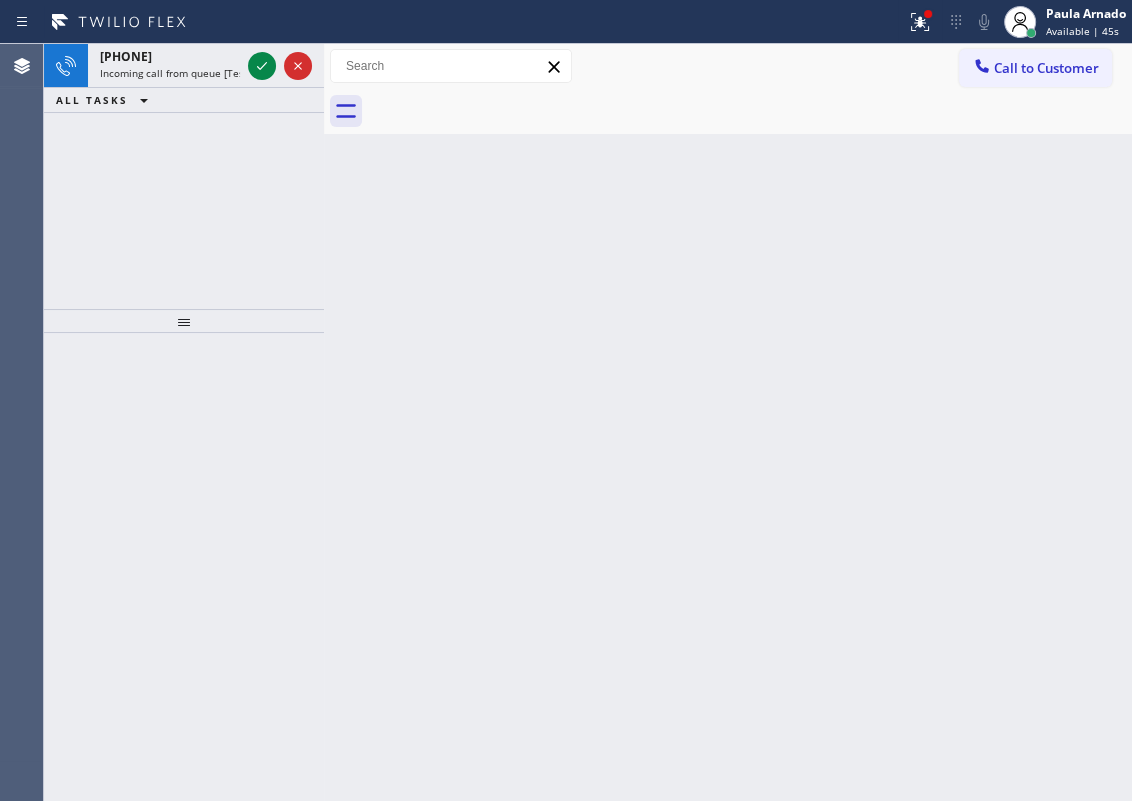 click on "Incoming call from queue [Test] All" at bounding box center (183, 73) 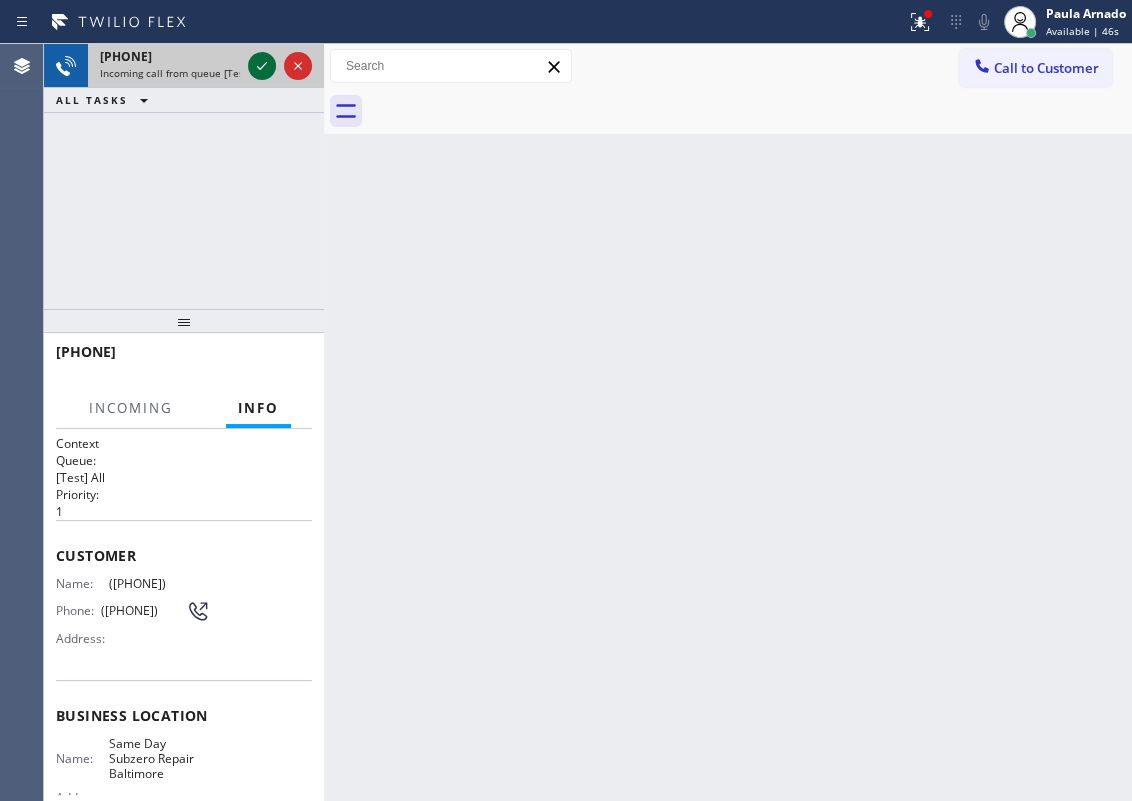 click 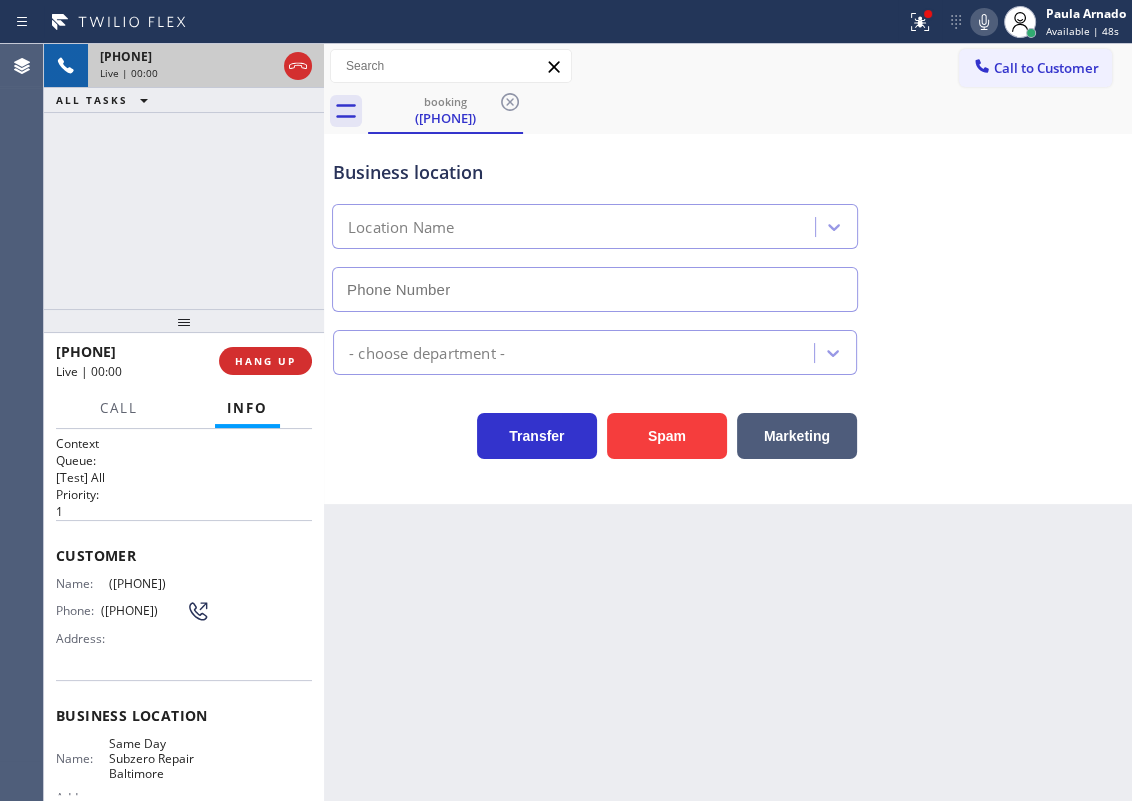 type on "[PHONE]" 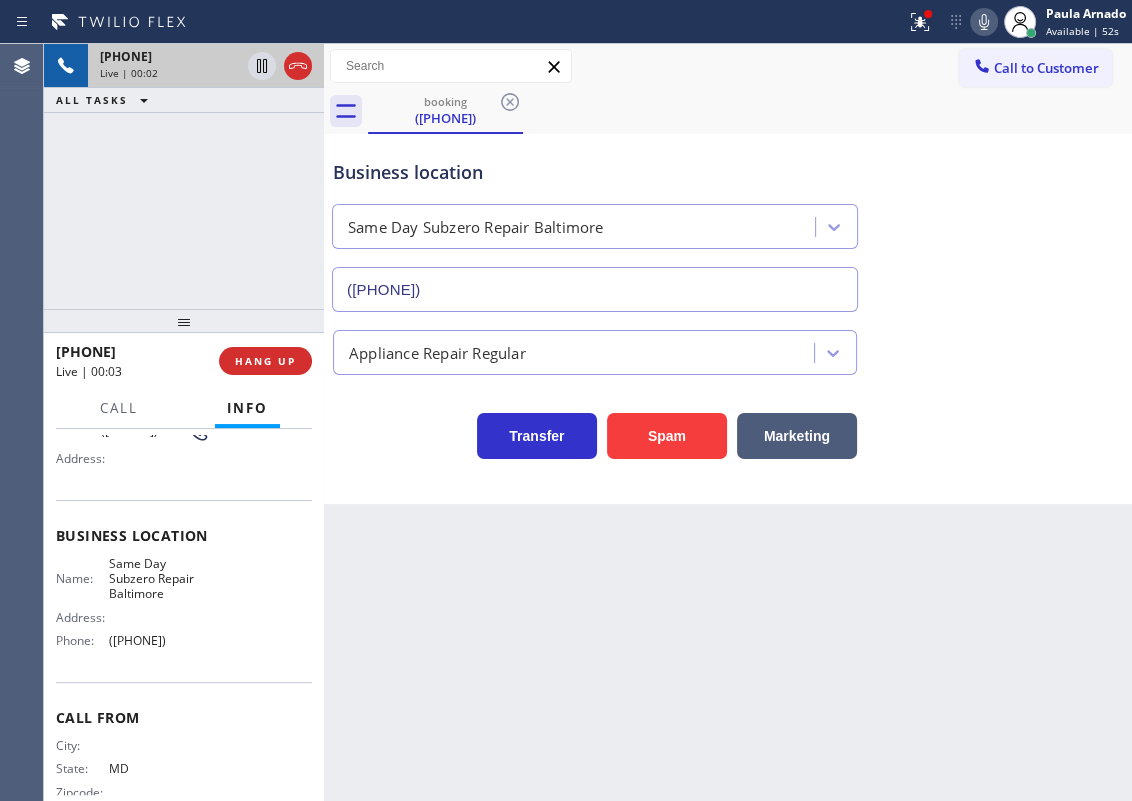 scroll, scrollTop: 181, scrollLeft: 0, axis: vertical 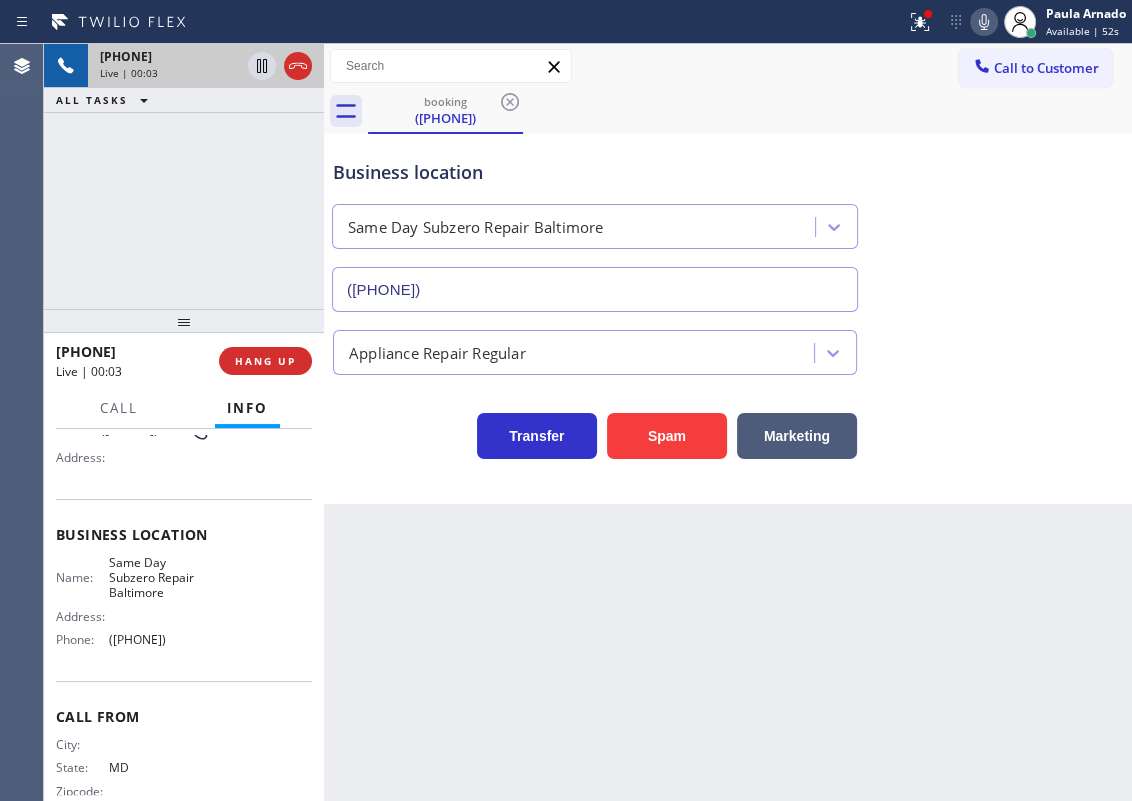 click on "Same Day Subzero Repair Baltimore" at bounding box center [159, 578] 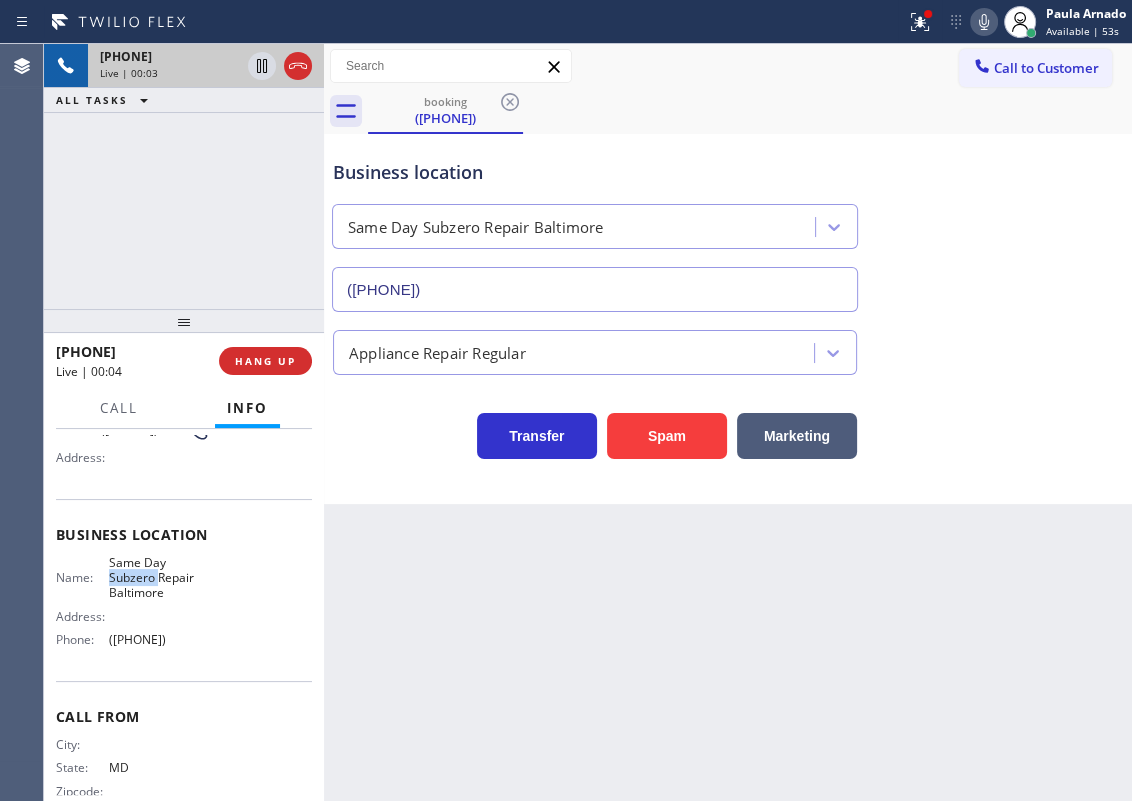 click on "Same Day Subzero Repair Baltimore" at bounding box center (159, 578) 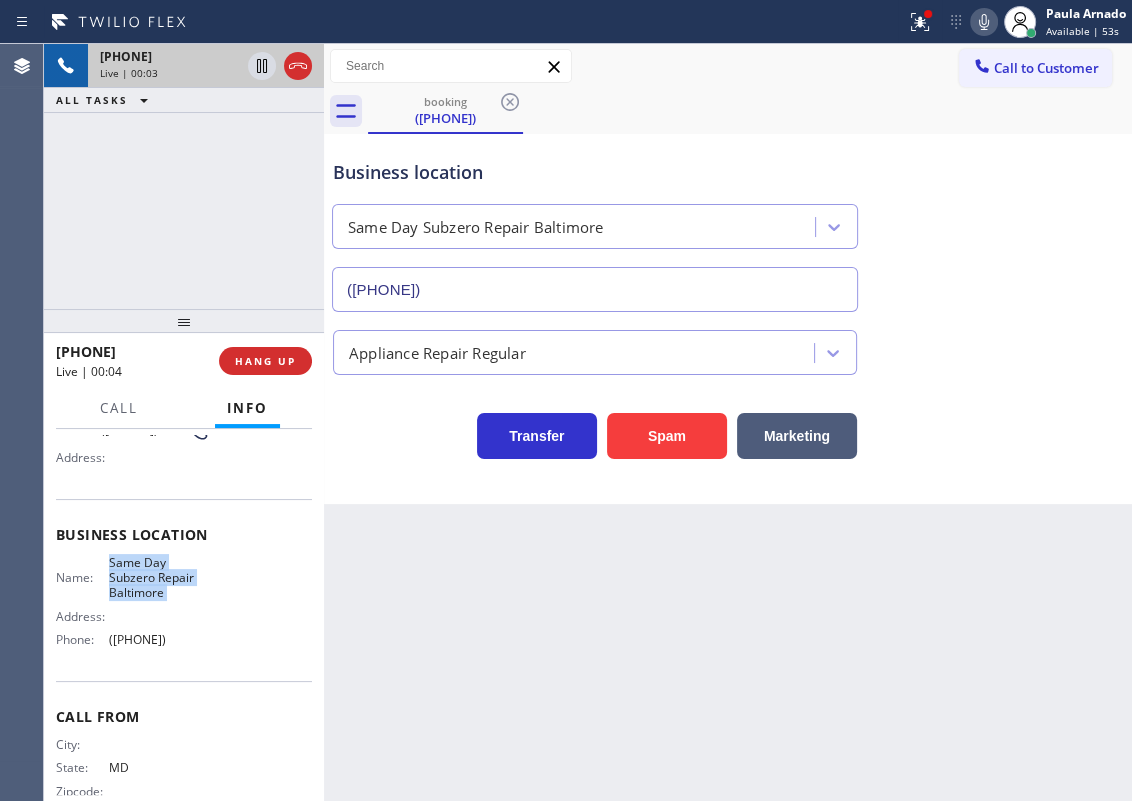 click on "Same Day Subzero Repair Baltimore" at bounding box center [159, 578] 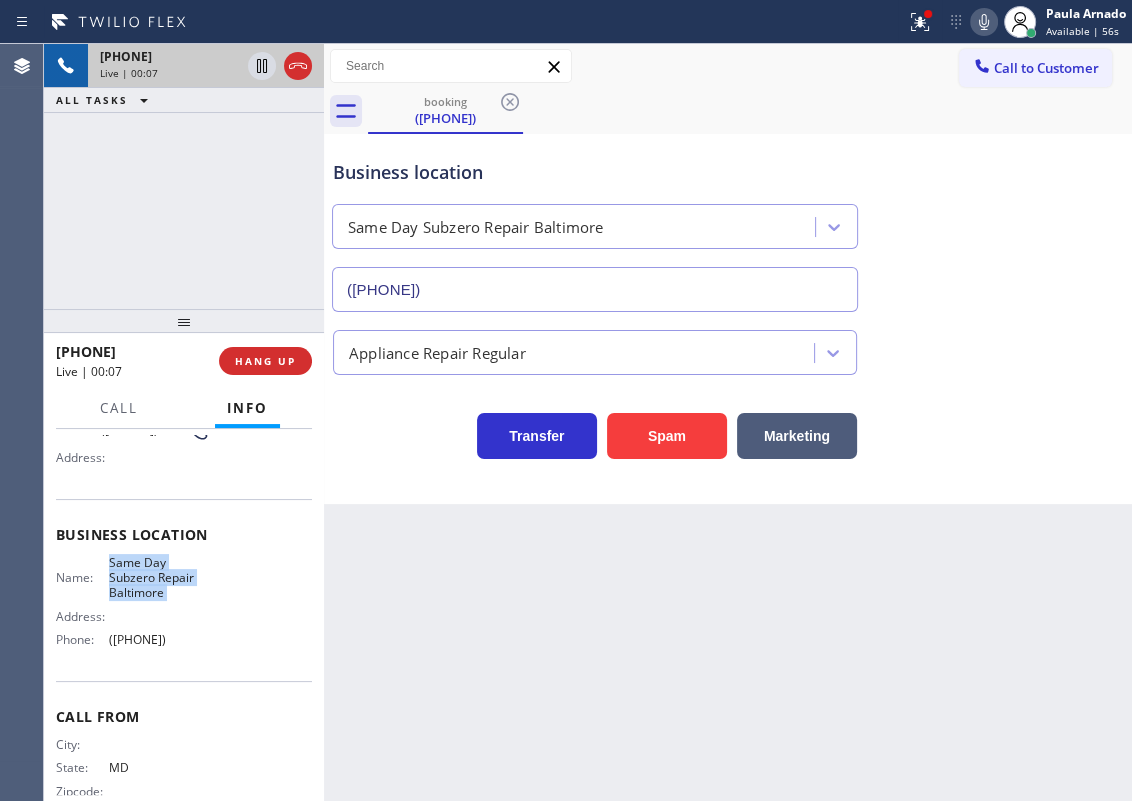 click on "[PHONE]" at bounding box center (595, 289) 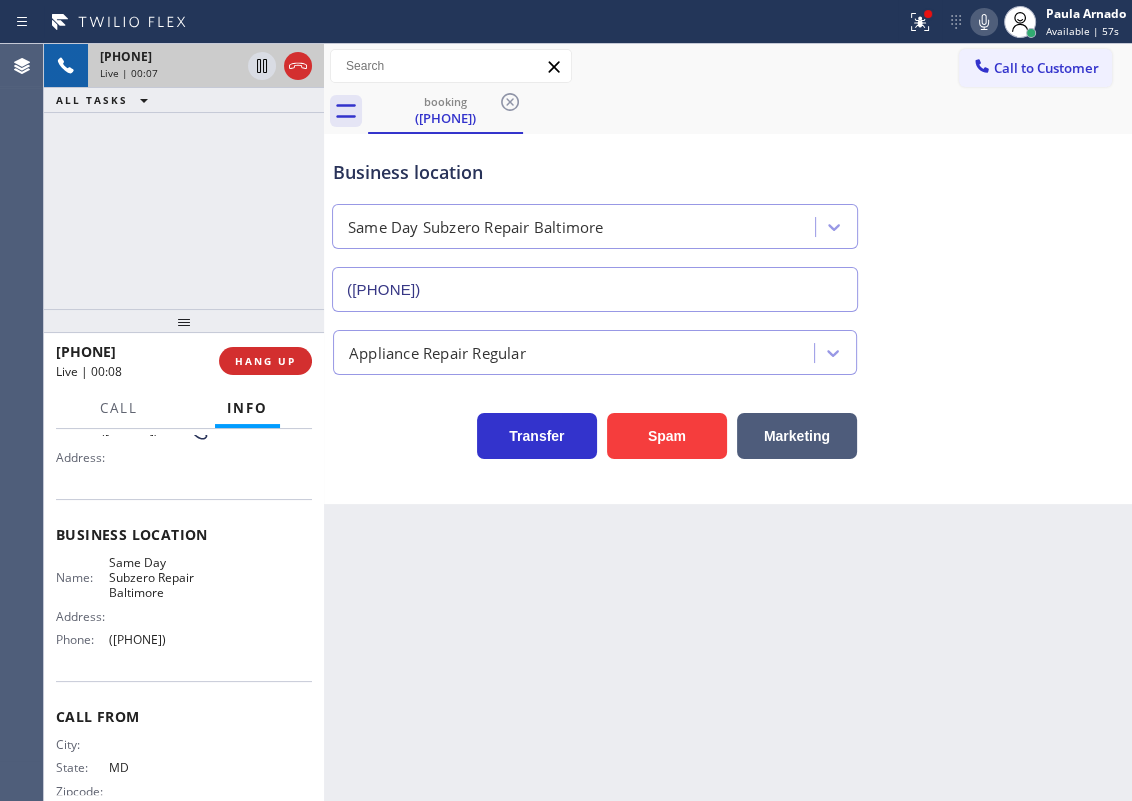 click on "[PHONE]" at bounding box center (595, 289) 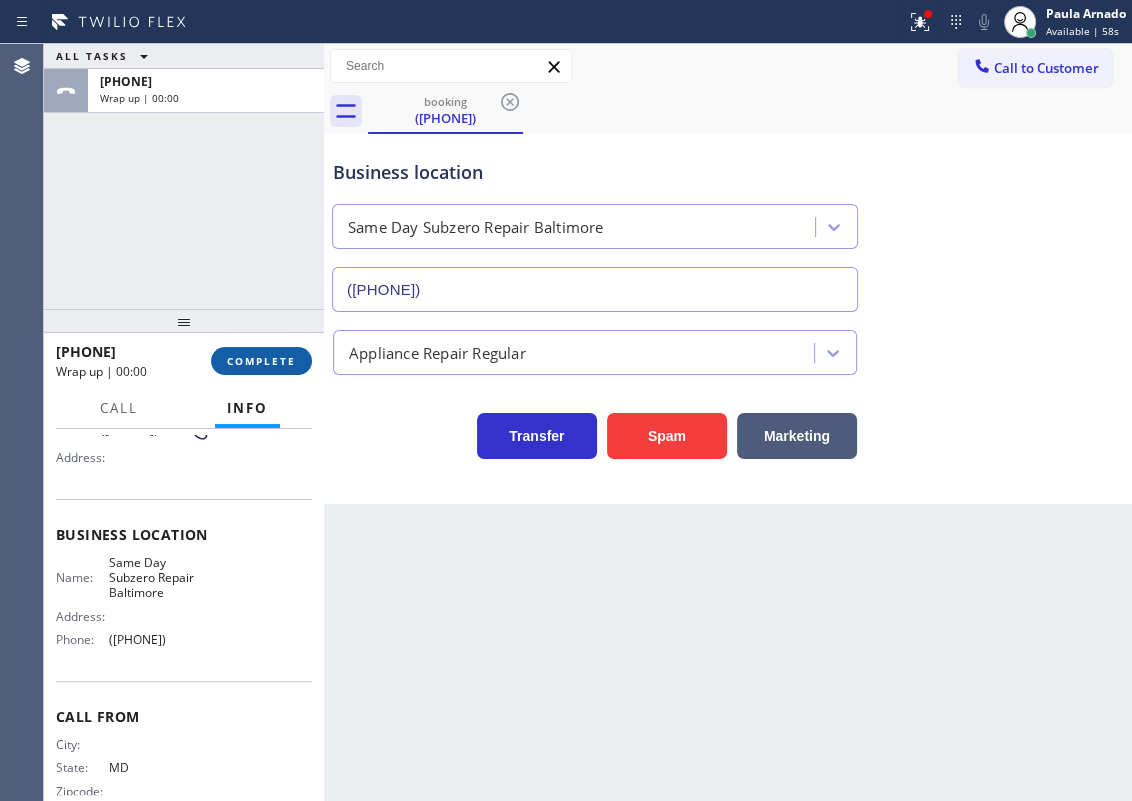 click on "COMPLETE" at bounding box center [261, 361] 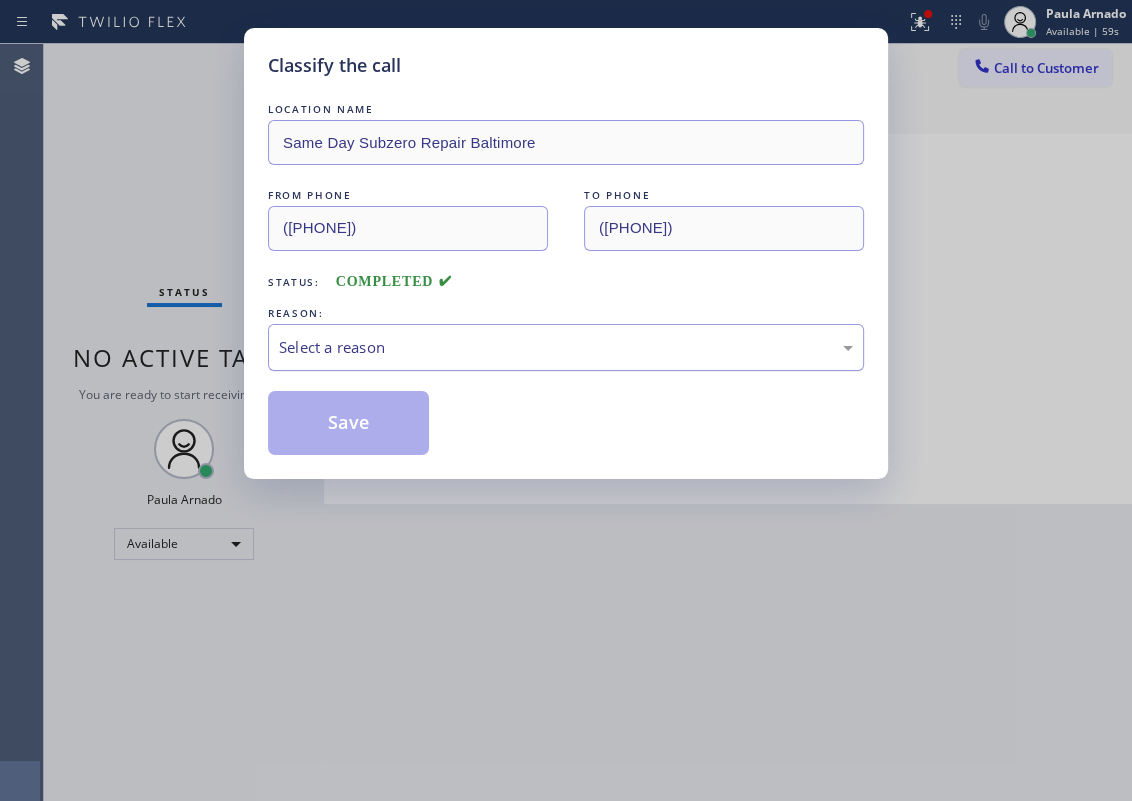 click on "Select a reason" at bounding box center (566, 347) 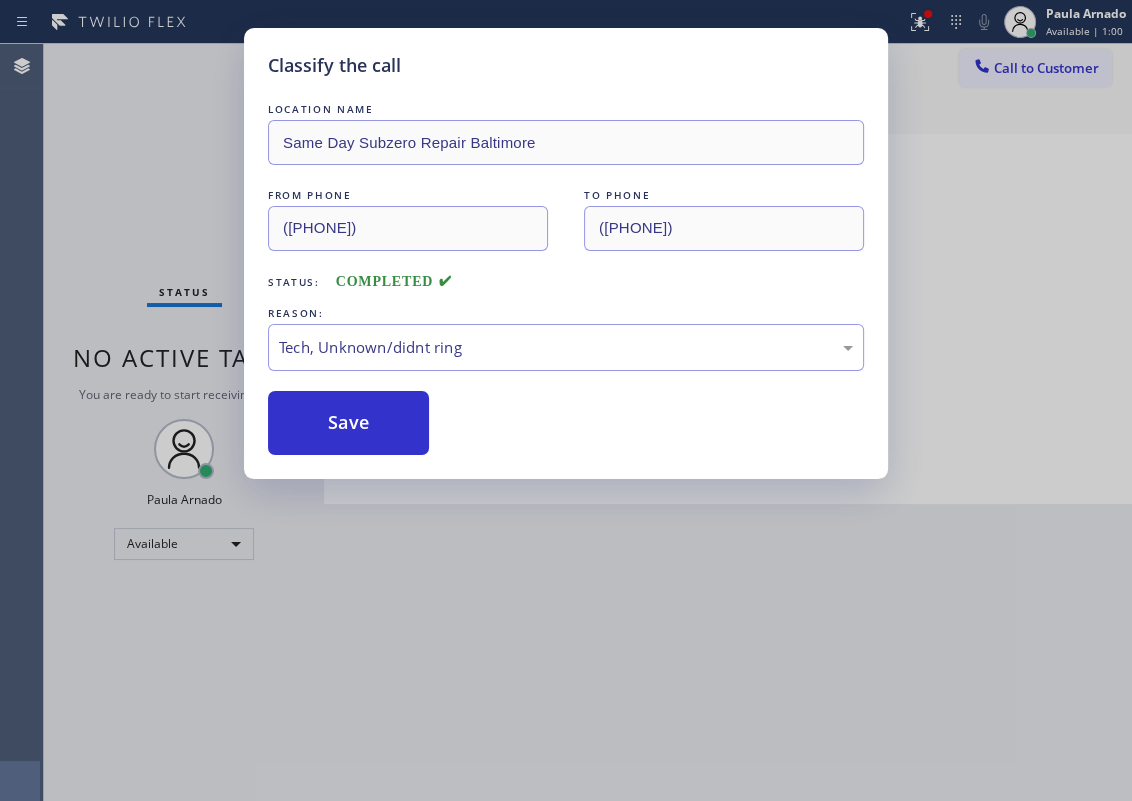 drag, startPoint x: 370, startPoint y: 500, endPoint x: 369, endPoint y: 453, distance: 47.010635 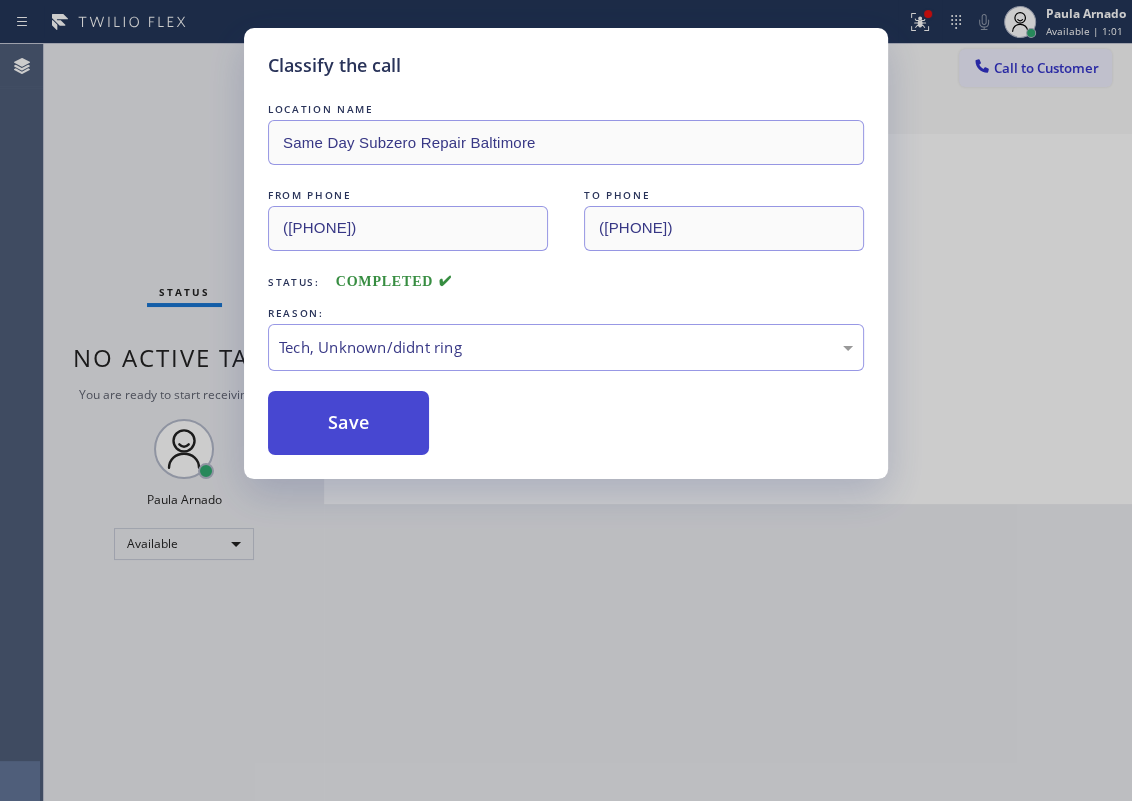 click on "Save" at bounding box center [348, 423] 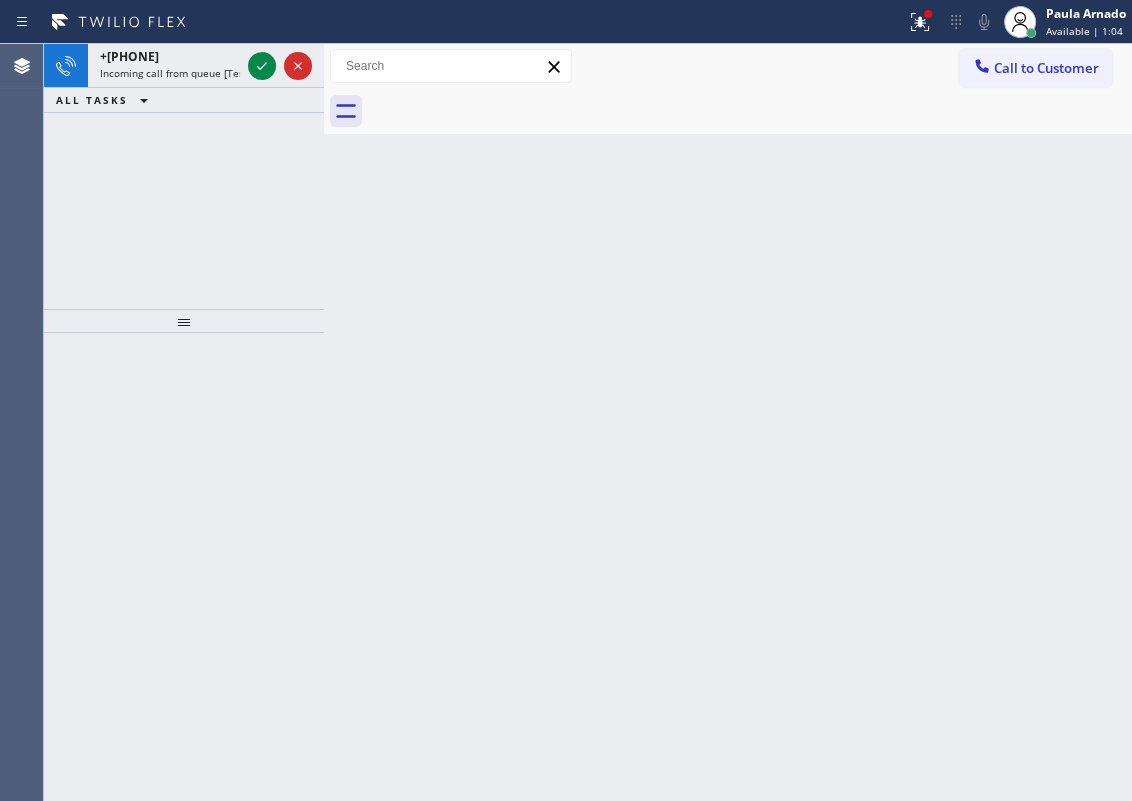 click 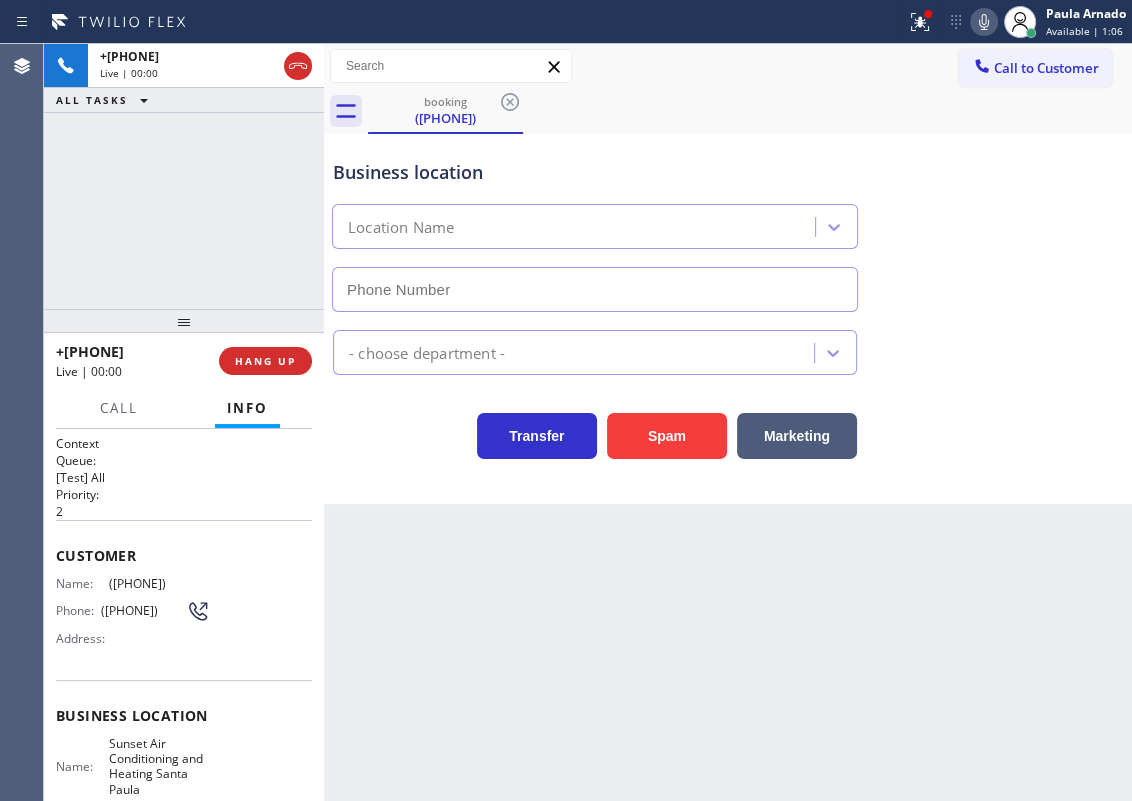type on "(805) 659-8596" 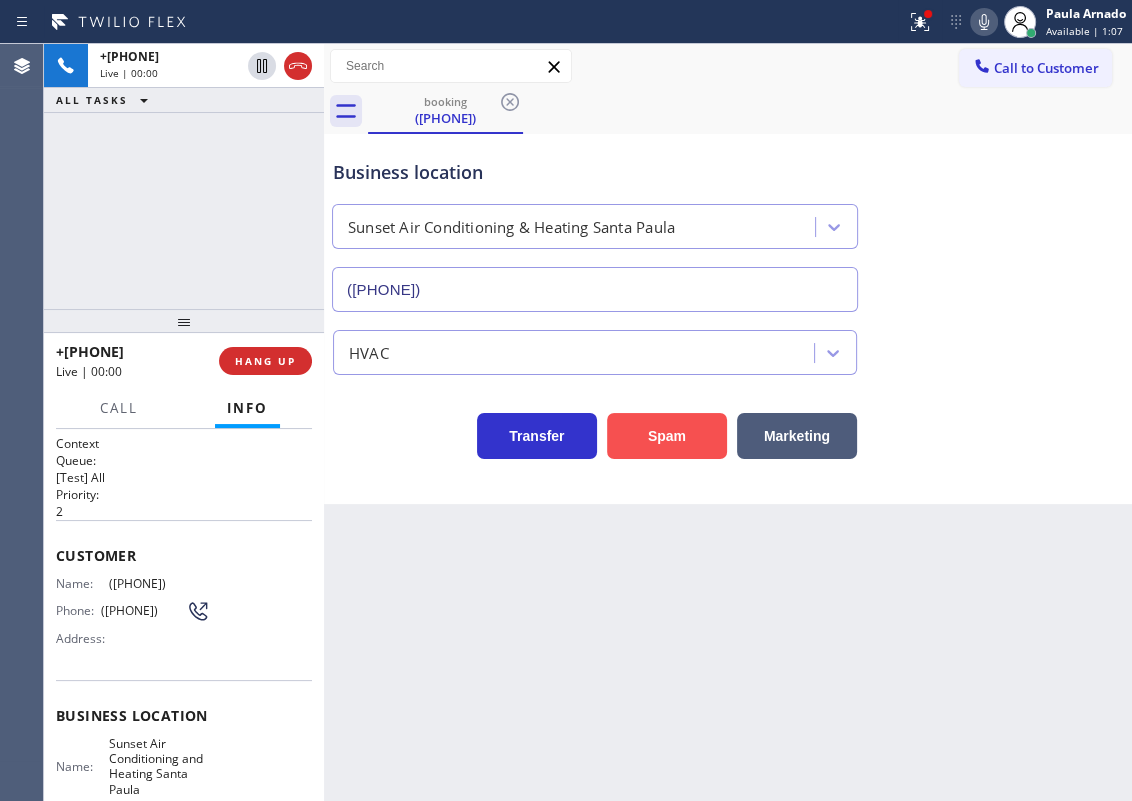 click on "Spam" at bounding box center (667, 436) 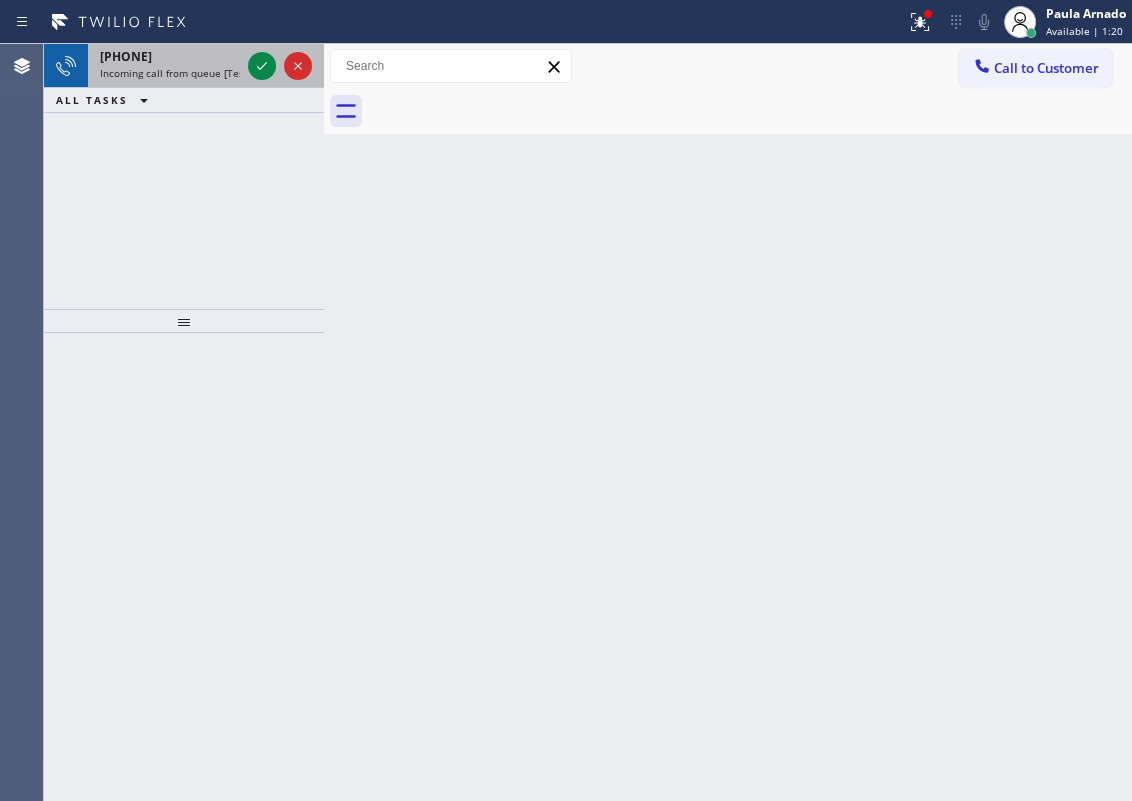 drag, startPoint x: 269, startPoint y: 46, endPoint x: 262, endPoint y: 58, distance: 13.892444 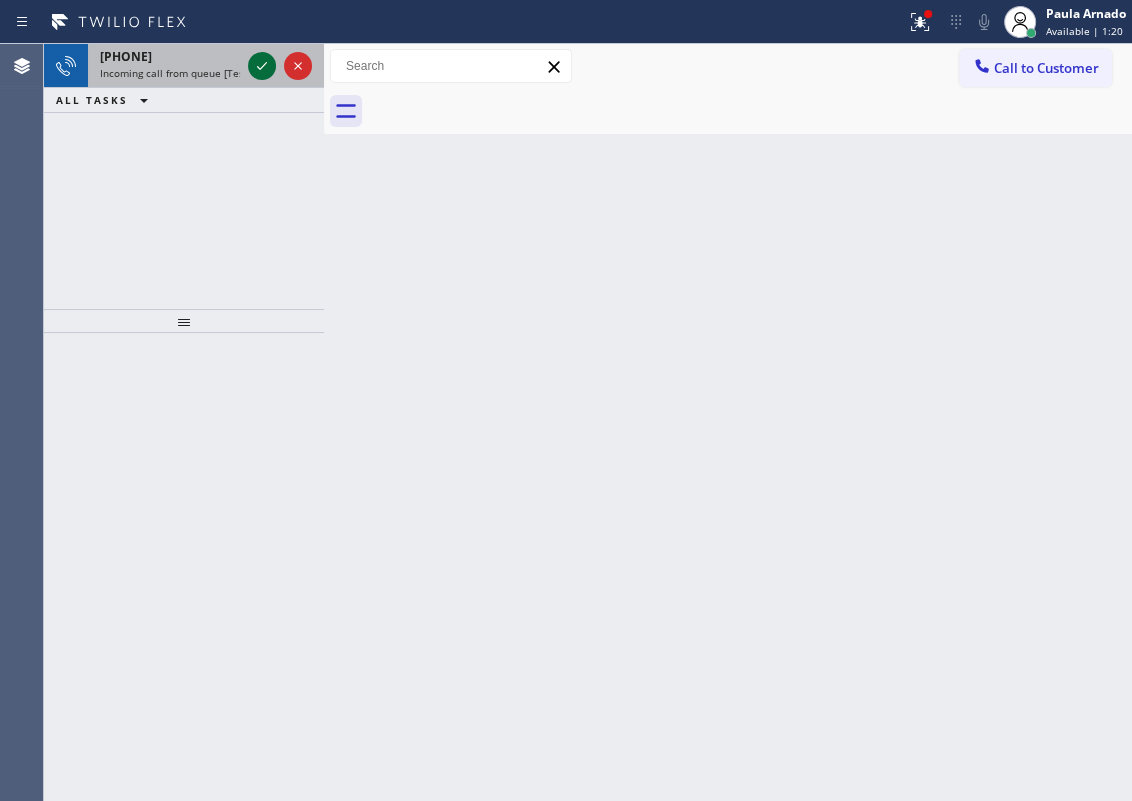click at bounding box center [280, 66] 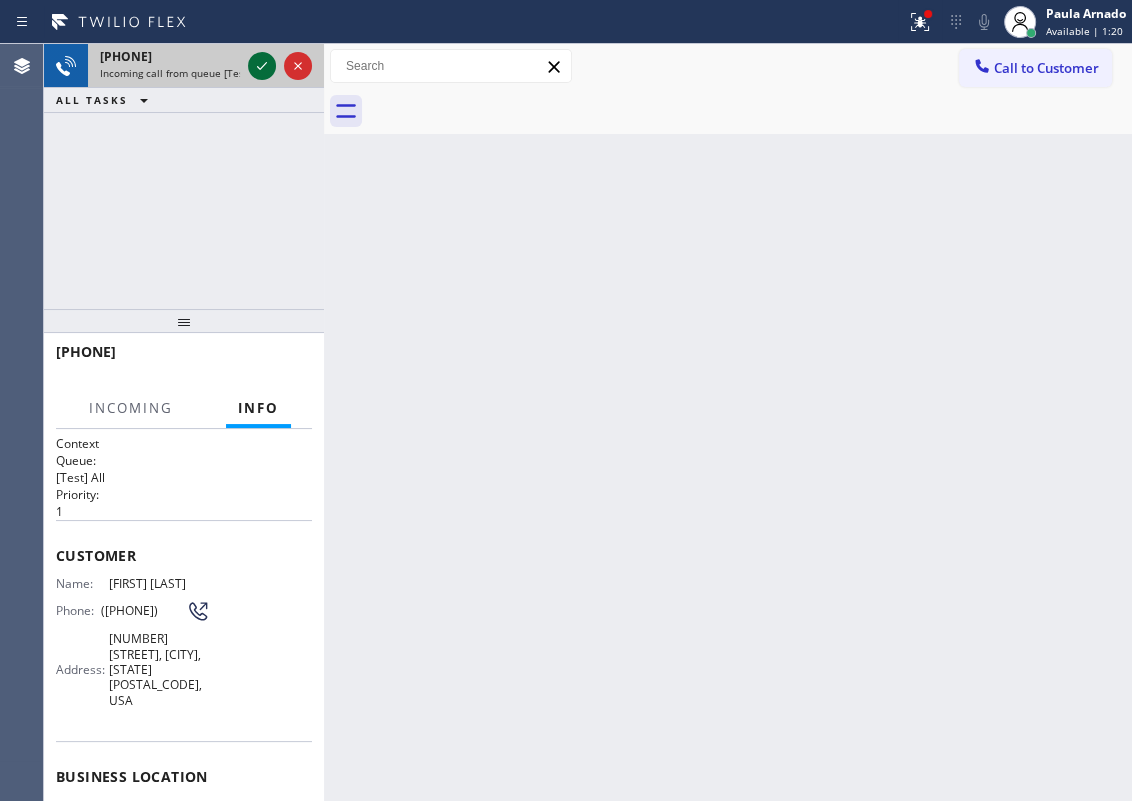 click 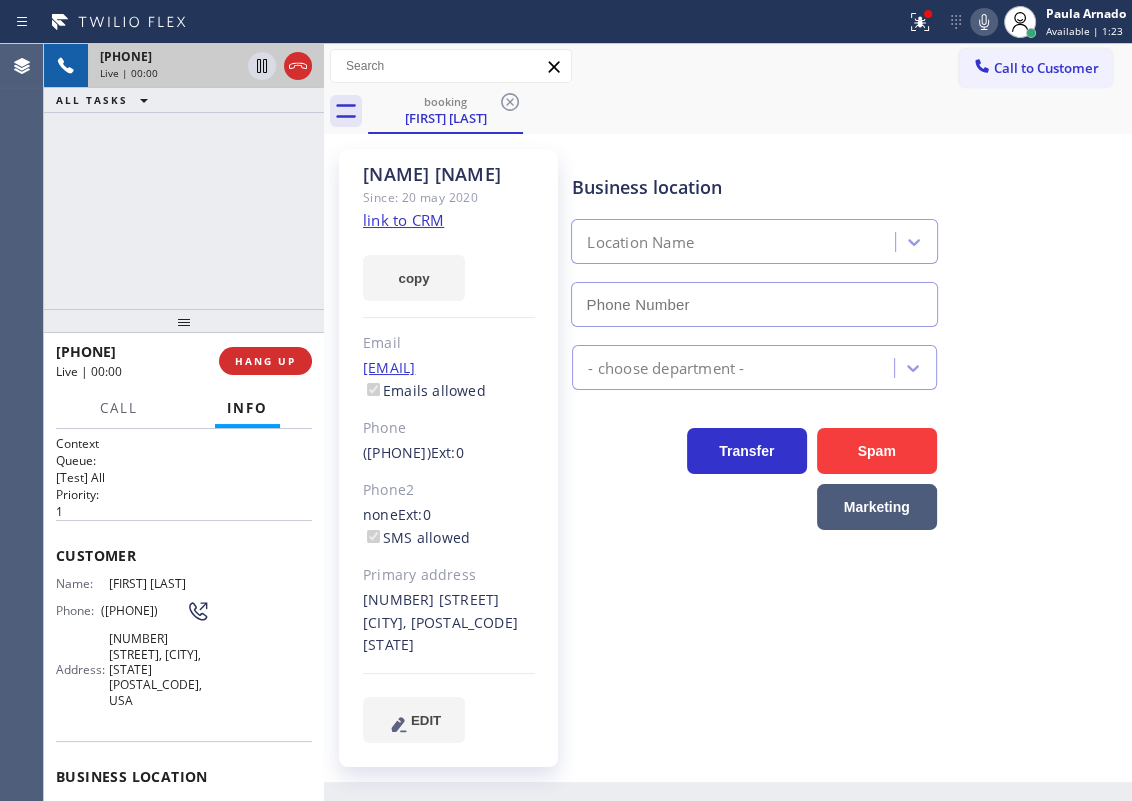 type on "[PHONE]" 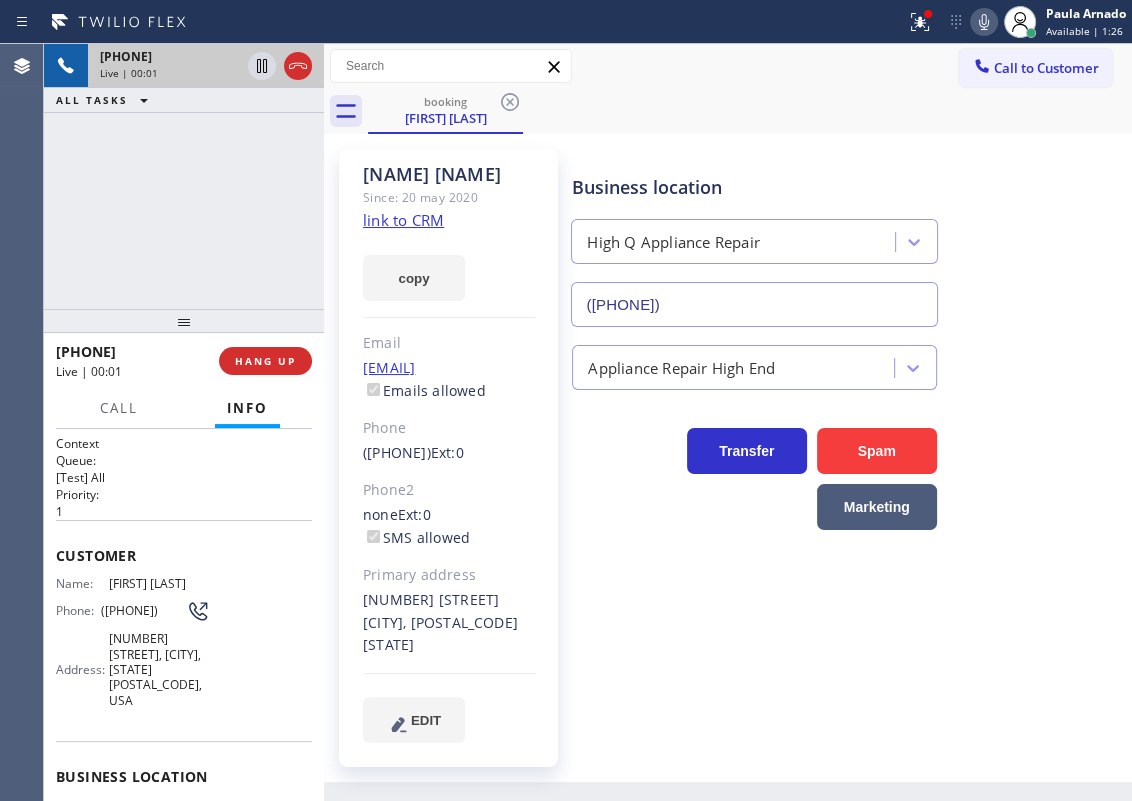 click on "link to CRM" 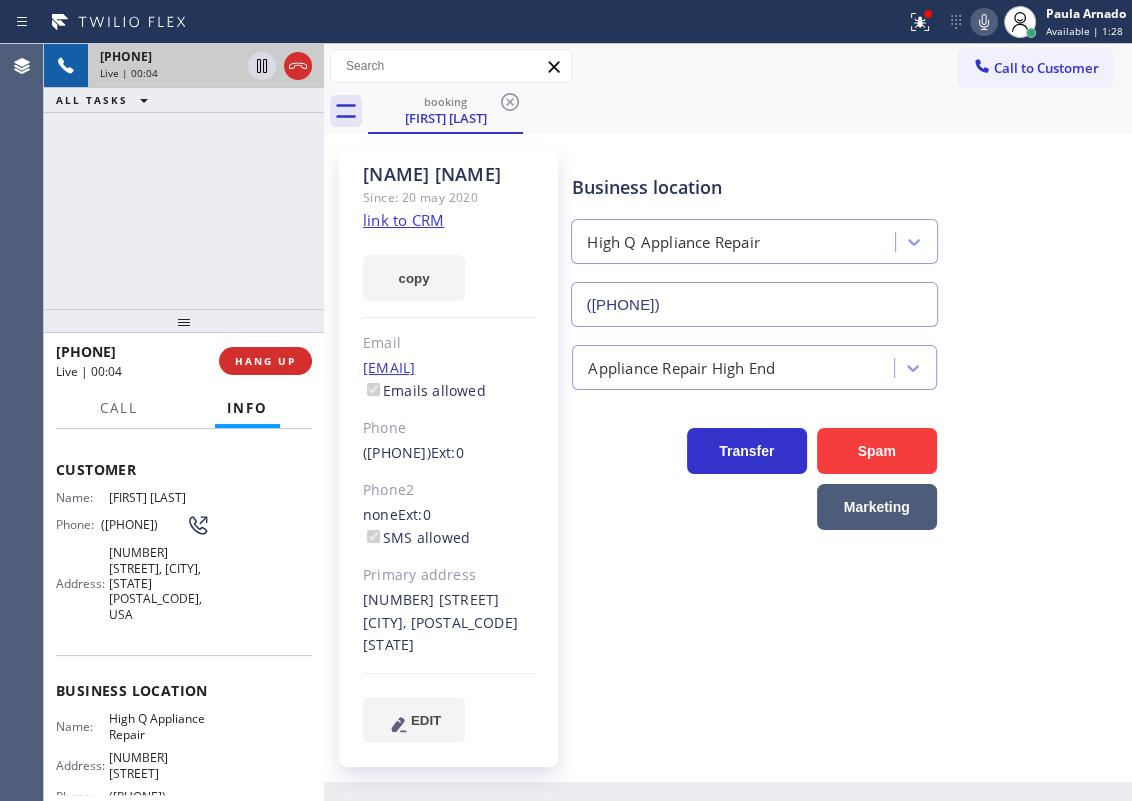 scroll, scrollTop: 181, scrollLeft: 0, axis: vertical 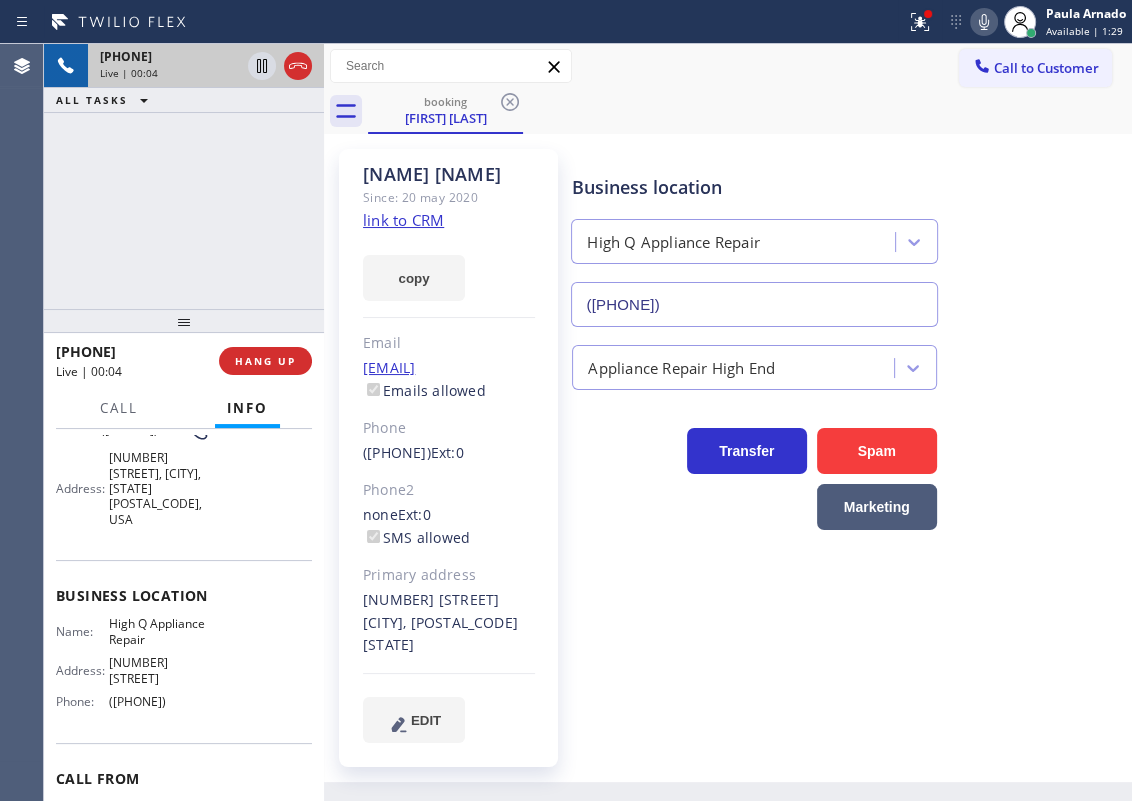 click on "High Q Appliance Repair" at bounding box center (159, 631) 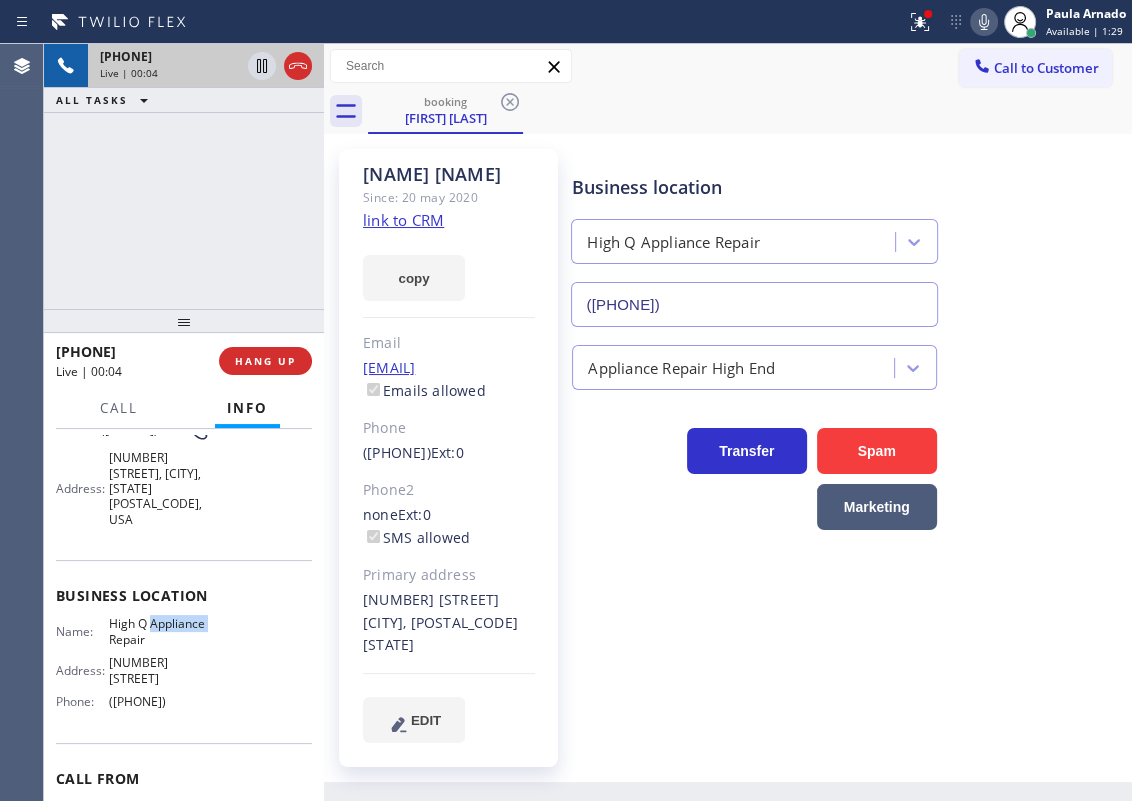click on "High Q Appliance Repair" at bounding box center (159, 631) 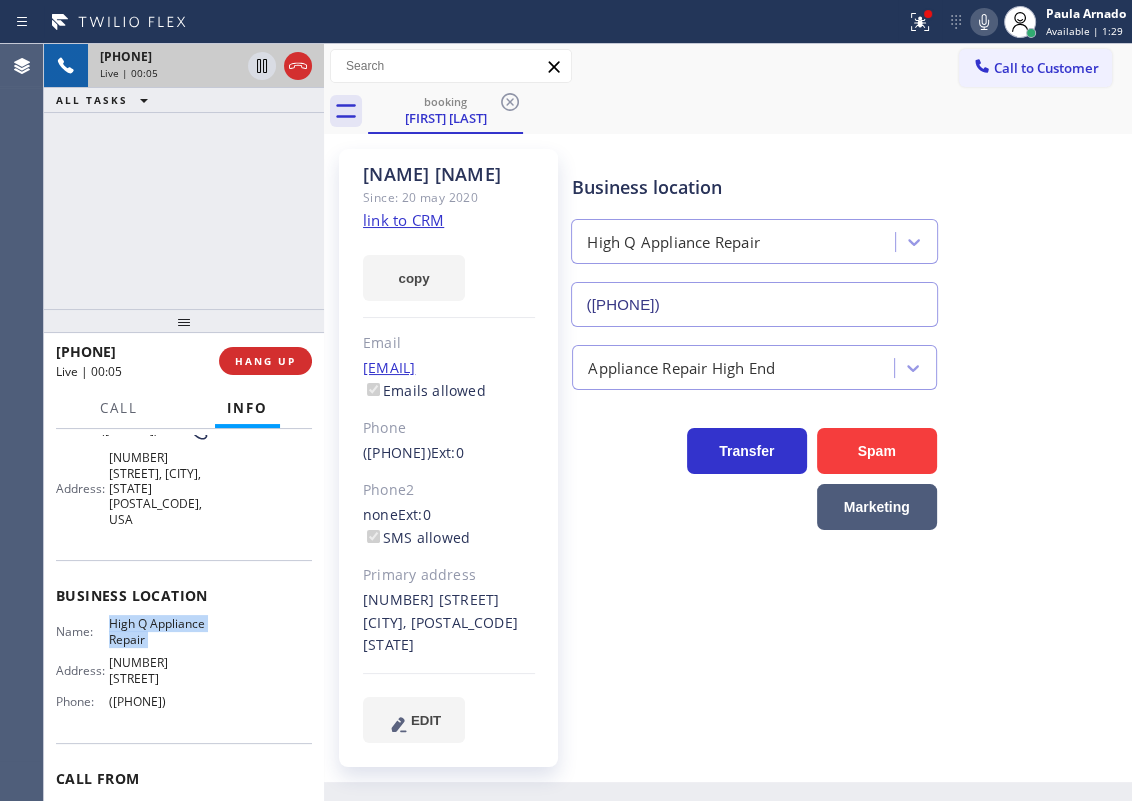 click on "High Q Appliance Repair" at bounding box center (159, 631) 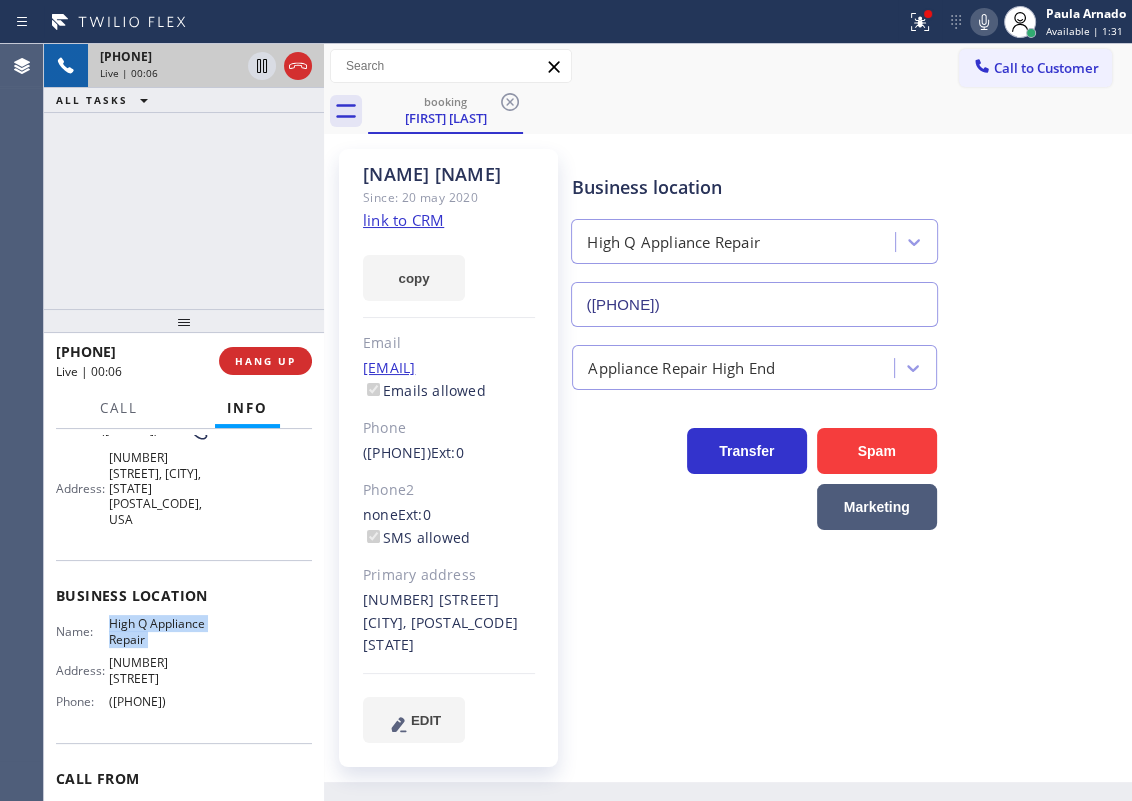 click on "[PHONE]" at bounding box center [754, 304] 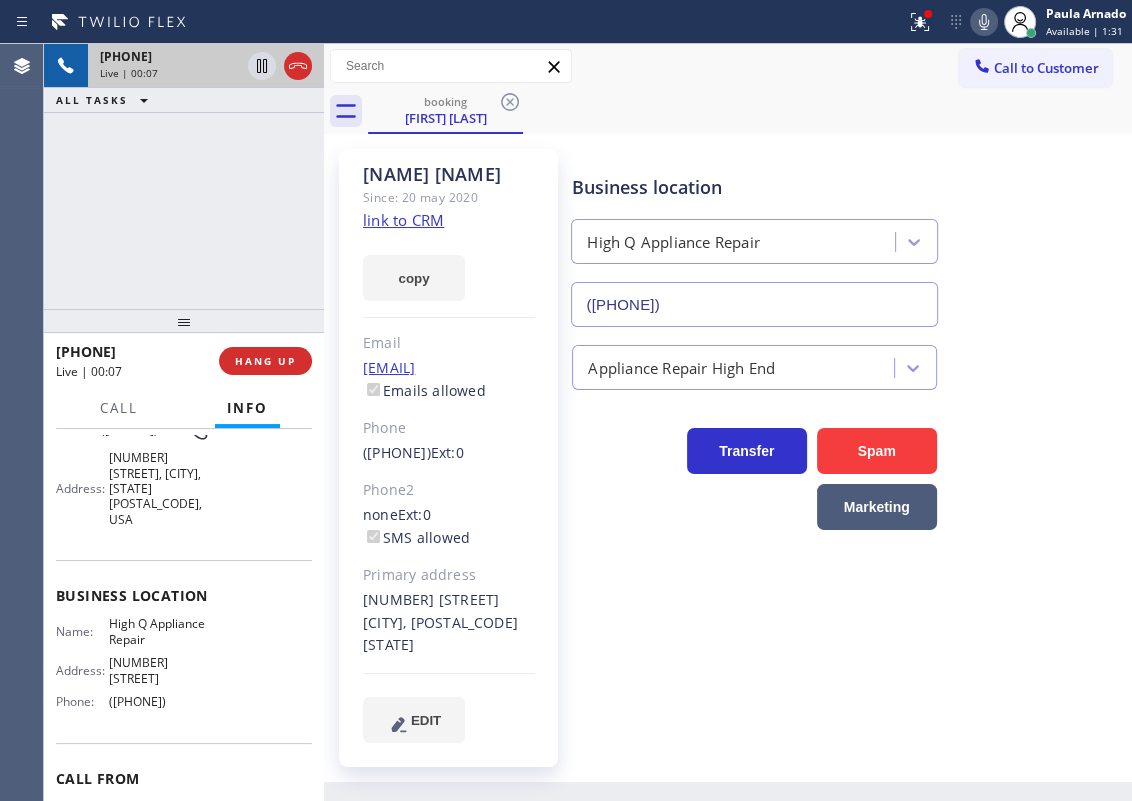click on "[PHONE]" at bounding box center [754, 304] 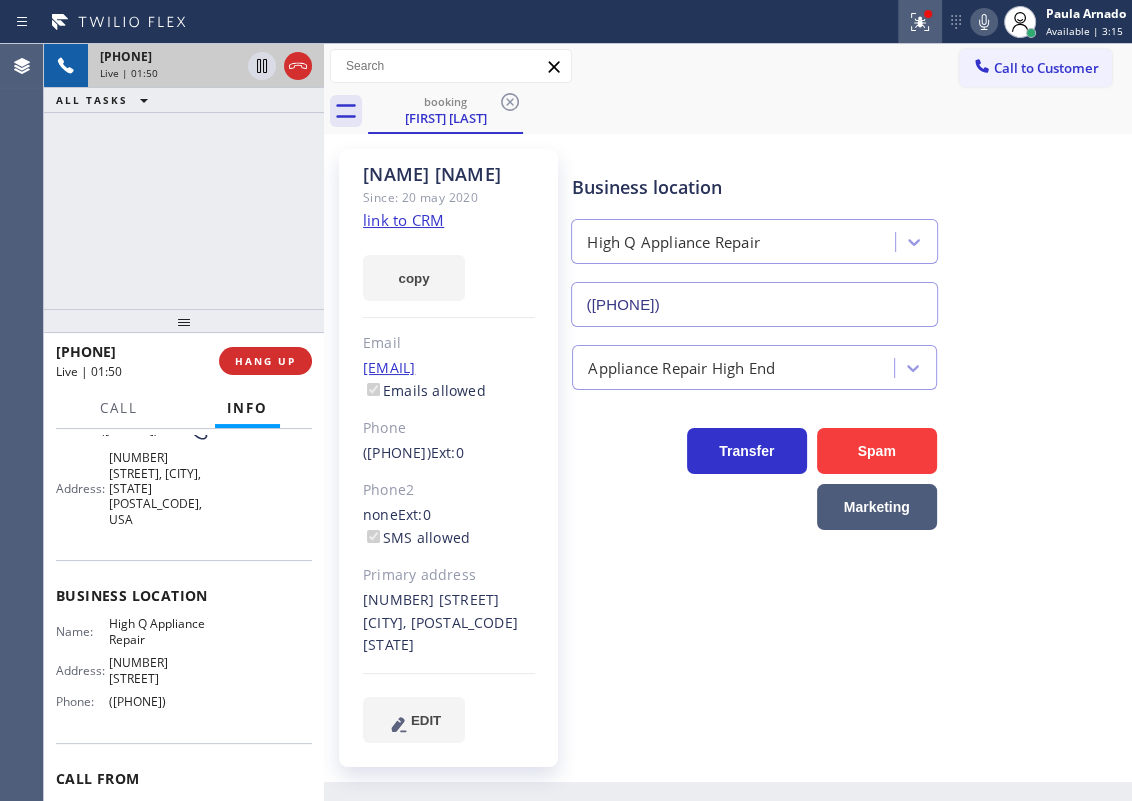 click 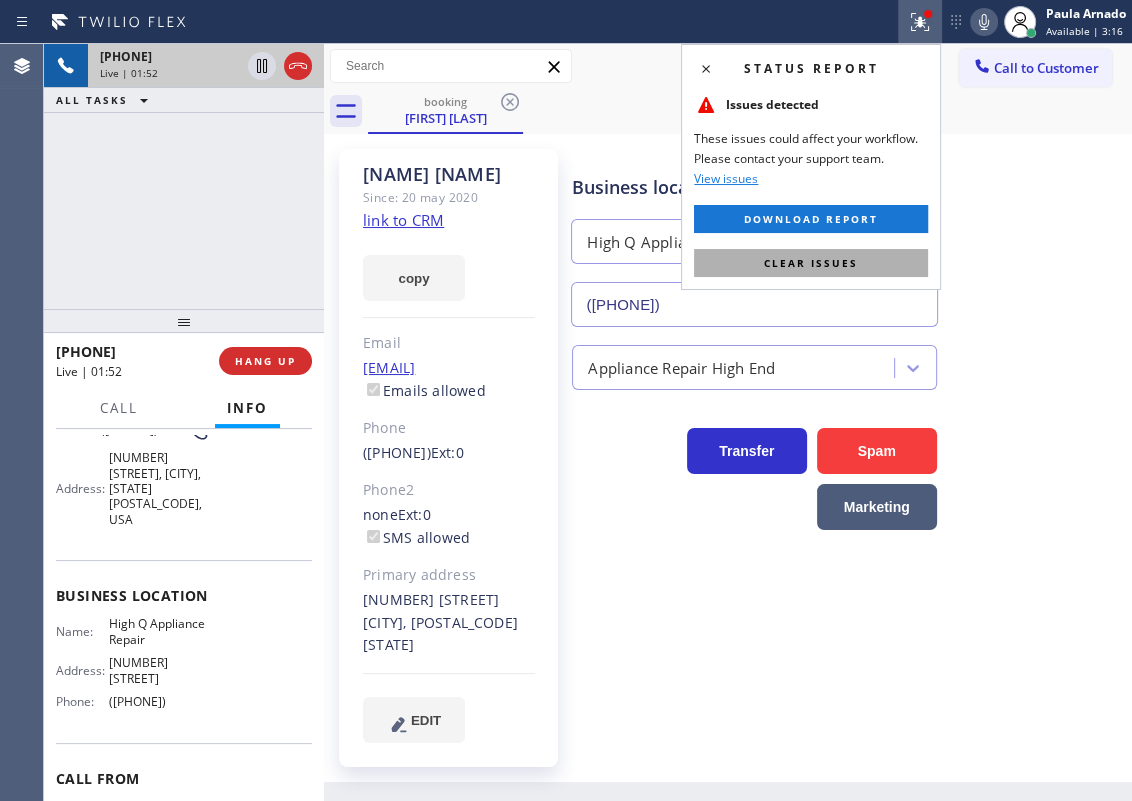 click on "Clear issues" at bounding box center [811, 263] 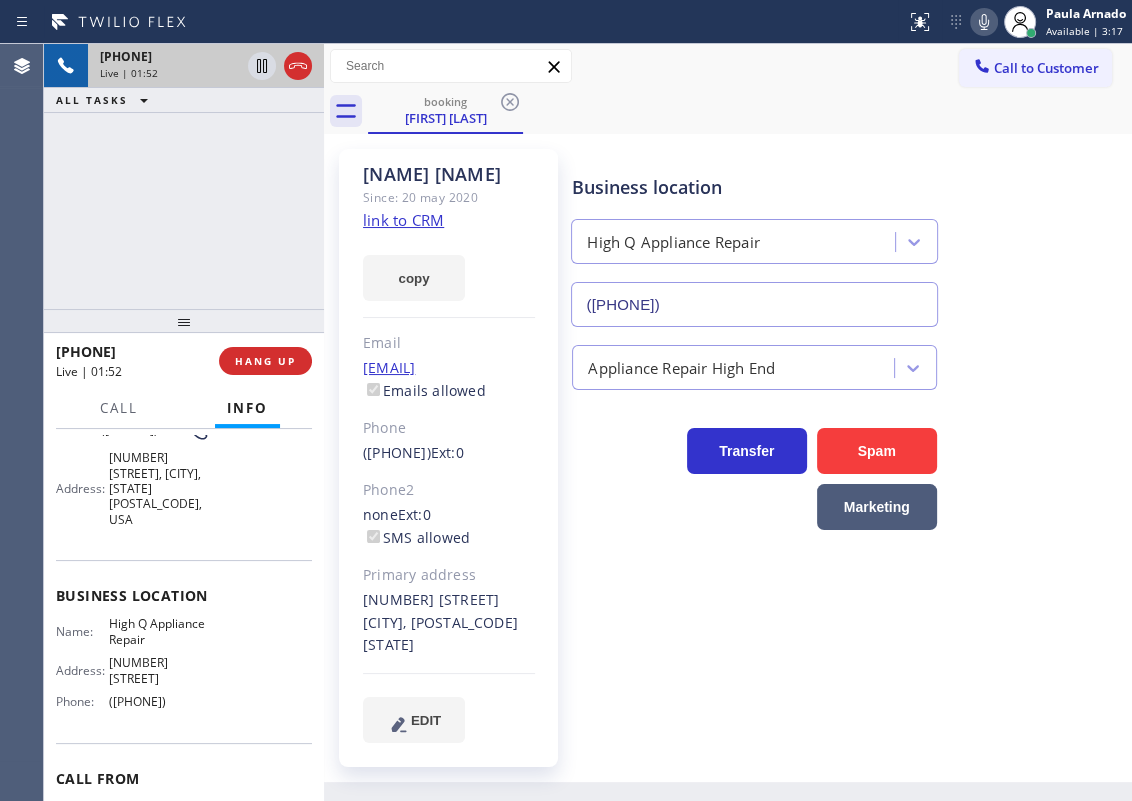click 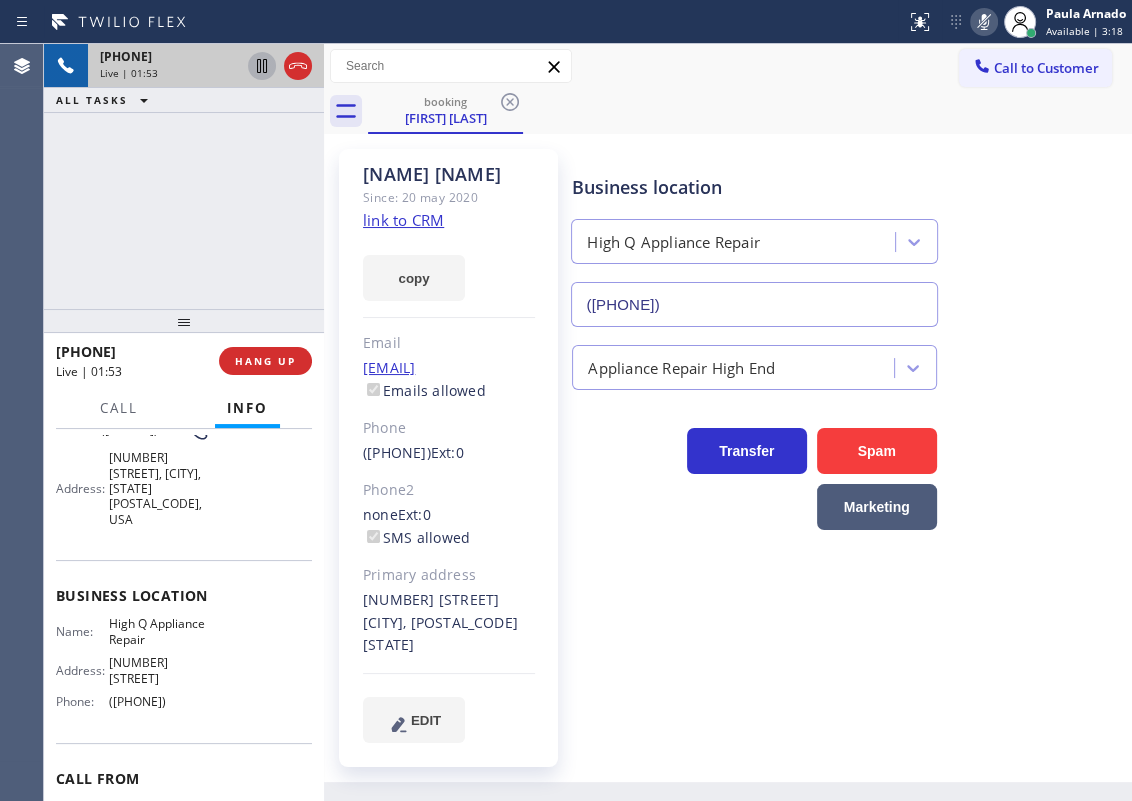 click 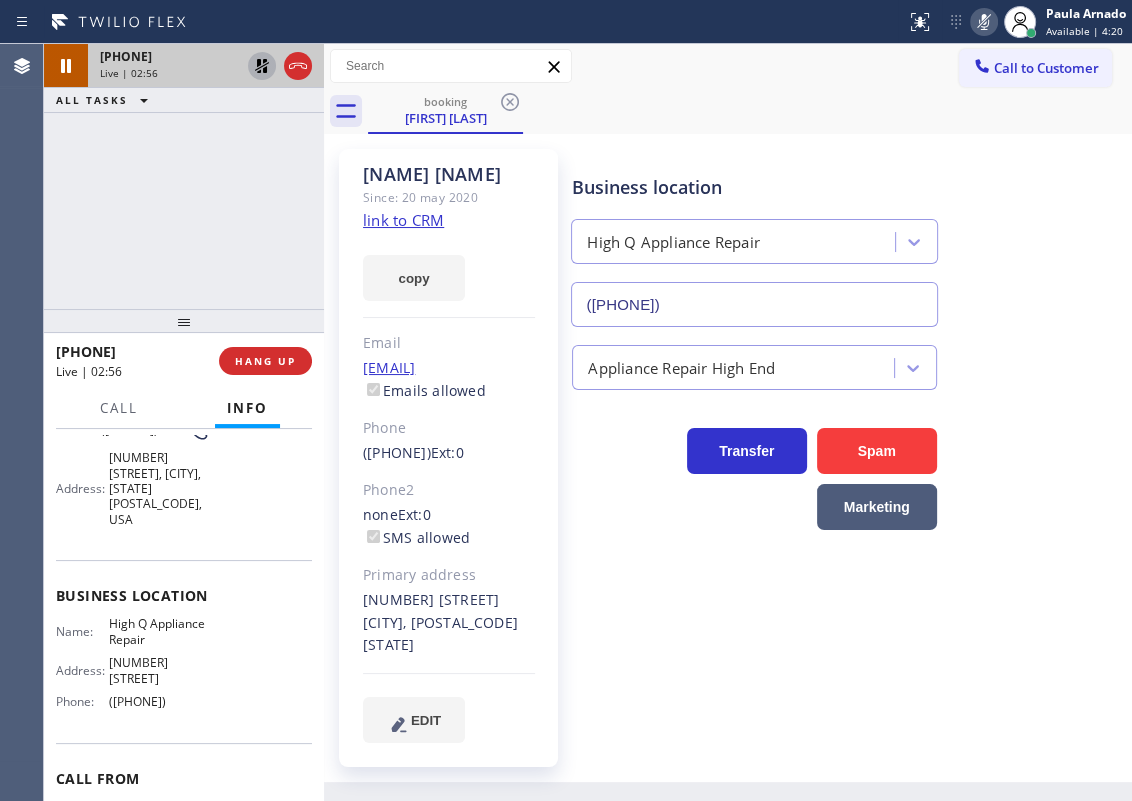 click at bounding box center (262, 66) 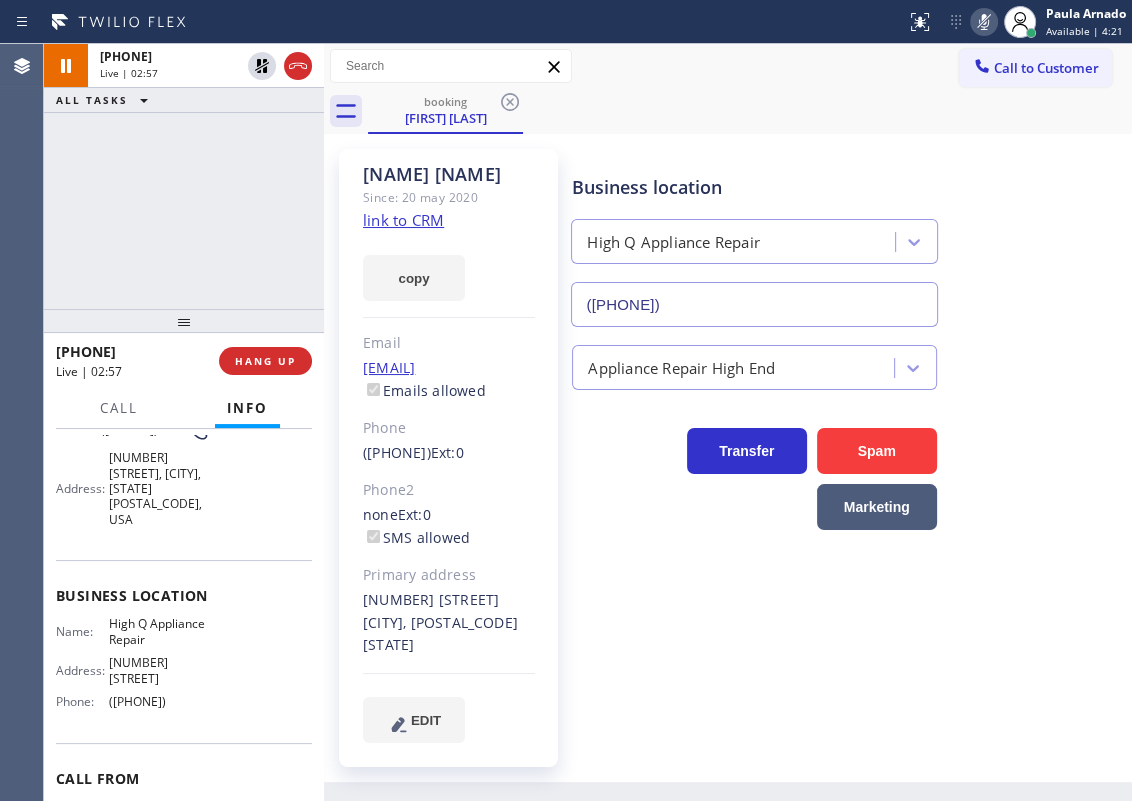 drag, startPoint x: 981, startPoint y: 28, endPoint x: 1112, endPoint y: 439, distance: 431.37222 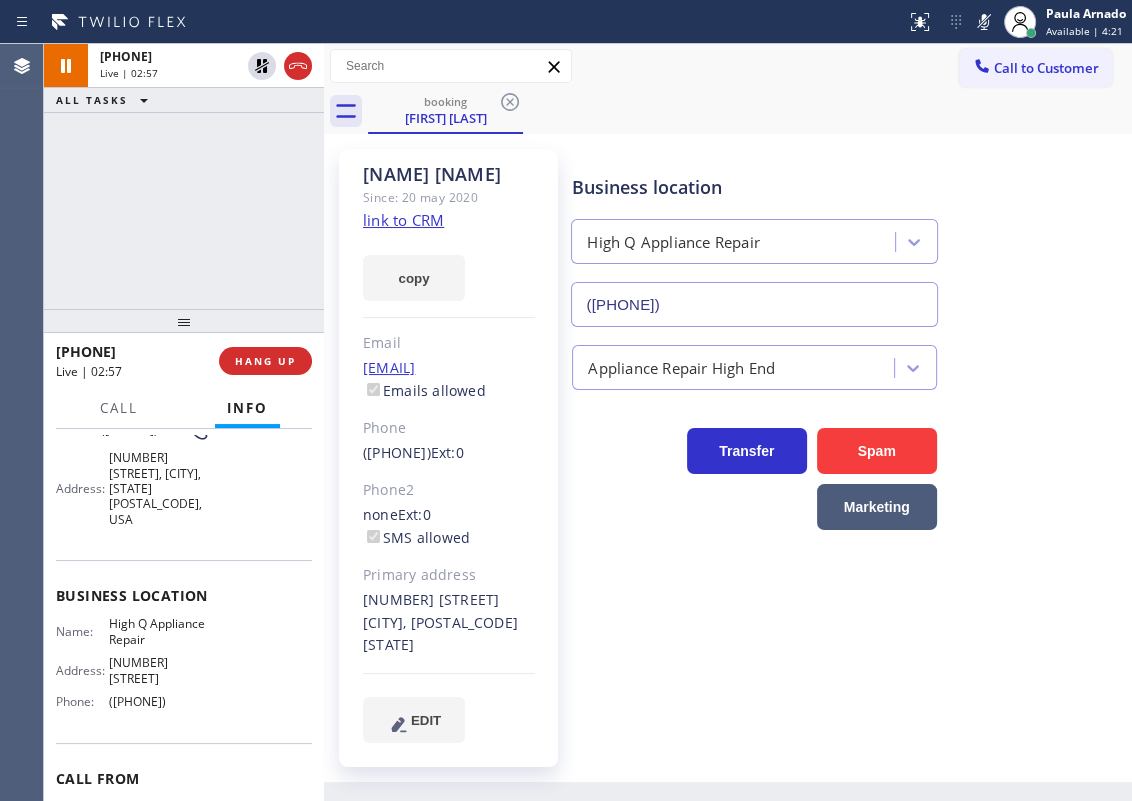 click 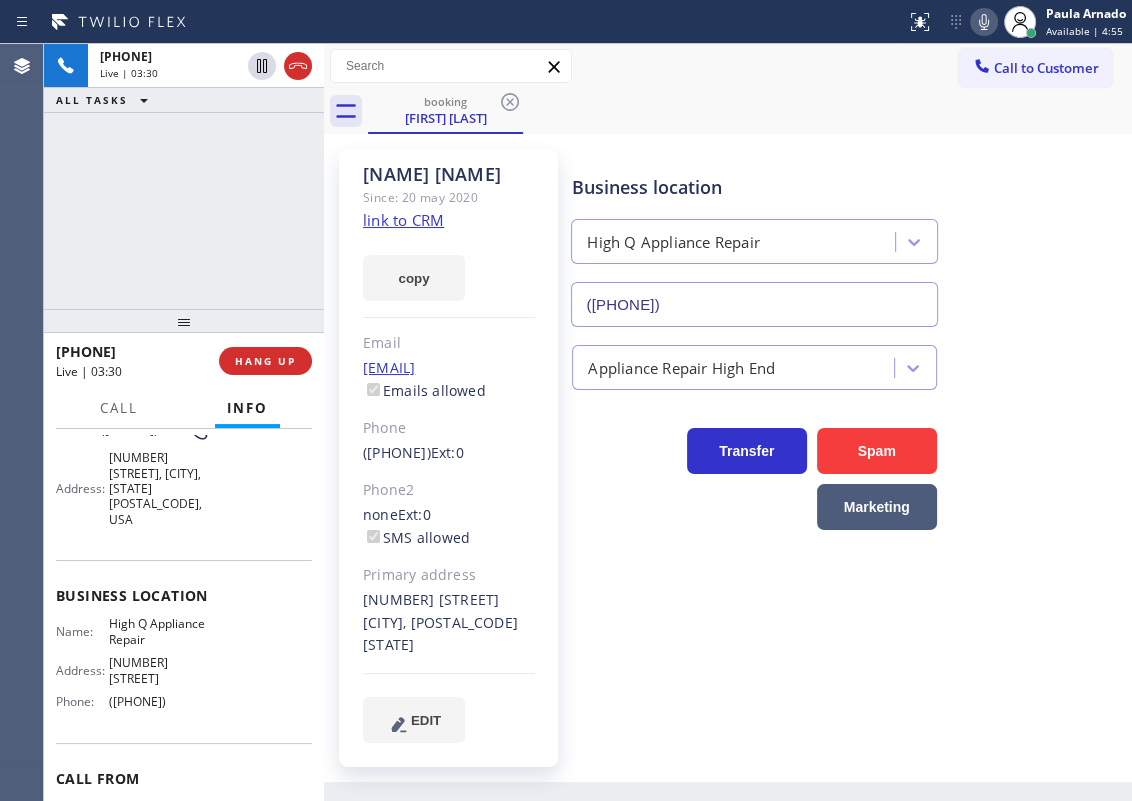click 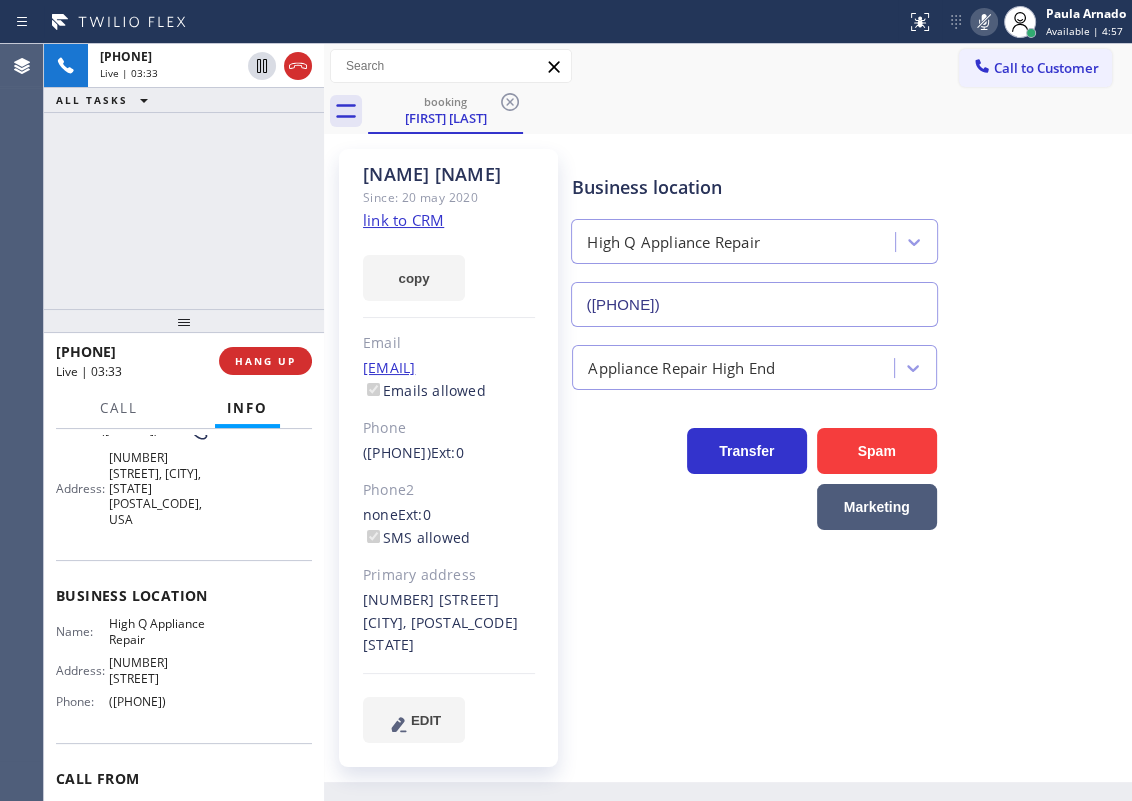 click 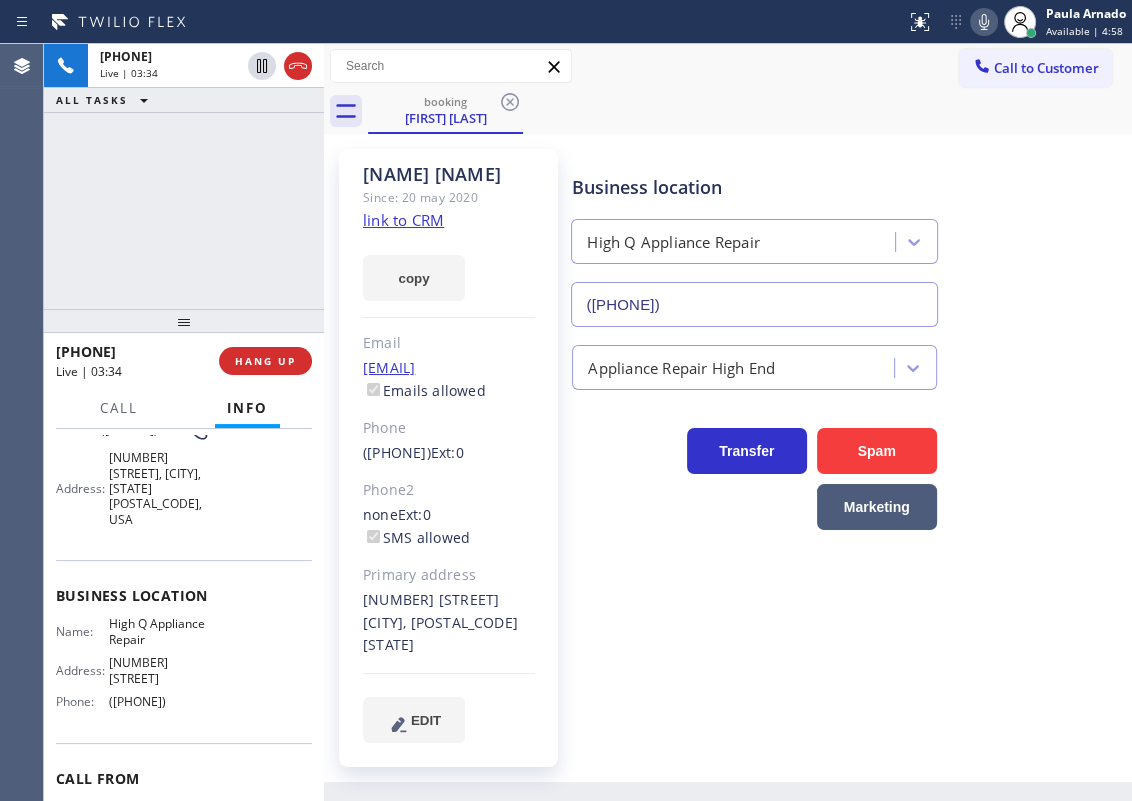 click 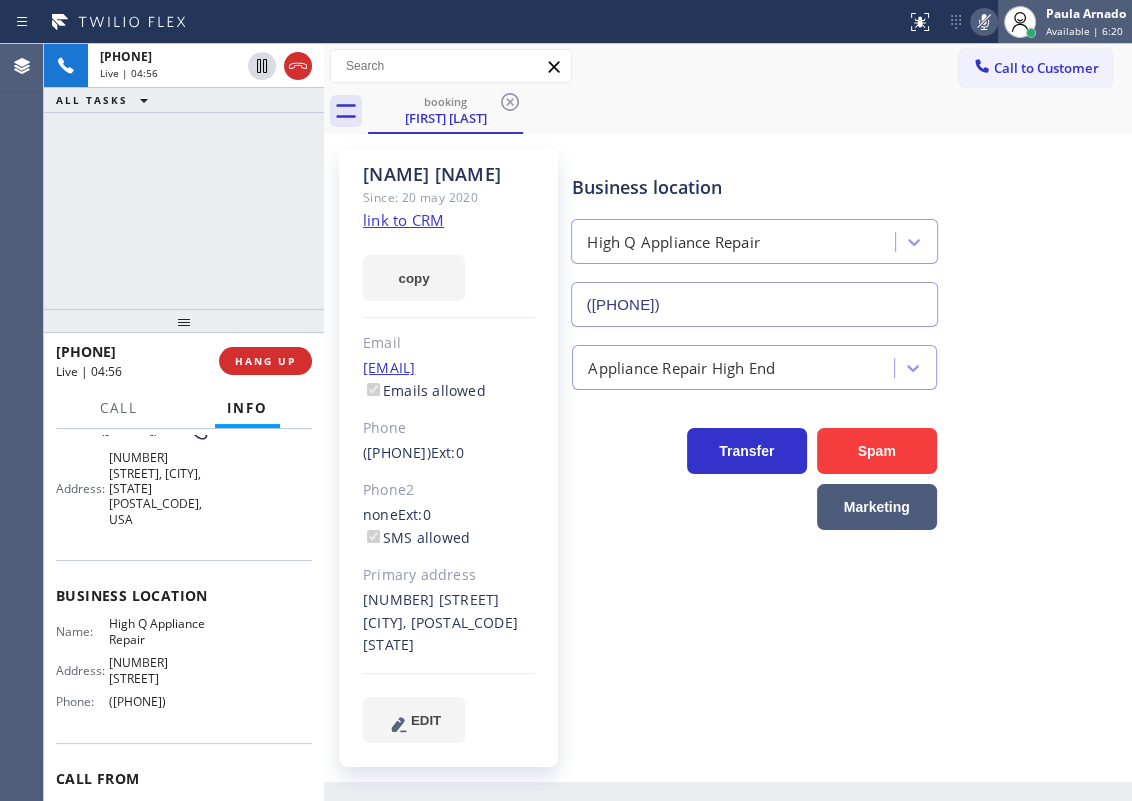 type 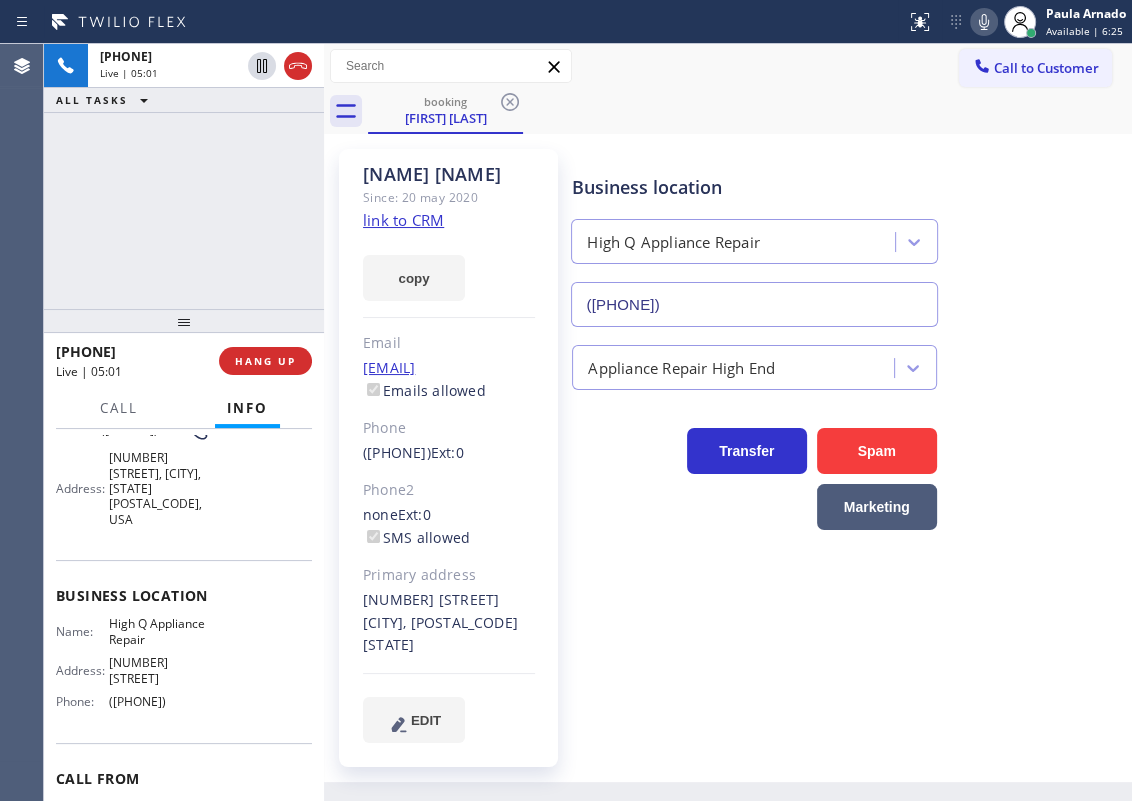 click 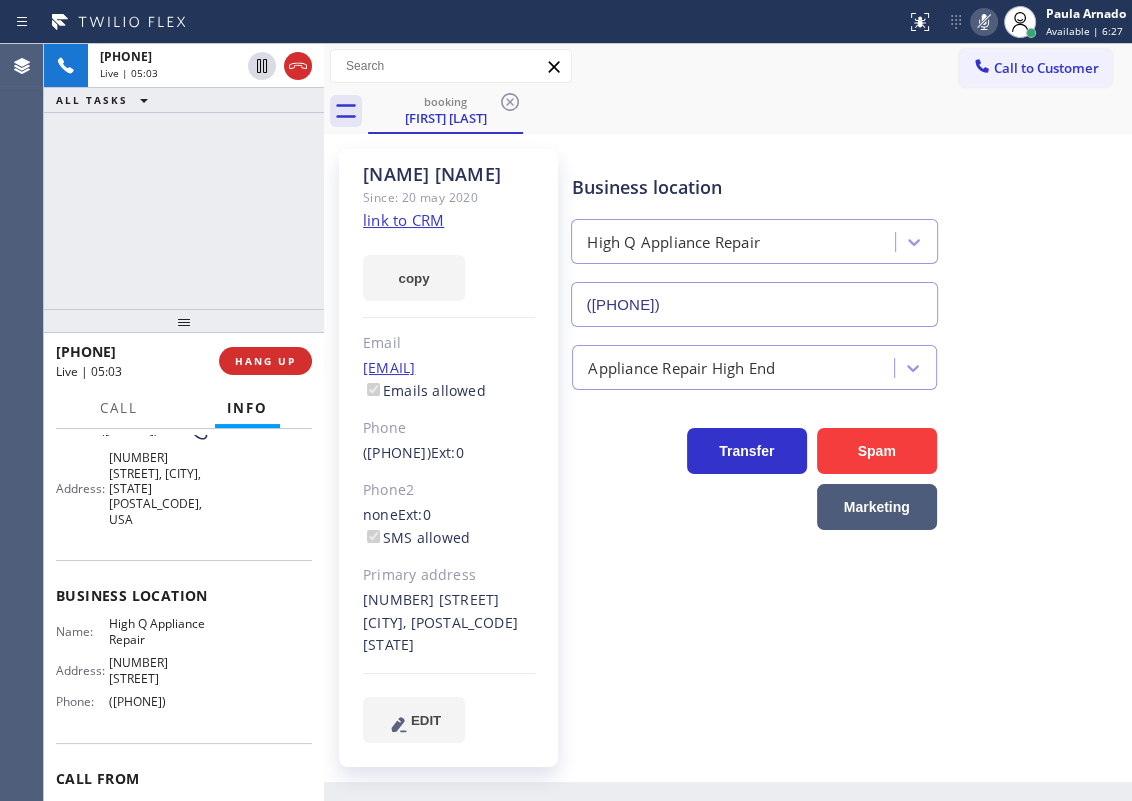click 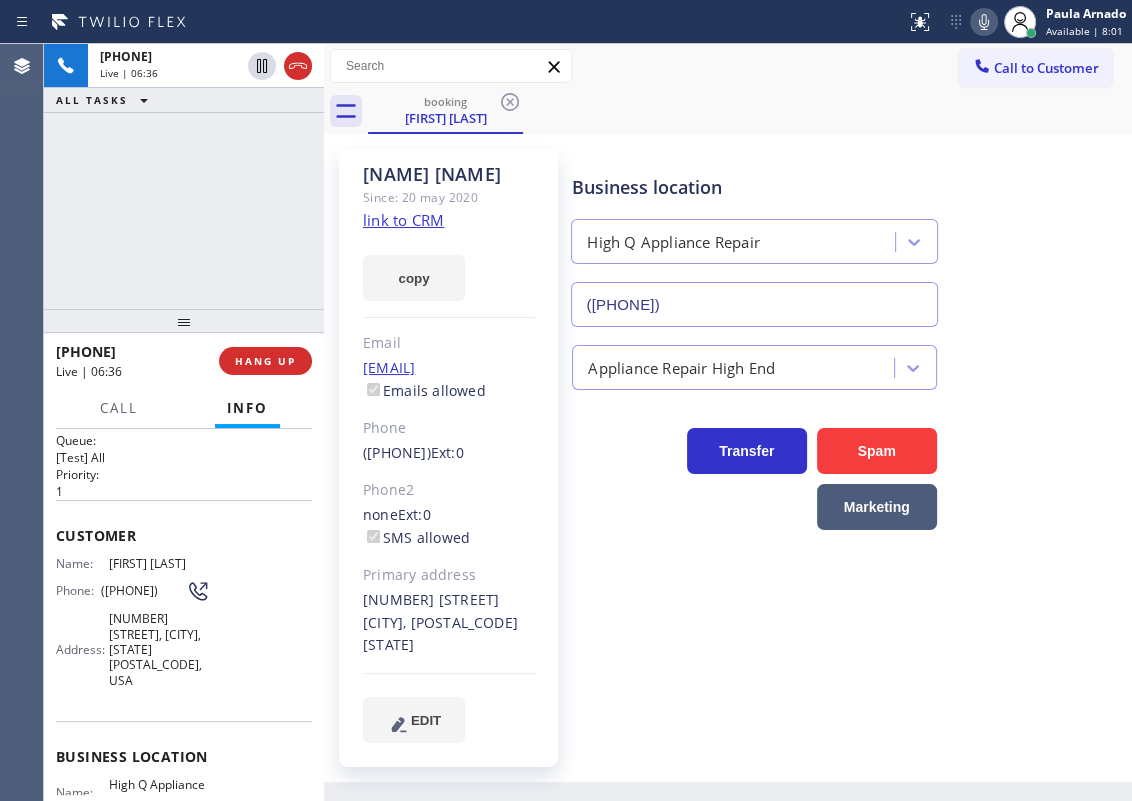 scroll, scrollTop: 0, scrollLeft: 0, axis: both 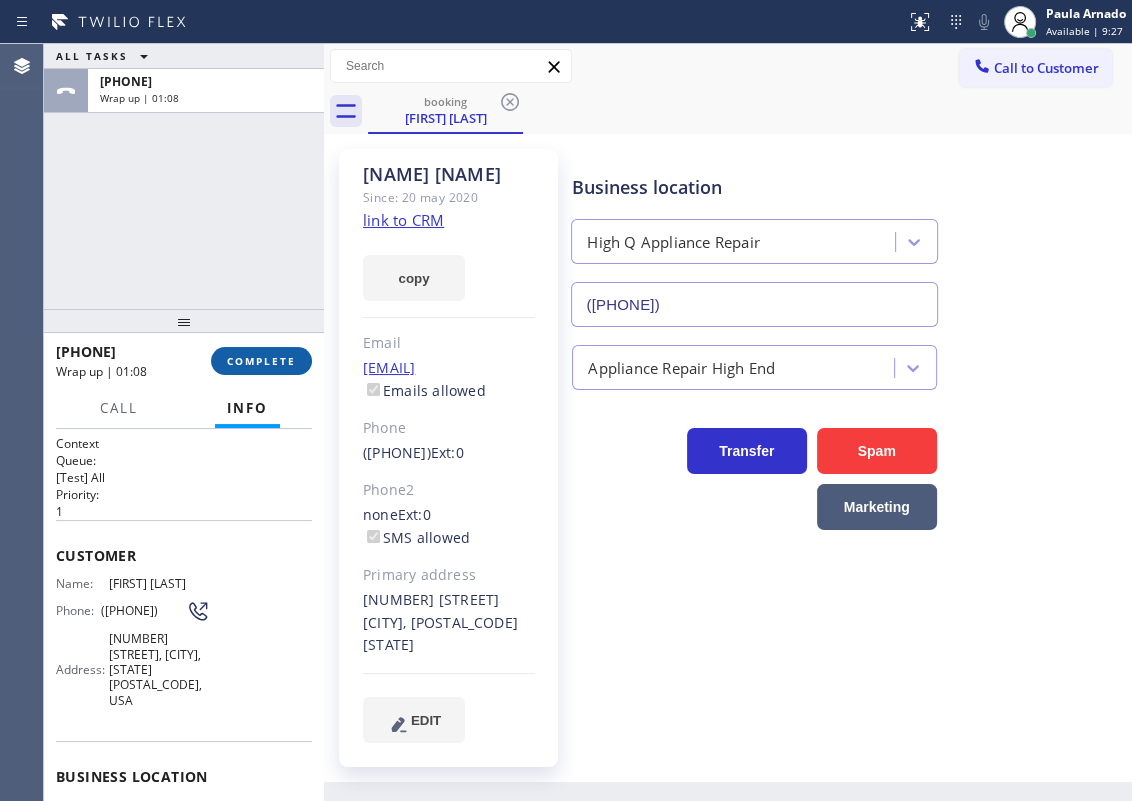 click on "COMPLETE" at bounding box center [261, 361] 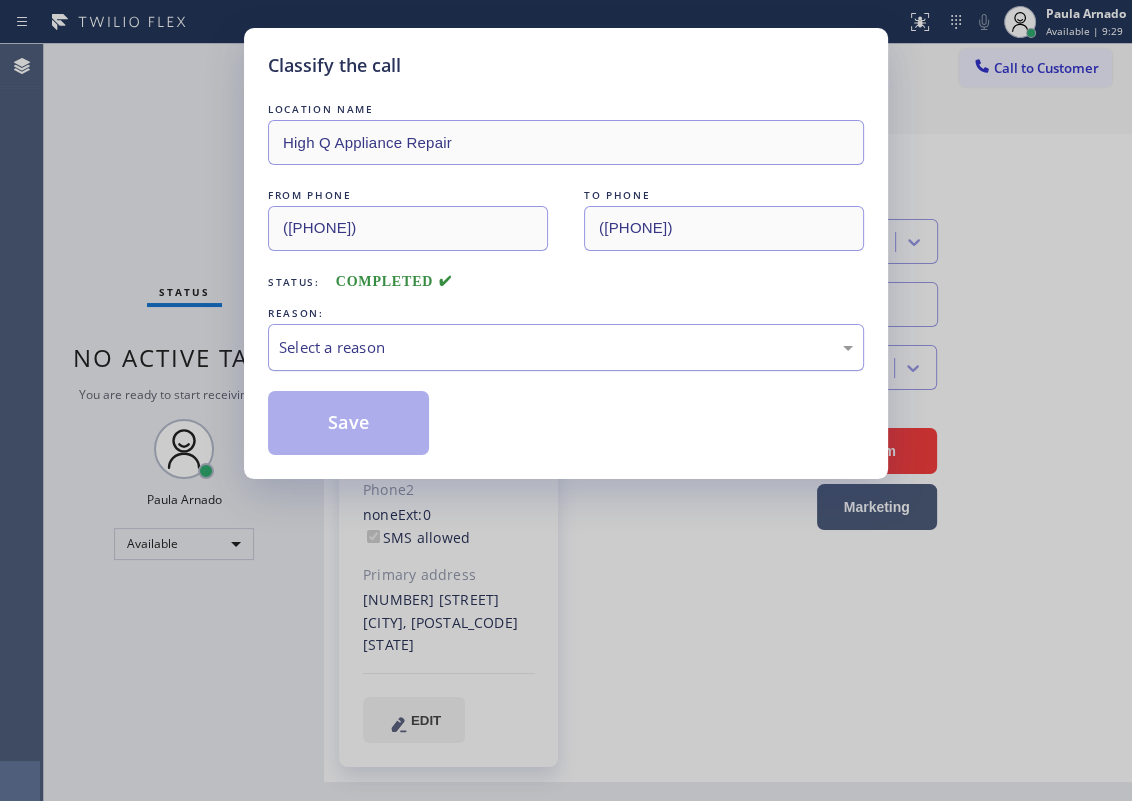 click on "Select a reason" at bounding box center (566, 347) 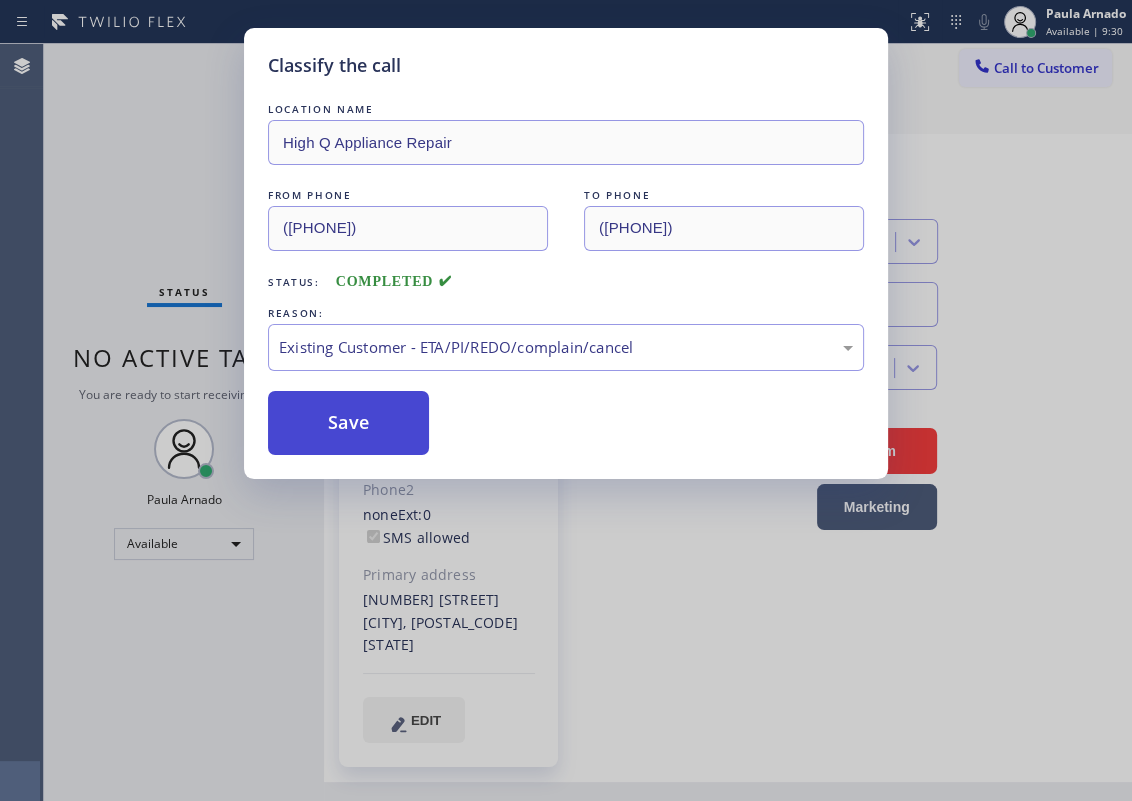 click on "Save" at bounding box center [348, 423] 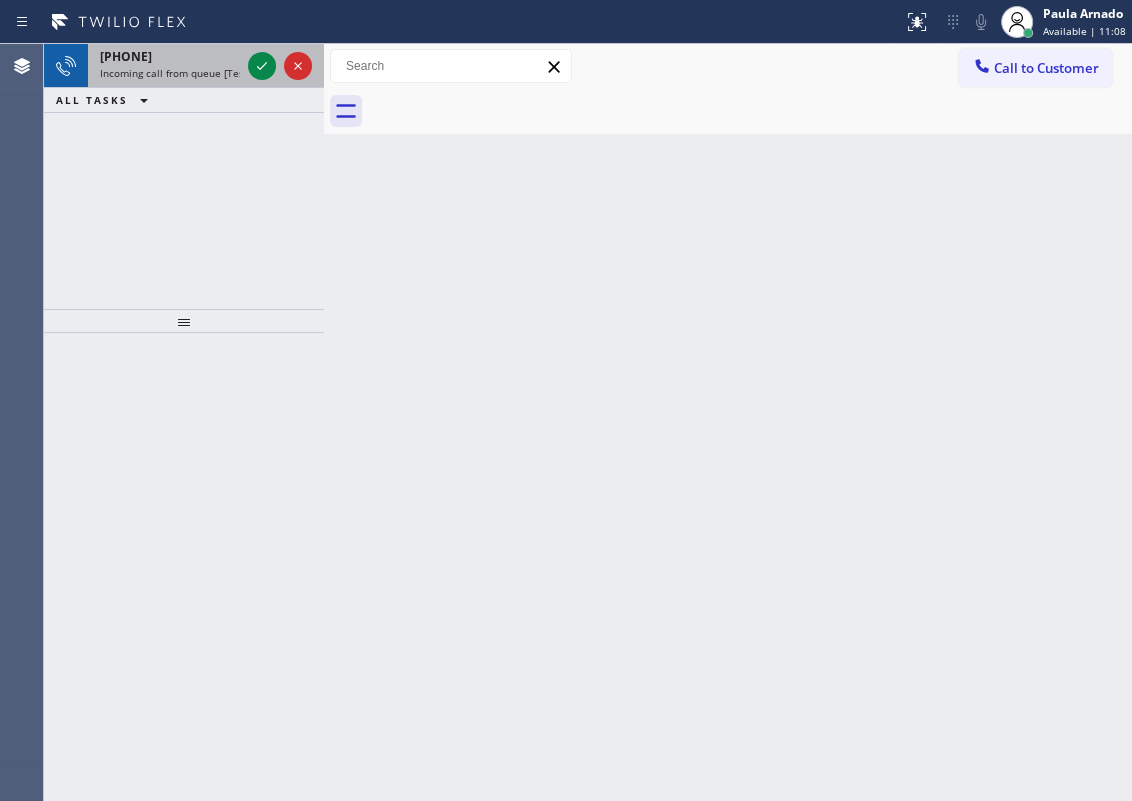 click on "Incoming call from queue [Test] All" at bounding box center (183, 73) 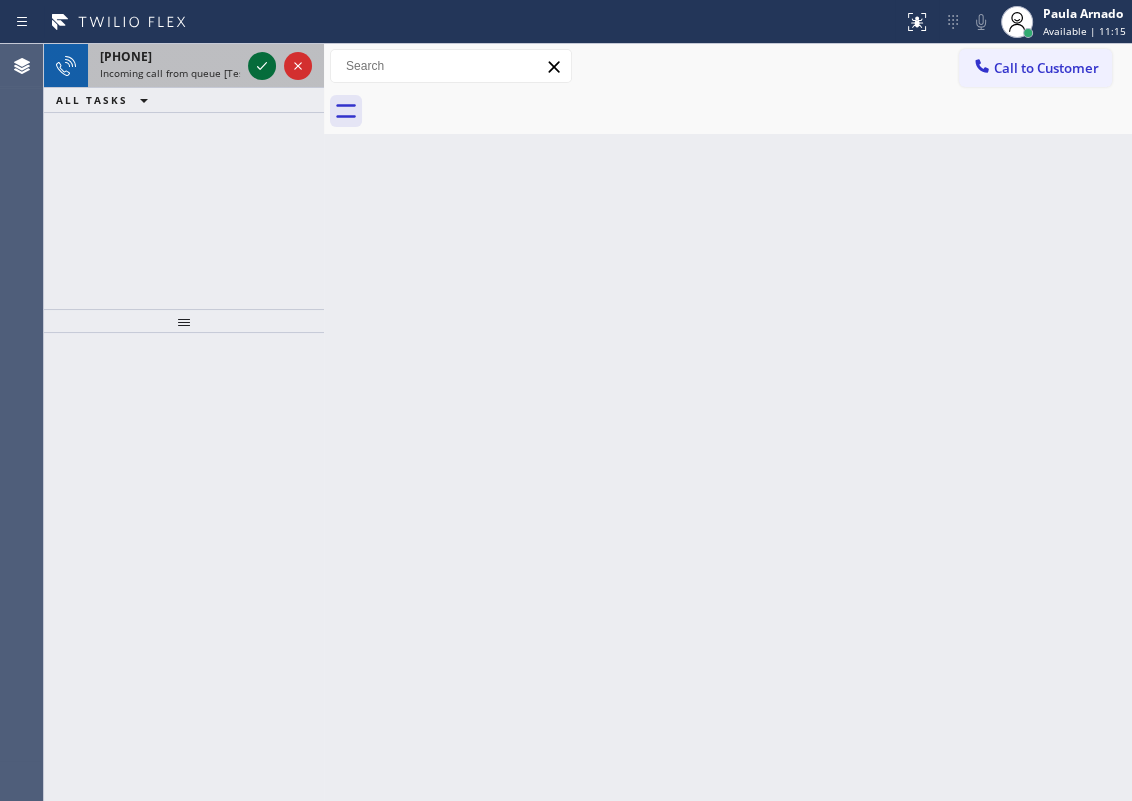 click 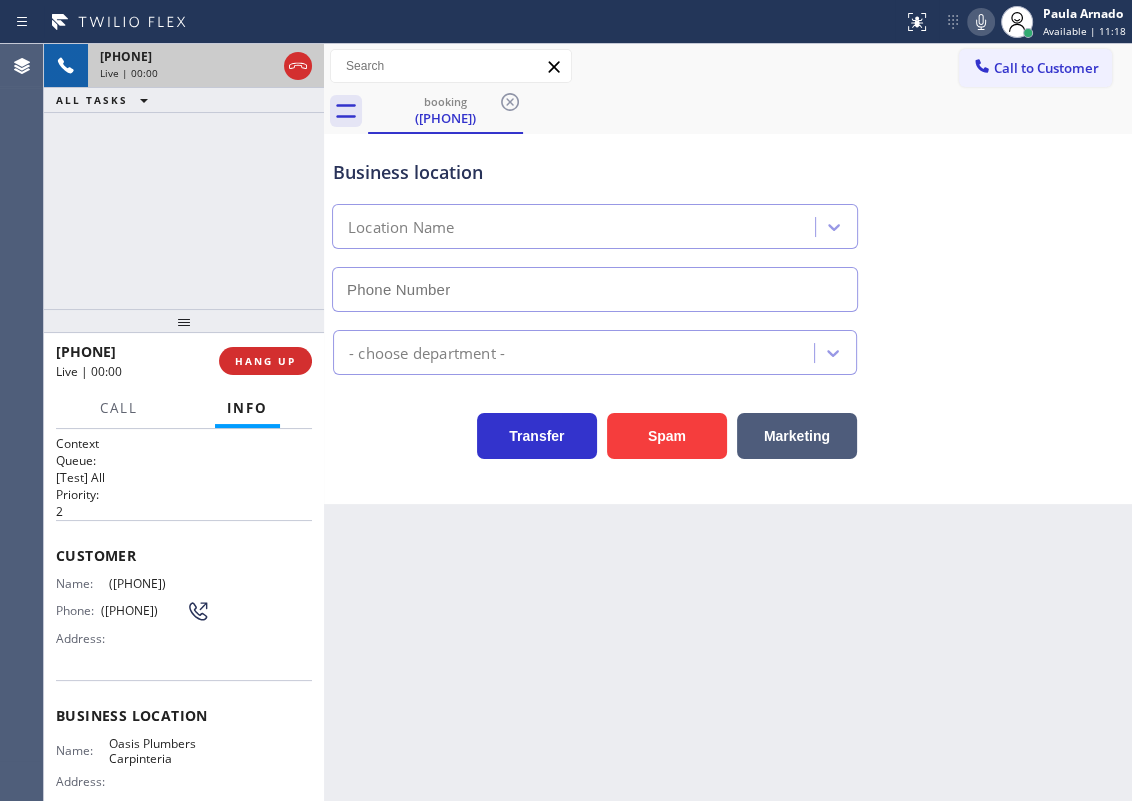 type on "[PHONE]" 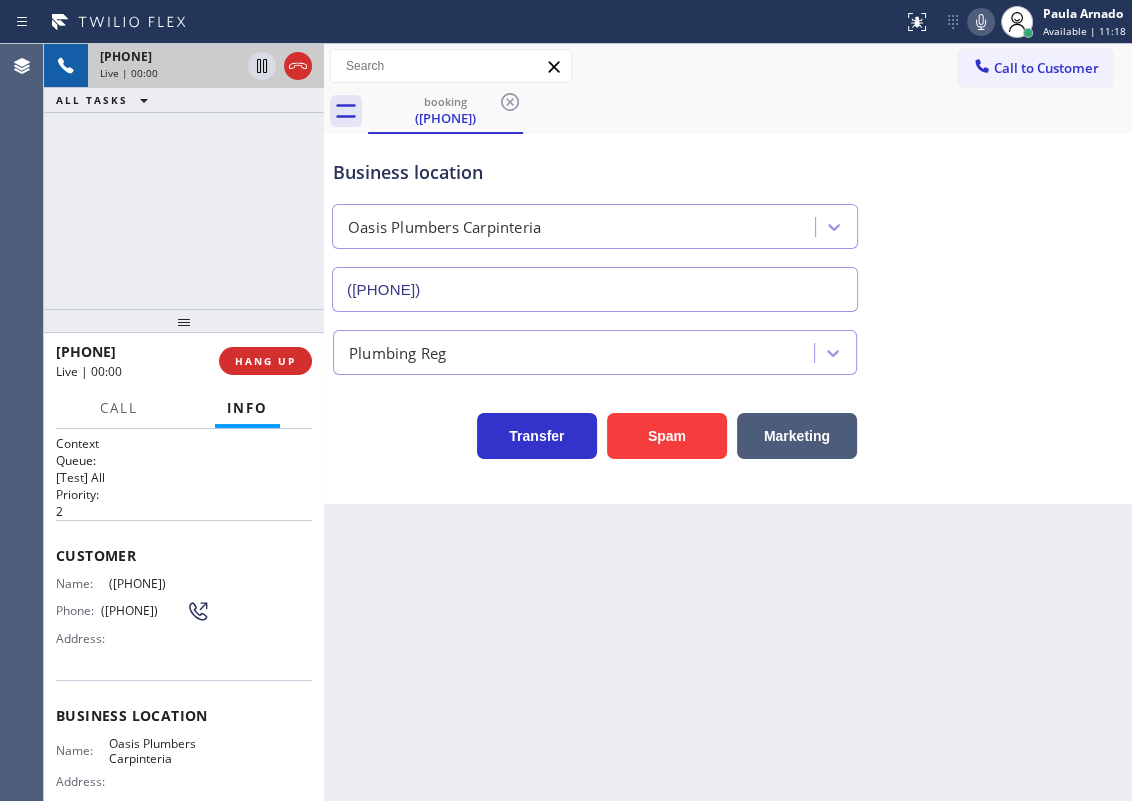 click 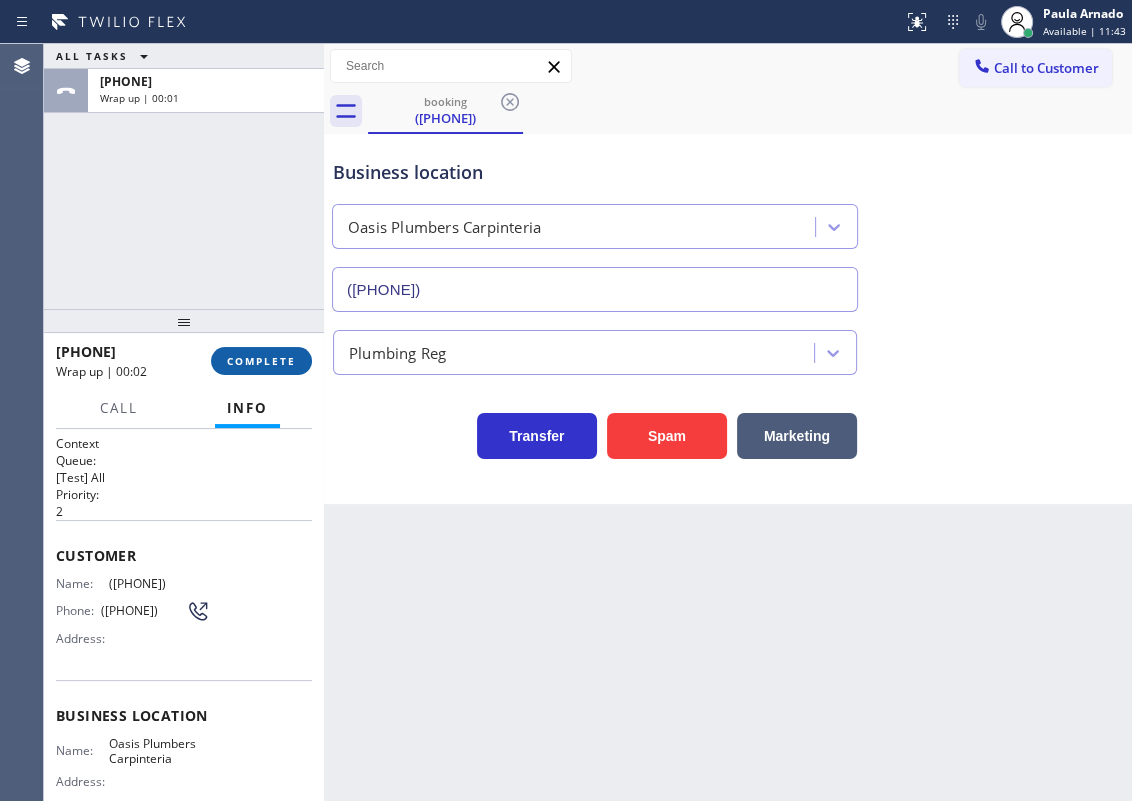 click on "COMPLETE" at bounding box center [261, 361] 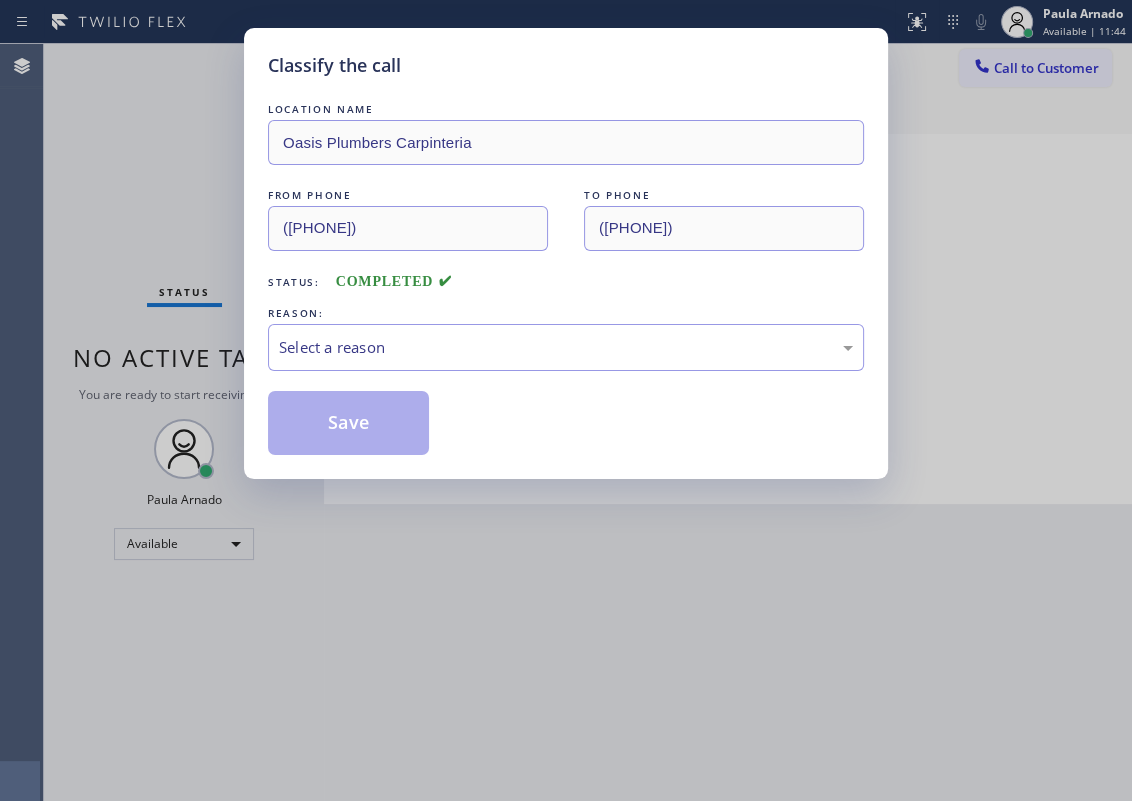 click on "REASON:" at bounding box center (566, 313) 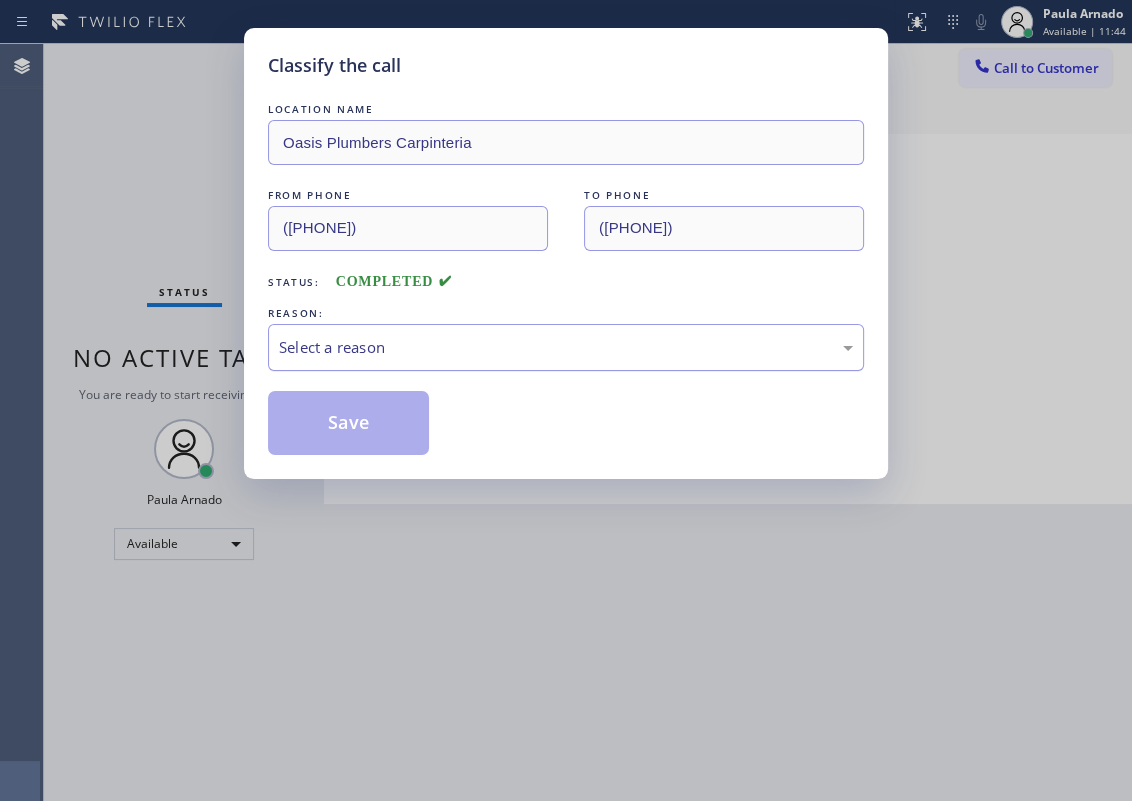 click on "Select a reason" at bounding box center (566, 347) 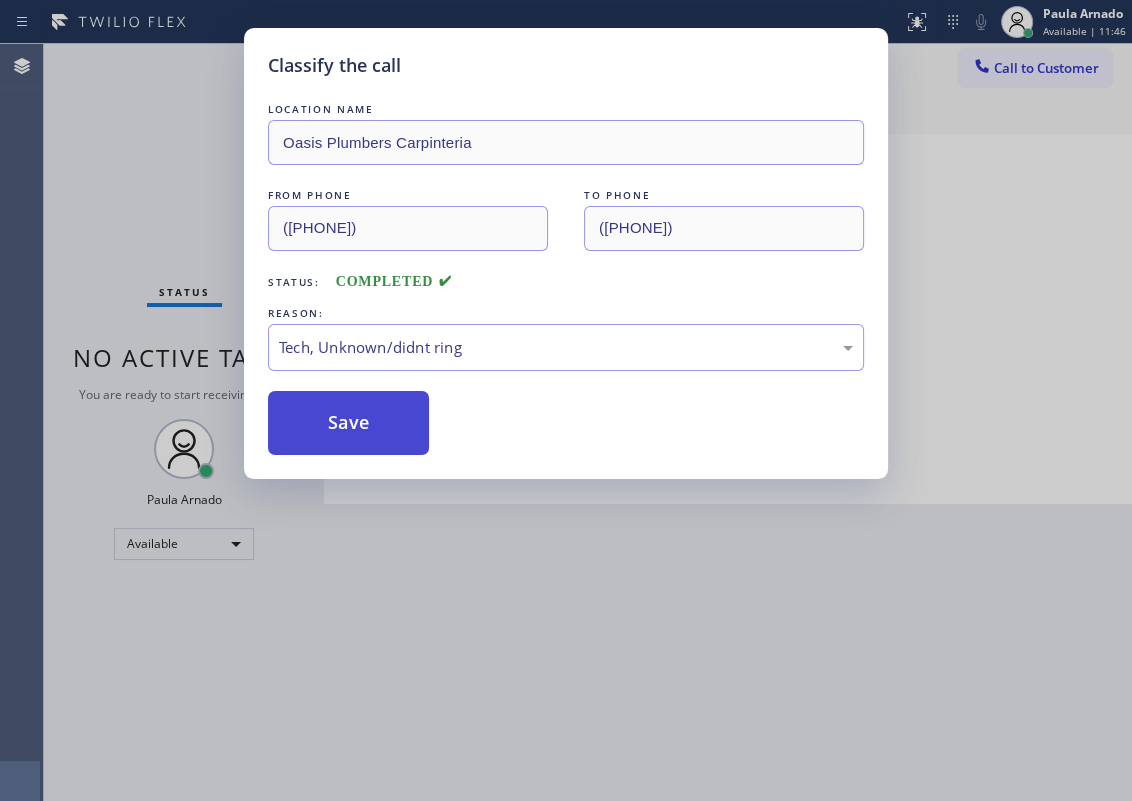 click on "Save" at bounding box center (348, 423) 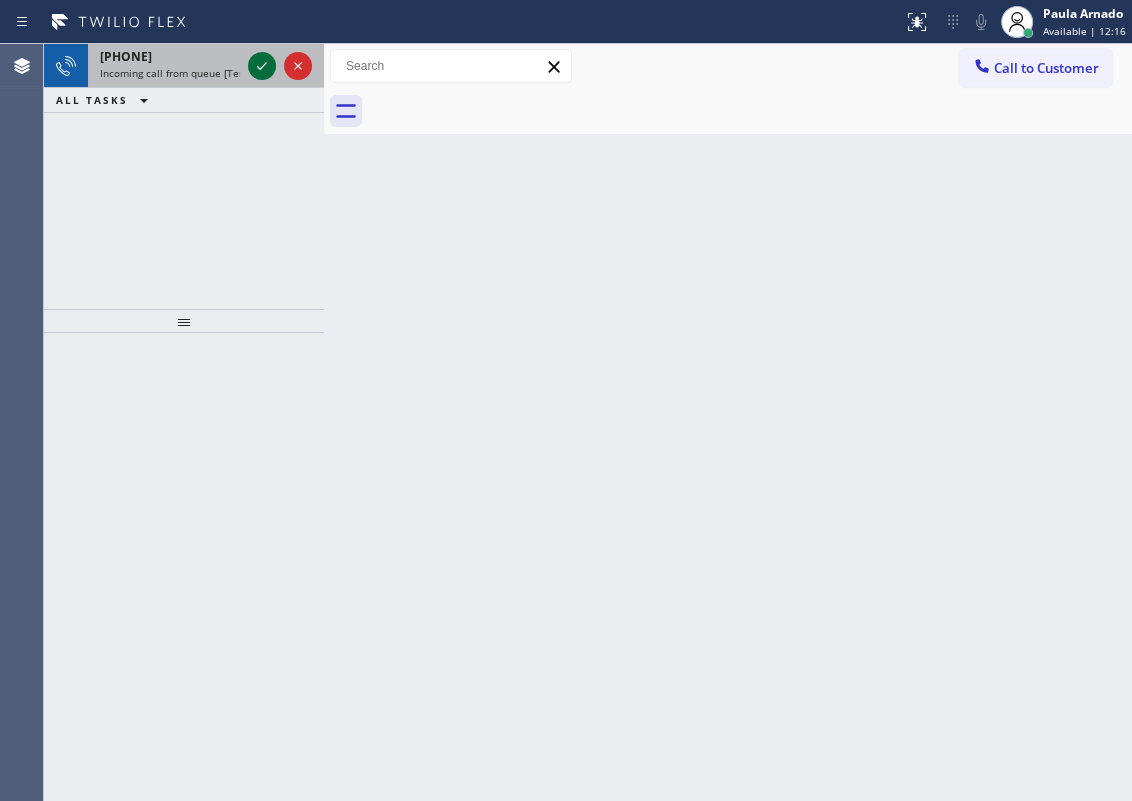 click 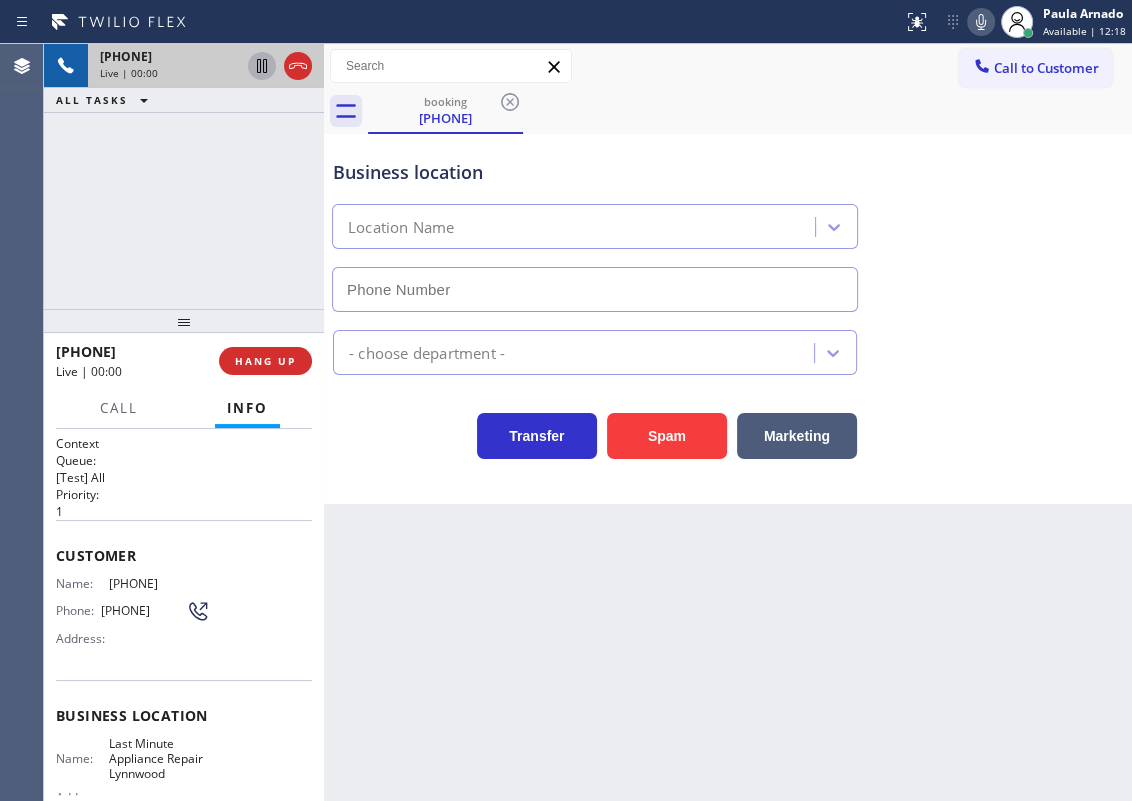 type on "(425) 243-1767" 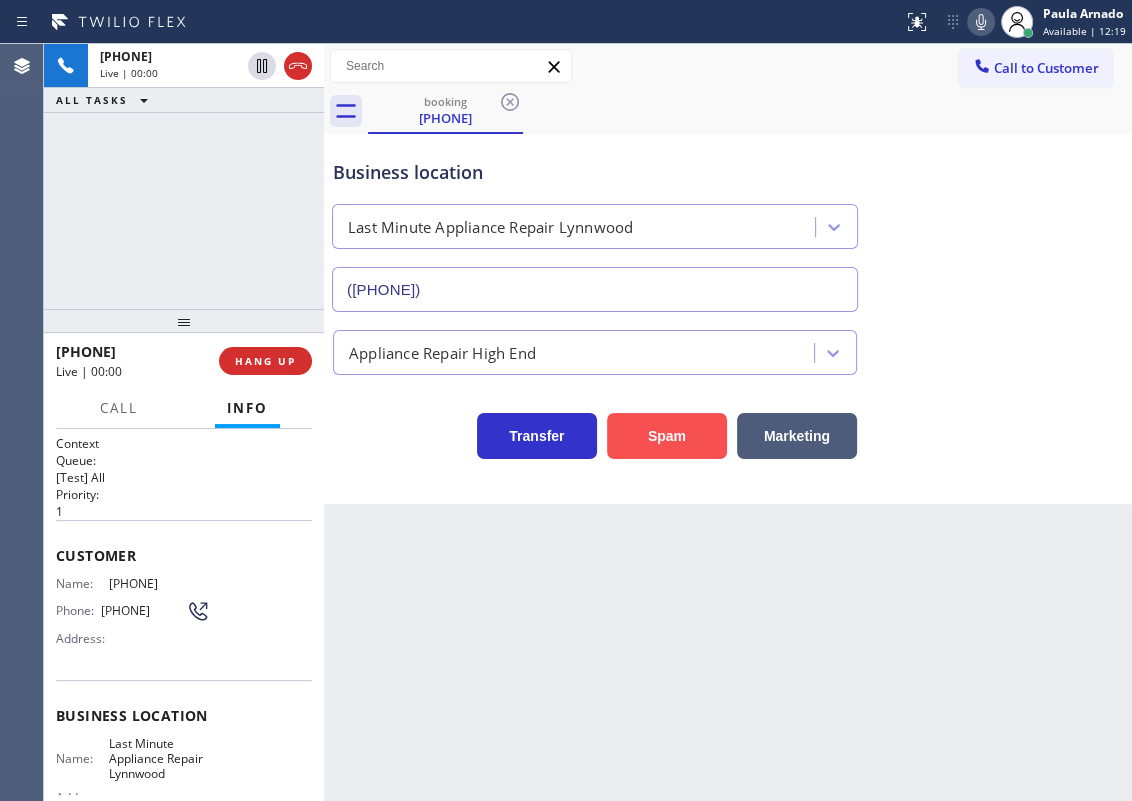 click on "Spam" at bounding box center [667, 436] 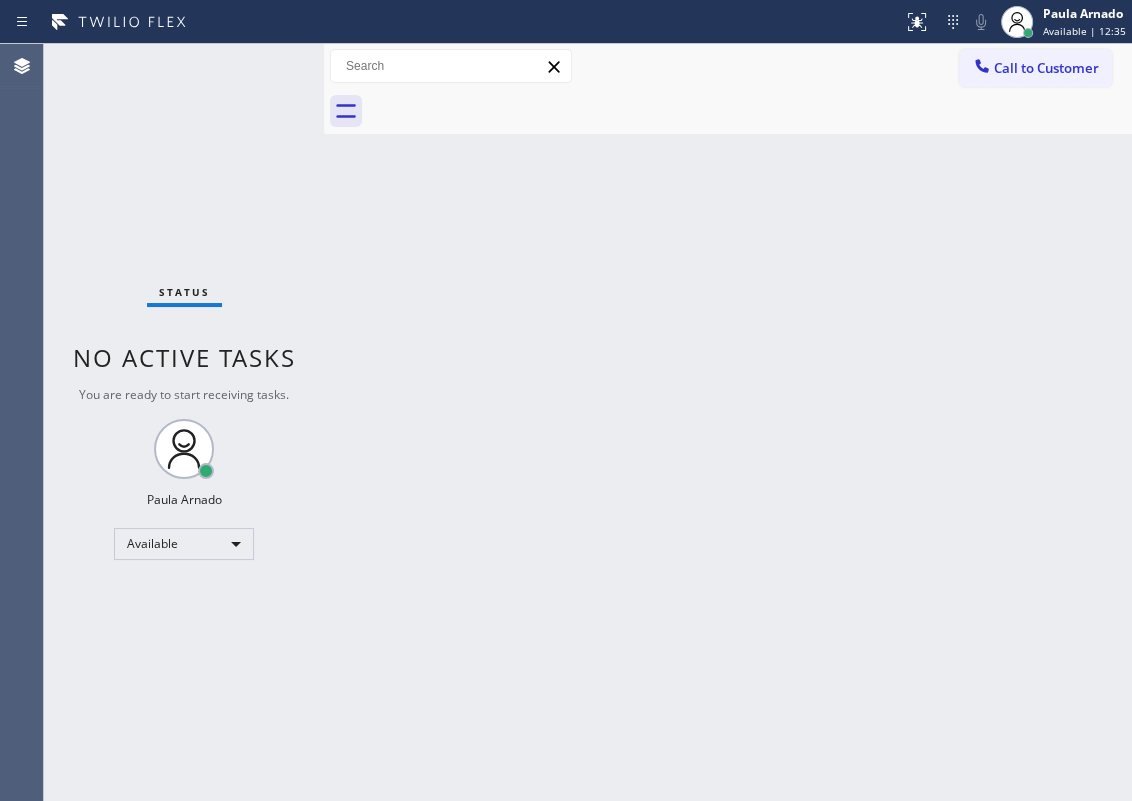 click on "Status   No active tasks     You are ready to start receiving tasks.   Paula Arnado Available" at bounding box center (184, 422) 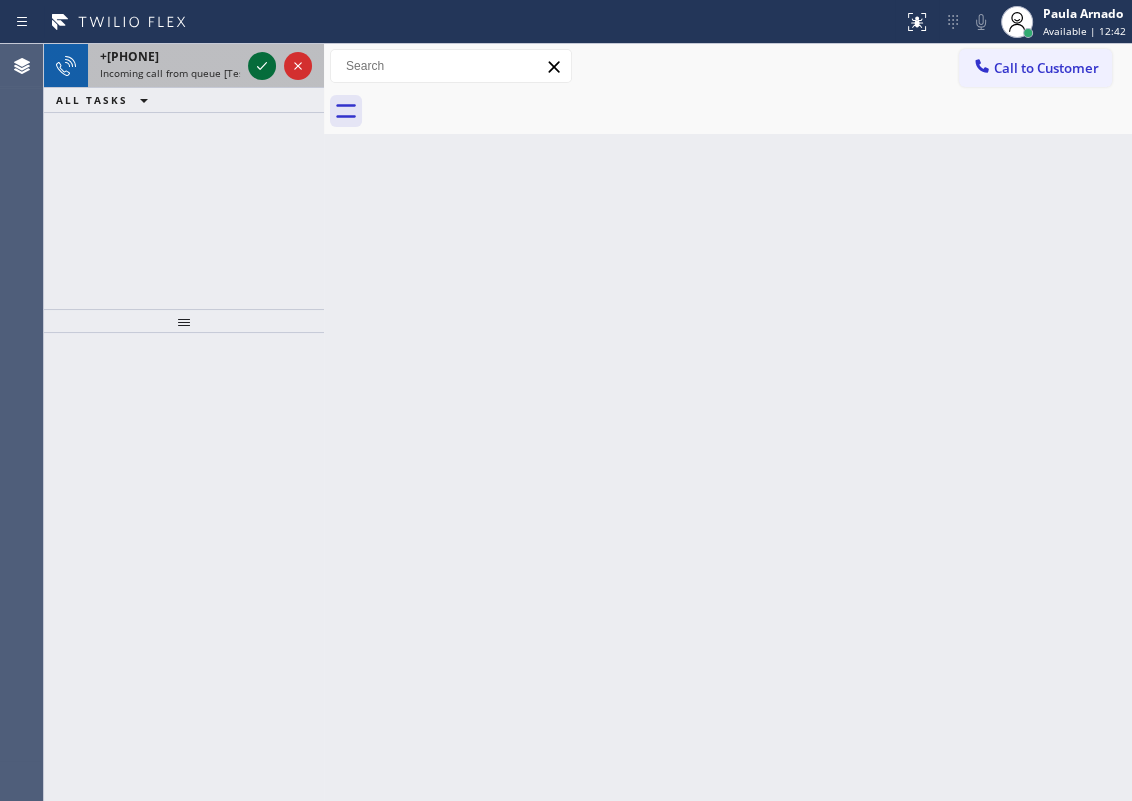 click 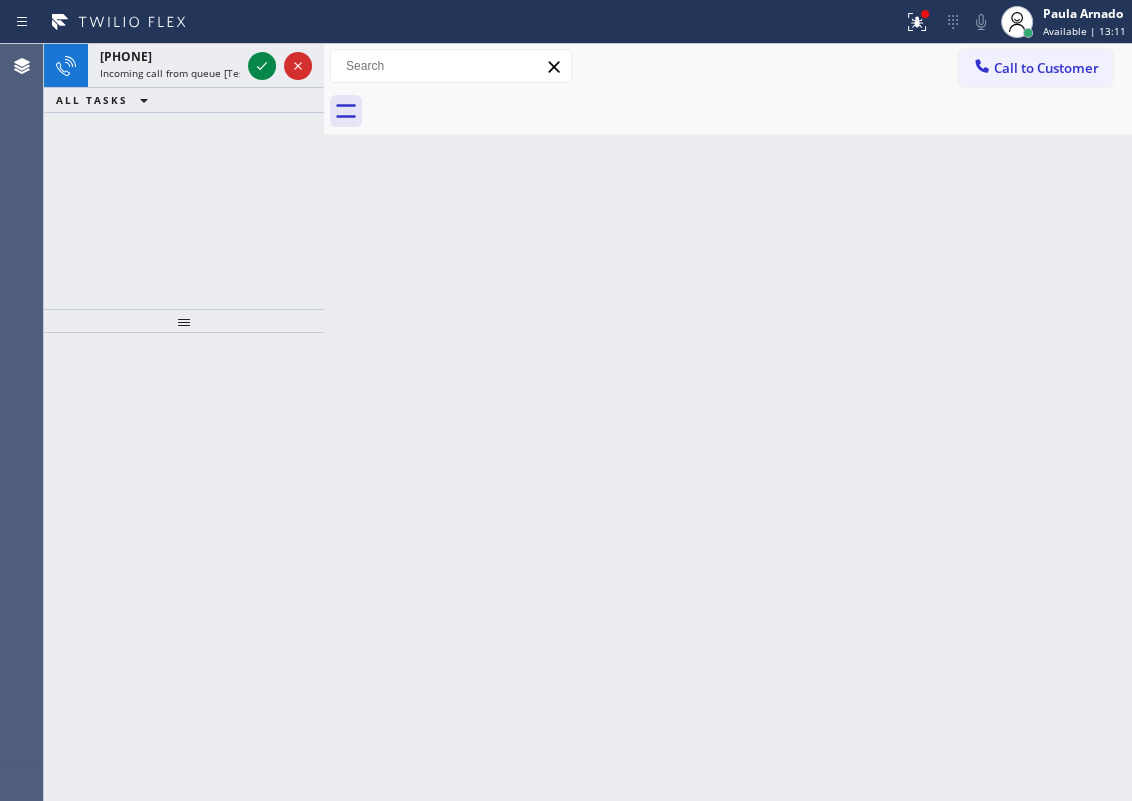 click on "Back to Dashboard Change Sender ID Customers Technicians Select a contact Outbound call Technician Search Technician Your caller id phone number Your caller id phone number Call Technician info Name   Phone none Address none Change Sender ID HVAC +18559994417 5 Star Appliance +18557314952 Appliance Repair +18554611149 Plumbing +18889090120 Air Duct Cleaning +18006865038  Electricians +18005688664 Cancel Change Check personal SMS Reset Change No tabs Call to Customer Outbound call Location Search location Your caller id phone number Customer number Call Outbound call Technician Search Technician Your caller id phone number Your caller id phone number Call" at bounding box center [728, 422] 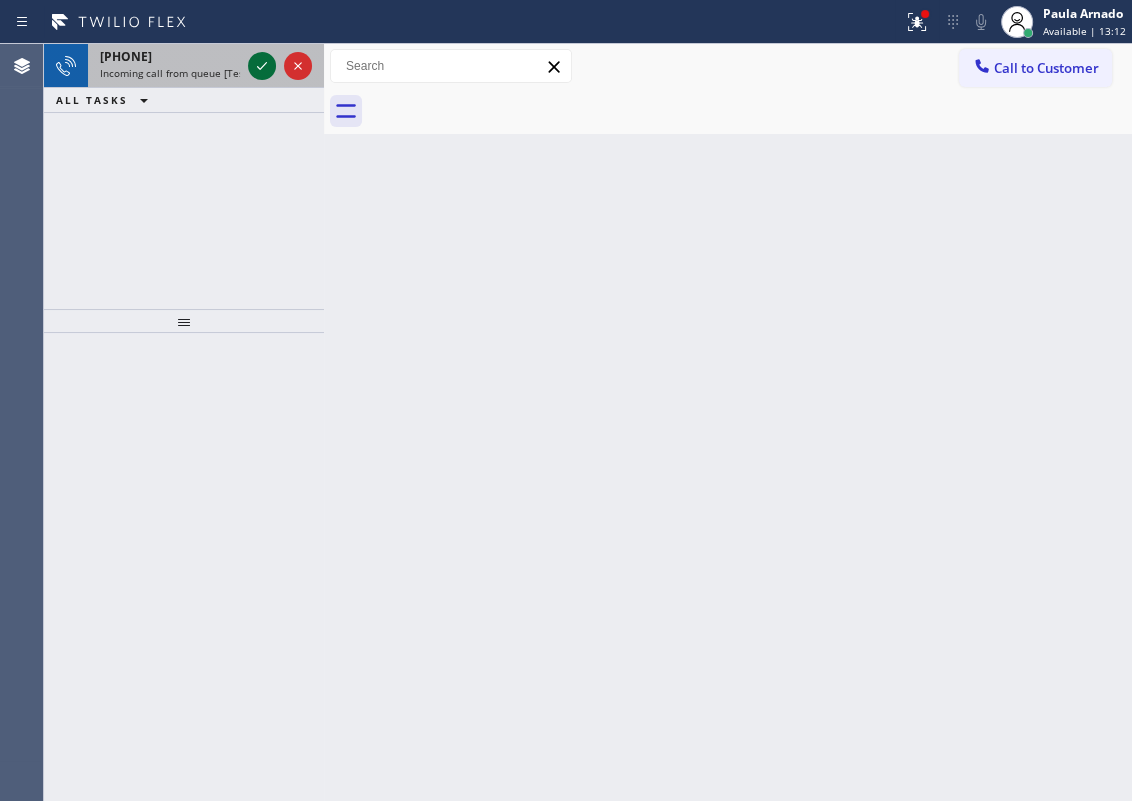 click 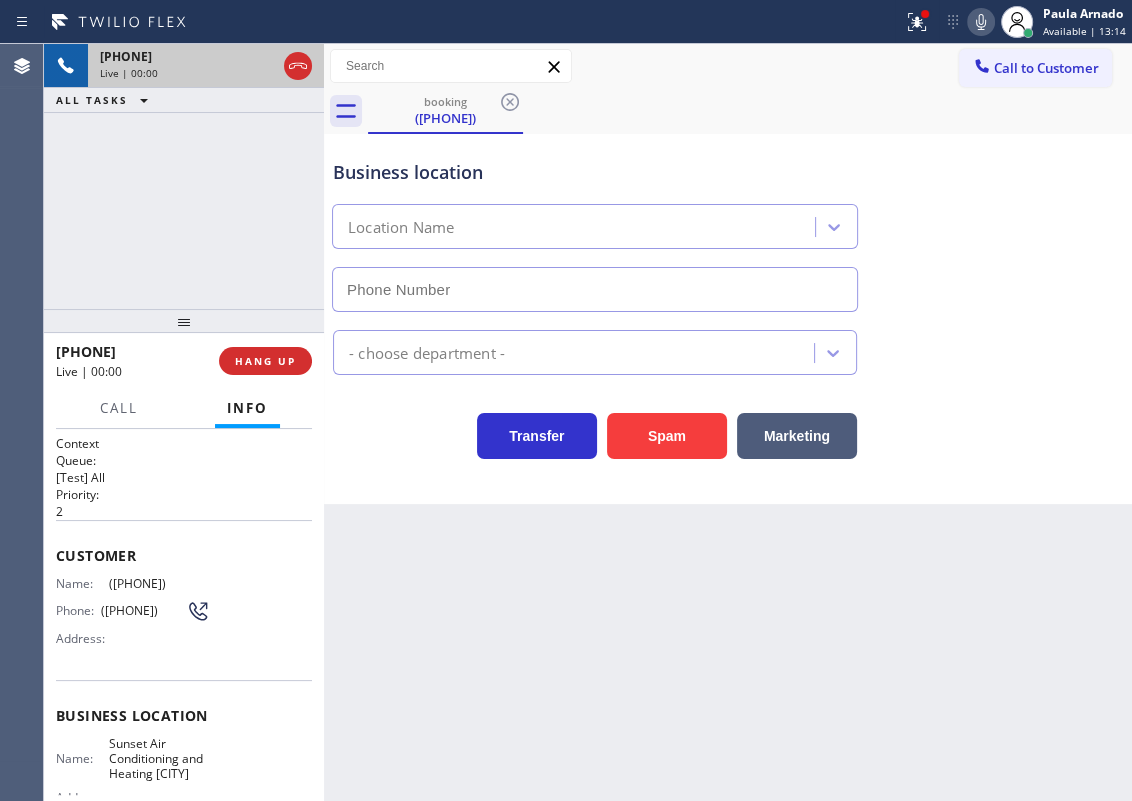 type on "(323) 784-9966" 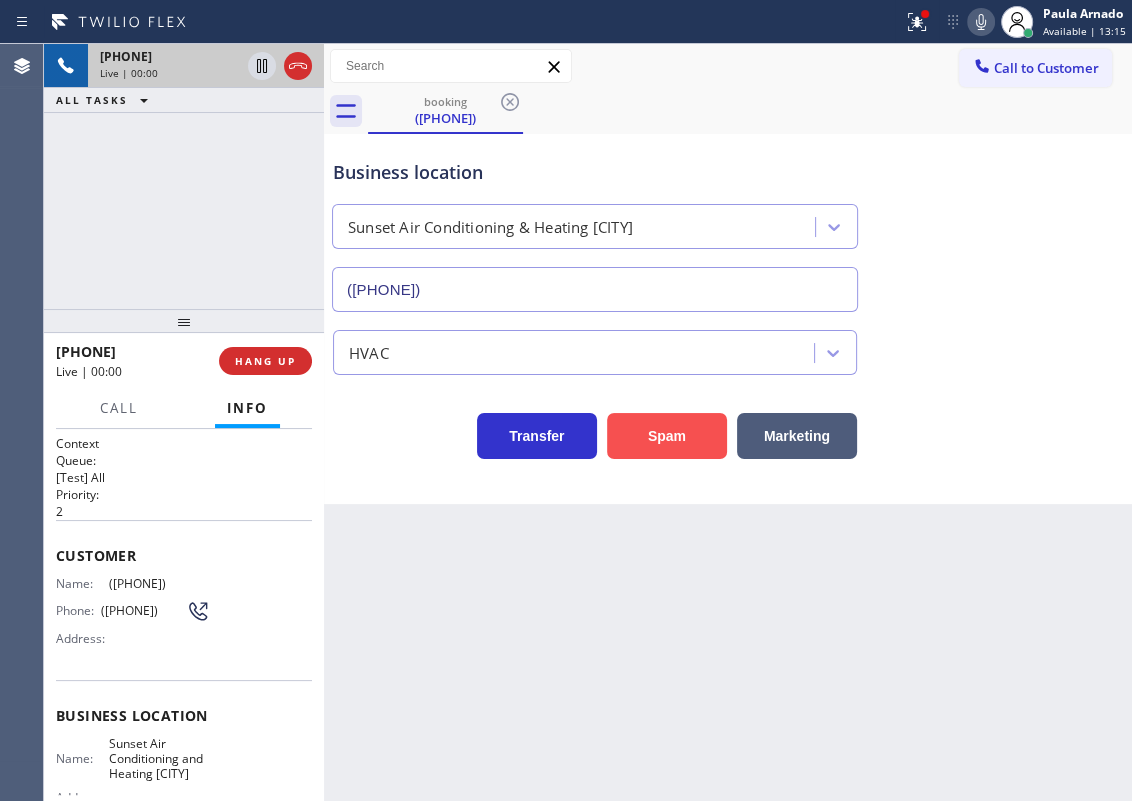 click on "Spam" at bounding box center [667, 436] 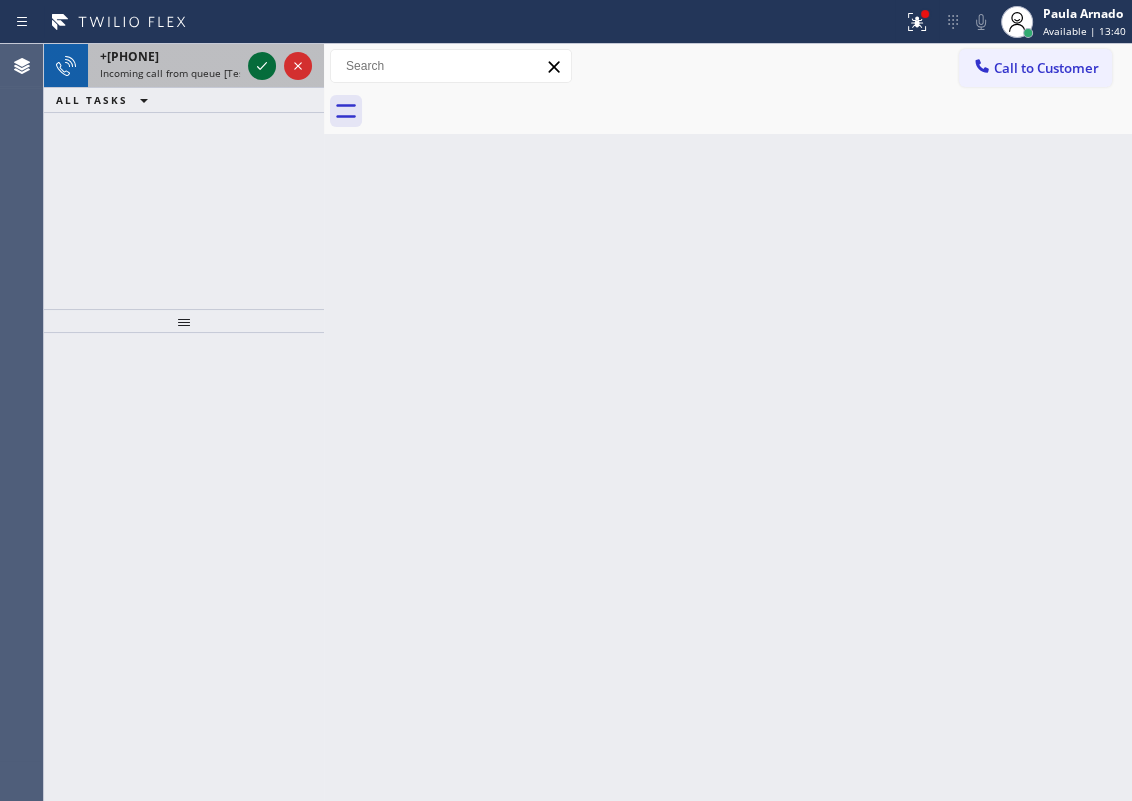 click 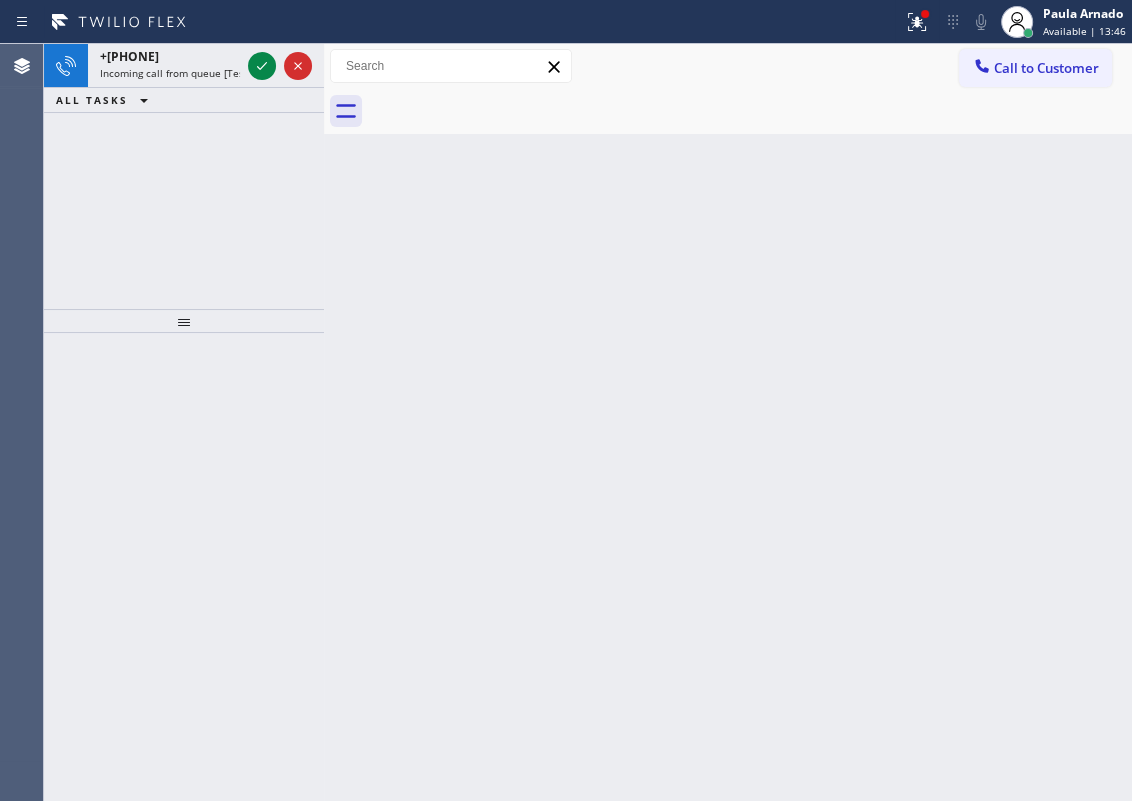 click on "Back to Dashboard Change Sender ID Customers Technicians Select a contact Outbound call Technician Search Technician Your caller id phone number Your caller id phone number Call Technician info Name   Phone none Address none Change Sender ID HVAC +18559994417 5 Star Appliance +18557314952 Appliance Repair +18554611149 Plumbing +18889090120 Air Duct Cleaning +18006865038  Electricians +18005688664 Cancel Change Check personal SMS Reset Change No tabs Call to Customer Outbound call Location Search location Your caller id phone number Customer number Call Outbound call Technician Search Technician Your caller id phone number Your caller id phone number Call" at bounding box center [728, 422] 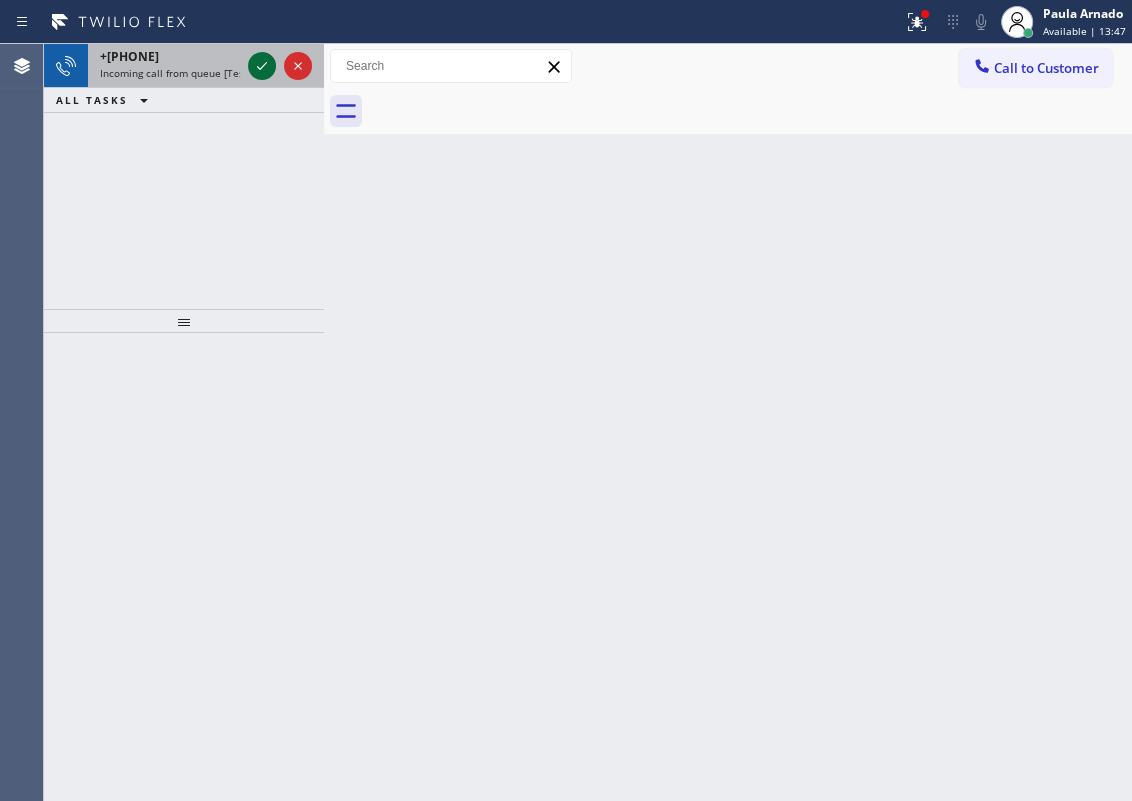 click 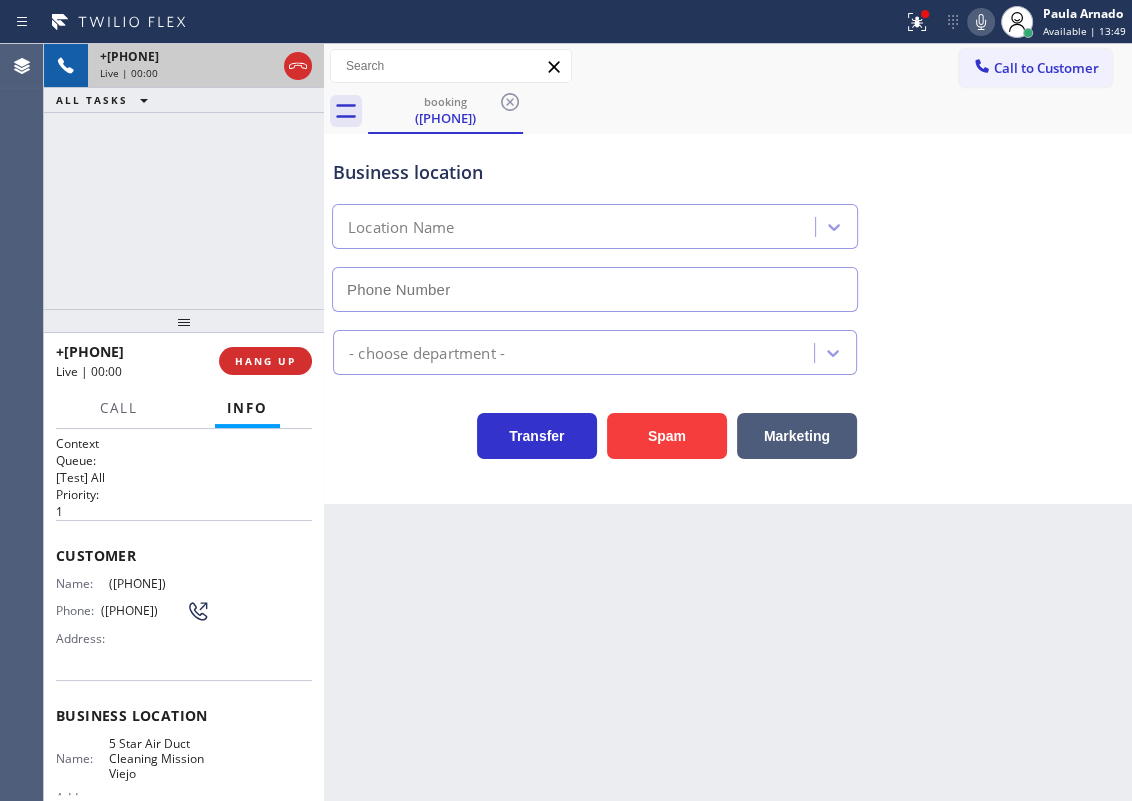 type on "(949) 534-0494" 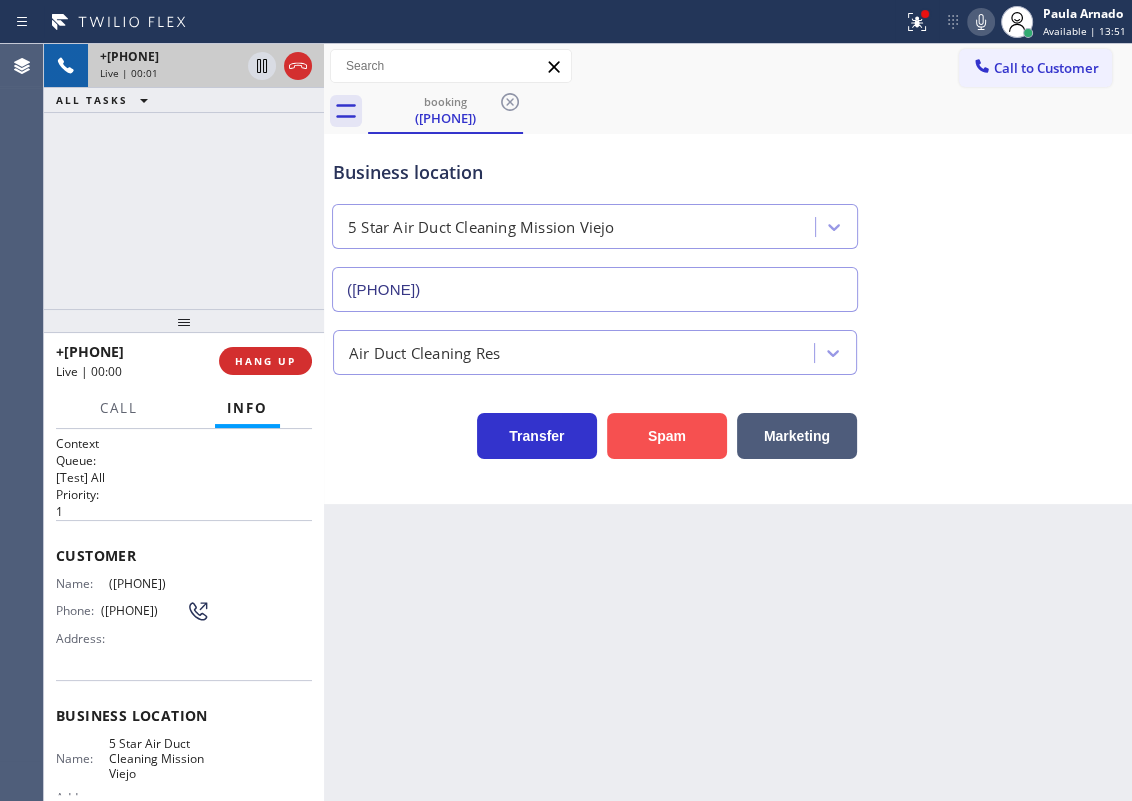 click on "Spam" at bounding box center [667, 436] 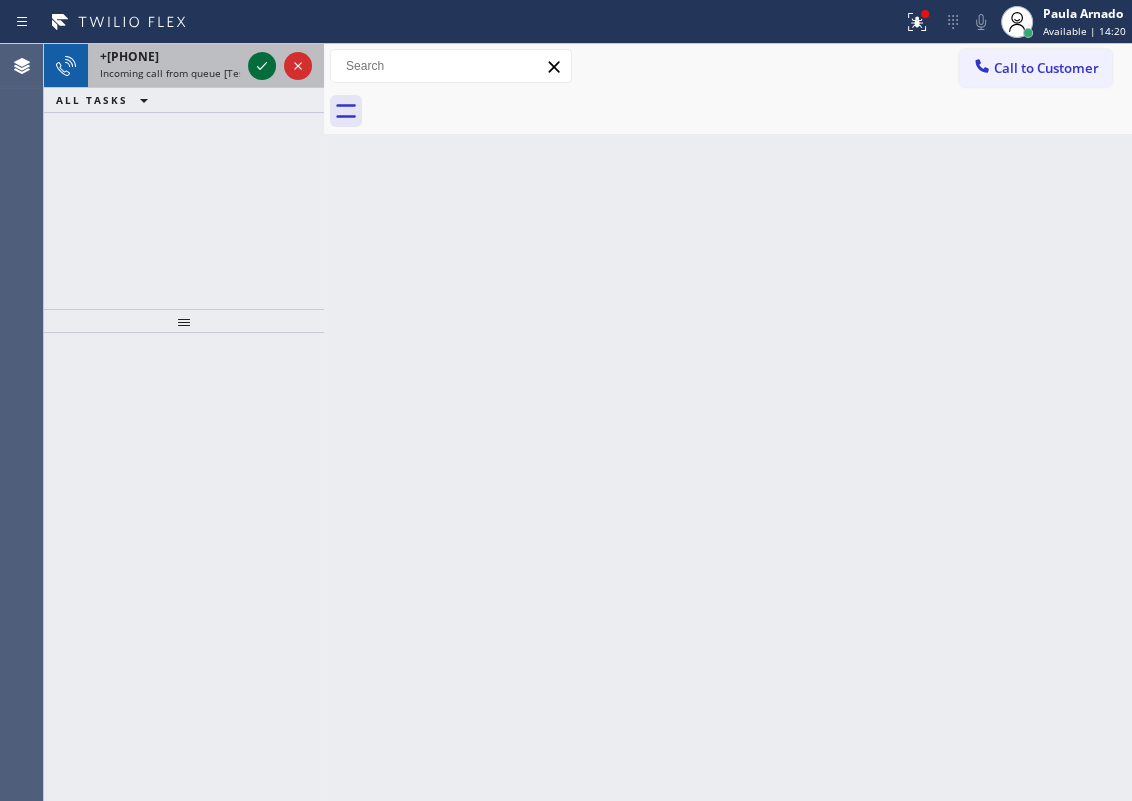 click 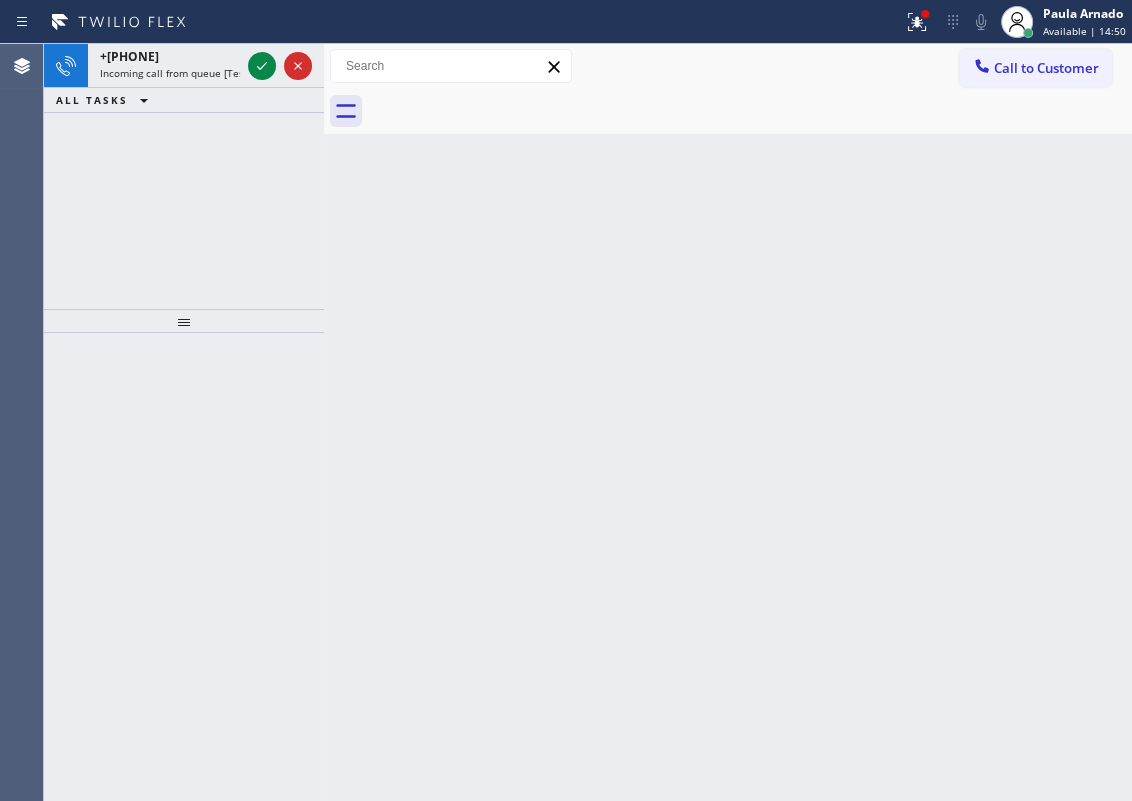 click 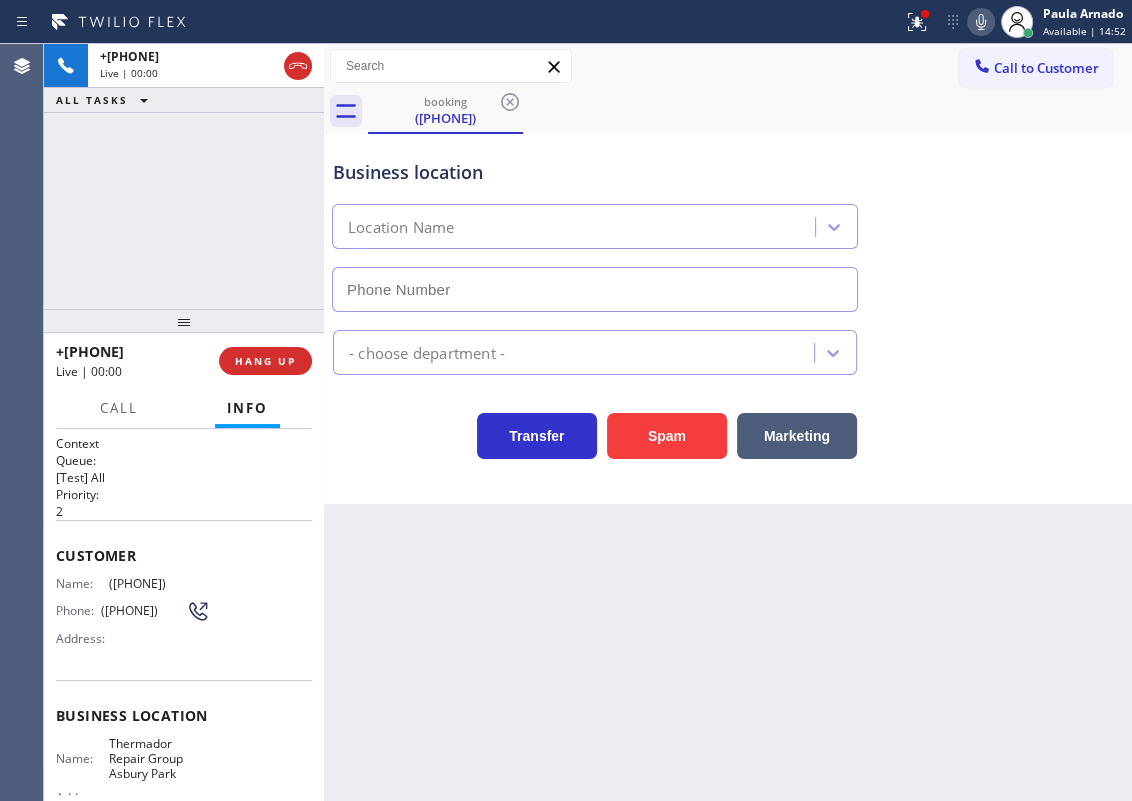 type on "(732) 800-9171" 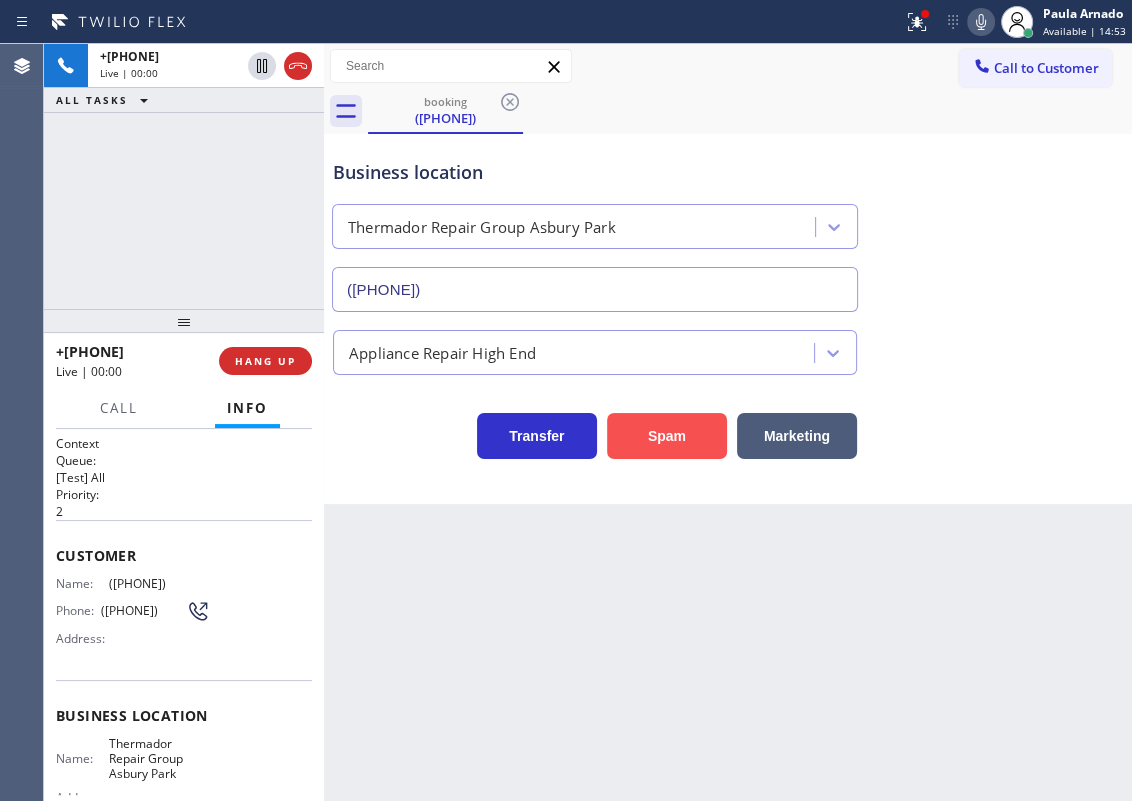 click on "Spam" at bounding box center [667, 436] 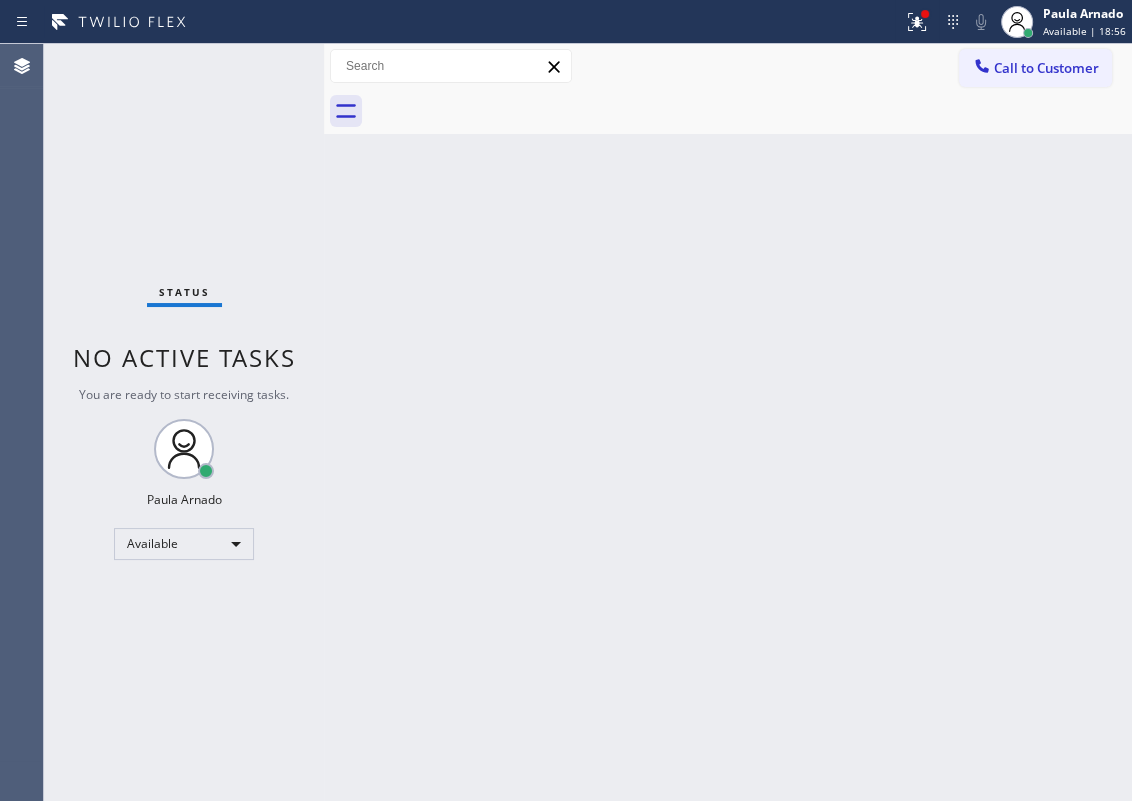 click on "Status   No active tasks     You are ready to start receiving tasks.   Paula Arnado Available" at bounding box center [184, 422] 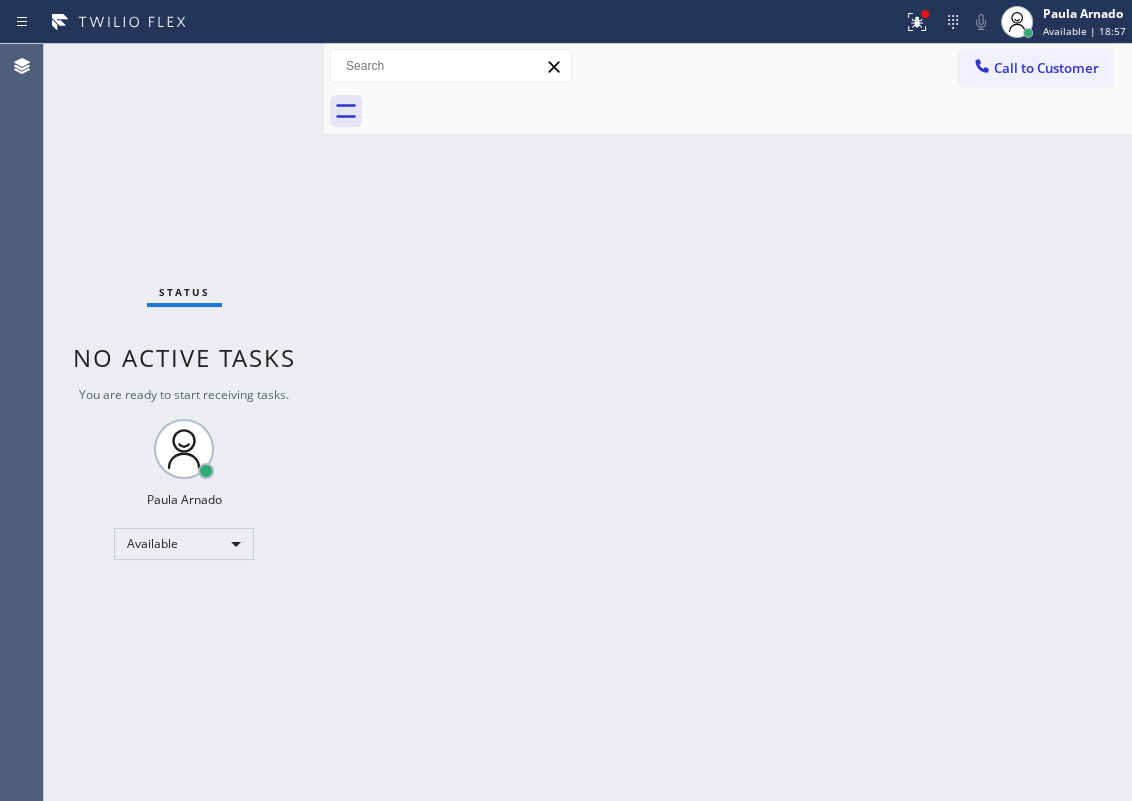 click on "Status   No active tasks     You are ready to start receiving tasks.   Paula Arnado Available" at bounding box center (184, 422) 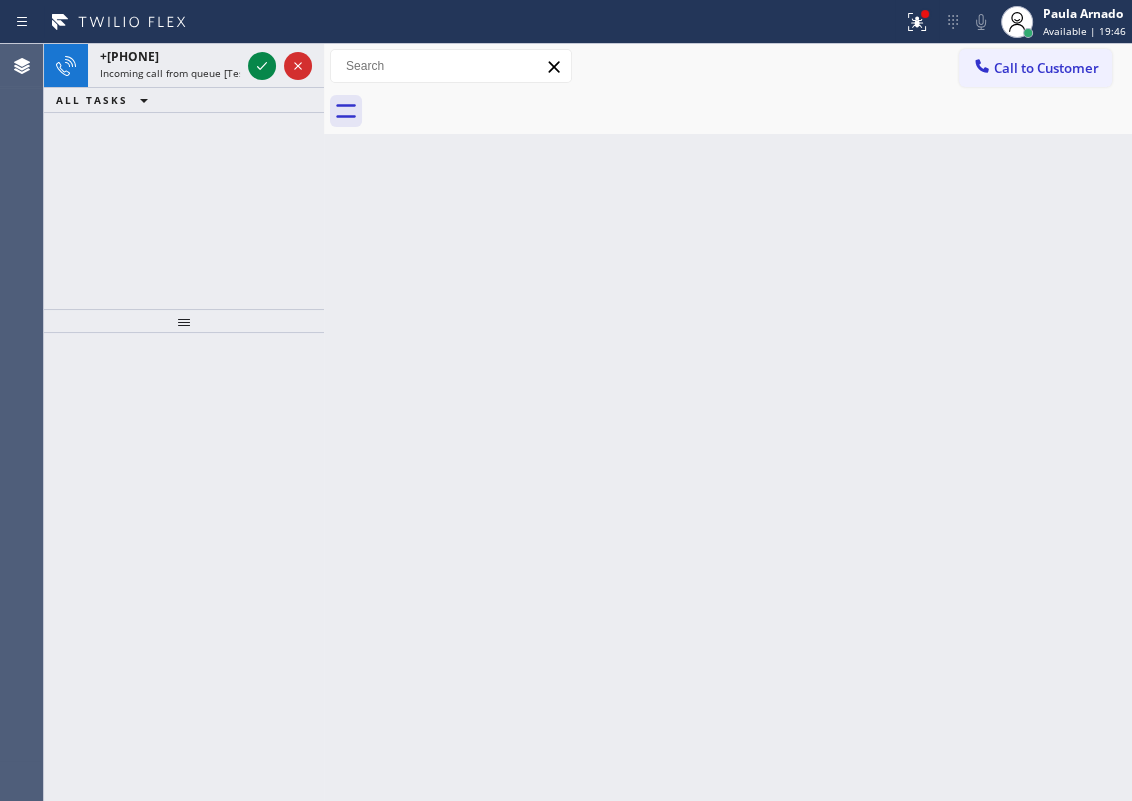 drag, startPoint x: 1038, startPoint y: 332, endPoint x: 628, endPoint y: 53, distance: 495.92438 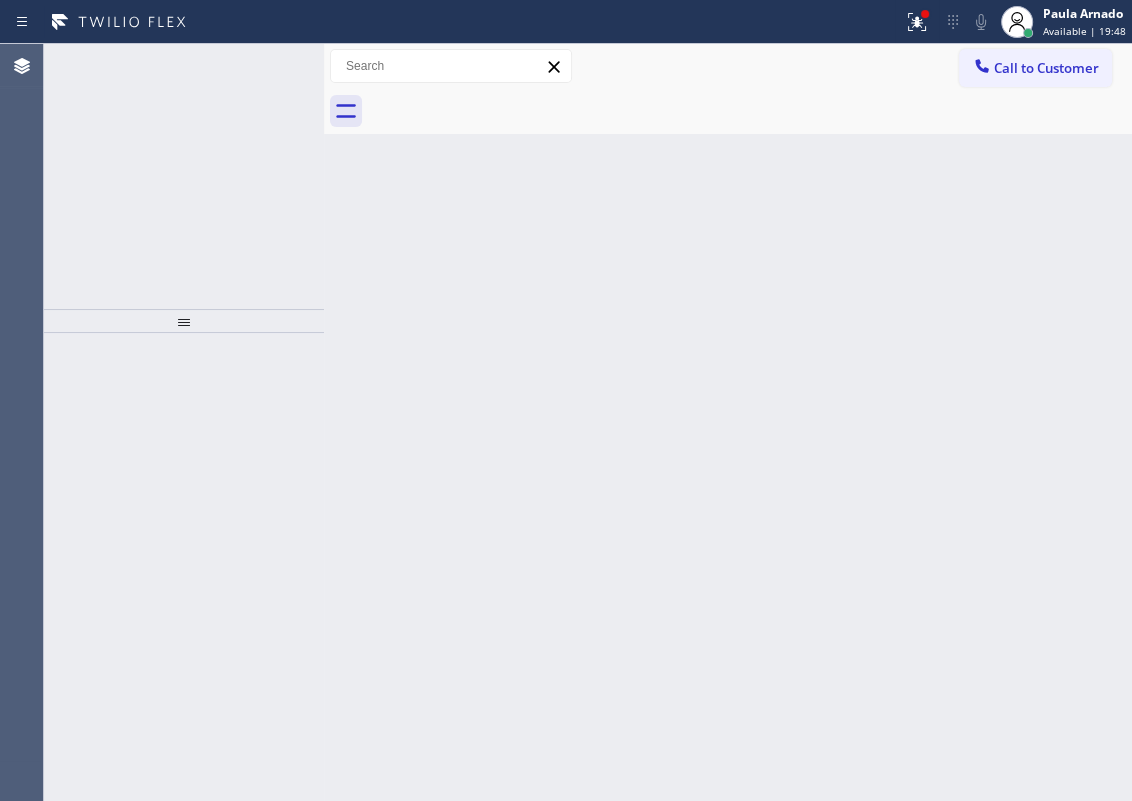 click 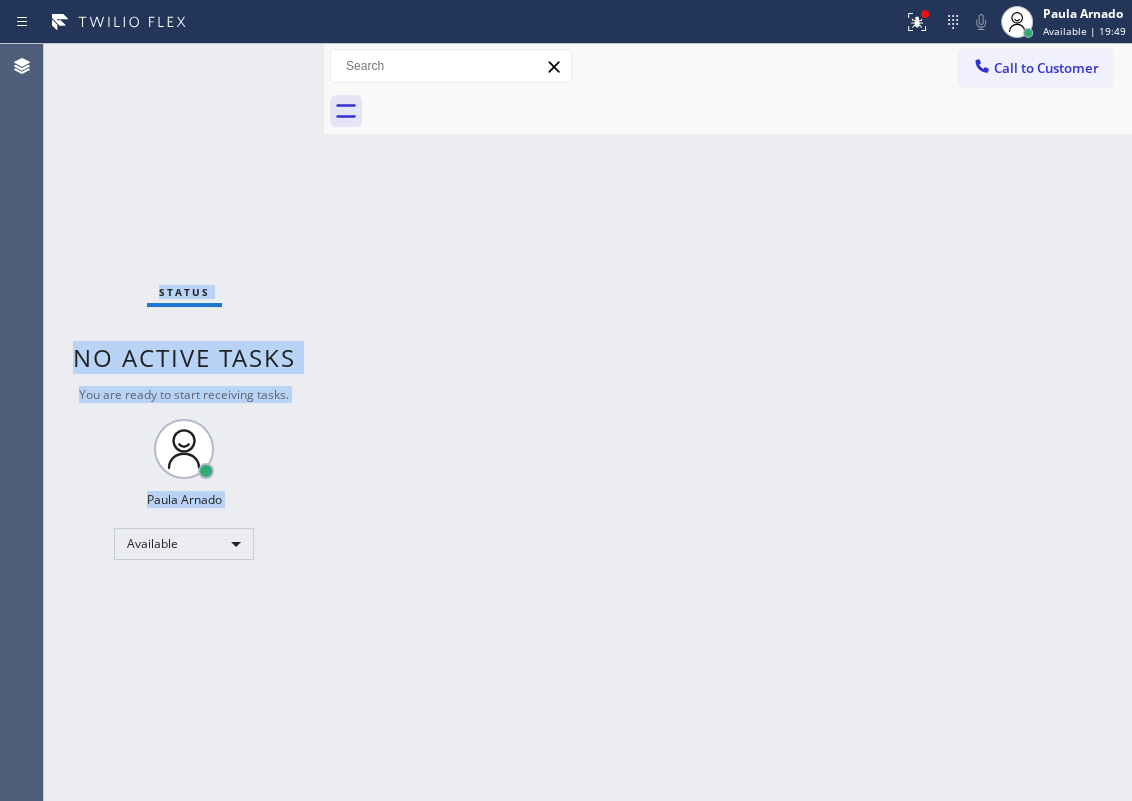 click on "Status   No active tasks     You are ready to start receiving tasks.   Paula Arnado Available" at bounding box center (184, 422) 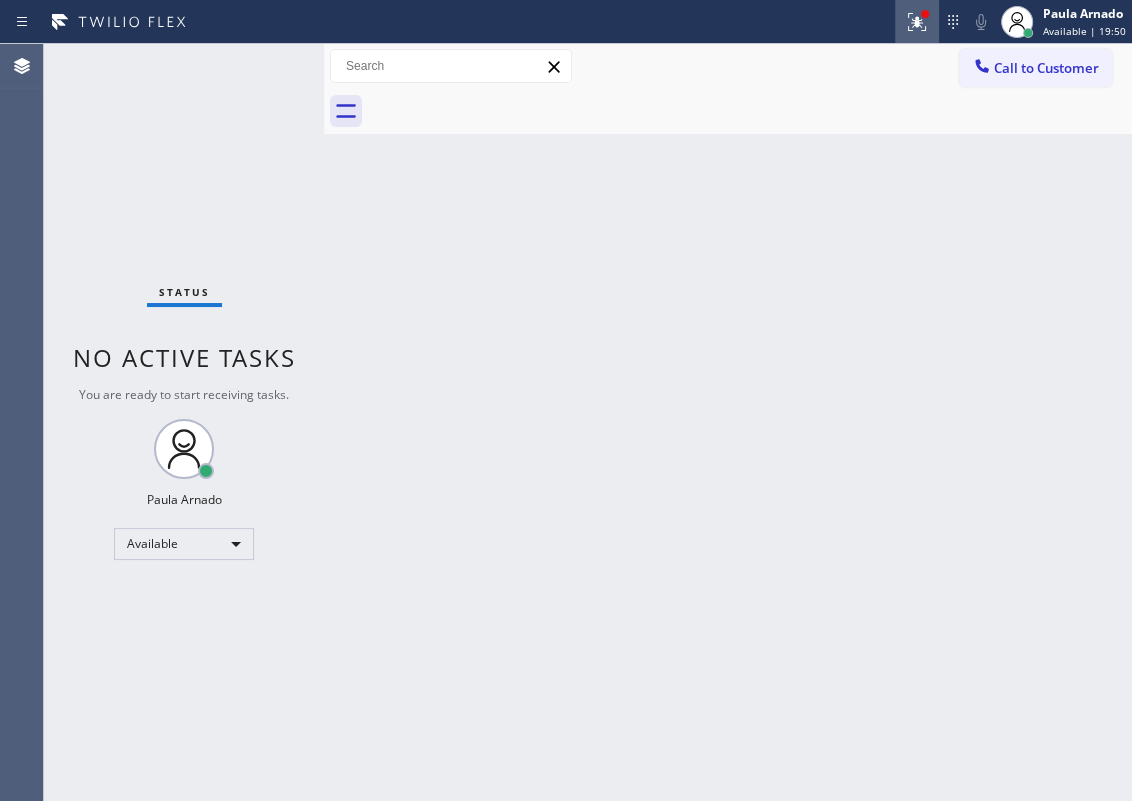 click 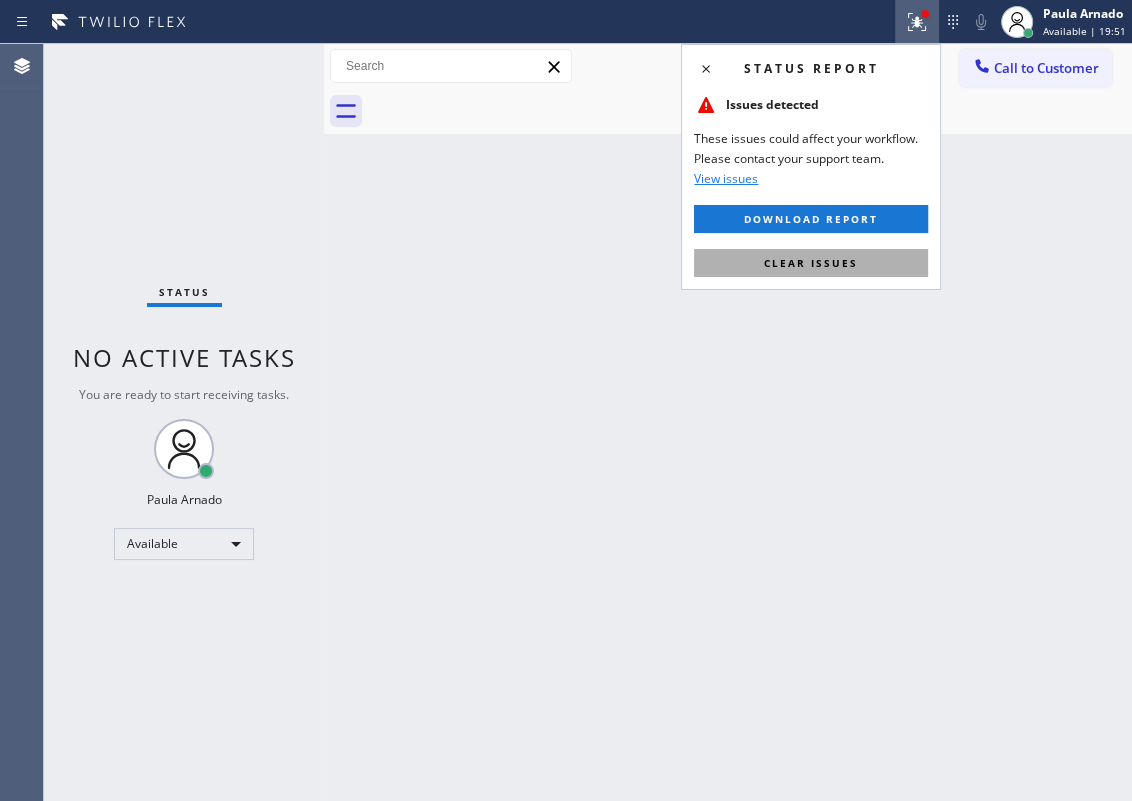 click on "Clear issues" at bounding box center (811, 263) 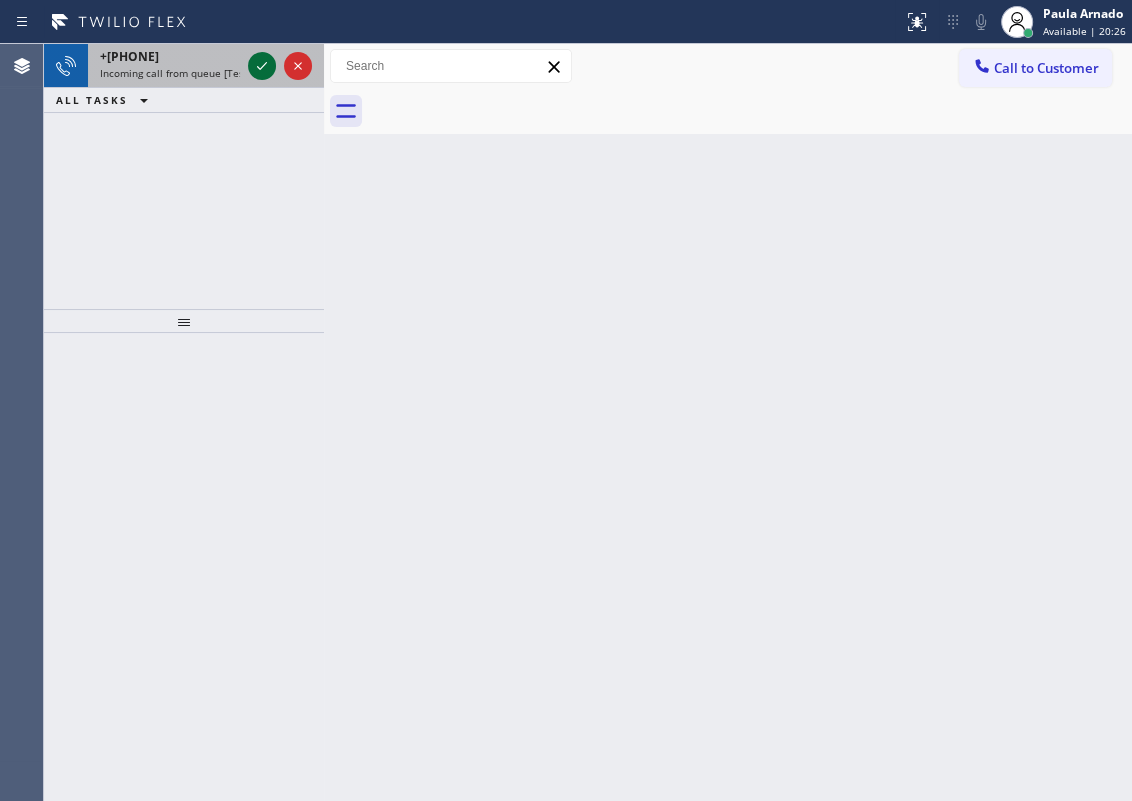 click 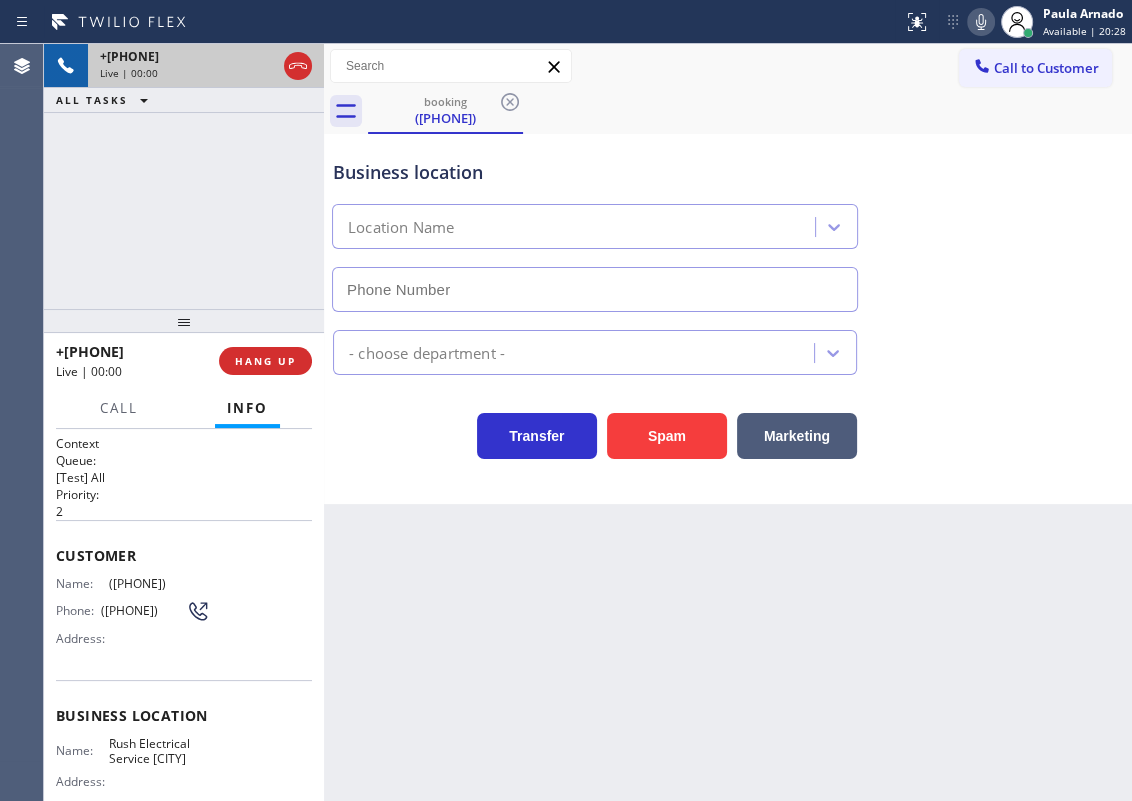 type on "(805) 600-3803" 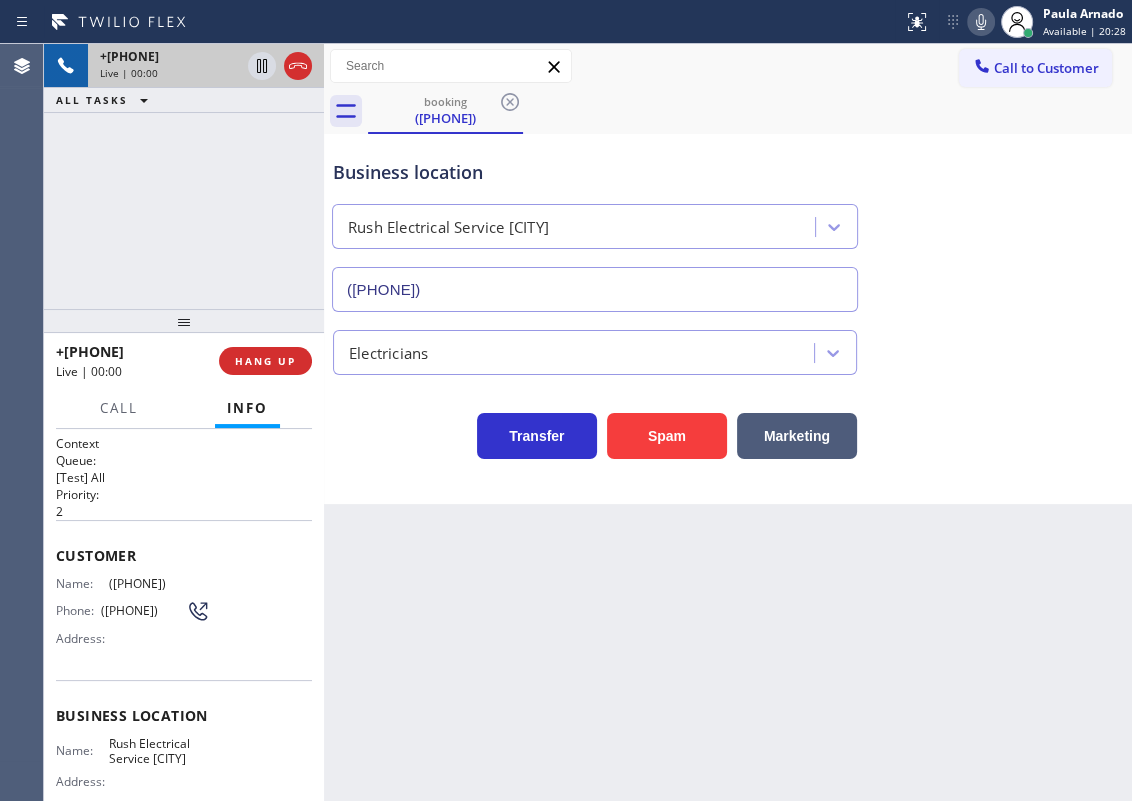 click on "Business location Rush Electrical Service Ojai (805) 600-3803 Electricians Transfer Spam Marketing" at bounding box center (728, 319) 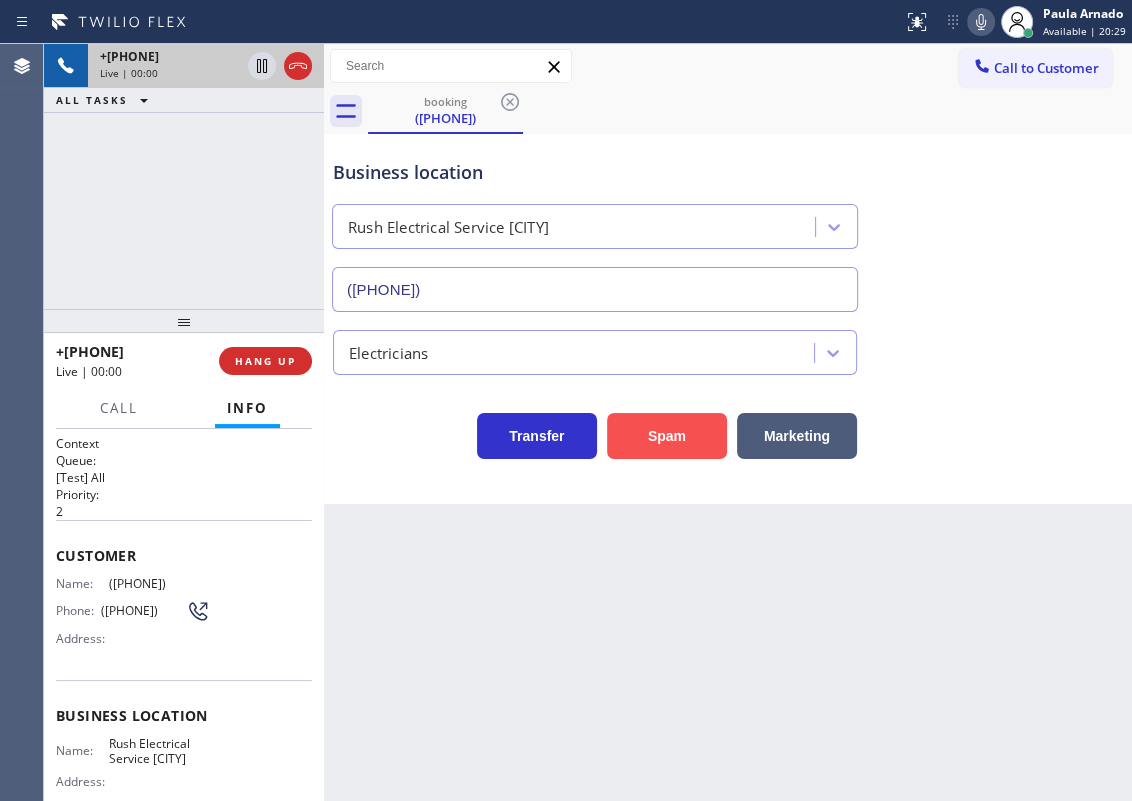 click on "Spam" at bounding box center [667, 436] 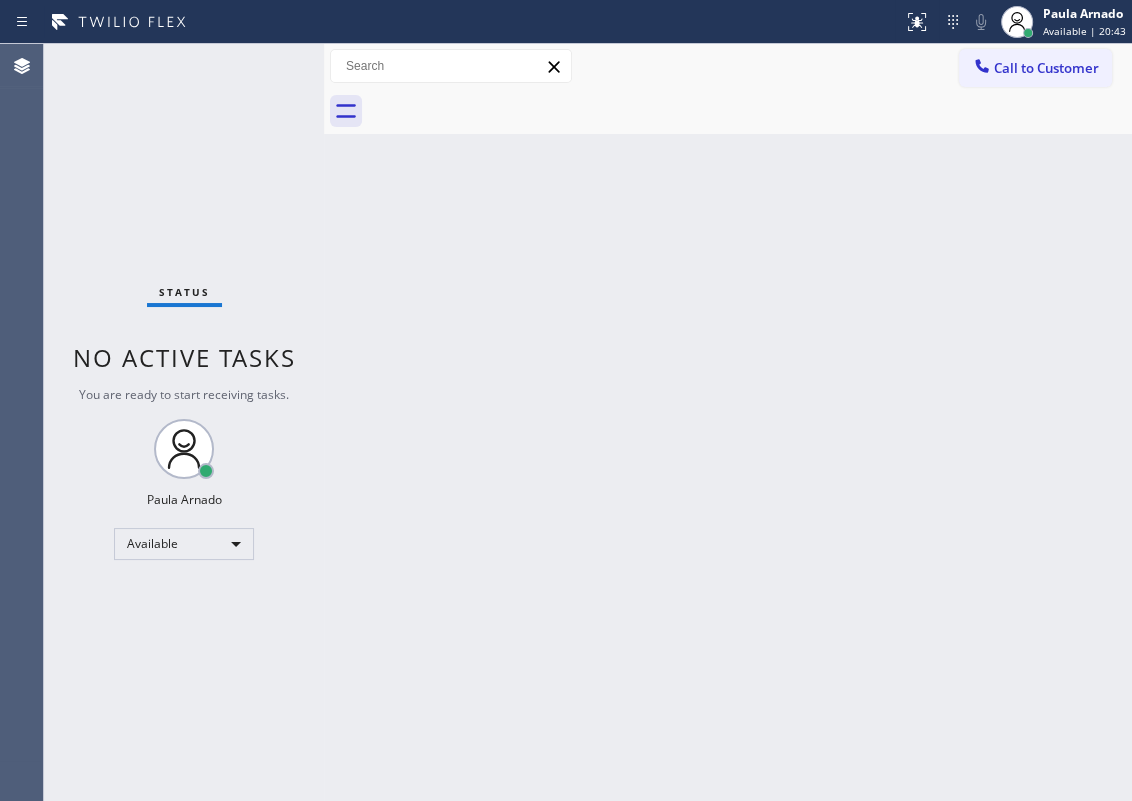 click on "Back to Dashboard Change Sender ID Customers Technicians Select a contact Outbound call Technician Search Technician Your caller id phone number Your caller id phone number Call Technician info Name   Phone none Address none Change Sender ID HVAC +18559994417 5 Star Appliance +18557314952 Appliance Repair +18554611149 Plumbing +18889090120 Air Duct Cleaning +18006865038  Electricians +18005688664 Cancel Change Check personal SMS Reset Change No tabs Call to Customer Outbound call Location Search location Your caller id phone number Customer number Call Outbound call Technician Search Technician Your caller id phone number Your caller id phone number Call" at bounding box center (728, 422) 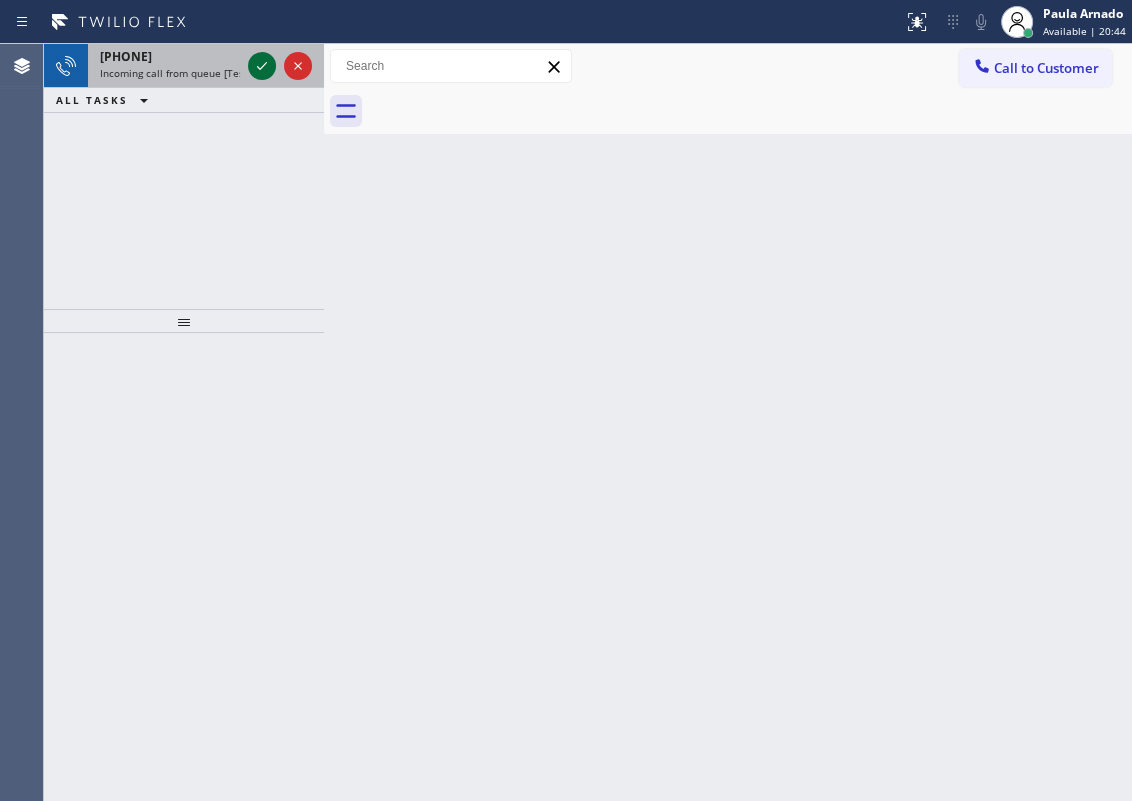 click 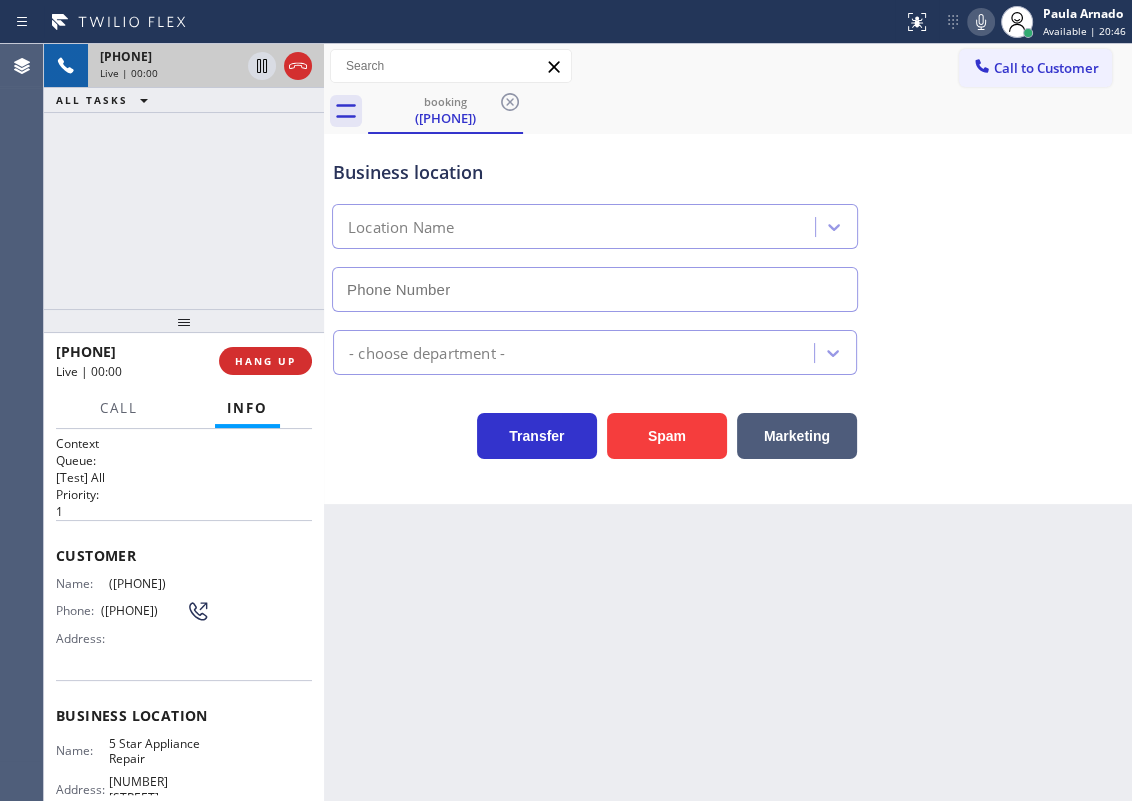type on "[PHONE]" 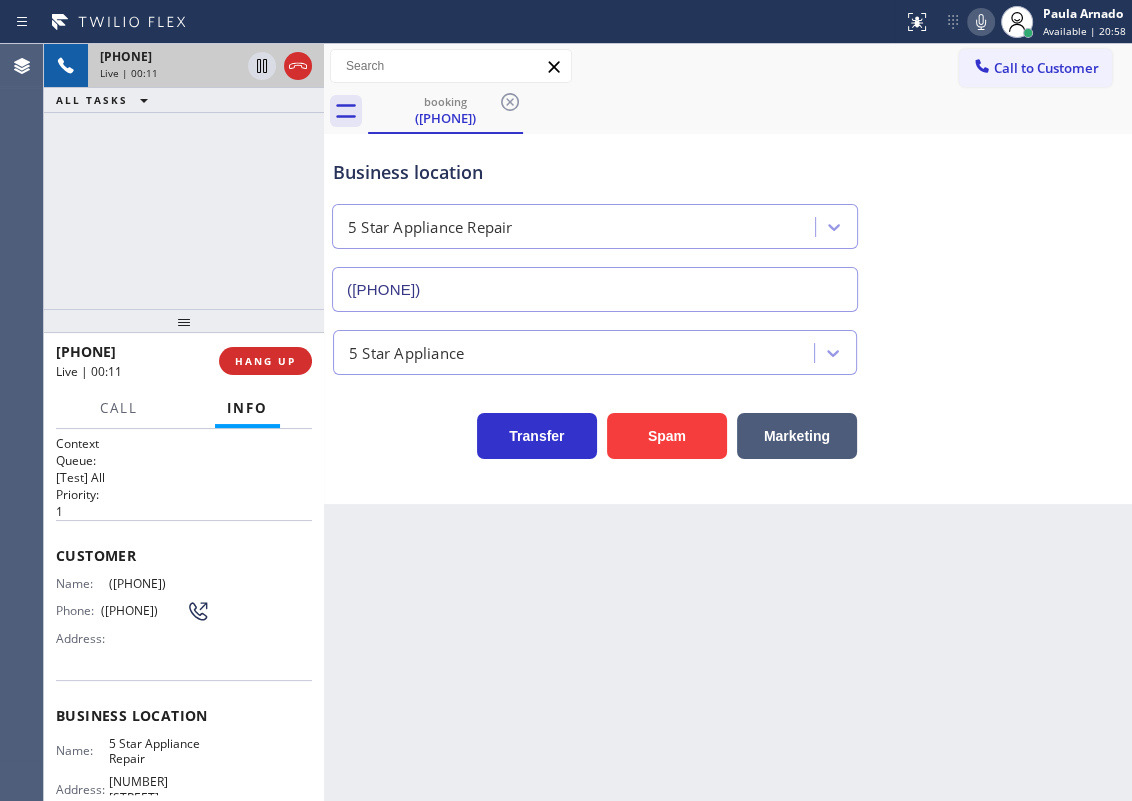 click on "5 Star Appliance Repair" at bounding box center [159, 751] 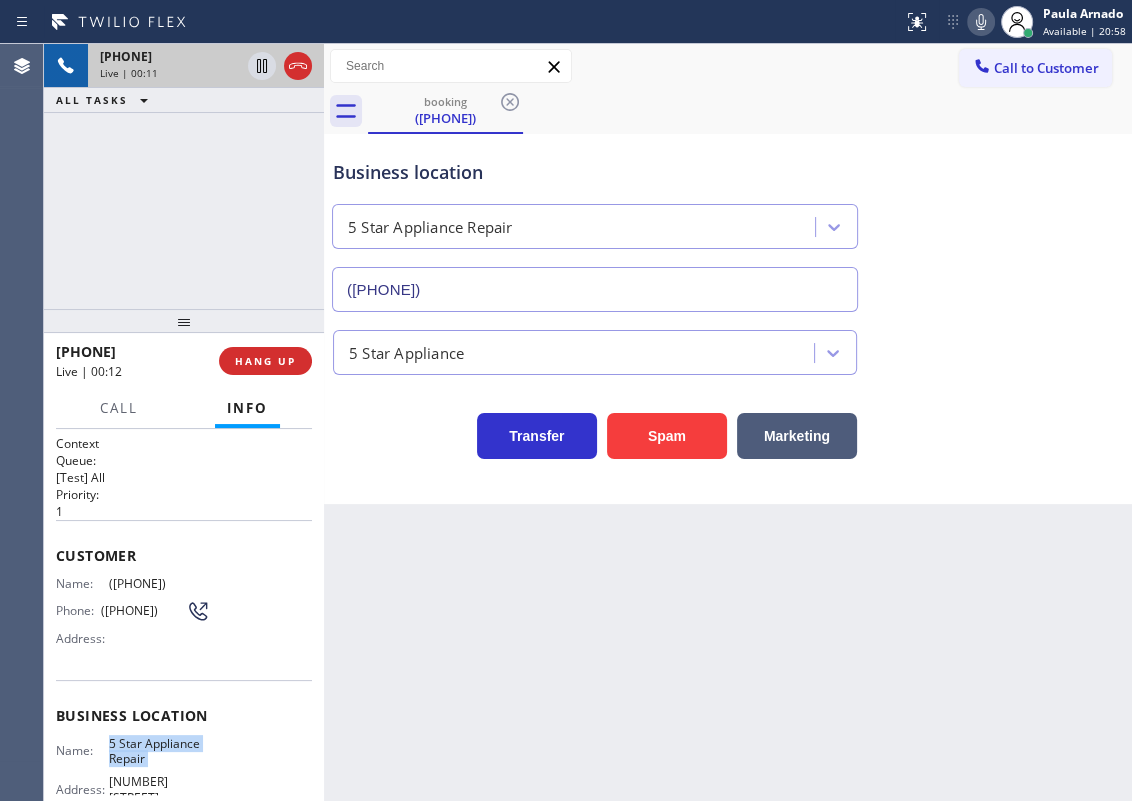 click on "5 Star Appliance Repair" at bounding box center (159, 751) 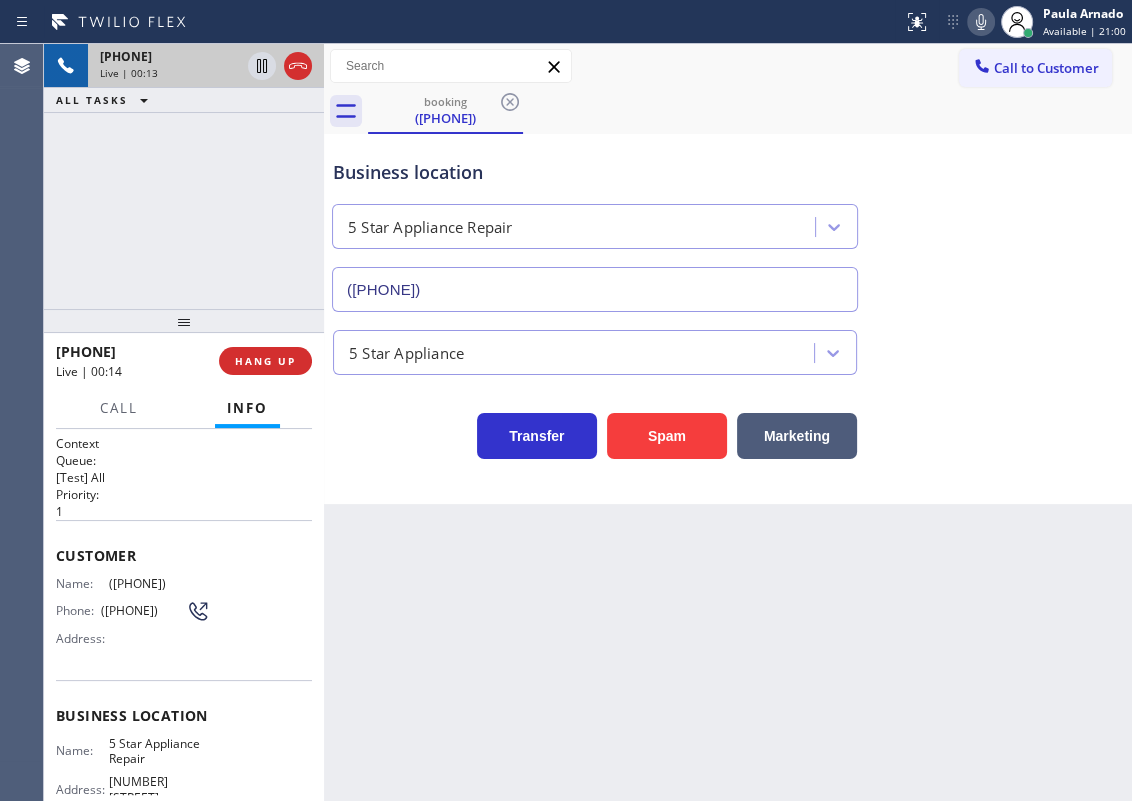 click on "[PHONE]" at bounding box center (595, 289) 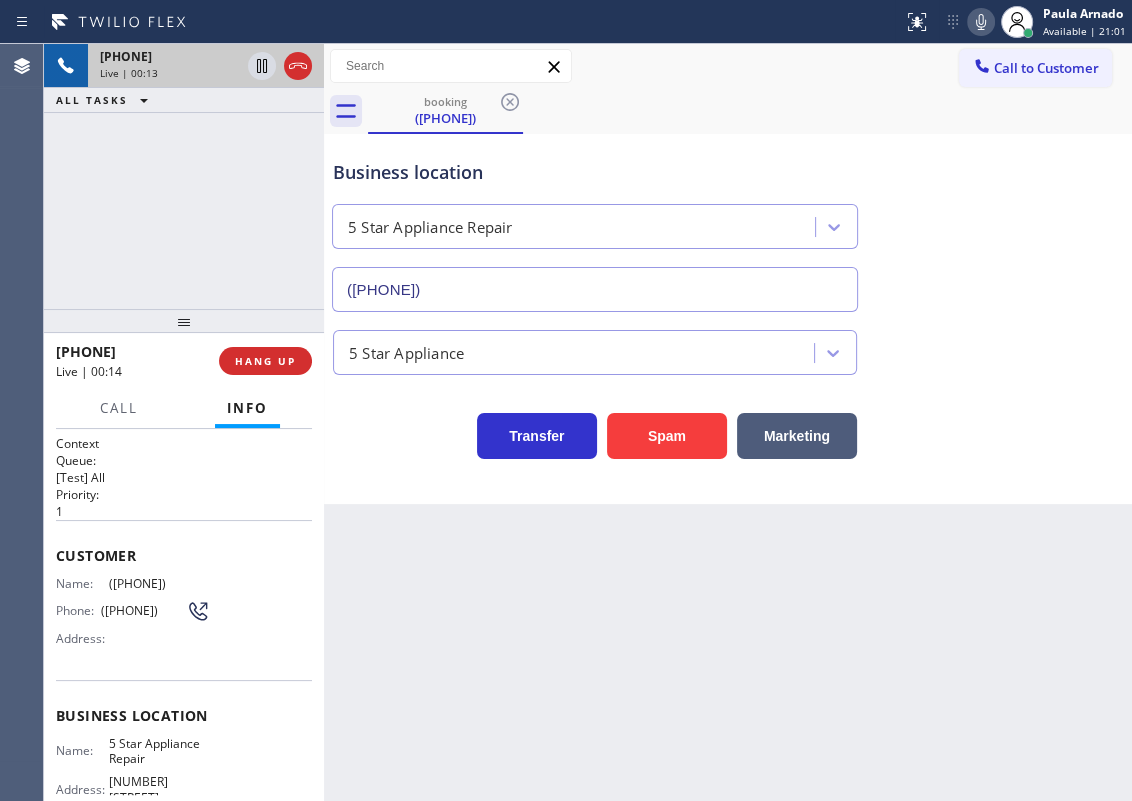 click on "[PHONE]" at bounding box center [595, 289] 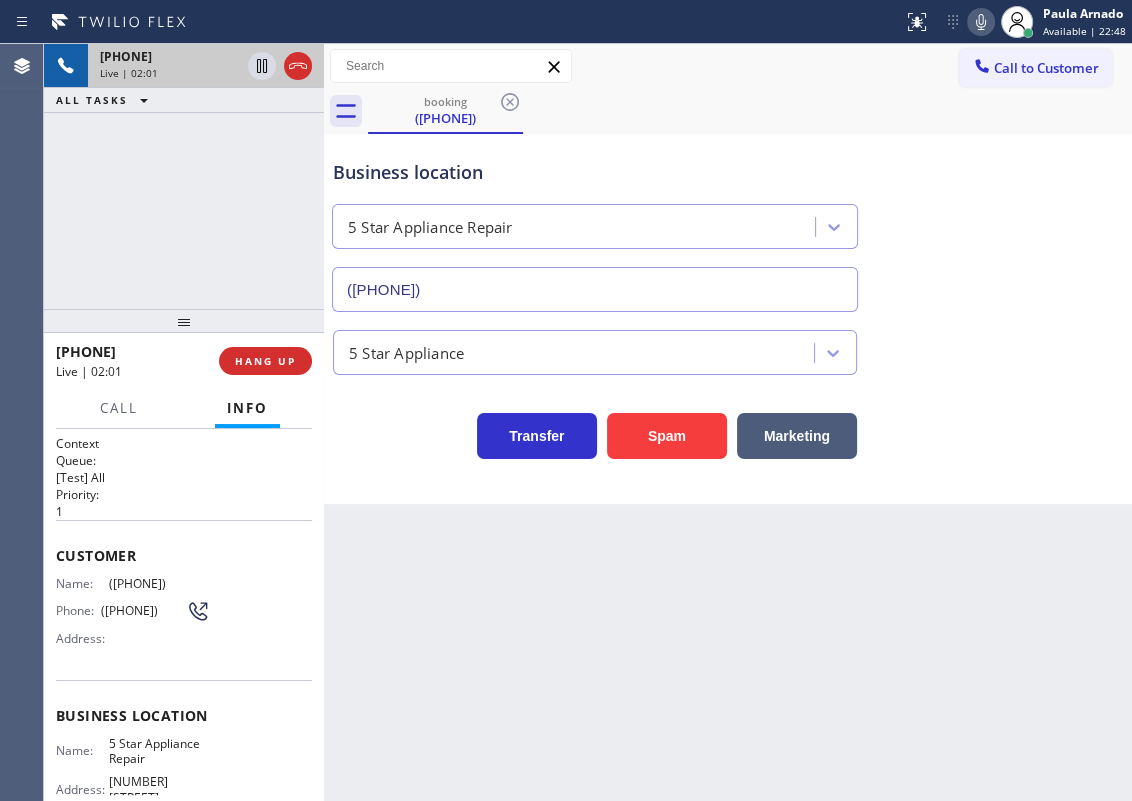 click on "[PHONE]" at bounding box center [159, 583] 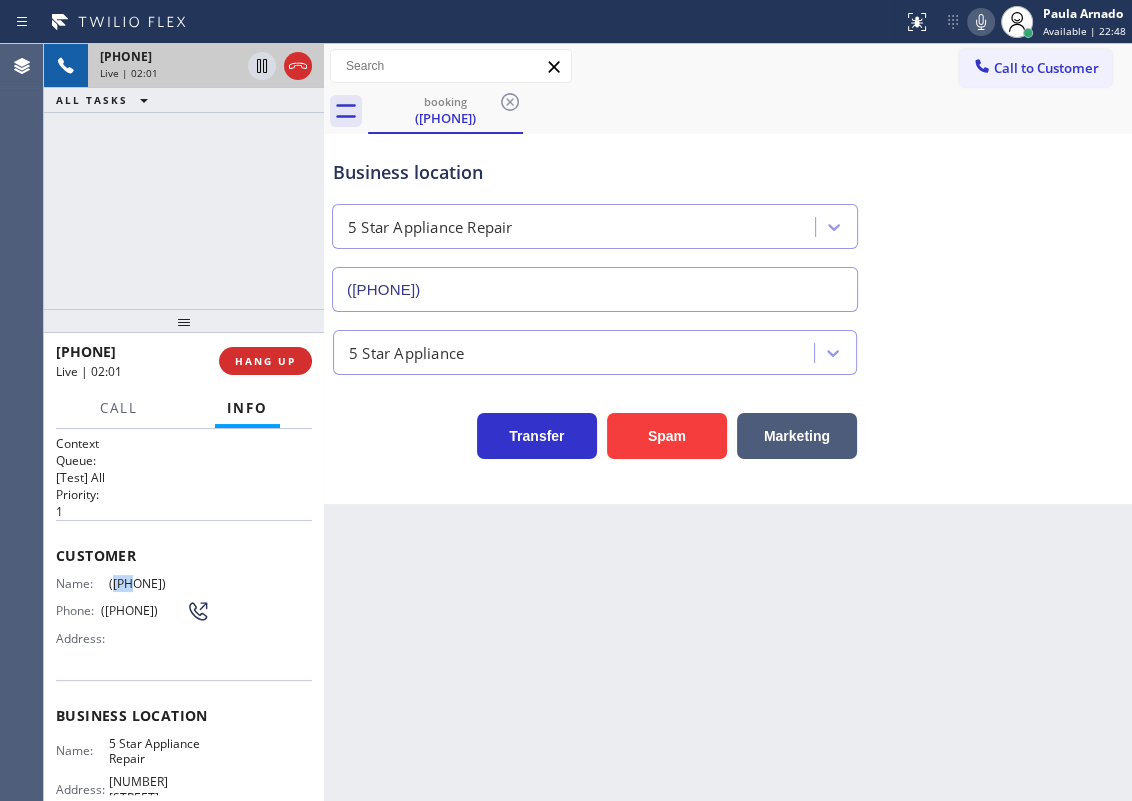 click on "[PHONE]" at bounding box center [159, 583] 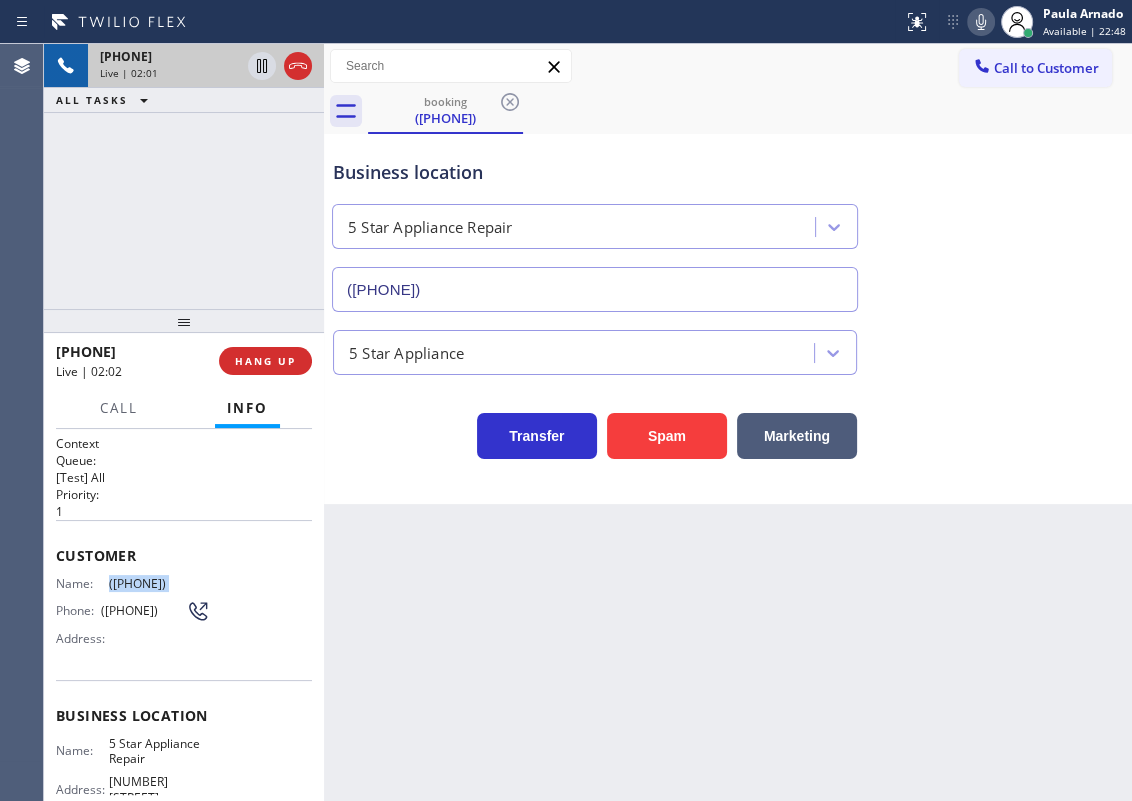 click on "[PHONE]" at bounding box center [159, 583] 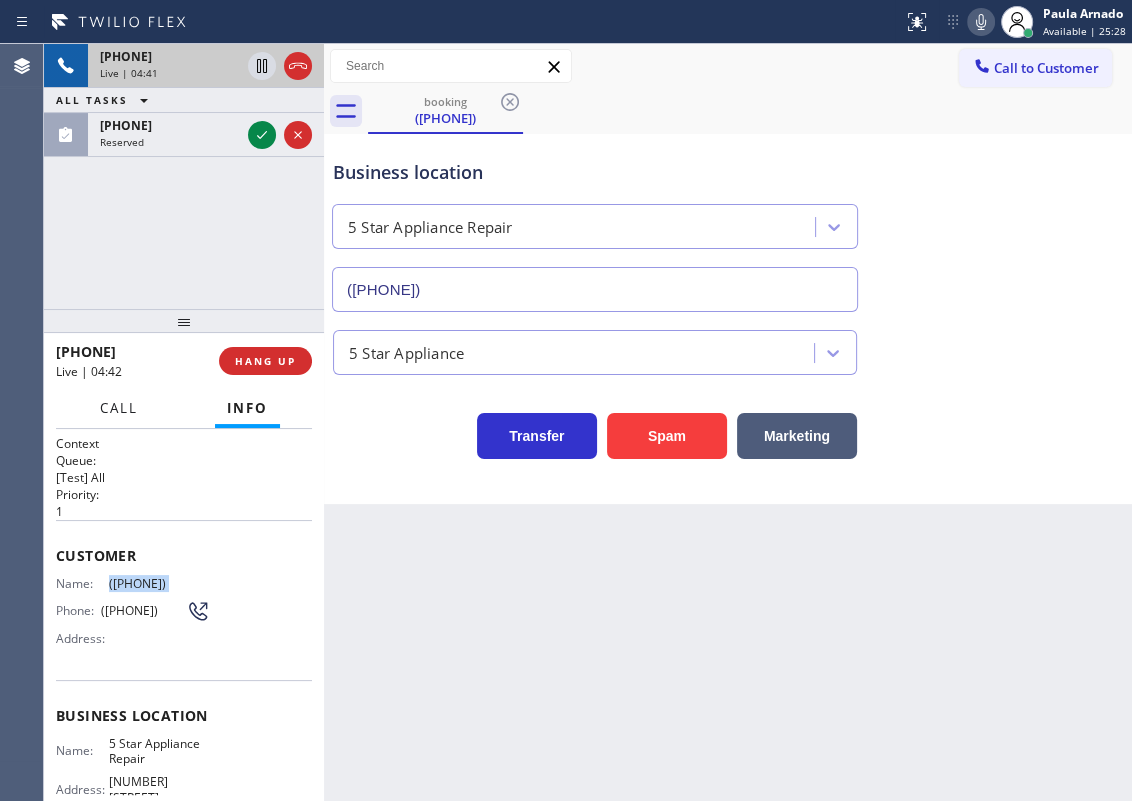 click on "Call" at bounding box center (119, 408) 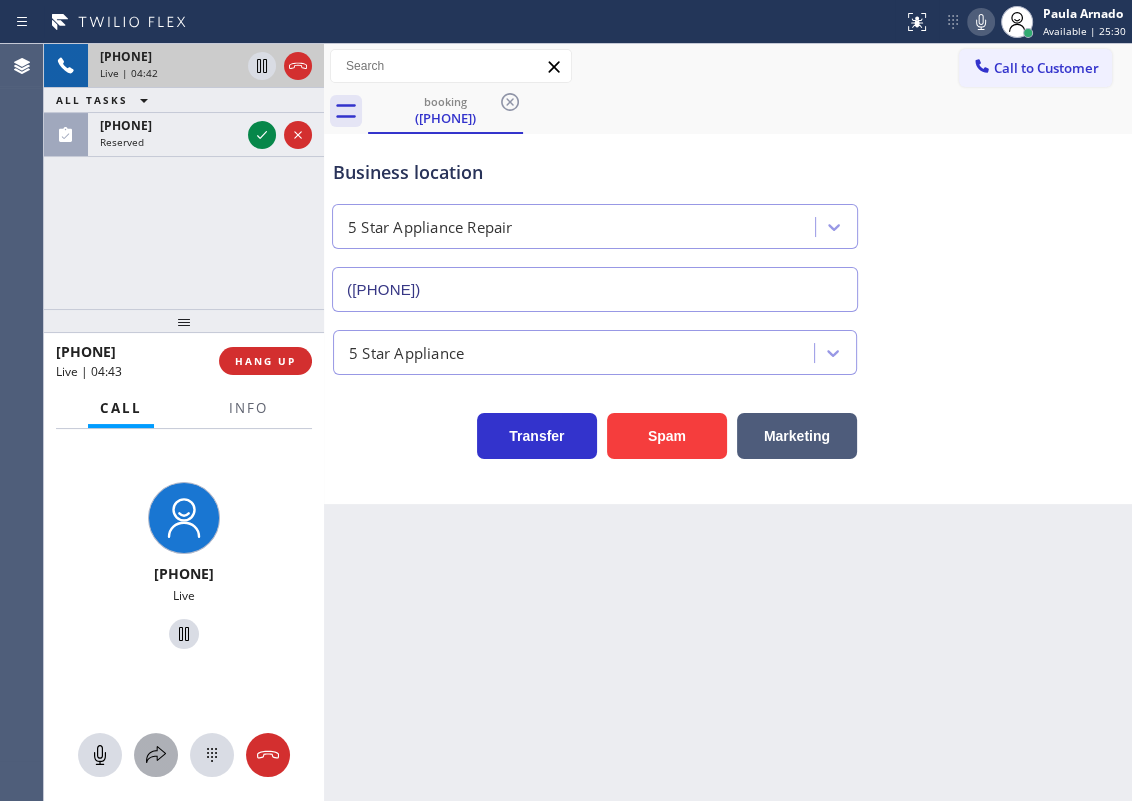 click at bounding box center [156, 755] 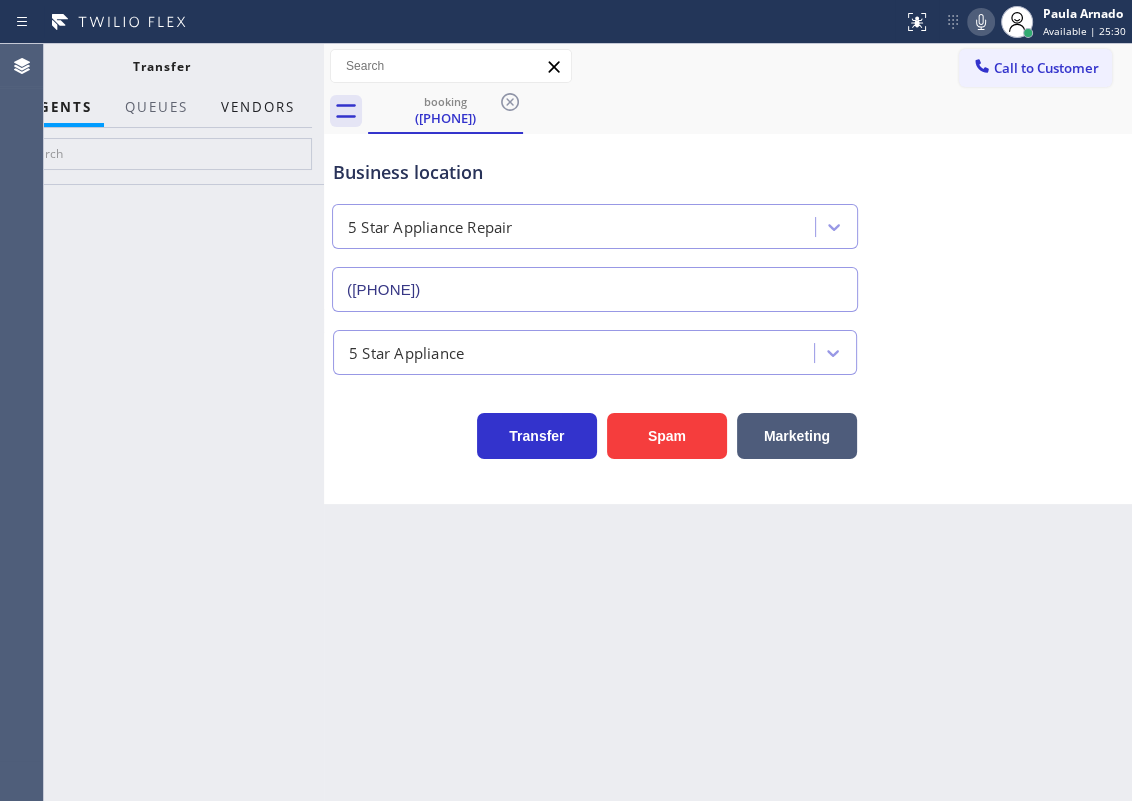 click on "Vendors" at bounding box center (258, 107) 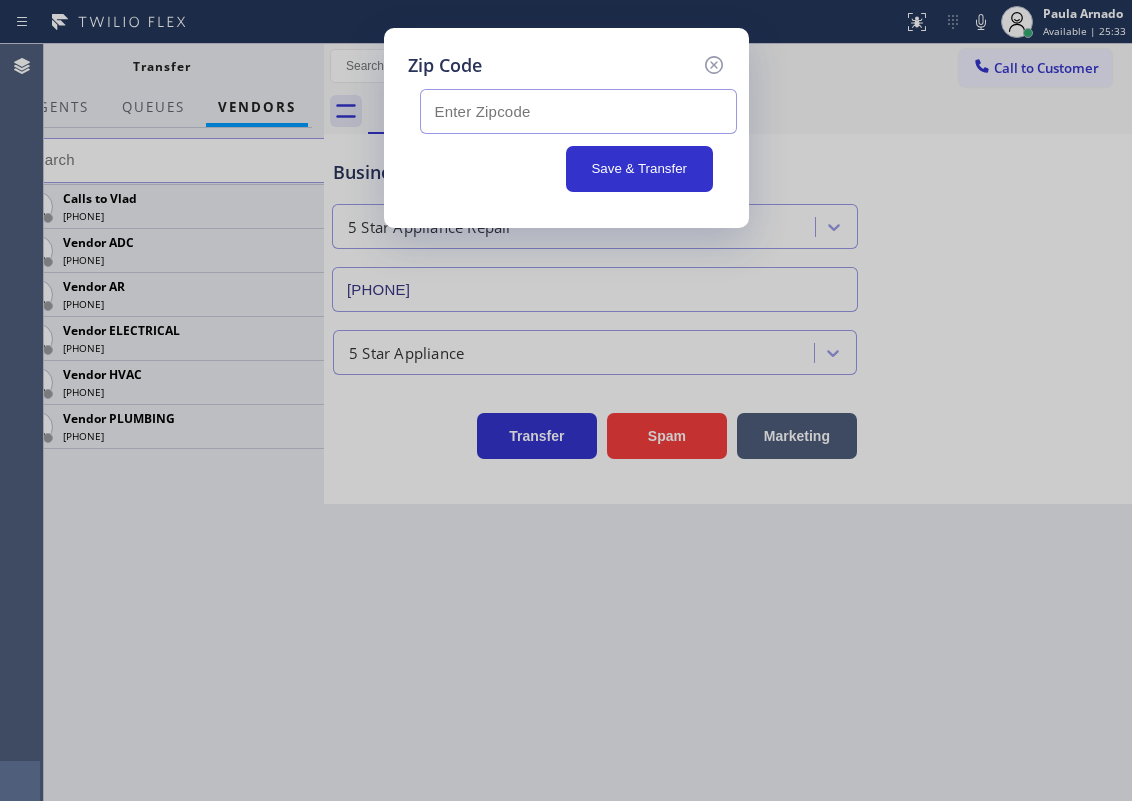 scroll, scrollTop: 0, scrollLeft: 0, axis: both 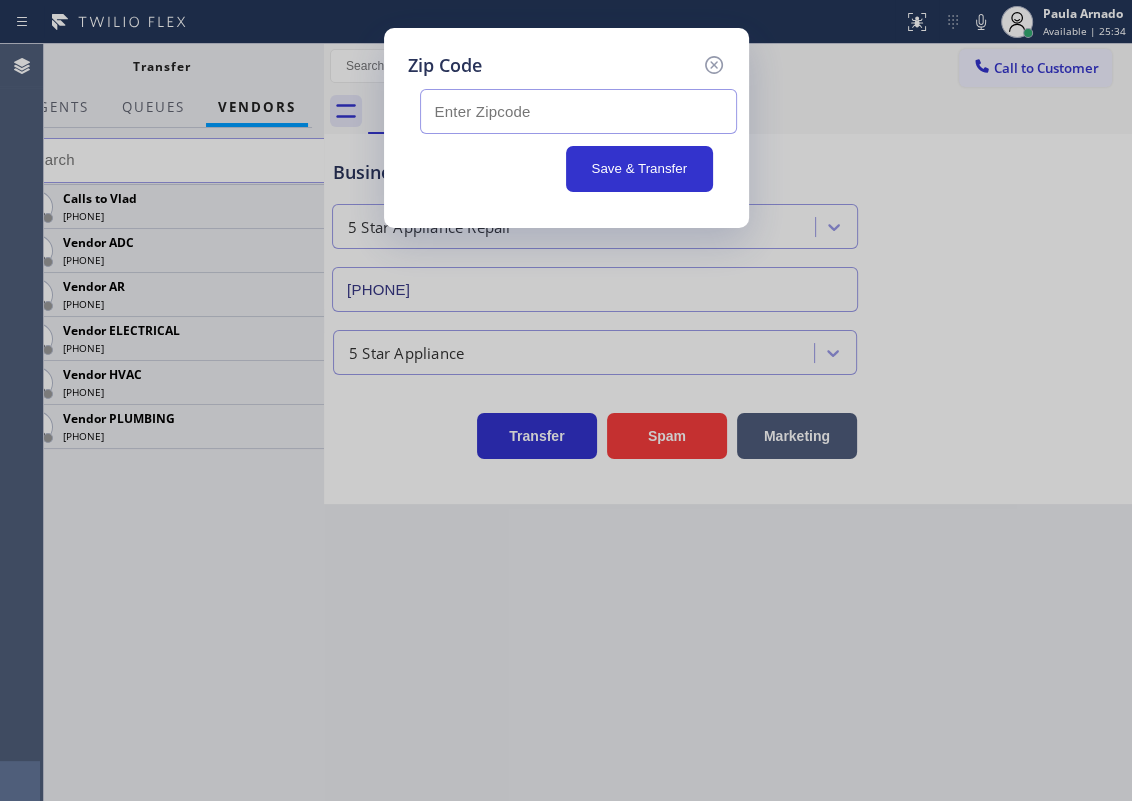 click at bounding box center (578, 111) 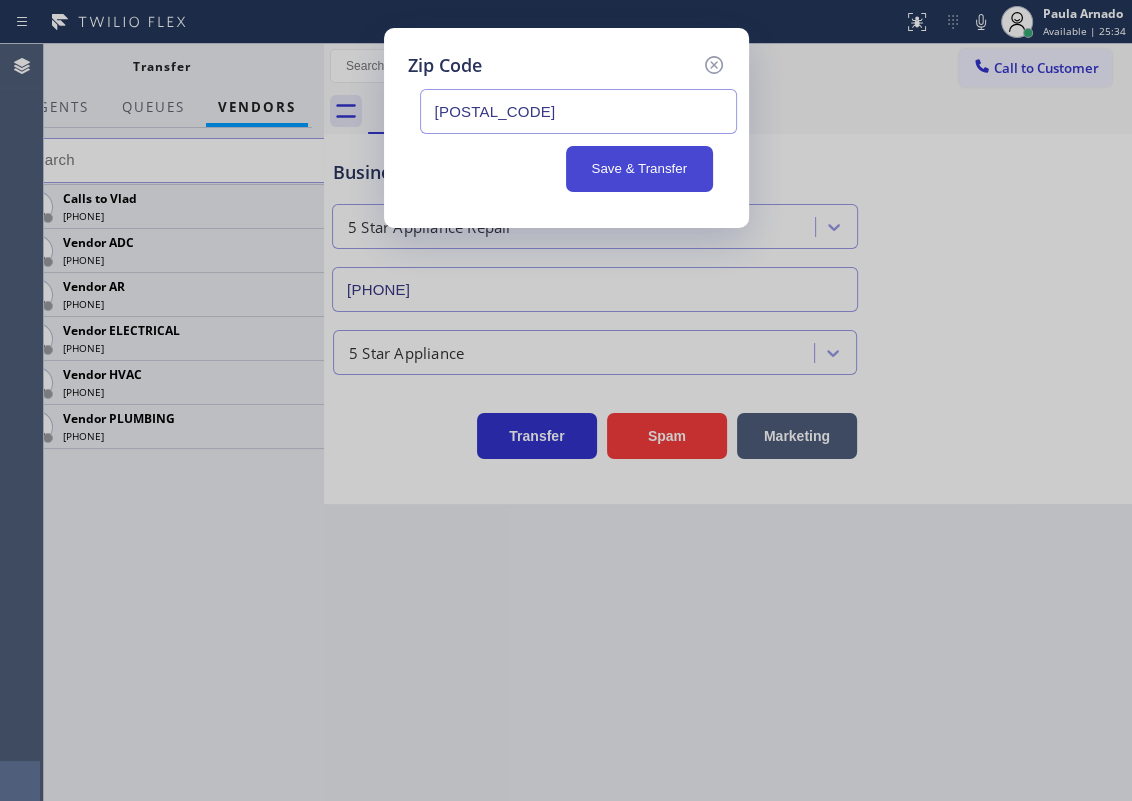 type on "[POSTAL_CODE]" 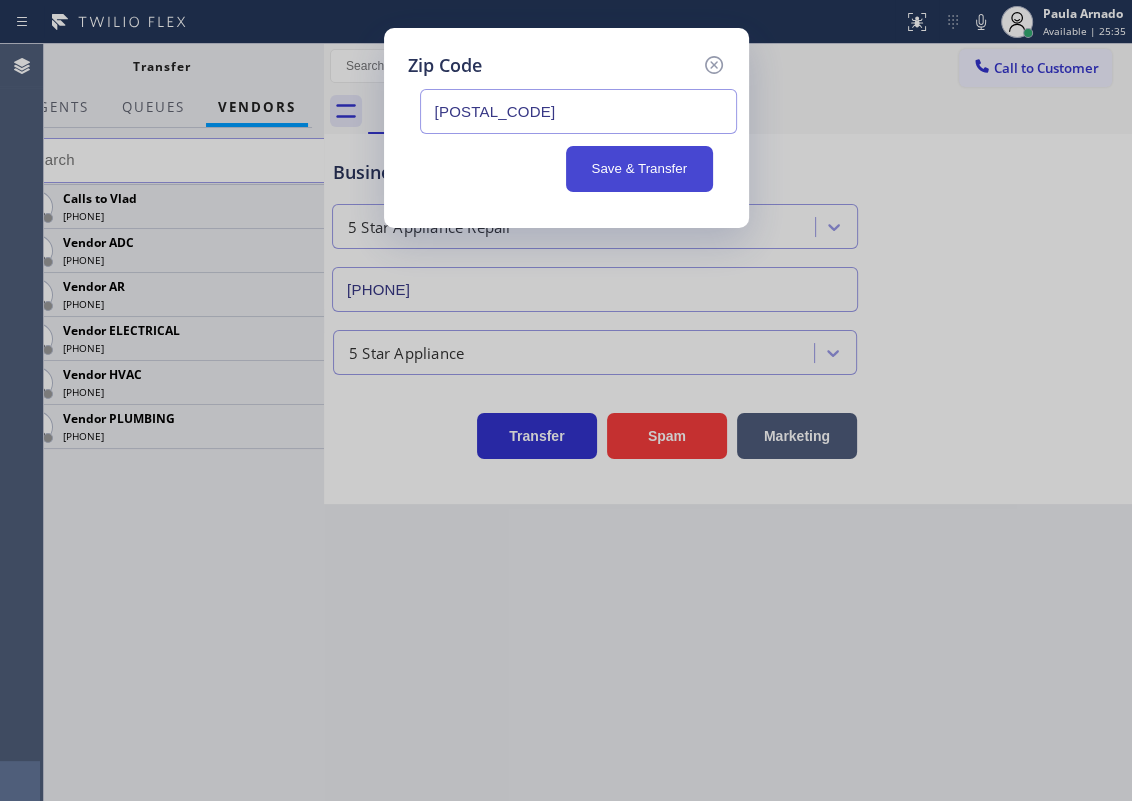 click on "Save & Transfer" at bounding box center [639, 169] 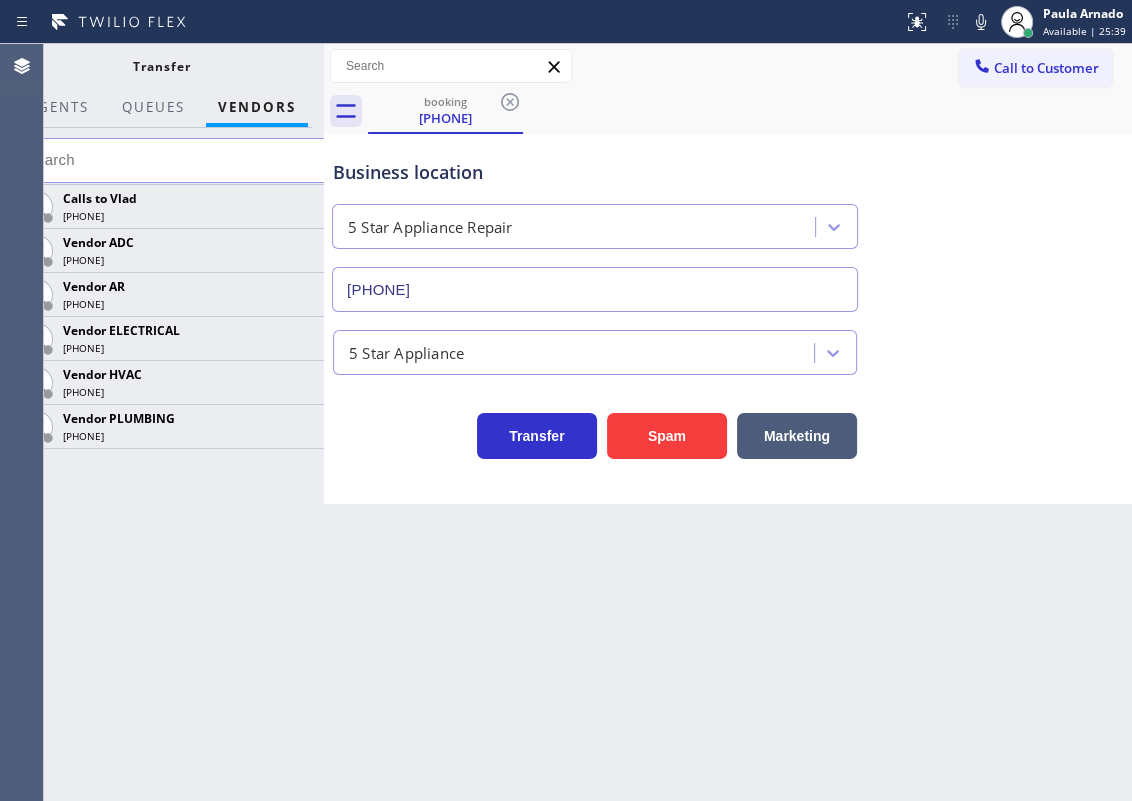 click on "[PHONE]" at bounding box center (595, 289) 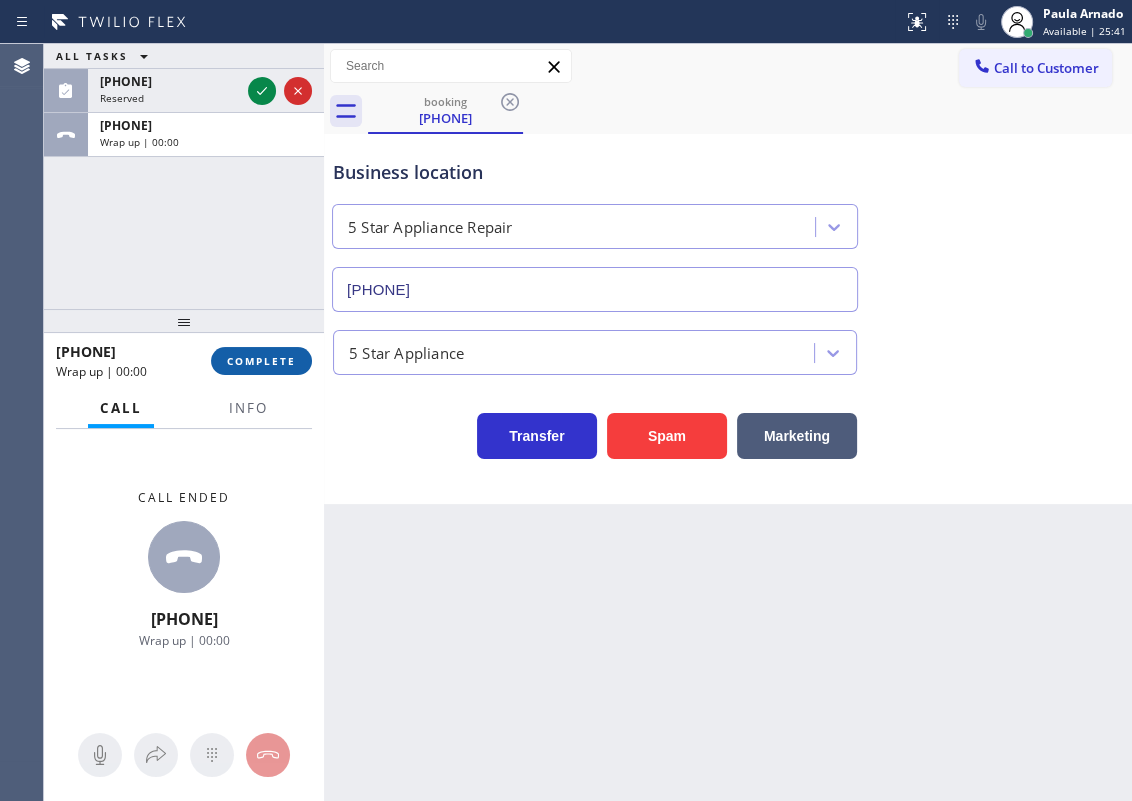 click on "COMPLETE" at bounding box center (261, 361) 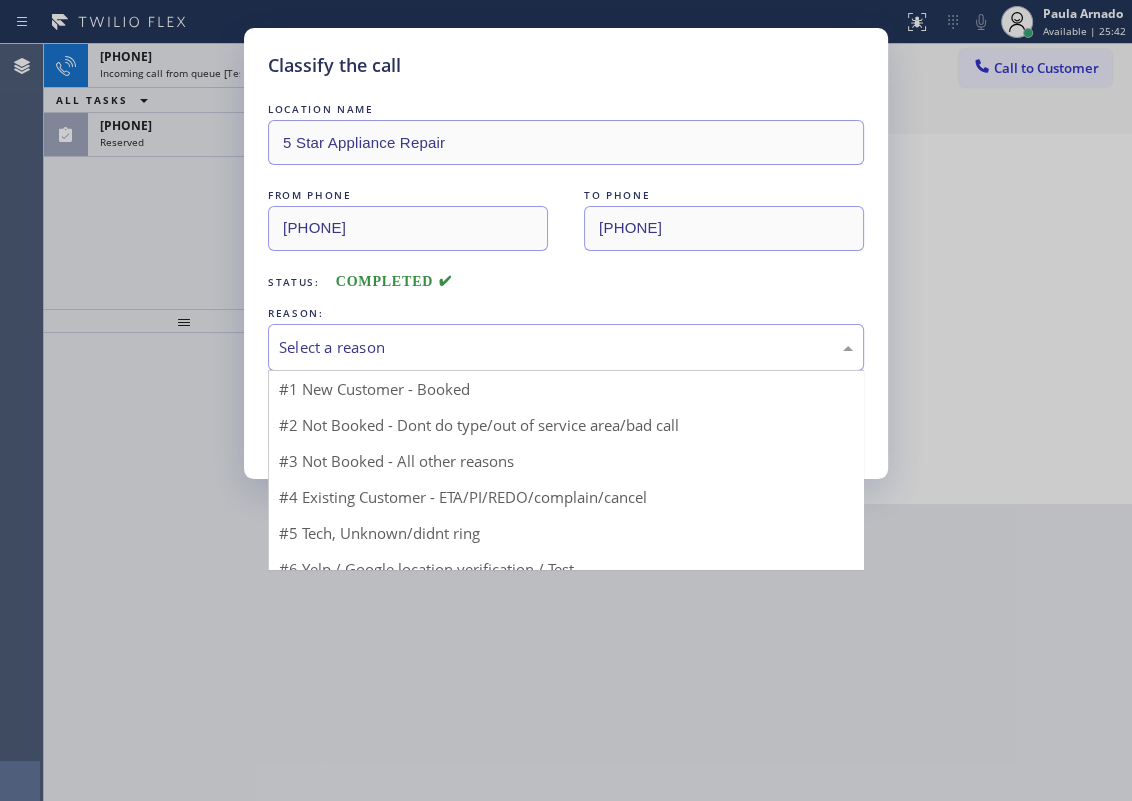 click on "Select a reason" at bounding box center (566, 347) 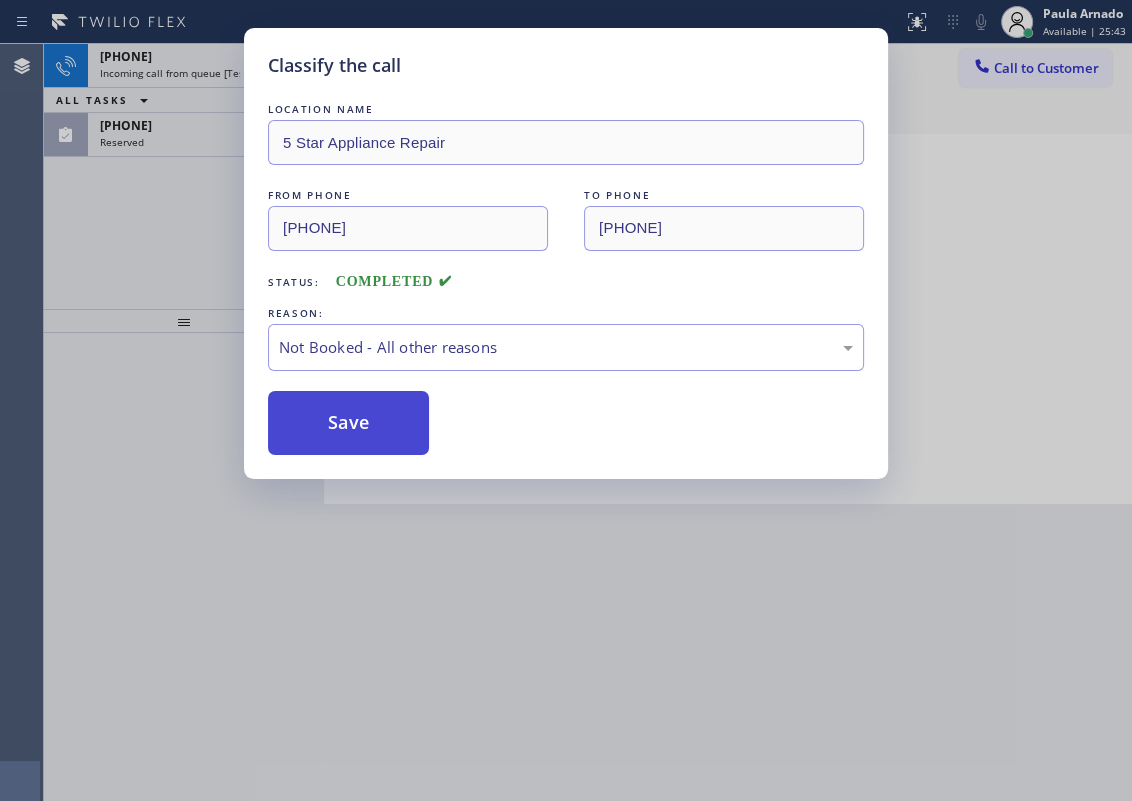 click on "Save" at bounding box center (348, 423) 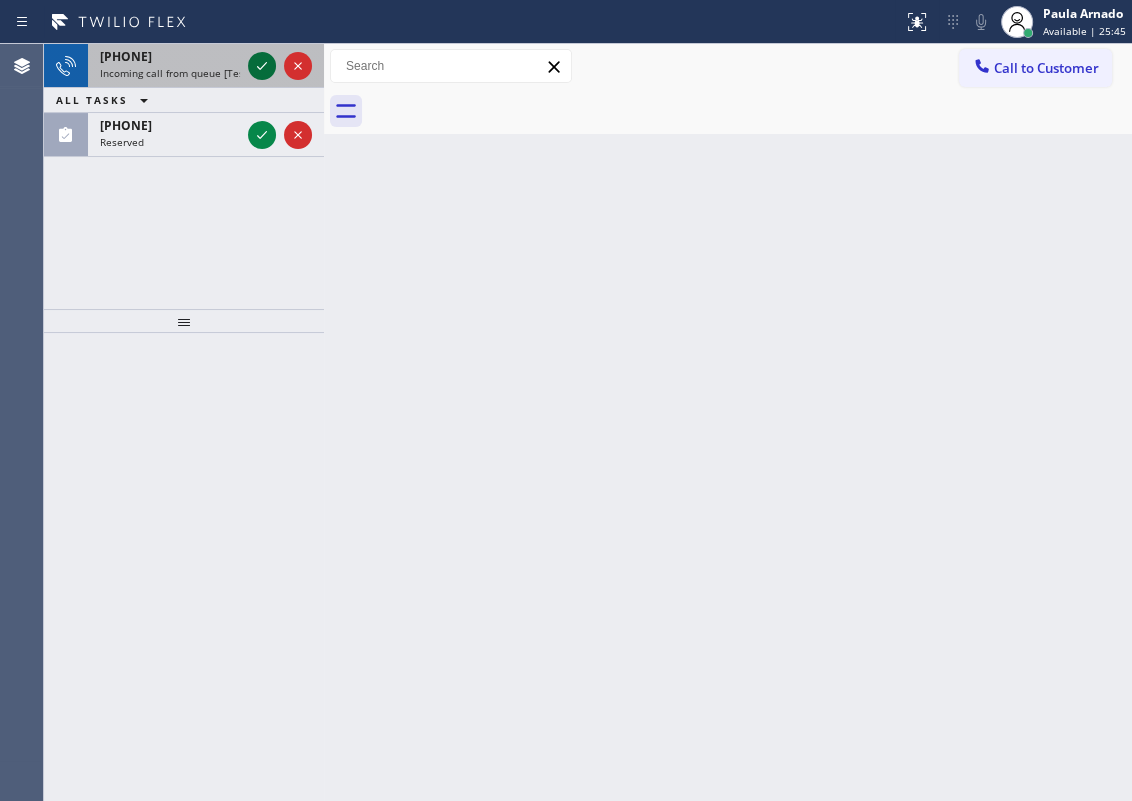 click 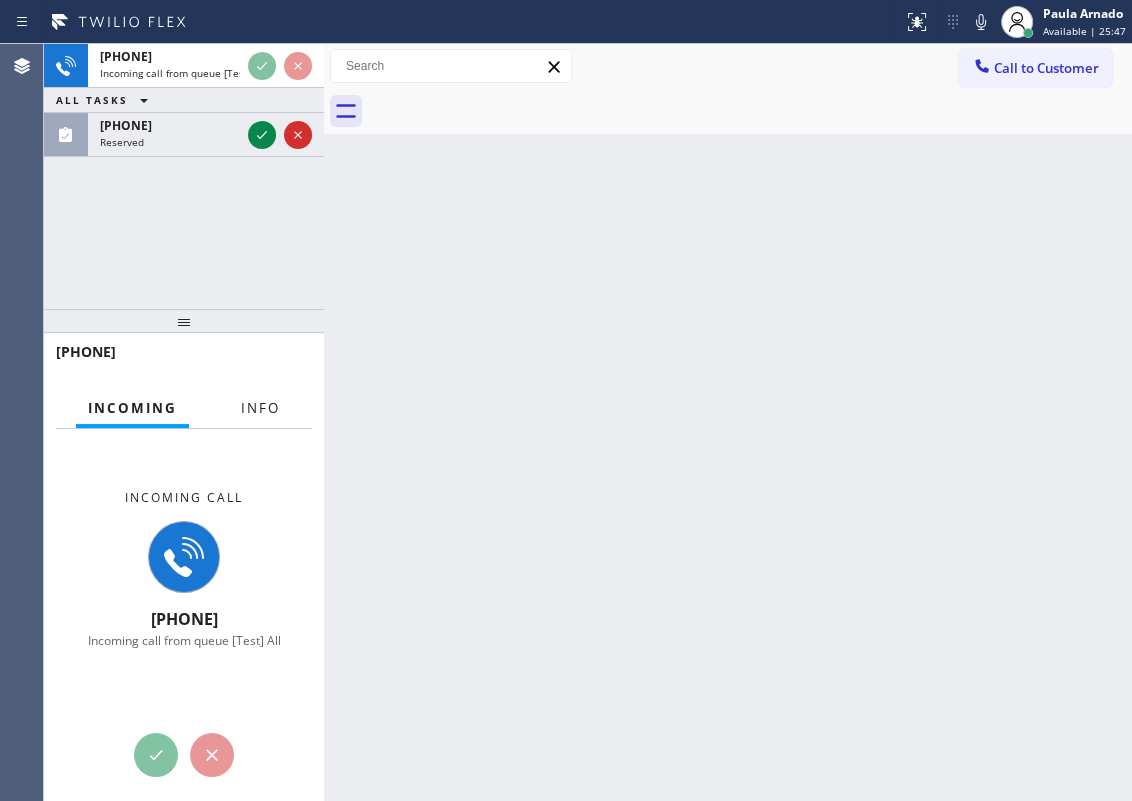 click on "Info" at bounding box center [260, 408] 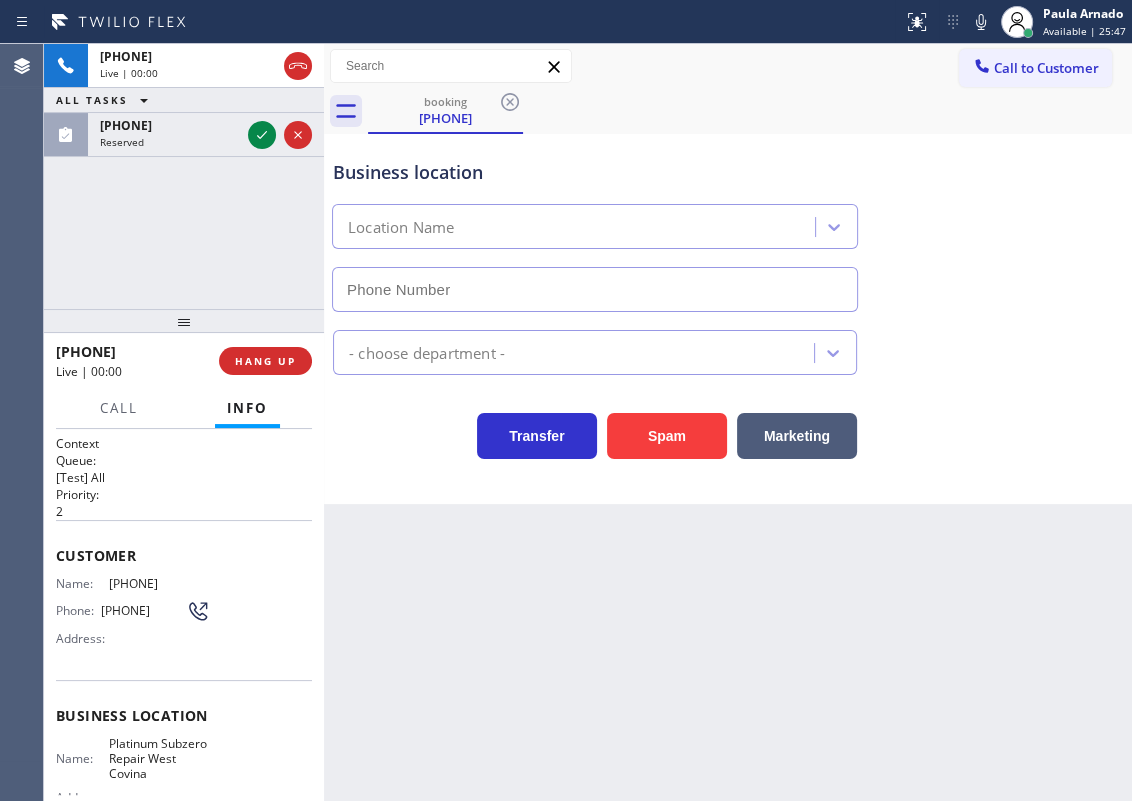 type on "[PHONE]" 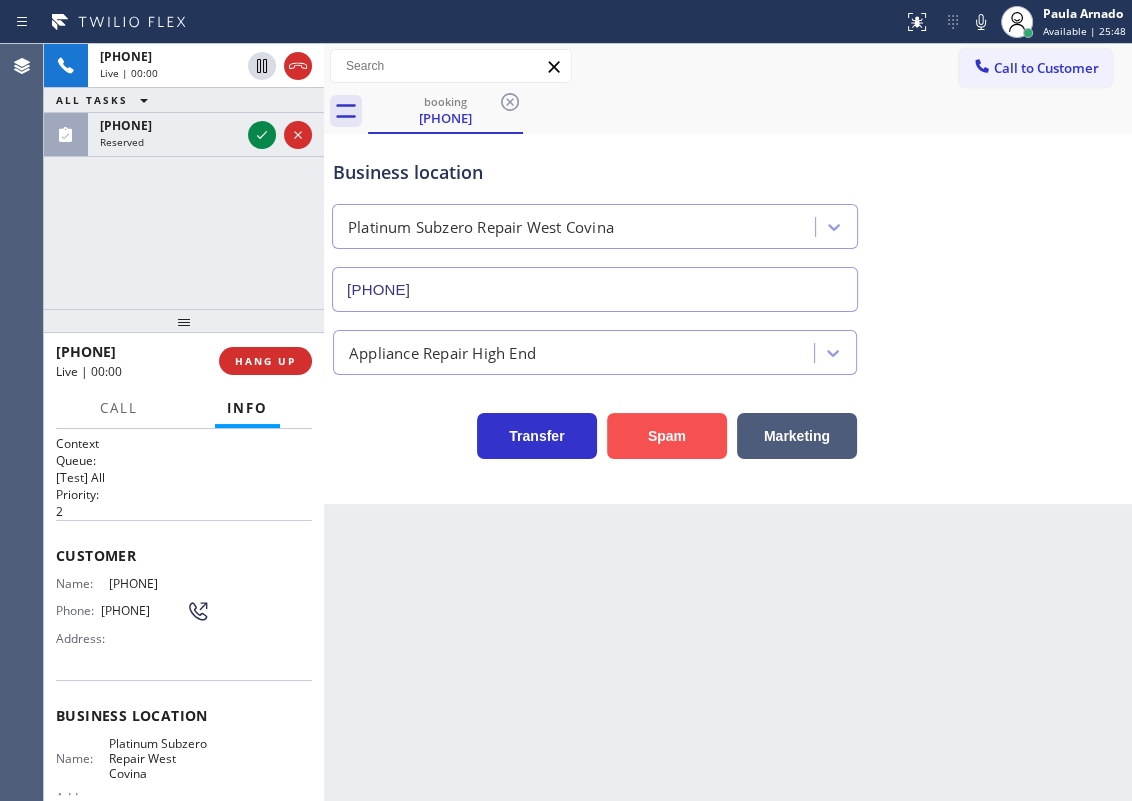 click on "Spam" at bounding box center (667, 436) 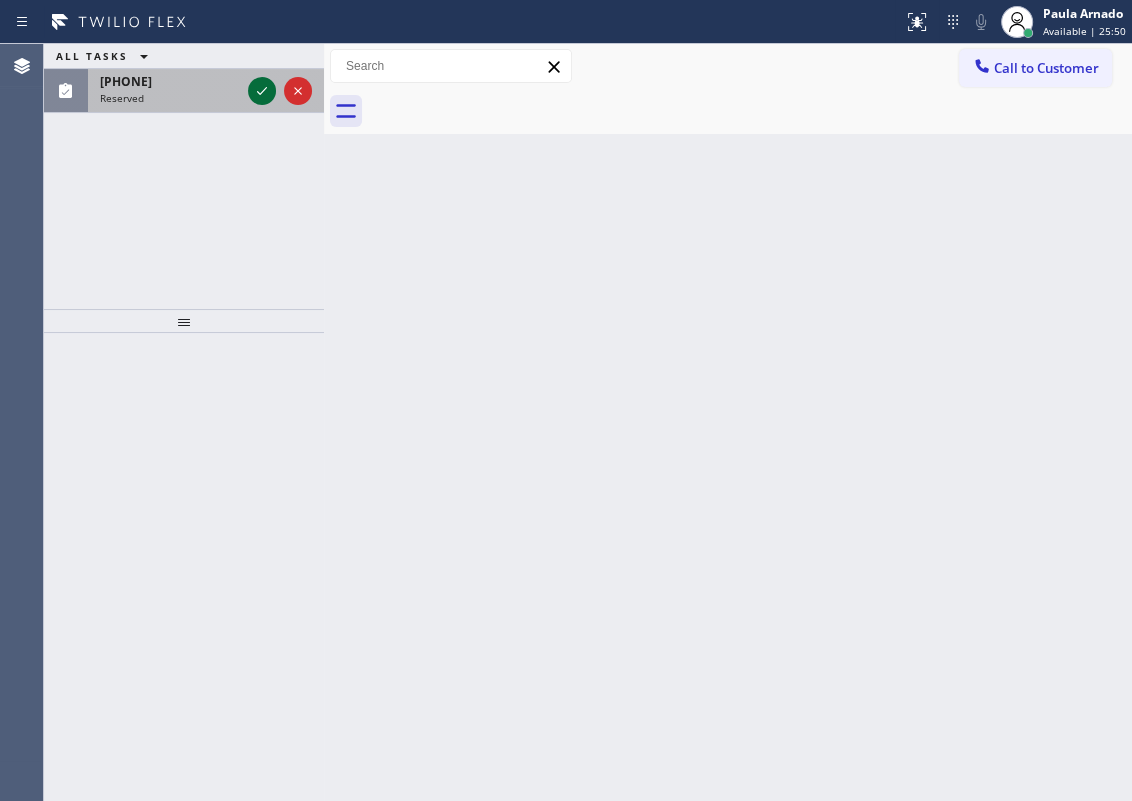 click 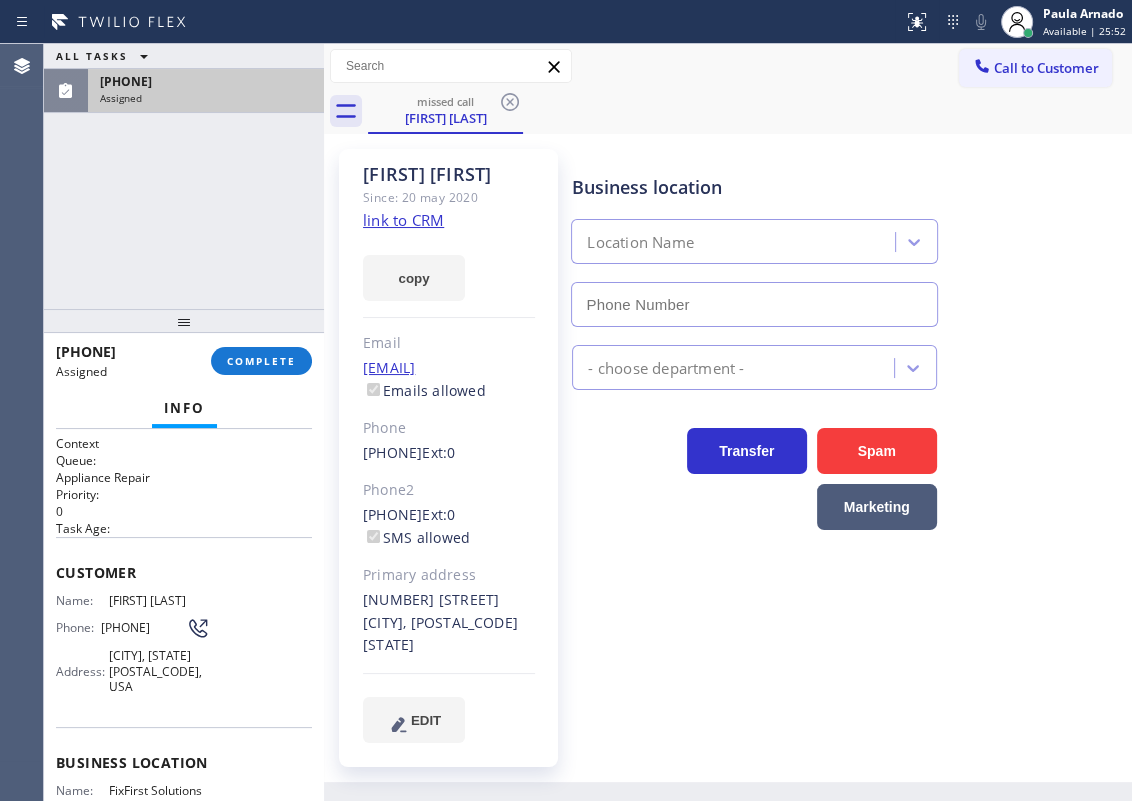 type on "[PHONE]" 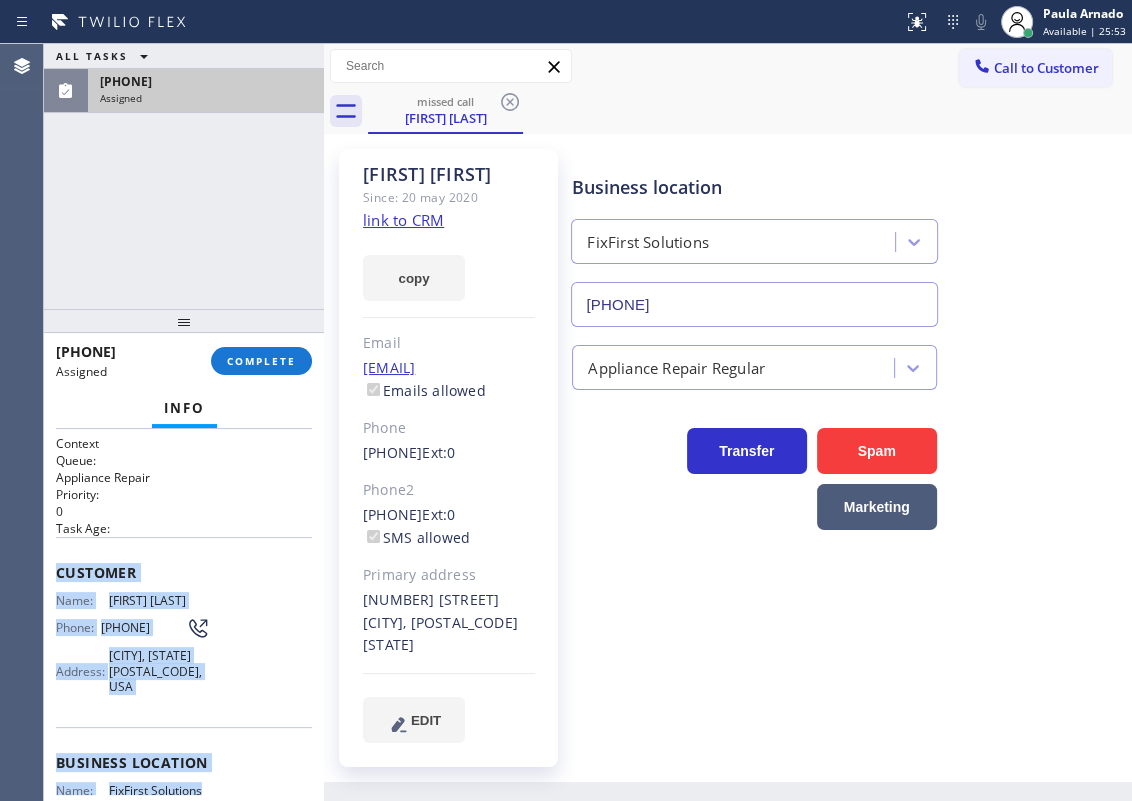 drag, startPoint x: 47, startPoint y: 579, endPoint x: 205, endPoint y: 782, distance: 257.24112 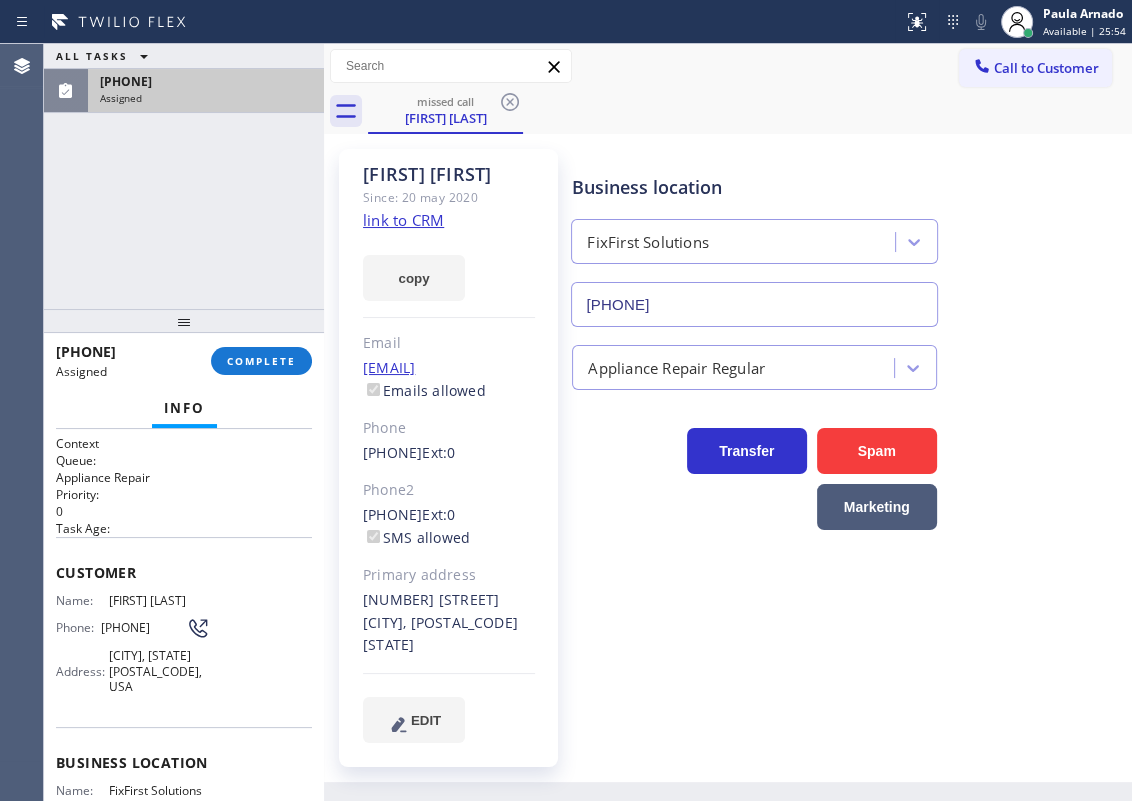 click at bounding box center [324, 422] 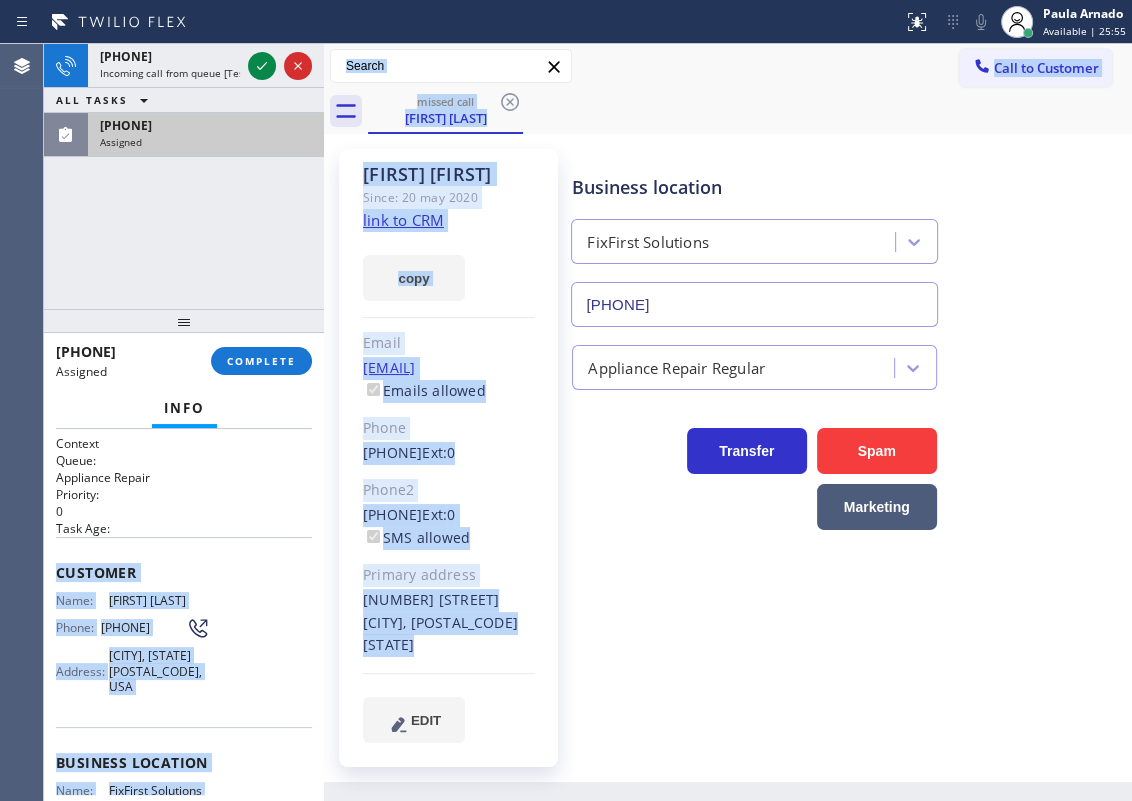 scroll, scrollTop: 222, scrollLeft: 0, axis: vertical 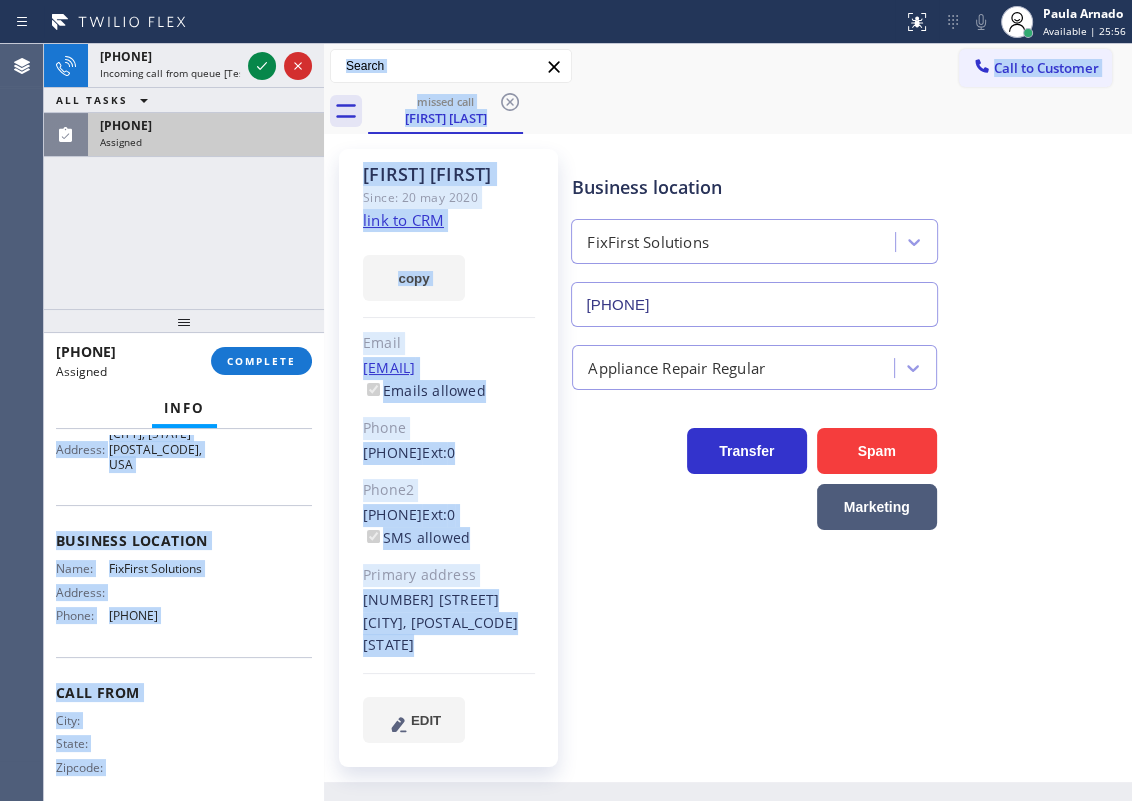 drag, startPoint x: 59, startPoint y: 563, endPoint x: 274, endPoint y: 606, distance: 219.25784 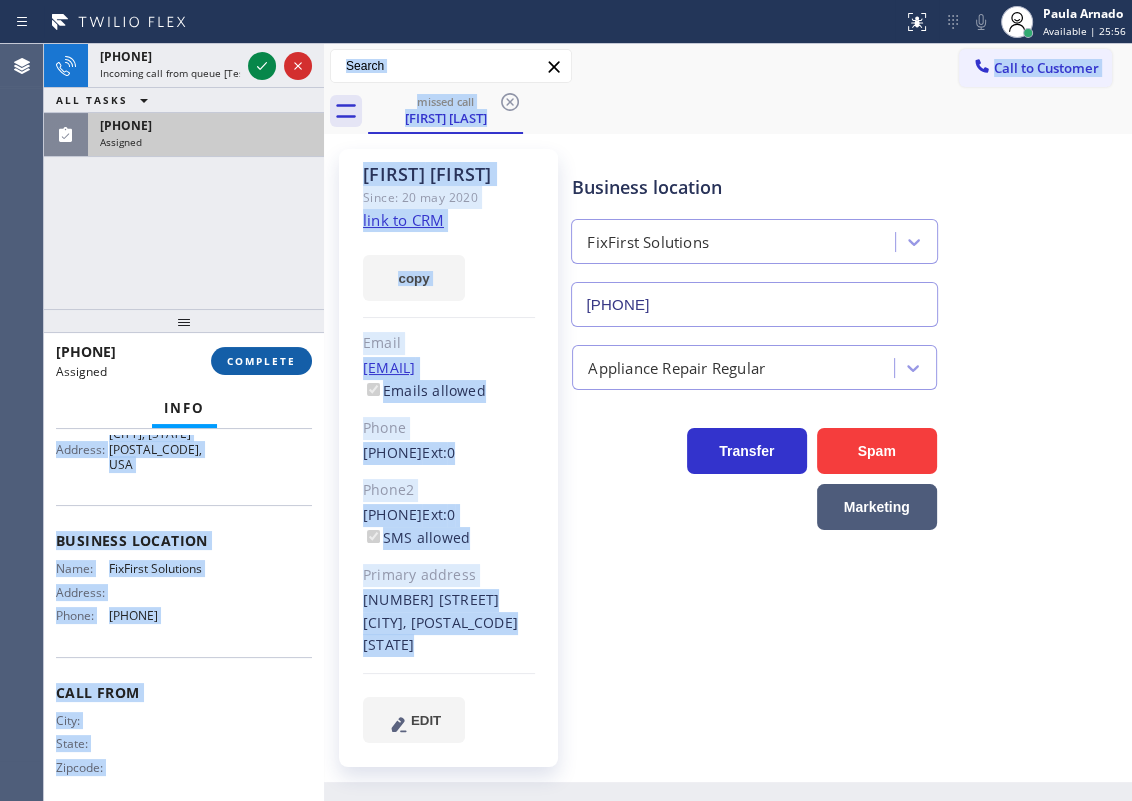 click on "COMPLETE" at bounding box center [261, 361] 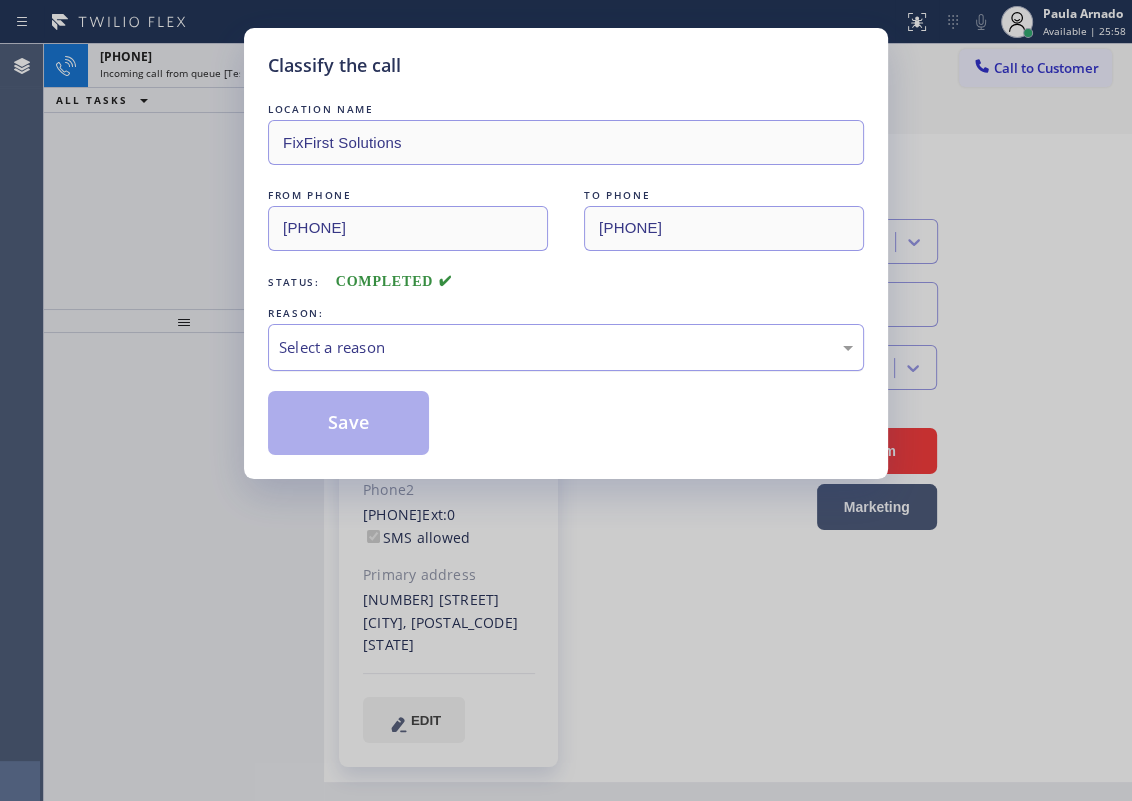 drag, startPoint x: 407, startPoint y: 343, endPoint x: 403, endPoint y: 357, distance: 14.56022 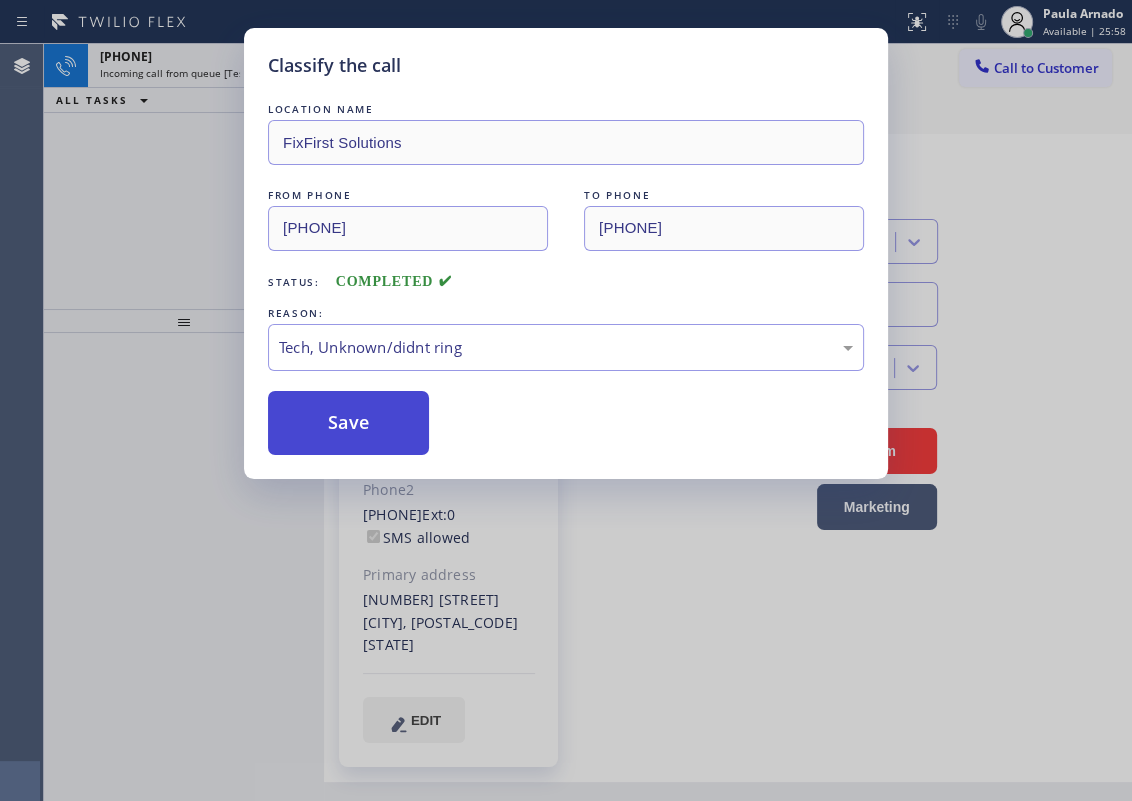 click on "Save" at bounding box center [348, 423] 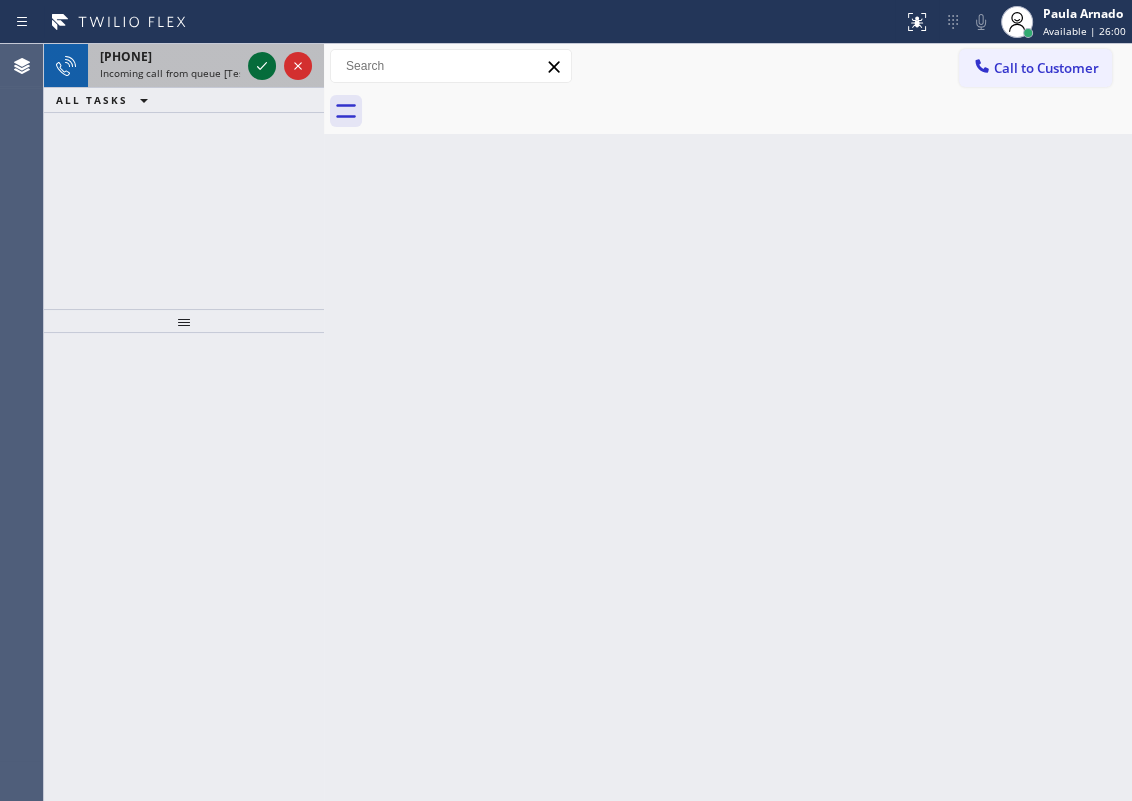 click 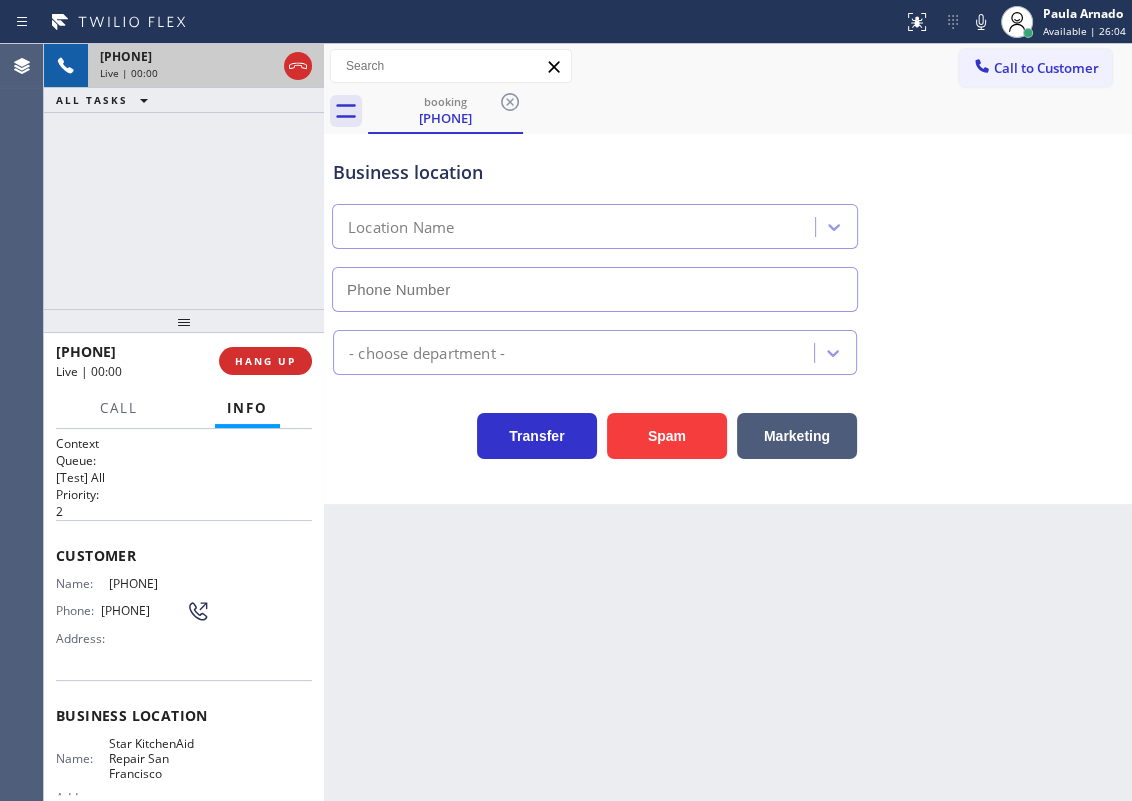 type on "[PHONE]" 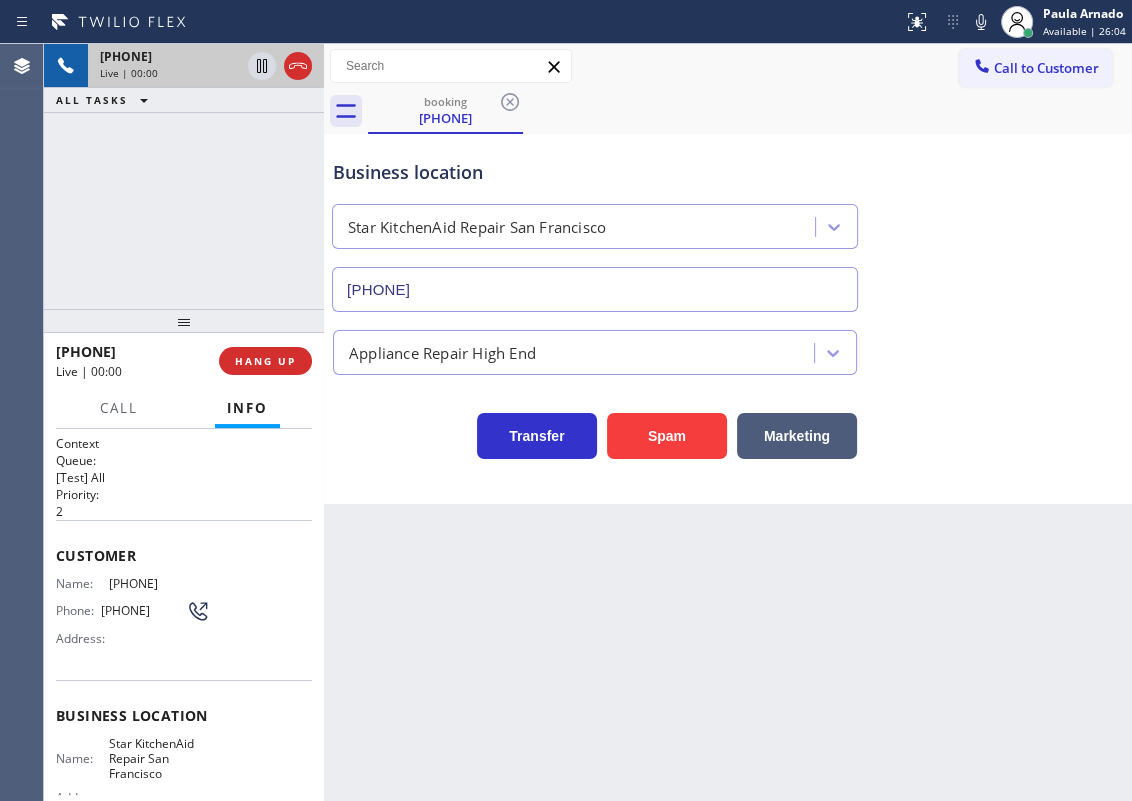 click on "Business location Star KitchenAid Repair San Francisco [PHONE] Appliance Repair High End Transfer Spam Marketing" at bounding box center [728, 319] 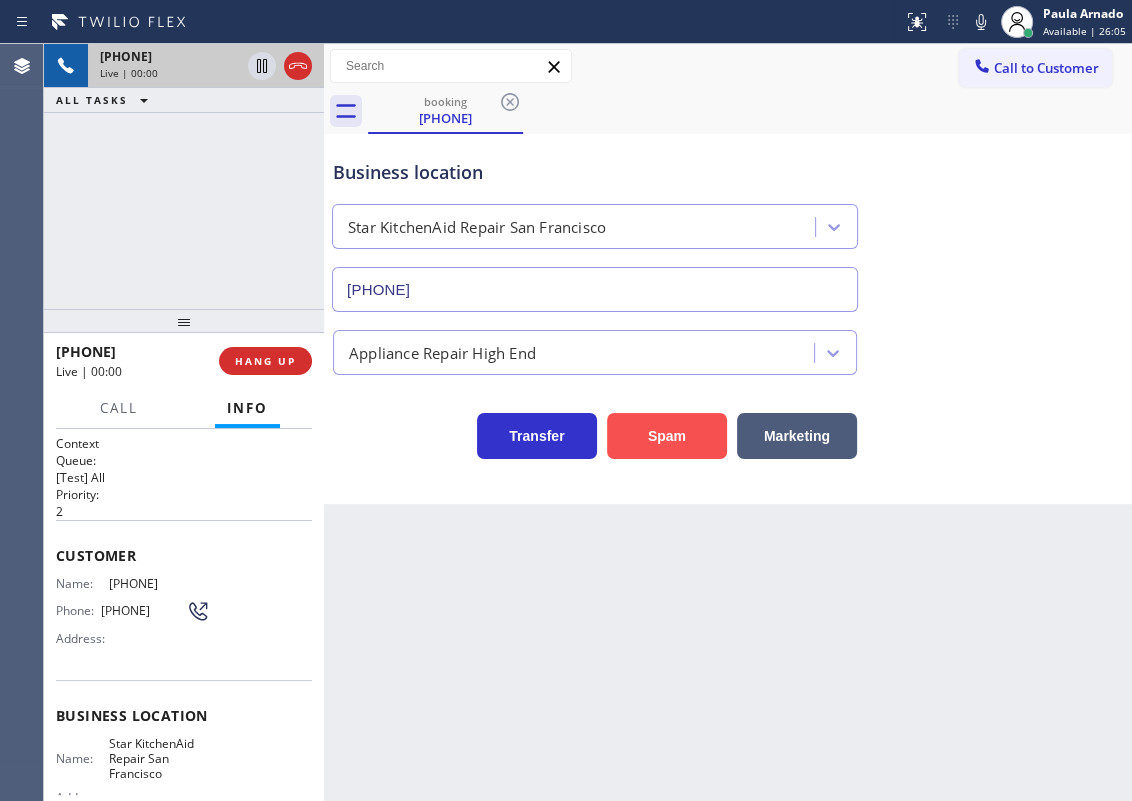 click on "Spam" at bounding box center [667, 436] 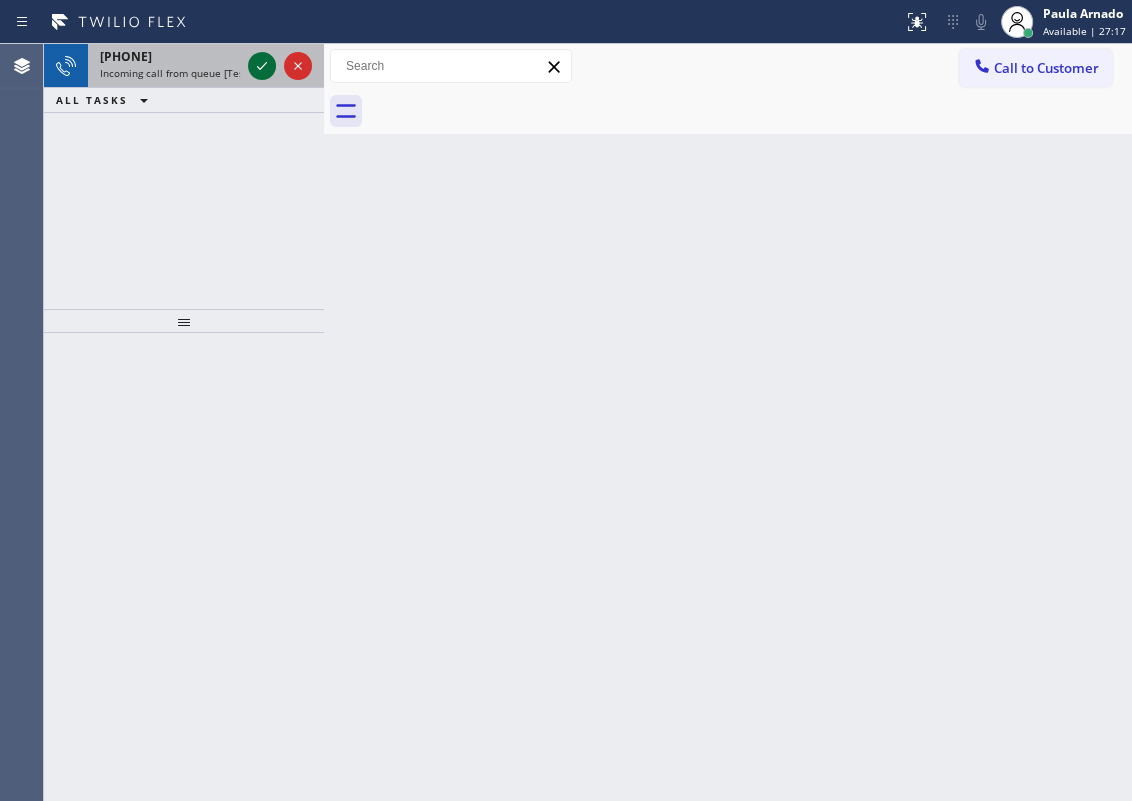 click 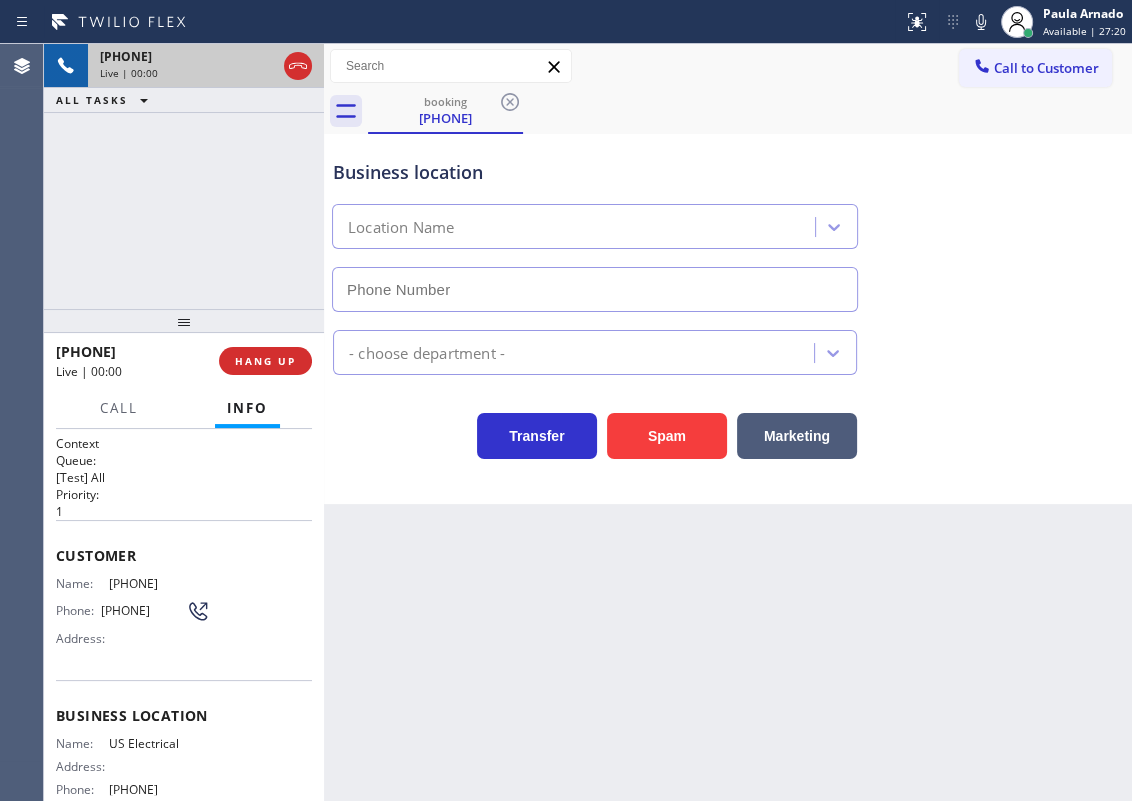 type on "[PHONE]" 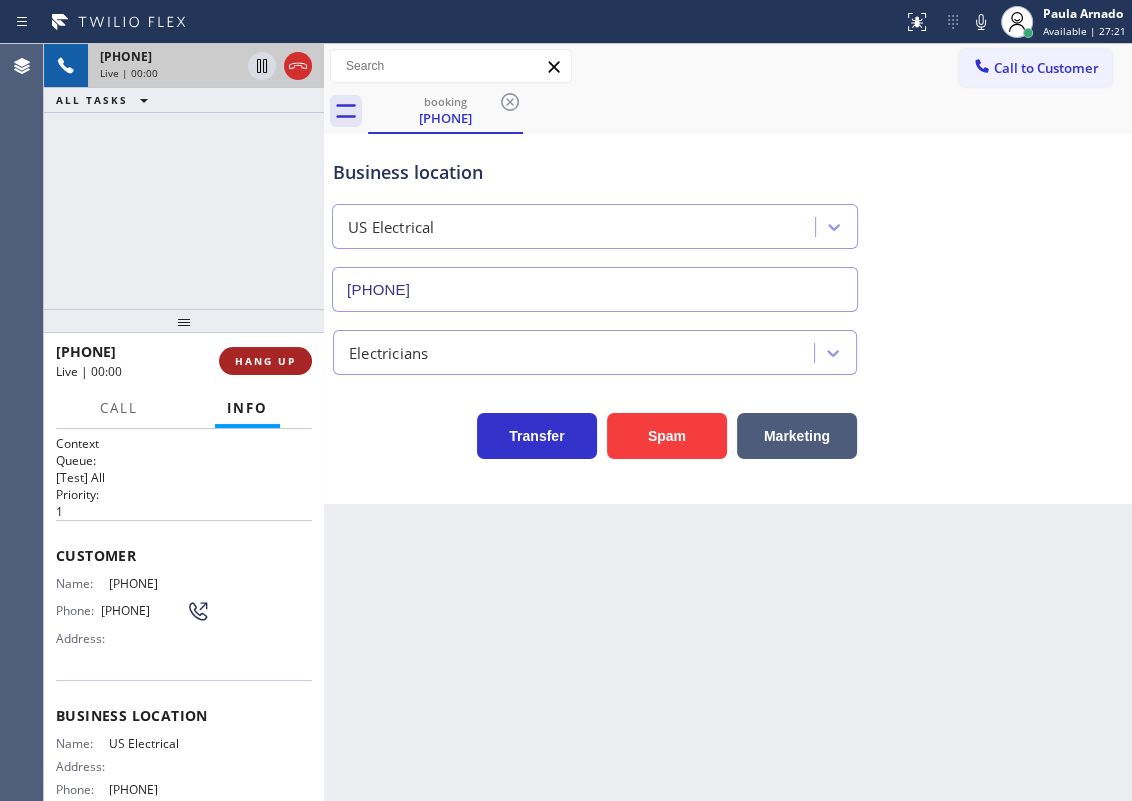 click on "HANG UP" at bounding box center (265, 361) 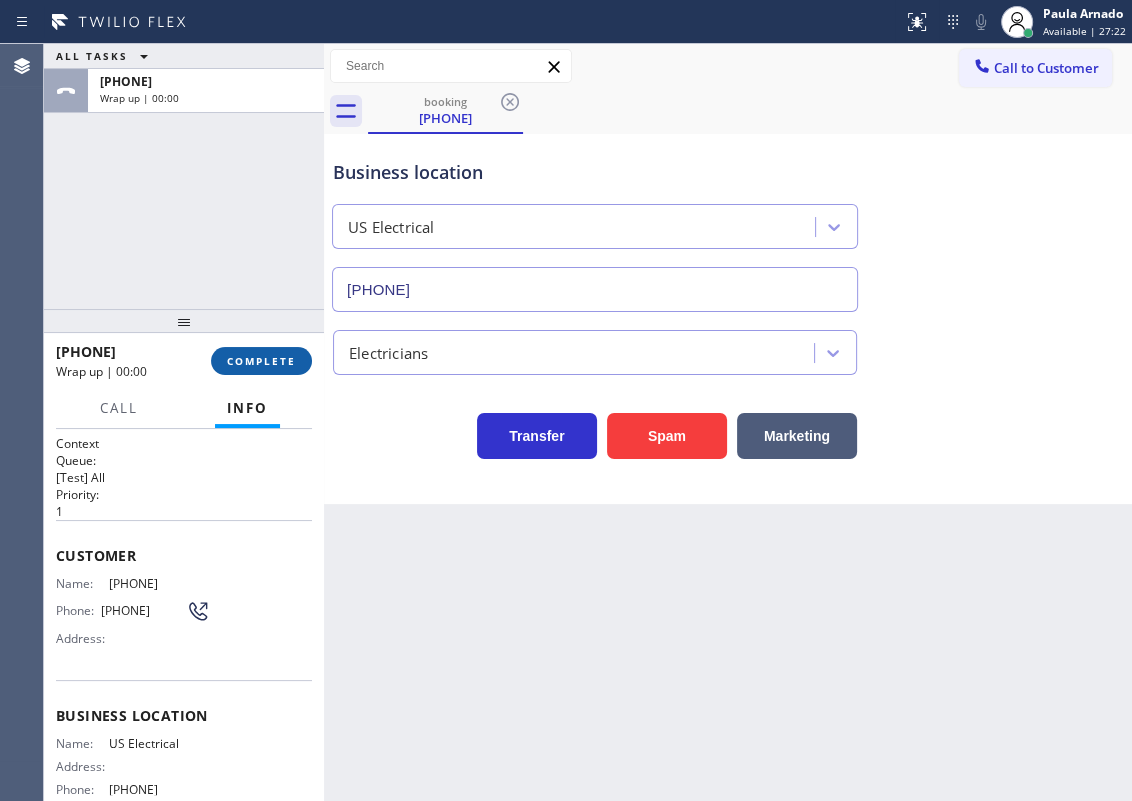 click on "COMPLETE" at bounding box center (261, 361) 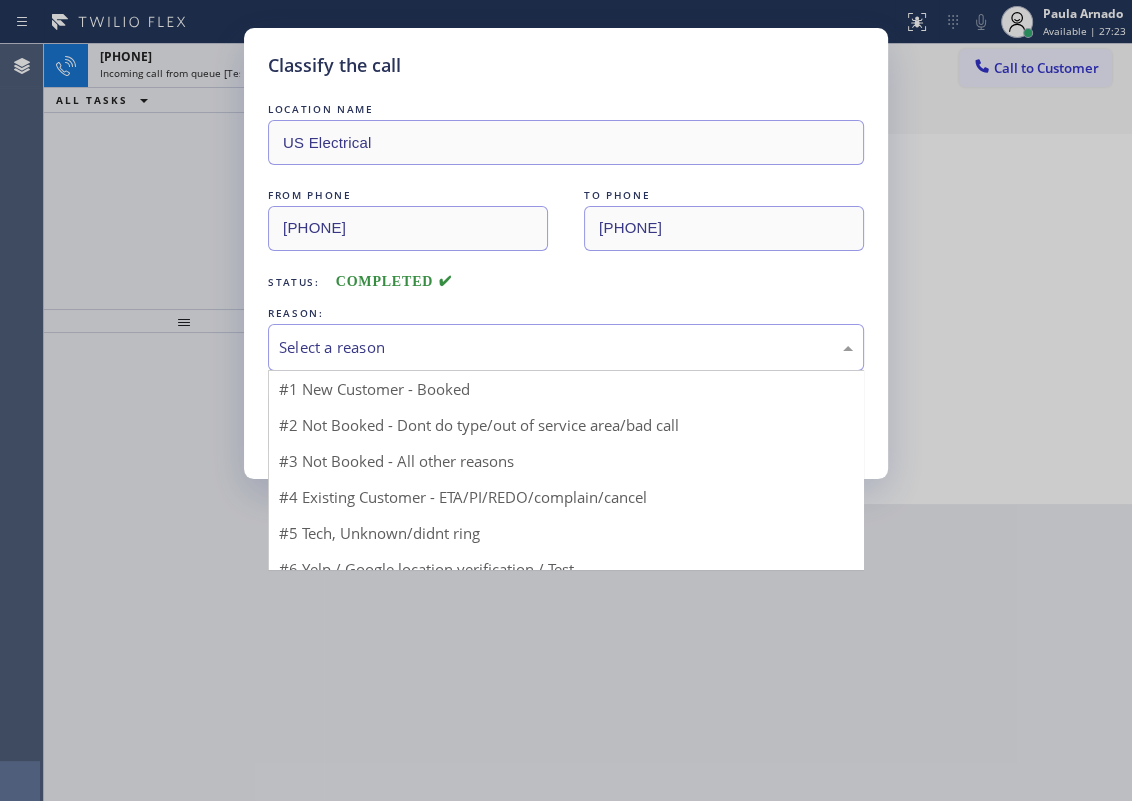 click on "Select a reason" at bounding box center (566, 347) 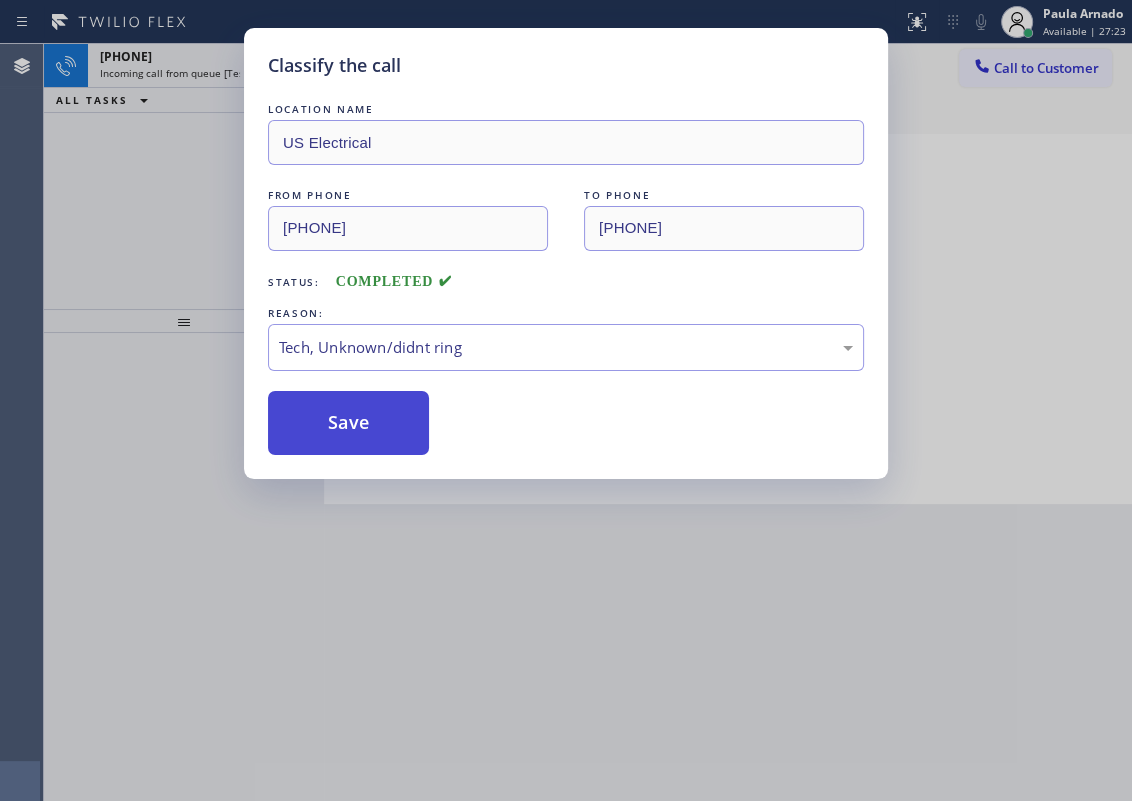 click on "Save" at bounding box center [348, 423] 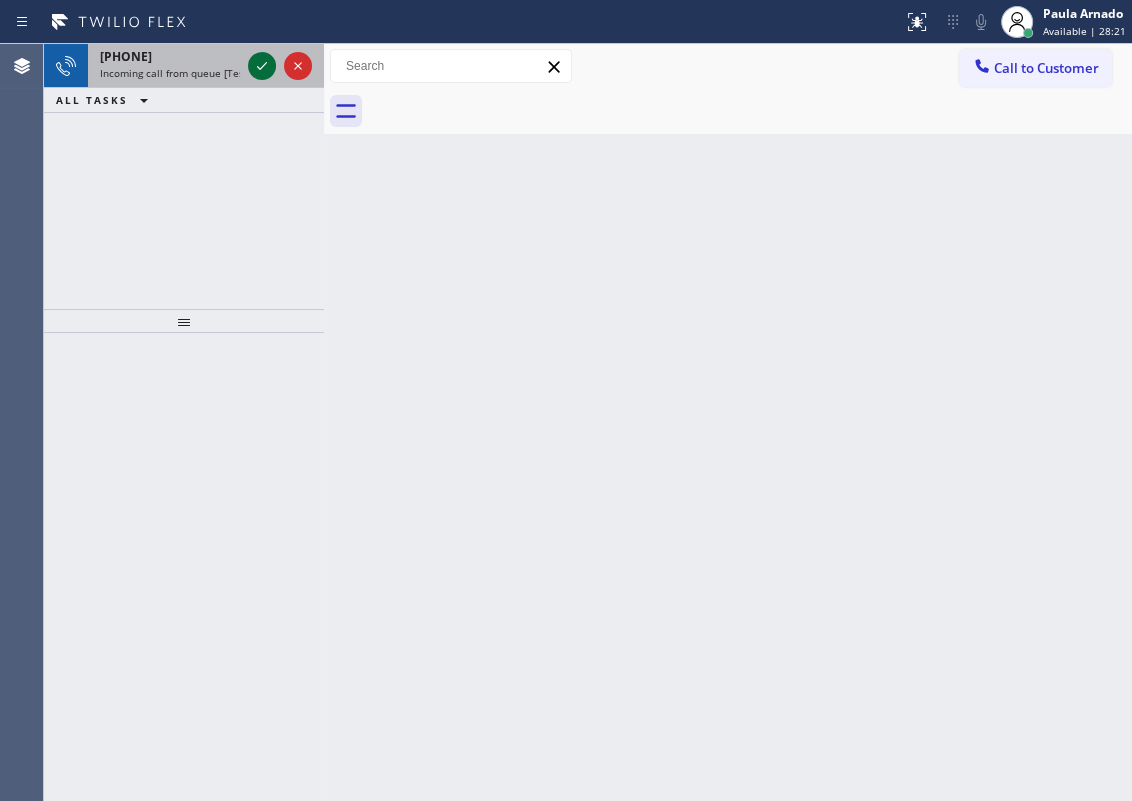 click 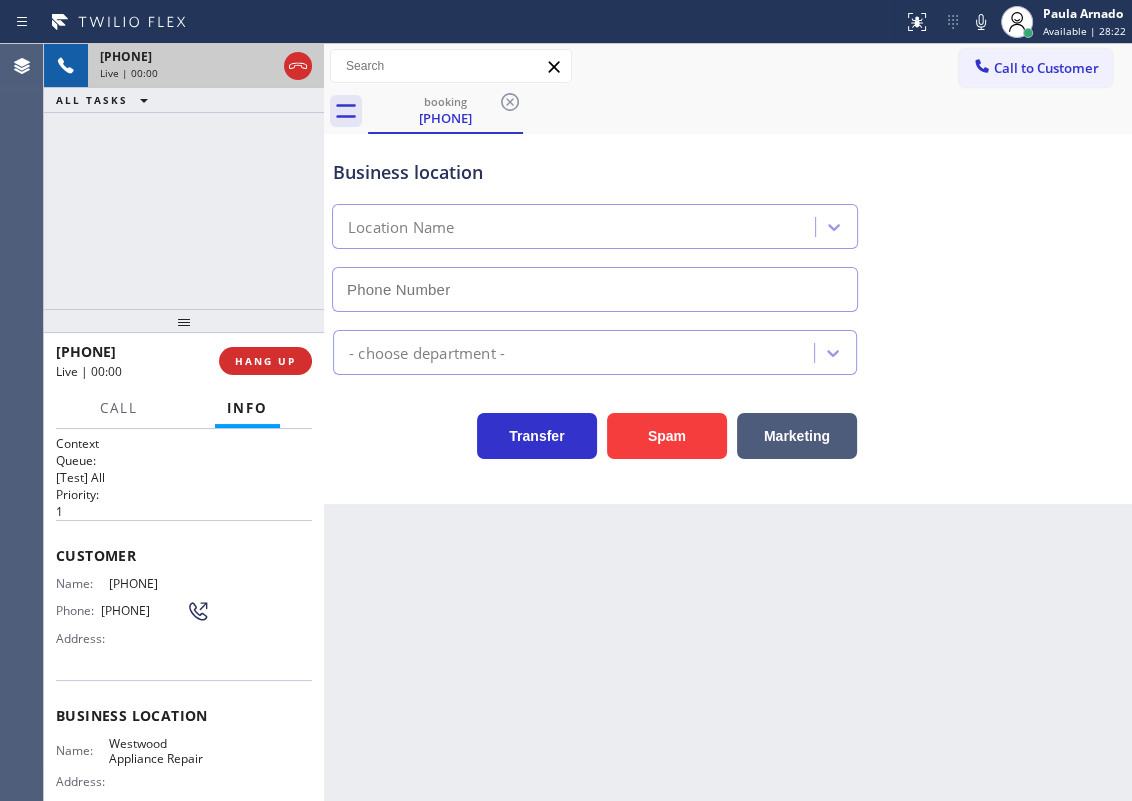 type on "[PHONE]" 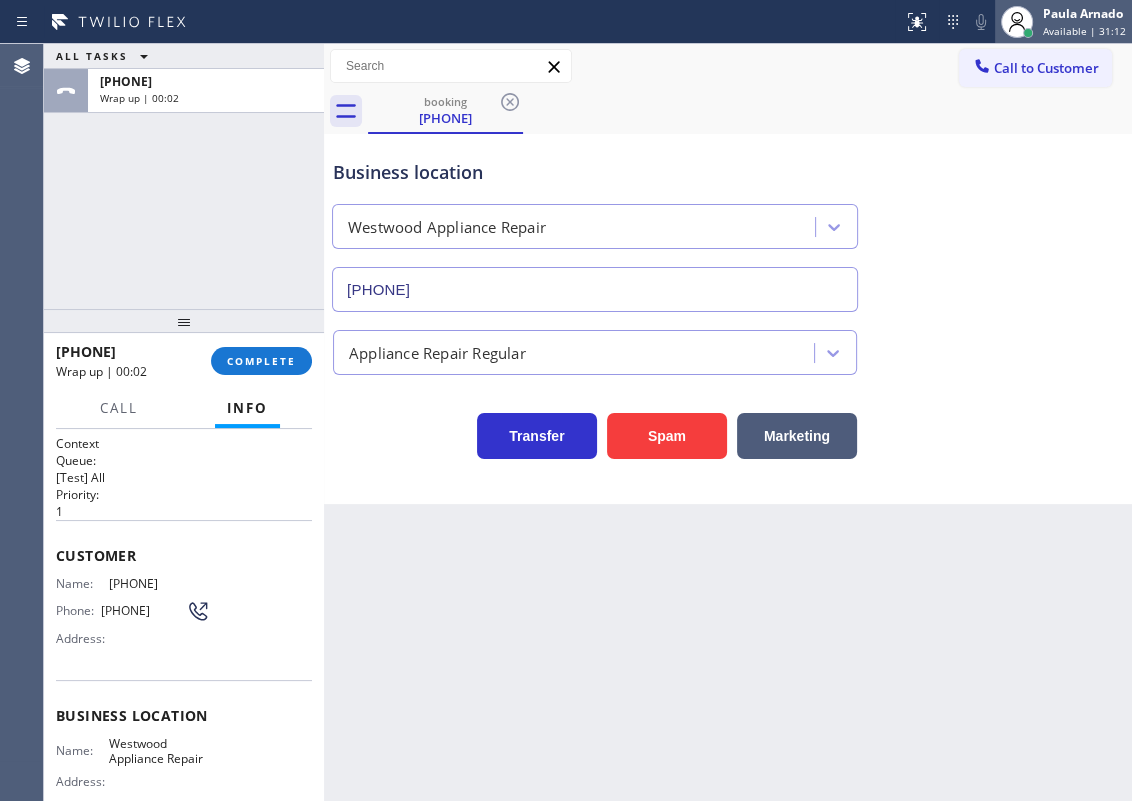 click on "[FIRST] [LAST] Available | [TIME]" at bounding box center (1063, 22) 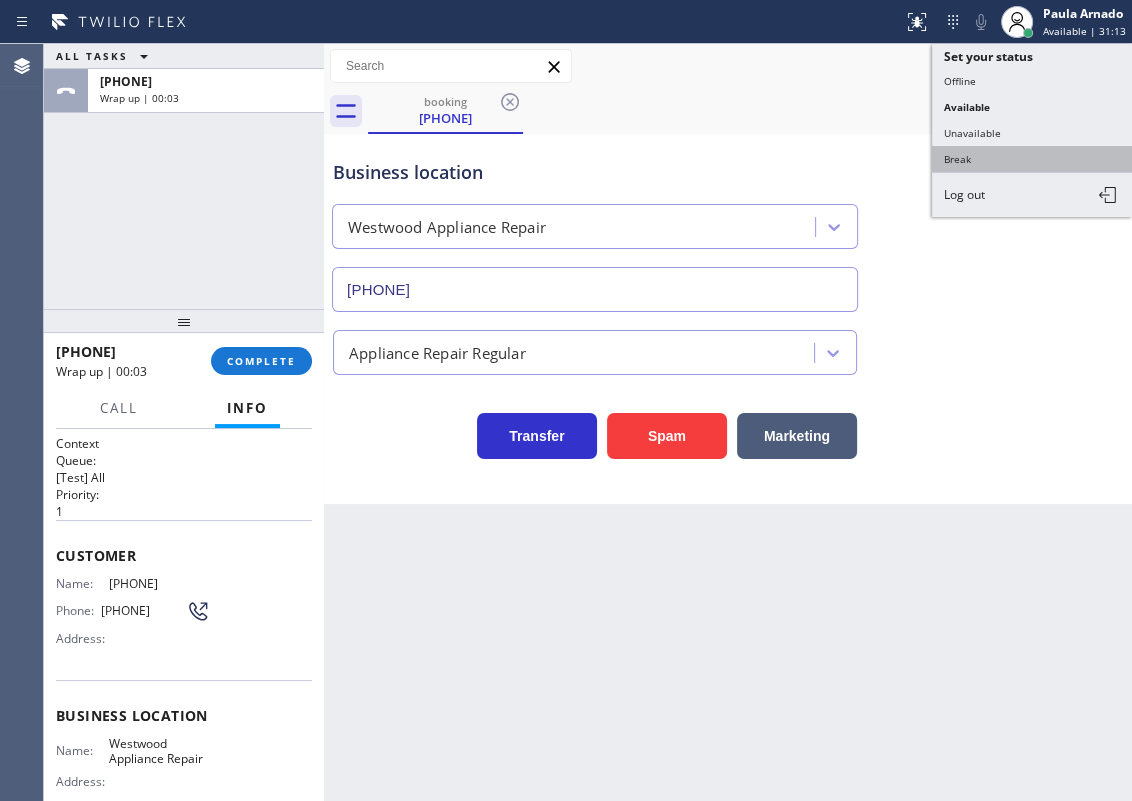 click on "Break" at bounding box center (1032, 159) 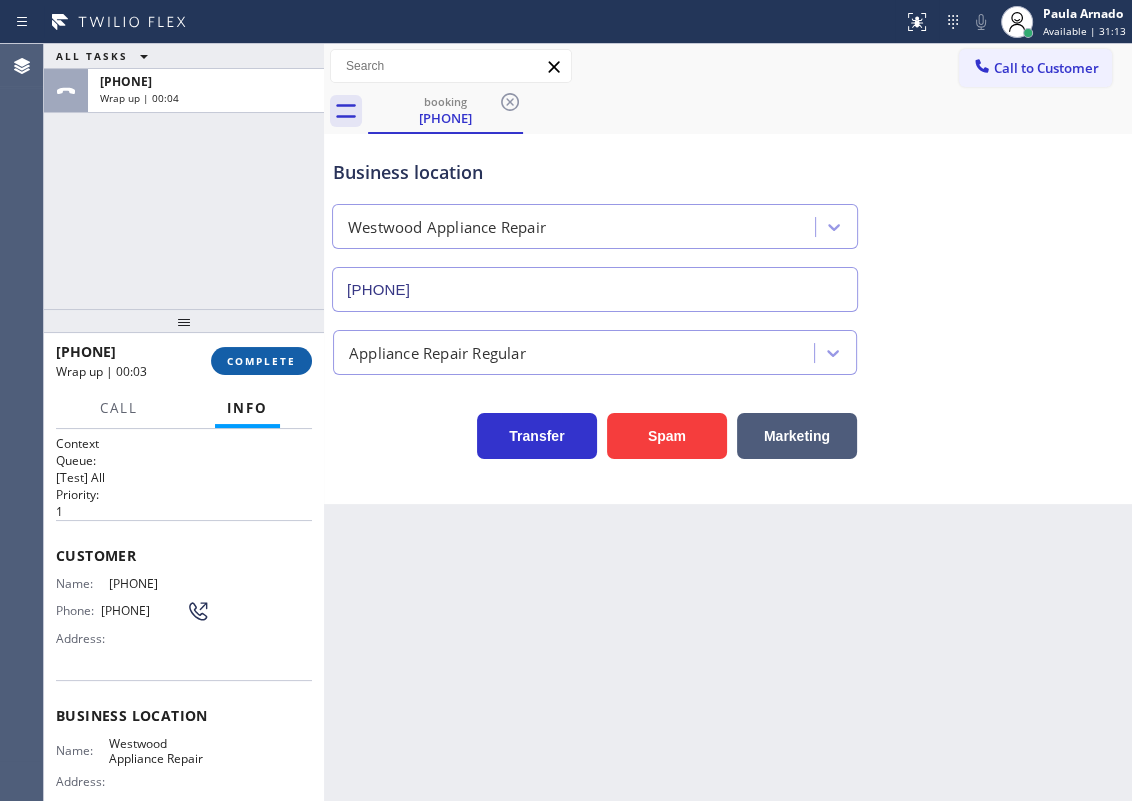 click on "COMPLETE" at bounding box center [261, 361] 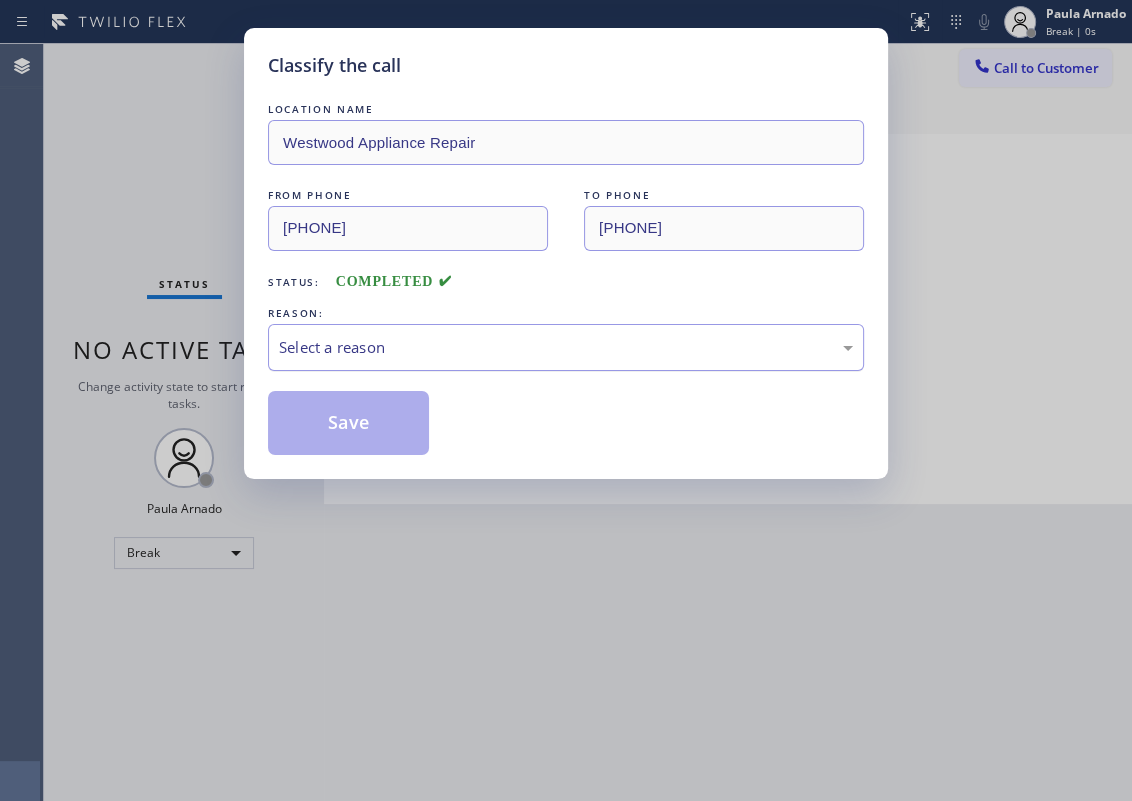 click on "Select a reason" at bounding box center (566, 347) 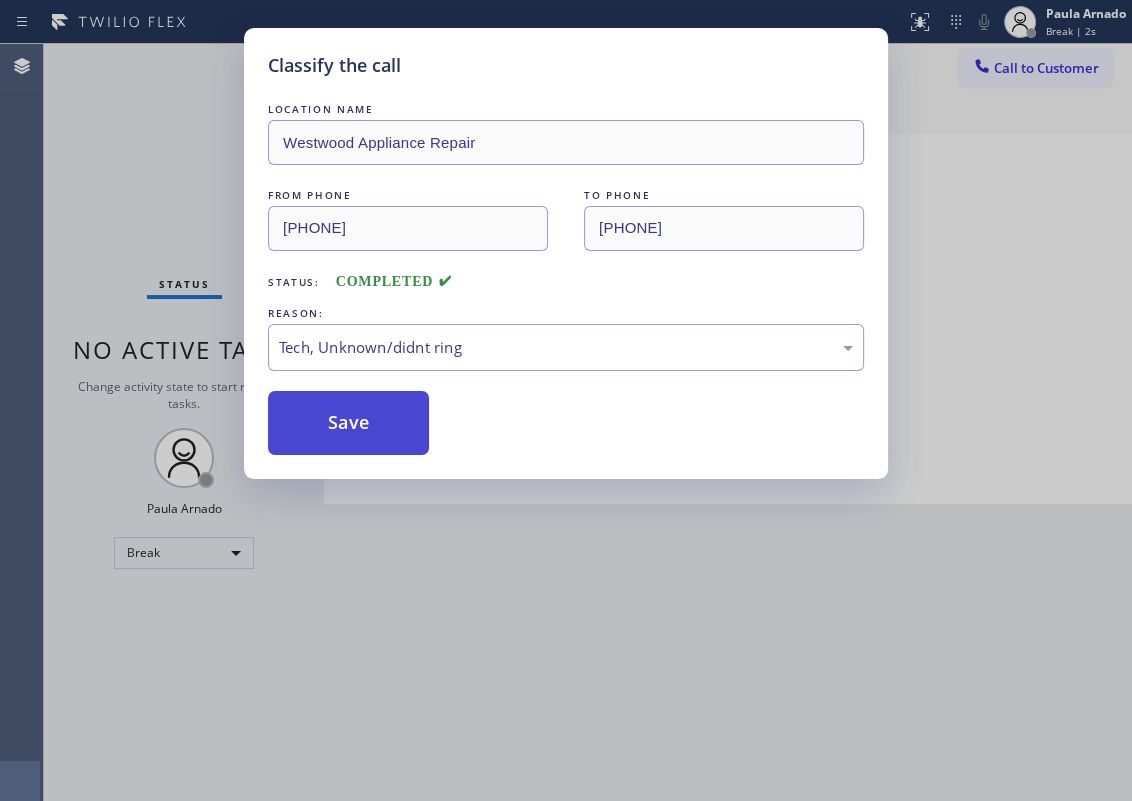 click on "Save" at bounding box center [348, 423] 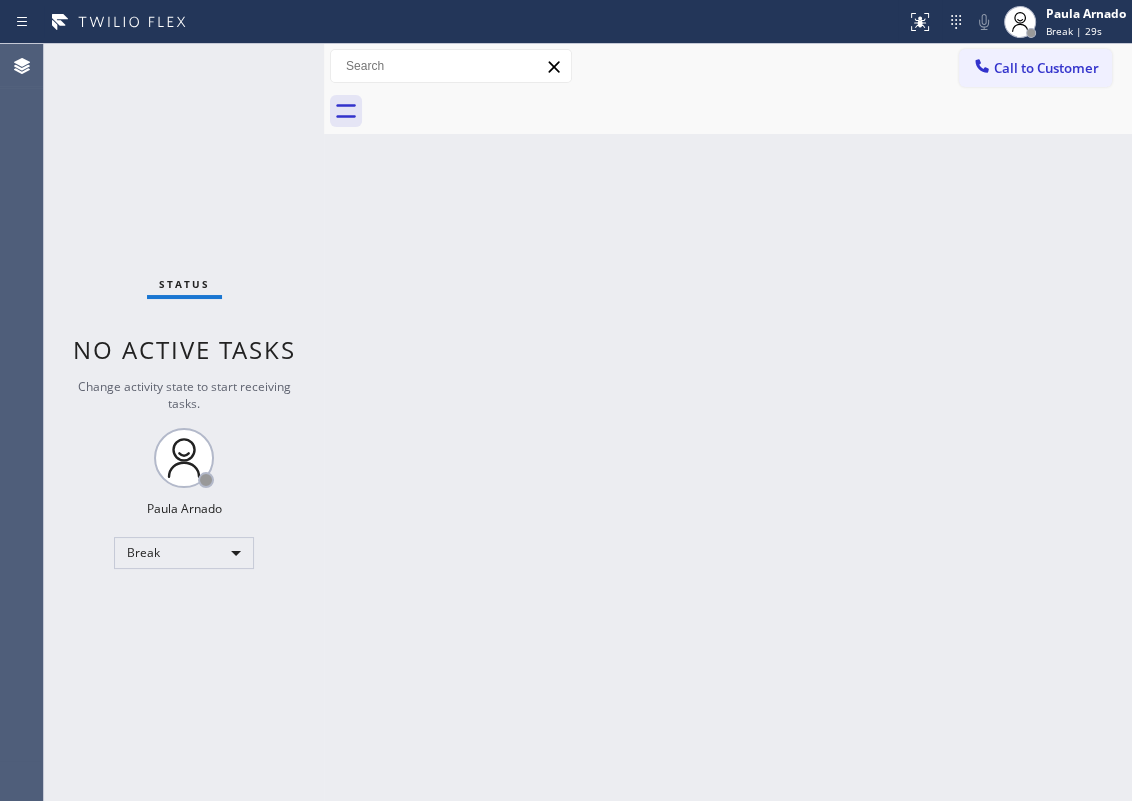 click on "Back to Dashboard Change Sender ID Customers Technicians Select a contact Outbound call Technician Search Technician Your caller id phone number Your caller id phone number Call Technician info Name   Phone none Address none Change Sender ID HVAC +18559994417 5 Star Appliance +18557314952 Appliance Repair +18554611149 Plumbing +18889090120 Air Duct Cleaning +18006865038  Electricians +18005688664 Cancel Change Check personal SMS Reset Change No tabs Call to Customer Outbound call Location Search location Your caller id phone number Customer number Call Outbound call Technician Search Technician Your caller id phone number Your caller id phone number Call" at bounding box center (728, 422) 